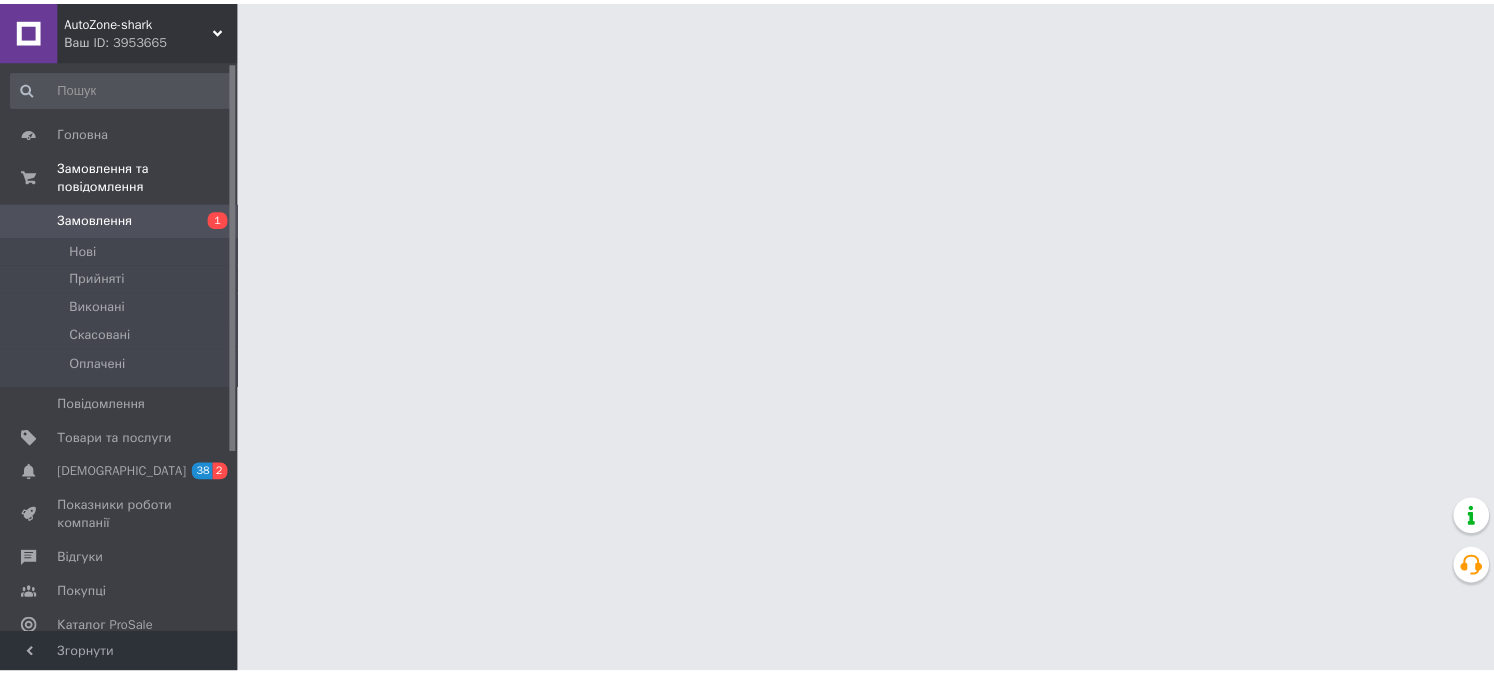 scroll, scrollTop: 0, scrollLeft: 0, axis: both 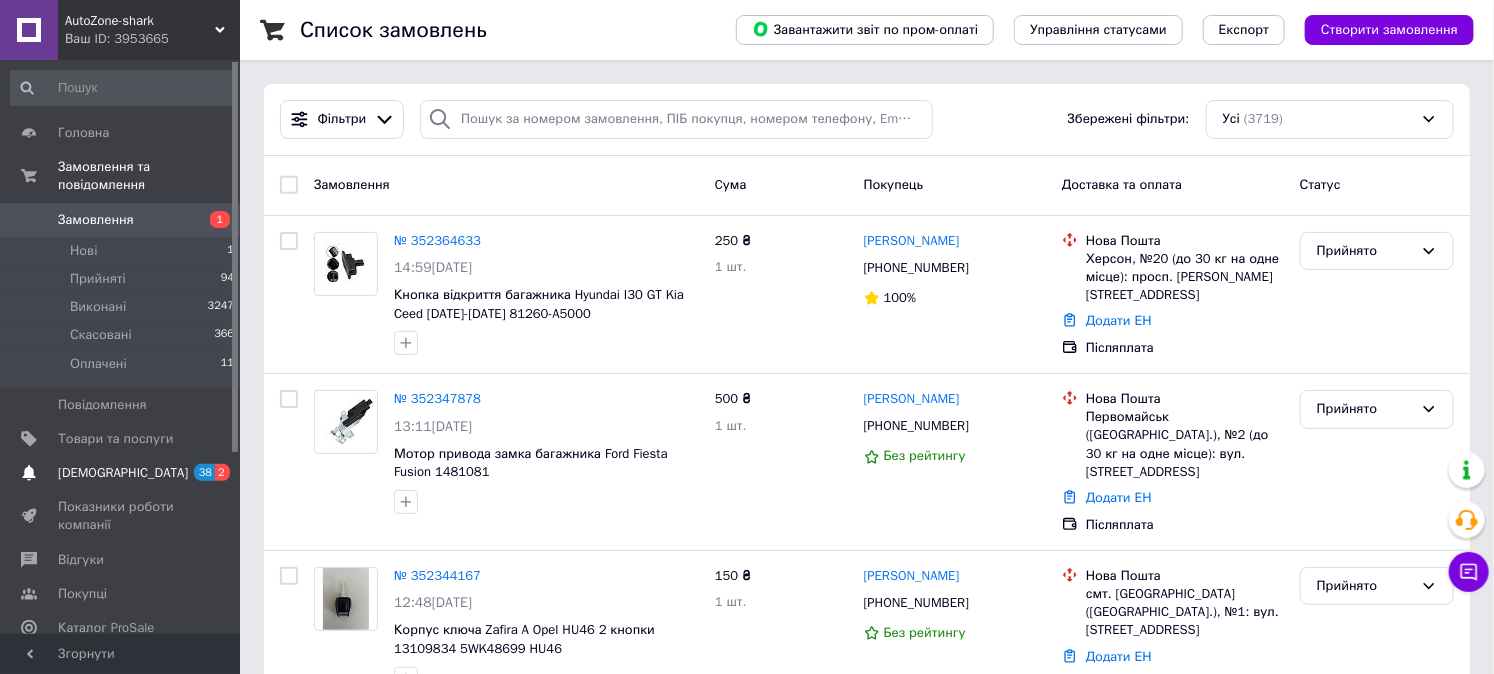 click on "38 2" at bounding box center (212, 473) 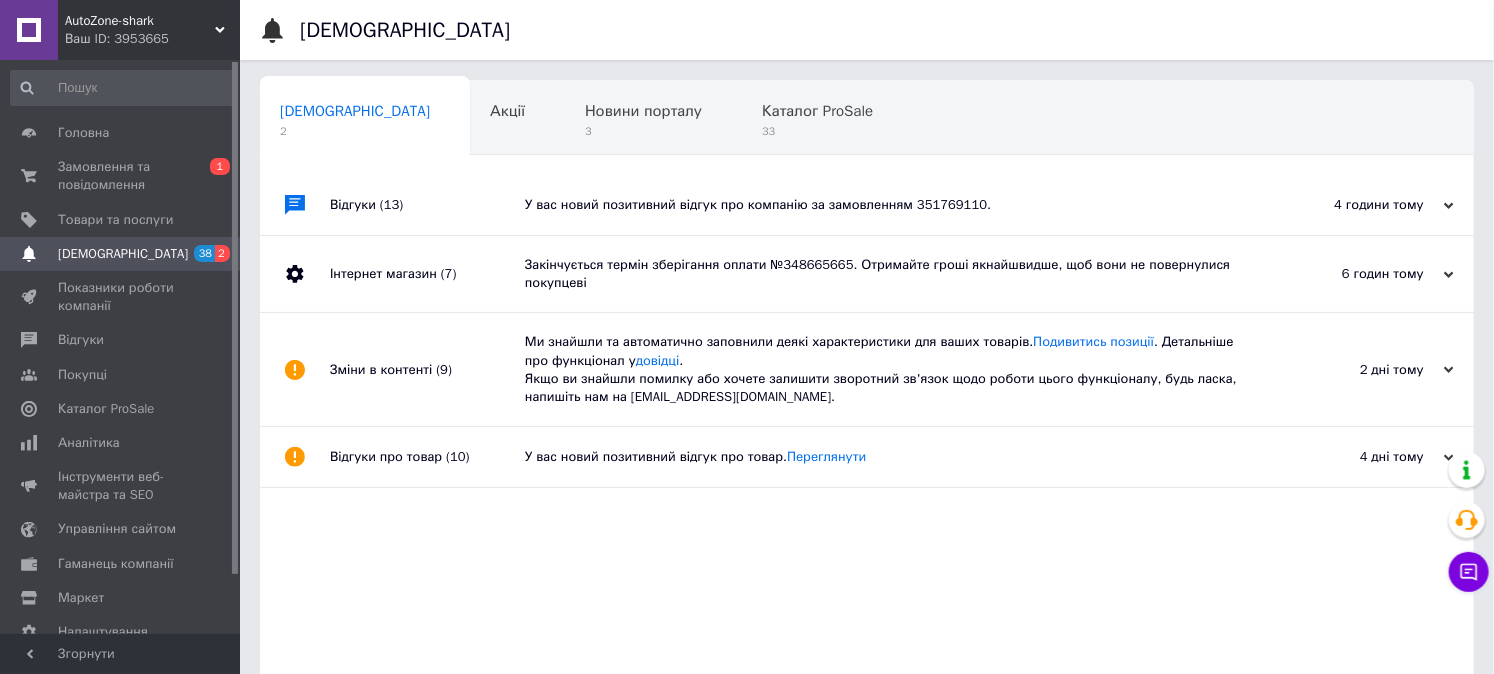 click on "У вас новий позитивний відгук про компанію за замовленням 351769110." at bounding box center (889, 205) 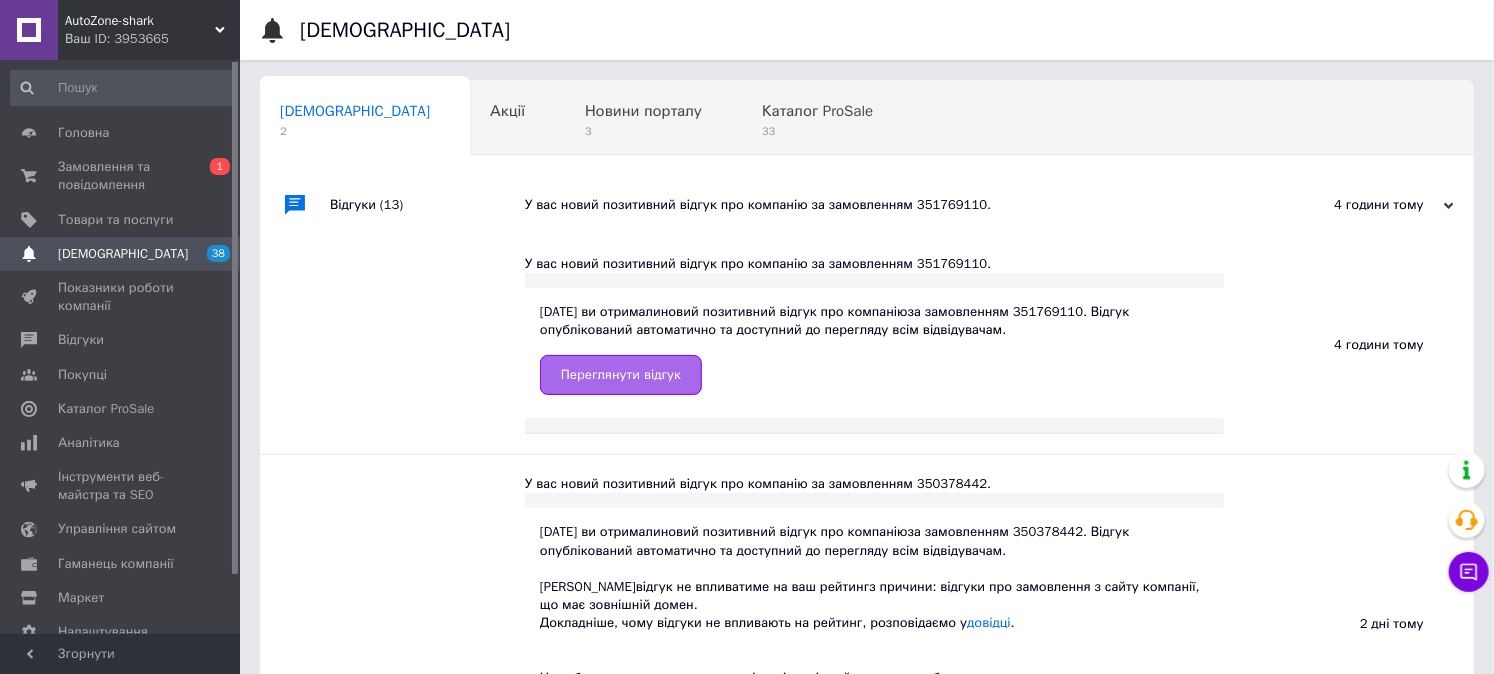 click on "Переглянути відгук" at bounding box center (621, 375) 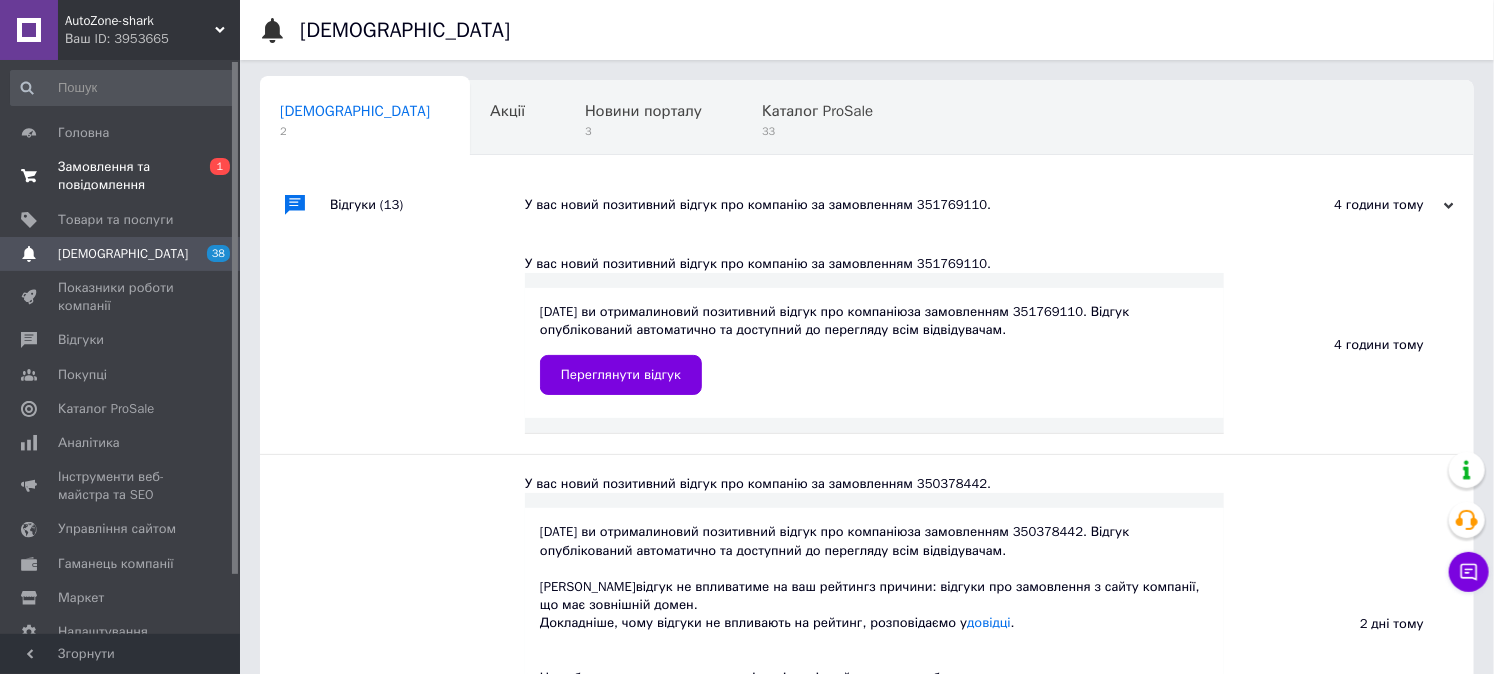 click on "Замовлення та повідомлення" at bounding box center (121, 176) 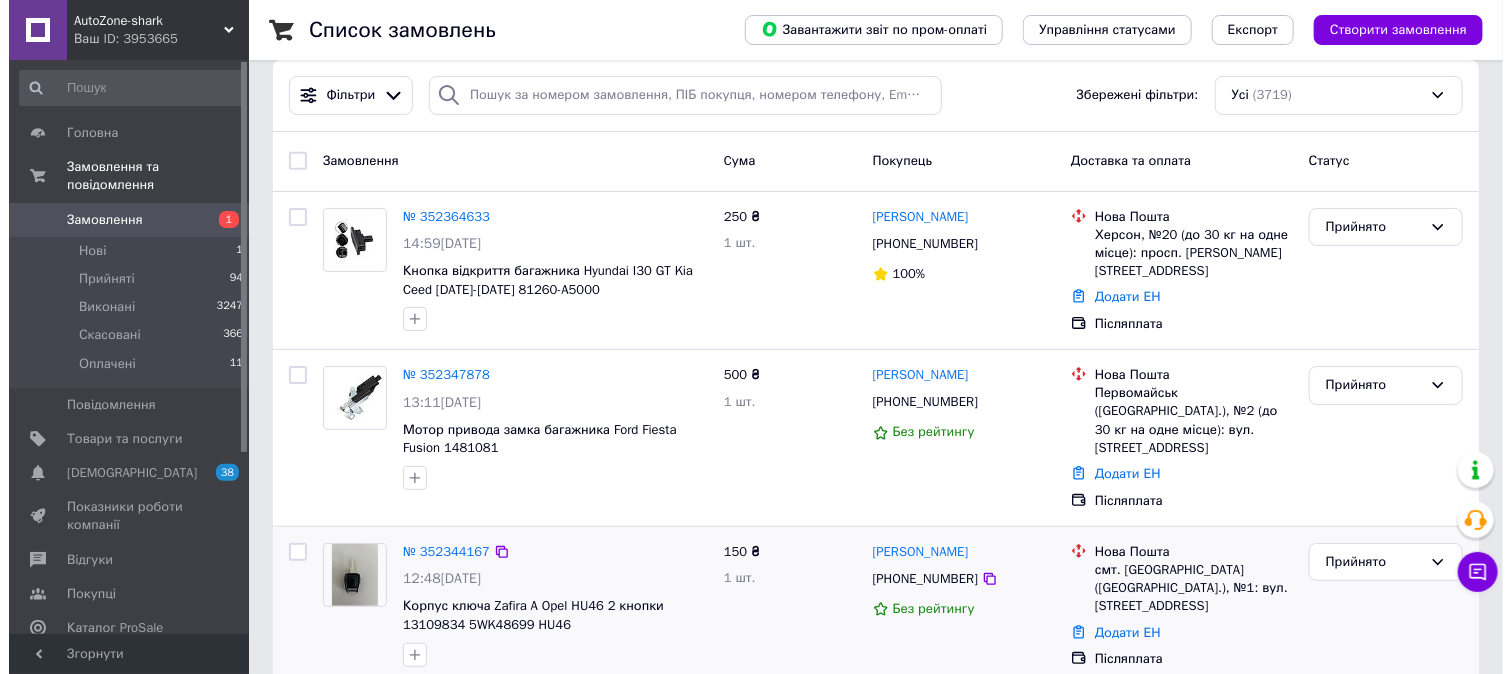 scroll, scrollTop: 0, scrollLeft: 0, axis: both 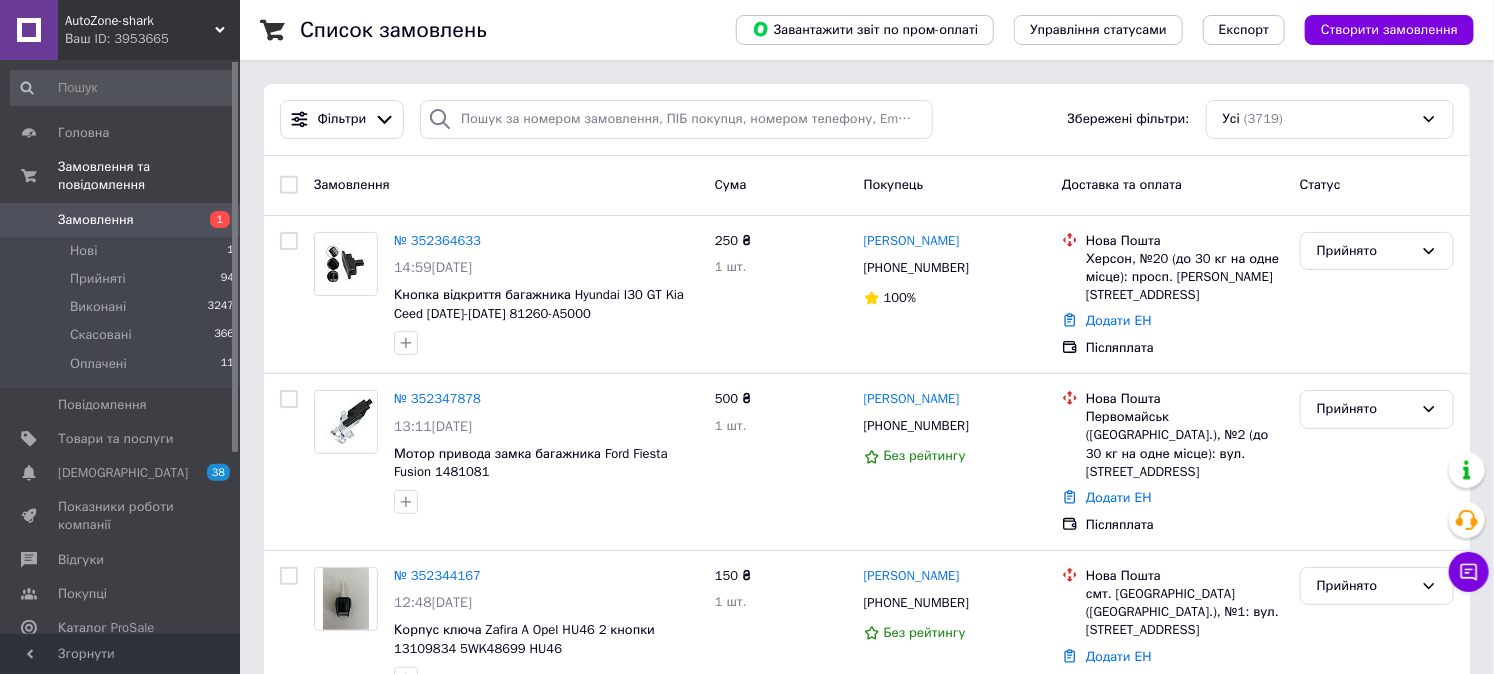 click on "Завантажити звіт по пром-оплаті Управління статусами Експорт Створити замовлення" at bounding box center (1085, 30) 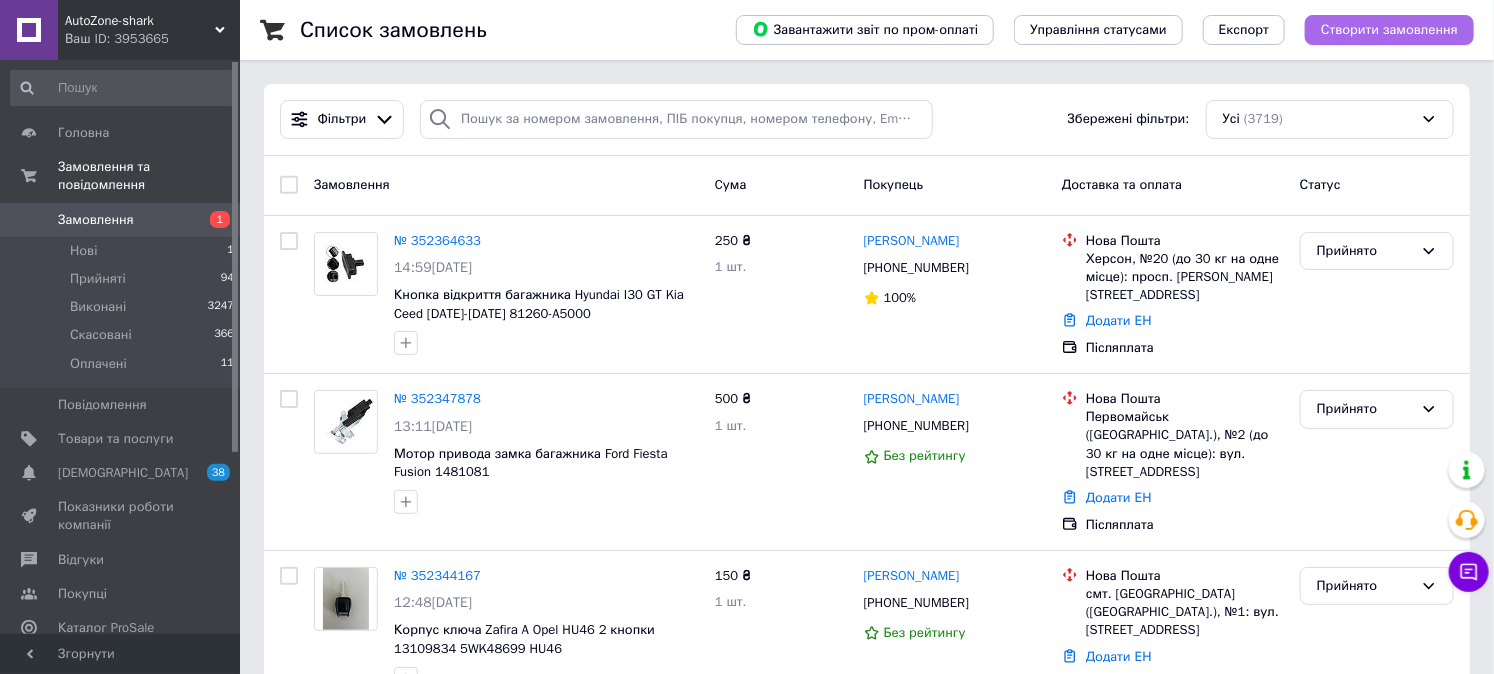 click on "Створити замовлення" at bounding box center (1389, 30) 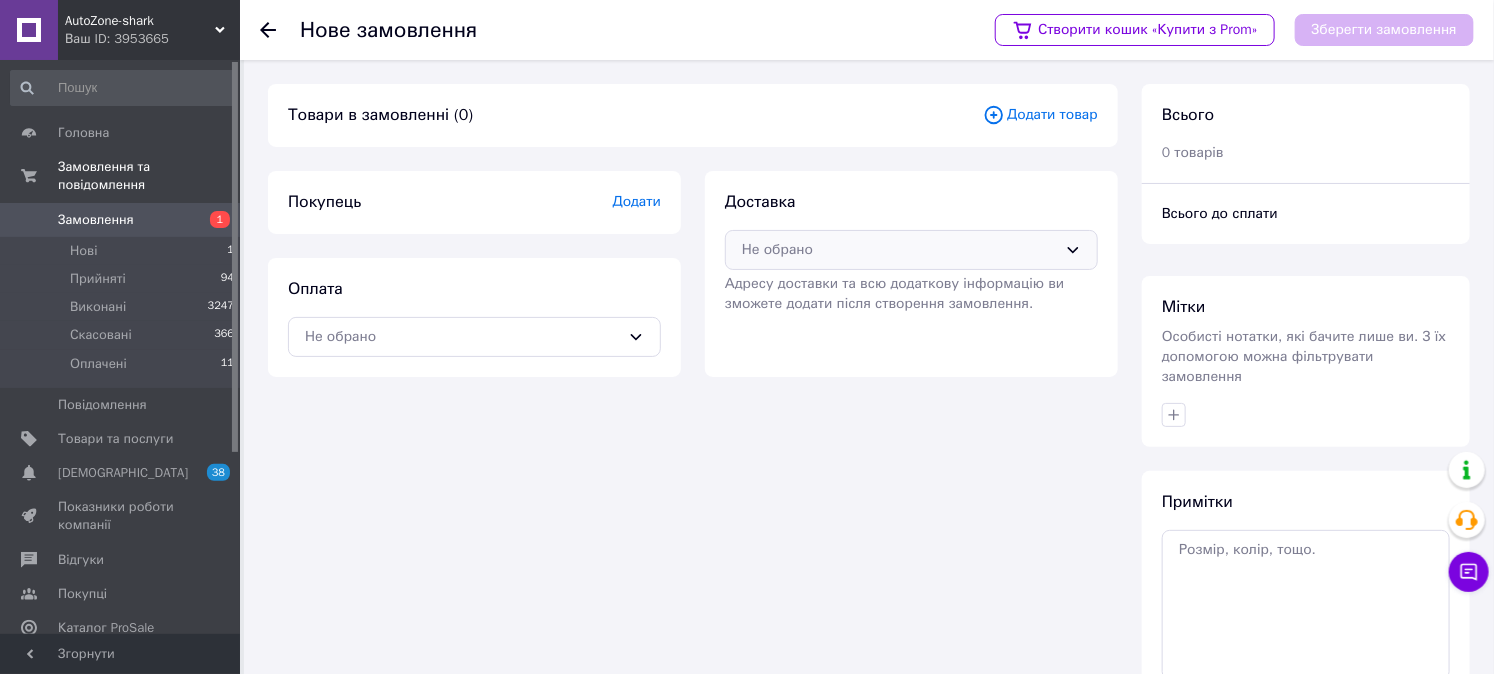 click on "Не обрано" at bounding box center [899, 250] 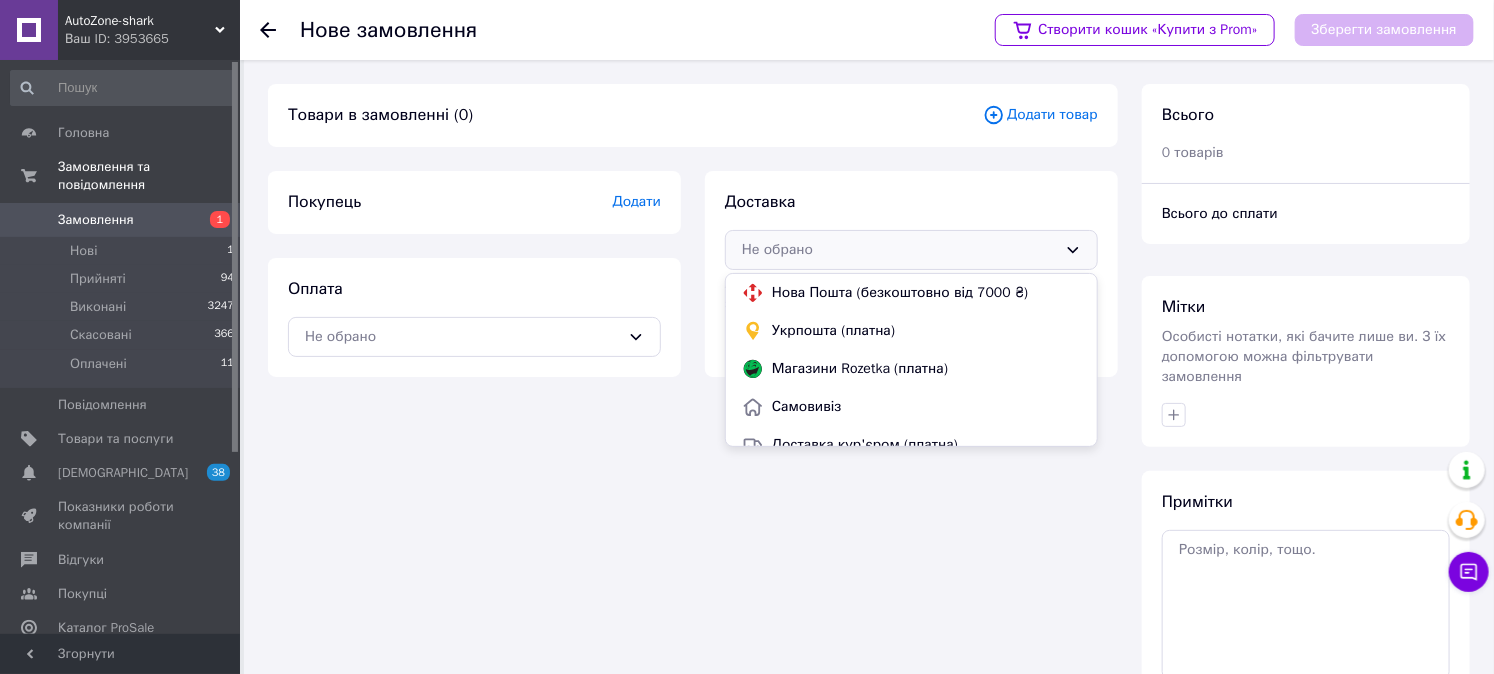 click on "Нова Пошта (безкоштовно від 7000 ₴)" at bounding box center (926, 293) 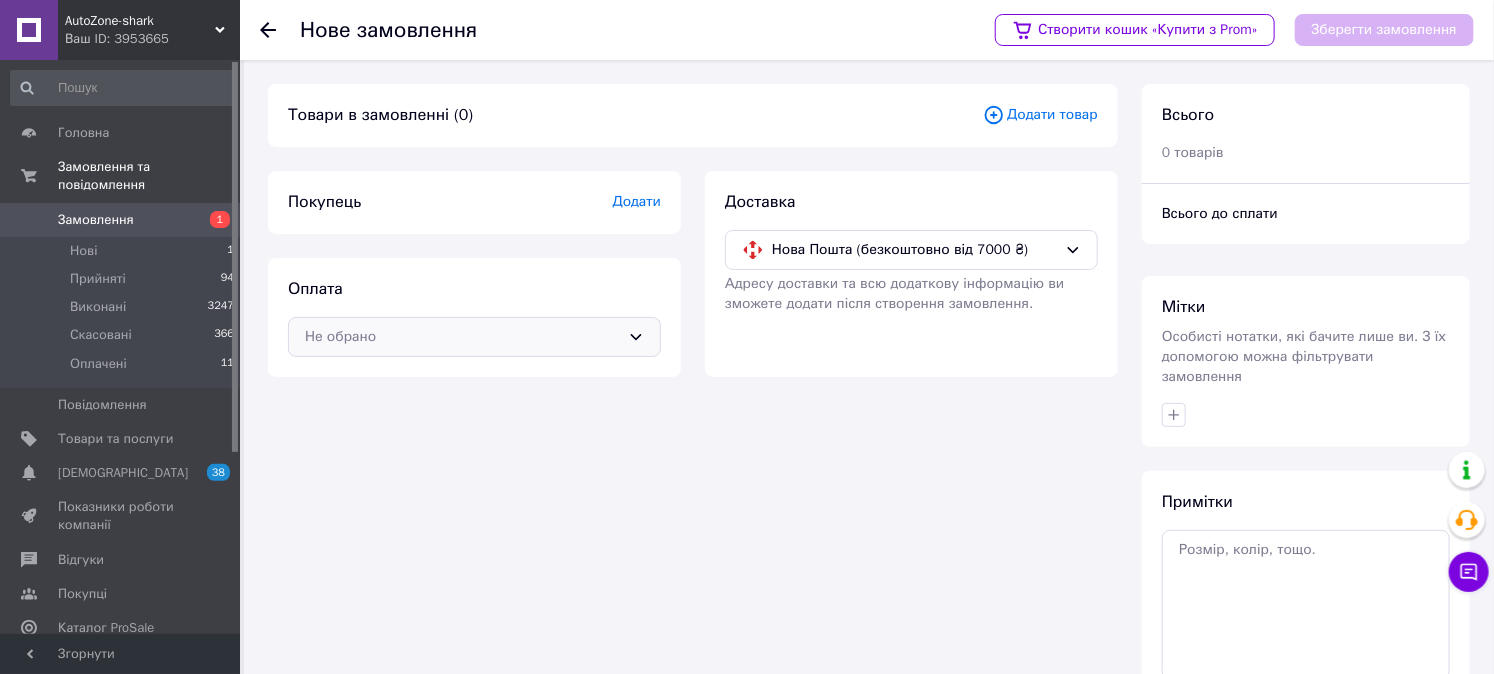 click on "Не обрано" at bounding box center (462, 337) 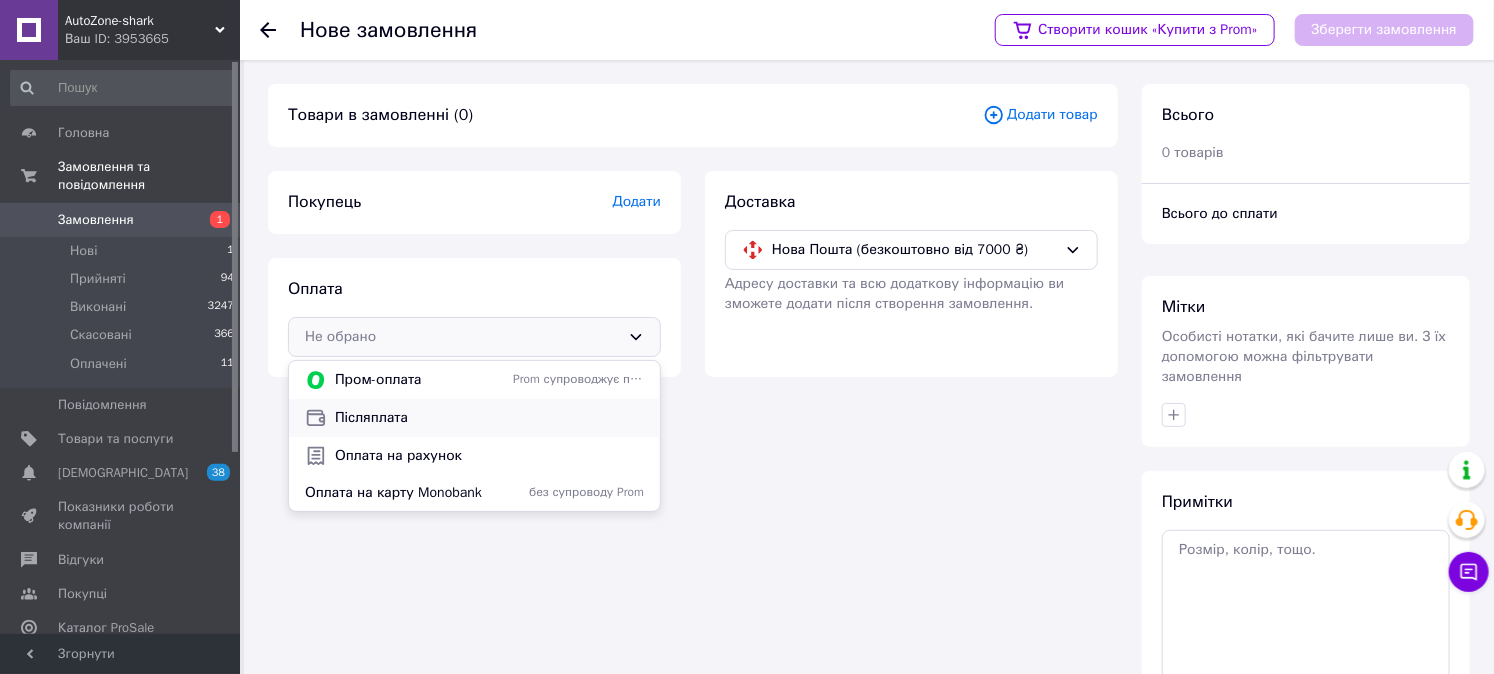 click on "Післяплата" at bounding box center [489, 418] 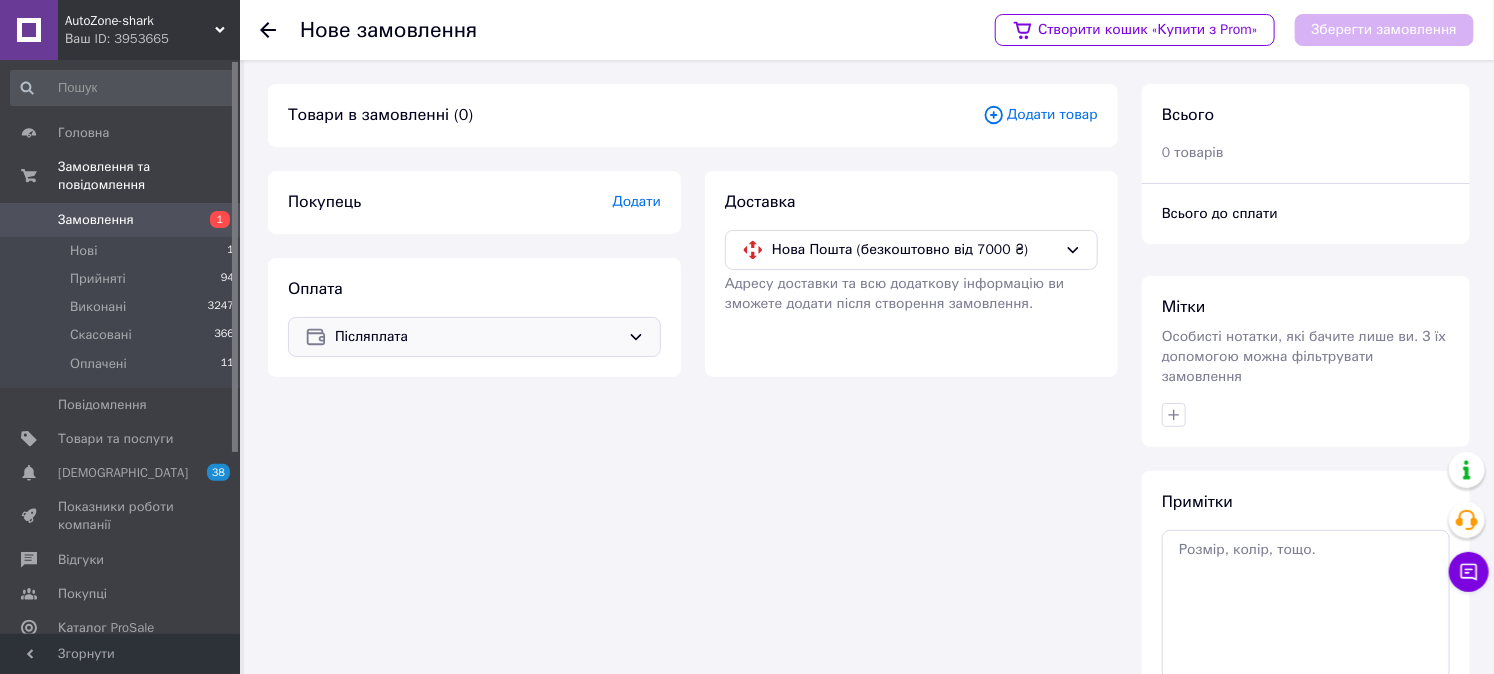click on "Додати" at bounding box center (637, 202) 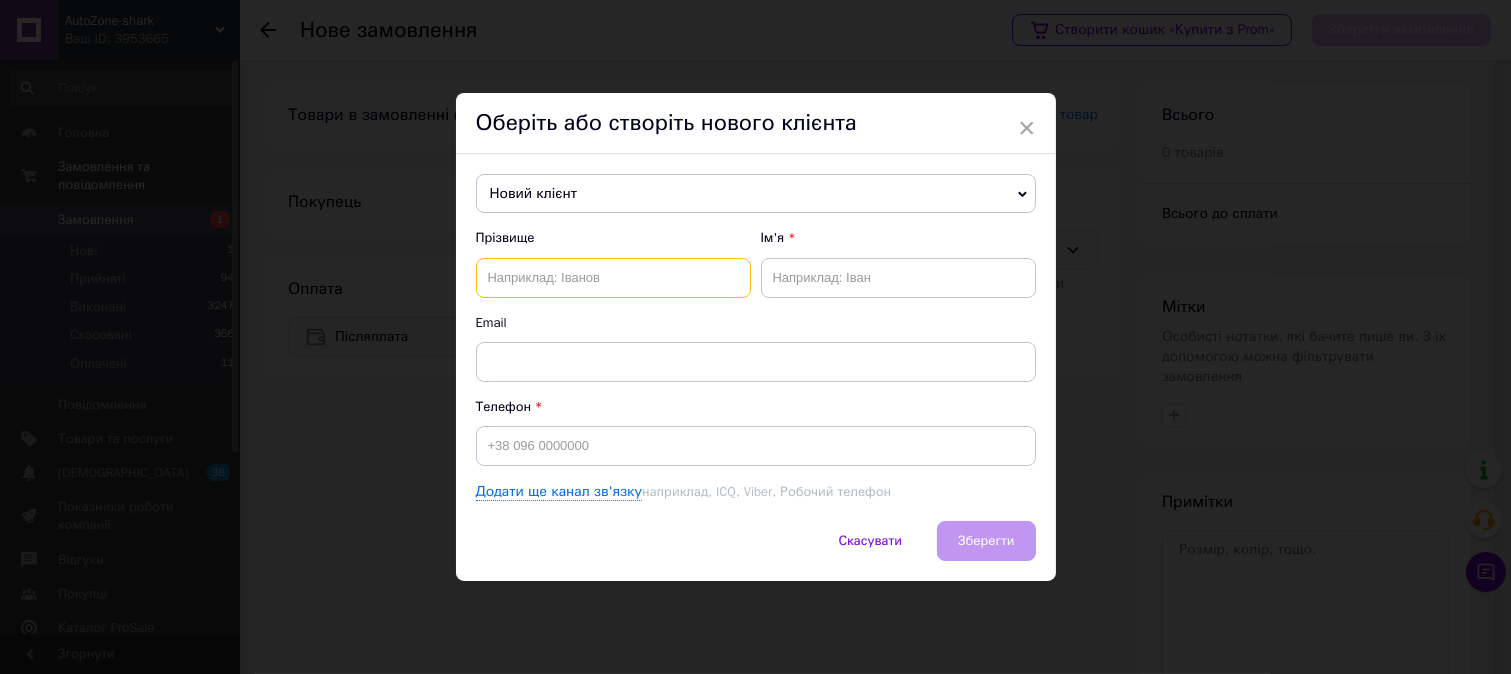 click at bounding box center [613, 278] 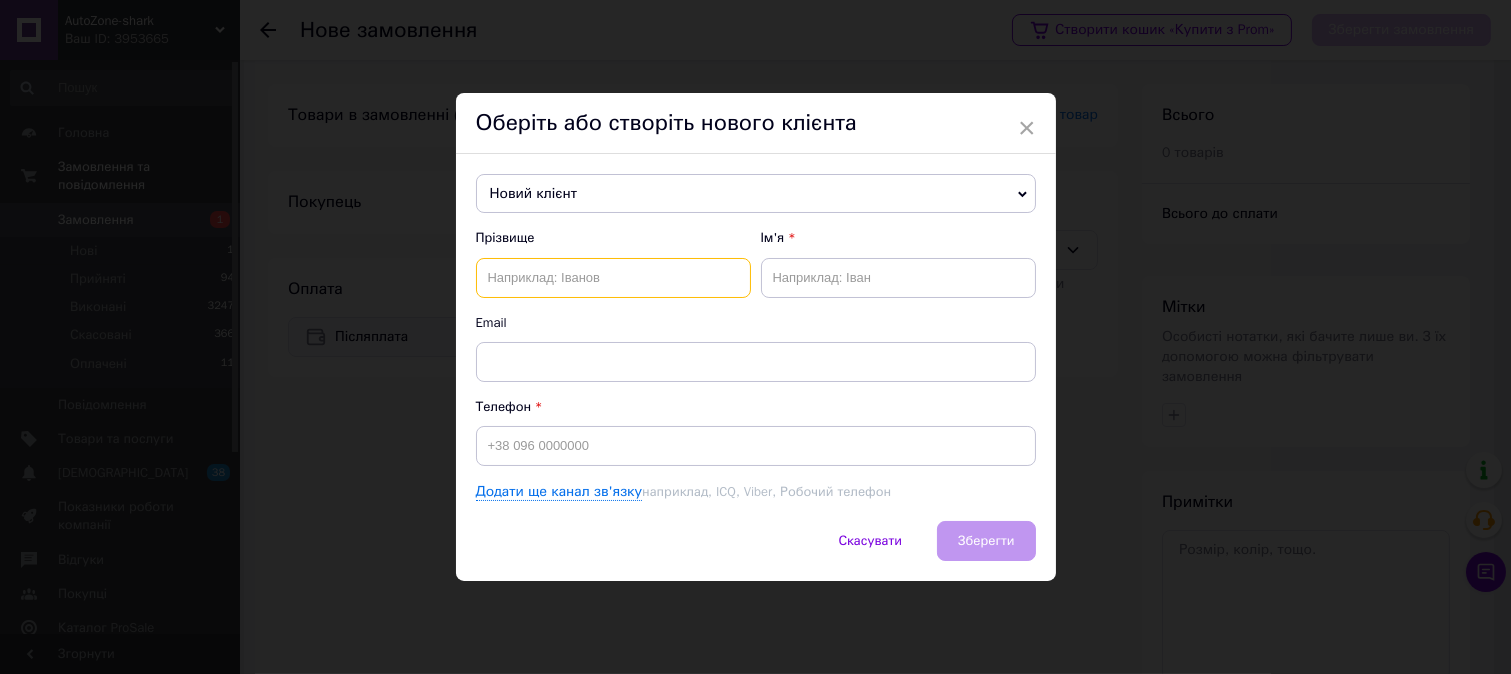 drag, startPoint x: 617, startPoint y: 292, endPoint x: 606, endPoint y: 292, distance: 11 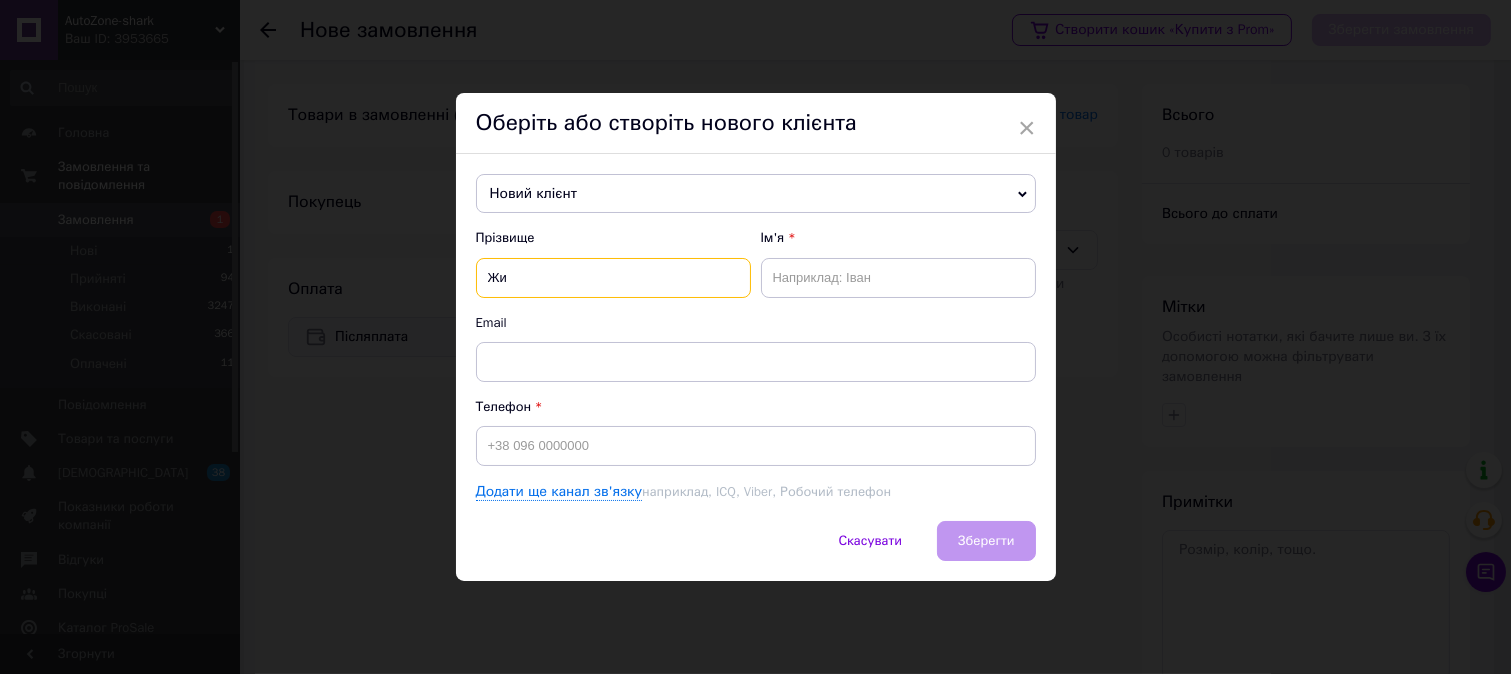 type on "Ж" 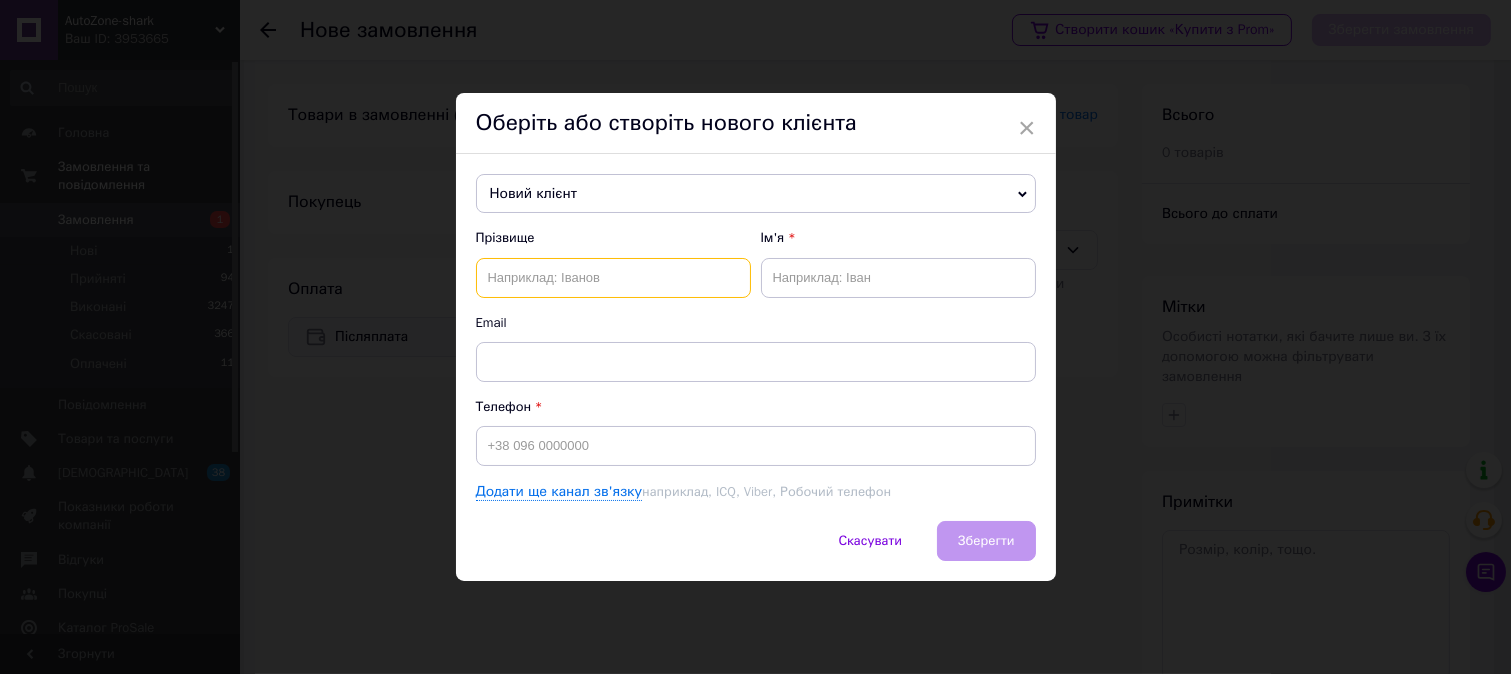 type on "к" 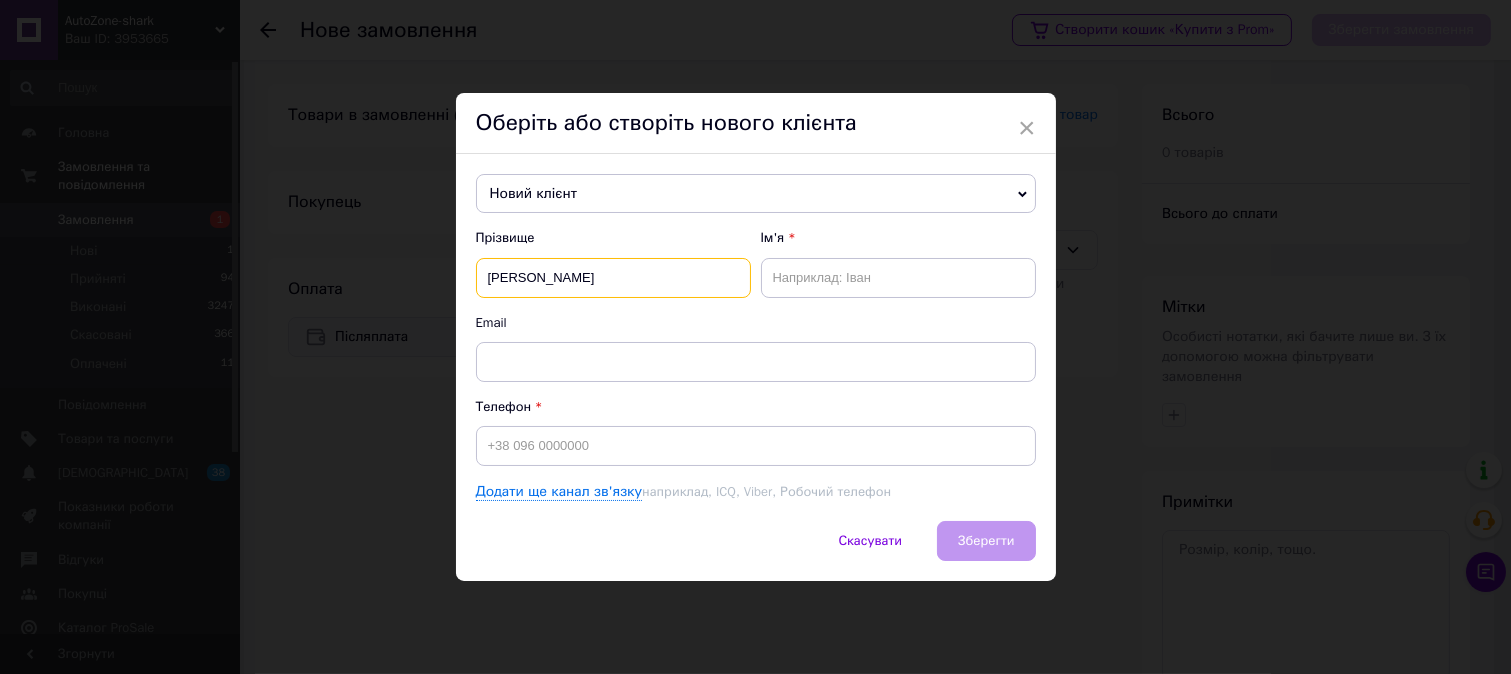 type on "[PERSON_NAME]" 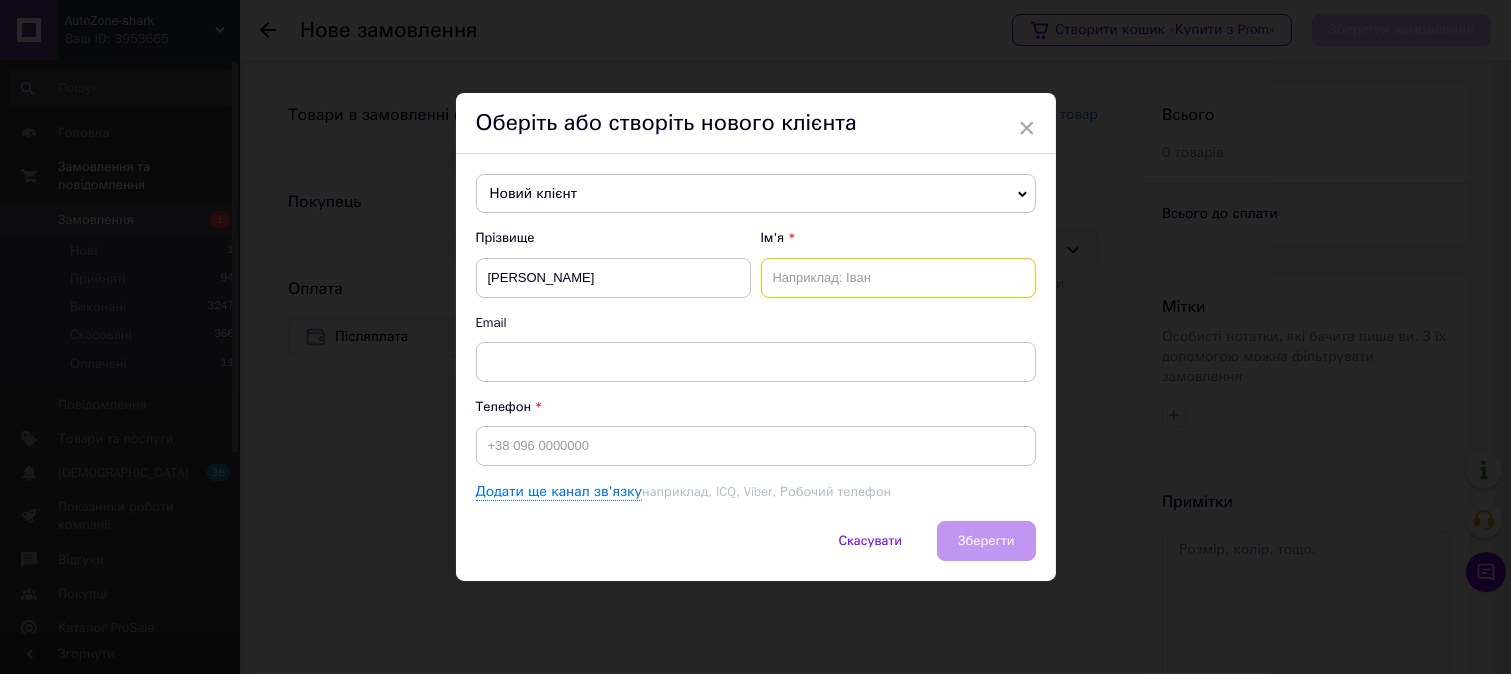 click at bounding box center (898, 278) 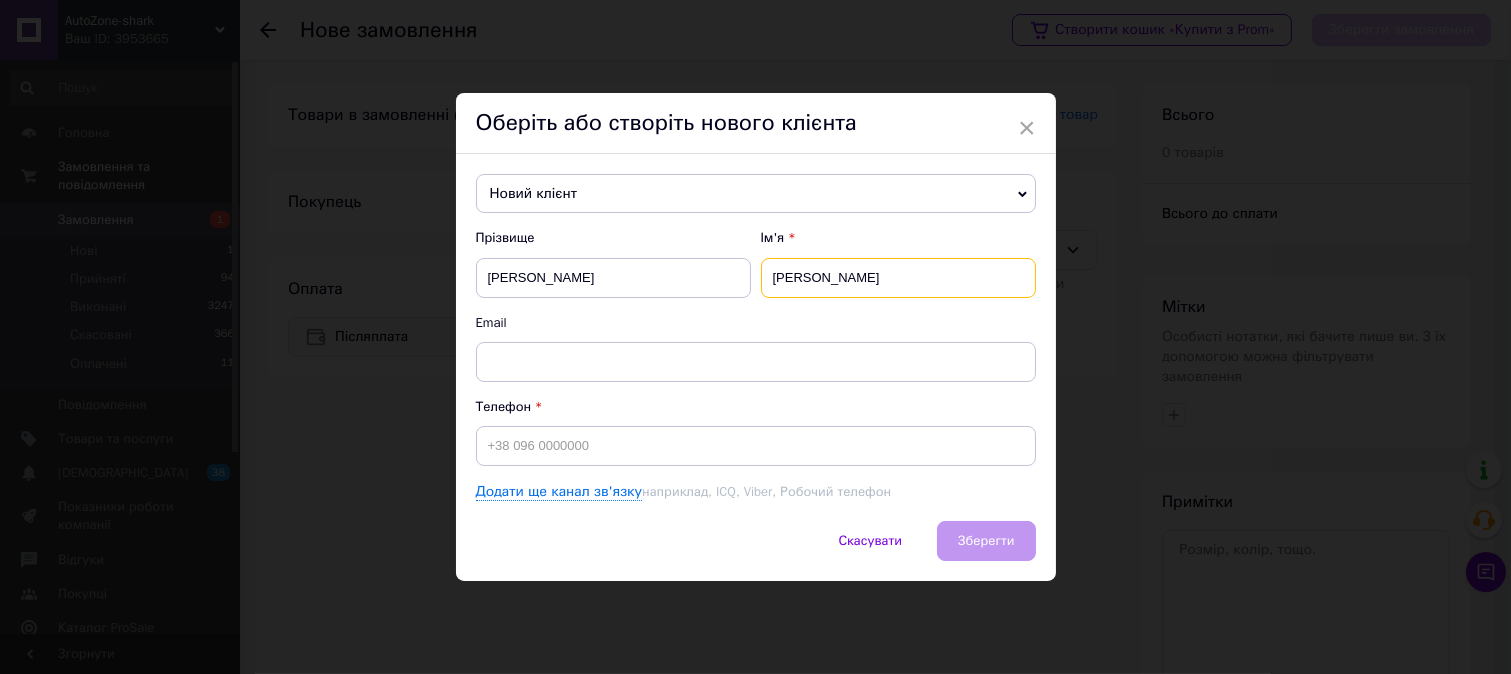 type on "[PERSON_NAME]" 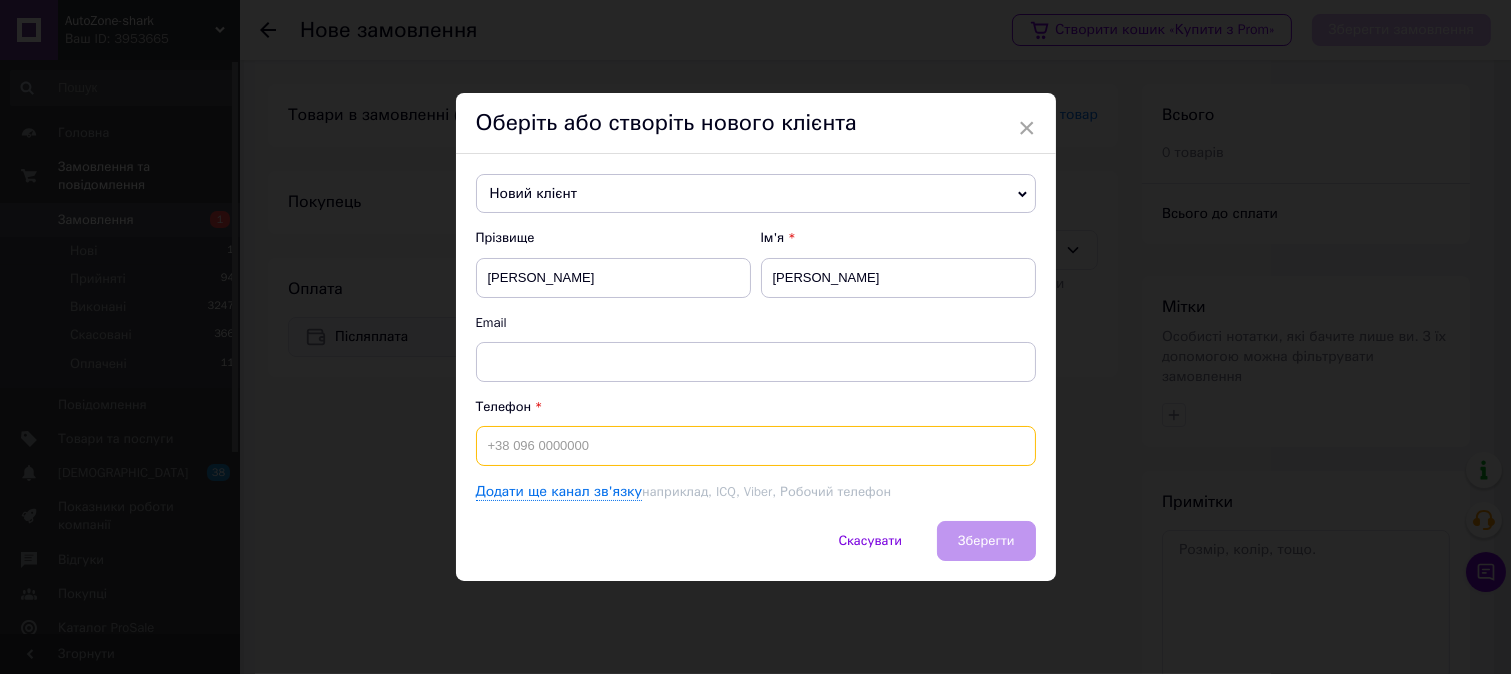 click at bounding box center [756, 446] 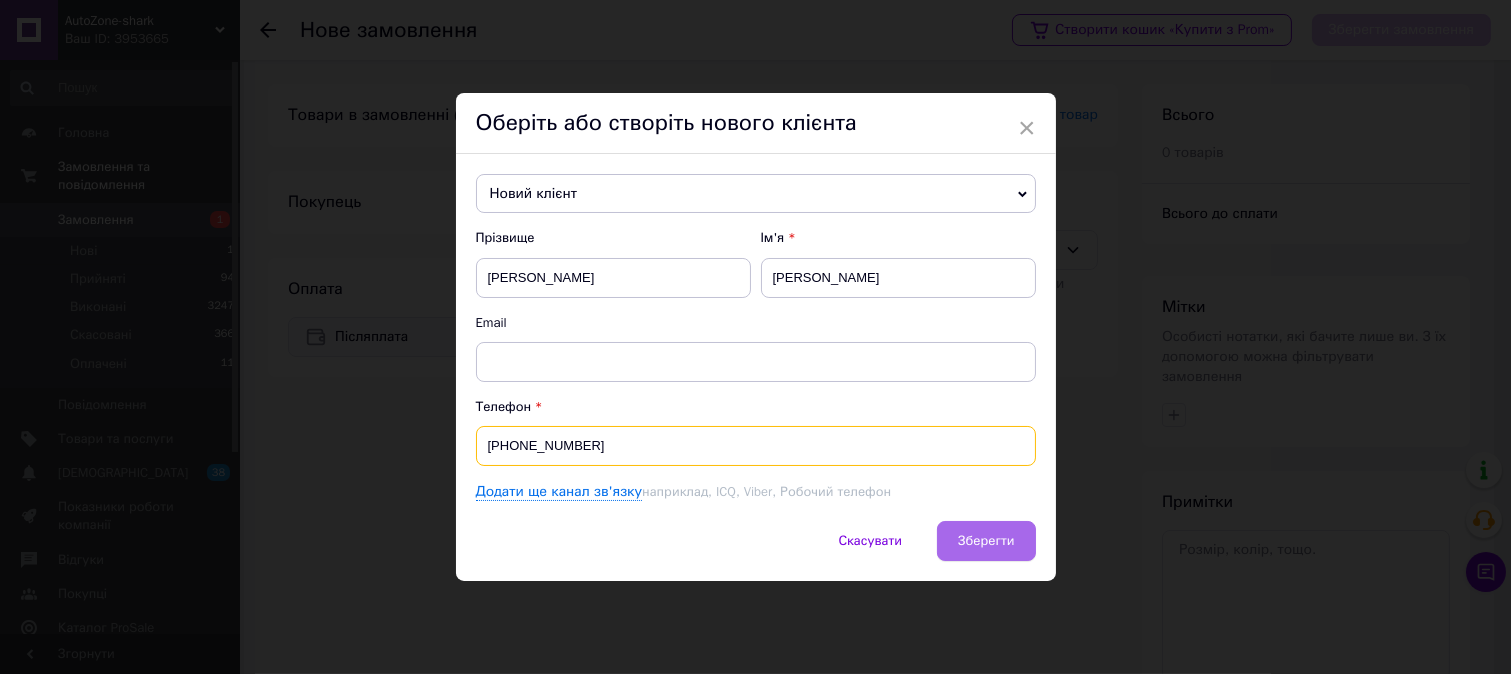 type on "[PHONE_NUMBER]" 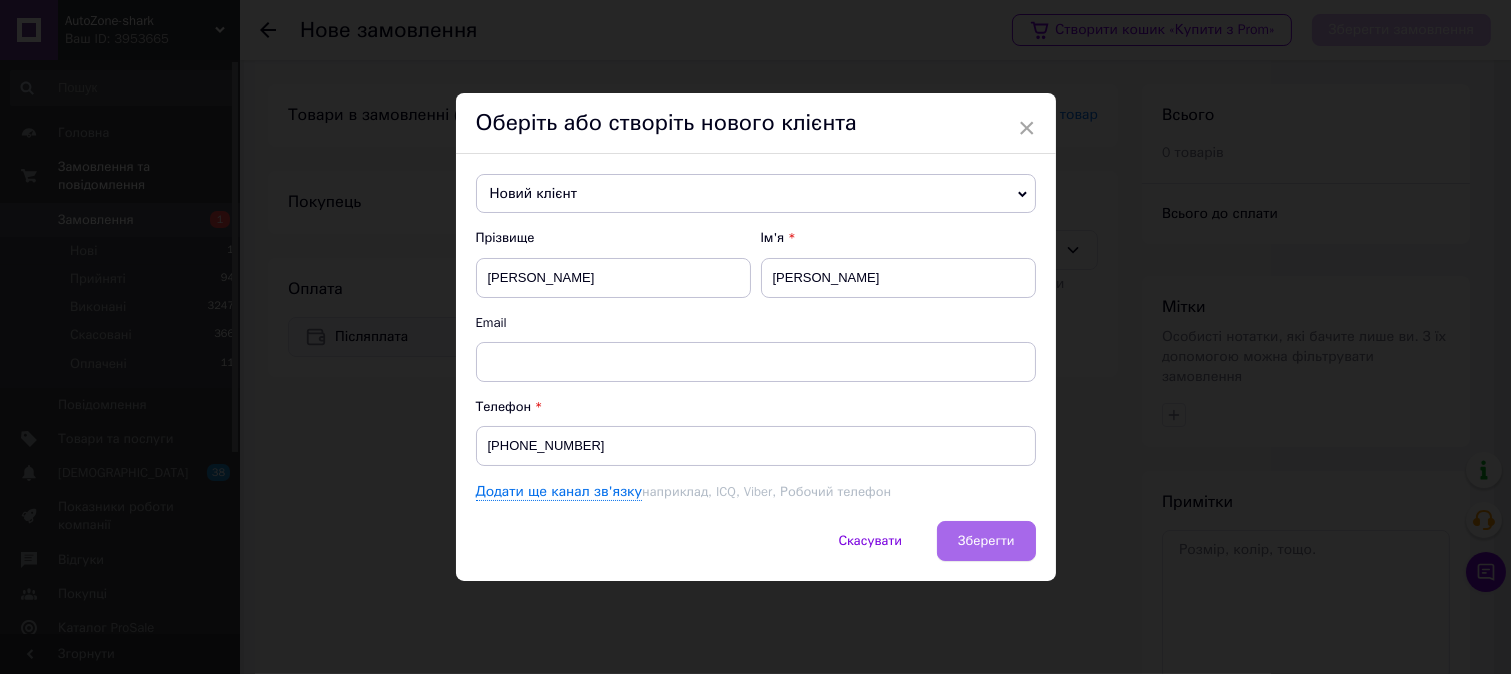 click on "Зберегти" at bounding box center (986, 540) 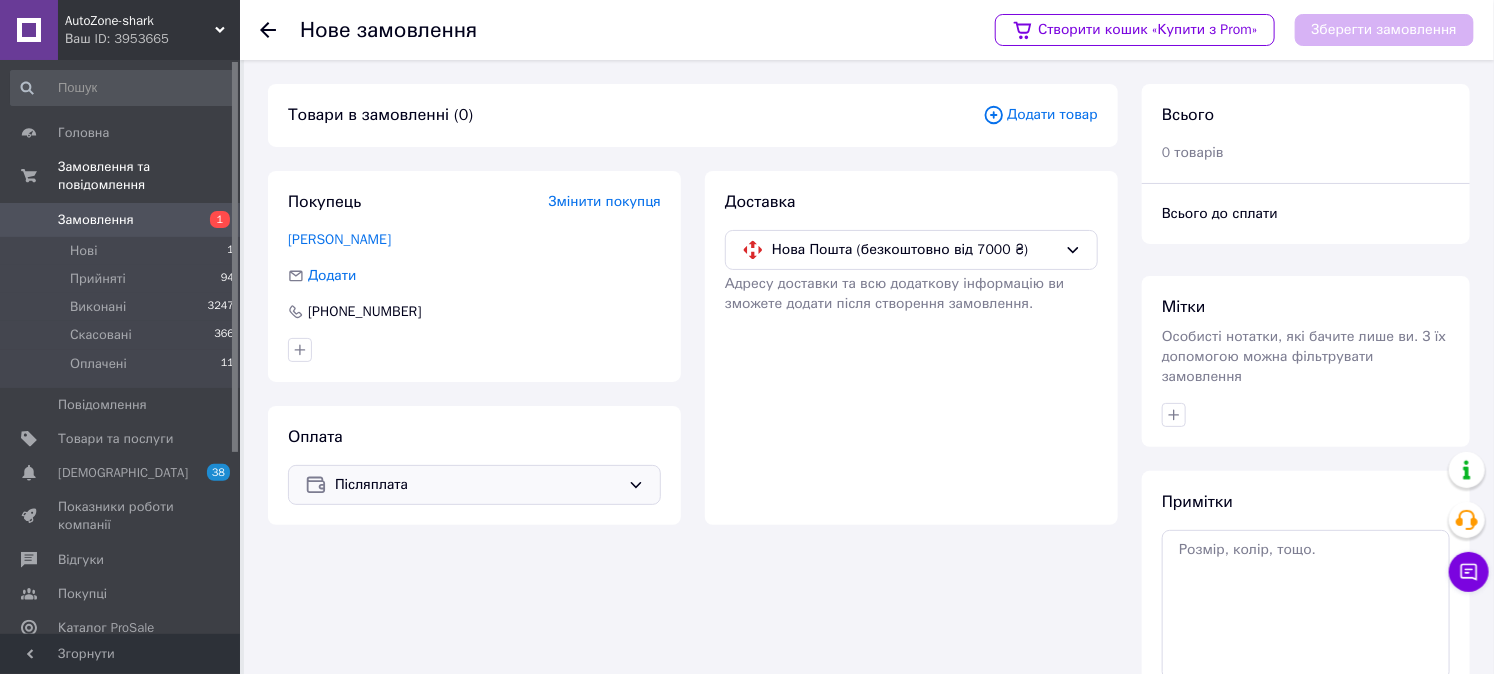 click on "Товари в замовленні (0) Додати товар" at bounding box center (693, 115) 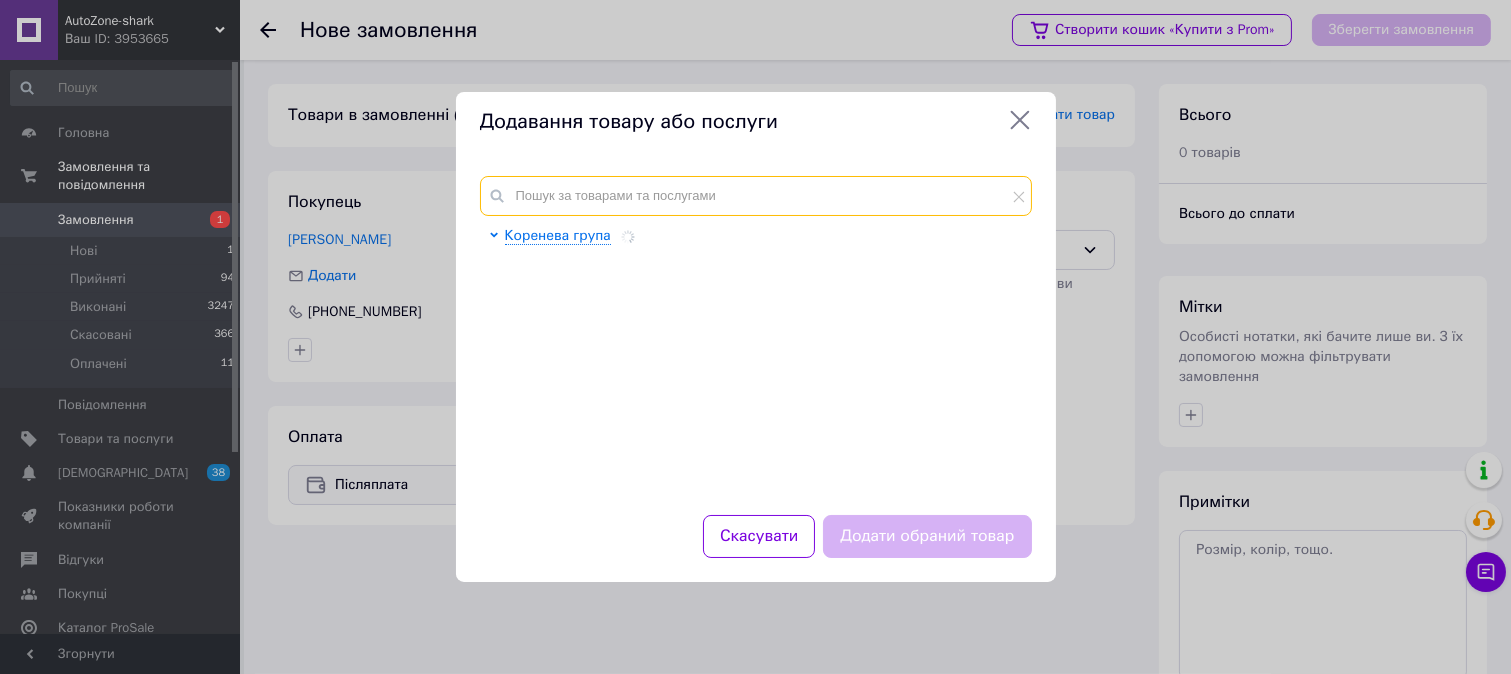 click at bounding box center (756, 196) 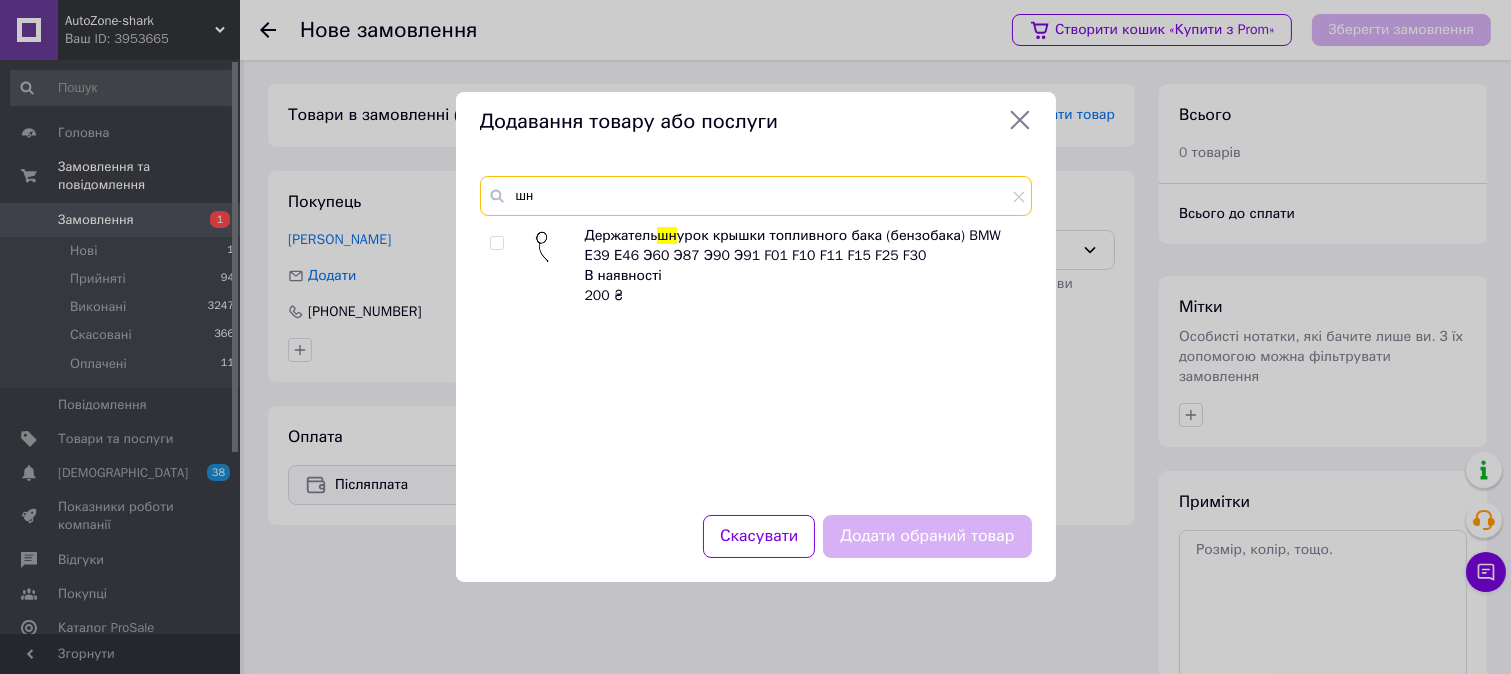 type on "ш" 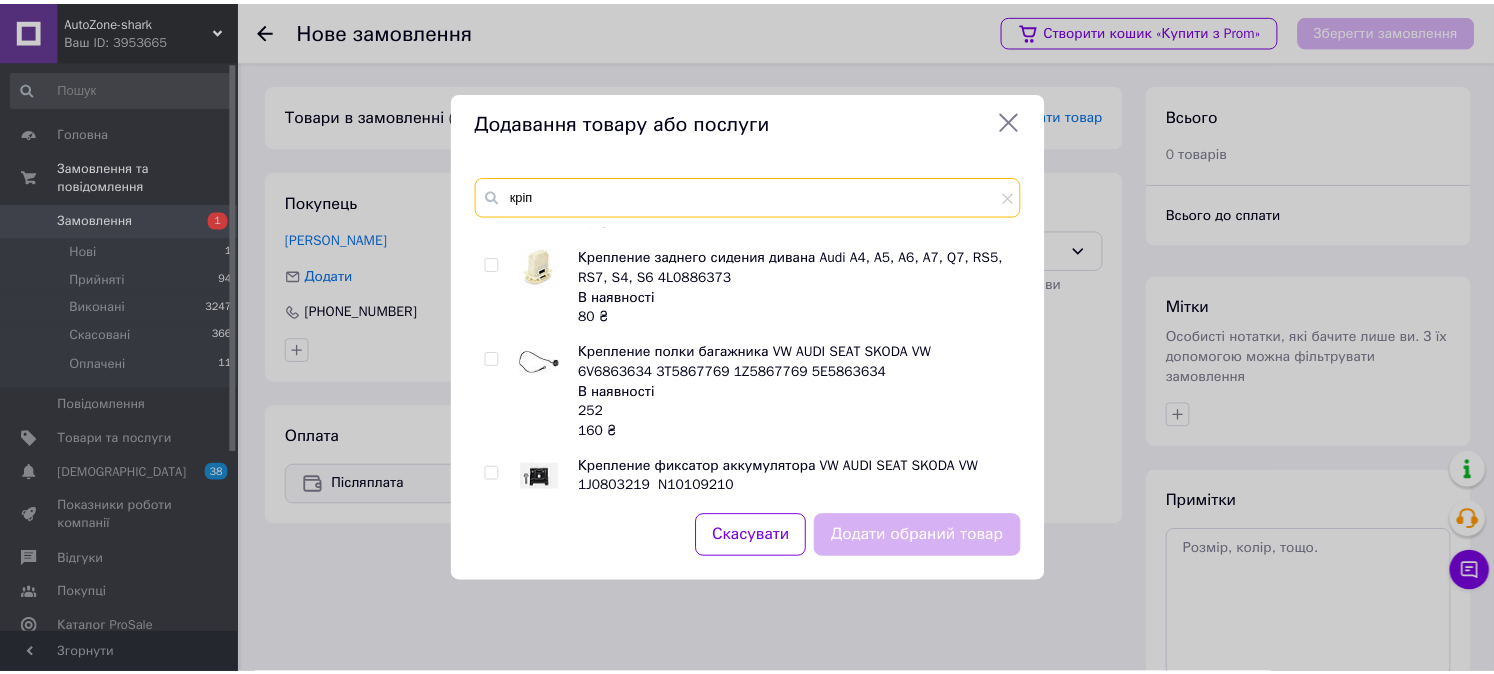 scroll, scrollTop: 1555, scrollLeft: 0, axis: vertical 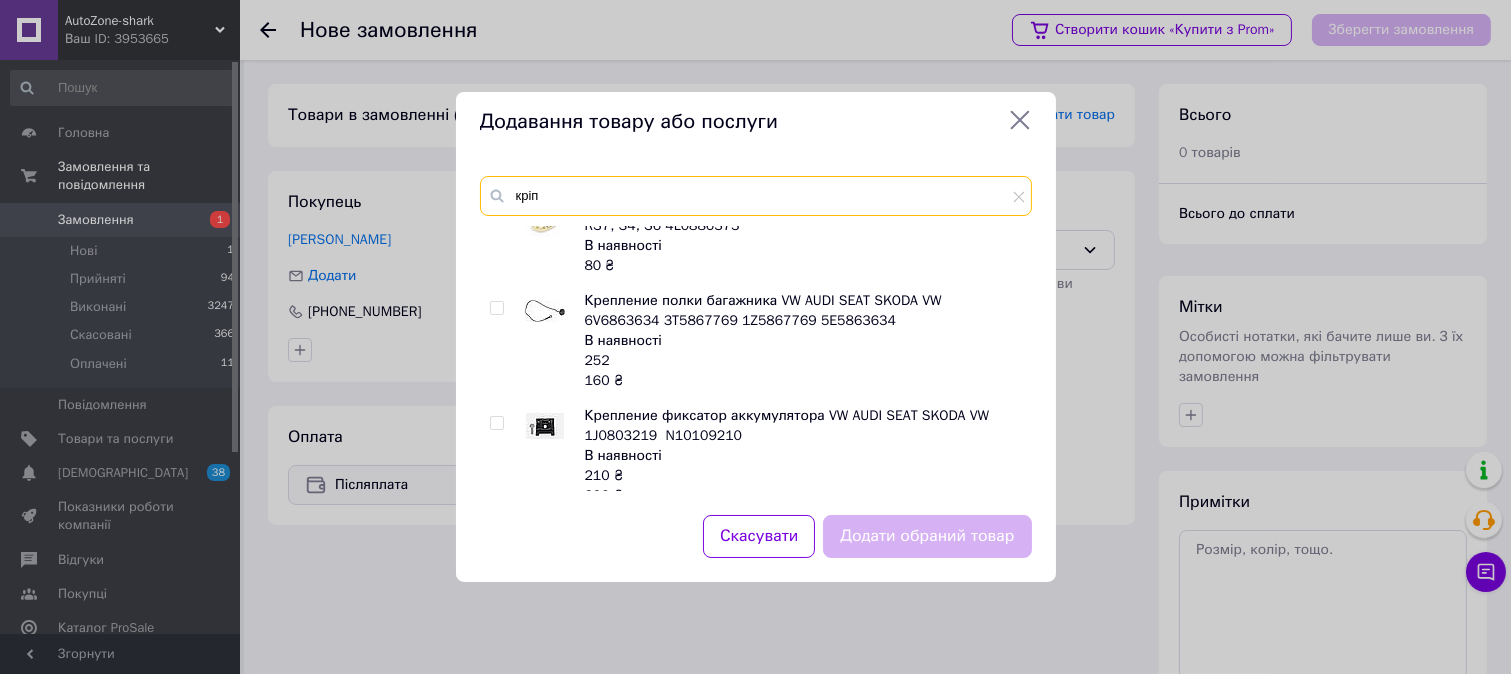 type on "кріп" 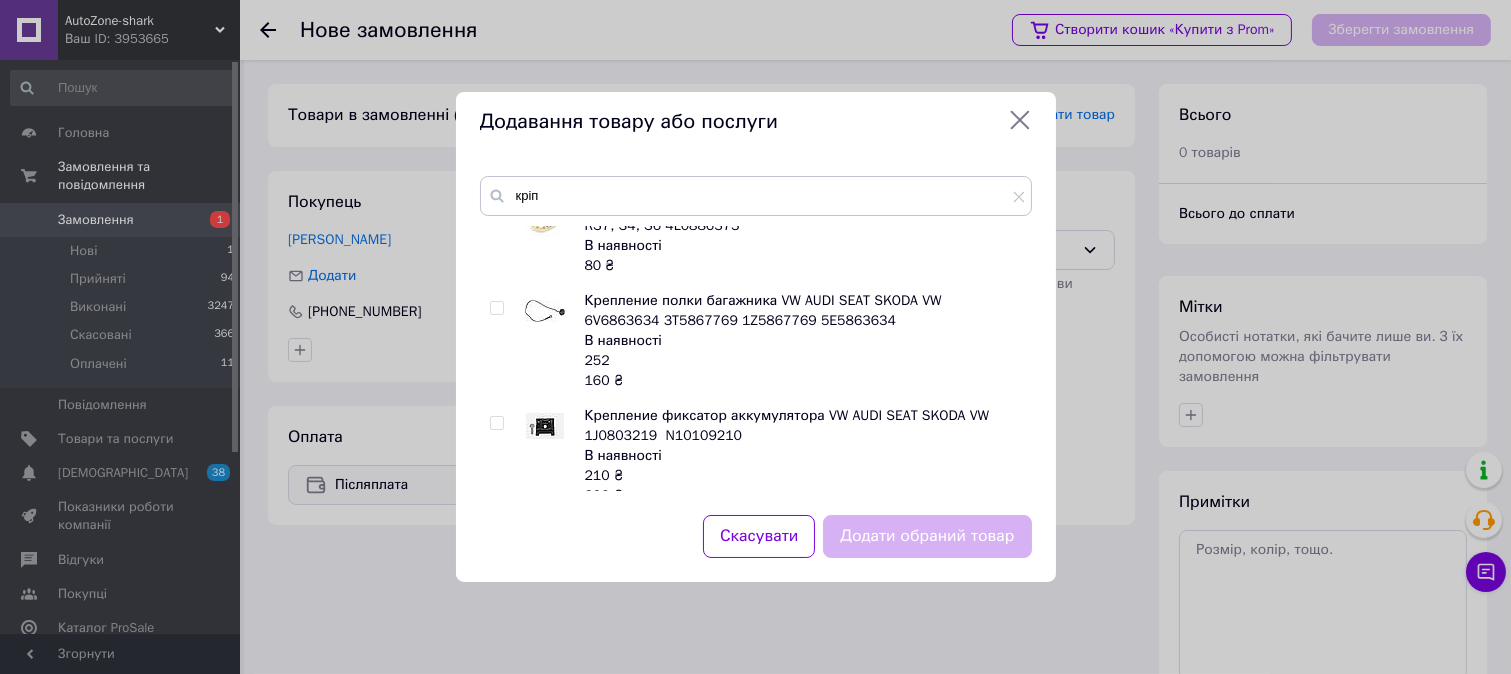 click at bounding box center [496, 308] 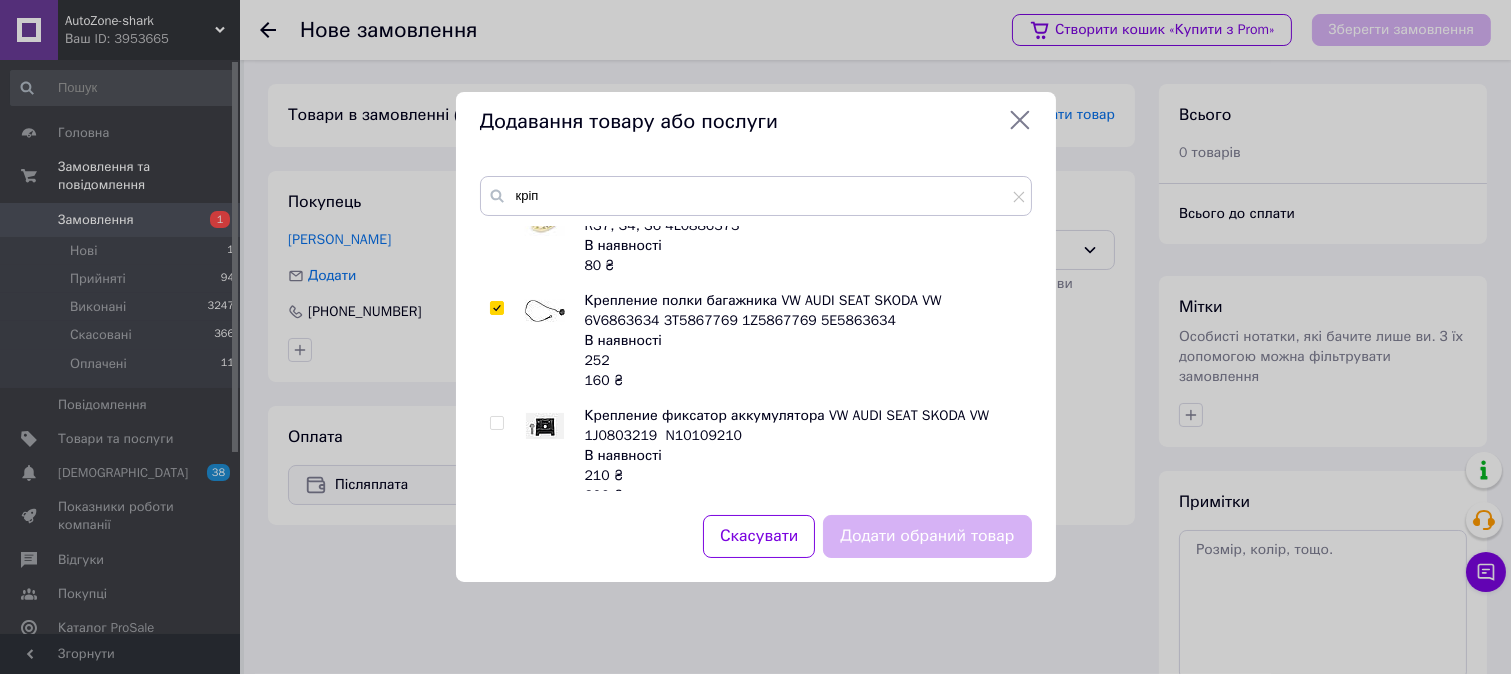 checkbox on "true" 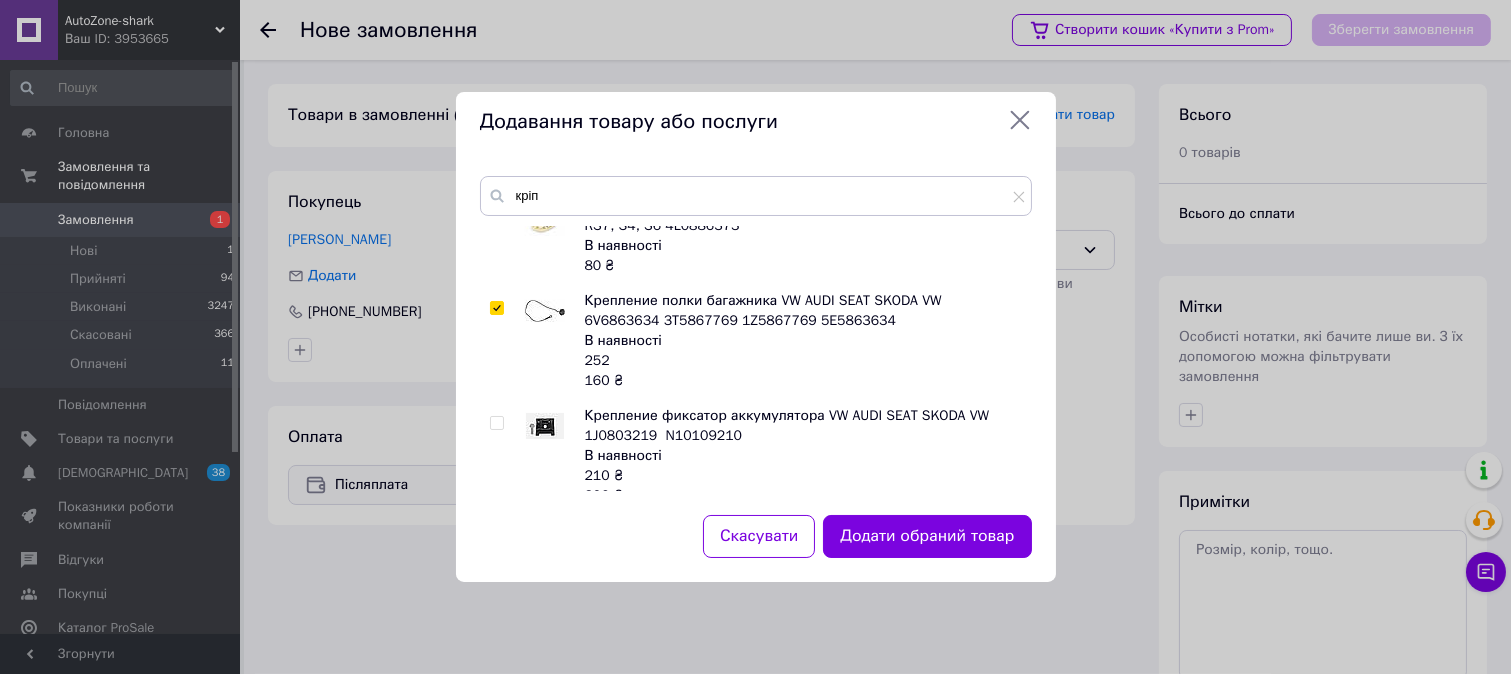 click on "Додати обраний товар" at bounding box center [927, 536] 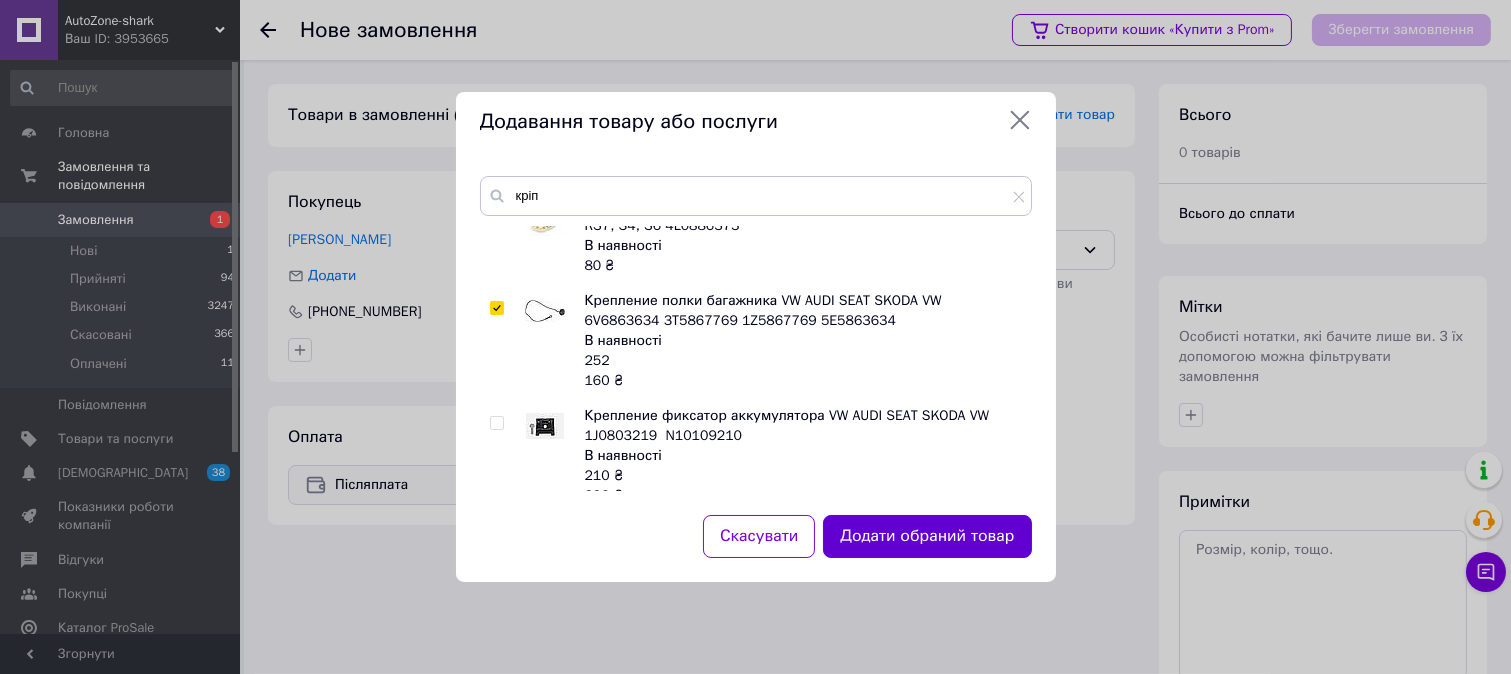 click on "Додати обраний товар" at bounding box center [927, 536] 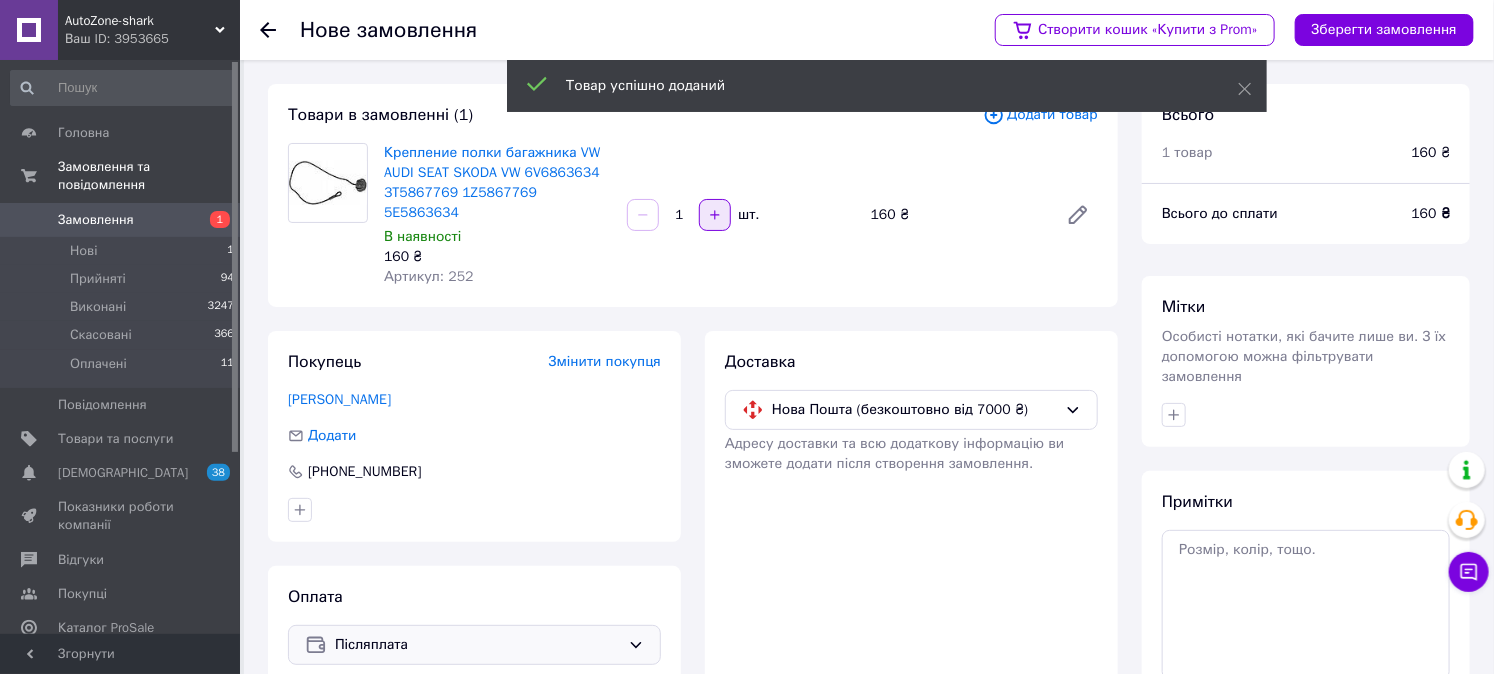 click 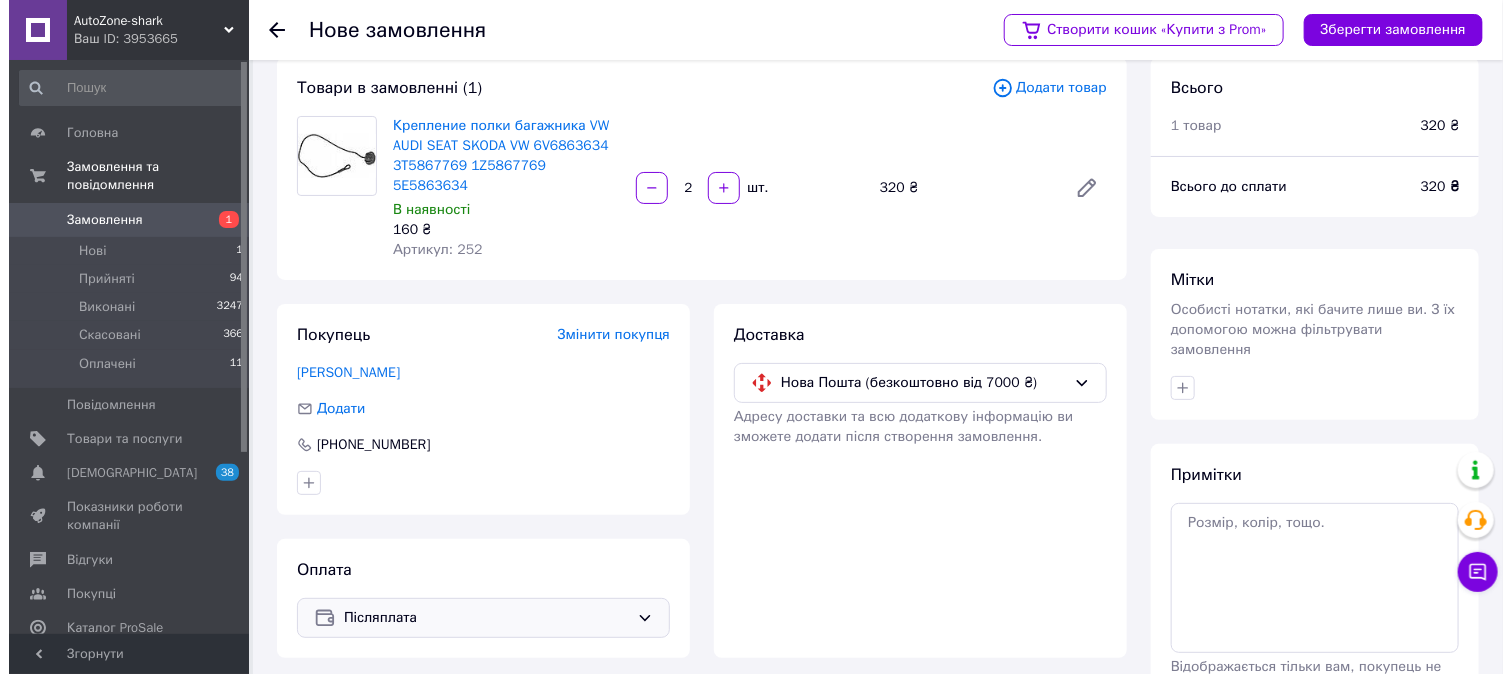 scroll, scrollTop: 0, scrollLeft: 0, axis: both 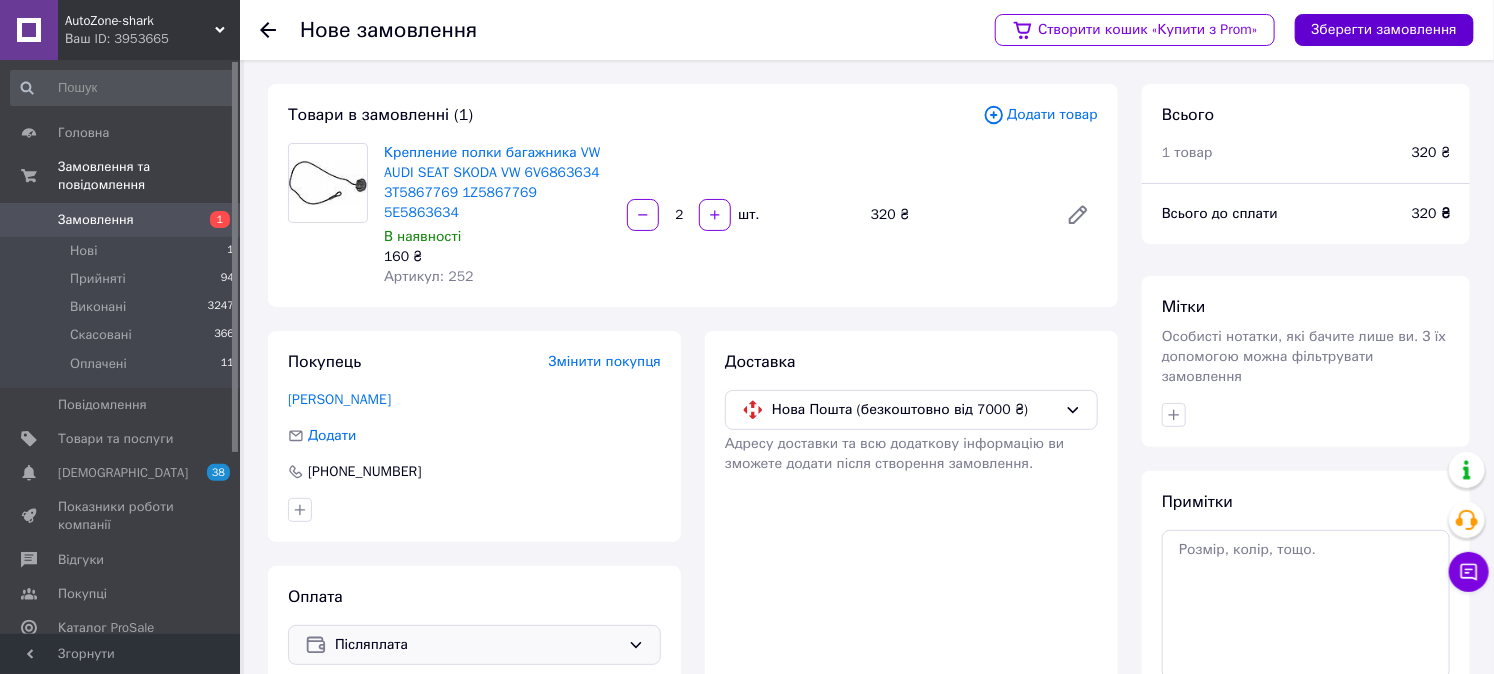 click on "Зберегти замовлення" at bounding box center [1384, 30] 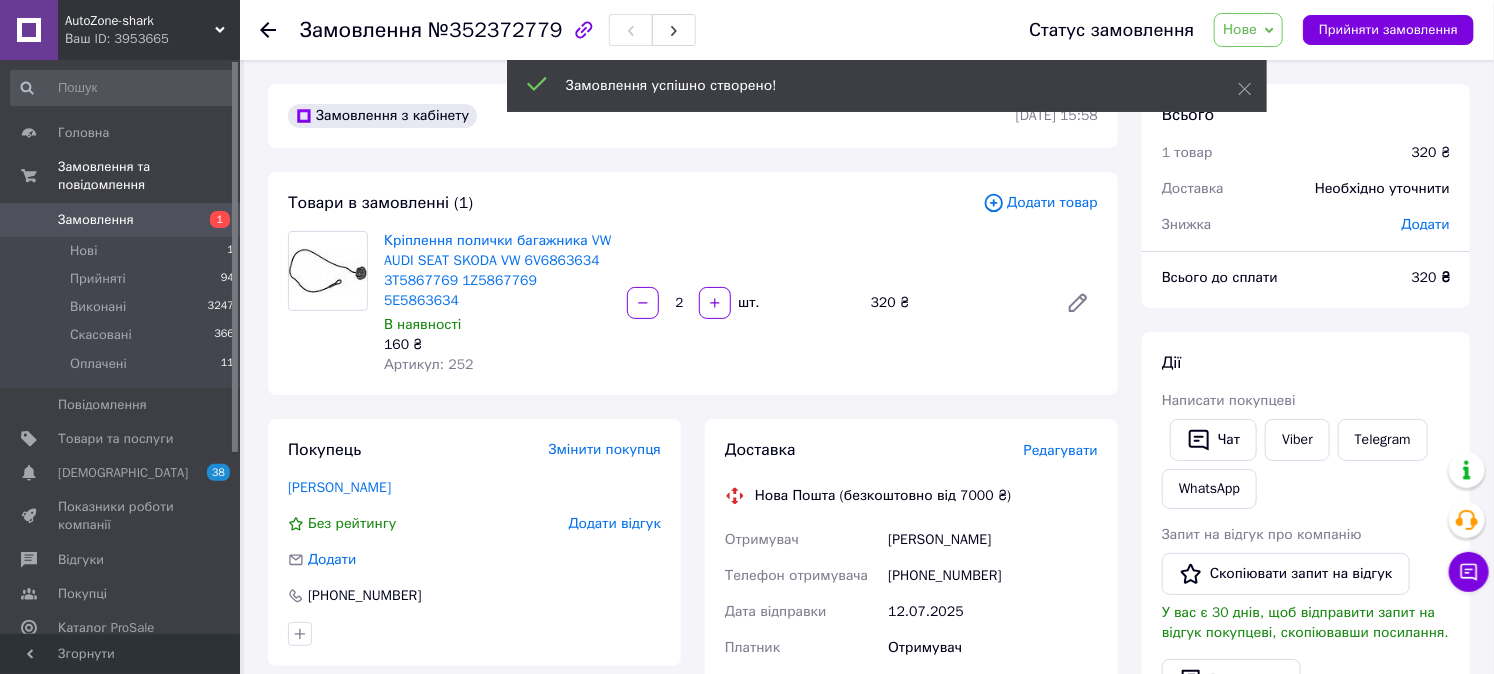 click on "Редагувати" at bounding box center (1061, 450) 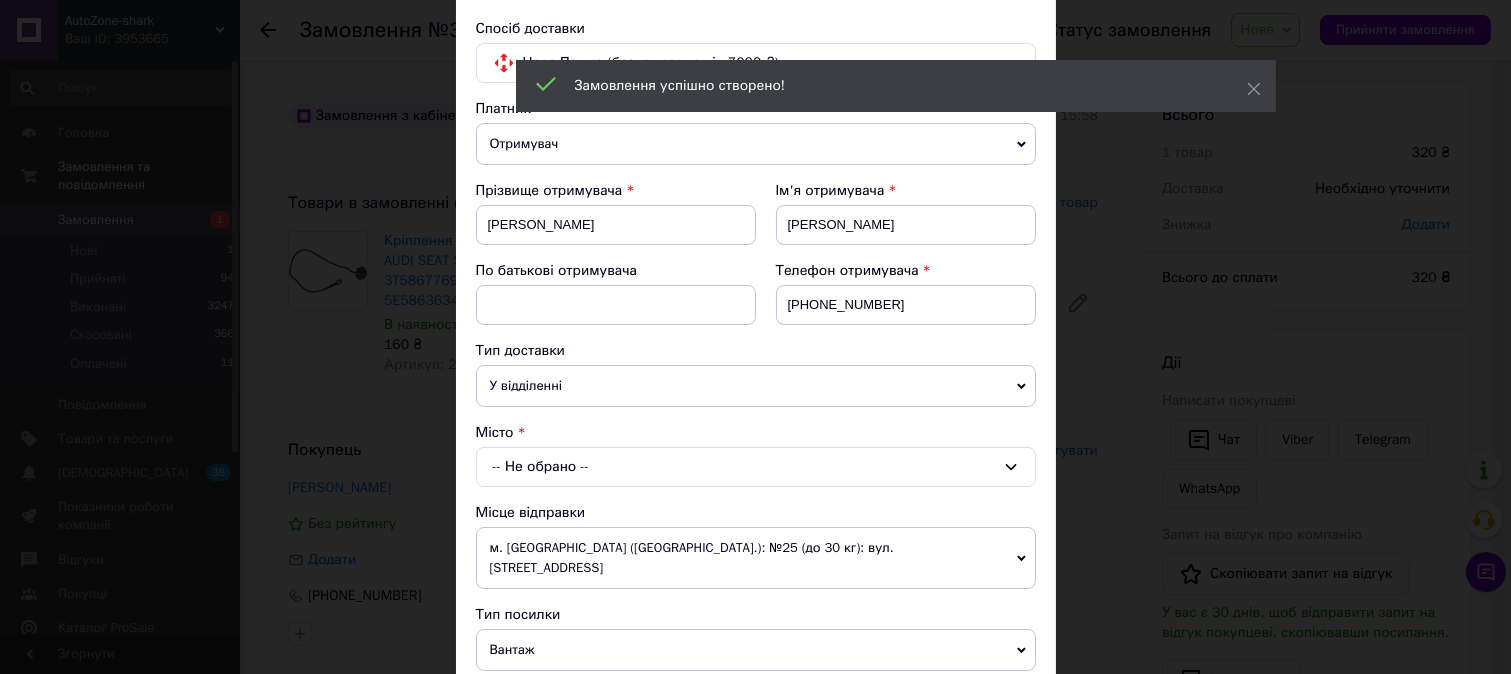 scroll, scrollTop: 222, scrollLeft: 0, axis: vertical 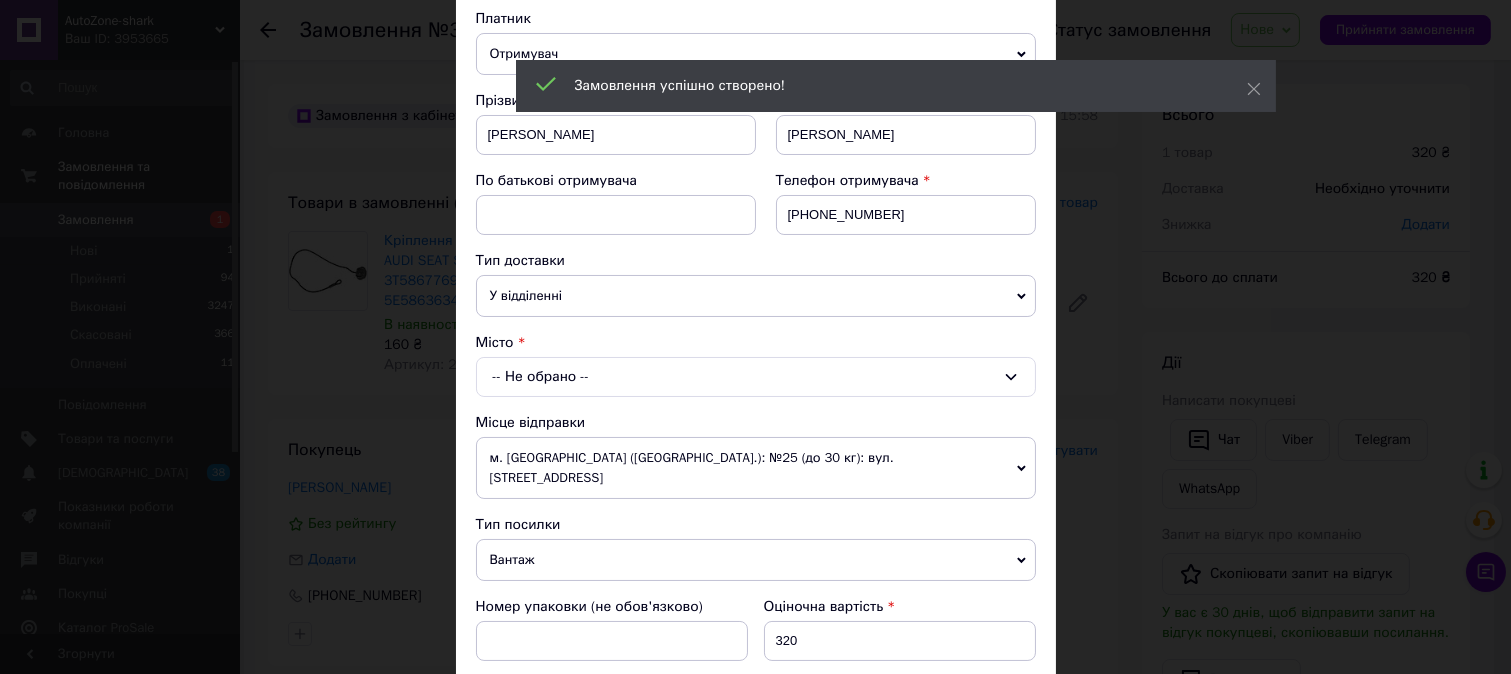 click on "-- Не обрано --" at bounding box center [756, 377] 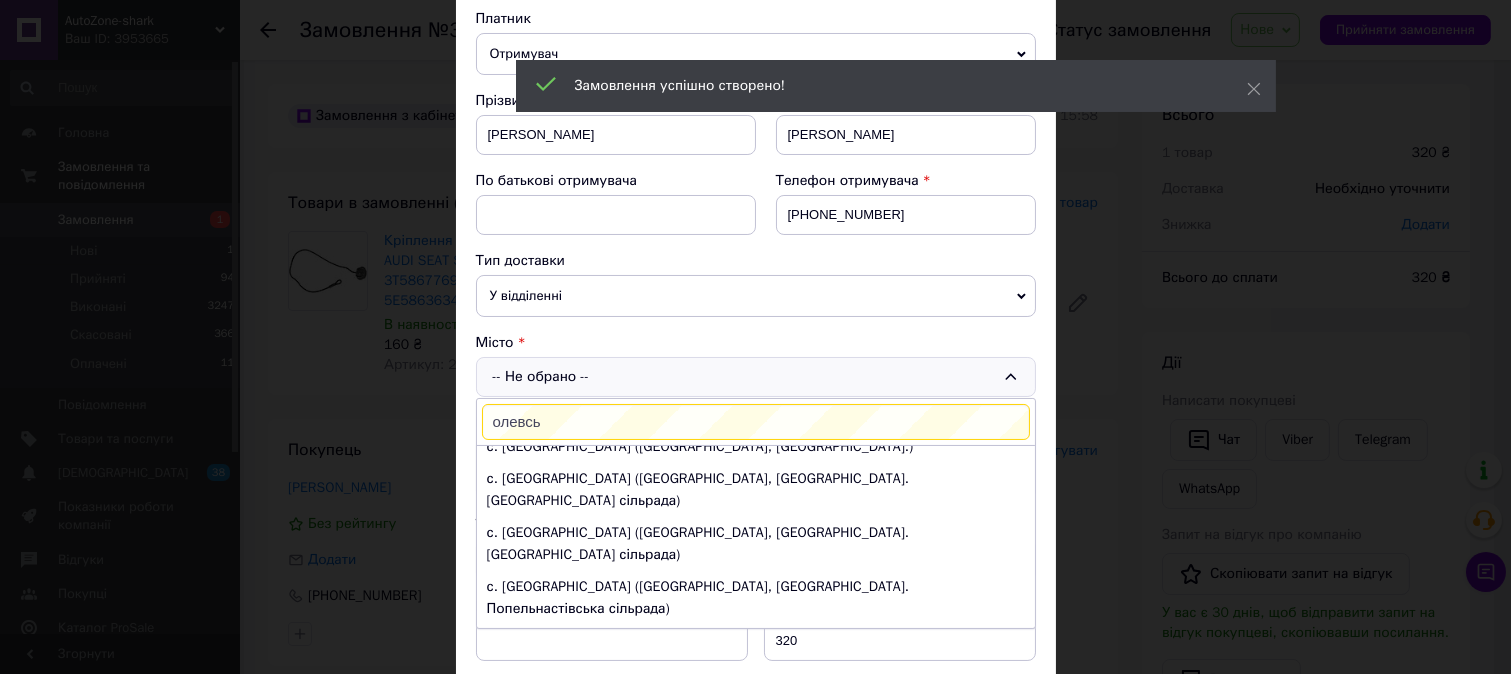 scroll, scrollTop: 0, scrollLeft: 0, axis: both 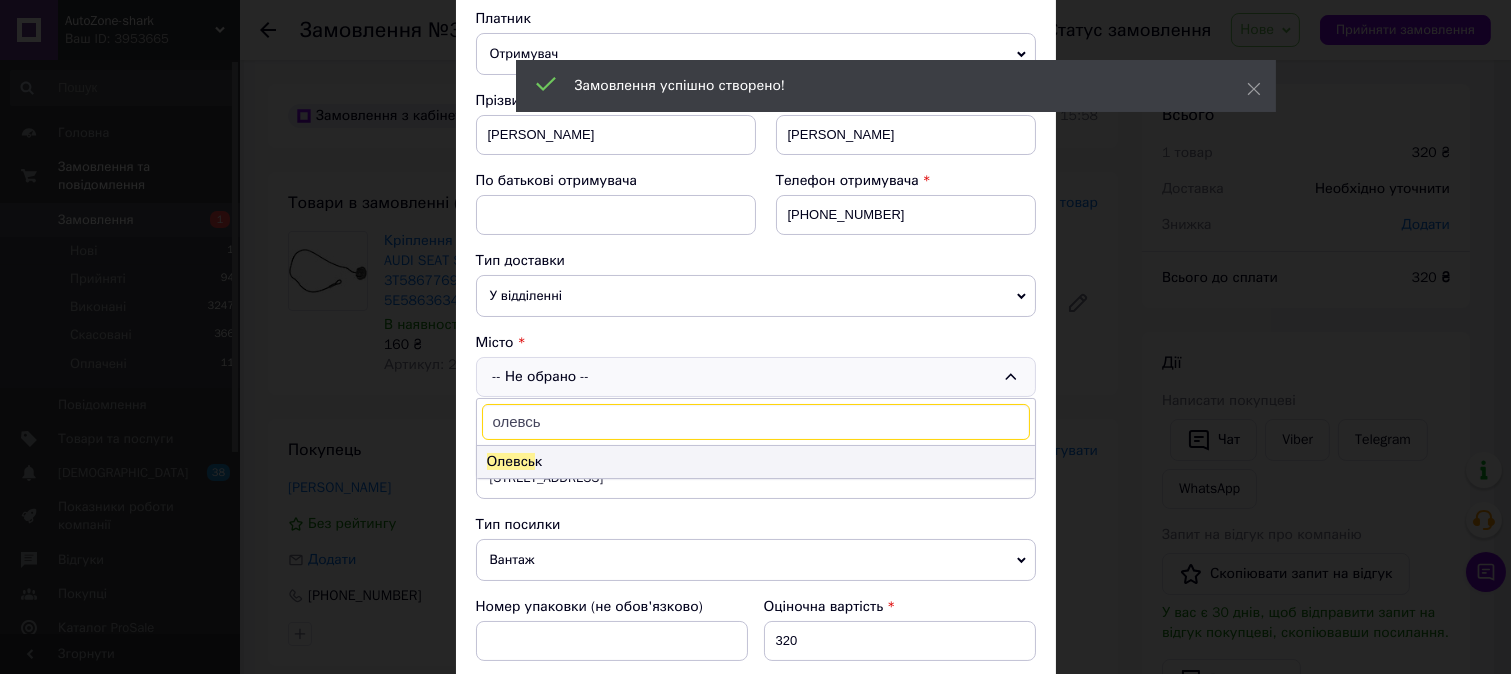 type on "олевсь" 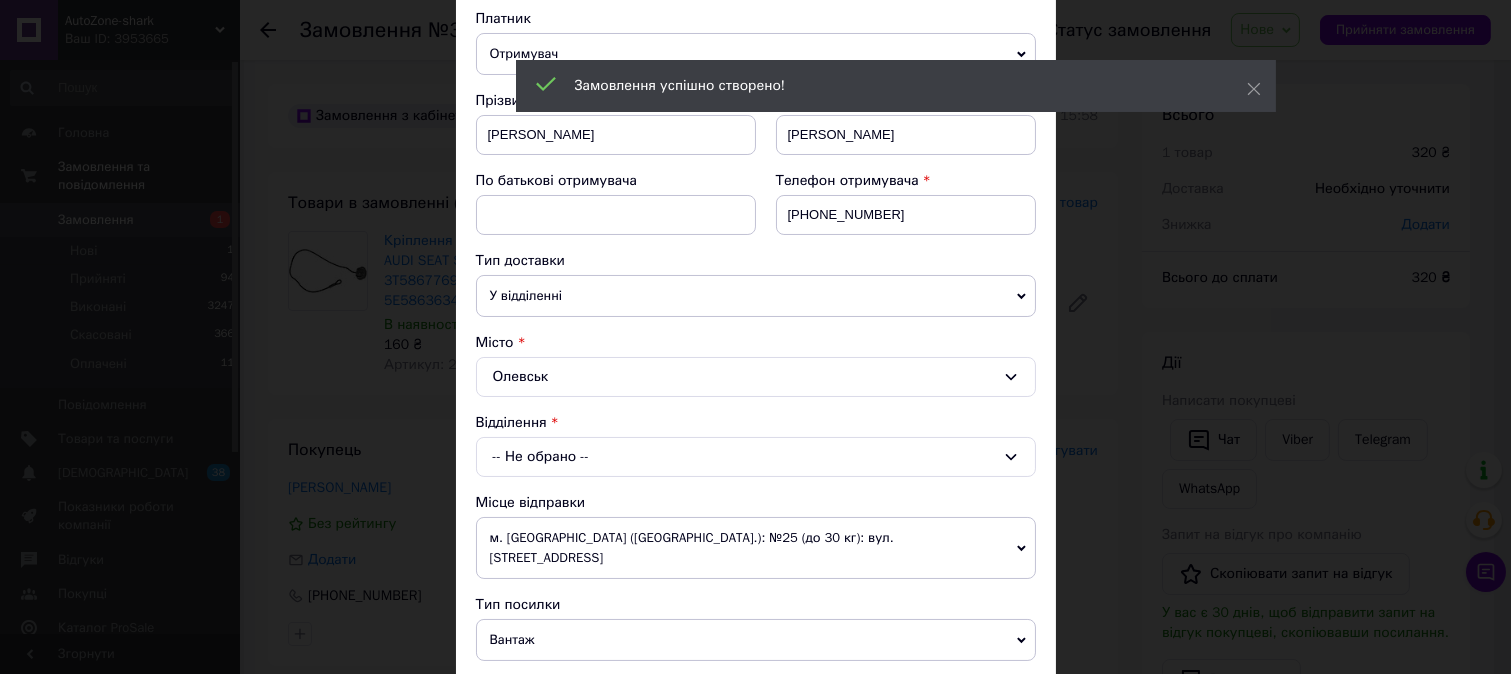 click on "-- Не обрано --" at bounding box center (756, 457) 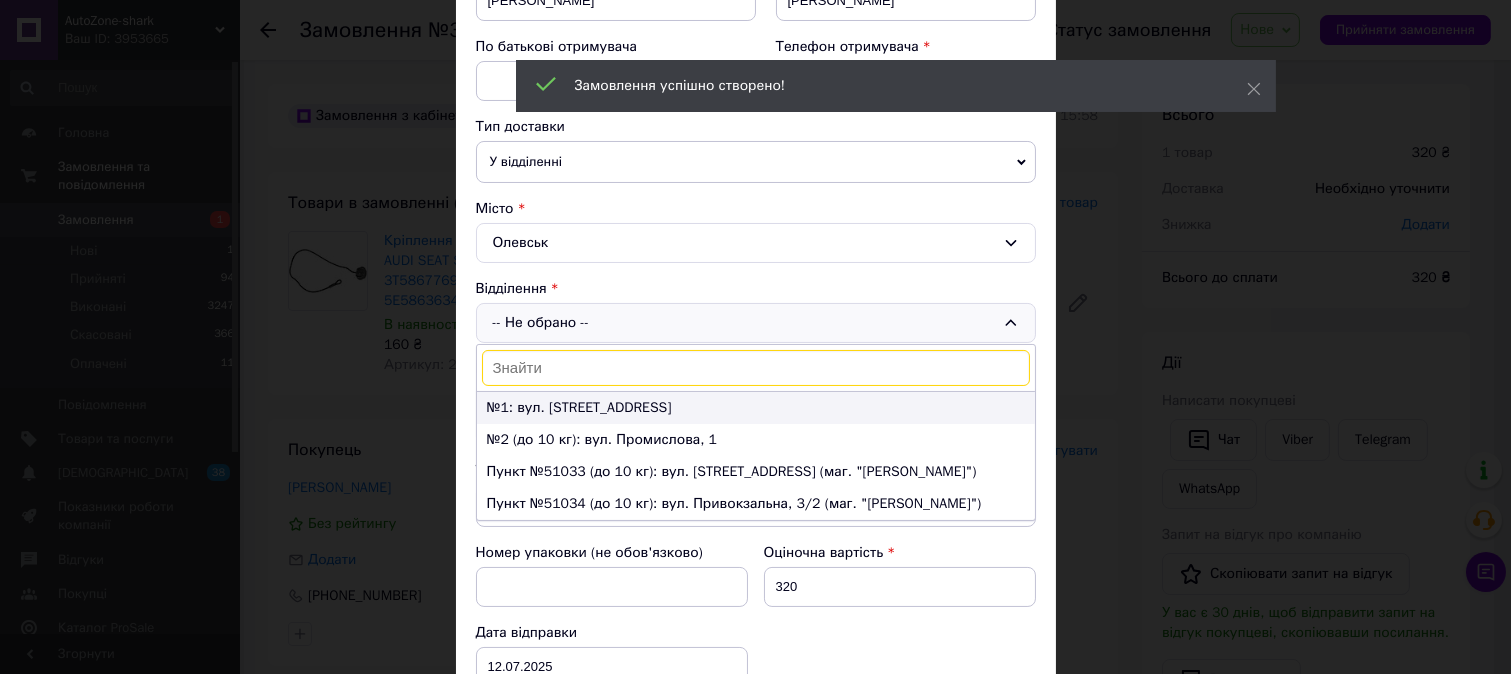 scroll, scrollTop: 444, scrollLeft: 0, axis: vertical 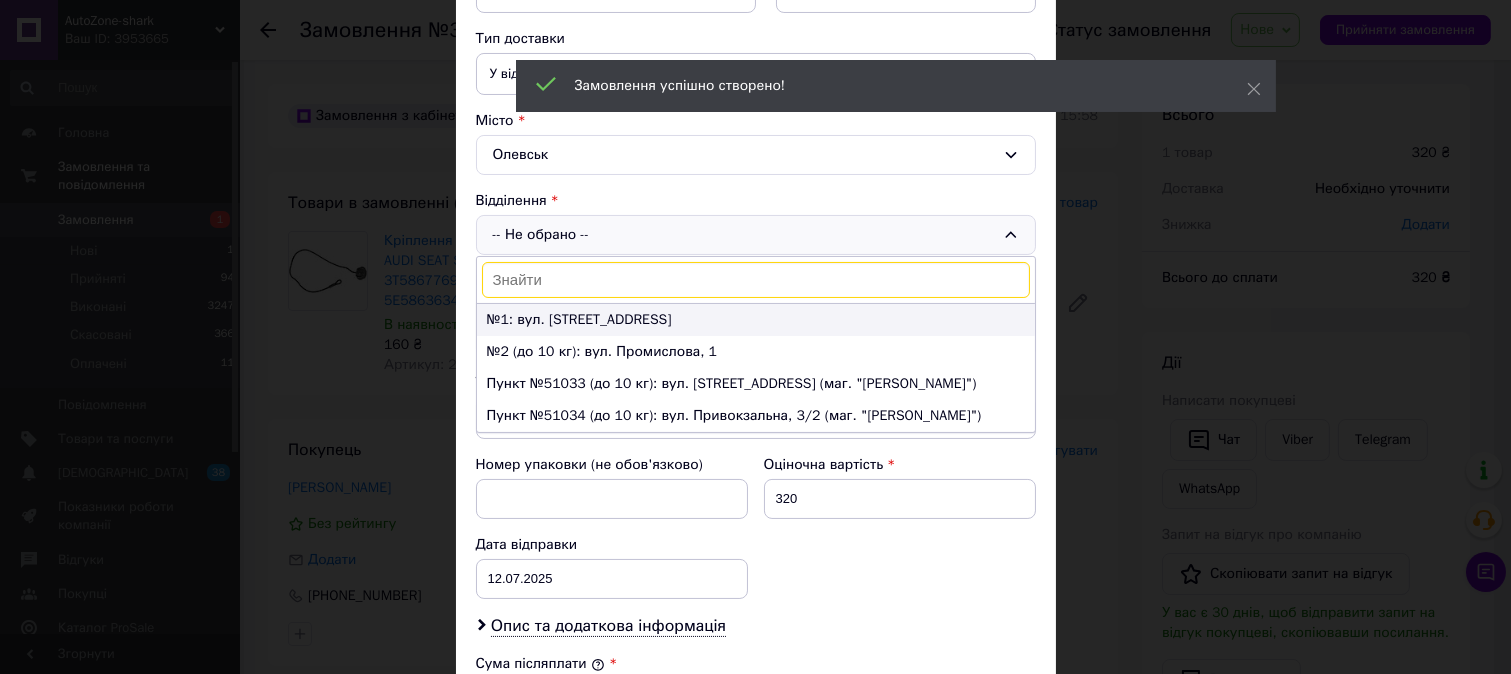 click on "№1: вул. [STREET_ADDRESS]" at bounding box center (756, 320) 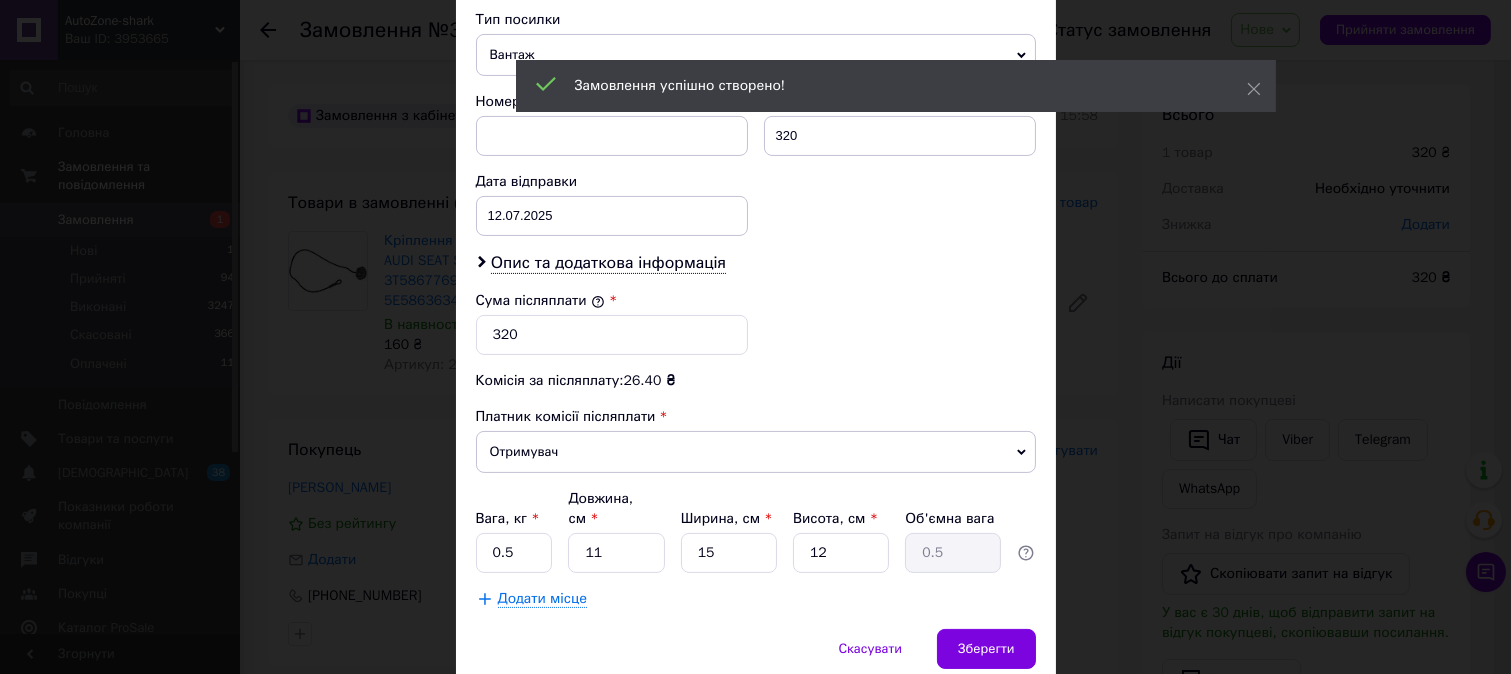 scroll, scrollTop: 854, scrollLeft: 0, axis: vertical 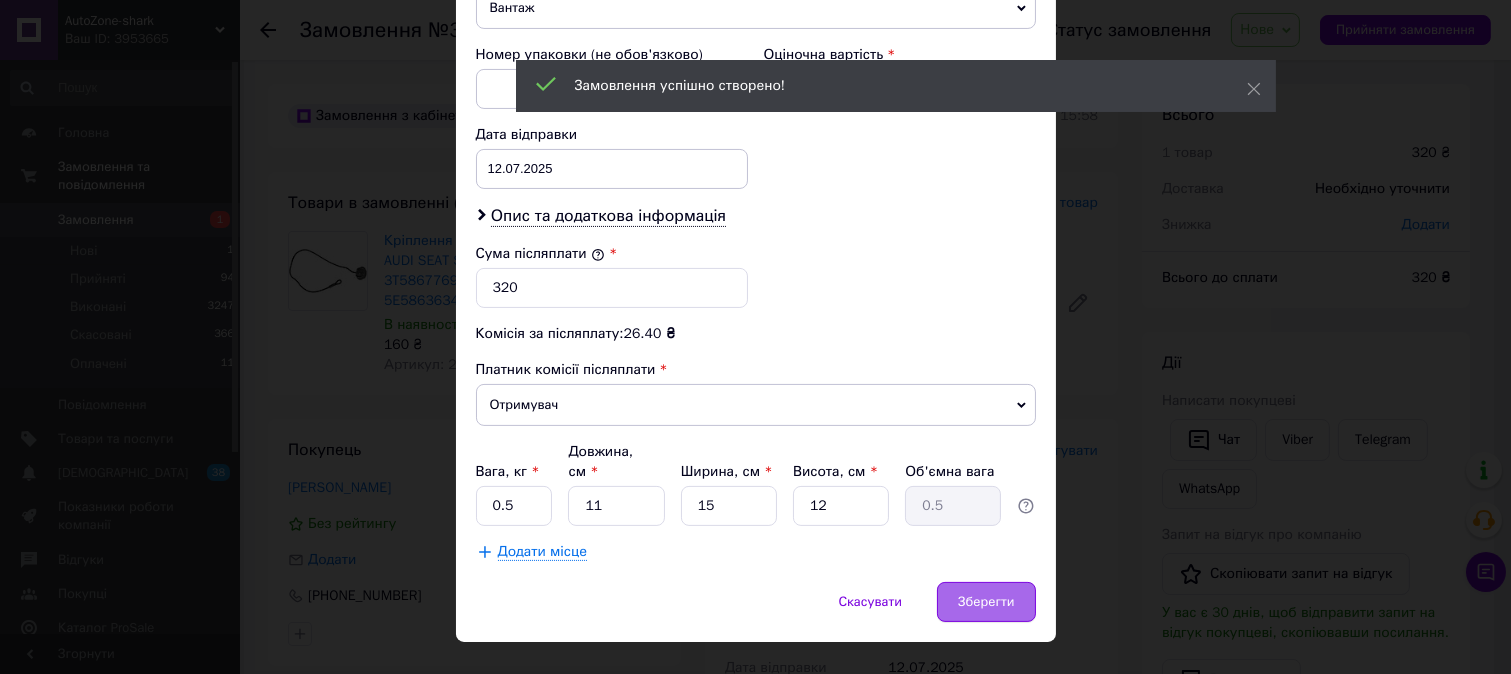 click on "Зберегти" at bounding box center (986, 602) 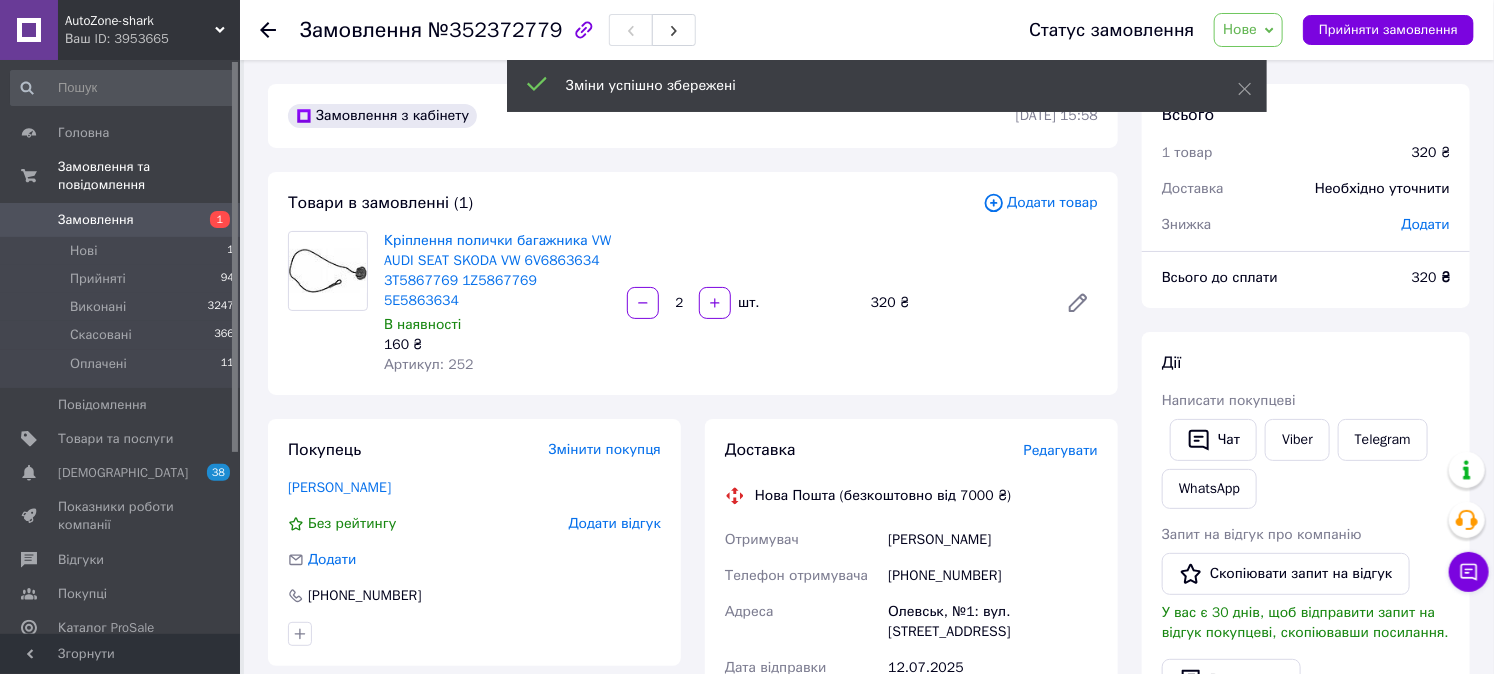 click 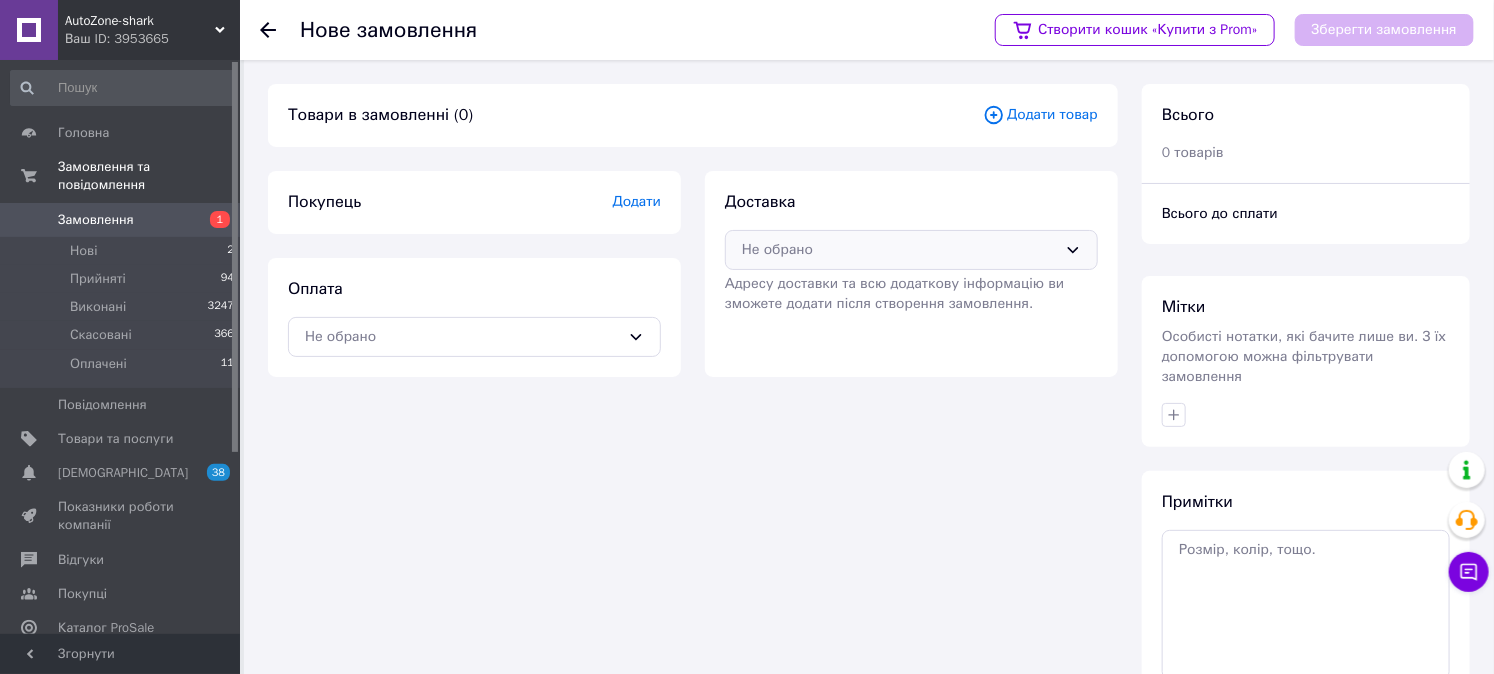 click on "Не обрано" at bounding box center [899, 250] 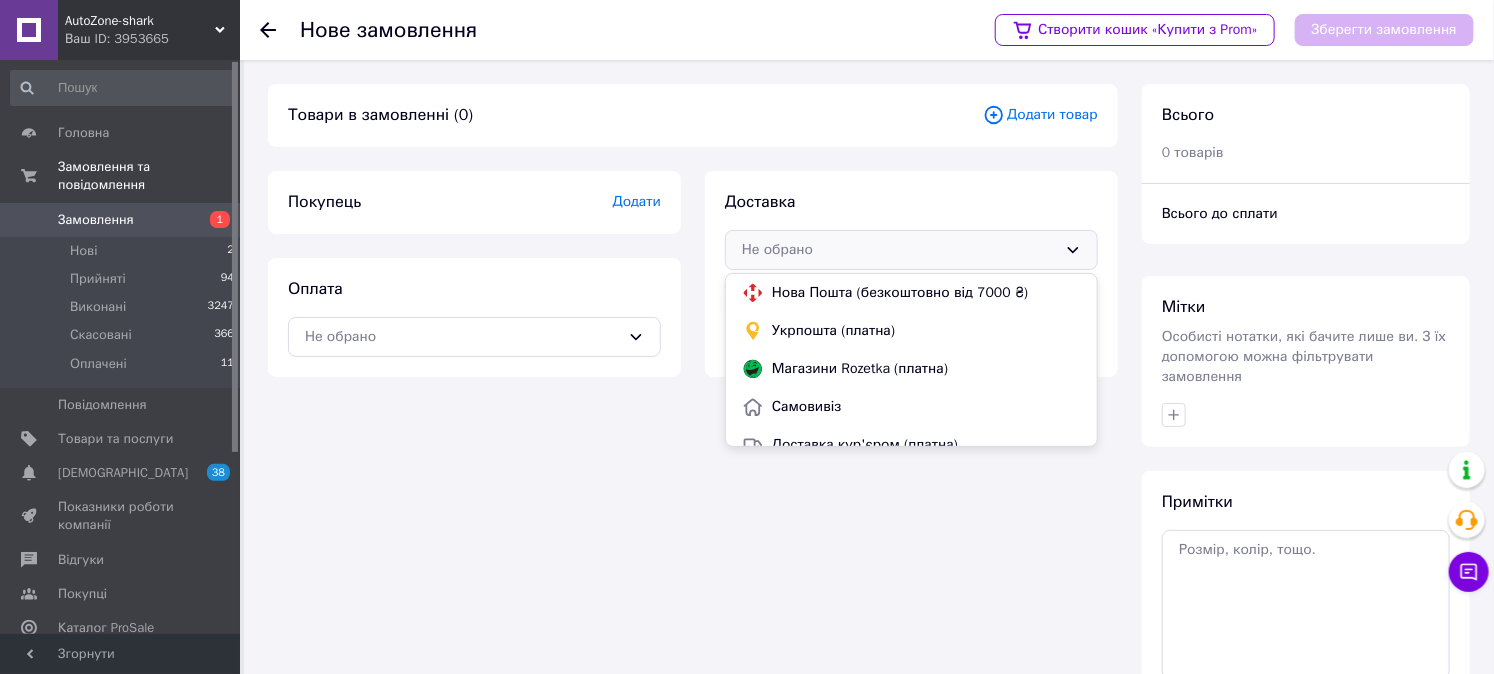 click on "Нова Пошта (безкоштовно від 7000 ₴)" at bounding box center (926, 293) 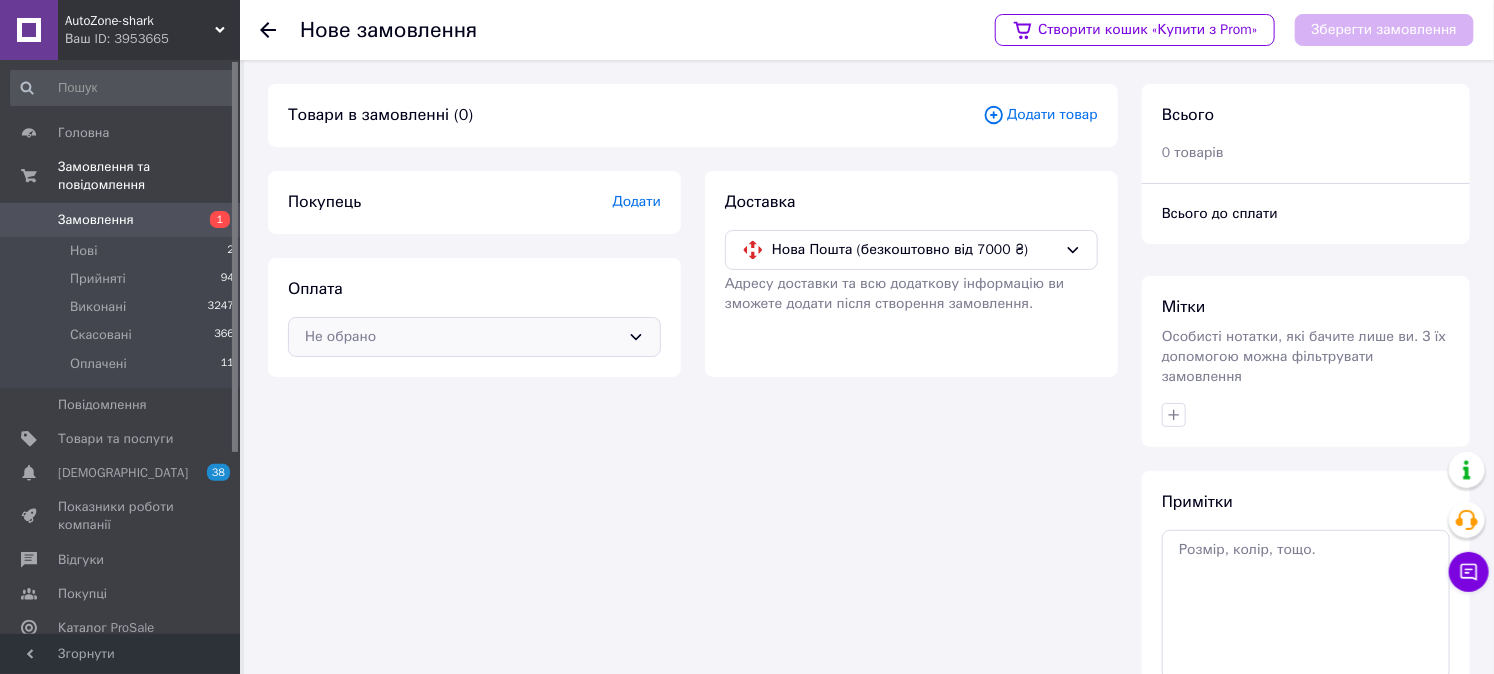 click on "Не обрано" at bounding box center [462, 337] 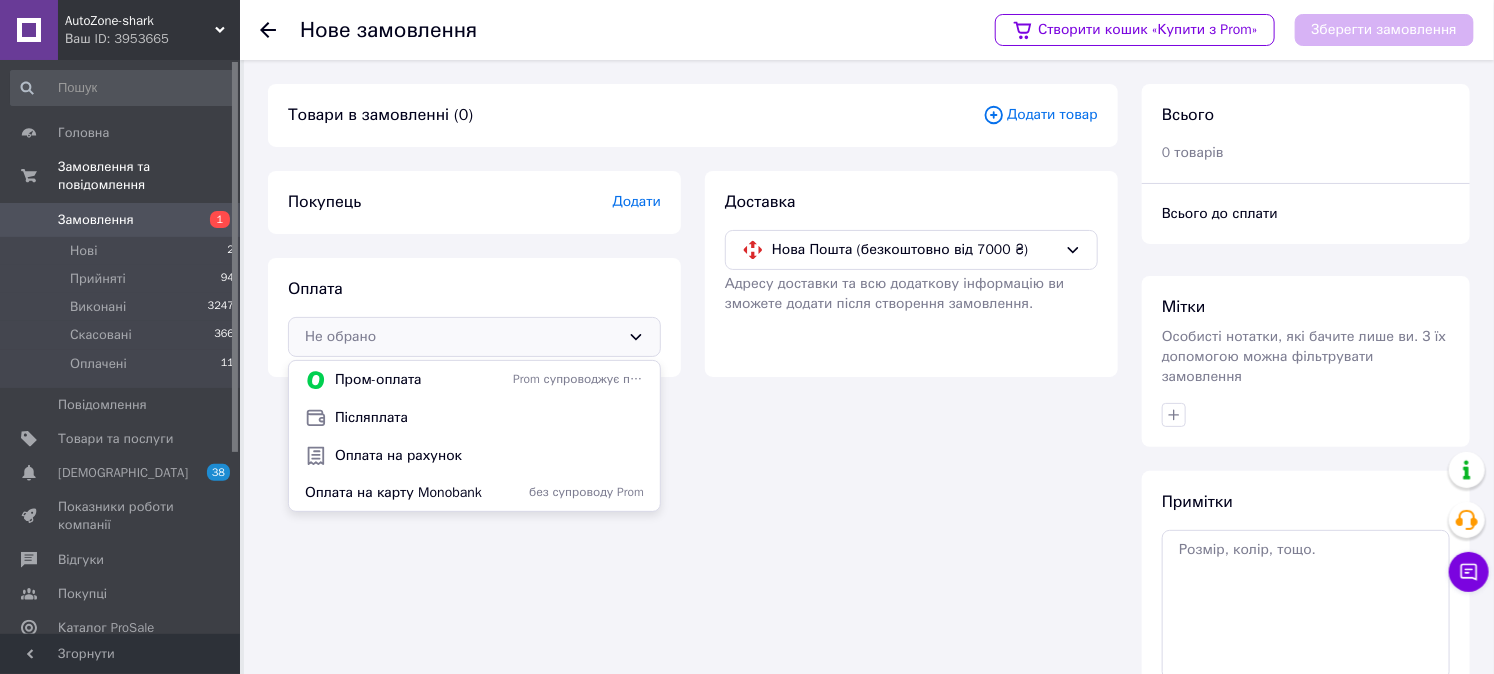 drag, startPoint x: 414, startPoint y: 430, endPoint x: 556, endPoint y: 288, distance: 200.81833 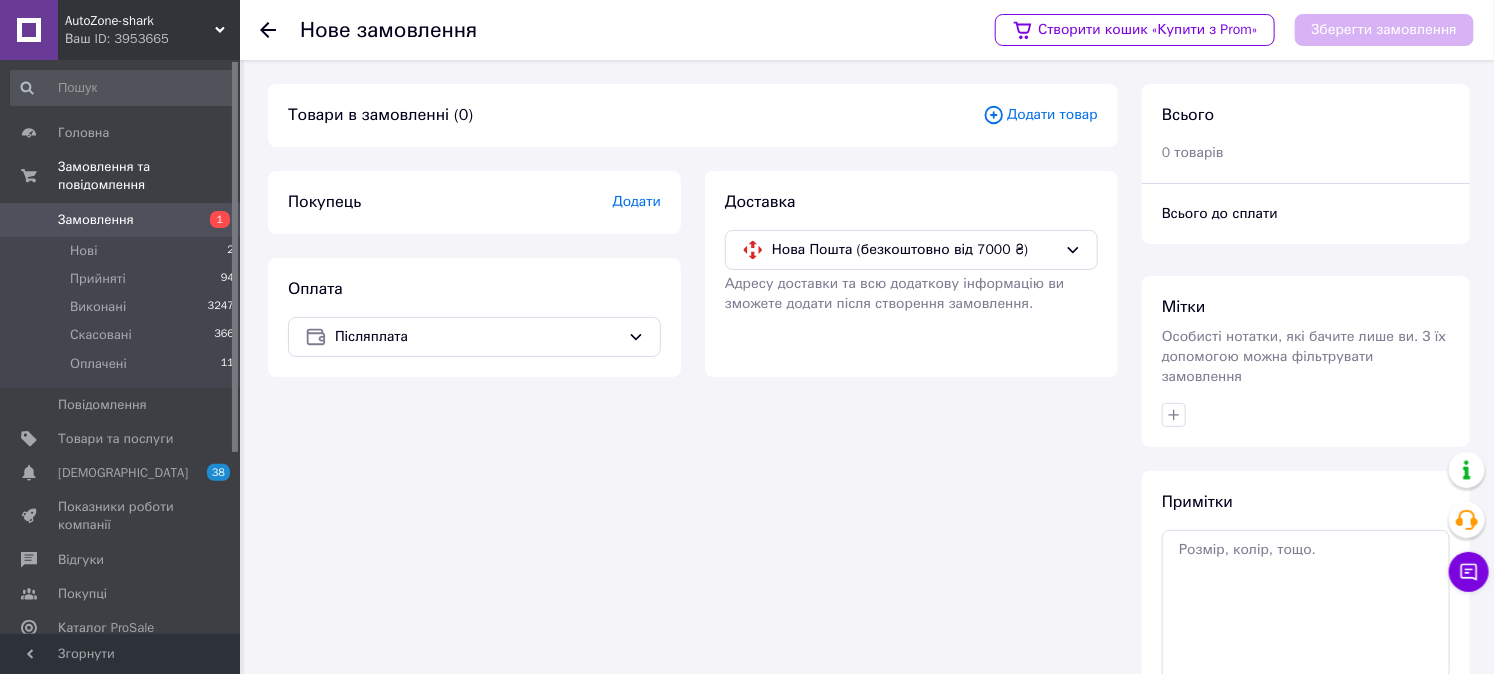 click on "Додати" at bounding box center [637, 201] 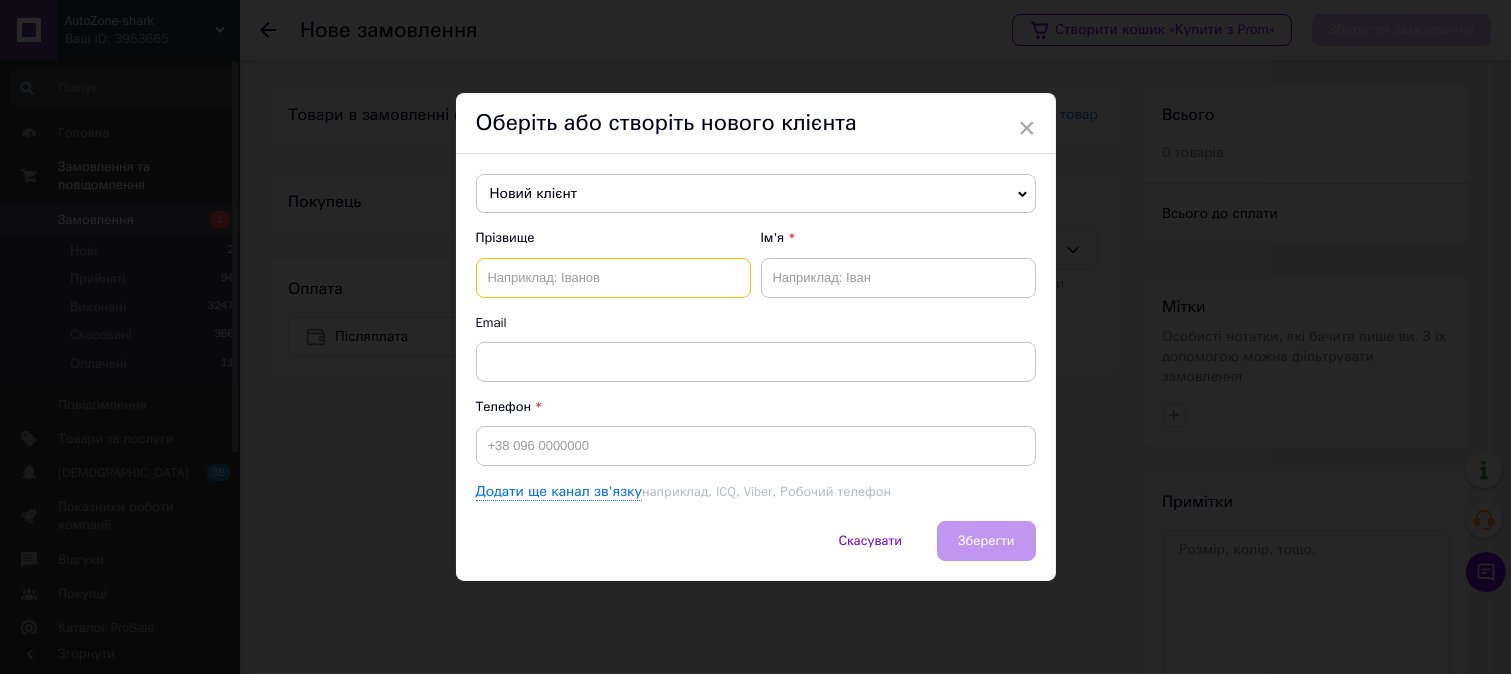 click at bounding box center [613, 278] 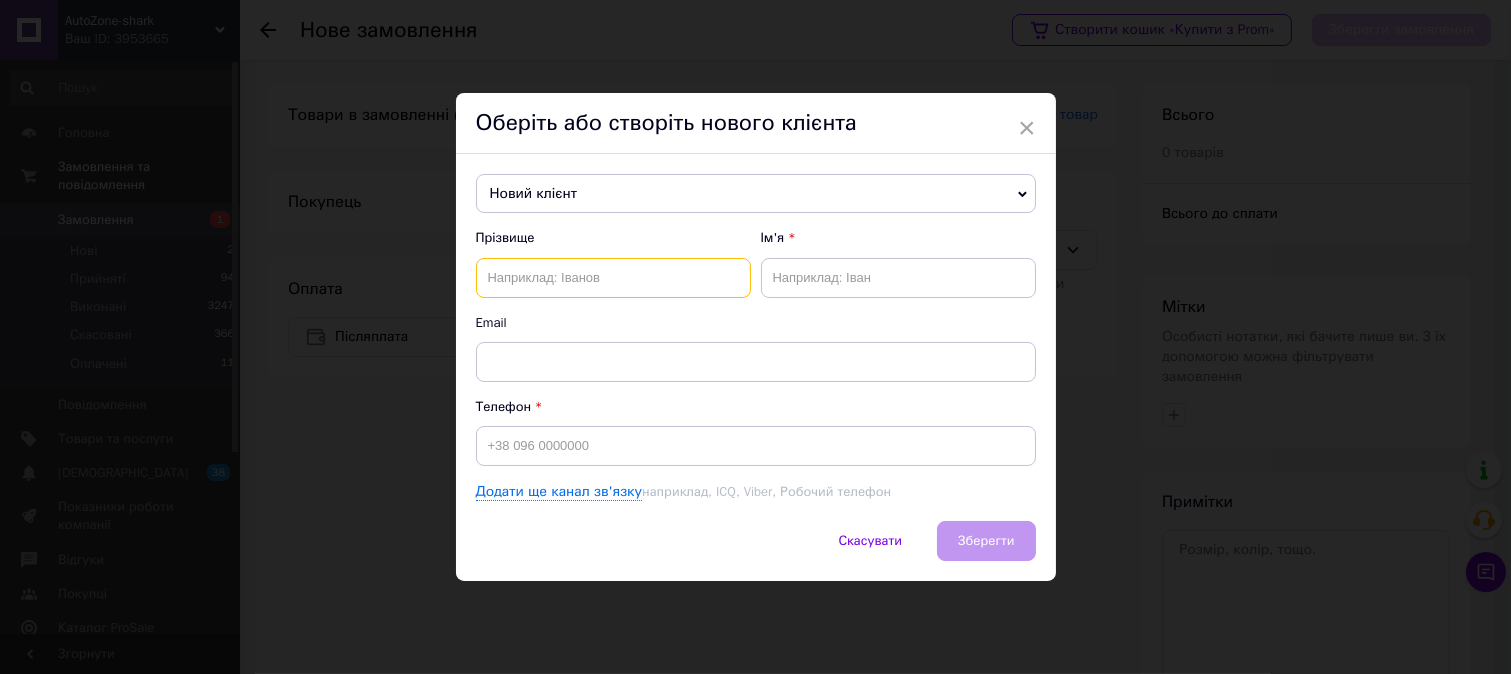 type on "н" 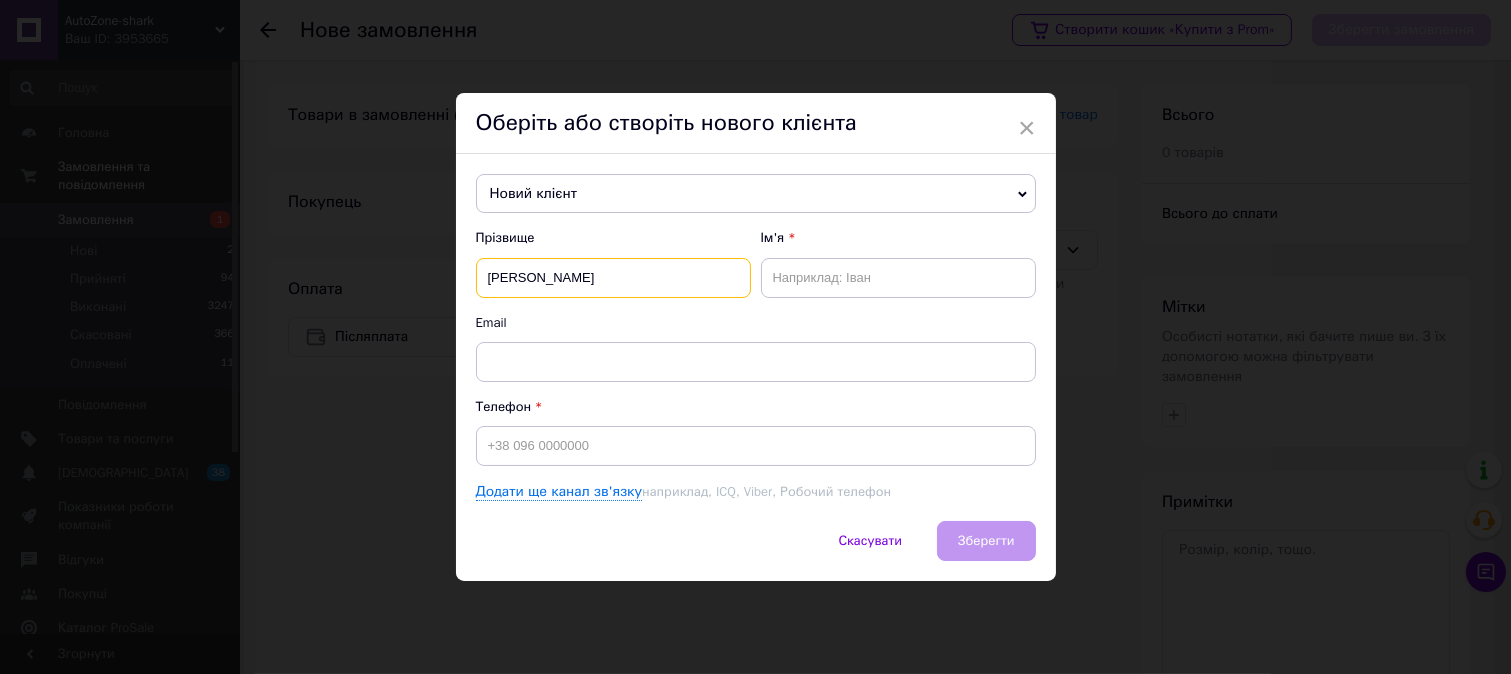 type on "[PERSON_NAME]" 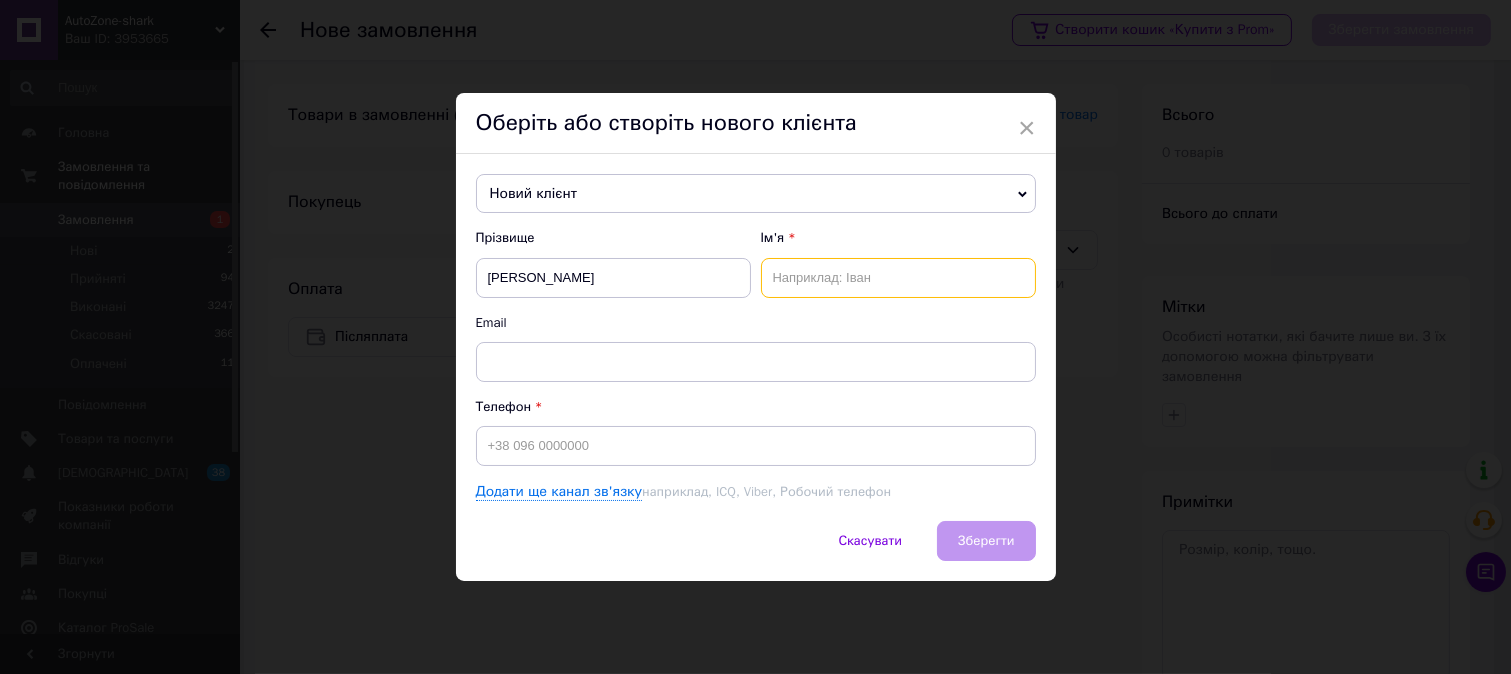 click at bounding box center [898, 278] 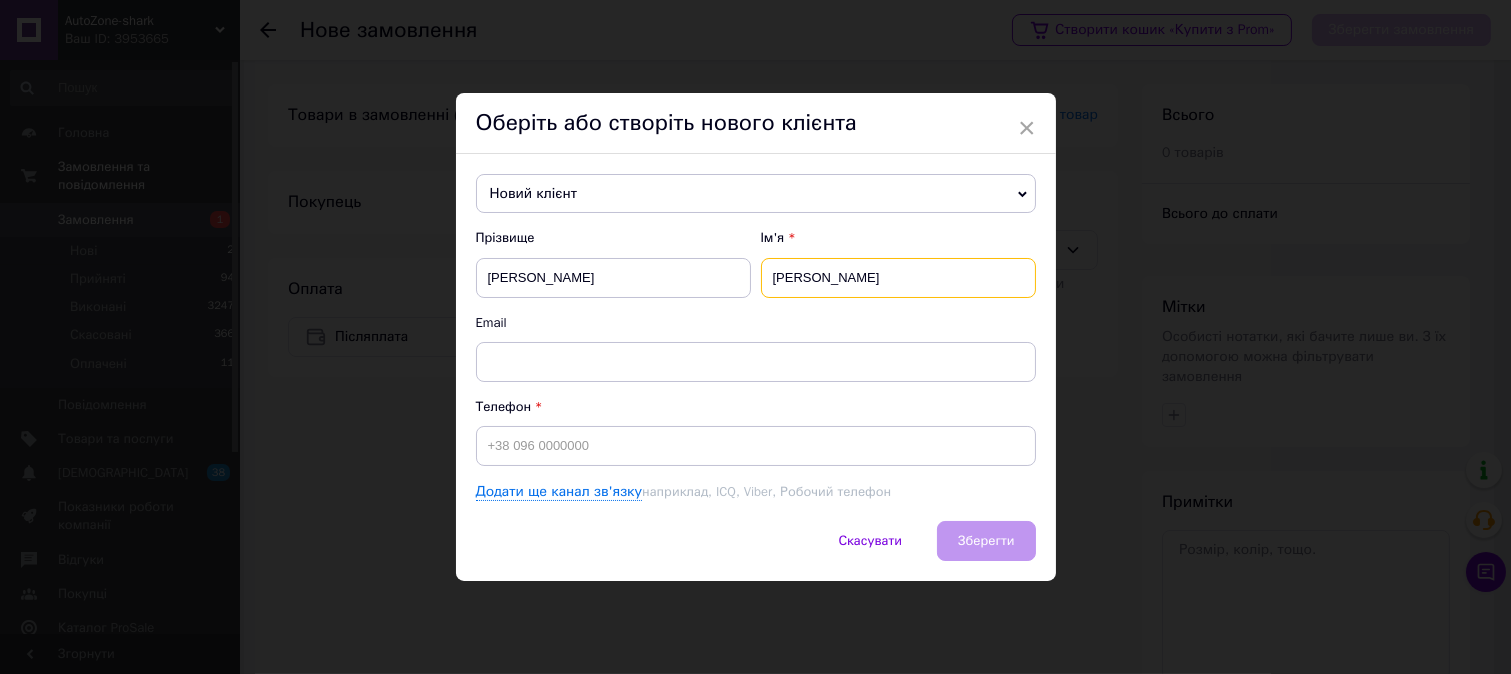 type on "[PERSON_NAME]" 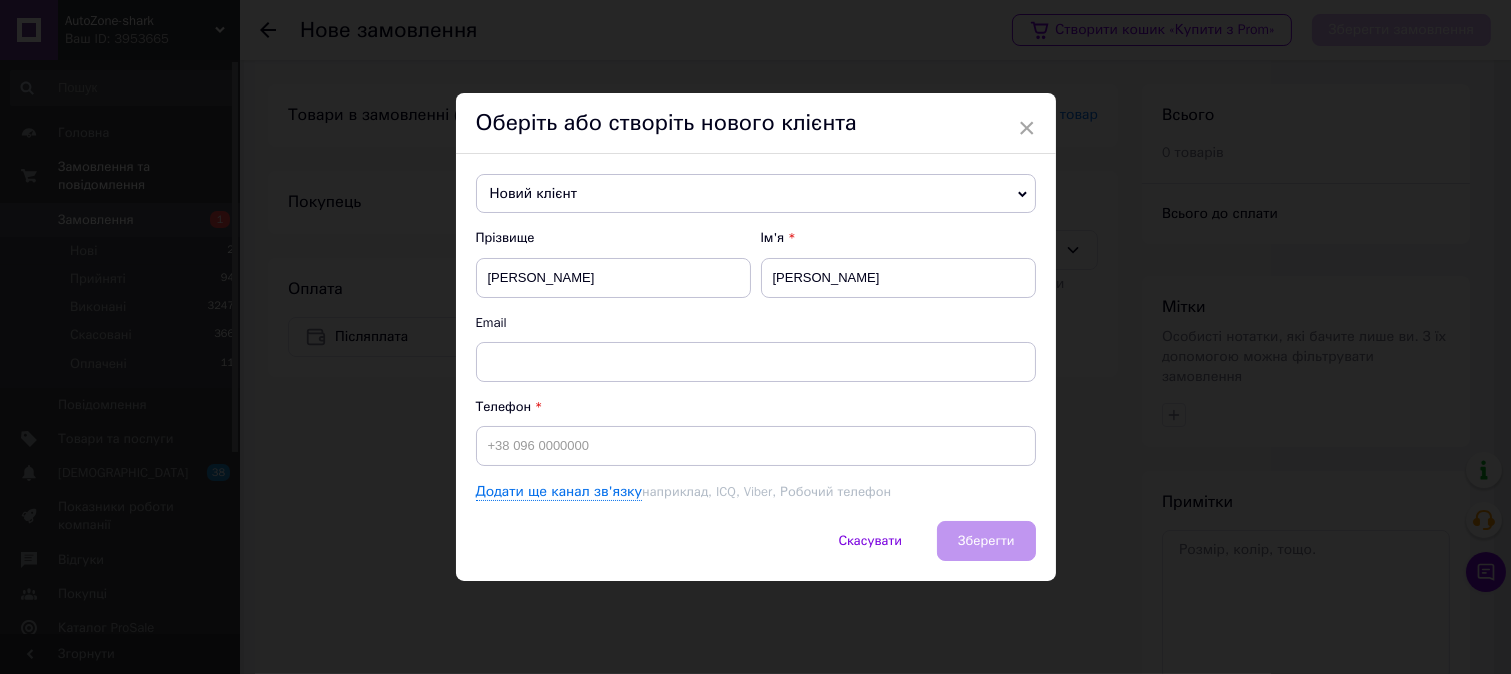 click on "Телефон" at bounding box center (756, 432) 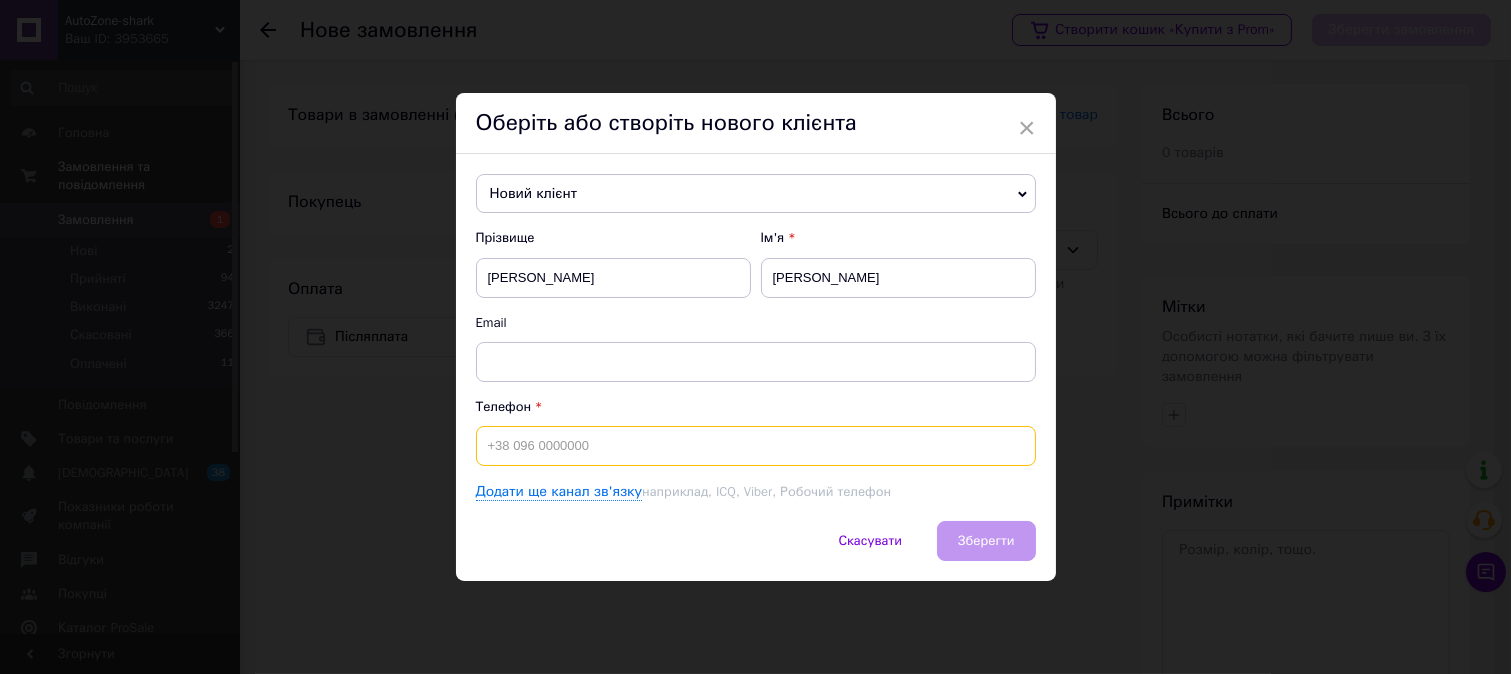 click at bounding box center [756, 446] 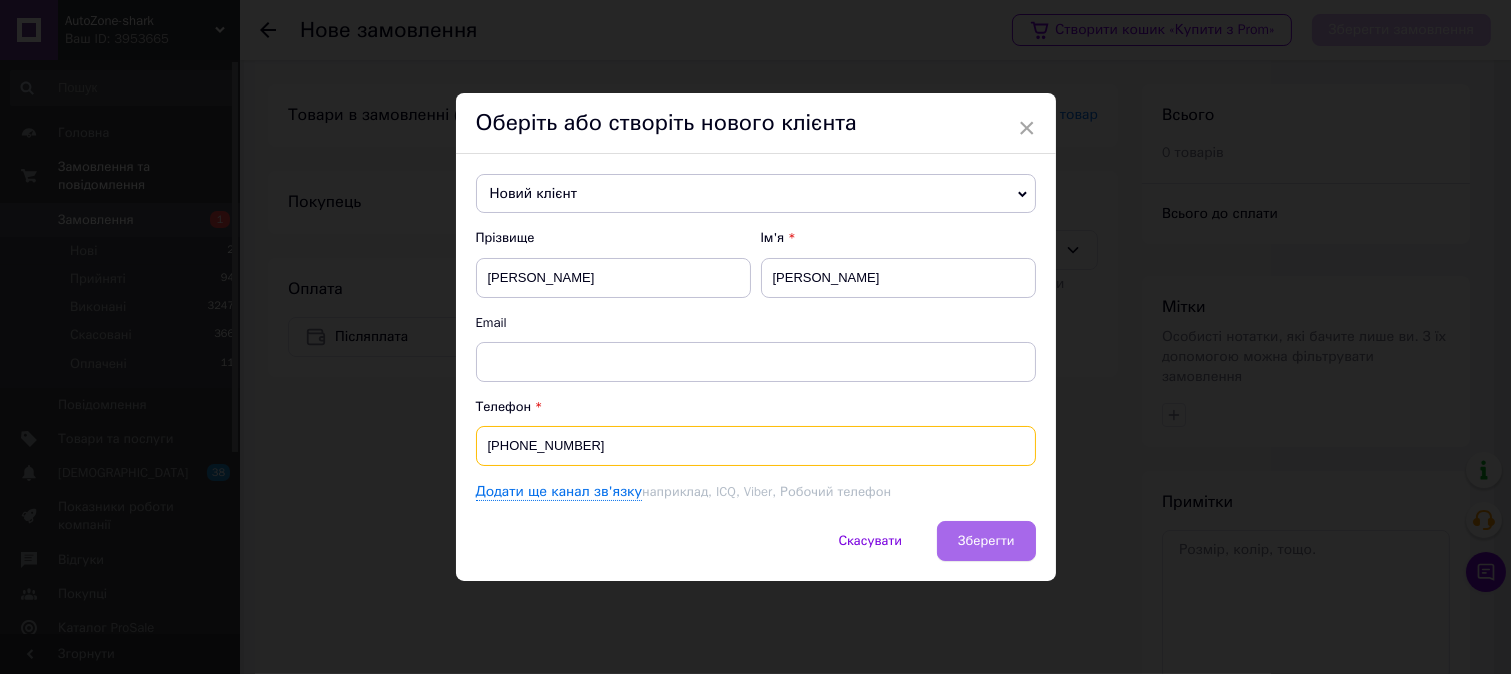 type on "[PHONE_NUMBER]" 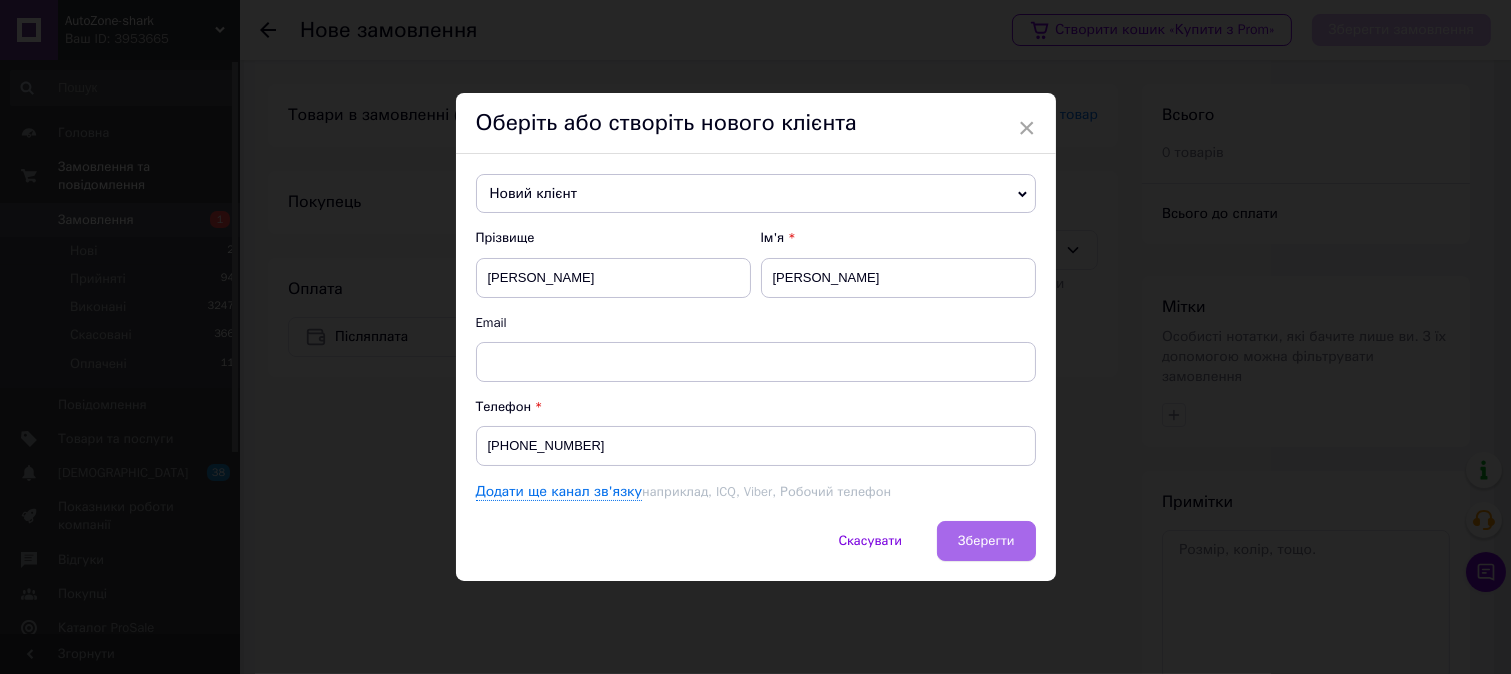 click on "Зберегти" at bounding box center [986, 540] 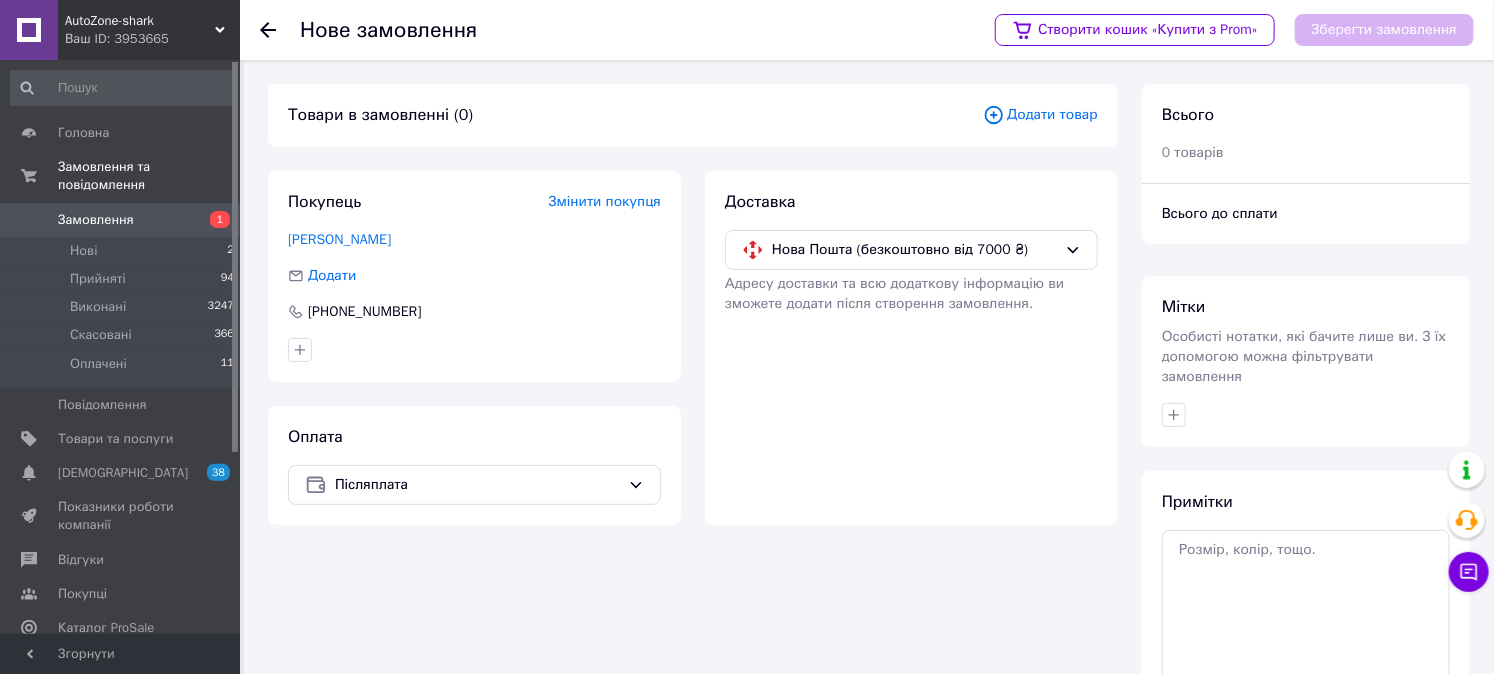 click on "Додати товар" at bounding box center (1040, 115) 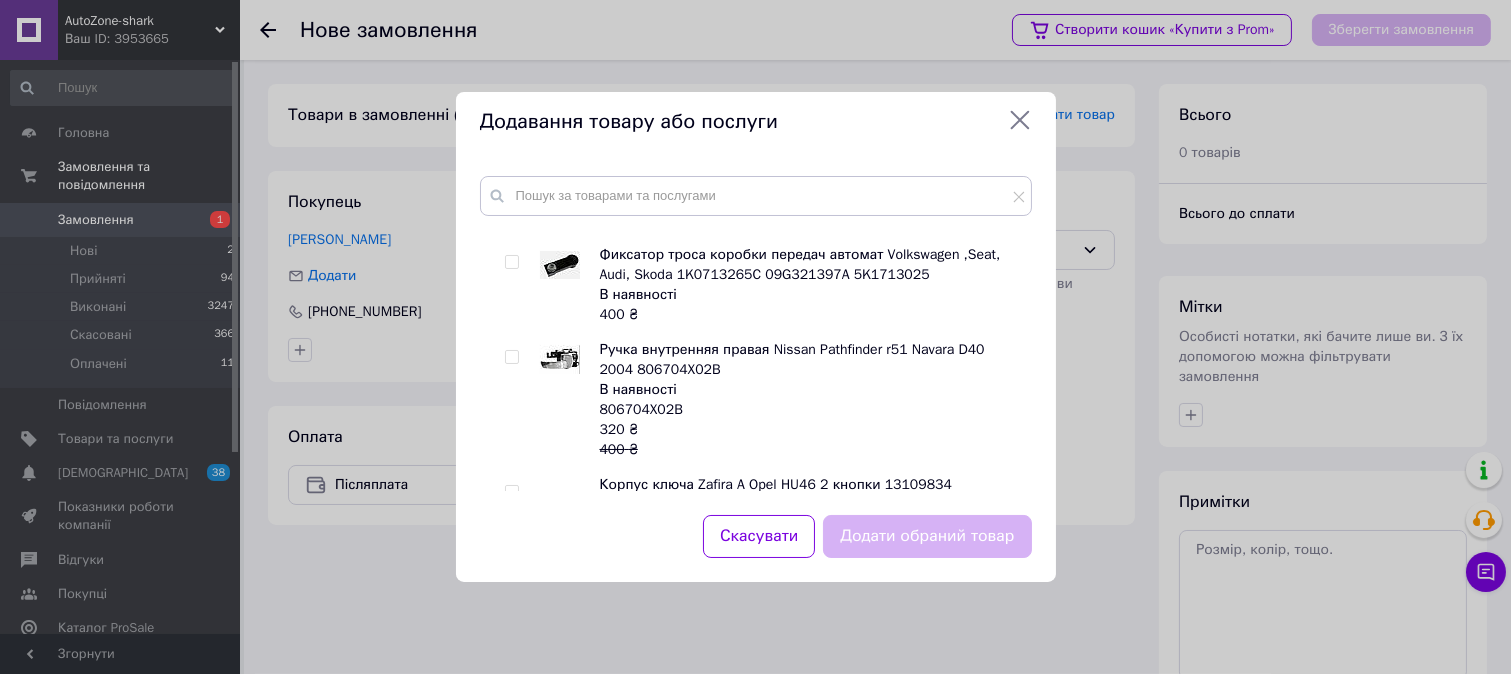 scroll, scrollTop: 333, scrollLeft: 0, axis: vertical 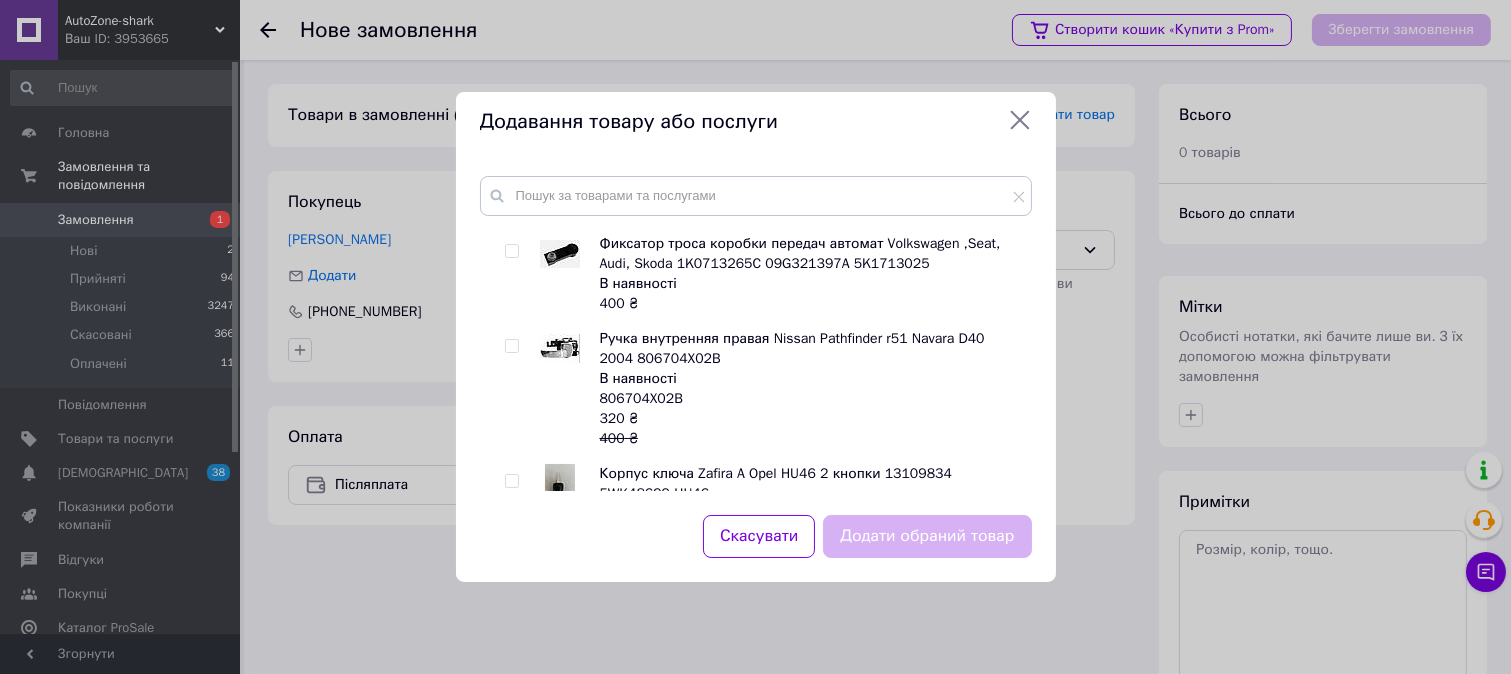 click at bounding box center (511, 251) 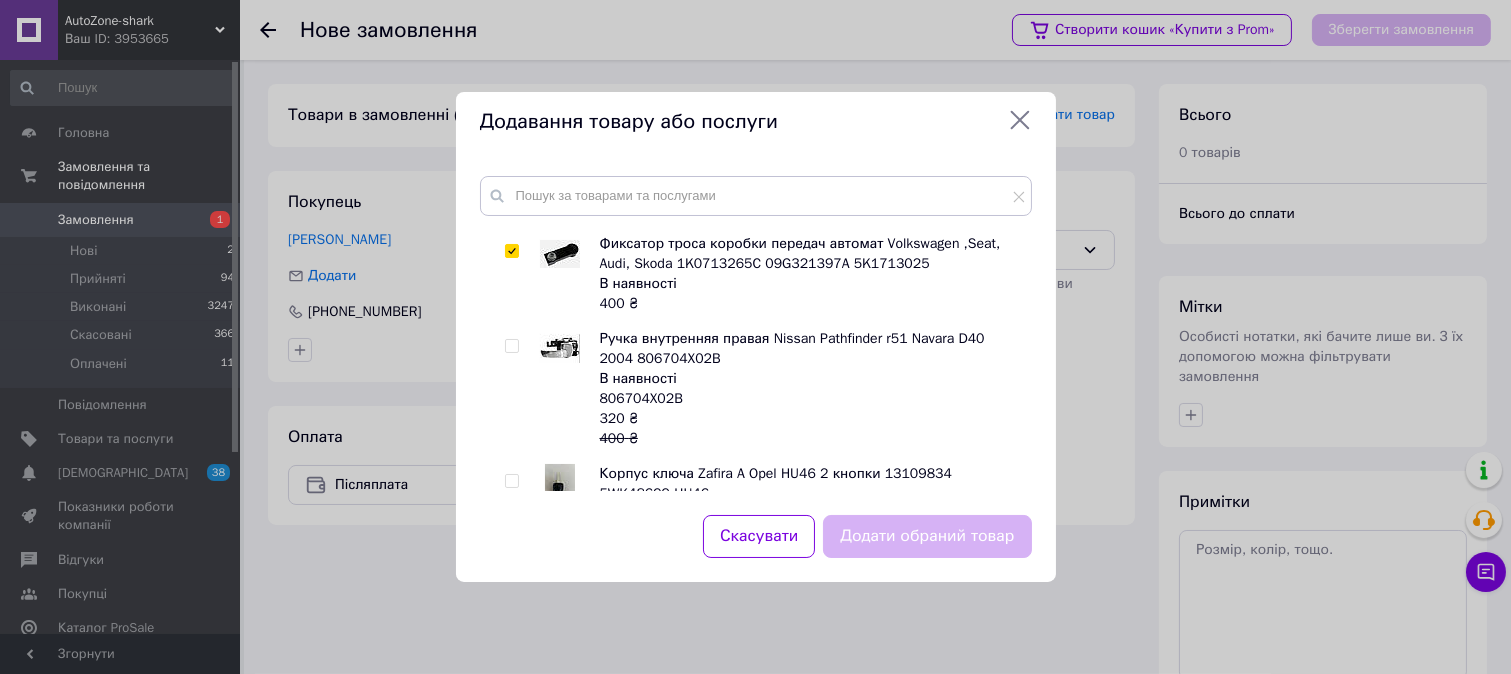 checkbox on "true" 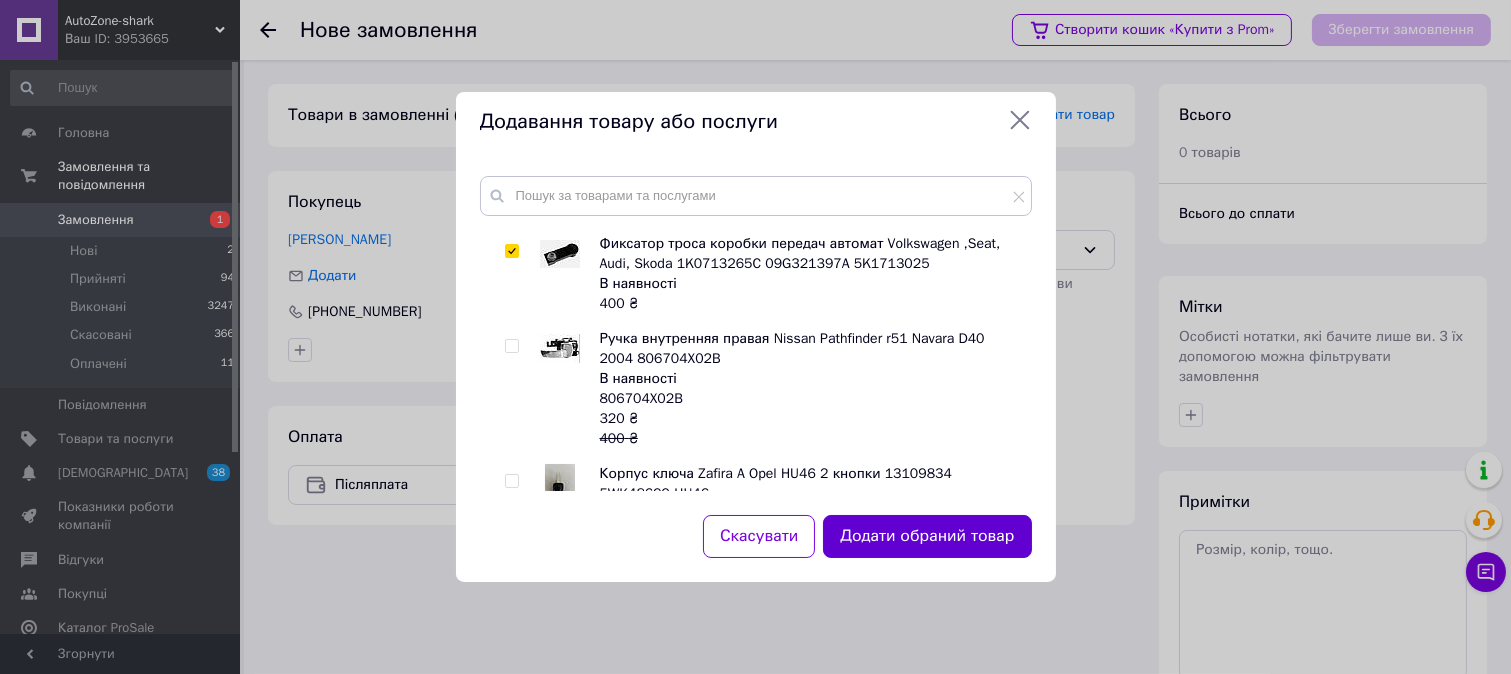 click on "Додати обраний товар" at bounding box center (927, 536) 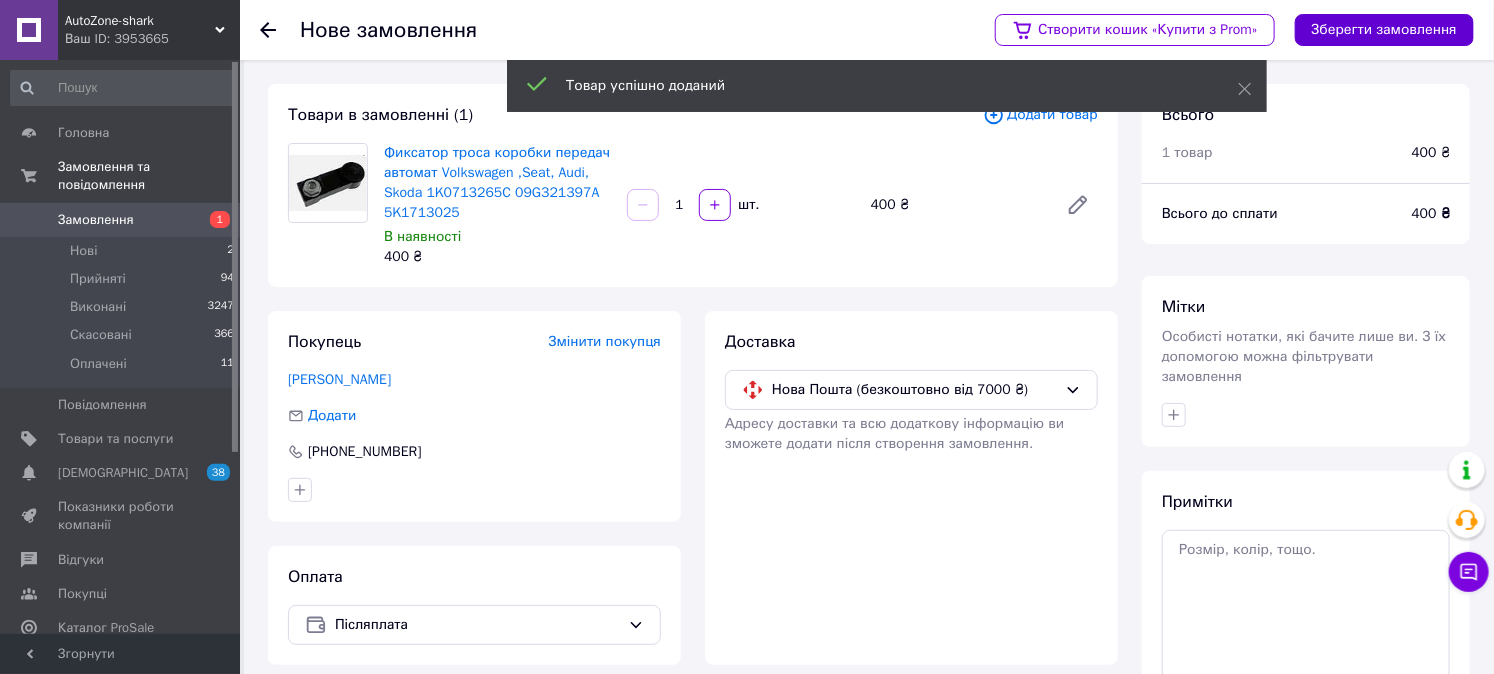 drag, startPoint x: 1362, startPoint y: 40, endPoint x: 1372, endPoint y: 30, distance: 14.142136 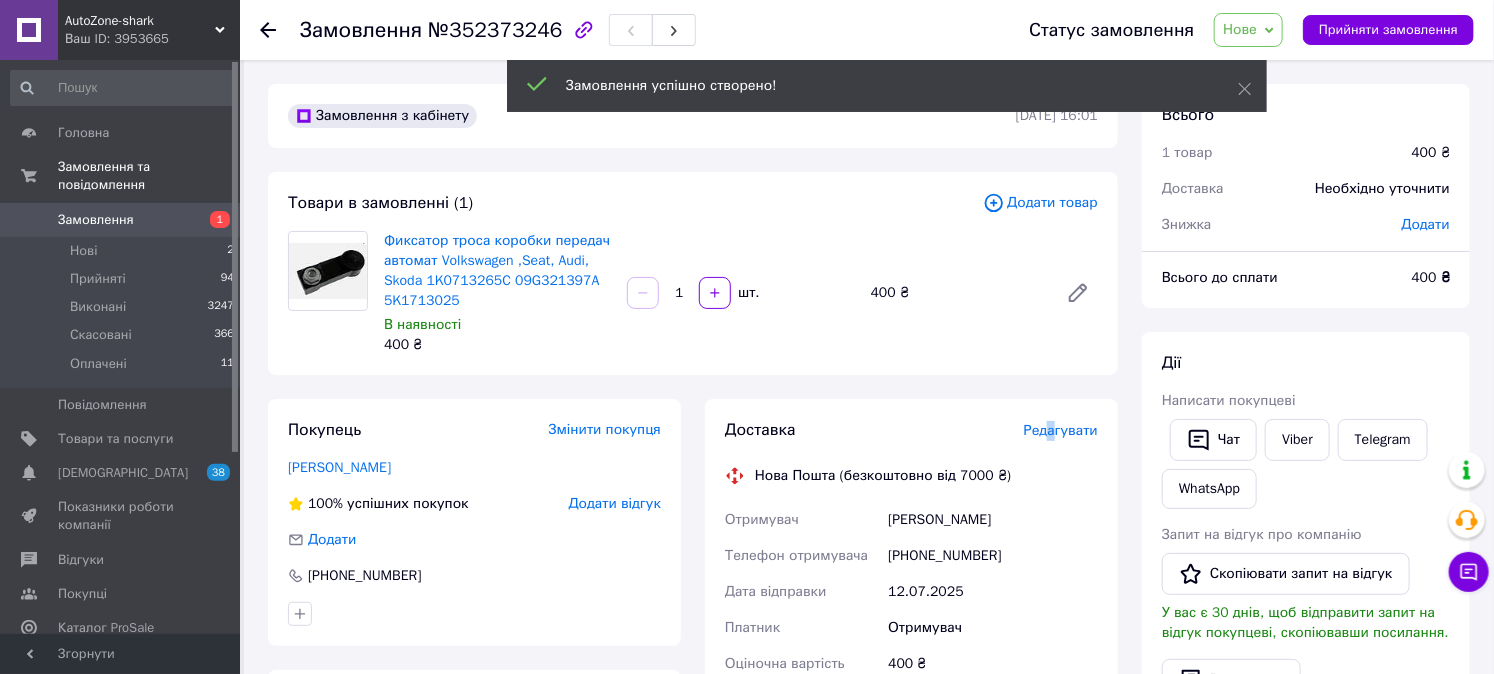 click on "Редагувати" at bounding box center (1061, 430) 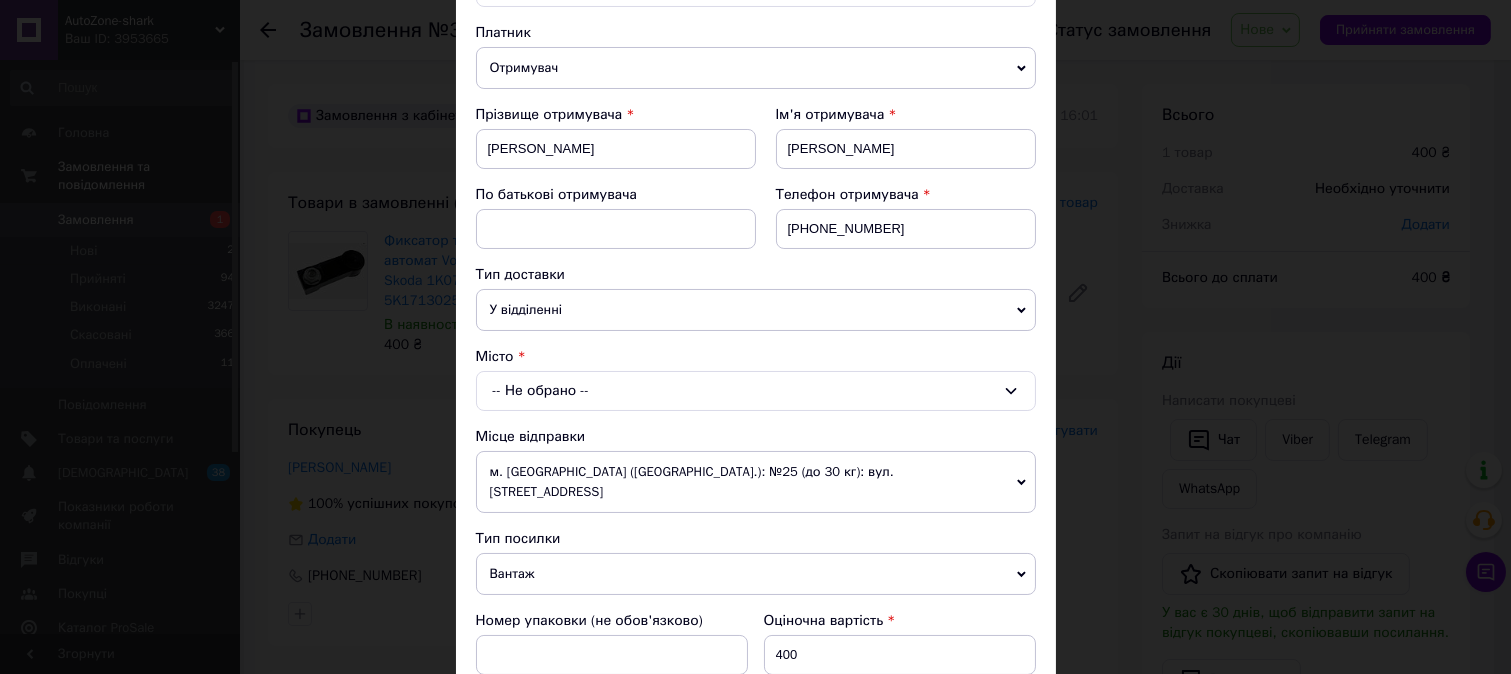 scroll, scrollTop: 222, scrollLeft: 0, axis: vertical 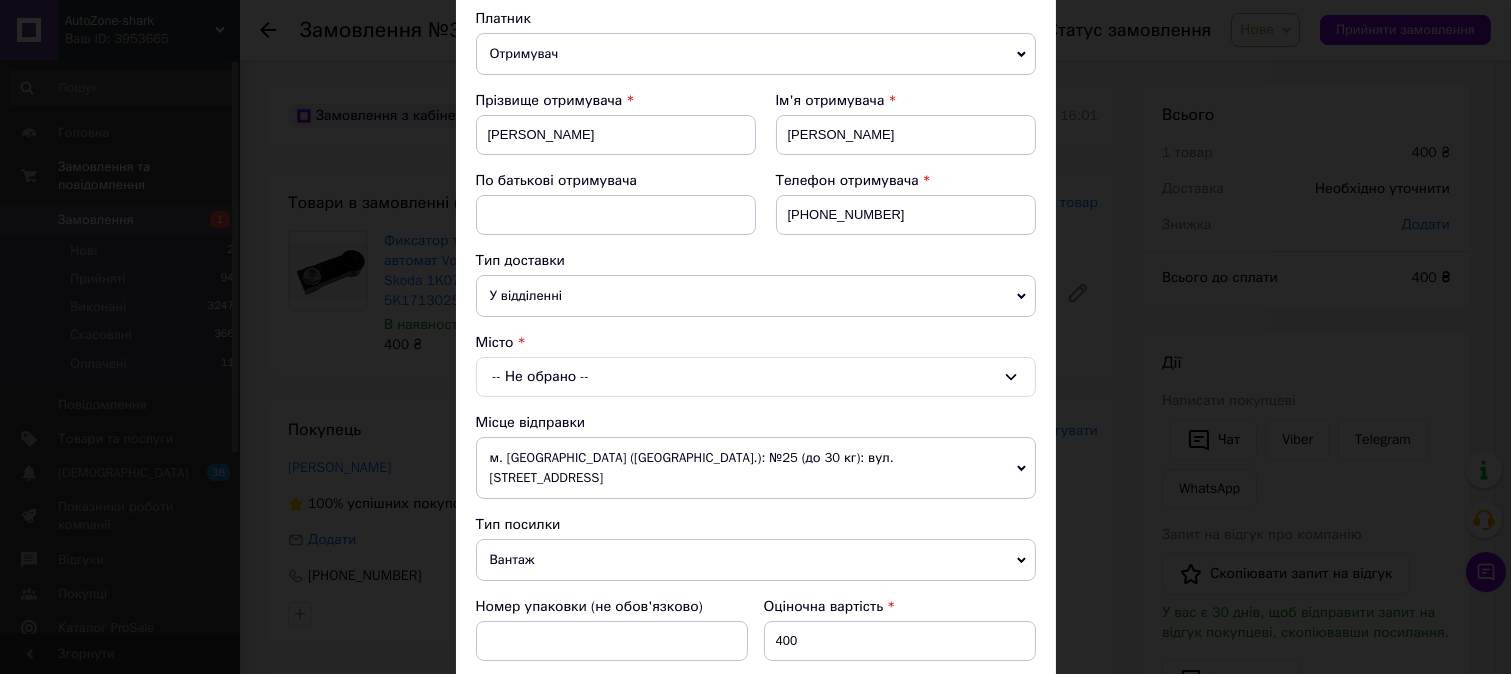 click on "-- Не обрано --" at bounding box center [756, 377] 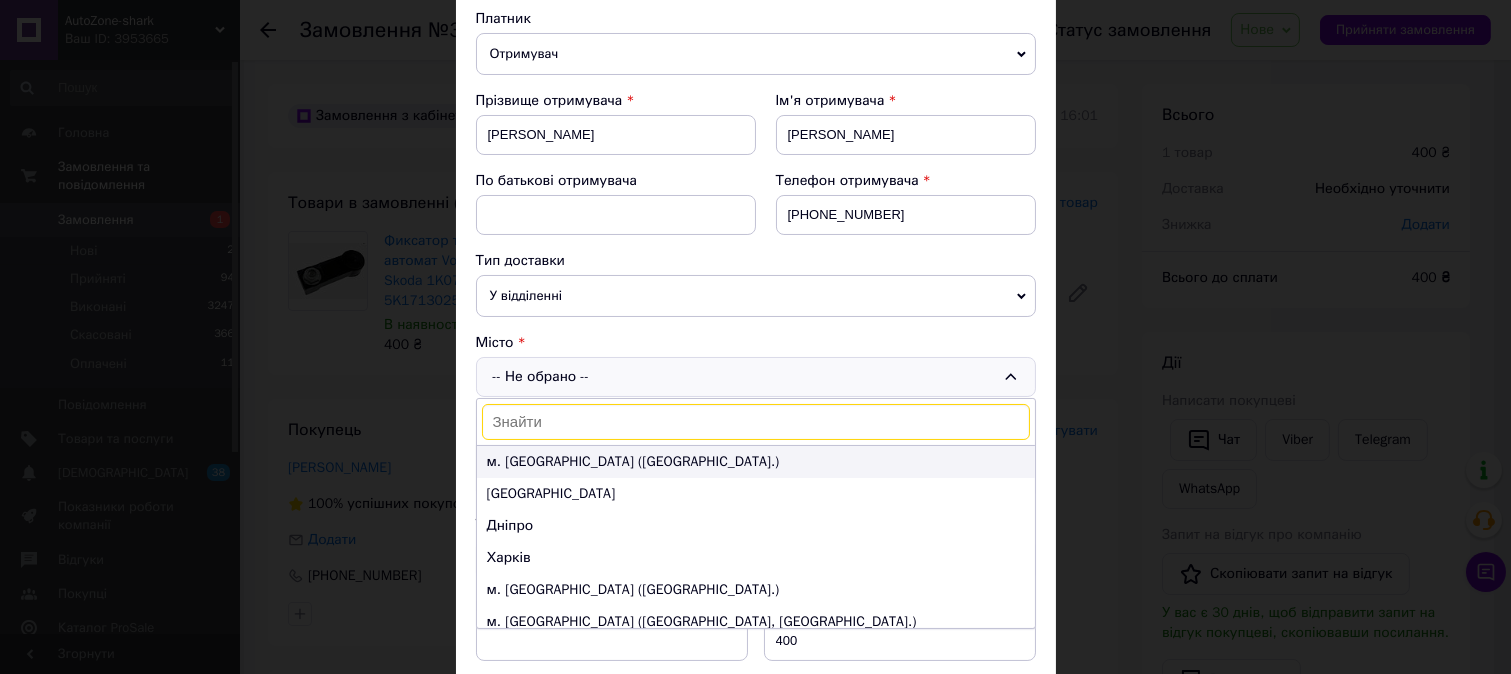 click on "м. [GEOGRAPHIC_DATA] ([GEOGRAPHIC_DATA].)" at bounding box center (756, 462) 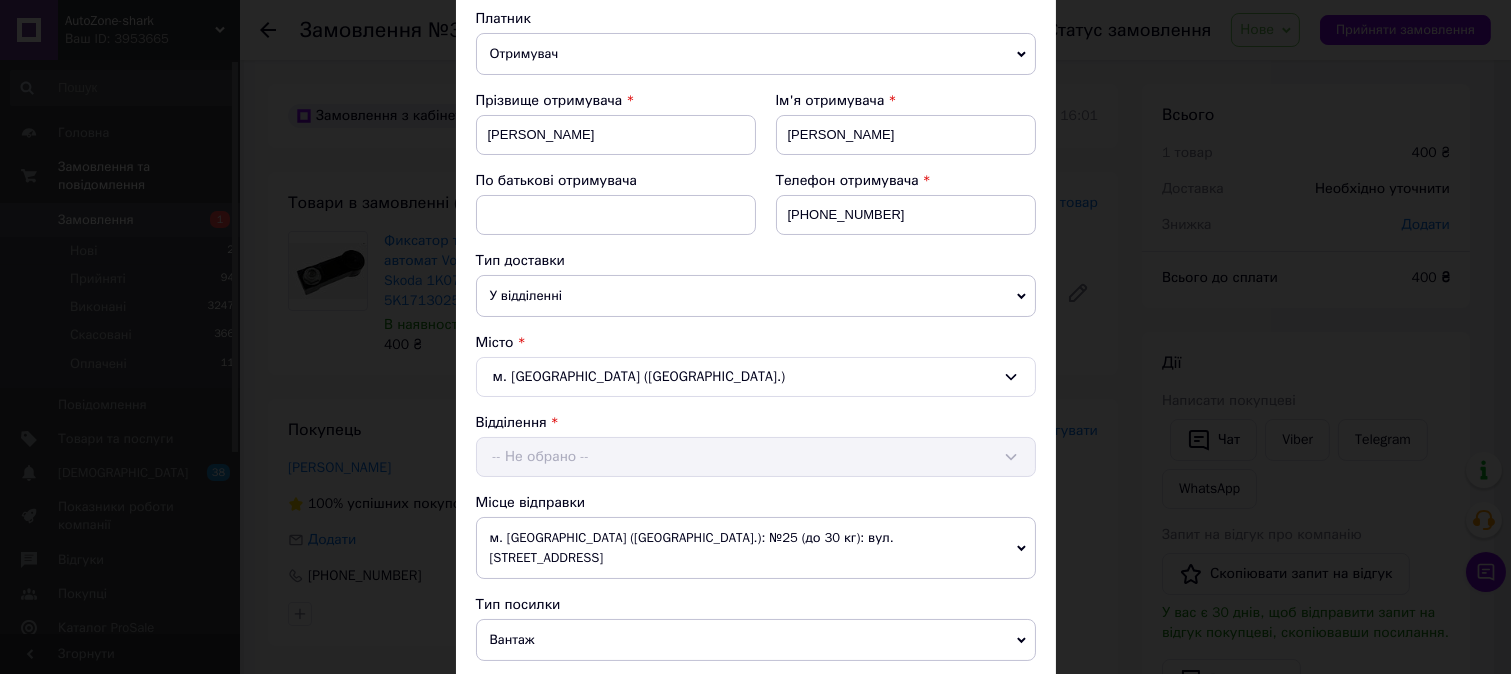 click on "Відділення -- Не обрано --" at bounding box center [756, 445] 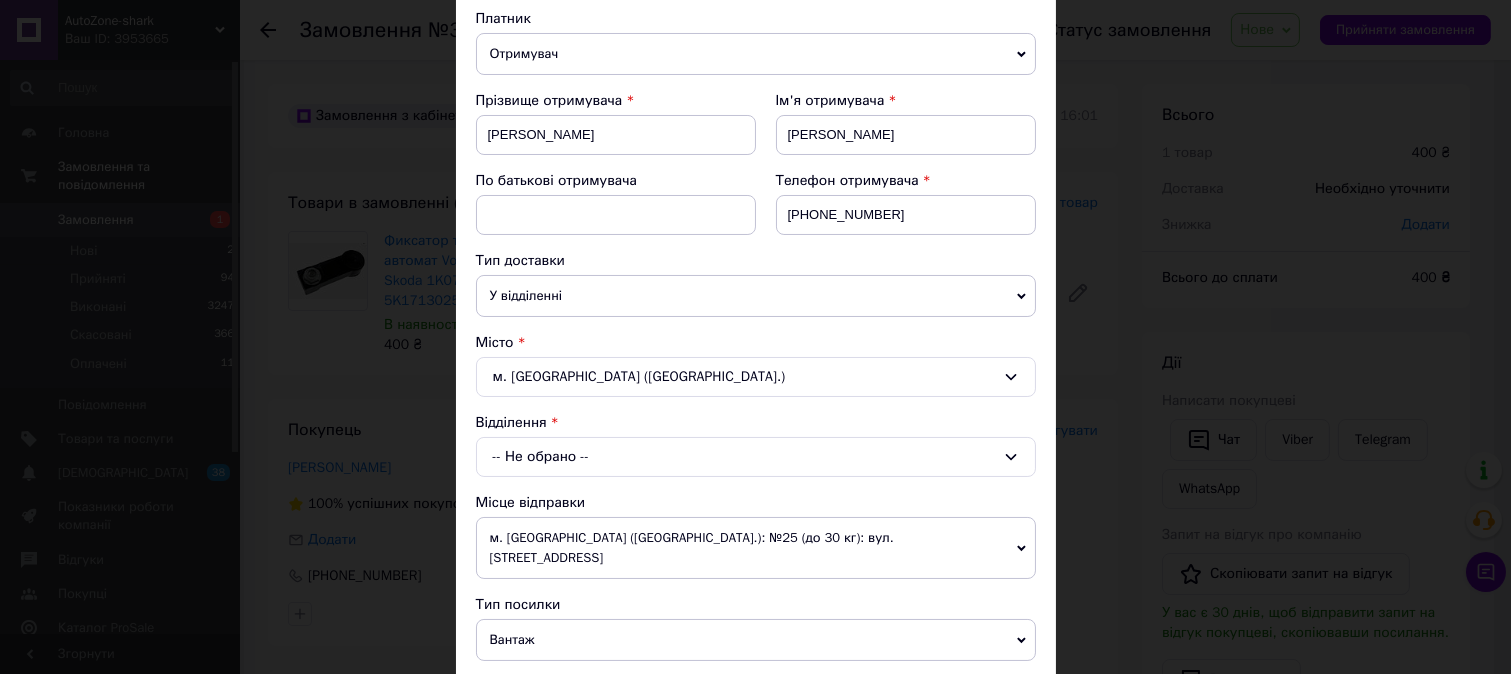 click on "-- Не обрано --" at bounding box center (756, 457) 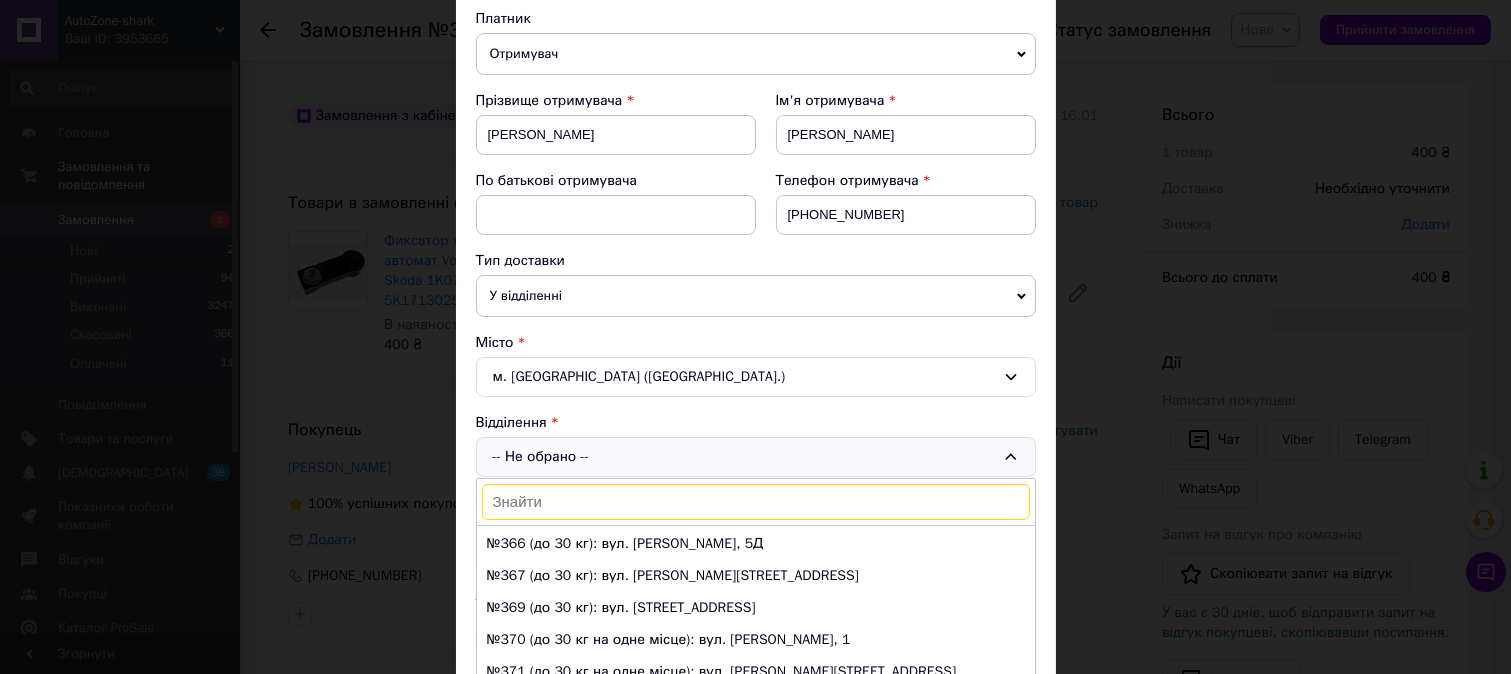 scroll, scrollTop: 11555, scrollLeft: 0, axis: vertical 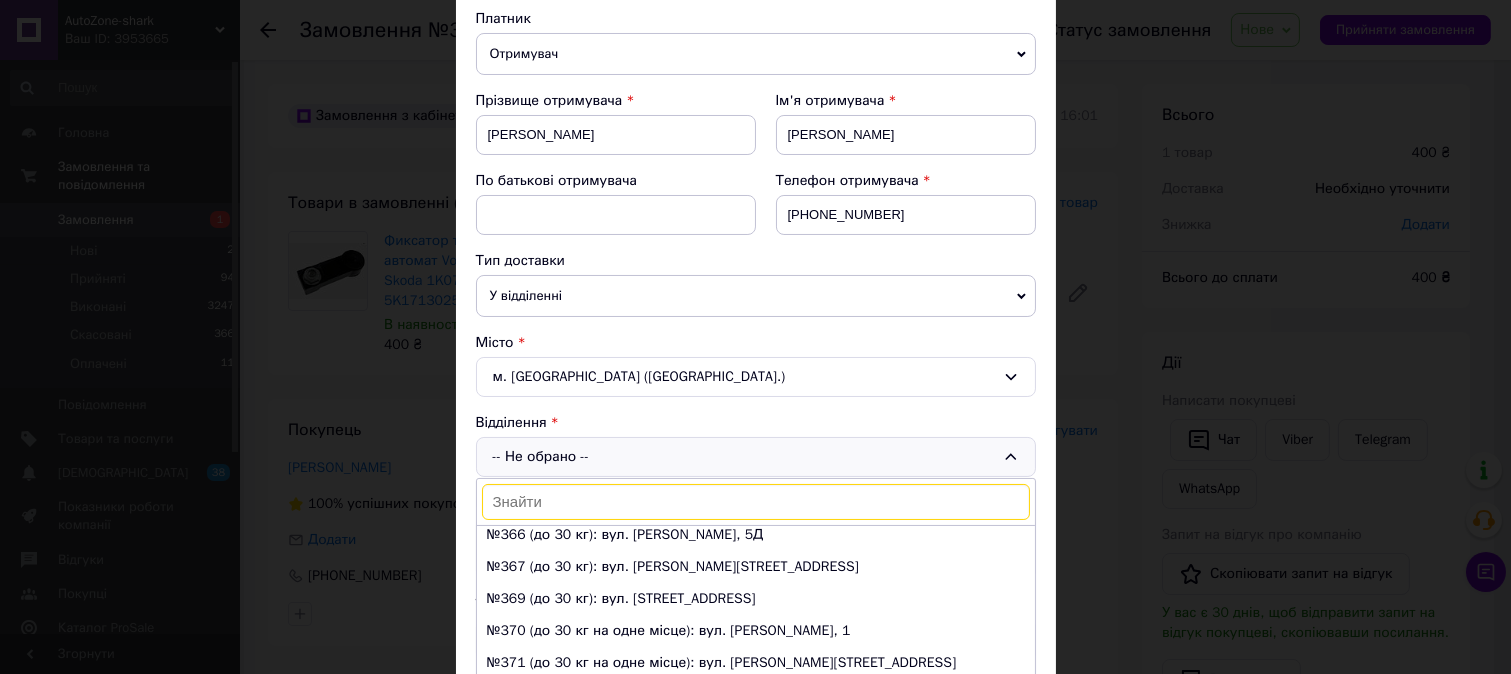 click on "№384: вул. [STREET_ADDRESS]" at bounding box center [756, 1005] 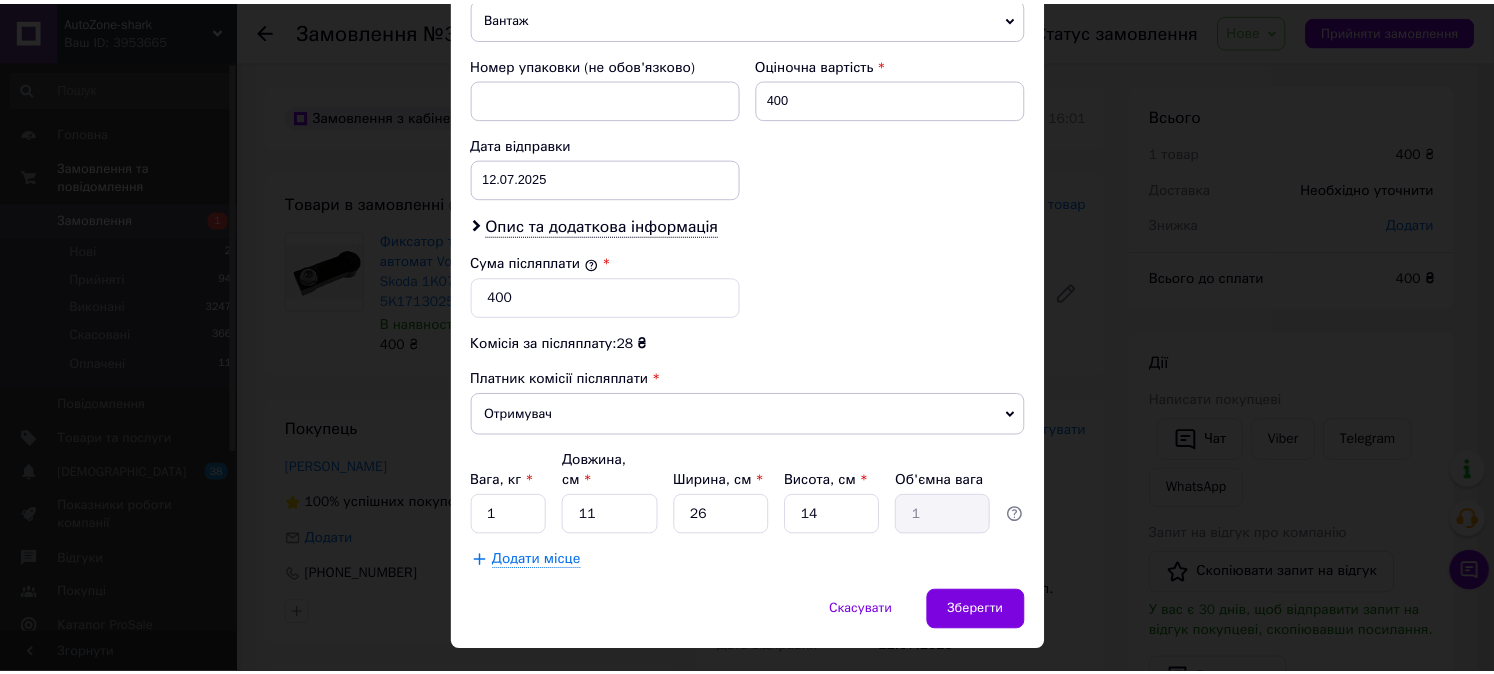 scroll, scrollTop: 854, scrollLeft: 0, axis: vertical 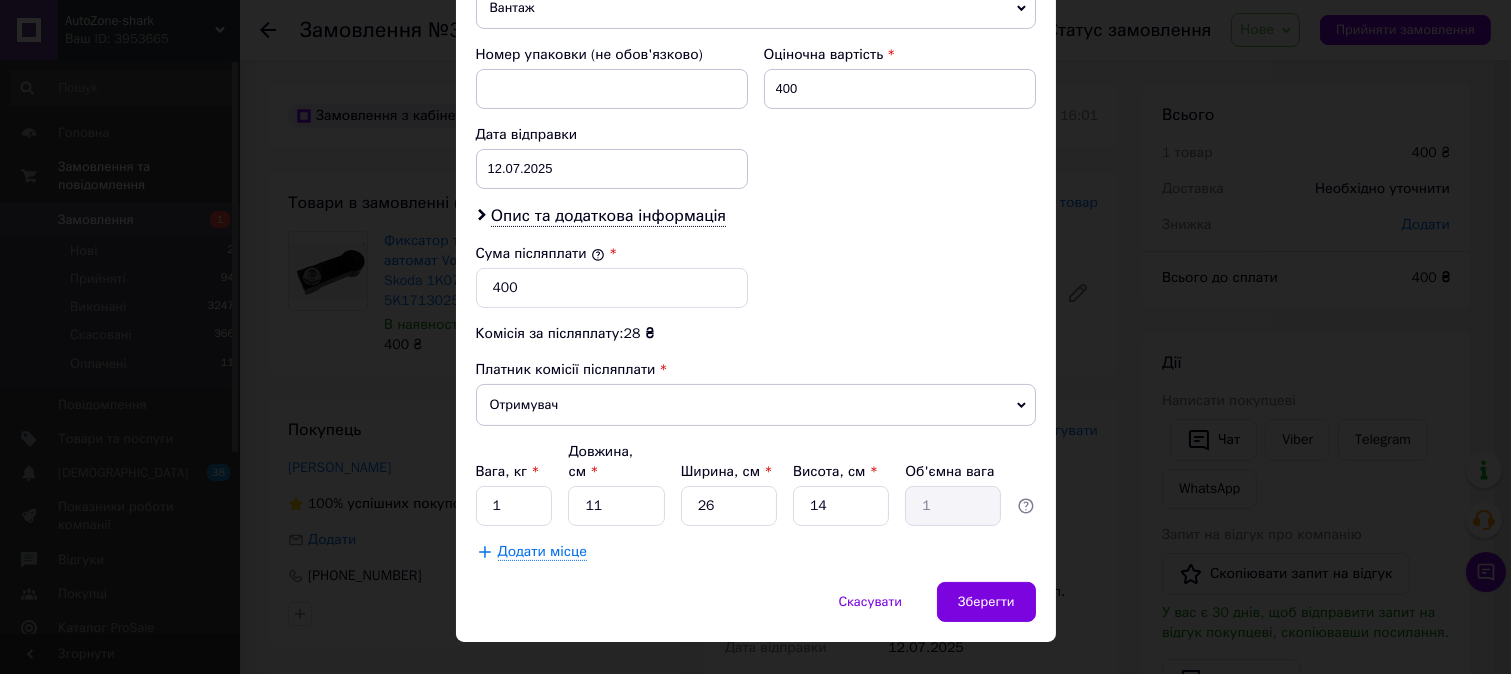 click on "Скасувати   Зберегти" at bounding box center [756, 612] 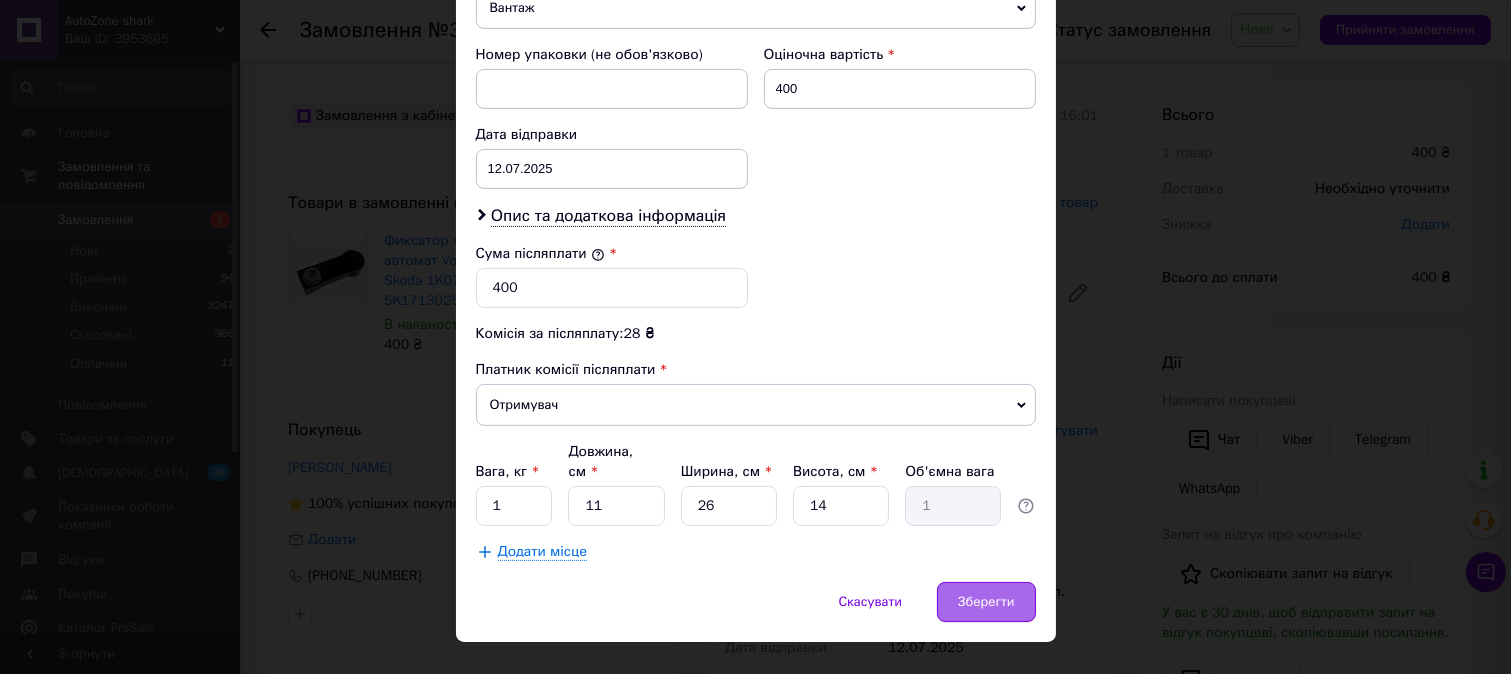 click on "Зберегти" at bounding box center (986, 602) 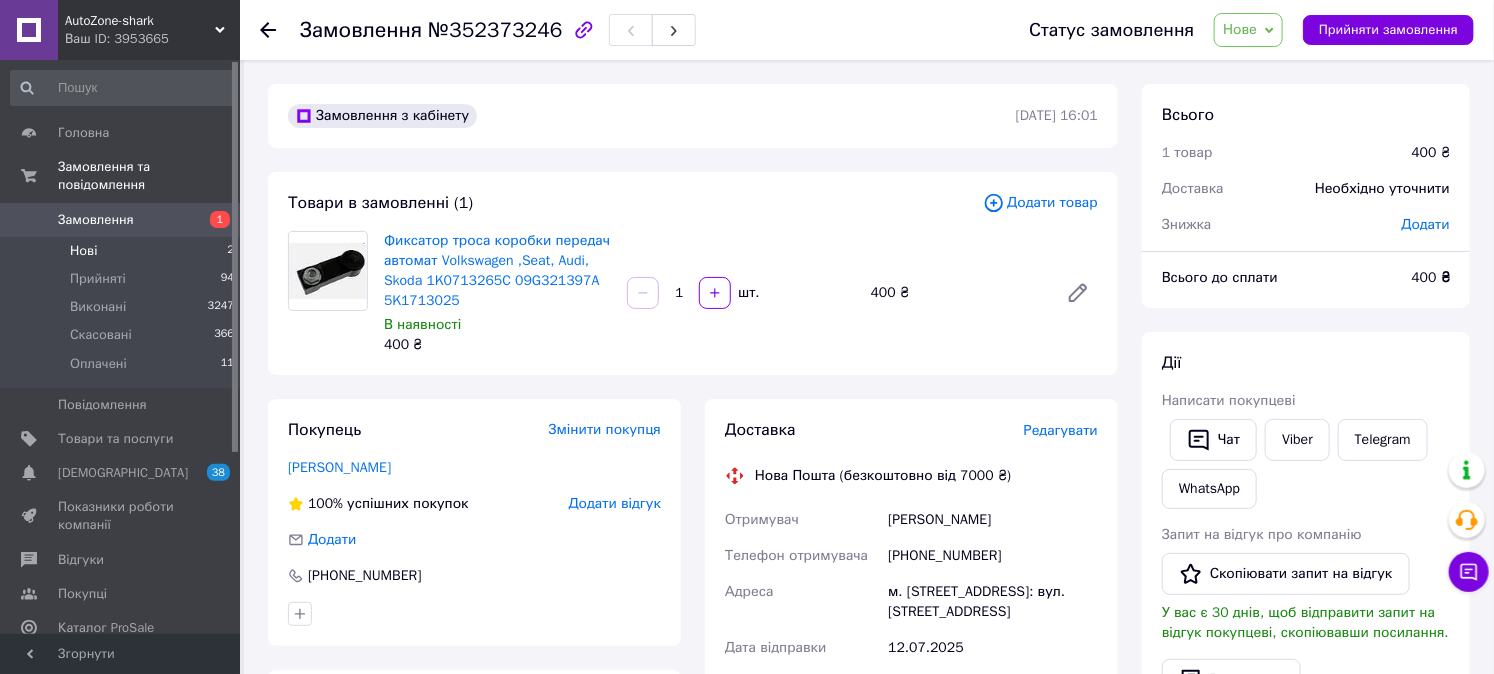 click on "Нові 2" at bounding box center [123, 251] 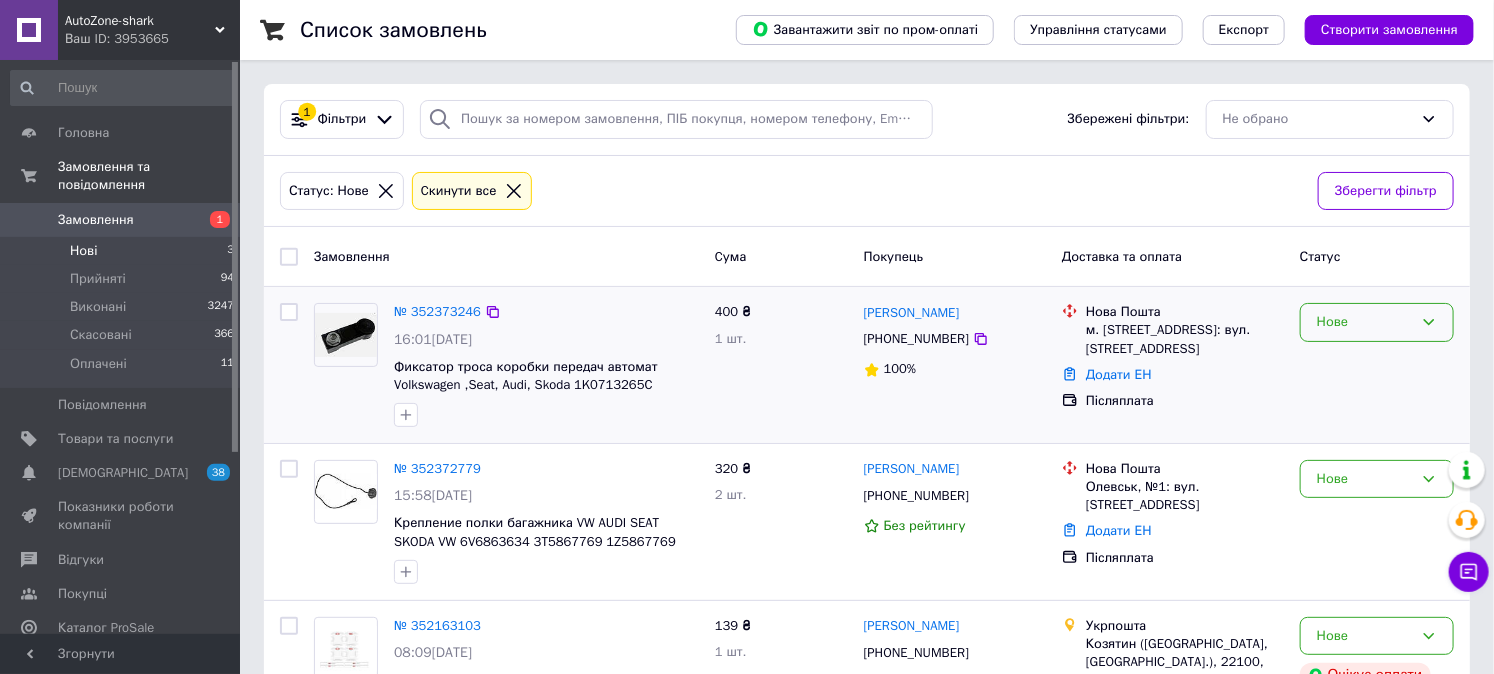 click on "Нове" at bounding box center [1365, 322] 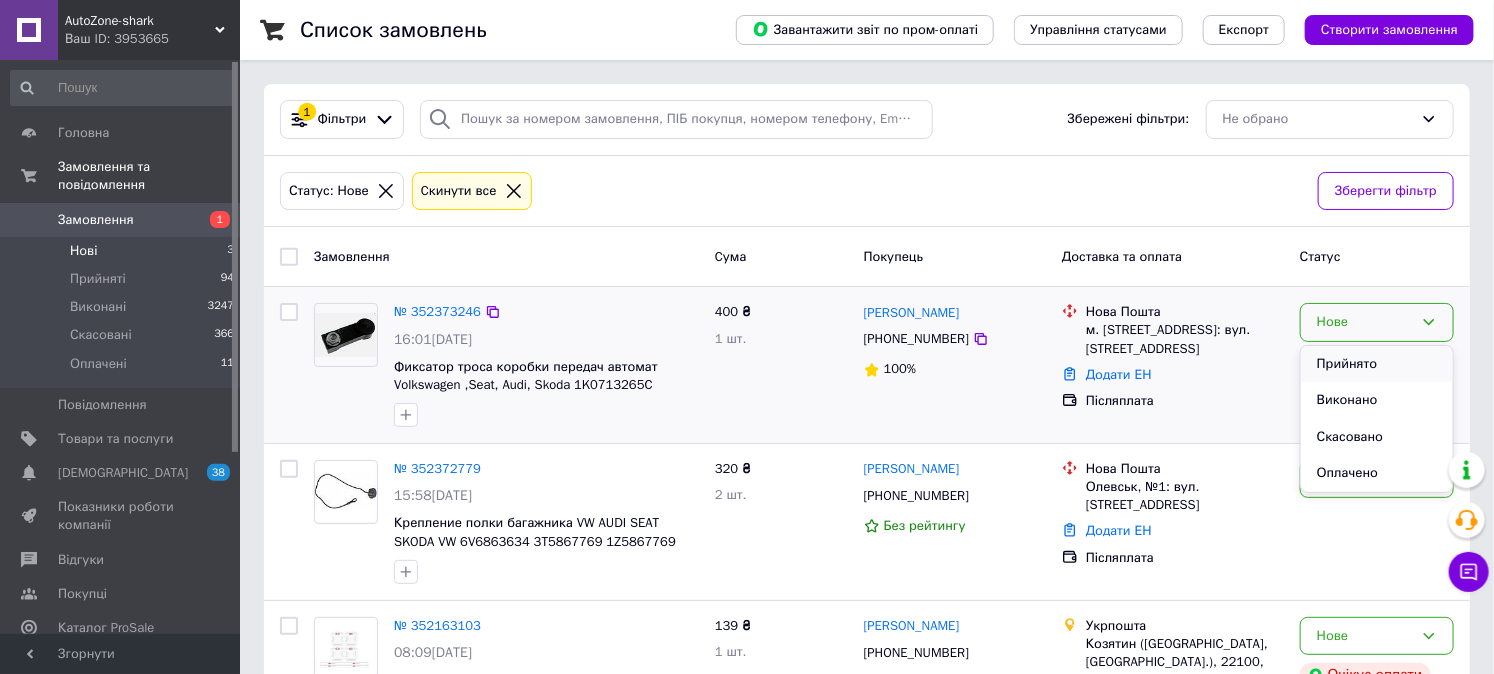 click on "Прийнято" at bounding box center (1377, 364) 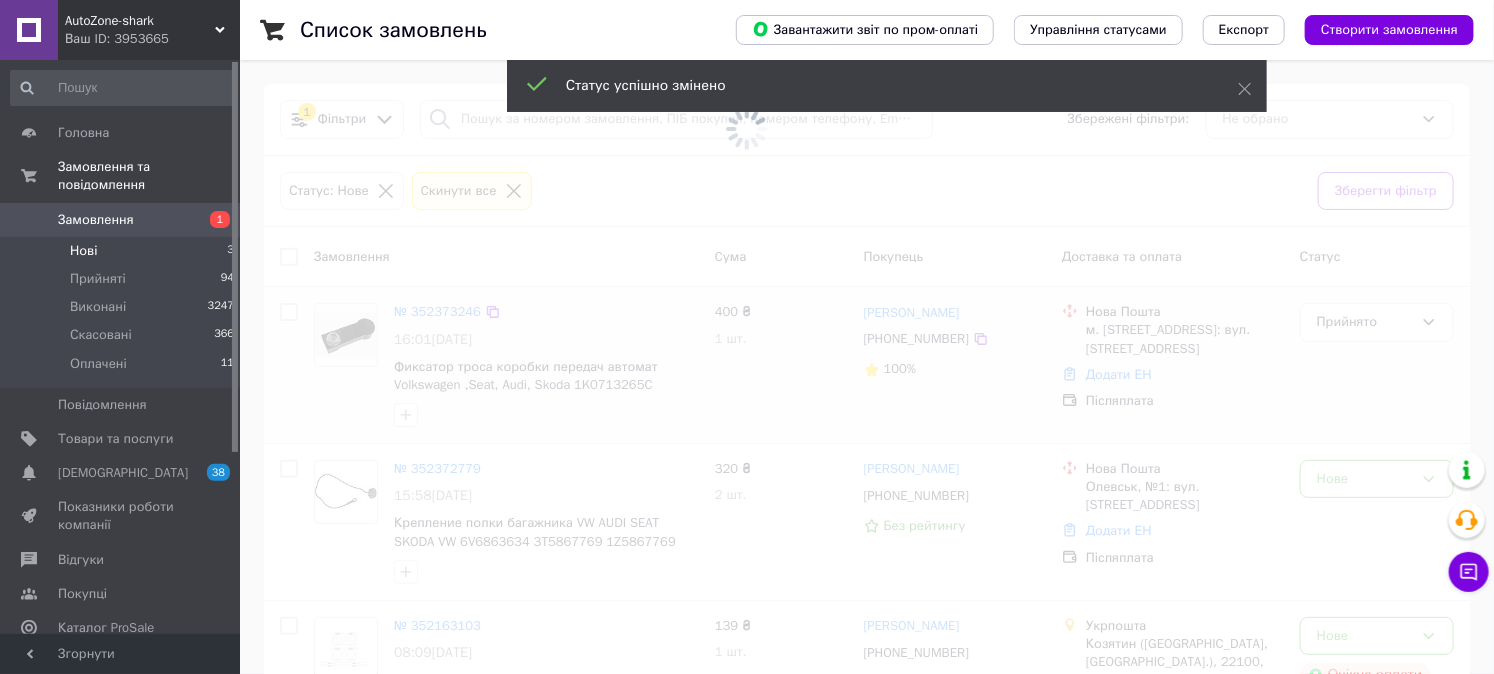 click at bounding box center (747, 337) 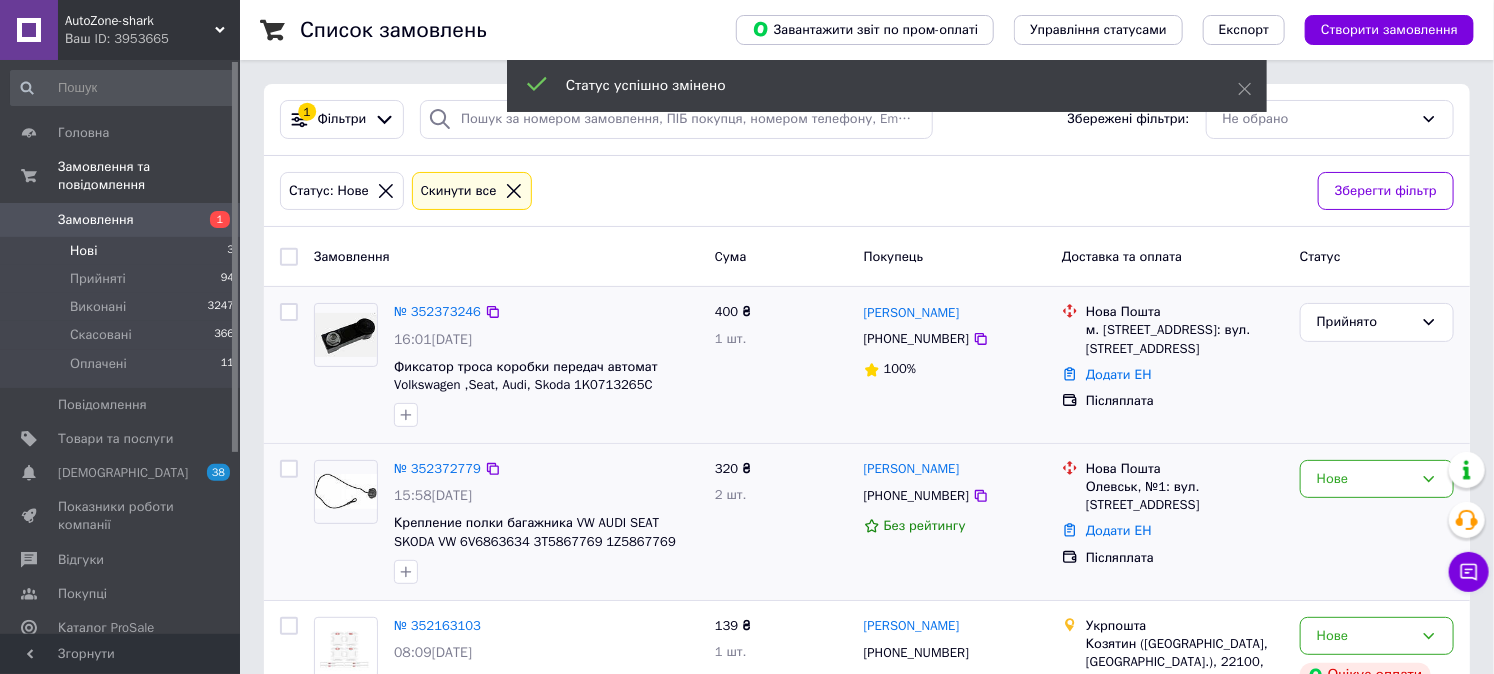 click on "Нове" at bounding box center (1377, 522) 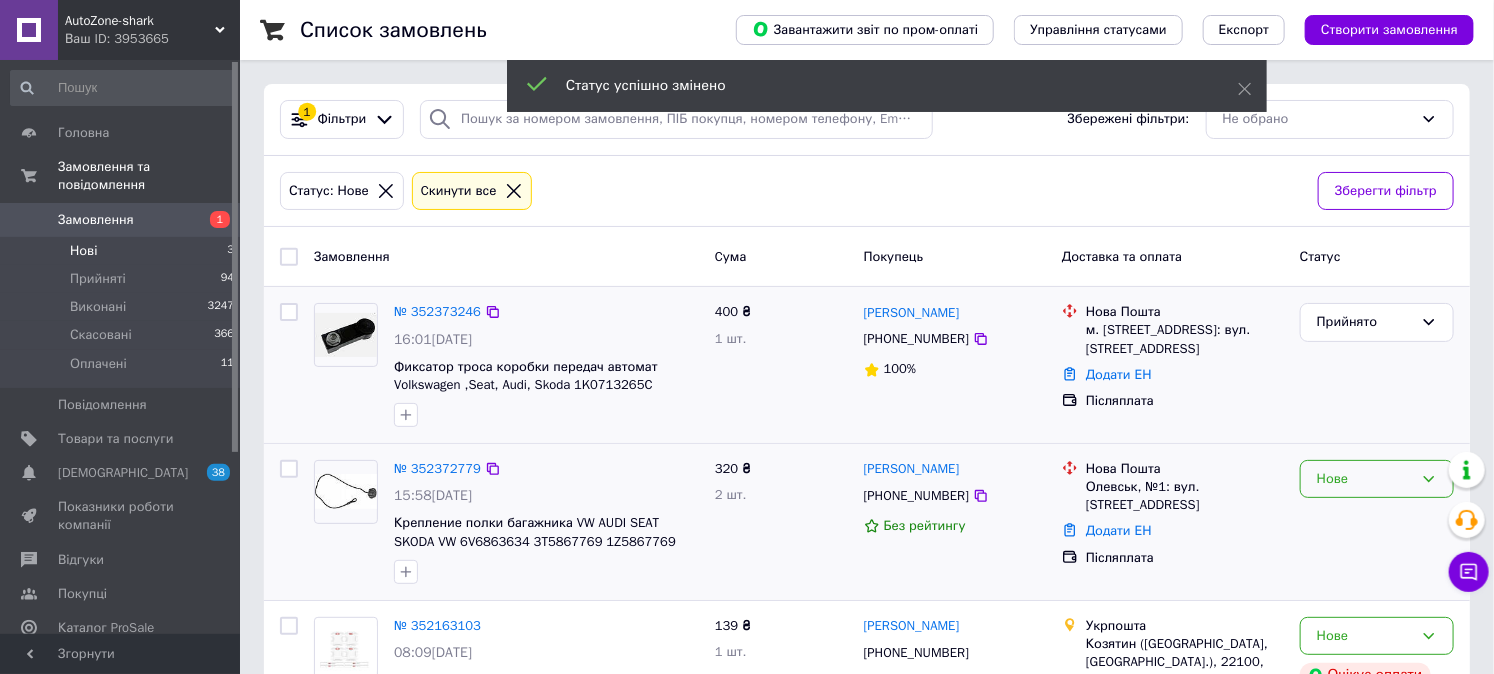 click on "Нове" at bounding box center [1365, 479] 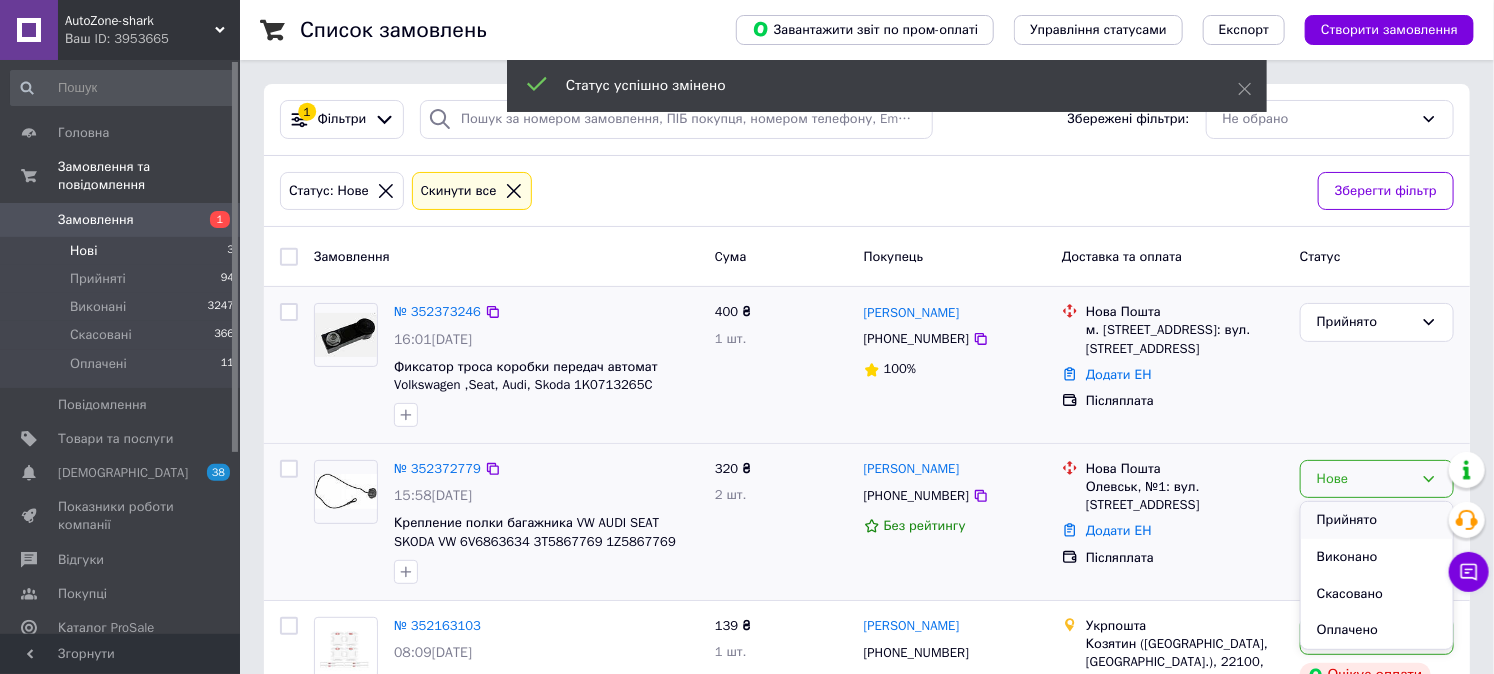 click on "Прийнято" at bounding box center (1377, 520) 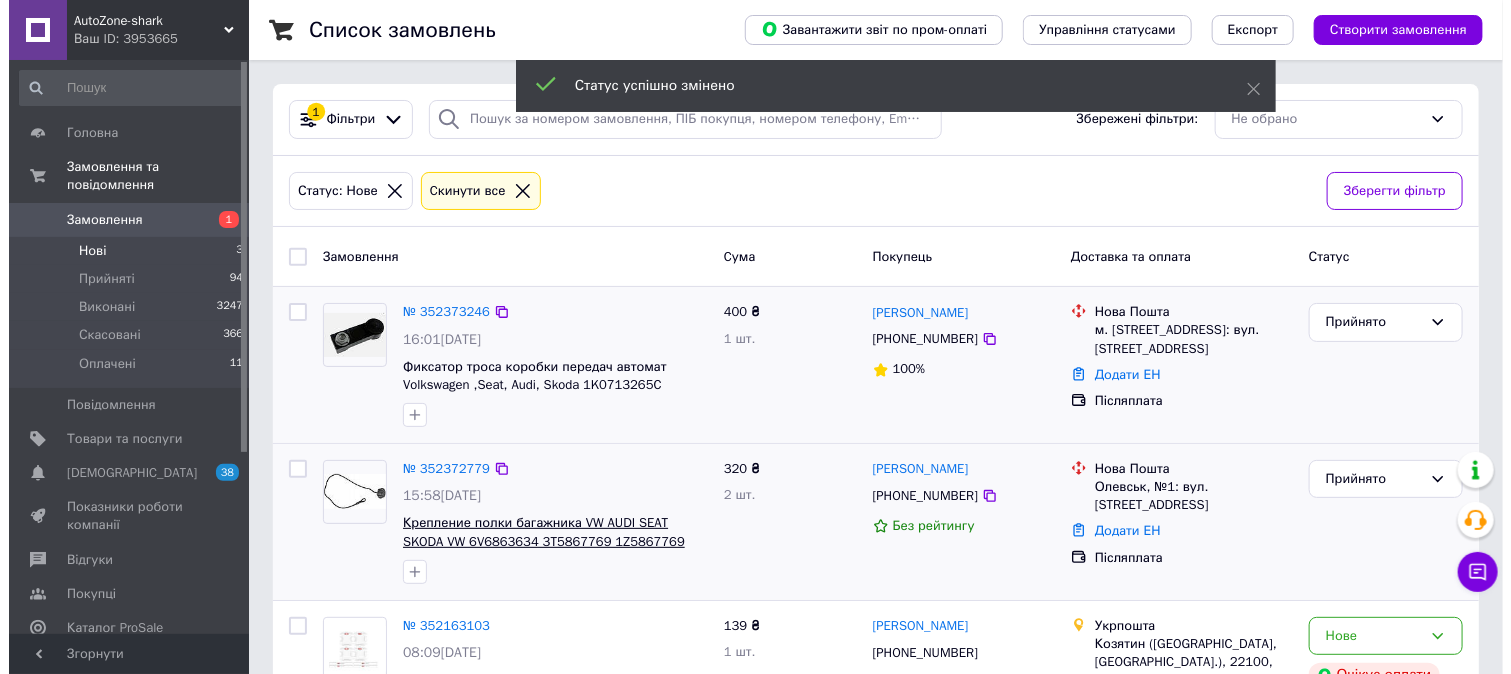 scroll, scrollTop: 107, scrollLeft: 0, axis: vertical 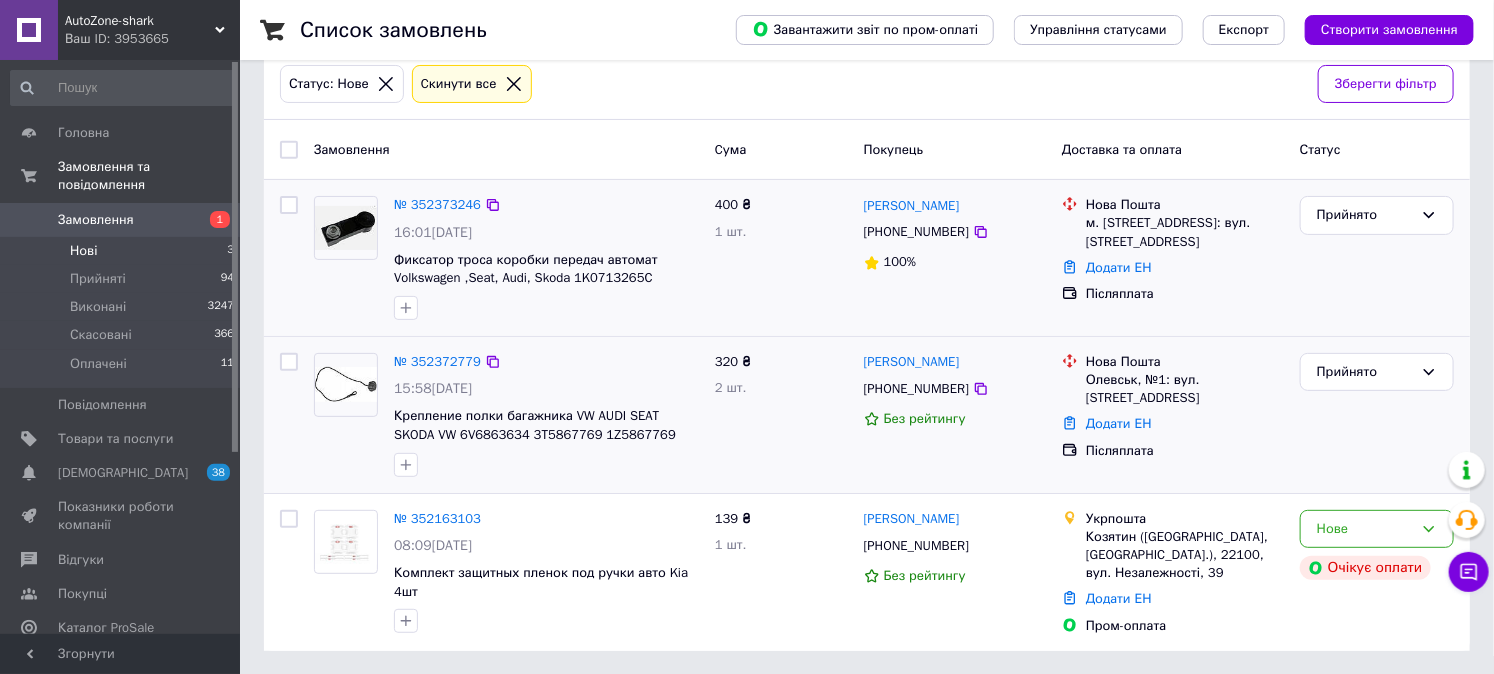 click on "№ 352372779" at bounding box center [437, 362] 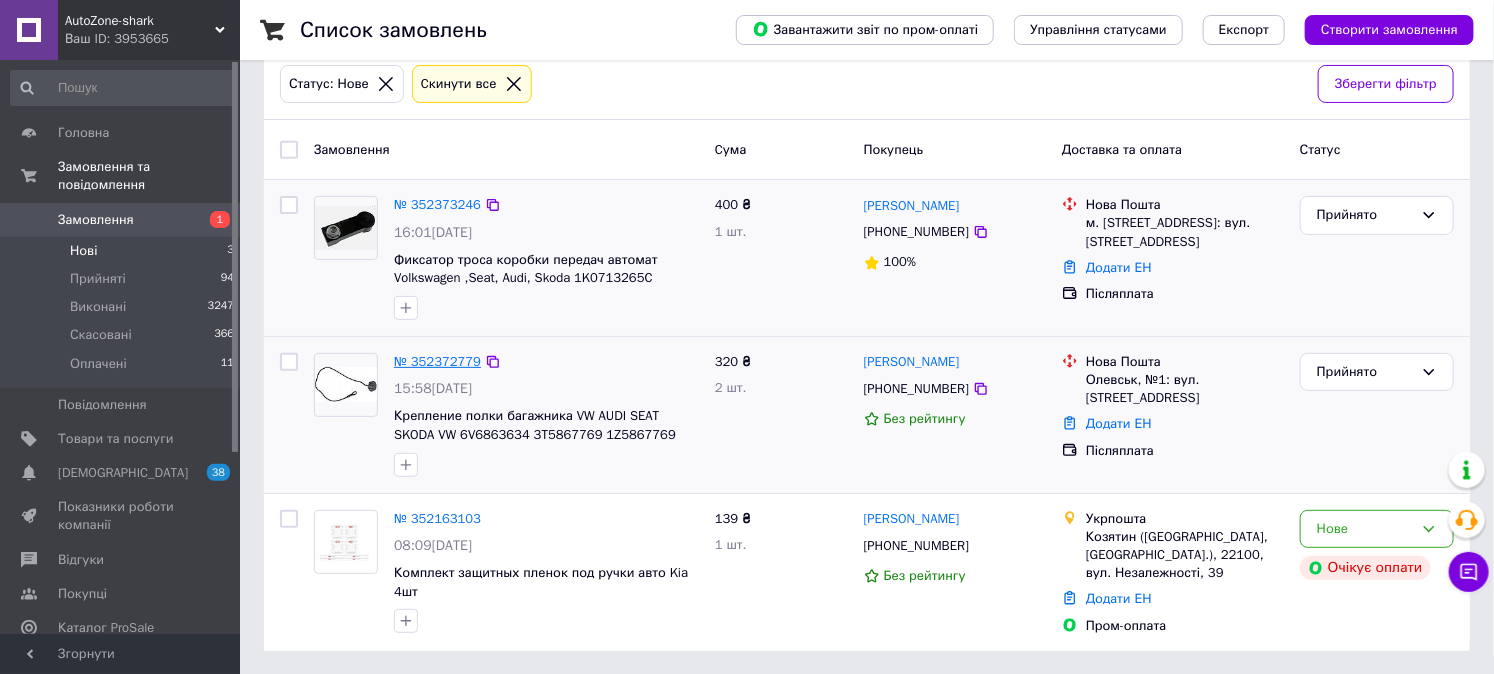 click on "№ 352372779" at bounding box center [437, 361] 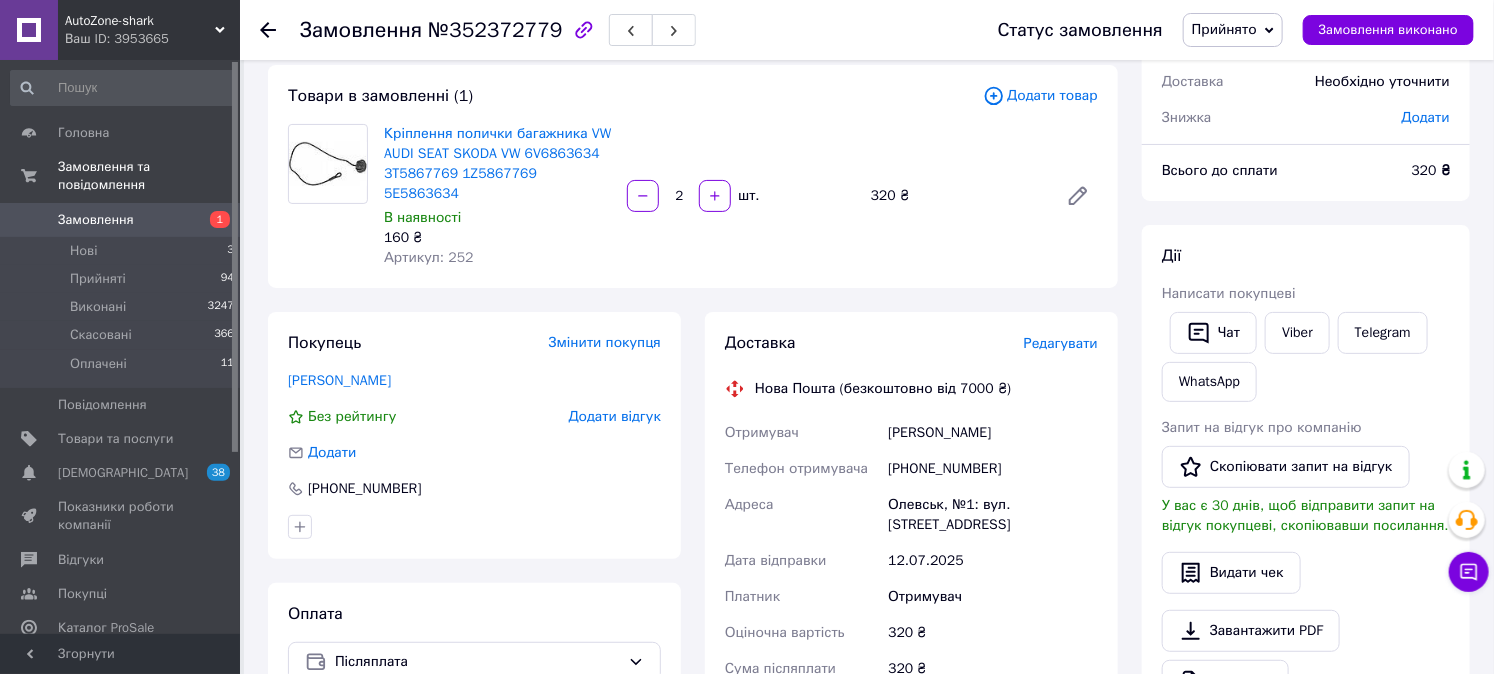 click on "Редагувати" at bounding box center (1061, 343) 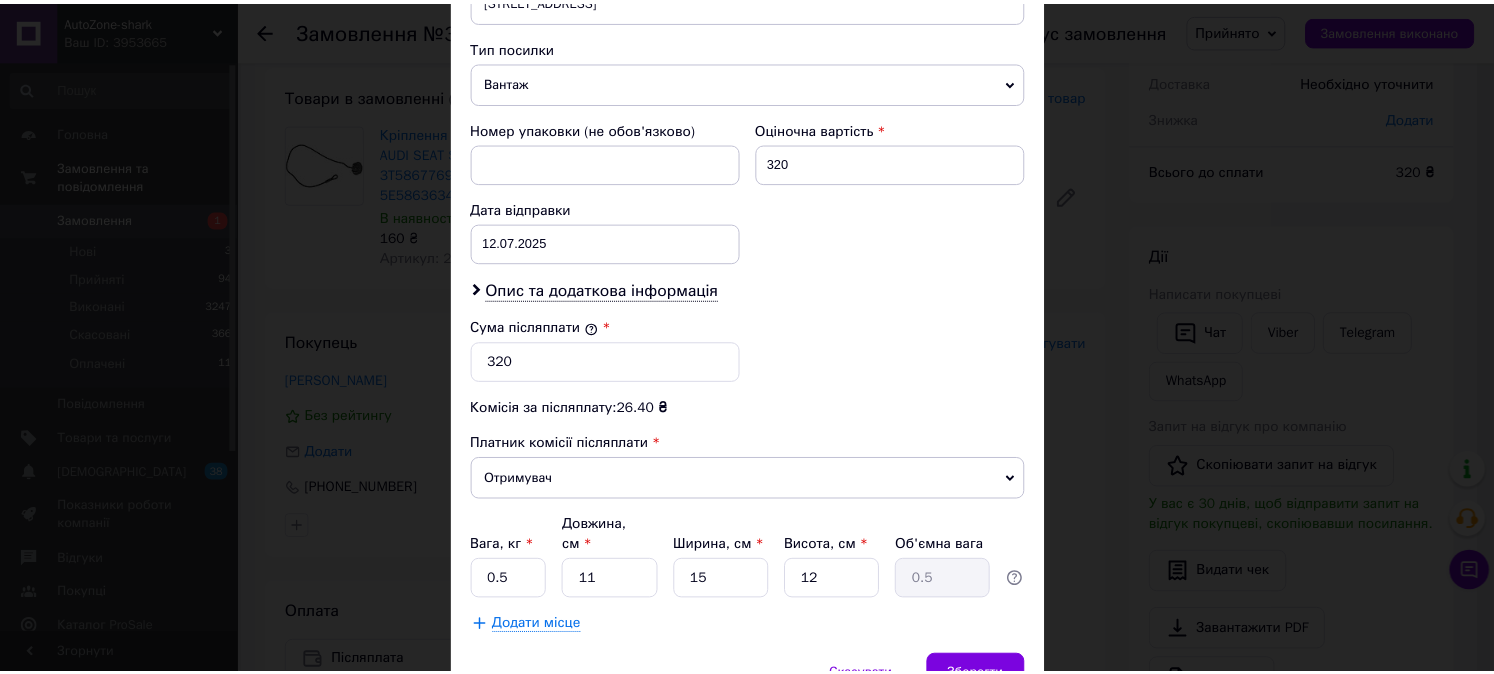scroll, scrollTop: 854, scrollLeft: 0, axis: vertical 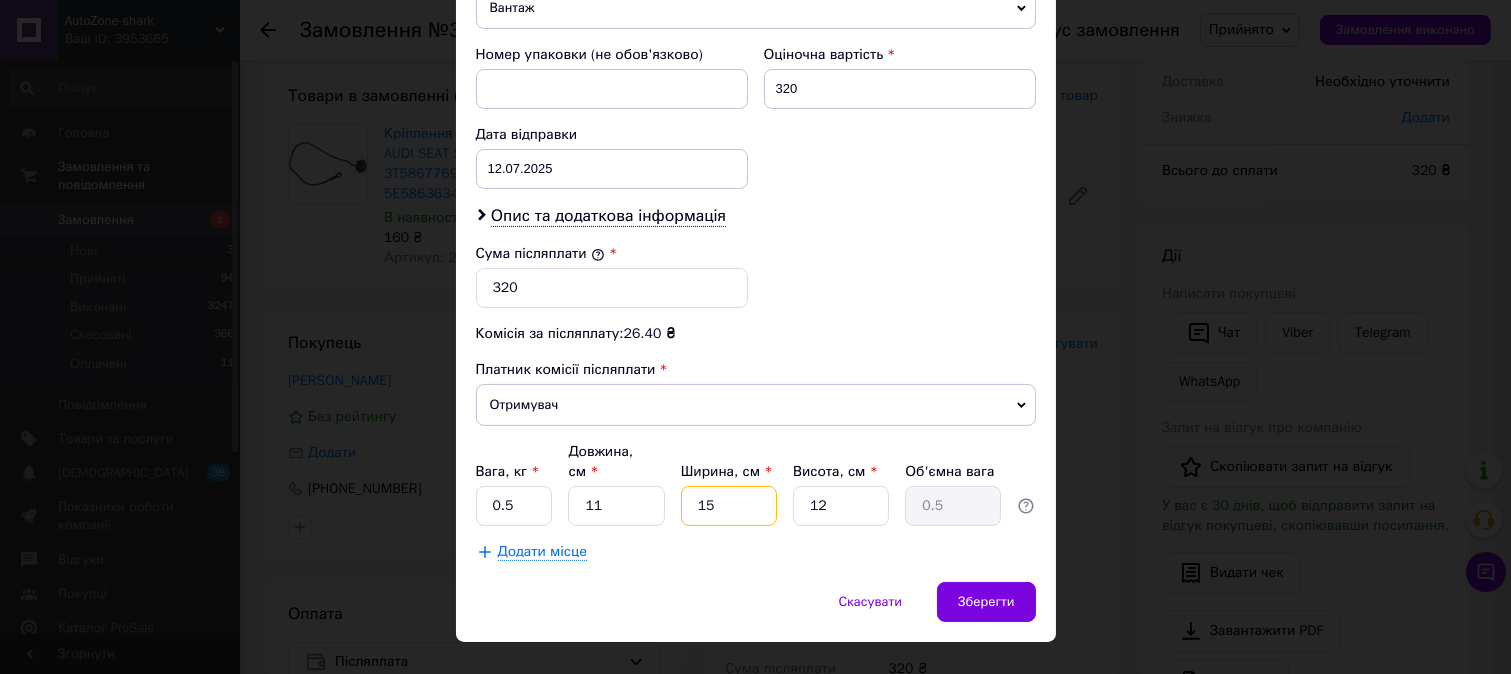 click on "15" at bounding box center [729, 506] 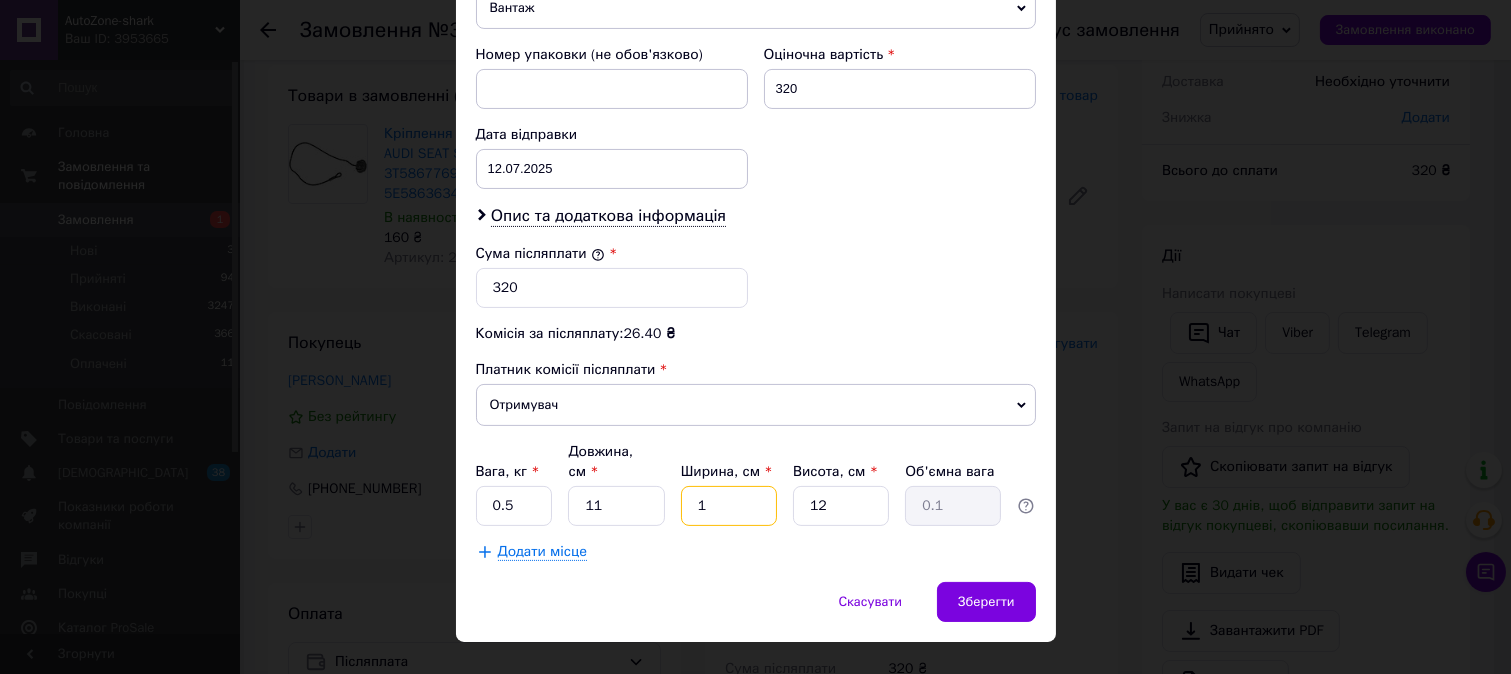type 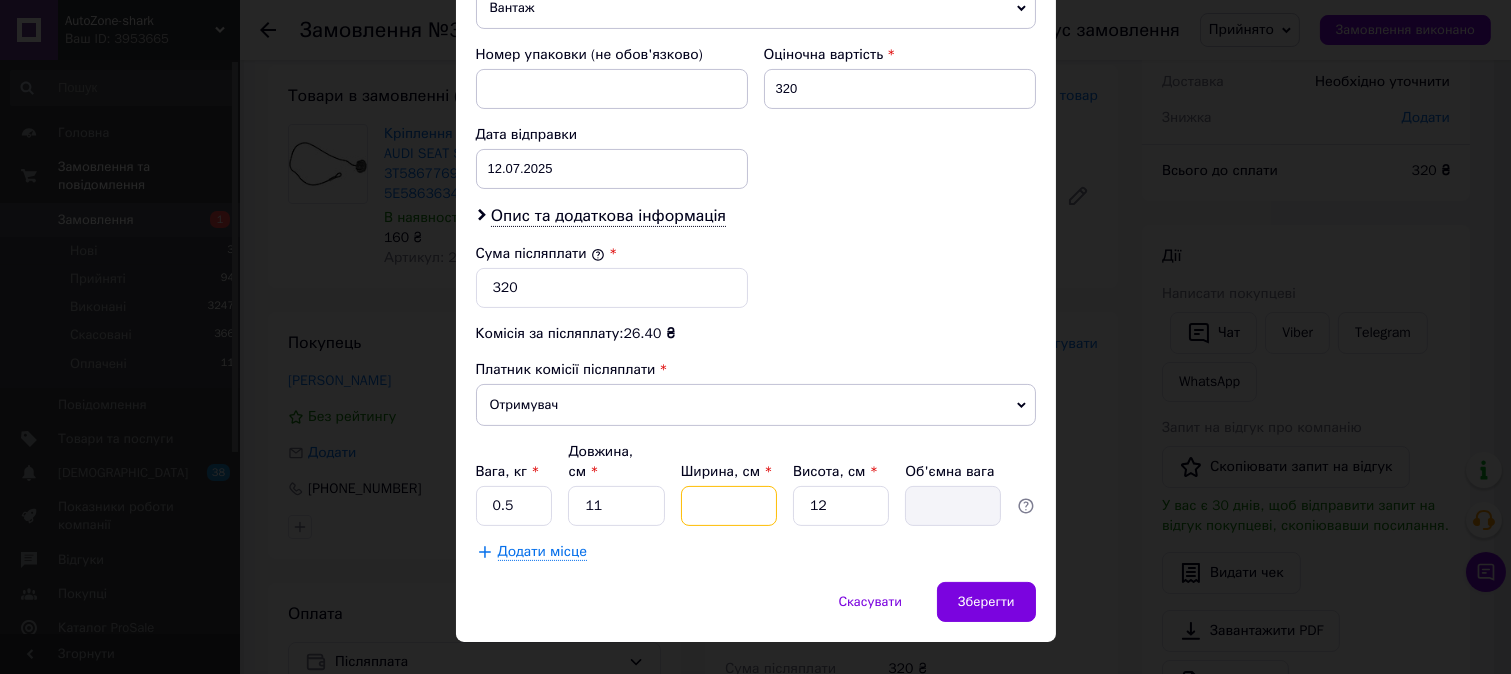 type on "2" 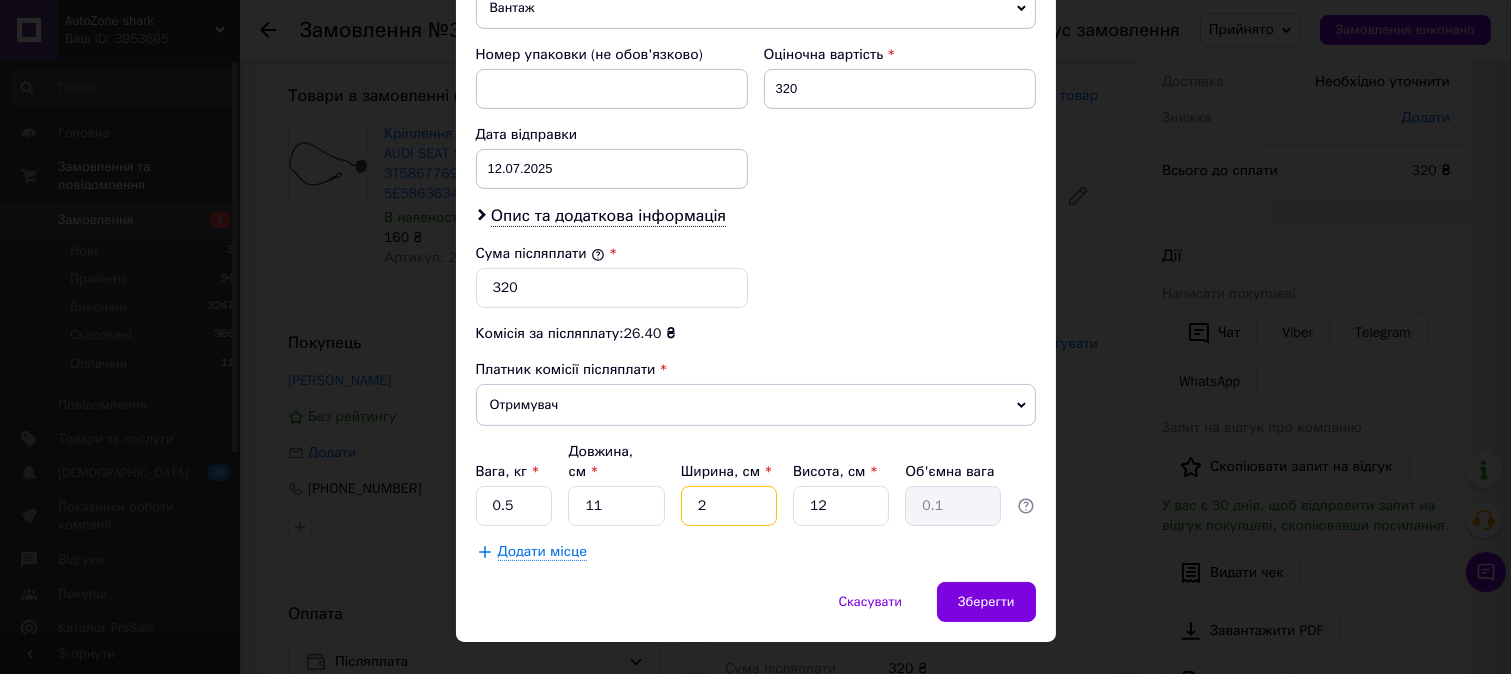 type on "20" 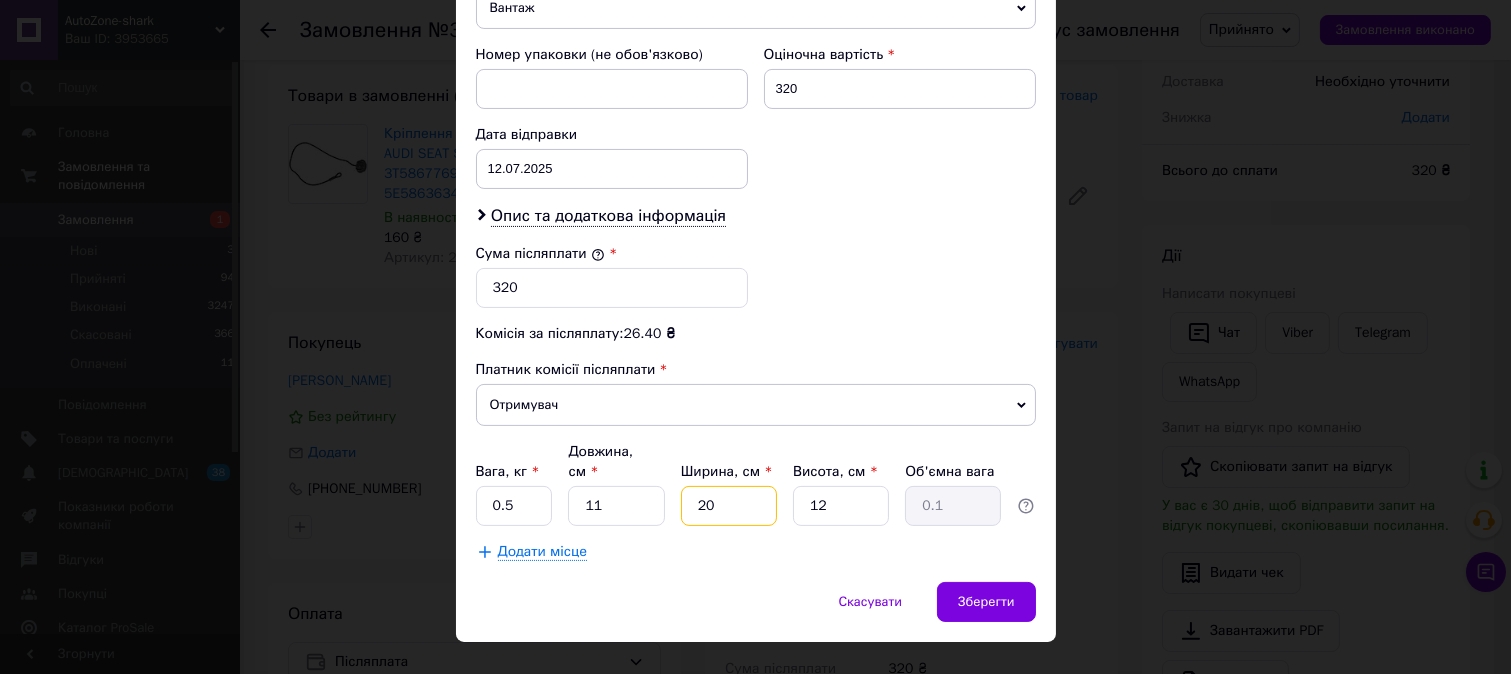 type on "0.66" 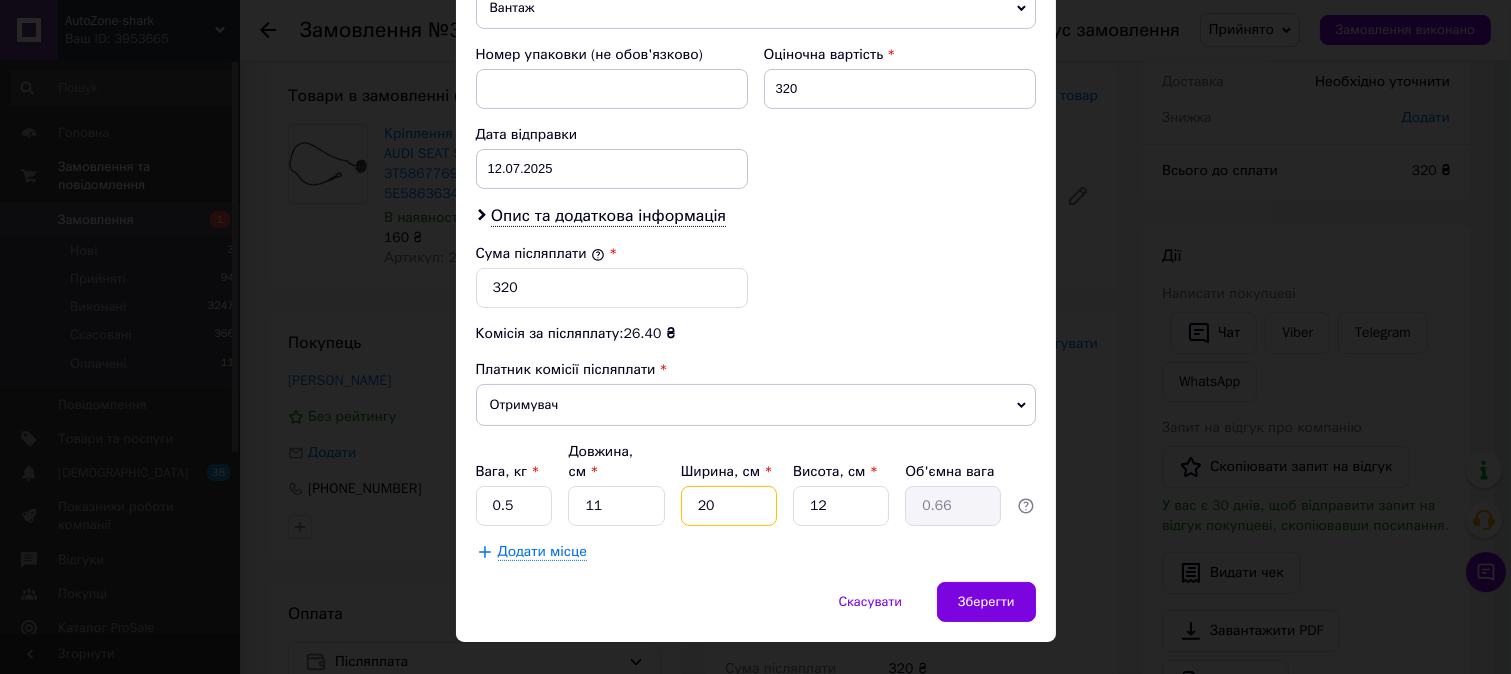 type on "2" 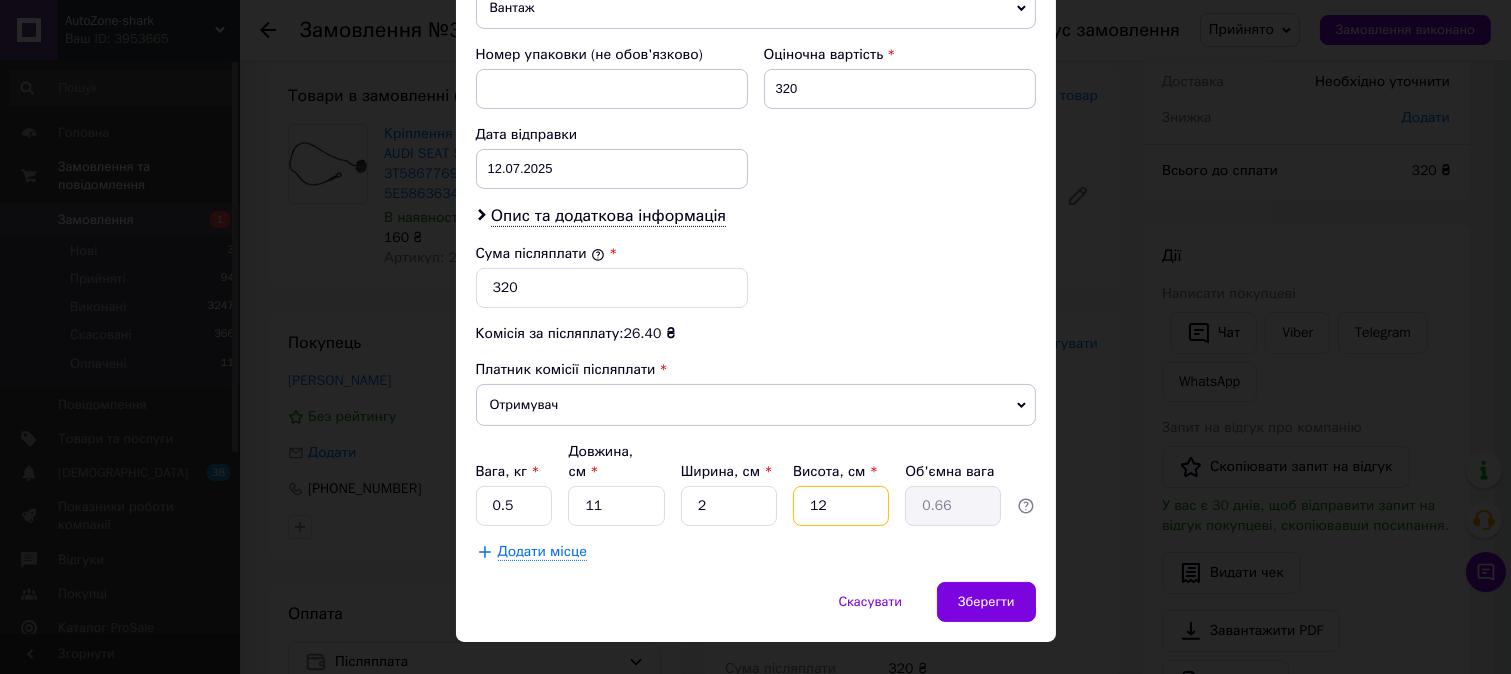 type on "0.1" 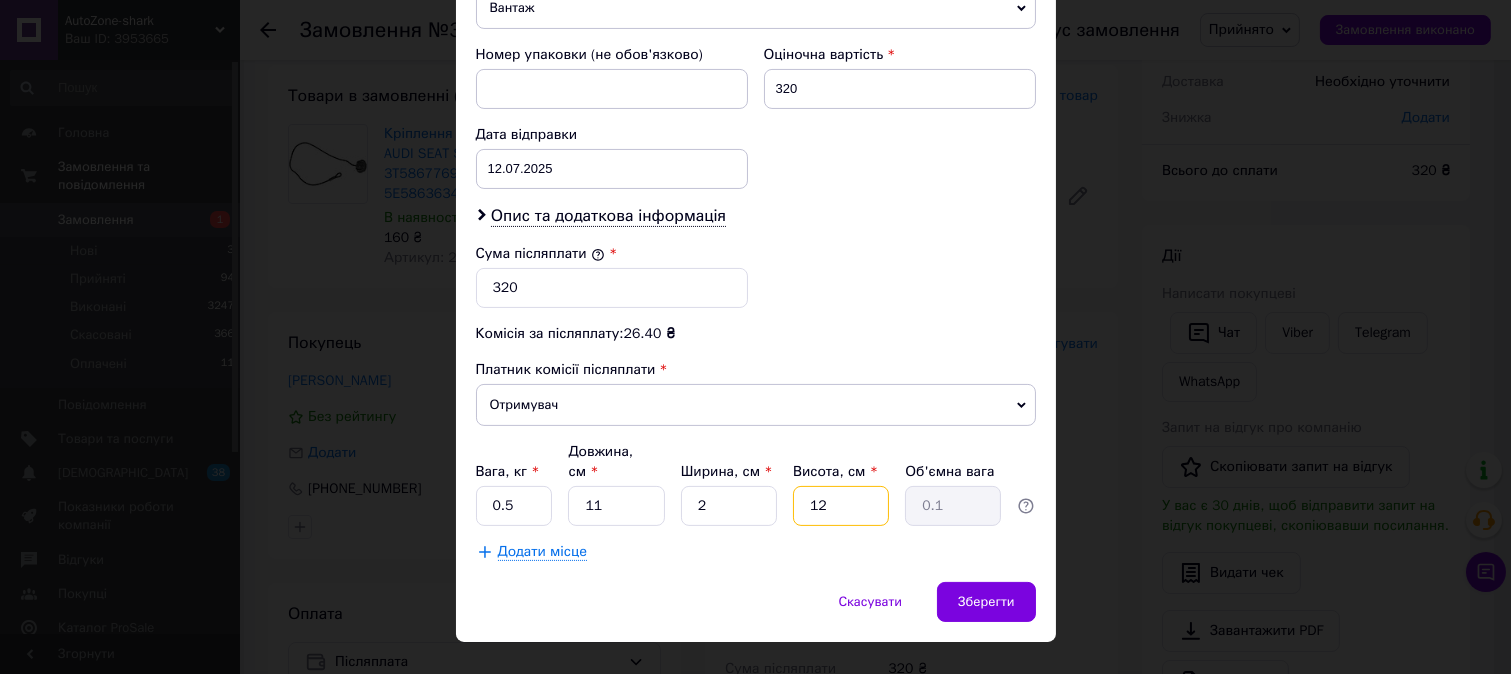 click on "12" at bounding box center [841, 506] 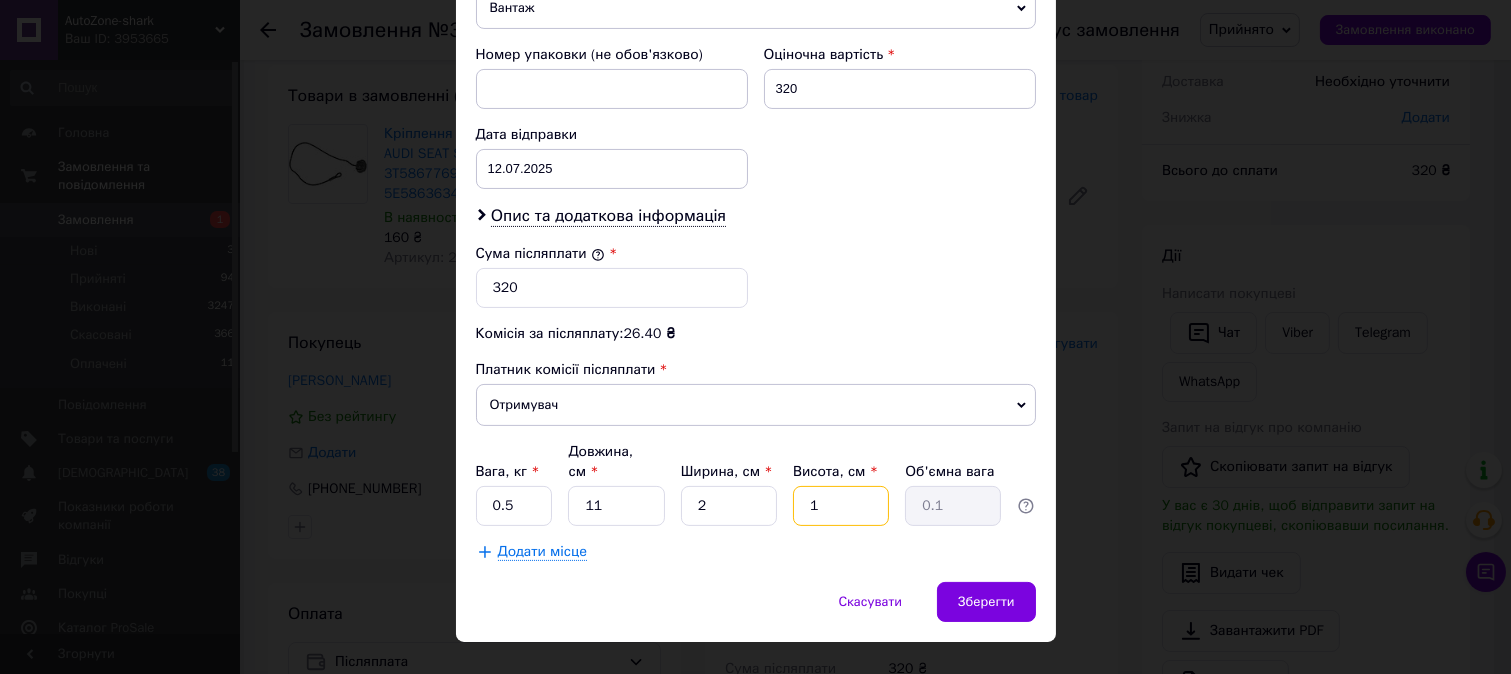 type 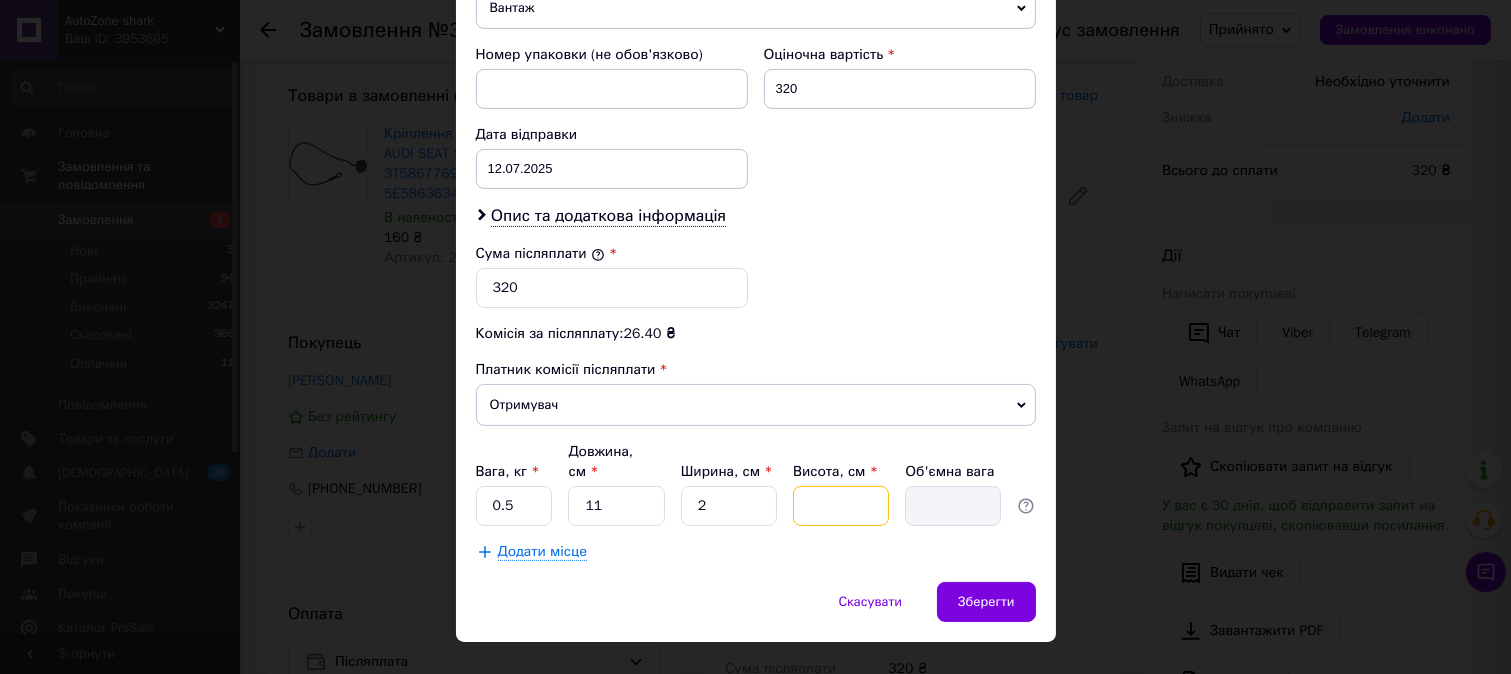 type 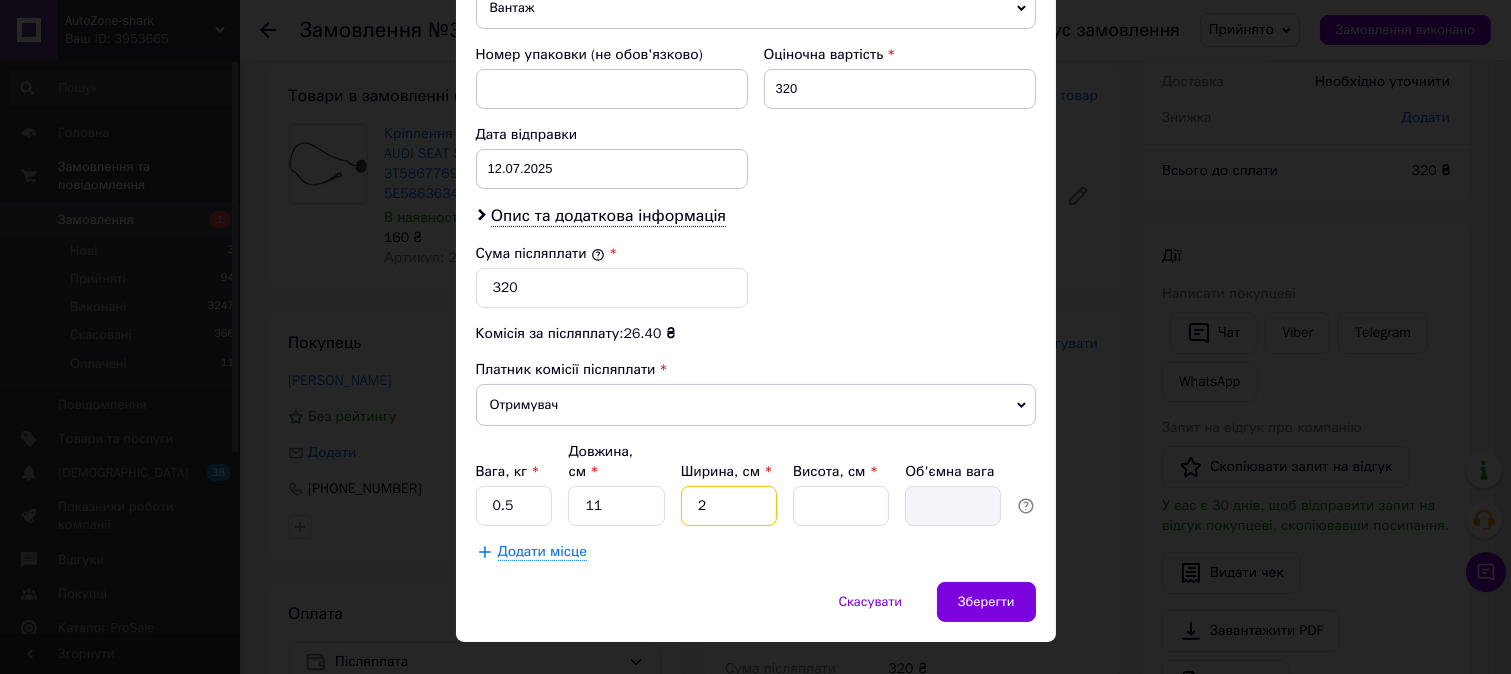 click on "2" at bounding box center [729, 506] 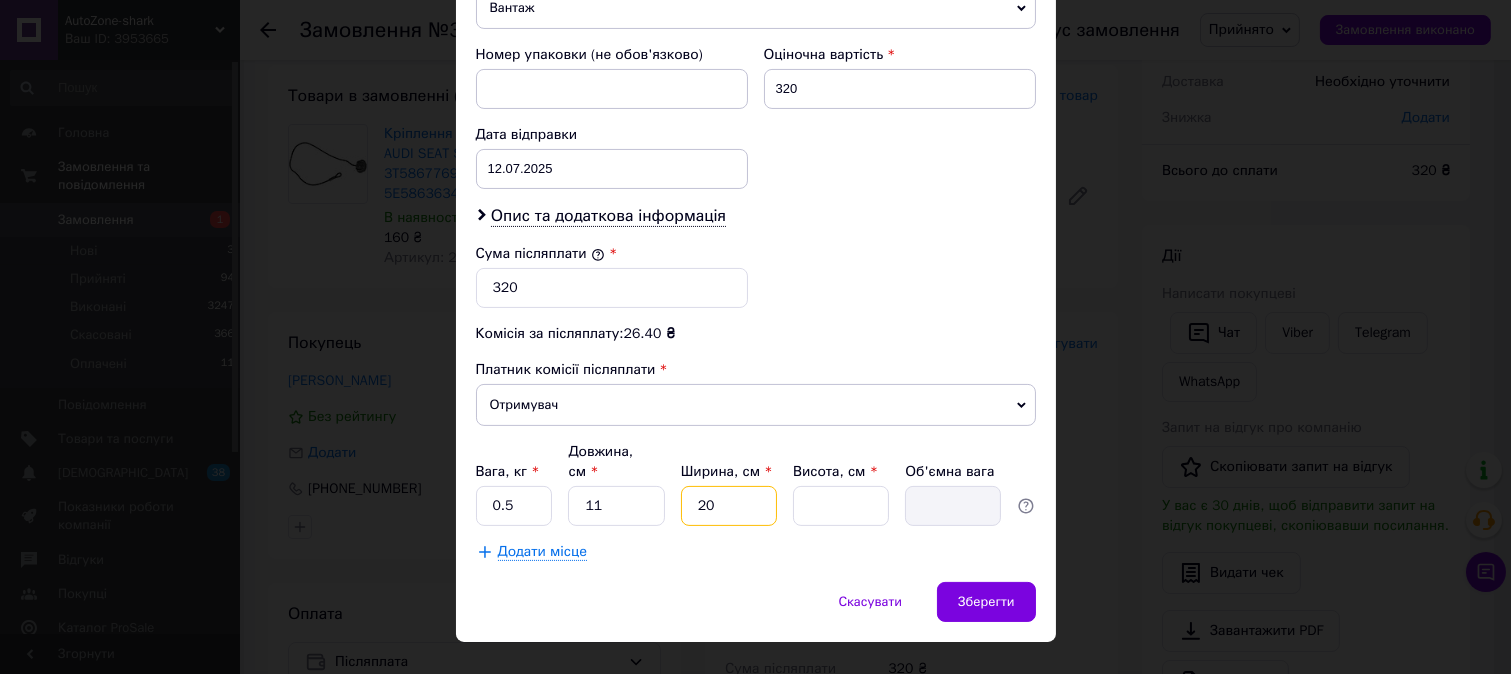 type on "20" 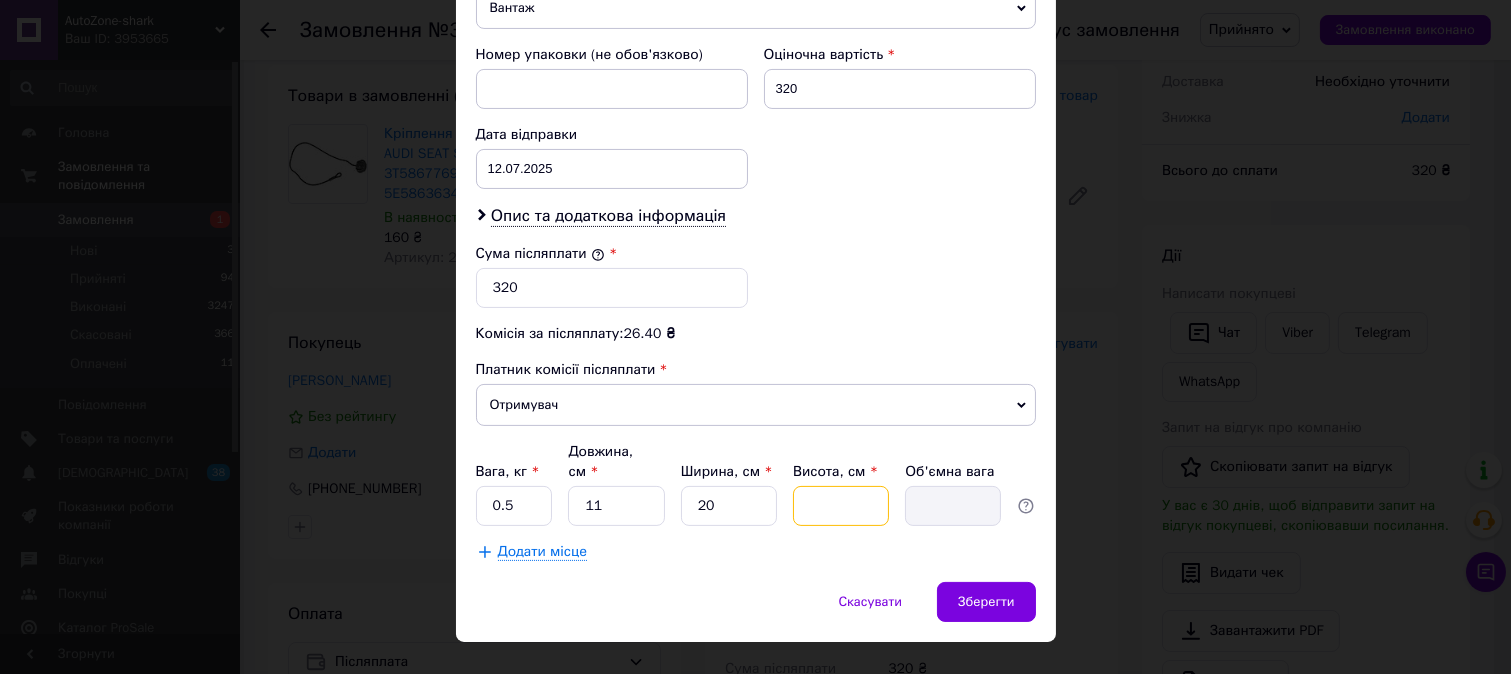 click on "Висота, см   *" at bounding box center (841, 506) 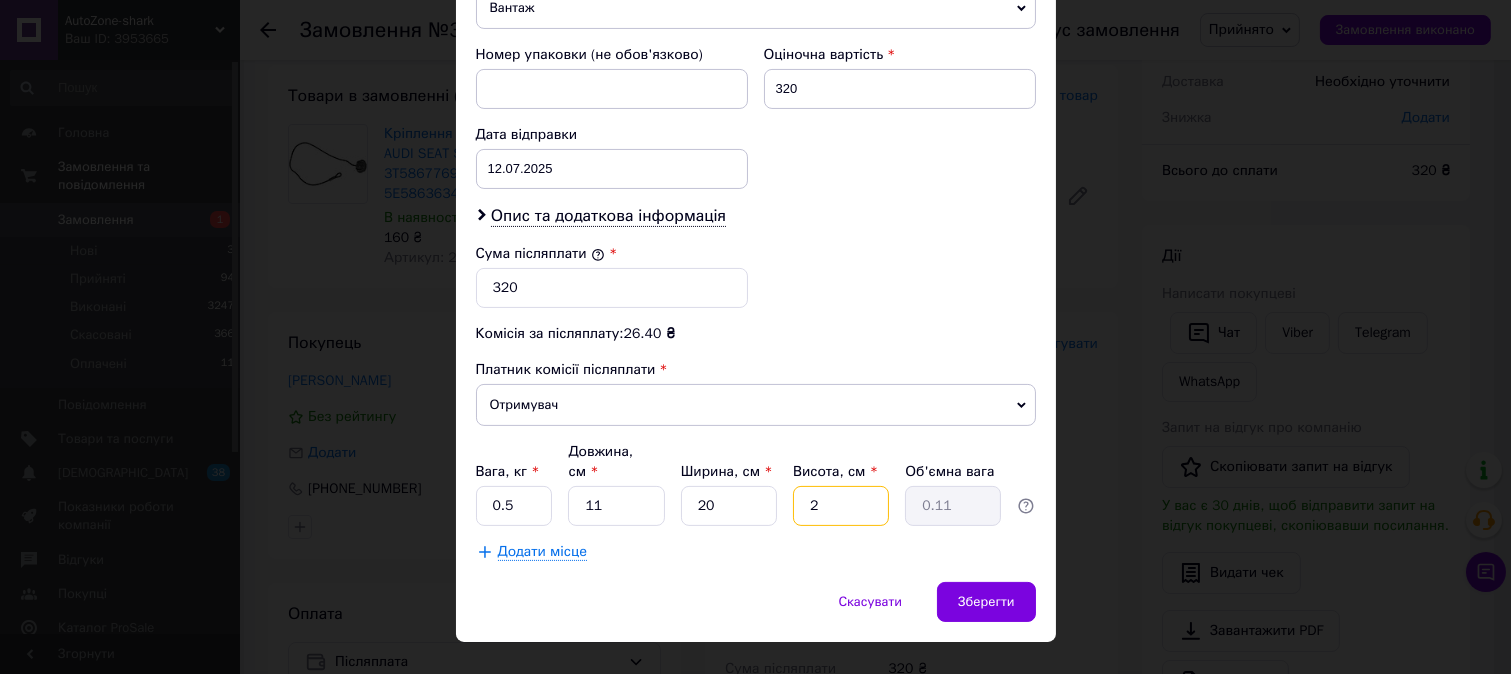 type on "20" 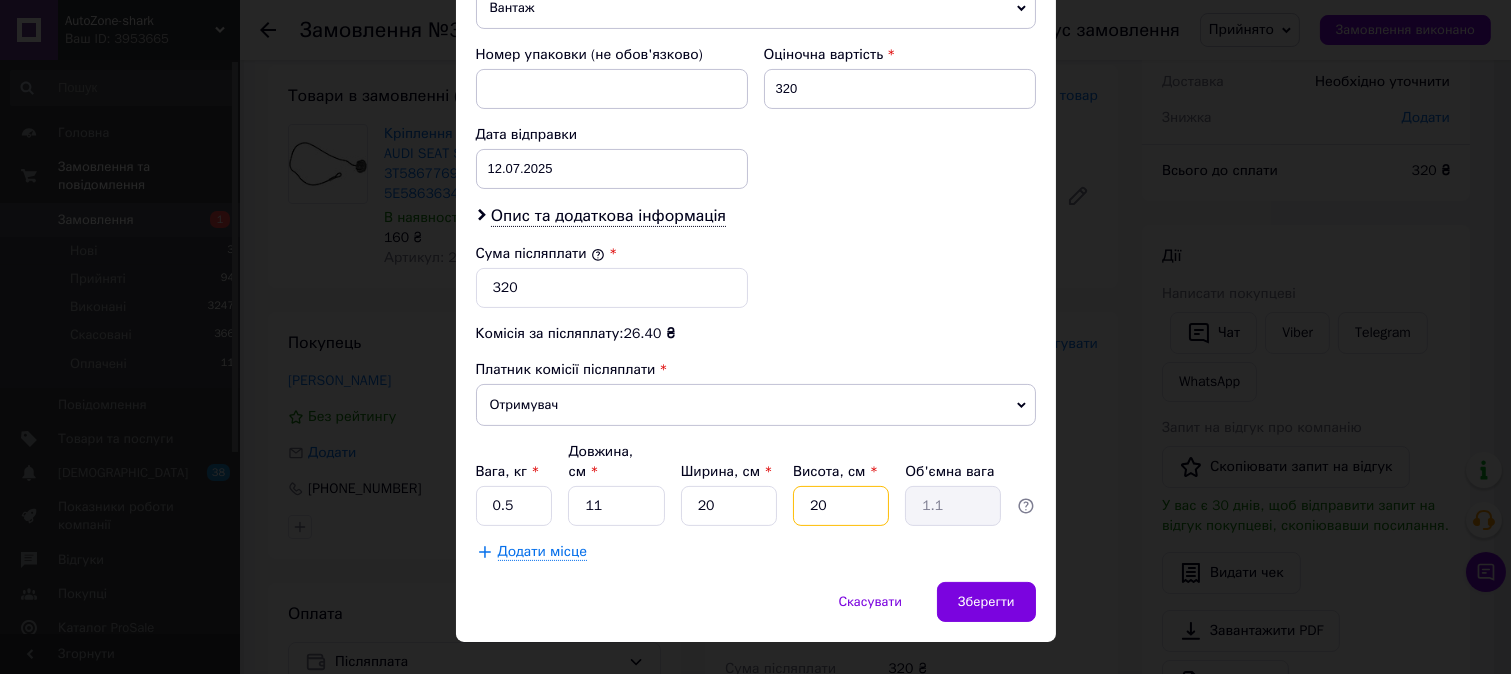 type on "20" 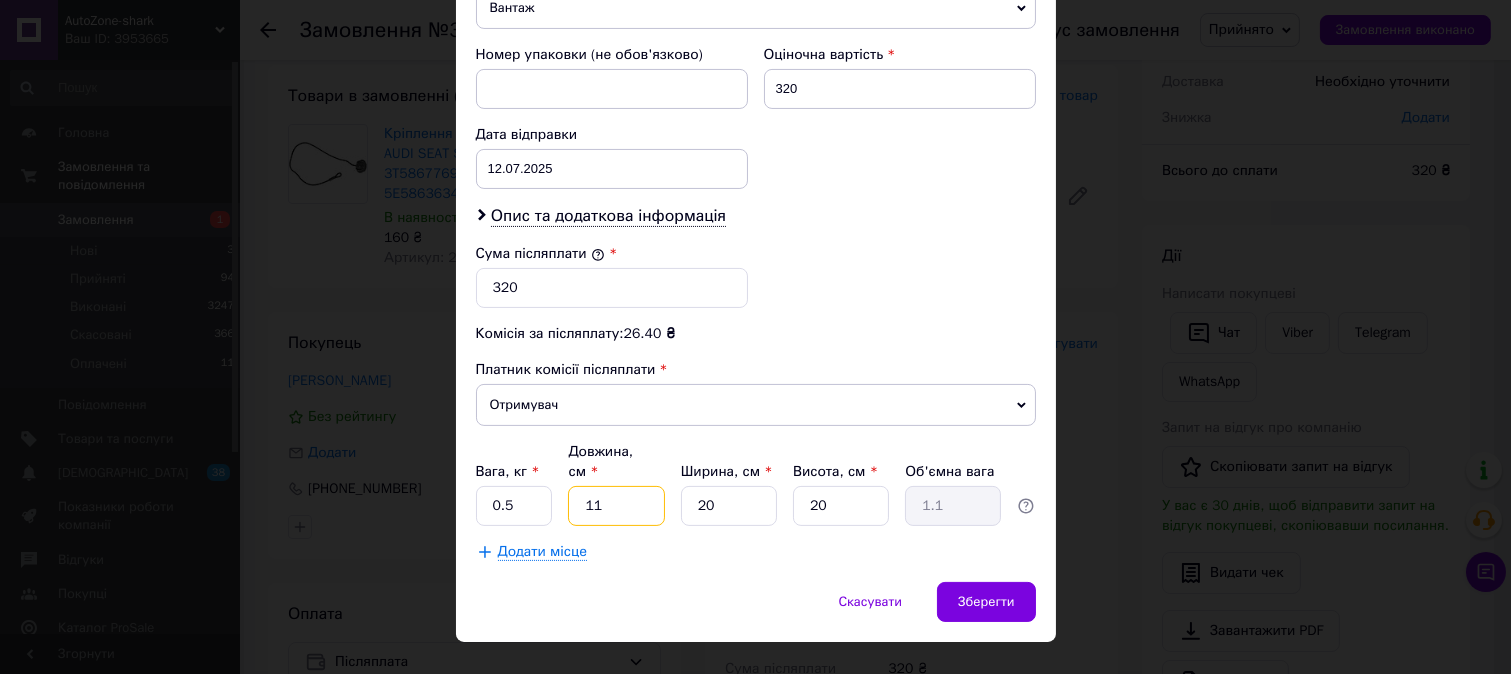 click on "11" at bounding box center (616, 506) 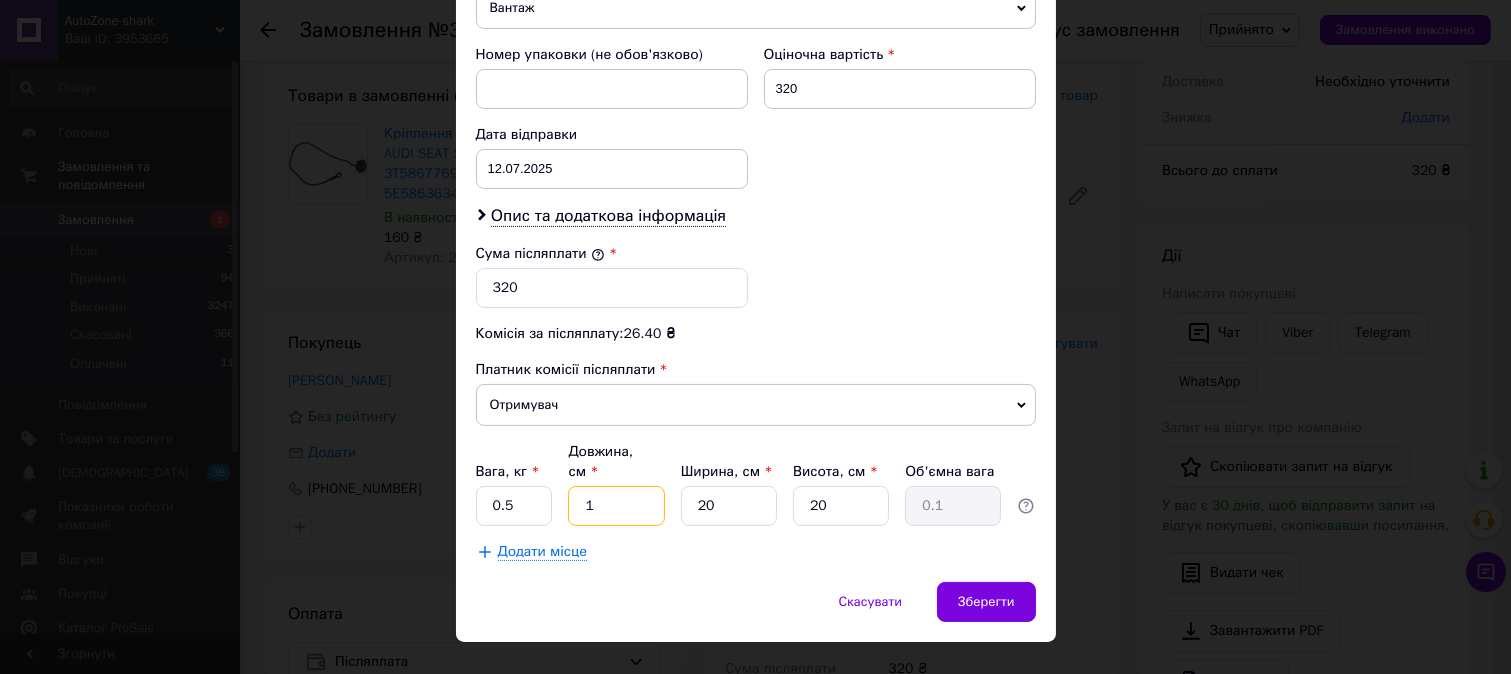type on "10" 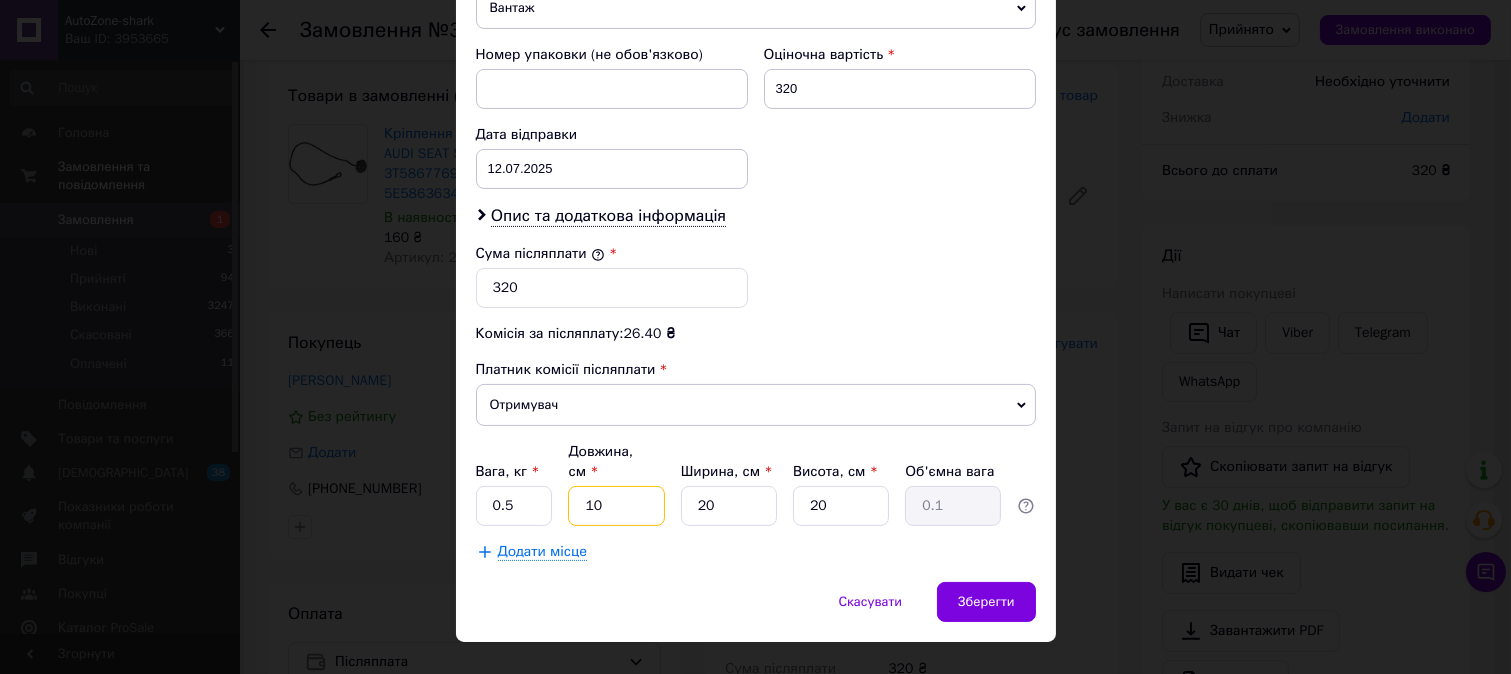 type on "1" 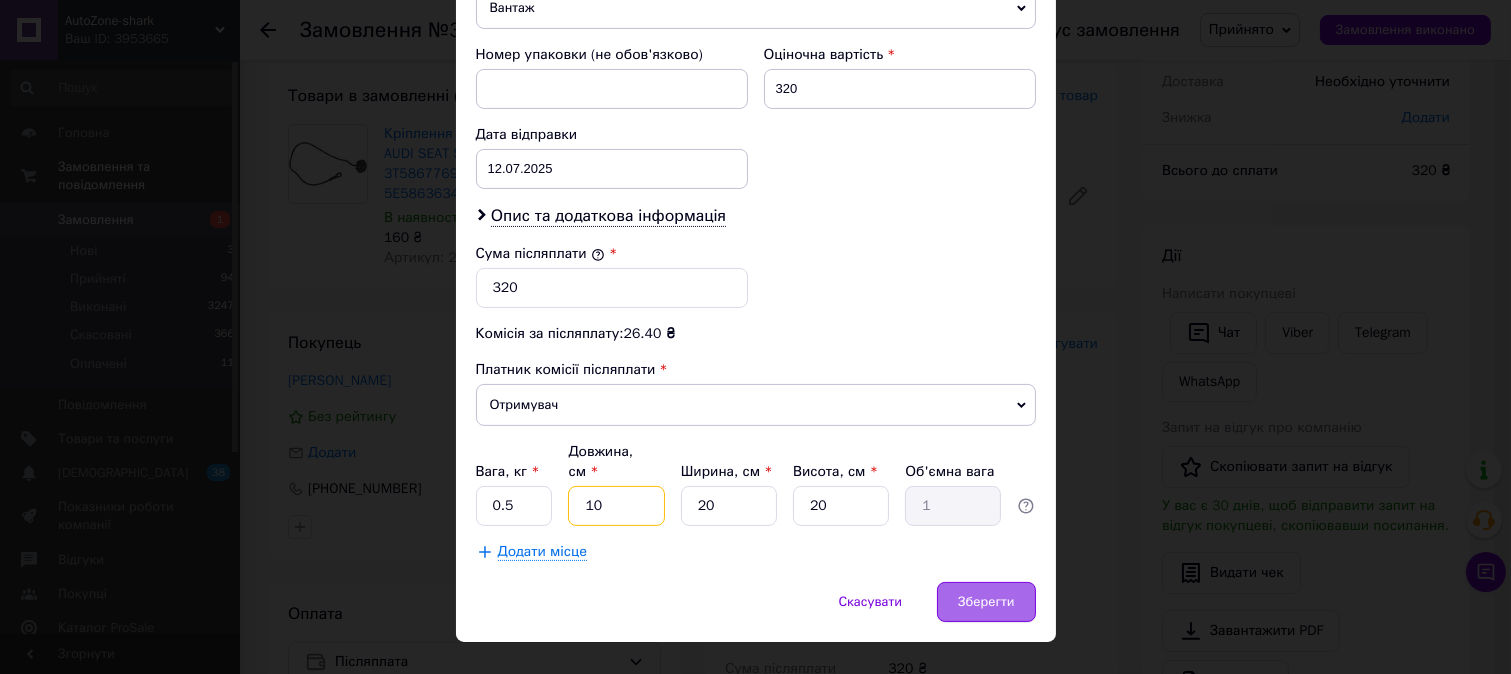 type on "10" 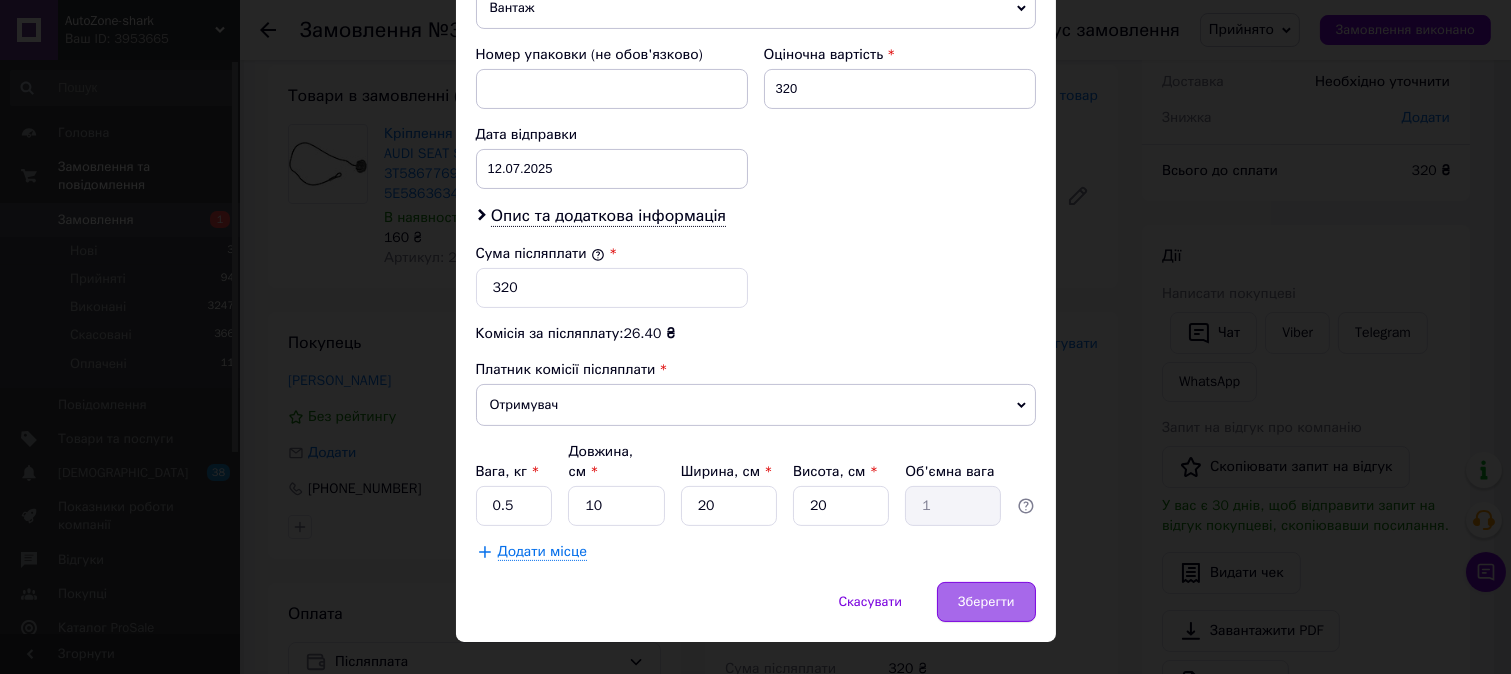 click on "Зберегти" at bounding box center [986, 602] 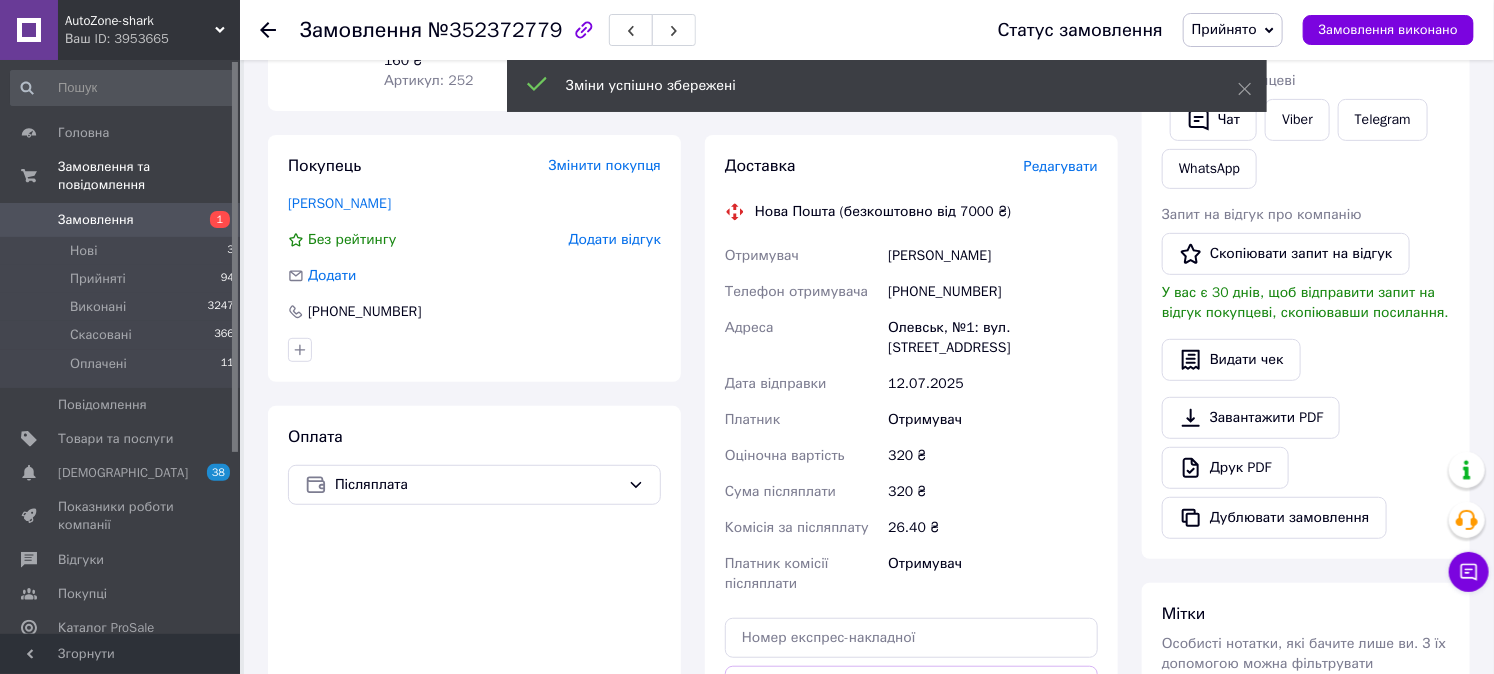 scroll, scrollTop: 441, scrollLeft: 0, axis: vertical 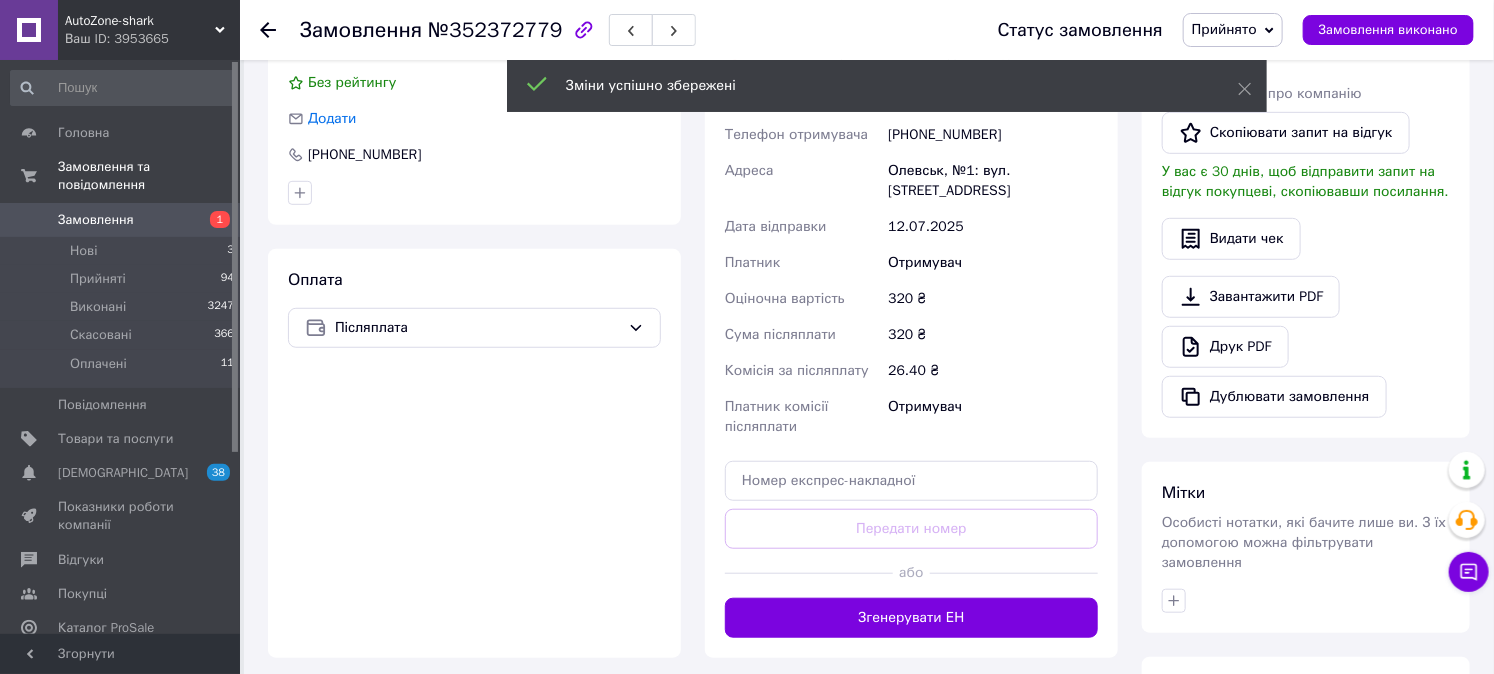 click on "Згенерувати ЕН" at bounding box center [911, 618] 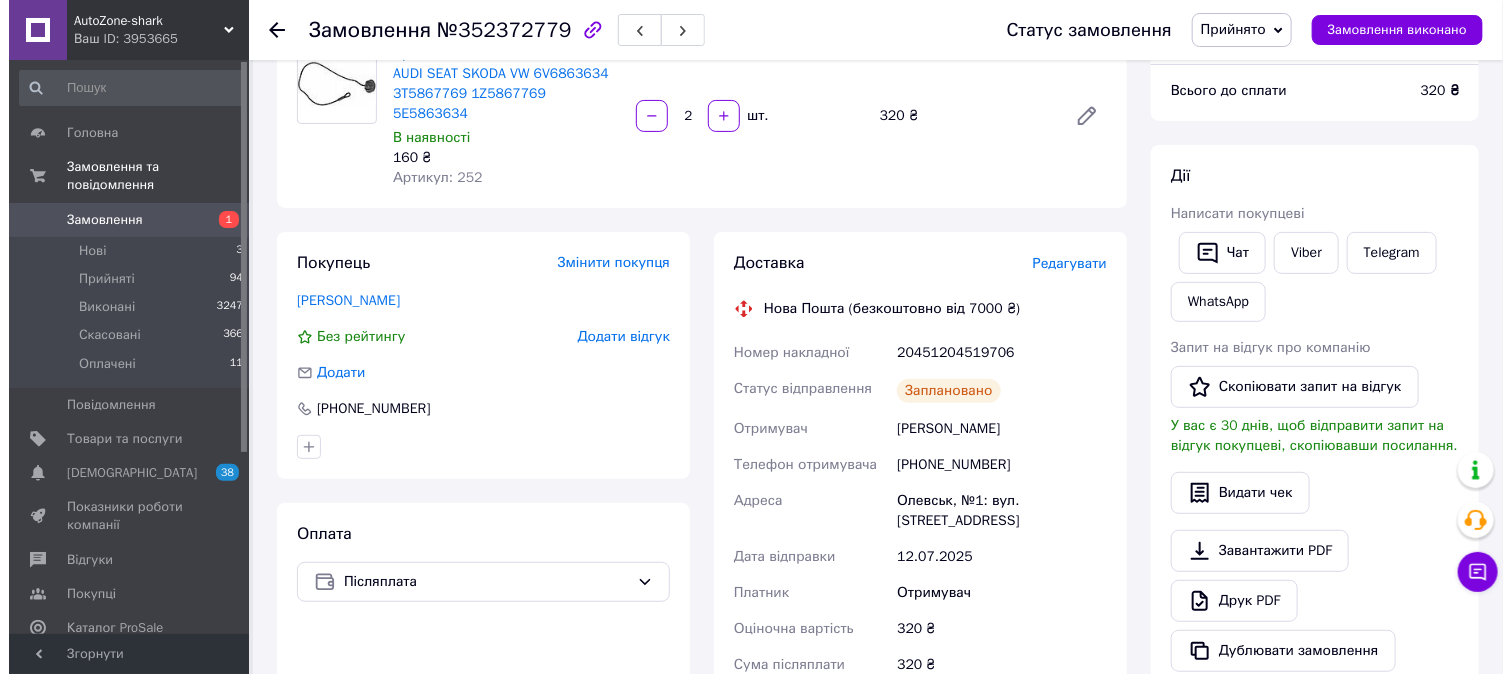 scroll, scrollTop: 0, scrollLeft: 0, axis: both 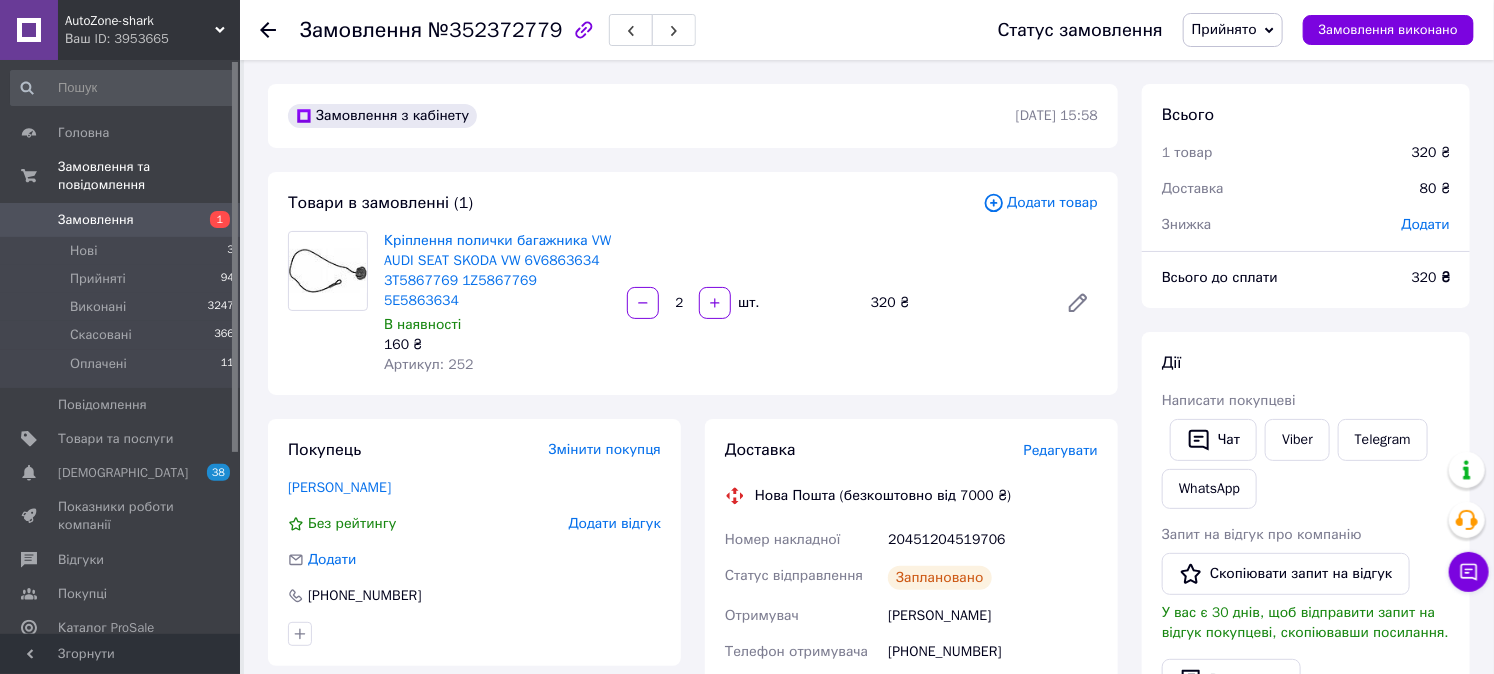 click 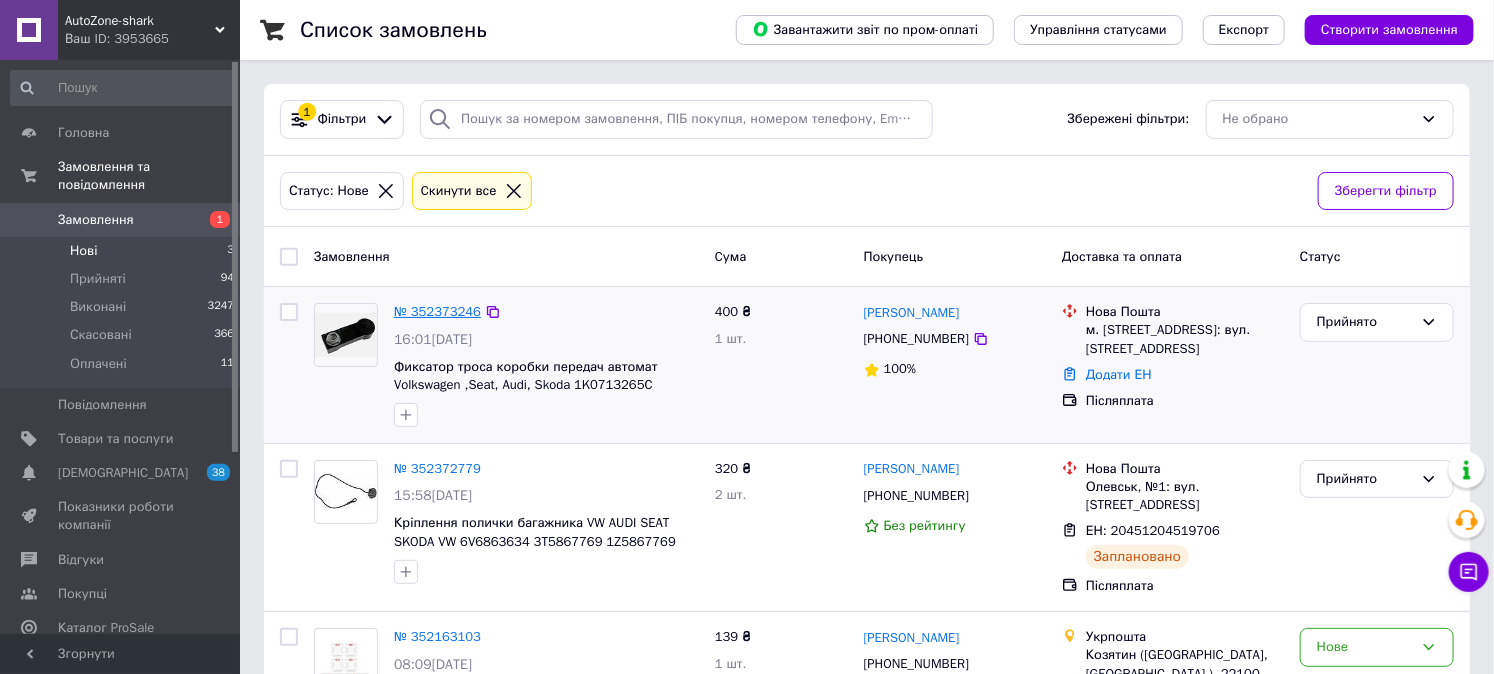 click on "№ 352373246" at bounding box center (437, 311) 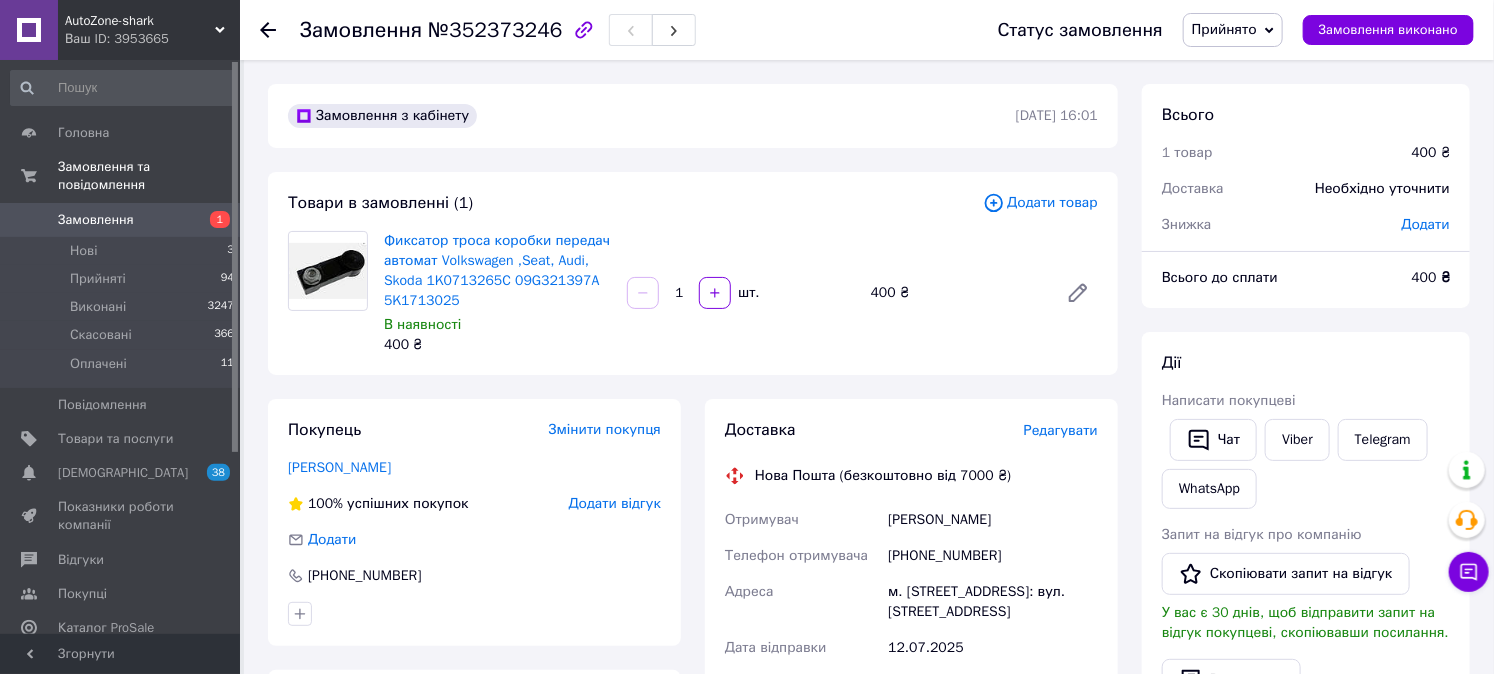 click on "Редагувати" at bounding box center (1061, 430) 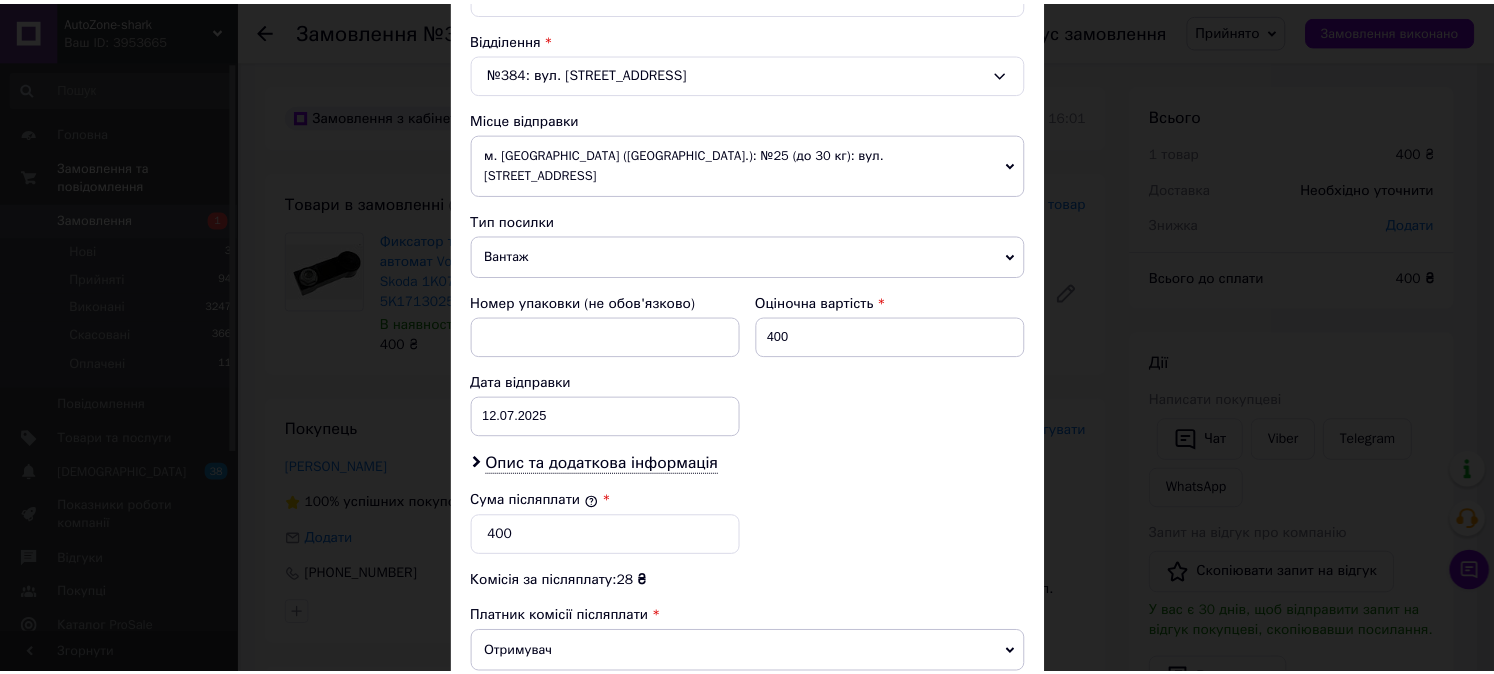 scroll, scrollTop: 777, scrollLeft: 0, axis: vertical 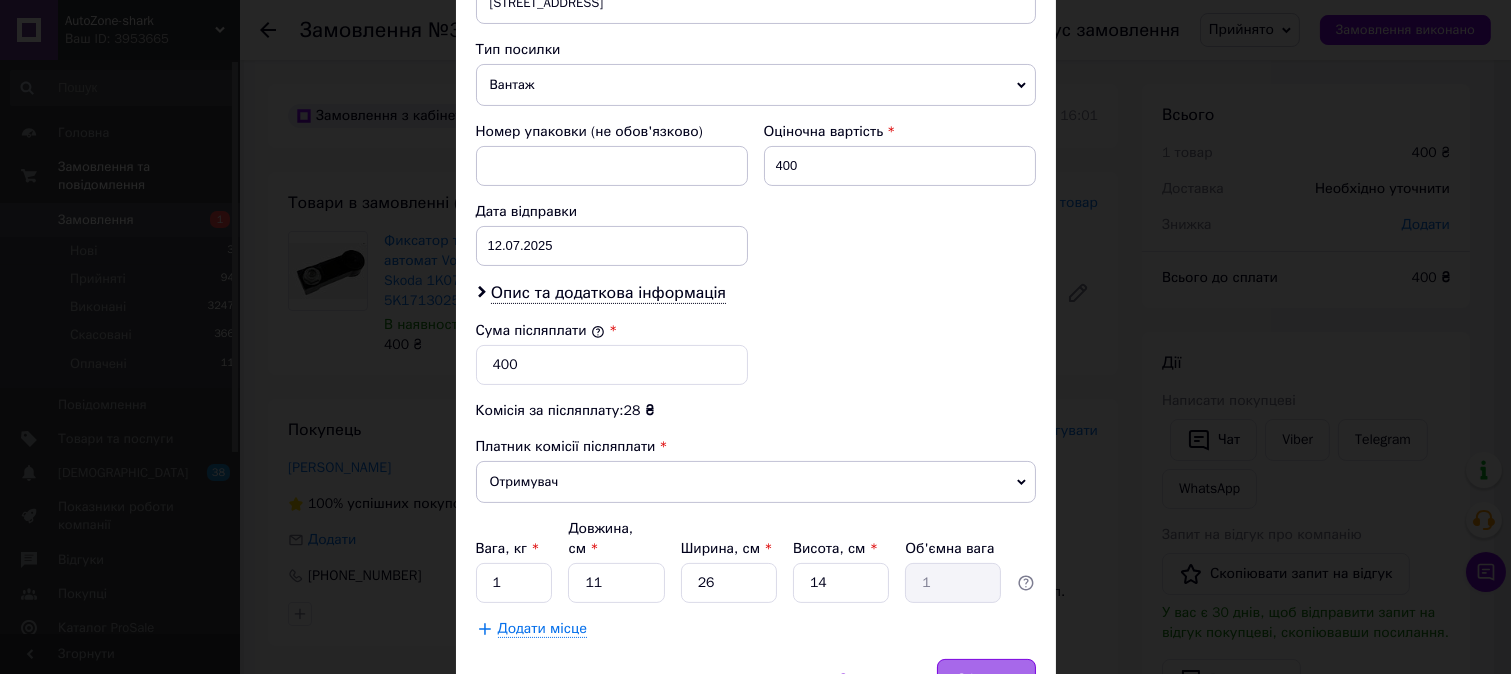 click on "Зберегти" at bounding box center [986, 679] 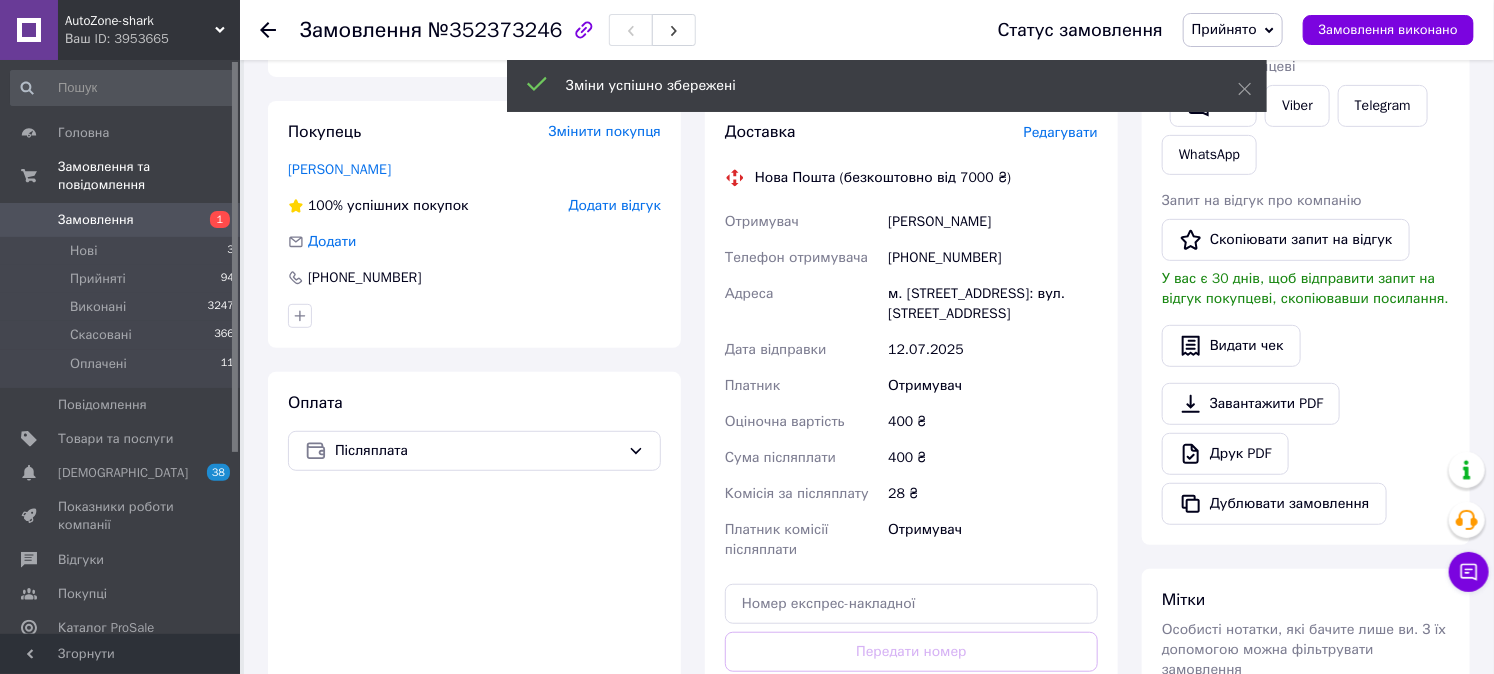 scroll, scrollTop: 444, scrollLeft: 0, axis: vertical 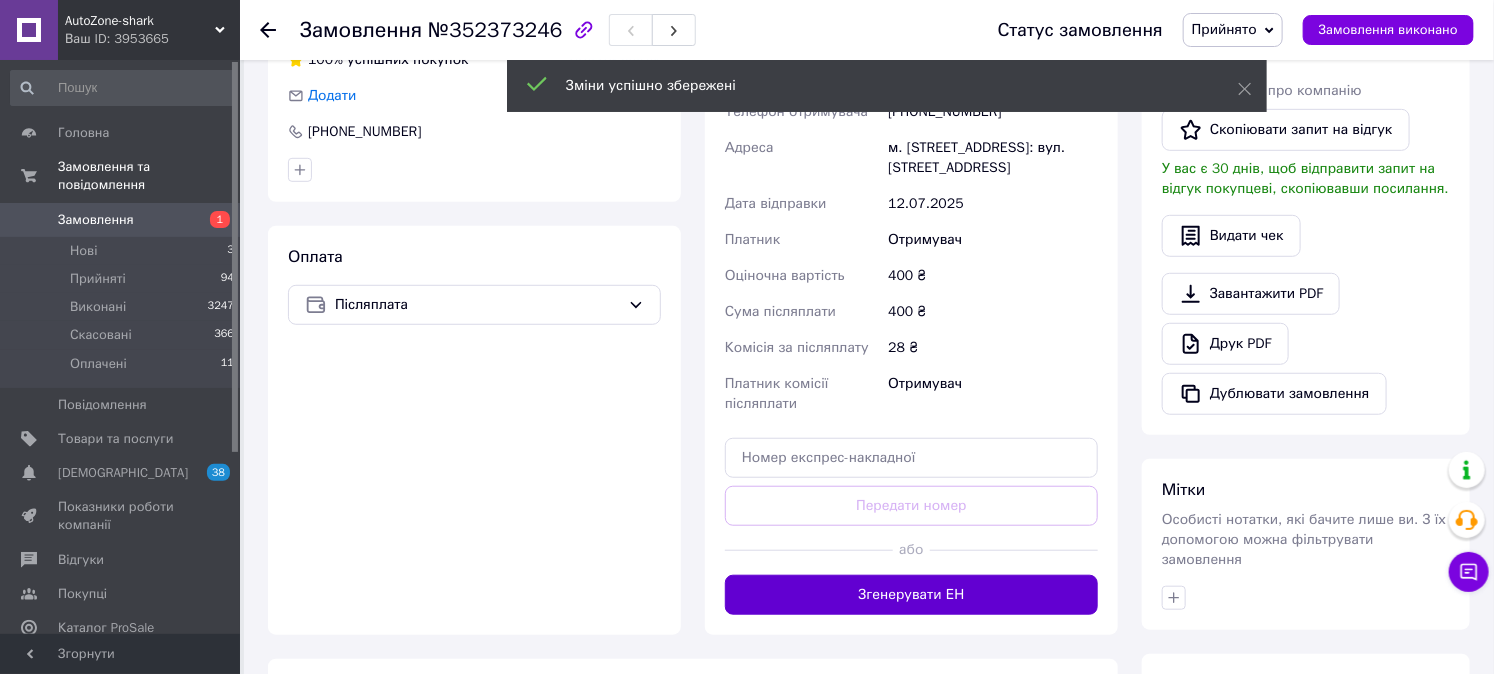 click on "Згенерувати ЕН" at bounding box center [911, 595] 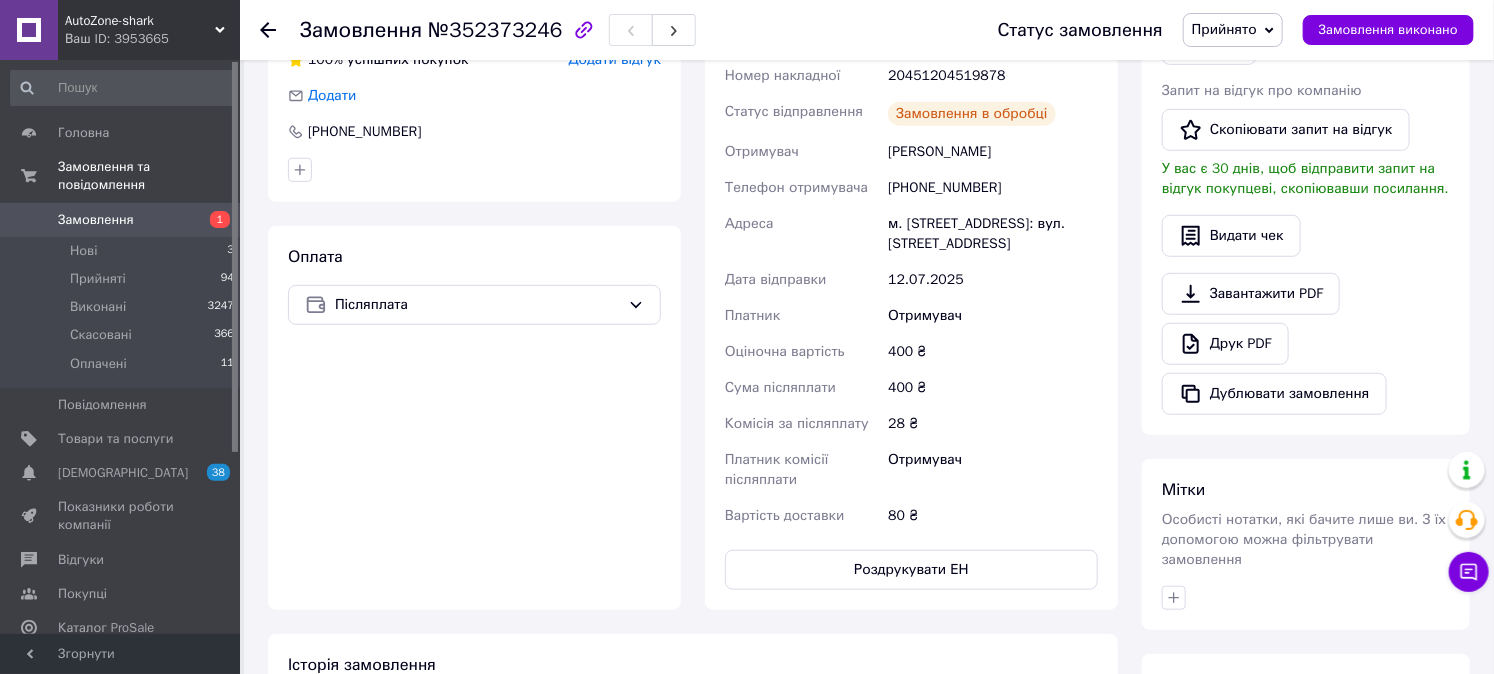 click 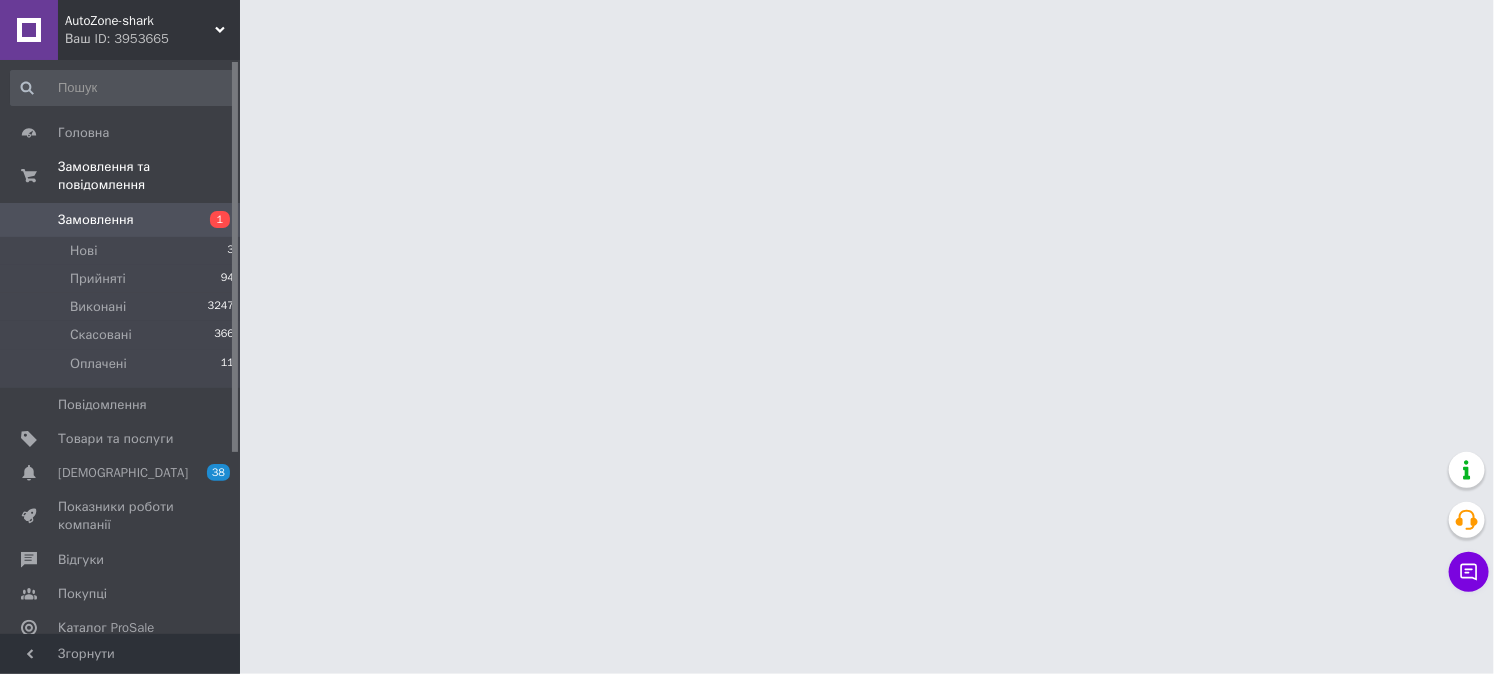 scroll, scrollTop: 0, scrollLeft: 0, axis: both 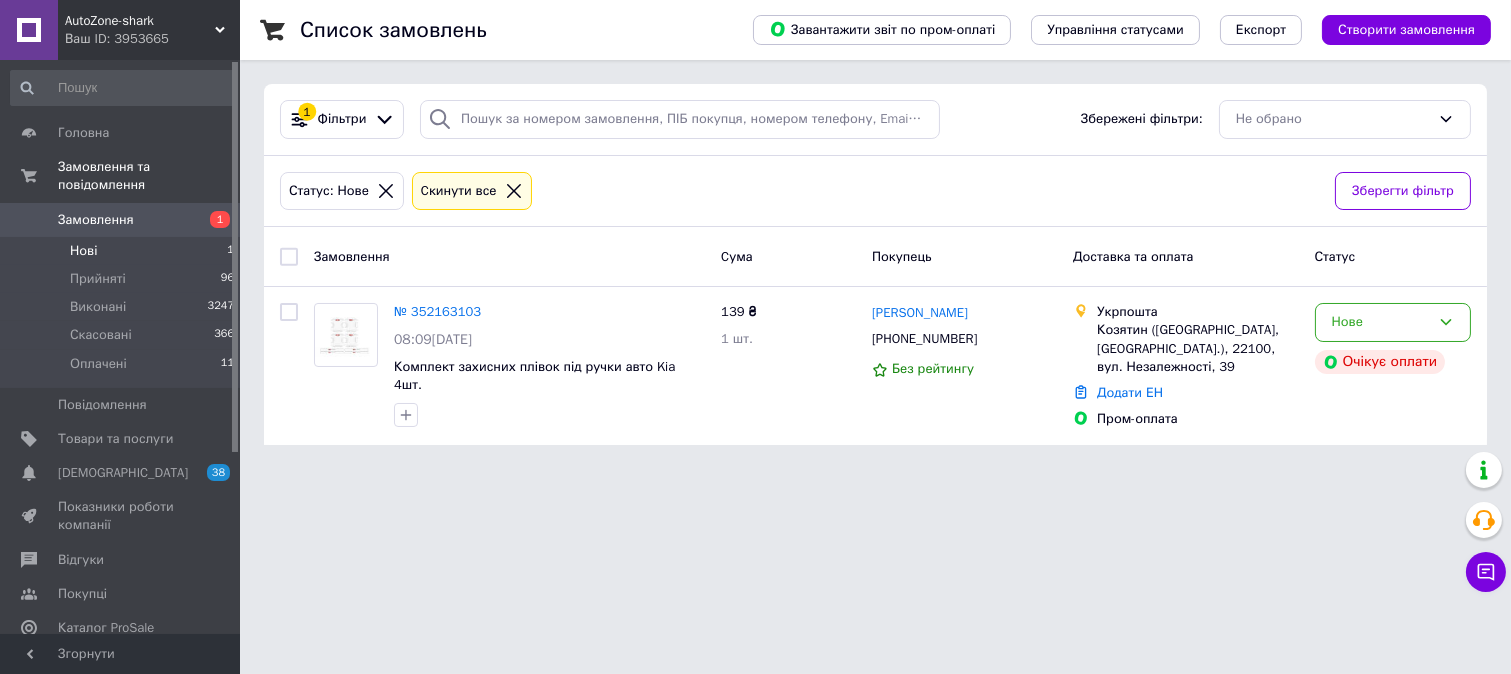 click on "Нові 1" at bounding box center [123, 251] 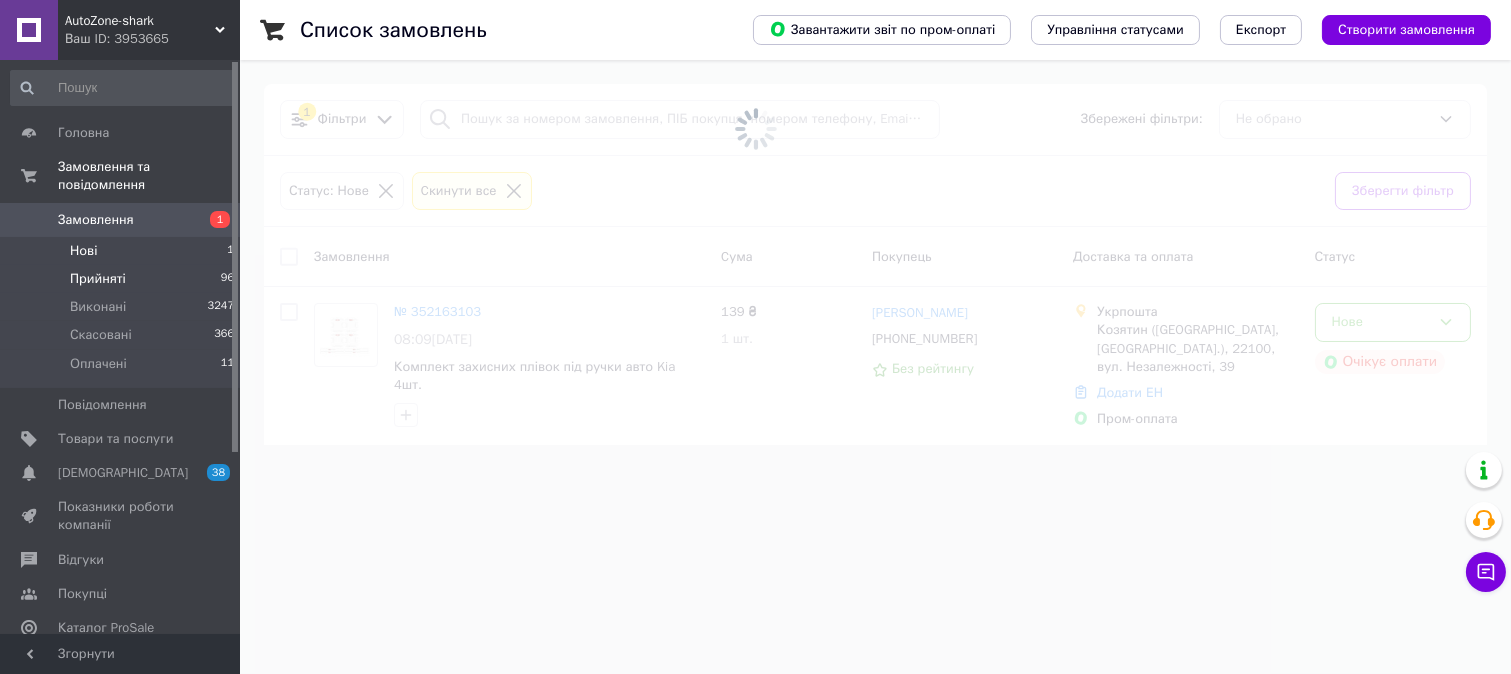 click on "Прийняті 96" at bounding box center [123, 279] 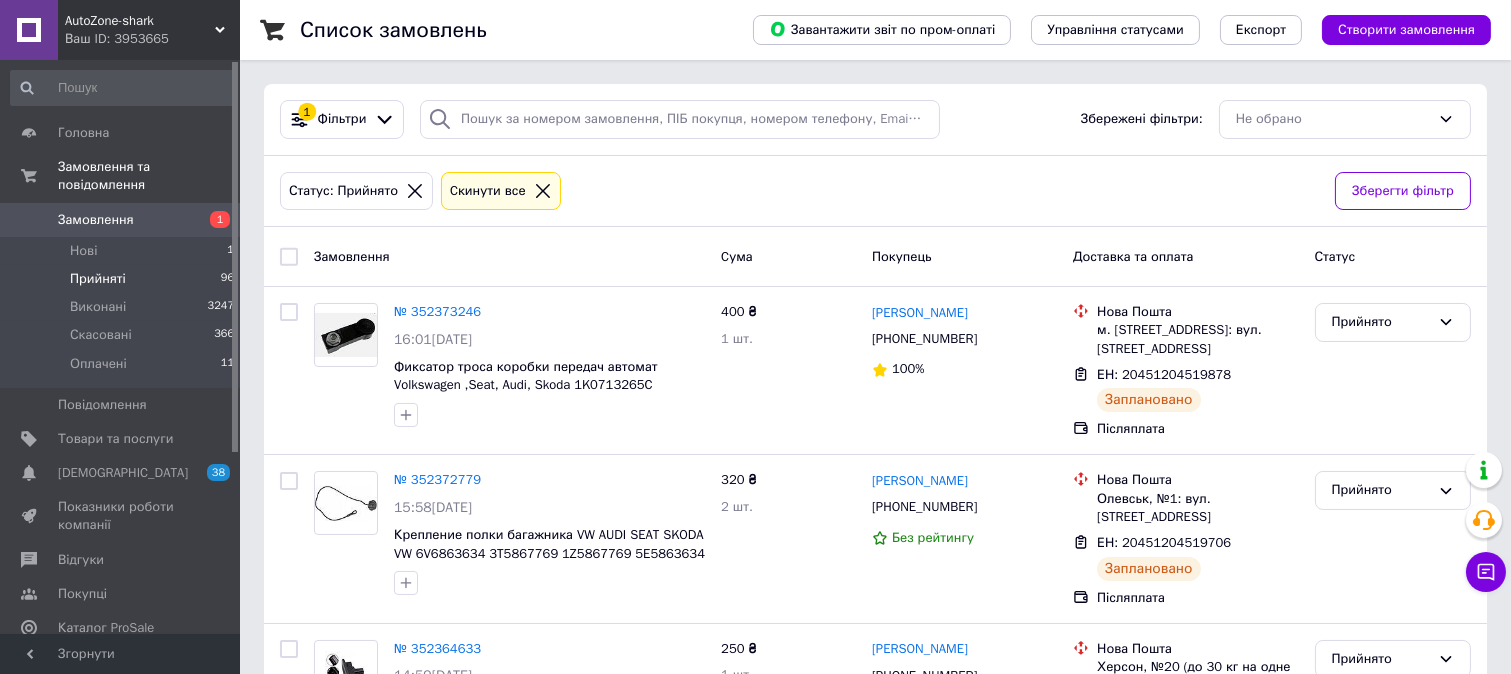 click on "Прийняті 96" at bounding box center [123, 279] 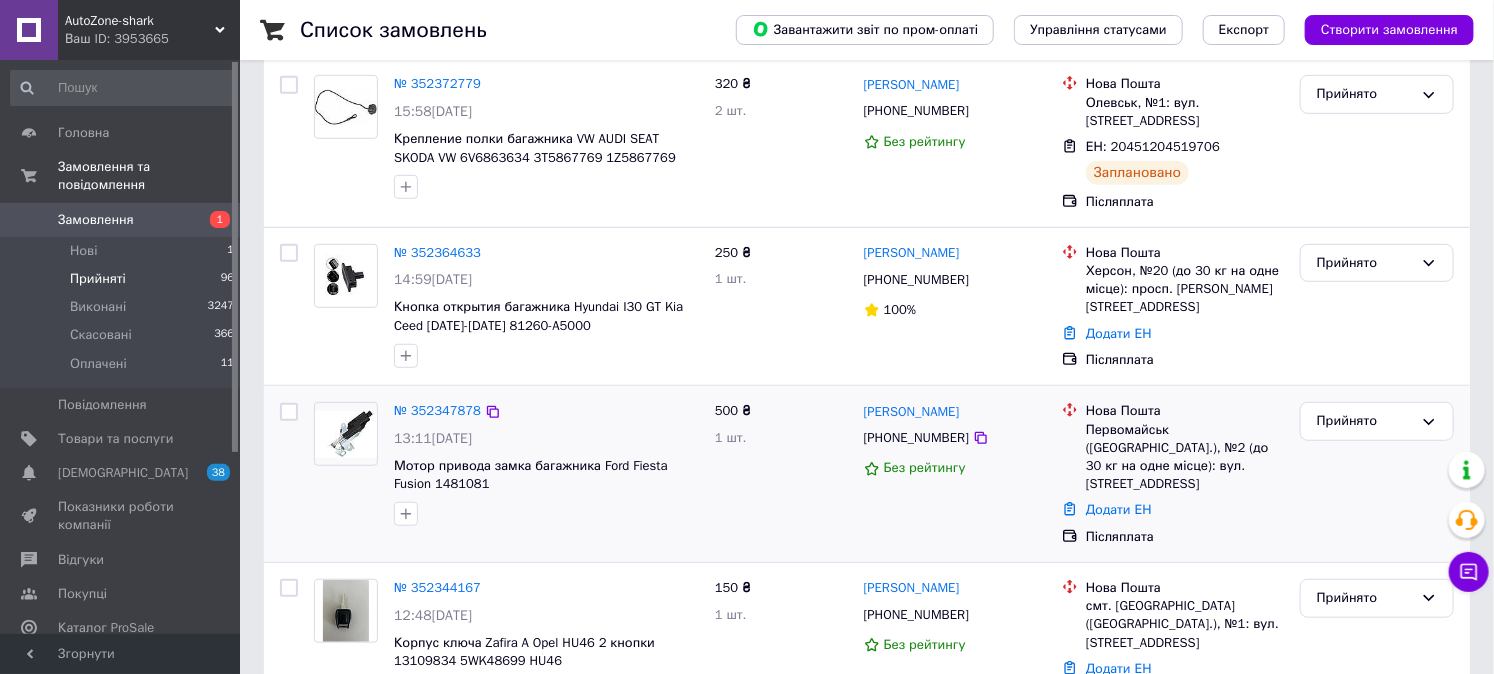 scroll, scrollTop: 444, scrollLeft: 0, axis: vertical 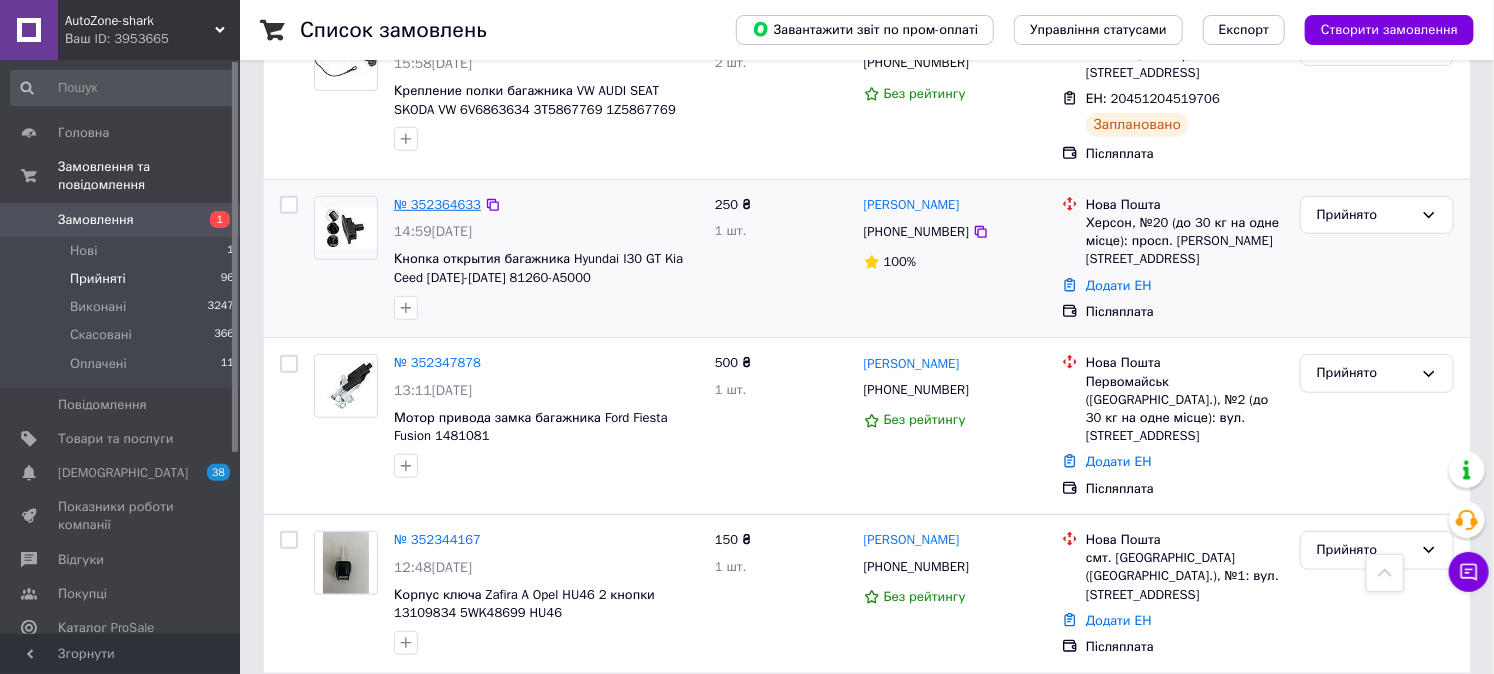 click on "№ 352364633" at bounding box center [437, 204] 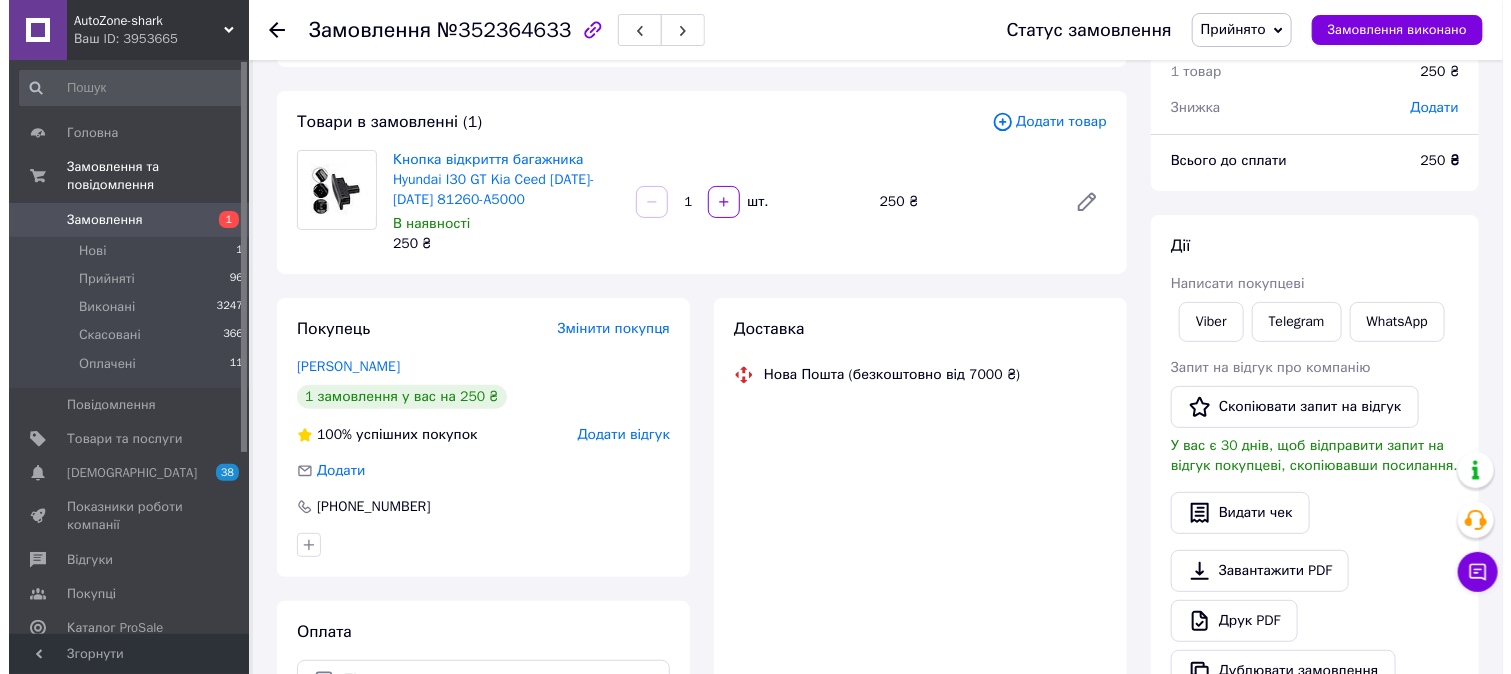 scroll, scrollTop: 67, scrollLeft: 0, axis: vertical 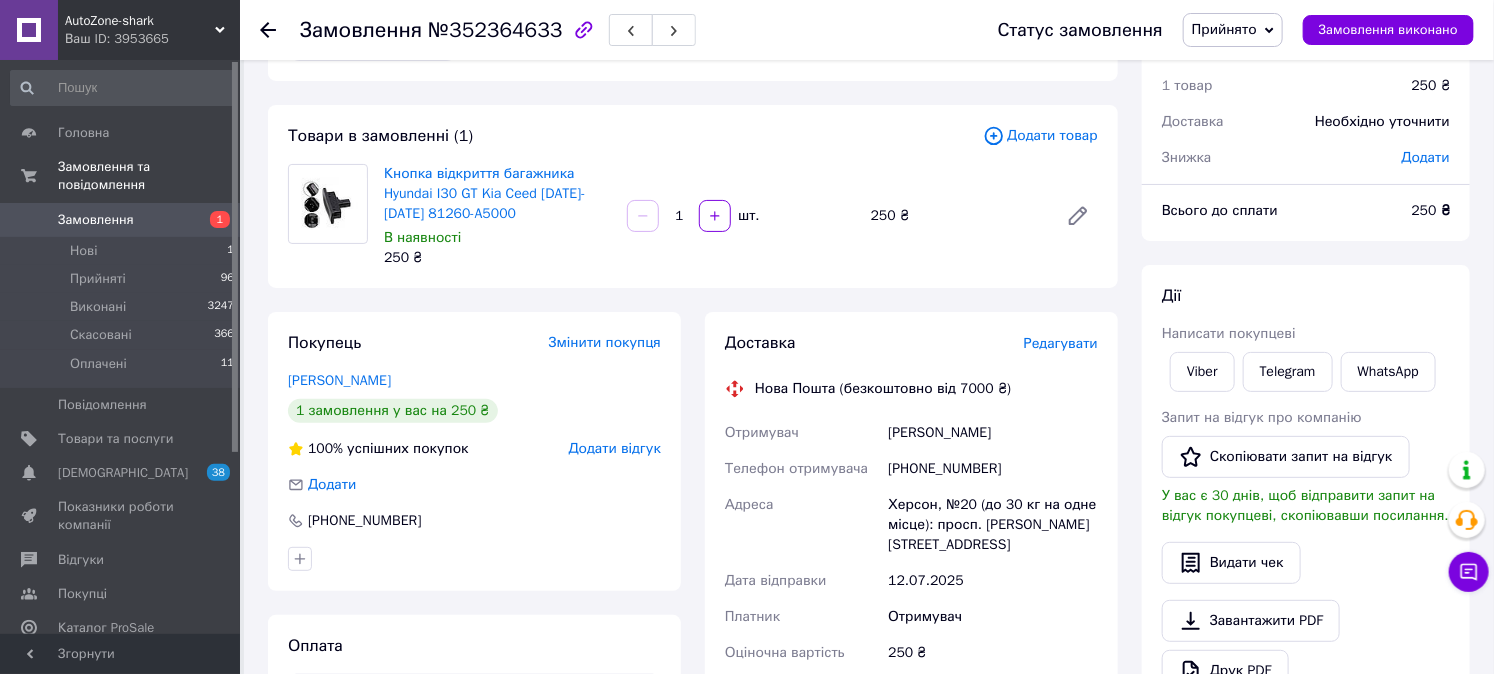 click on "Редагувати" at bounding box center [1061, 343] 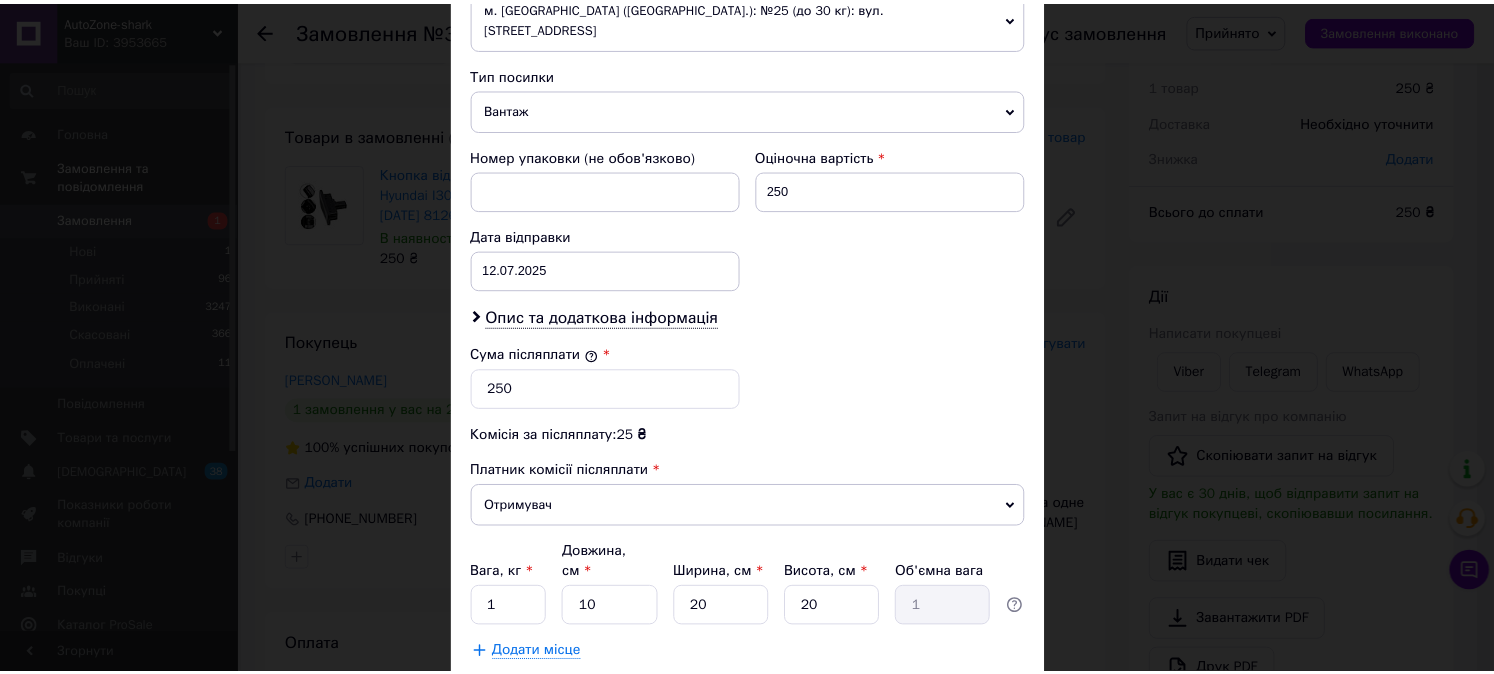 scroll, scrollTop: 854, scrollLeft: 0, axis: vertical 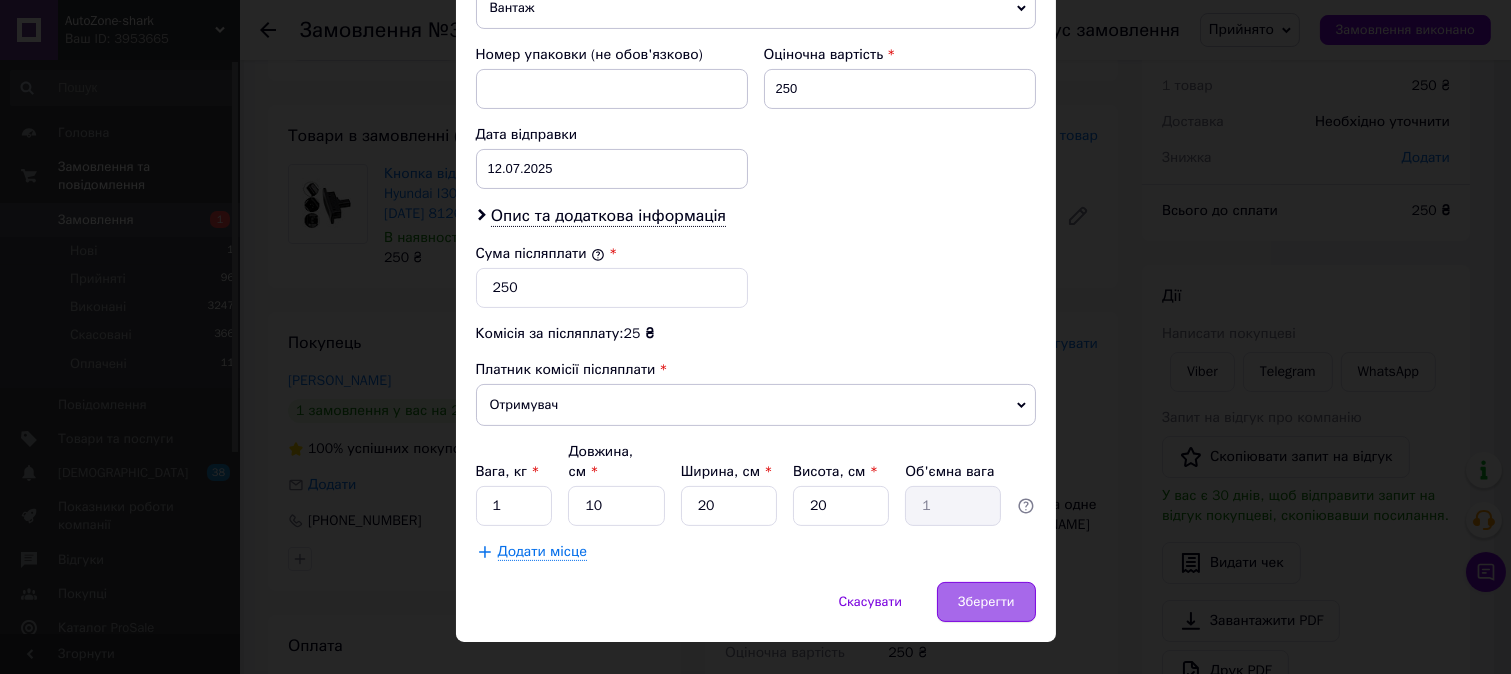 click on "Зберегти" at bounding box center (986, 602) 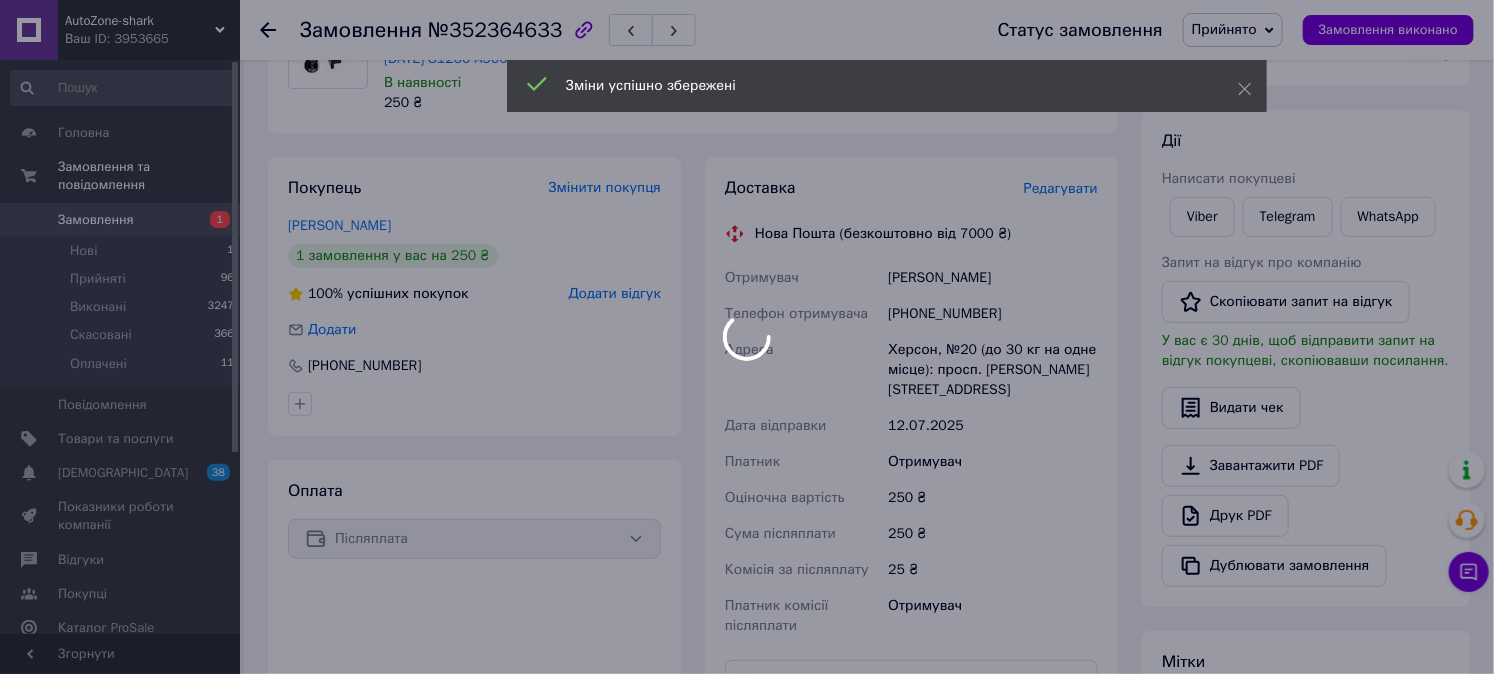 scroll, scrollTop: 512, scrollLeft: 0, axis: vertical 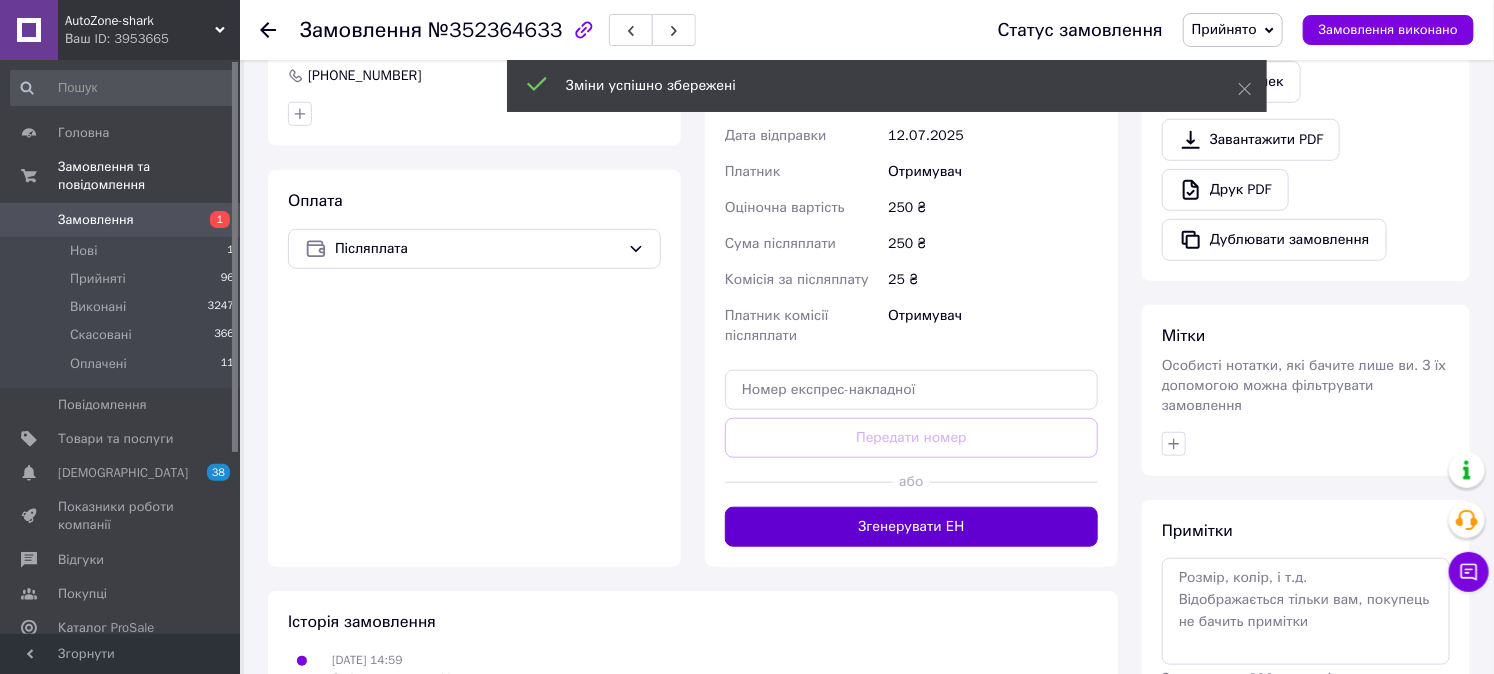 click on "Згенерувати ЕН" at bounding box center (911, 527) 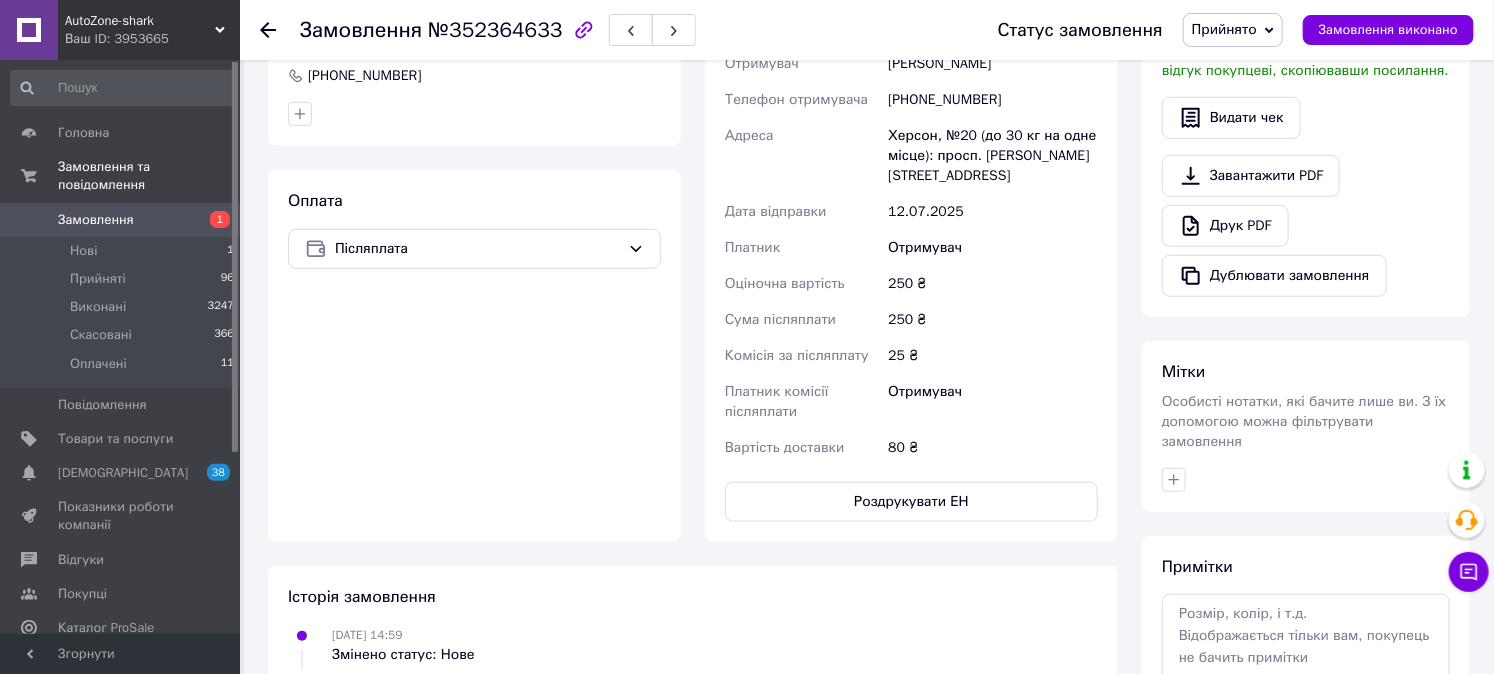 click 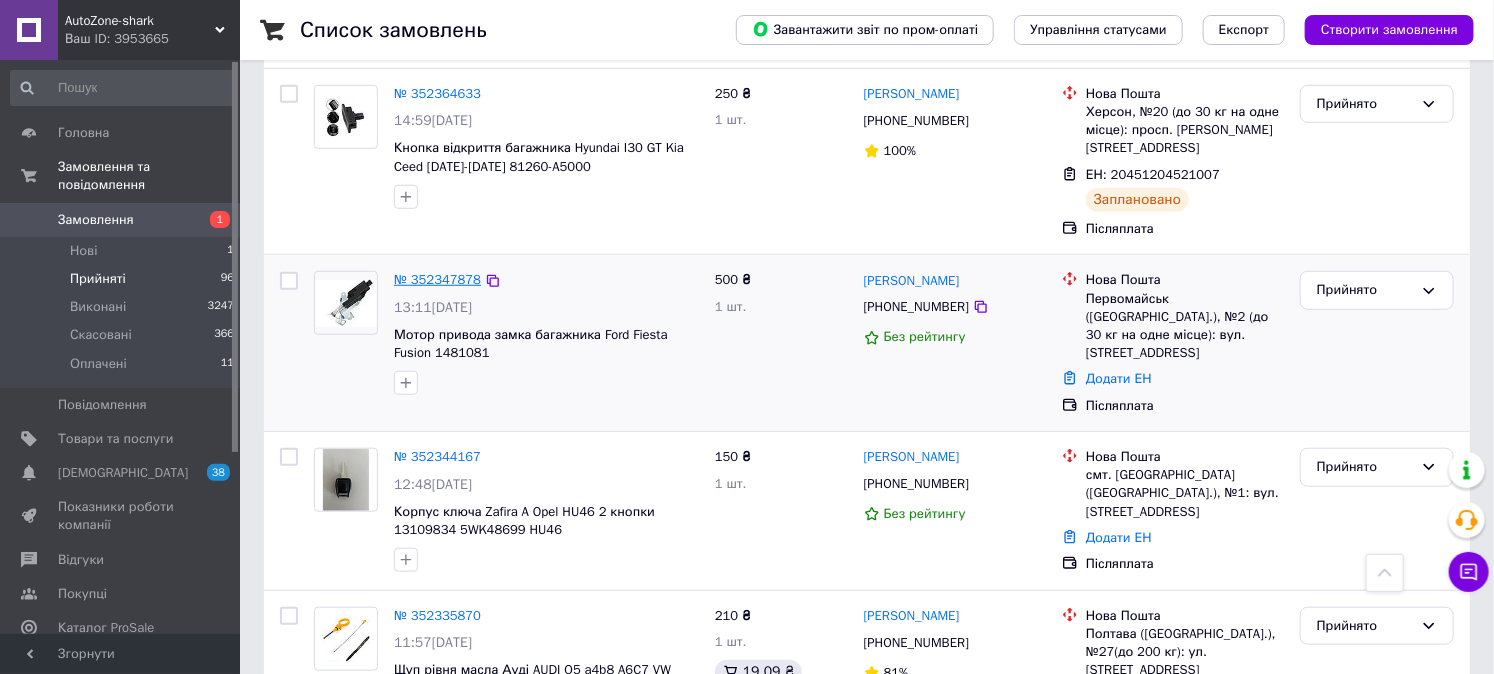 click on "№ 352347878" at bounding box center [437, 279] 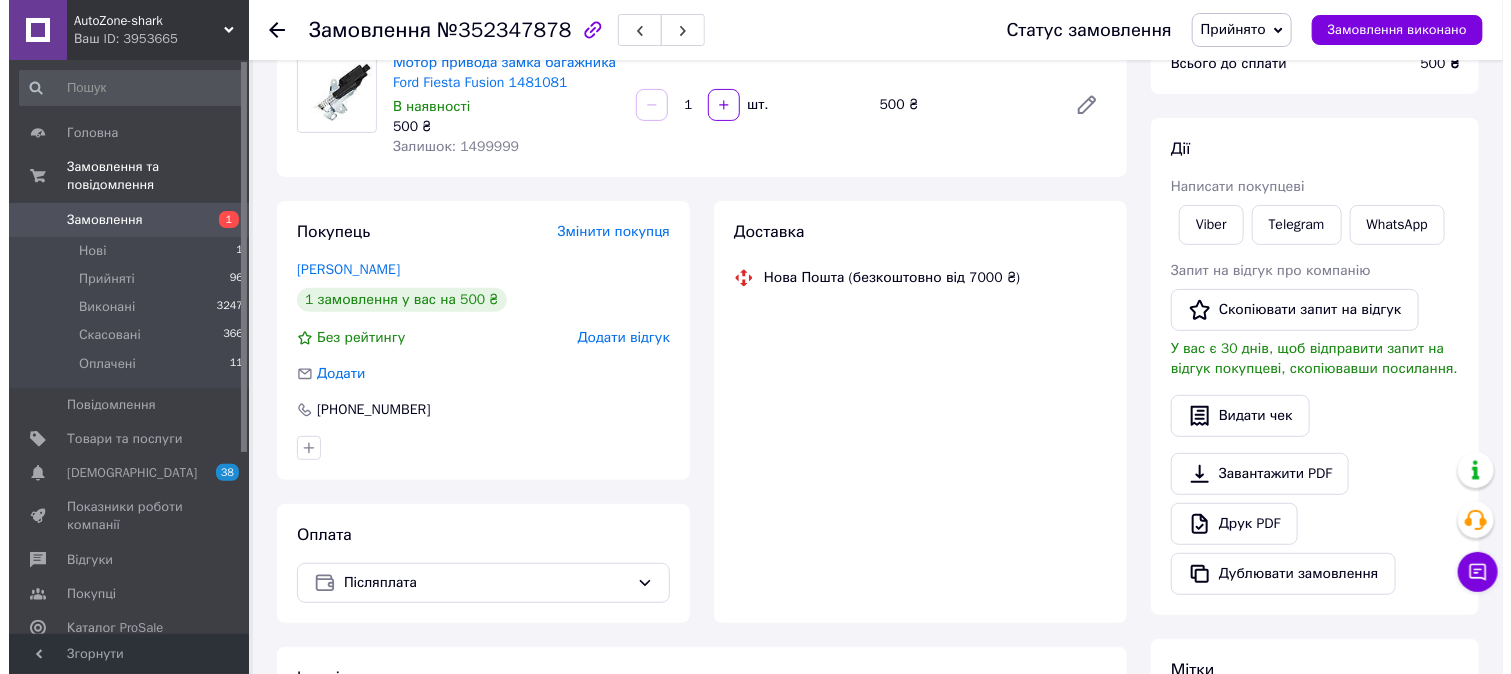 scroll, scrollTop: 67, scrollLeft: 0, axis: vertical 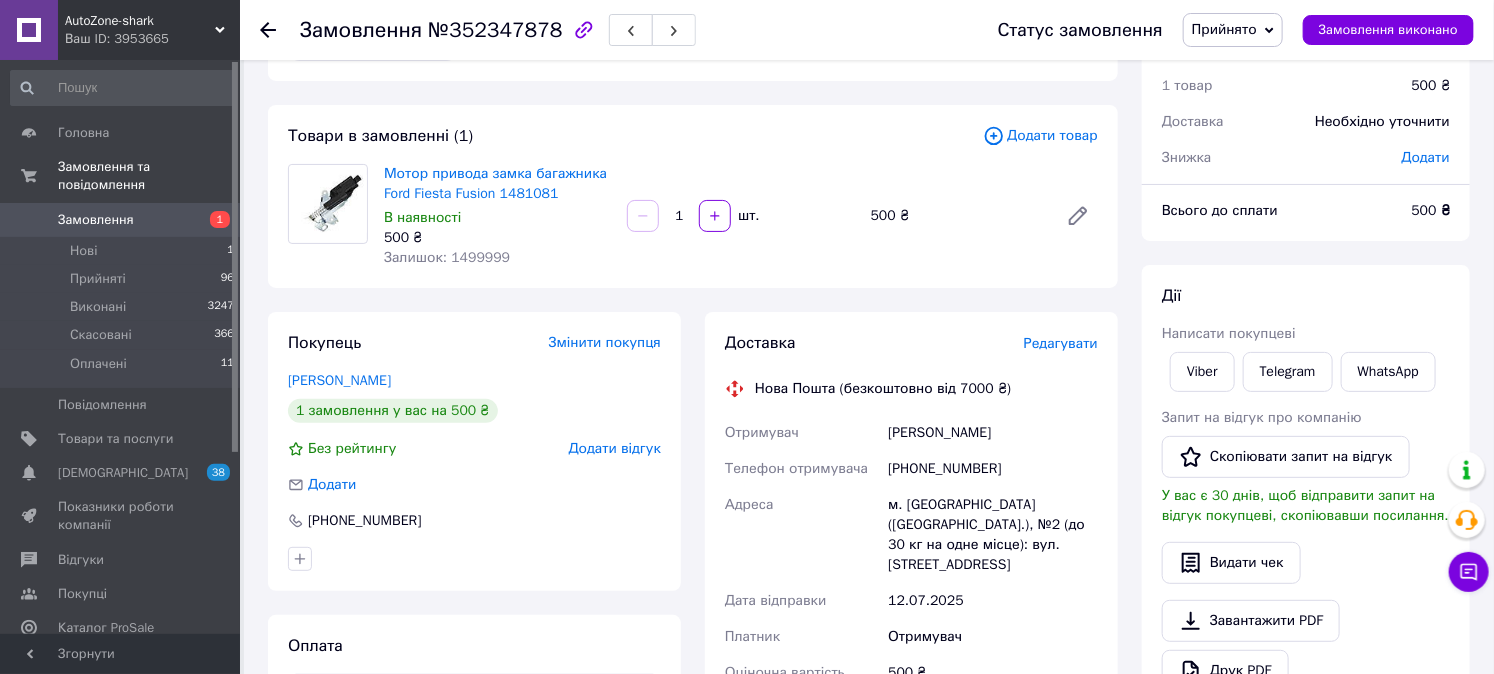 click on "Редагувати" at bounding box center (1061, 343) 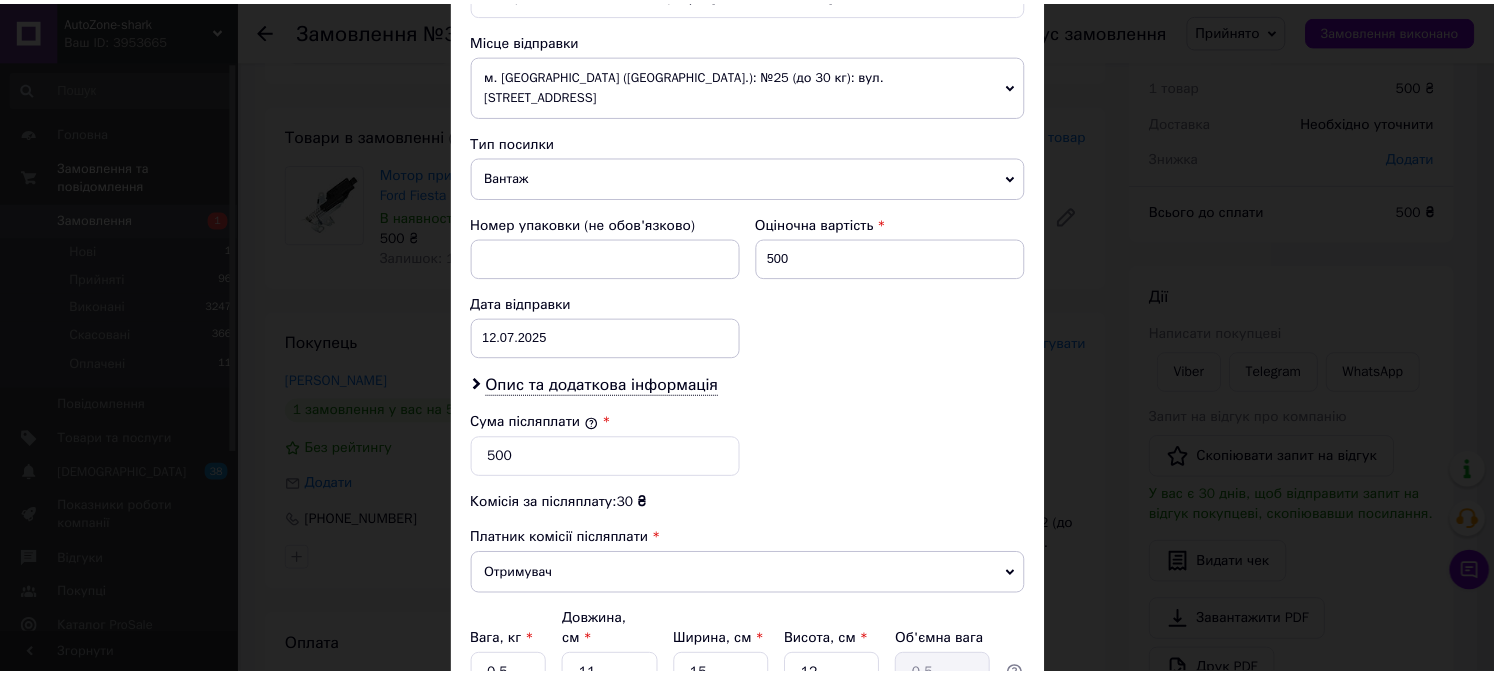 scroll, scrollTop: 854, scrollLeft: 0, axis: vertical 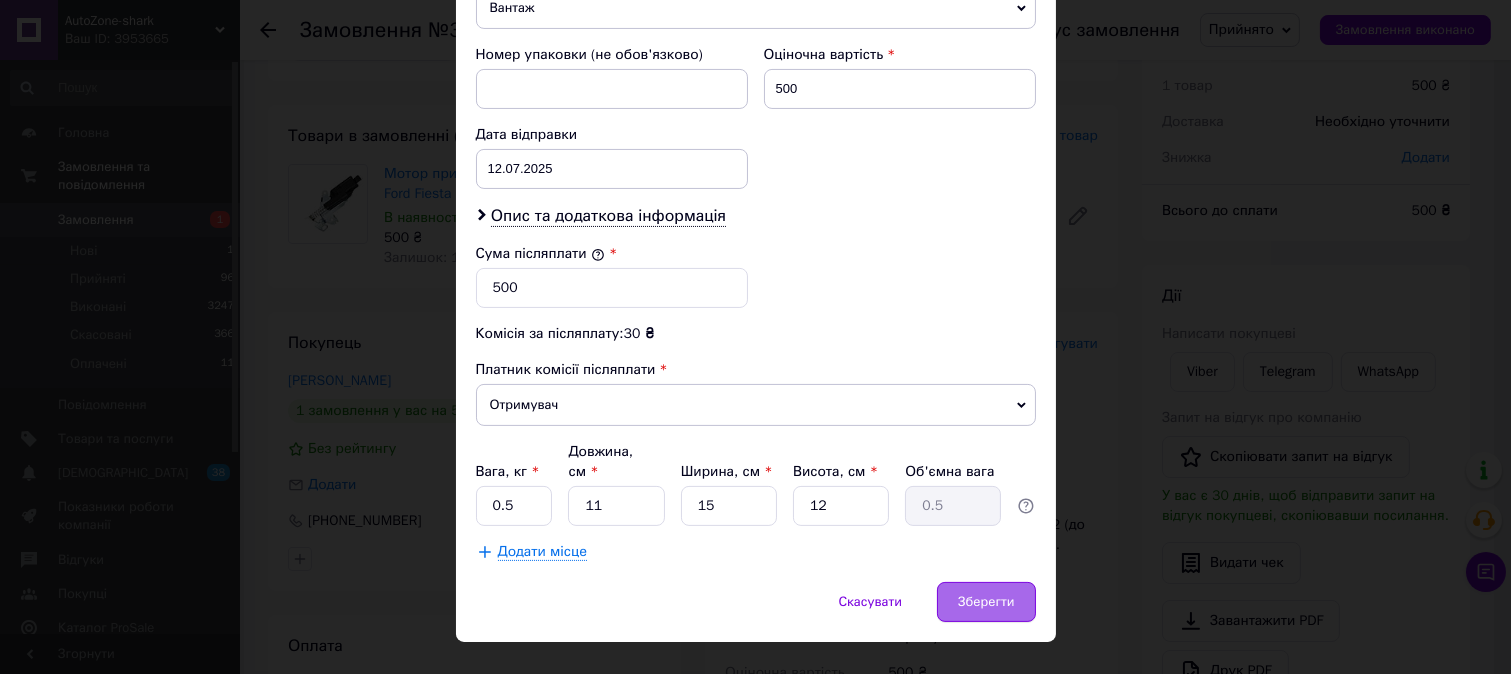 click on "Зберегти" at bounding box center [986, 602] 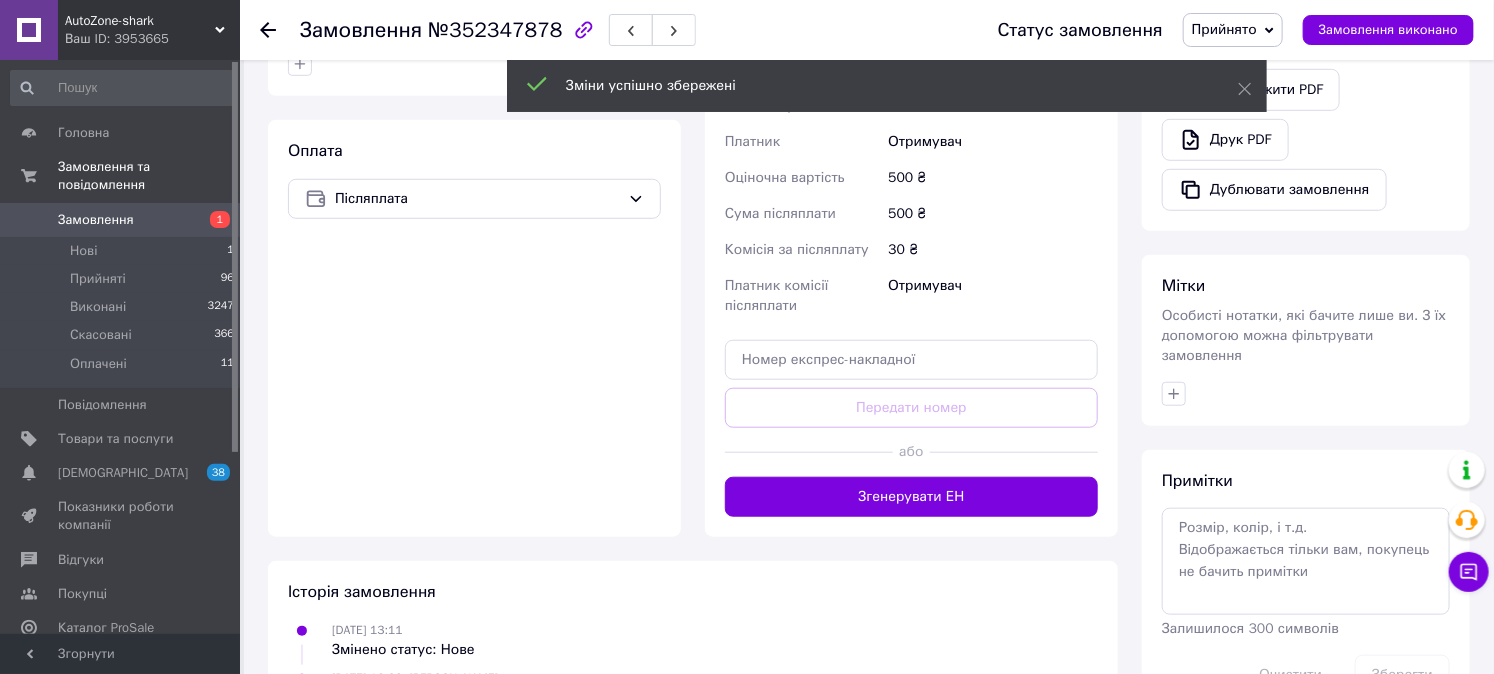 scroll, scrollTop: 623, scrollLeft: 0, axis: vertical 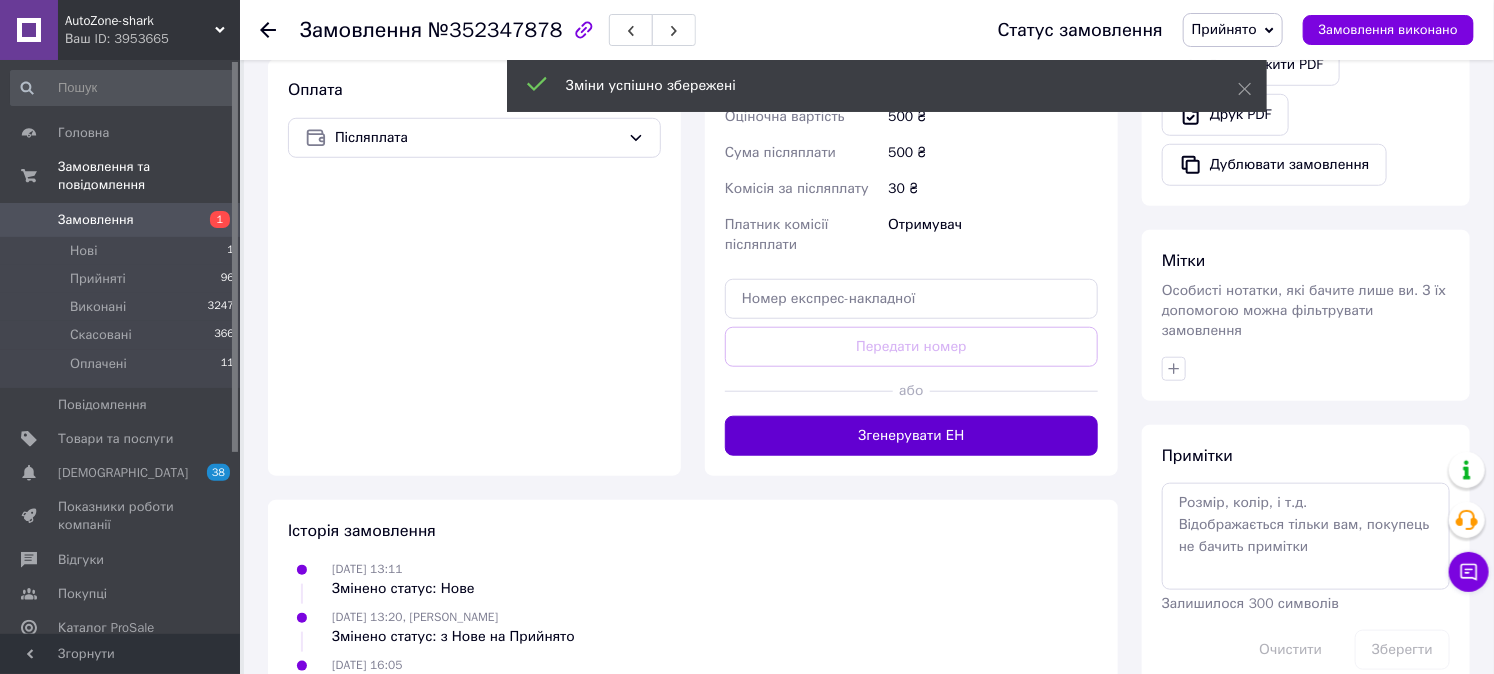 click on "Згенерувати ЕН" at bounding box center [911, 436] 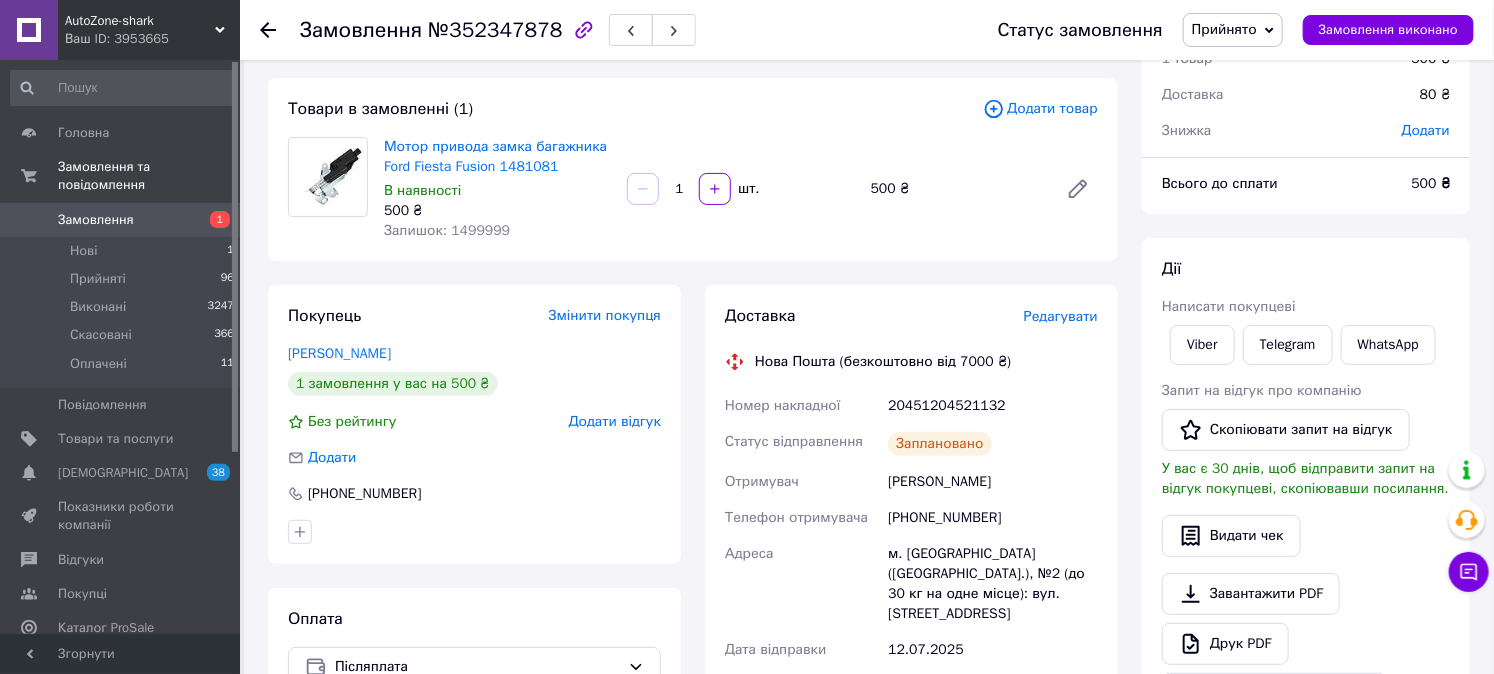 scroll, scrollTop: 67, scrollLeft: 0, axis: vertical 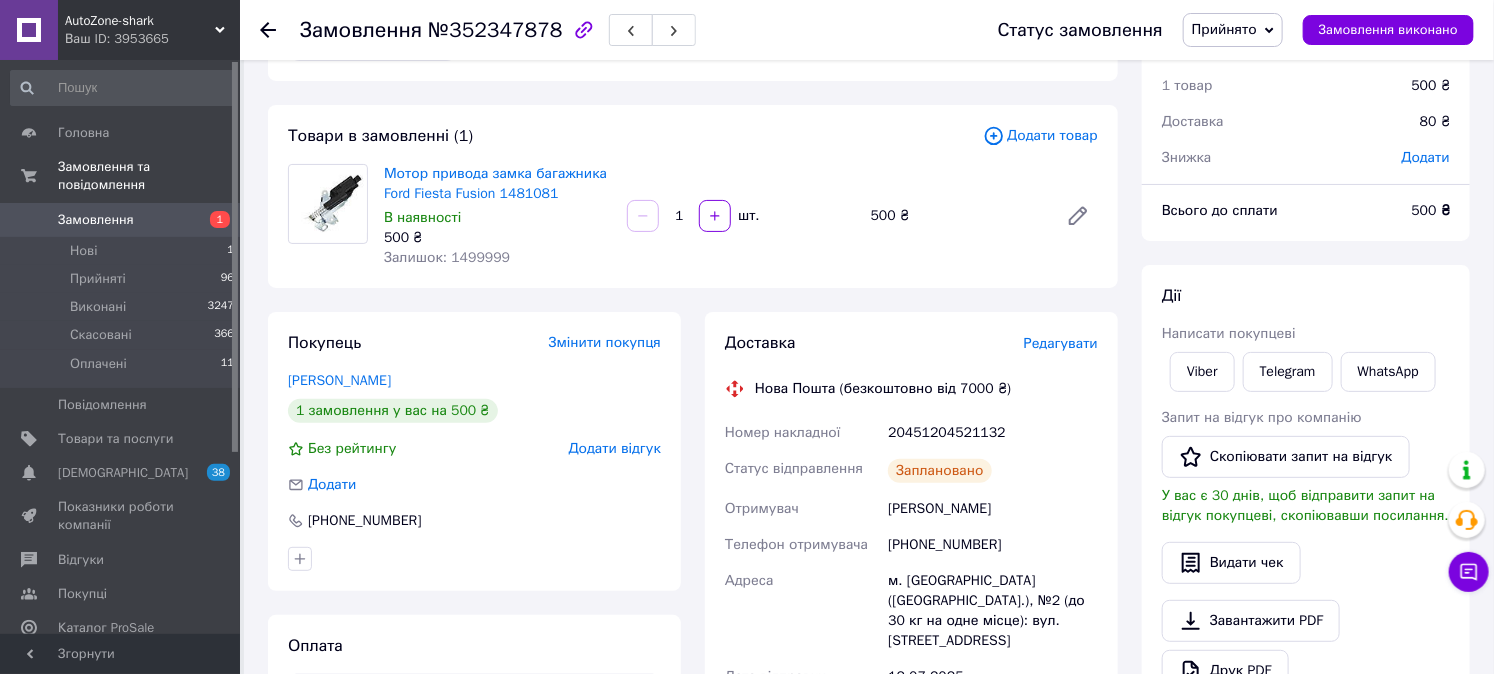 click 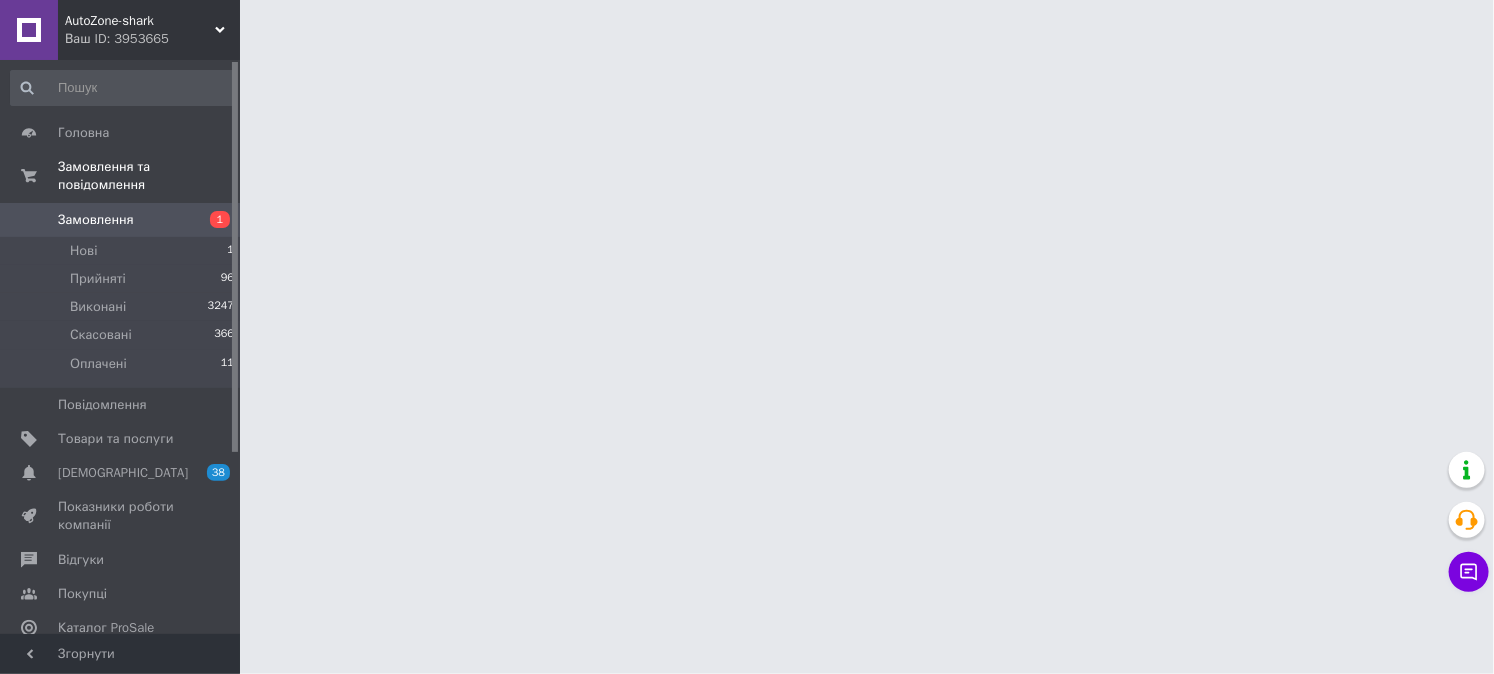 scroll, scrollTop: 0, scrollLeft: 0, axis: both 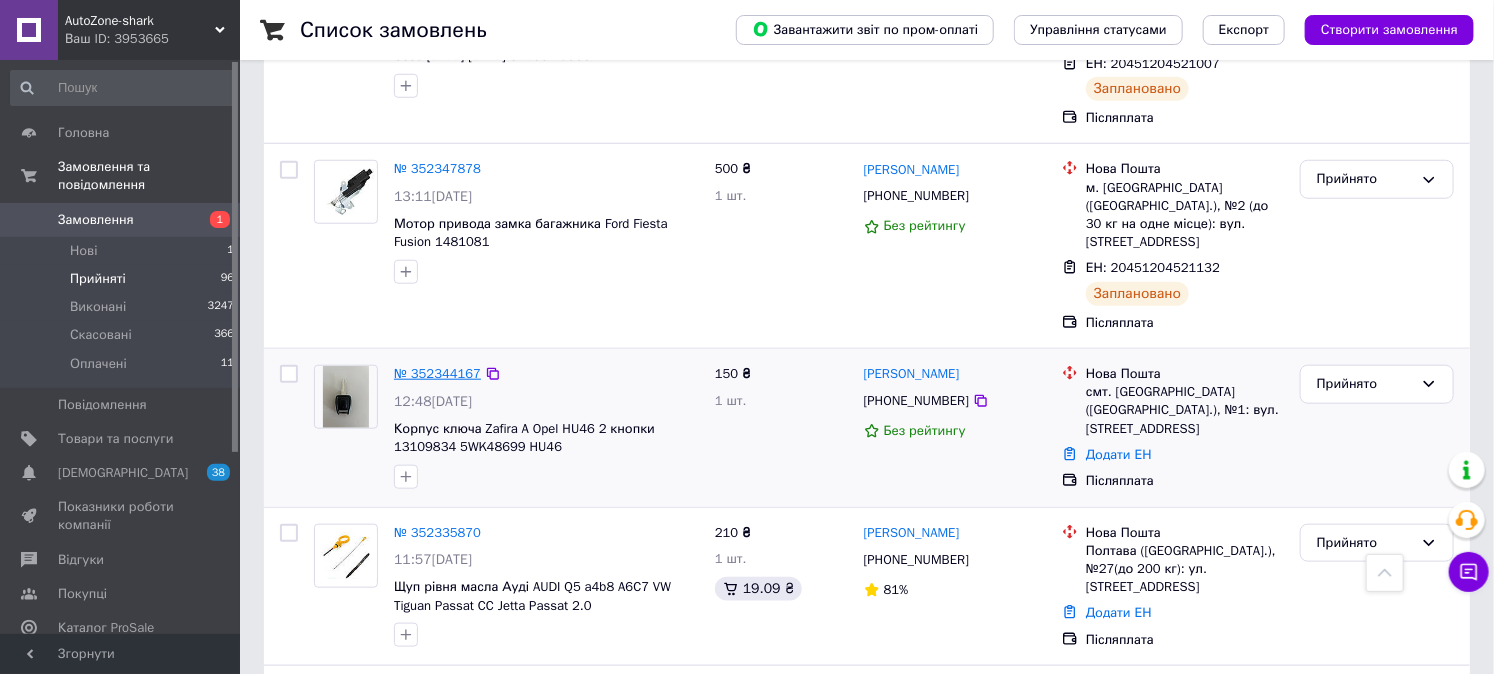 click on "№ 352344167" at bounding box center [437, 373] 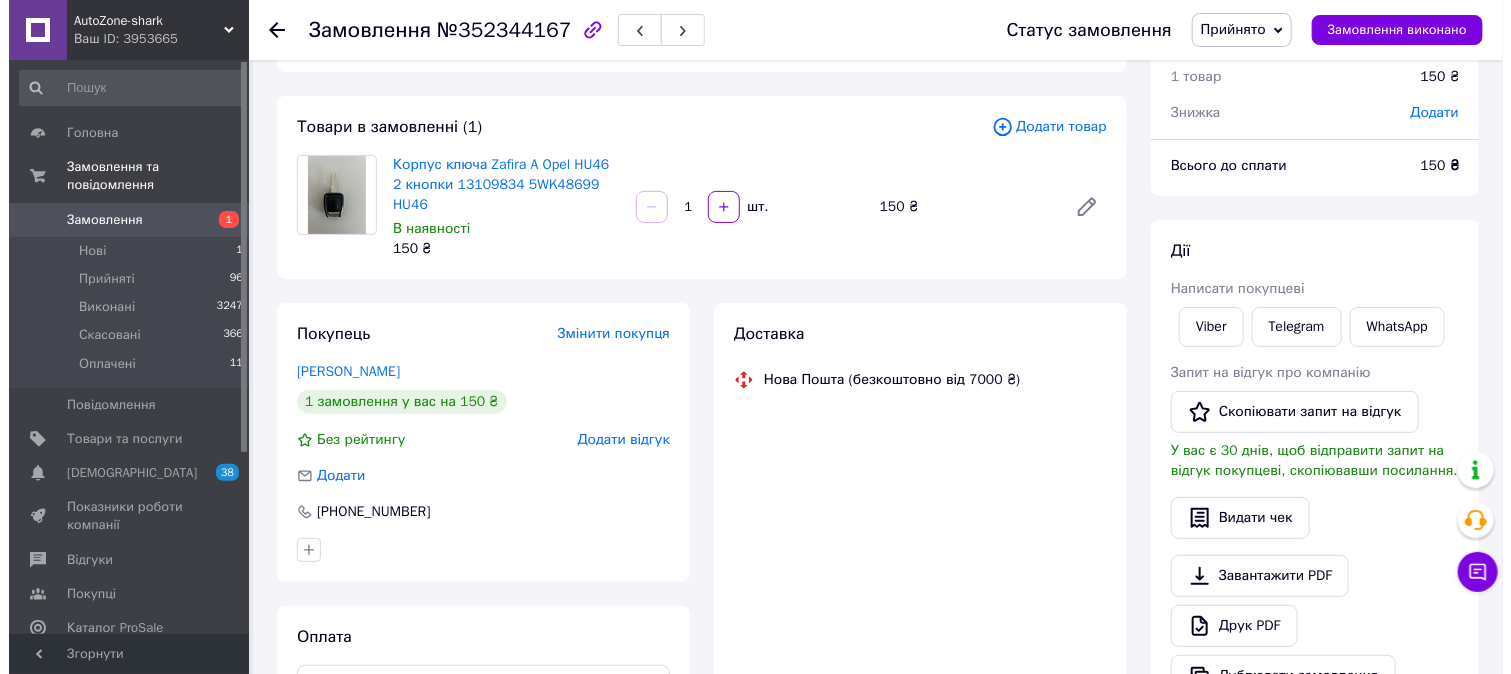 scroll, scrollTop: 0, scrollLeft: 0, axis: both 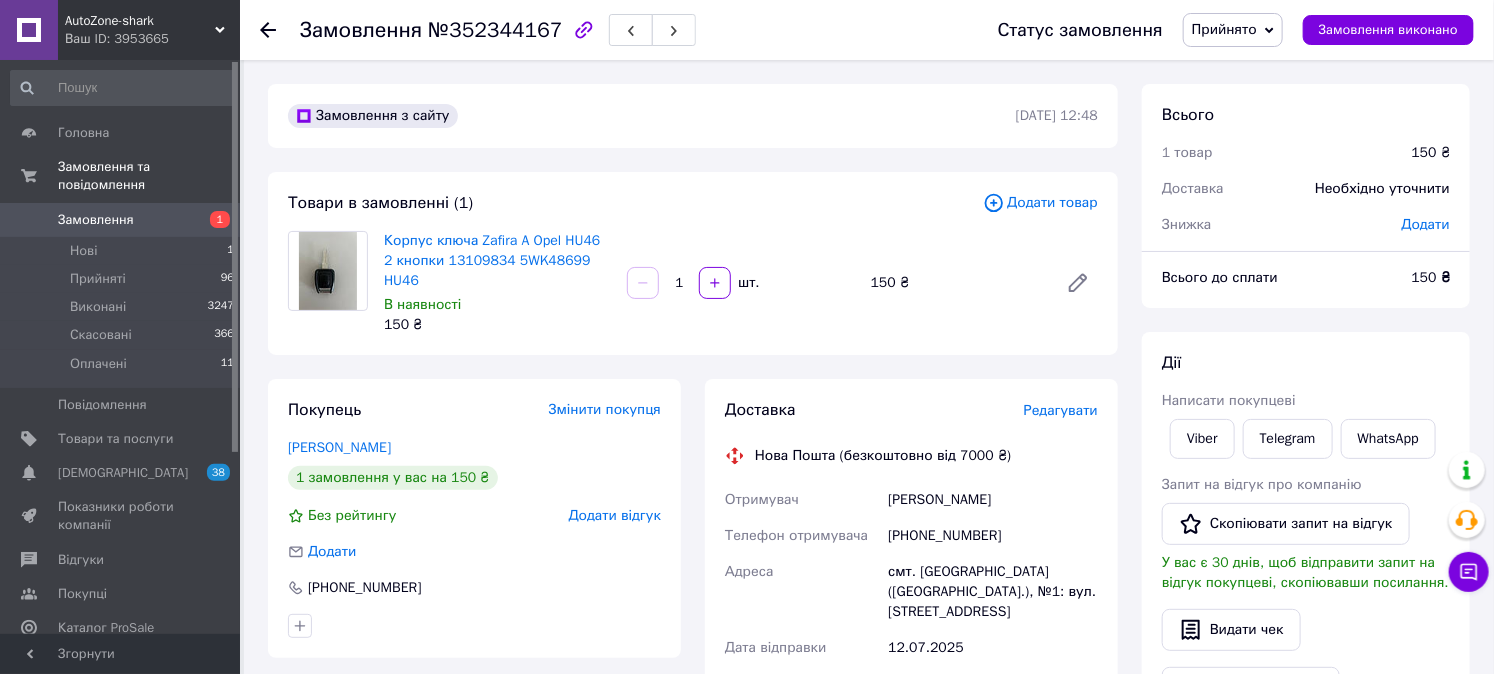click on "Редагувати" at bounding box center [1061, 410] 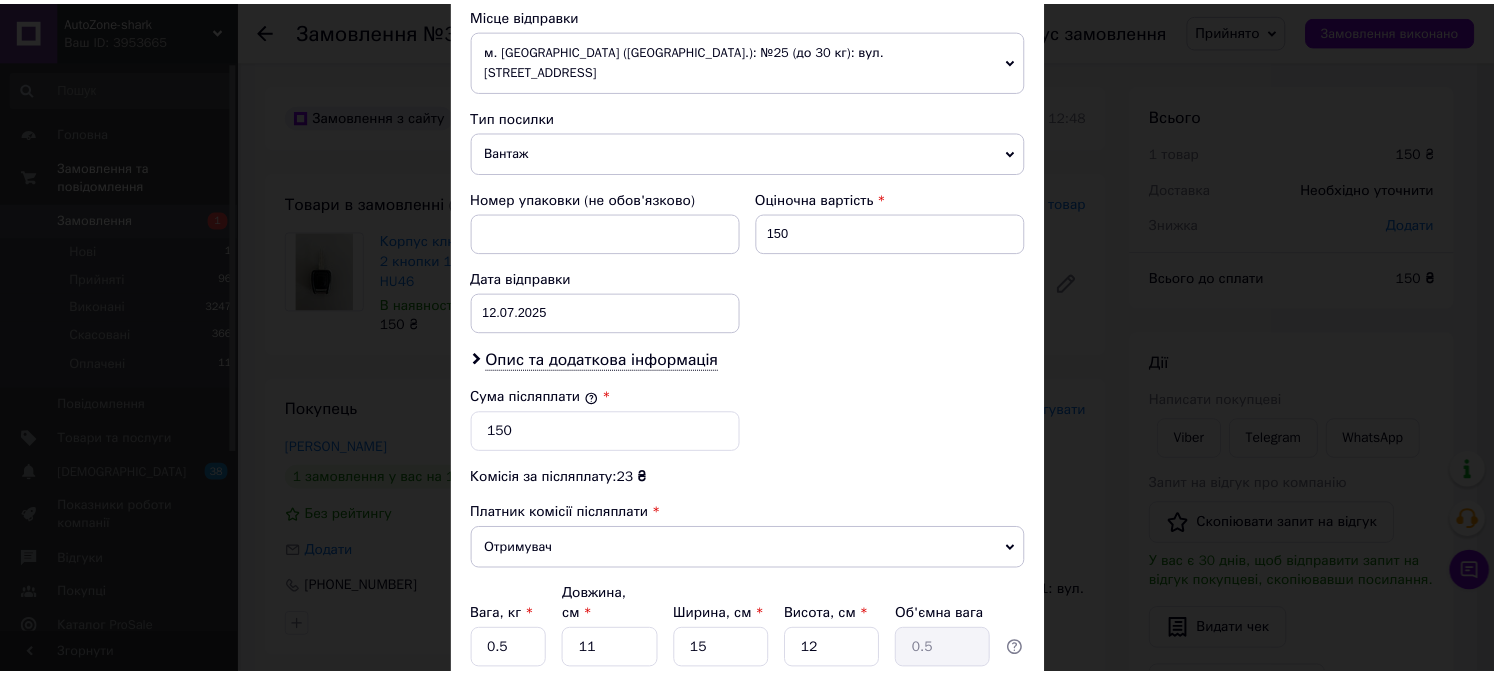 scroll, scrollTop: 777, scrollLeft: 0, axis: vertical 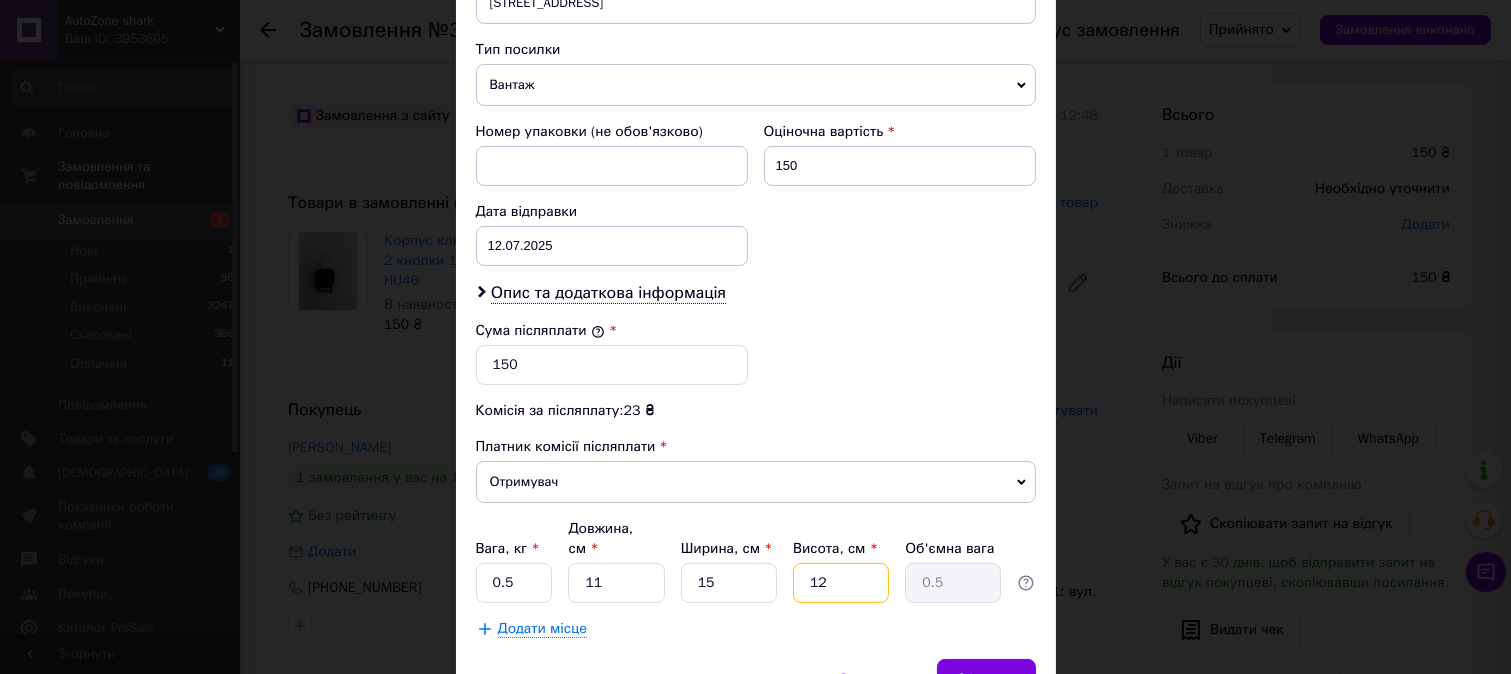 drag, startPoint x: 868, startPoint y: 554, endPoint x: 871, endPoint y: 525, distance: 29.15476 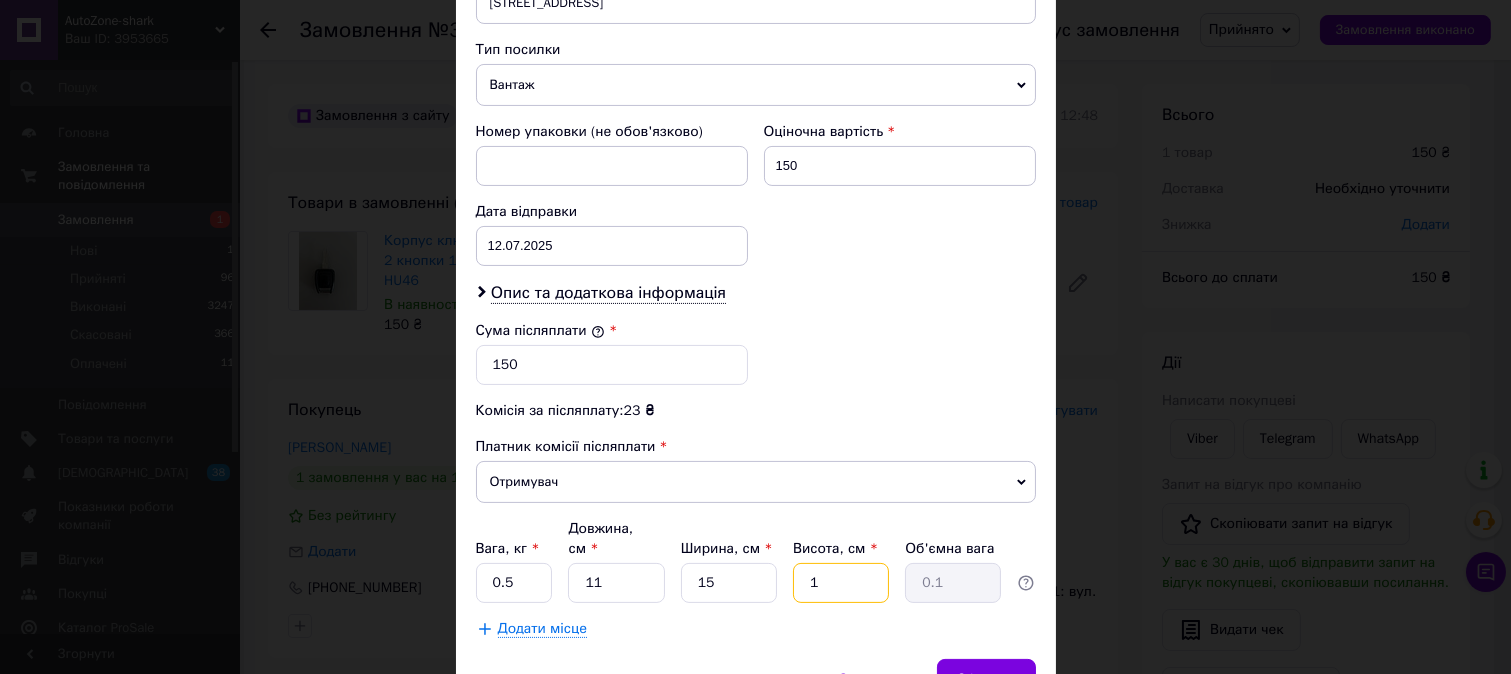 type 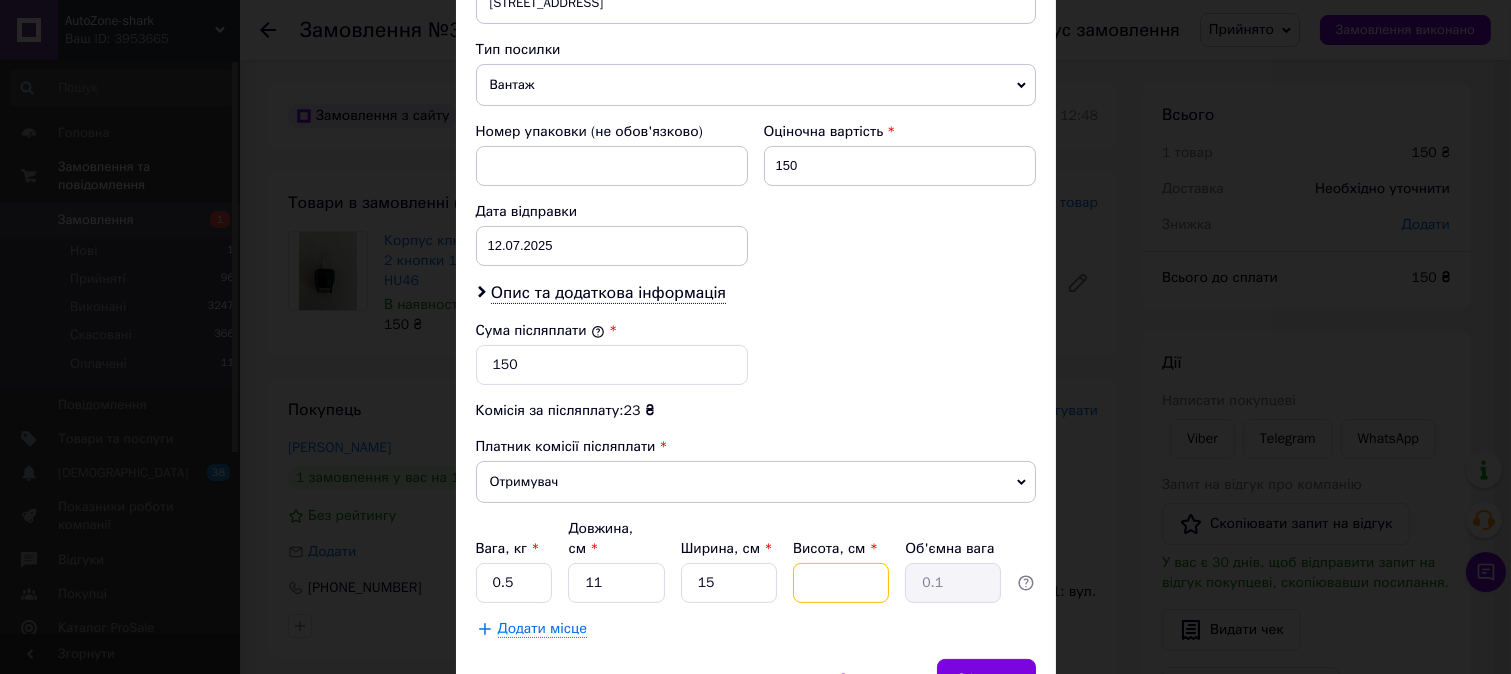 type 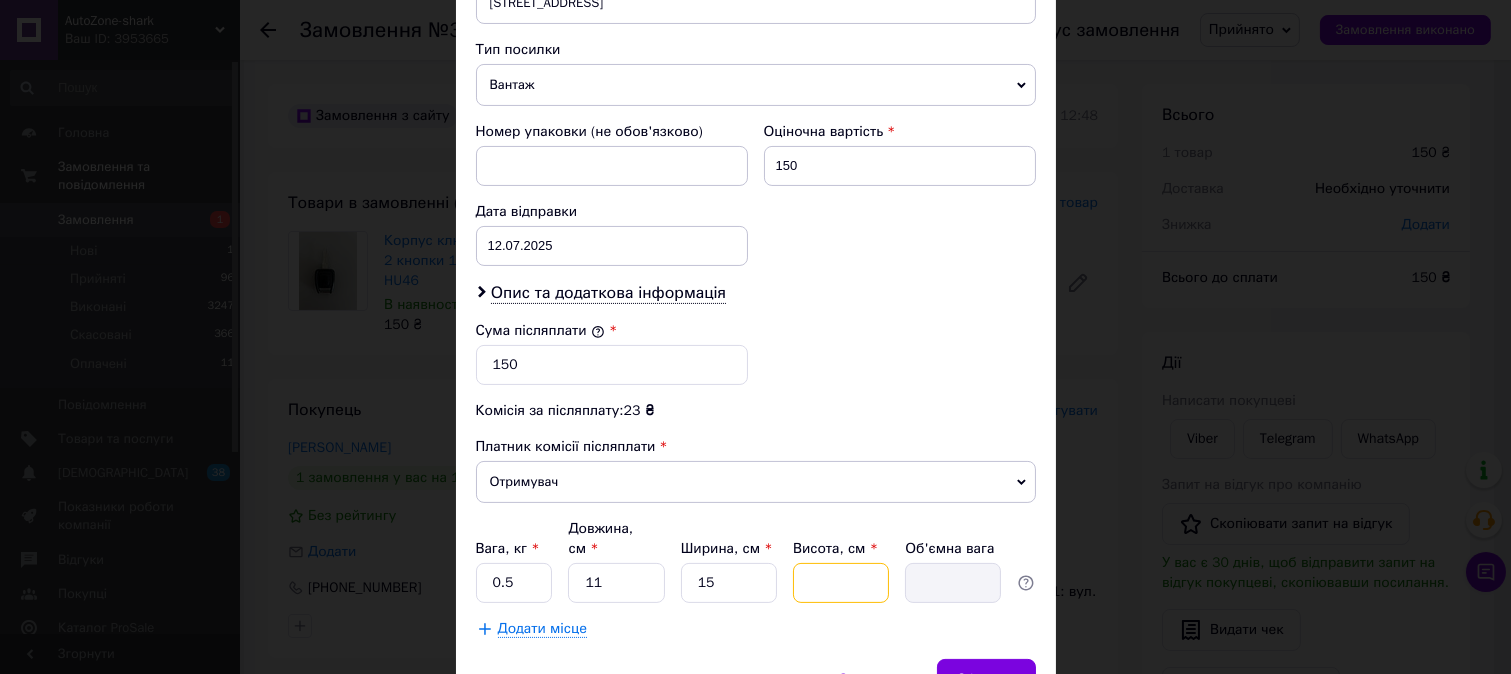 type on "1" 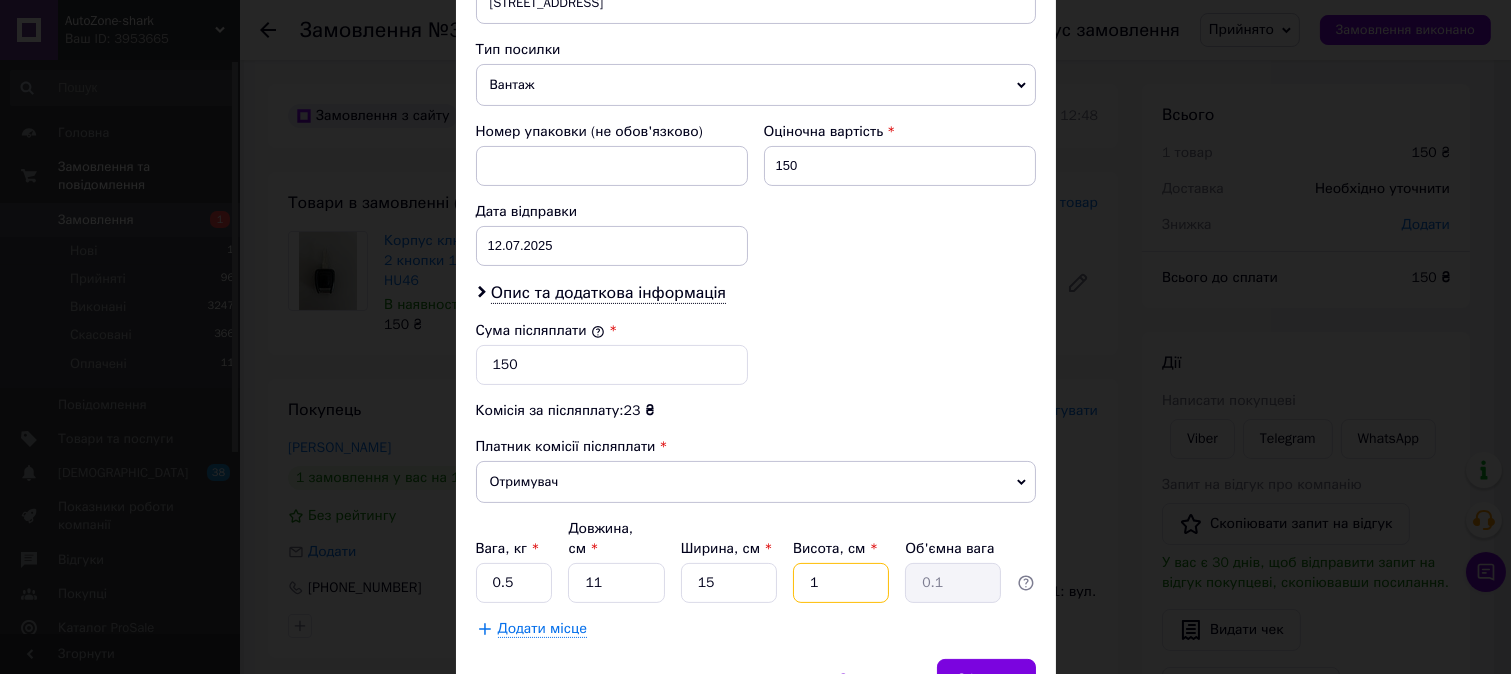 type on "10" 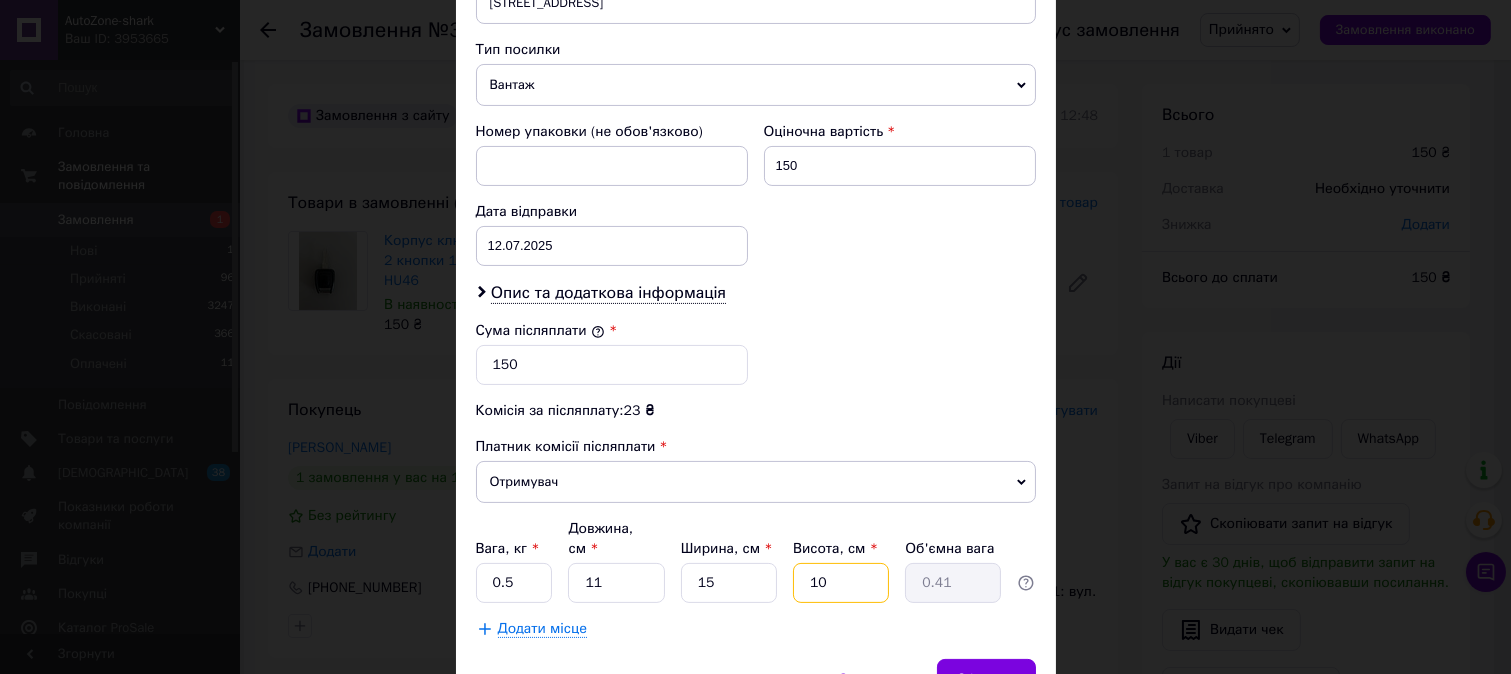 type on "10" 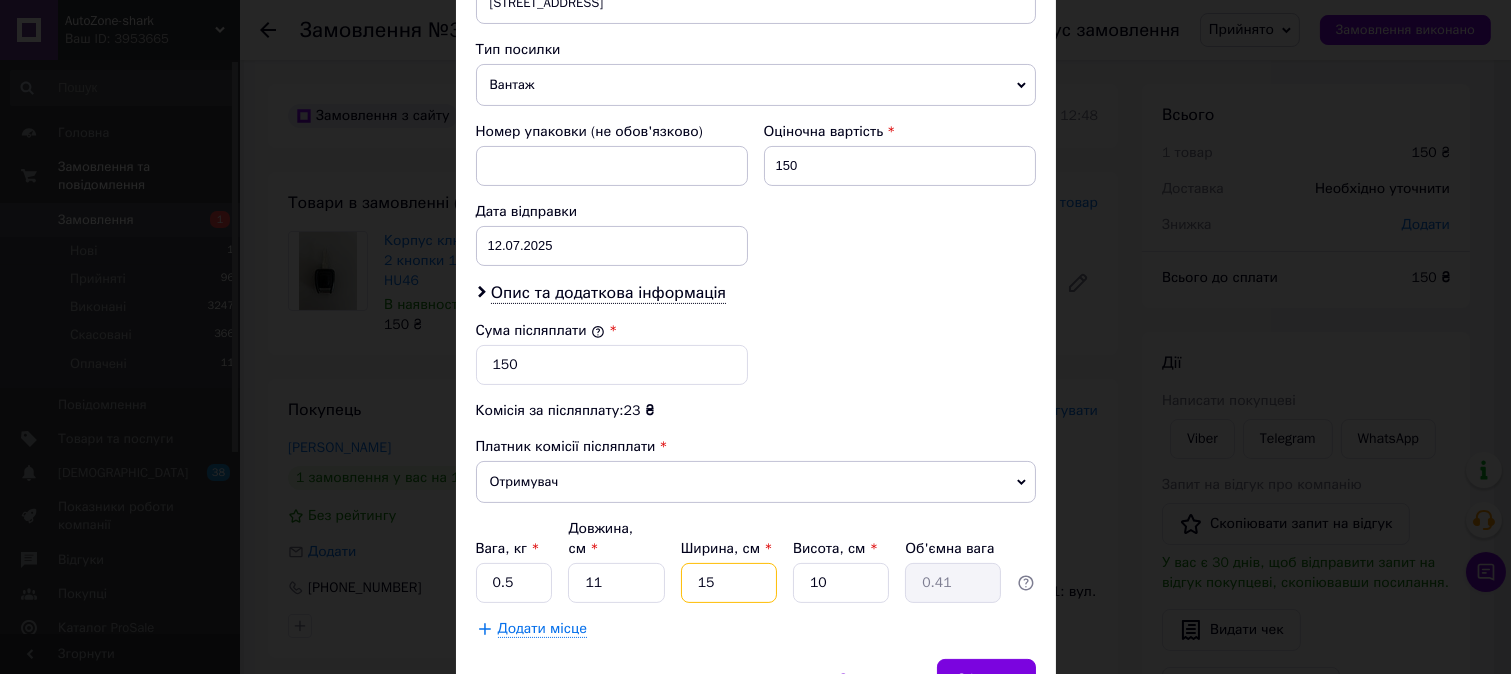 click on "15" at bounding box center [729, 583] 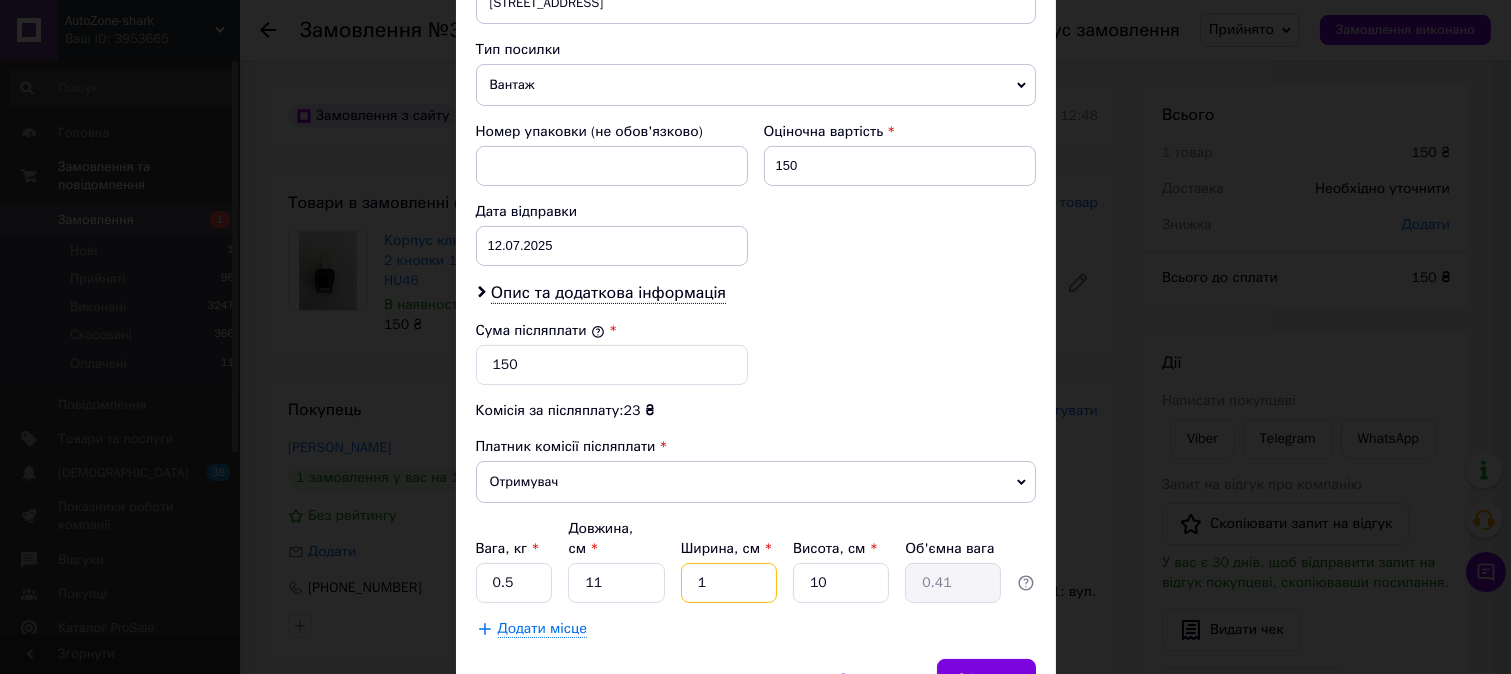 type on "1" 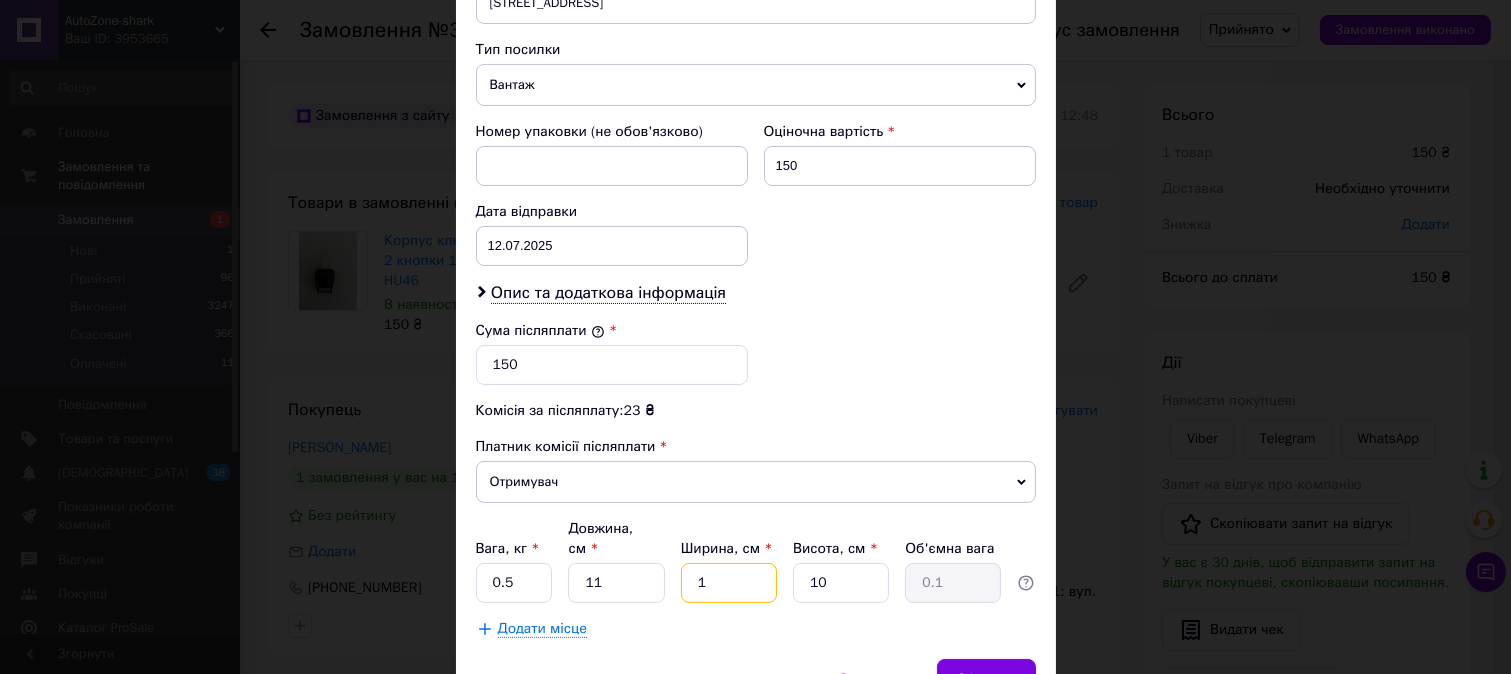 type 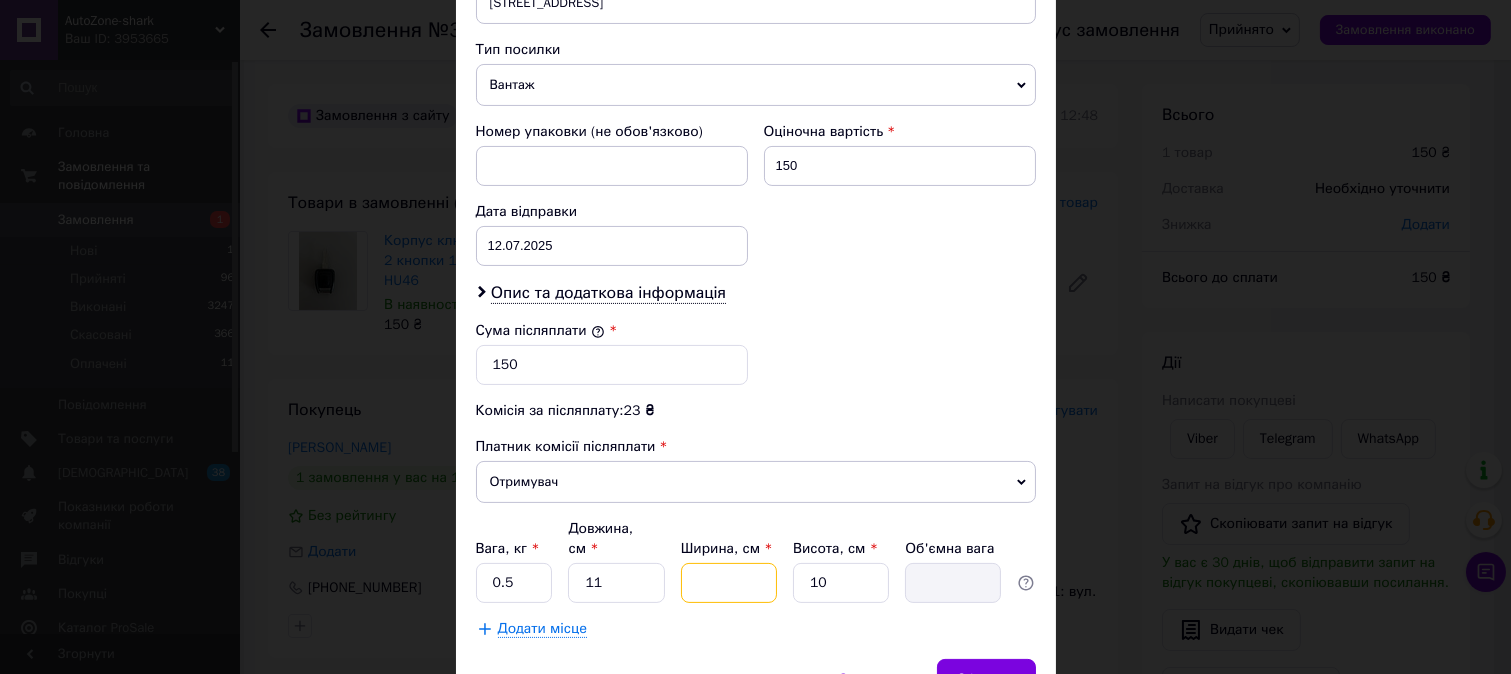 type on "1" 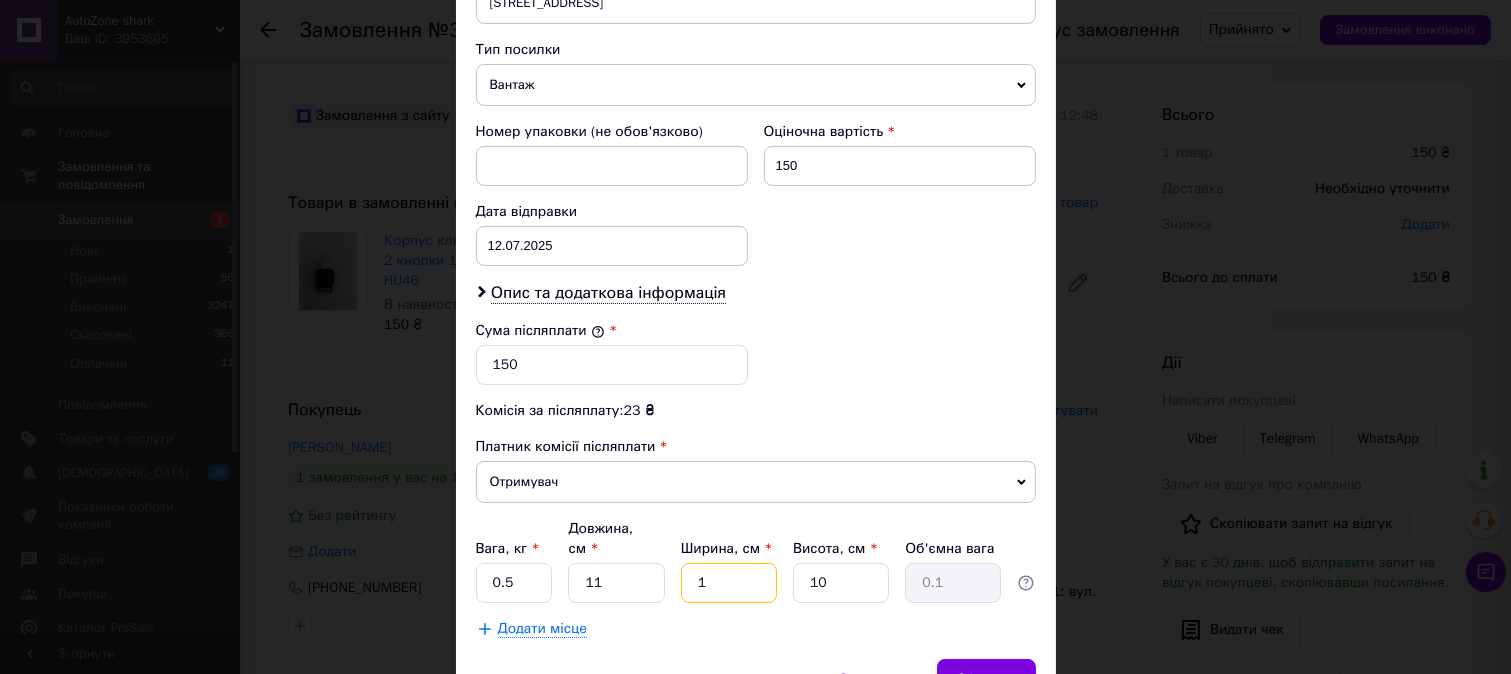 type on "10" 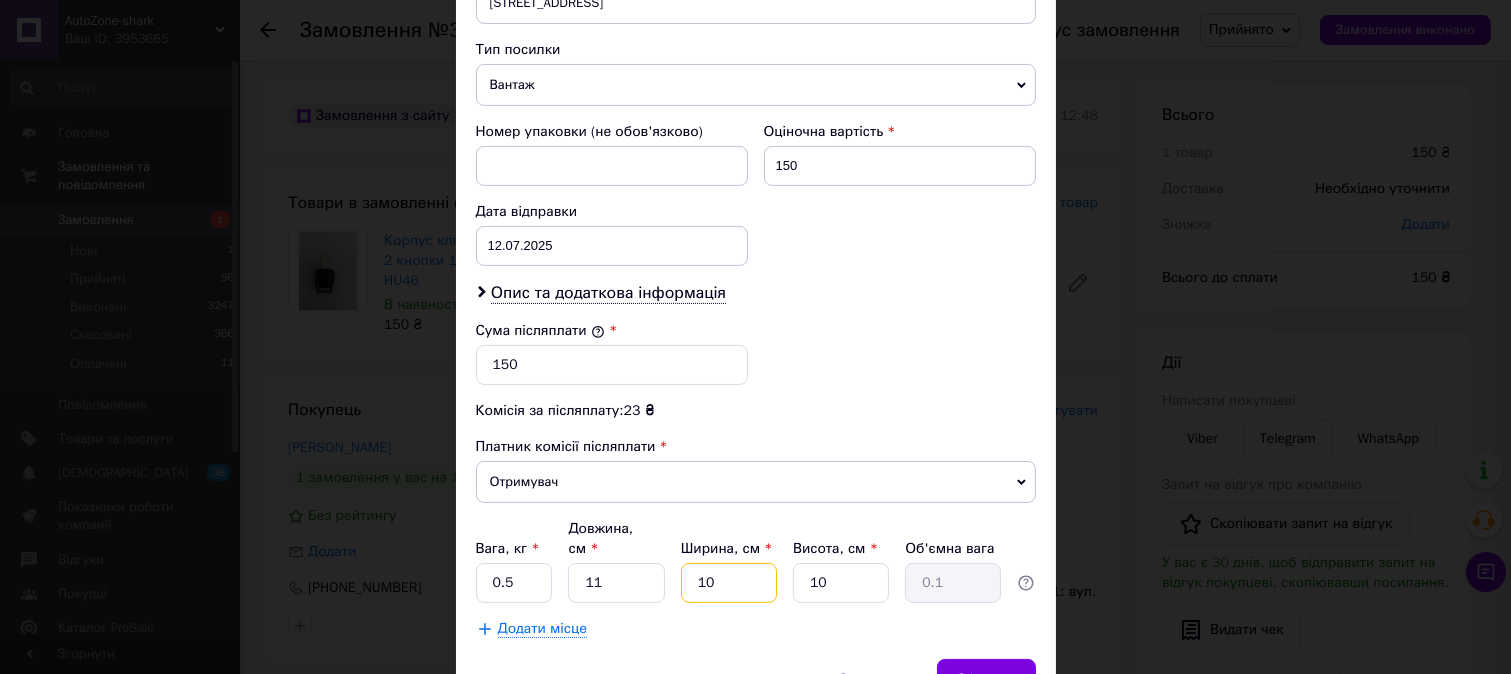 type on "0.28" 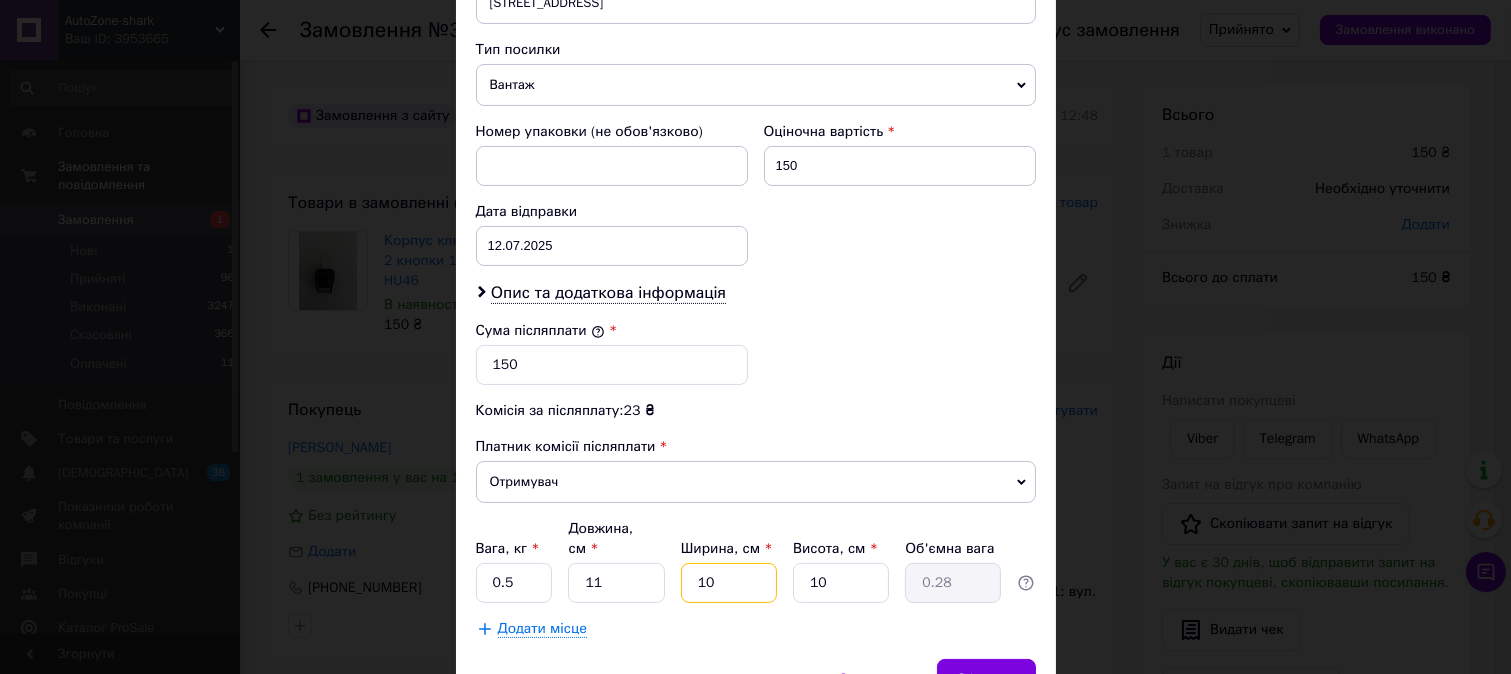 type on "10" 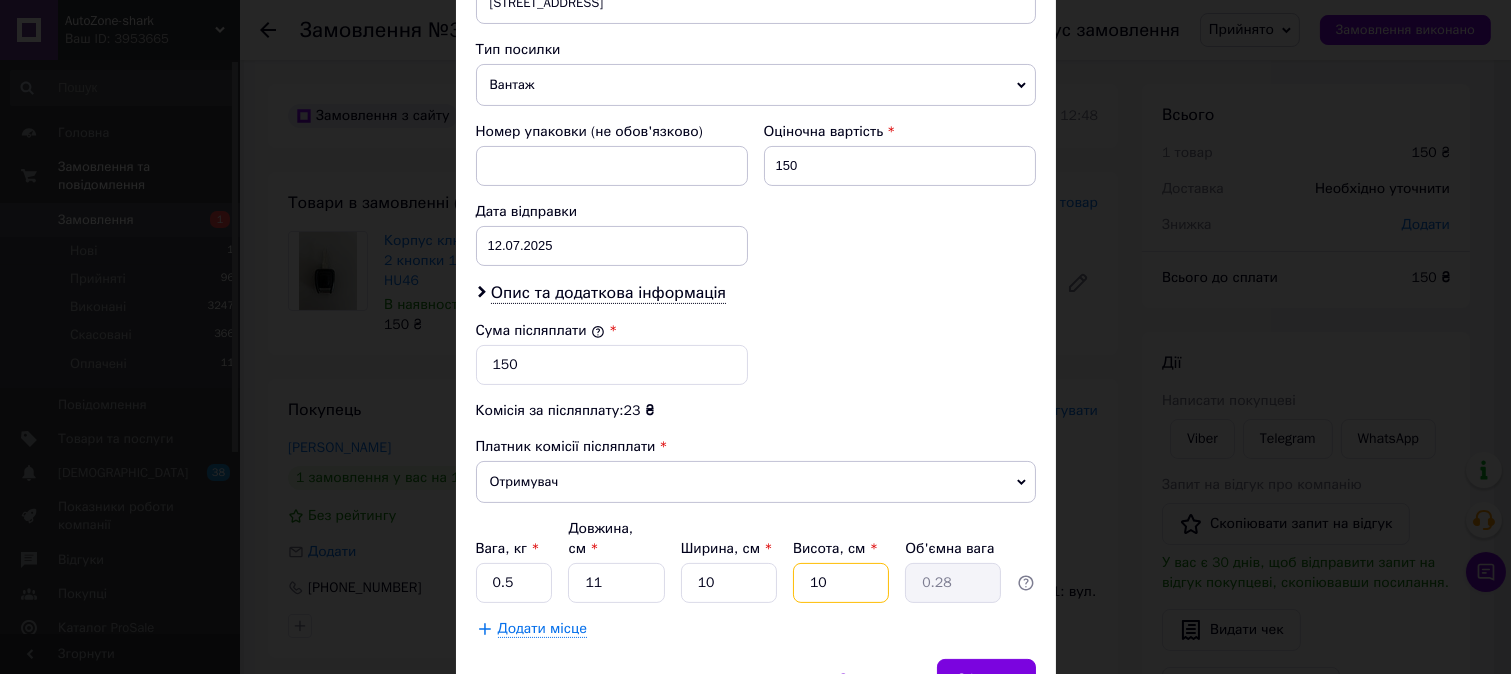 click on "10" at bounding box center [841, 583] 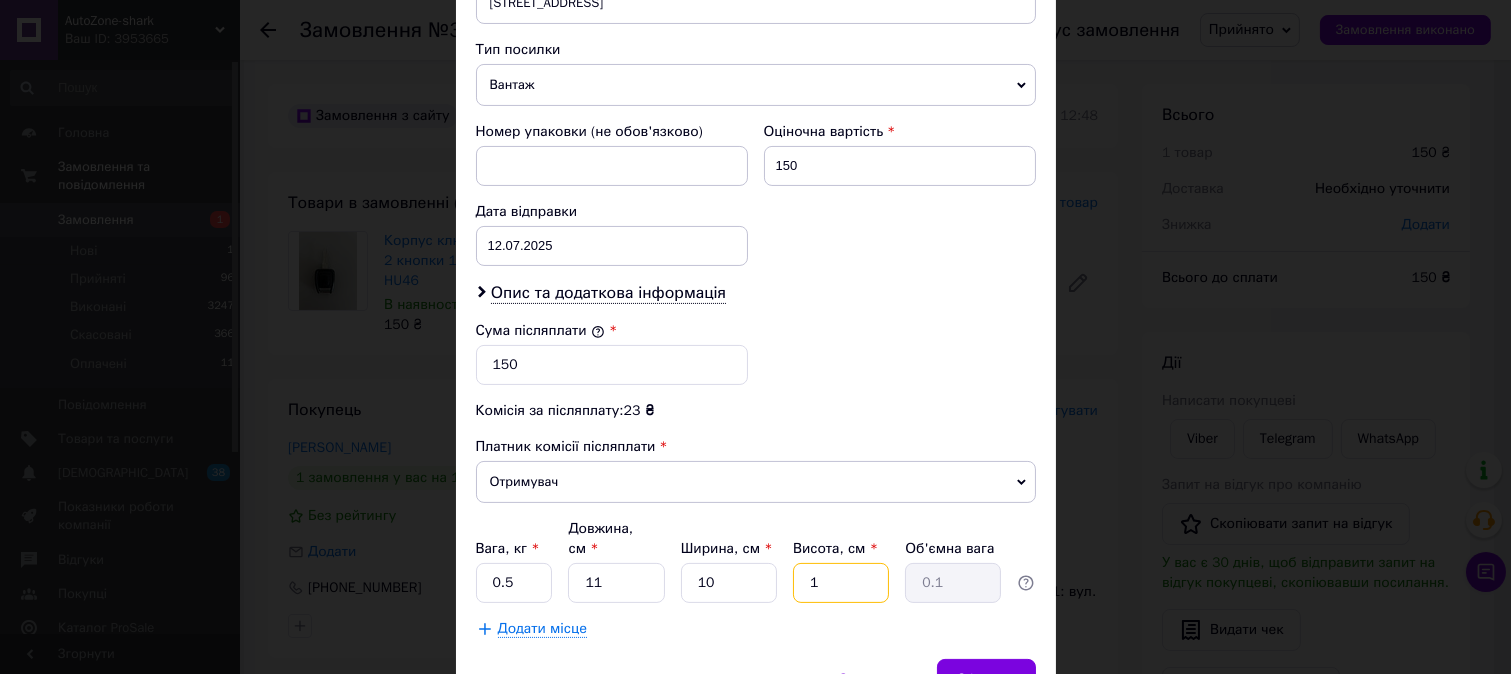 type 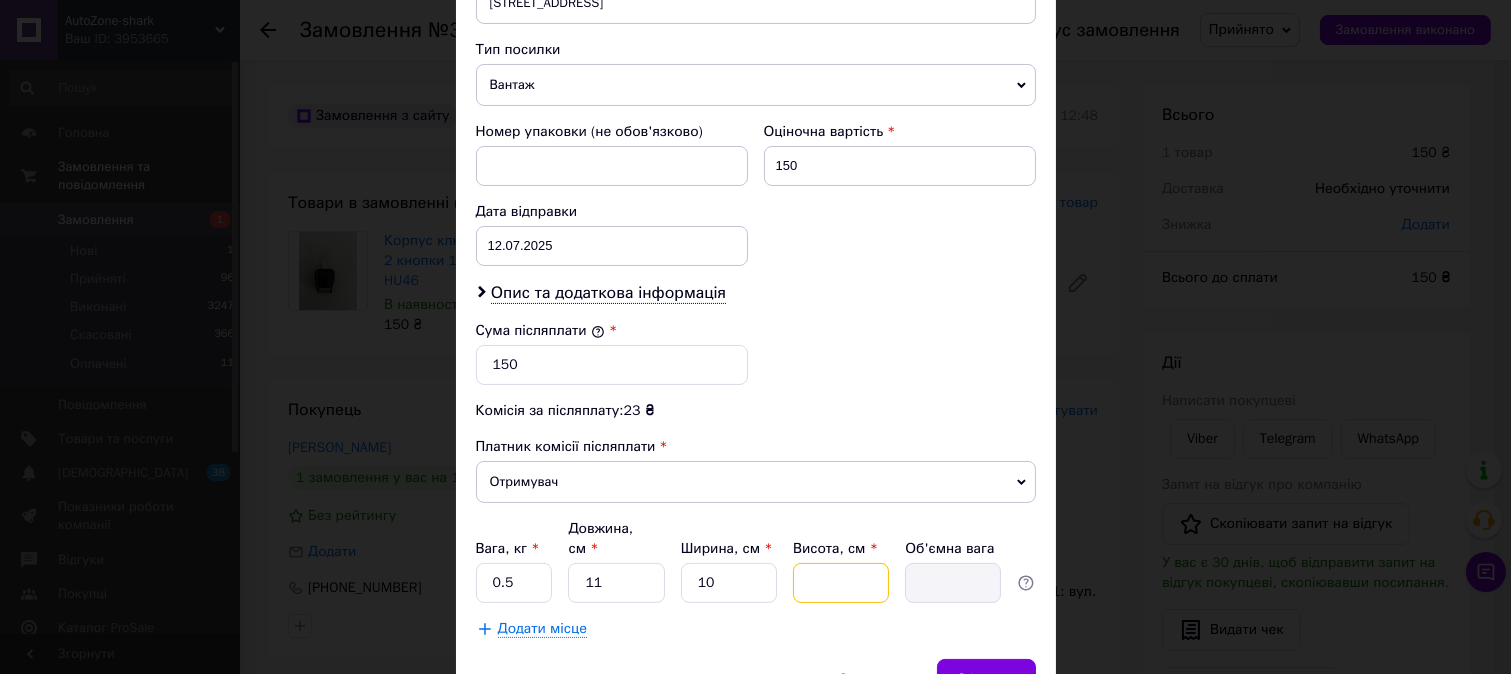 type on "2" 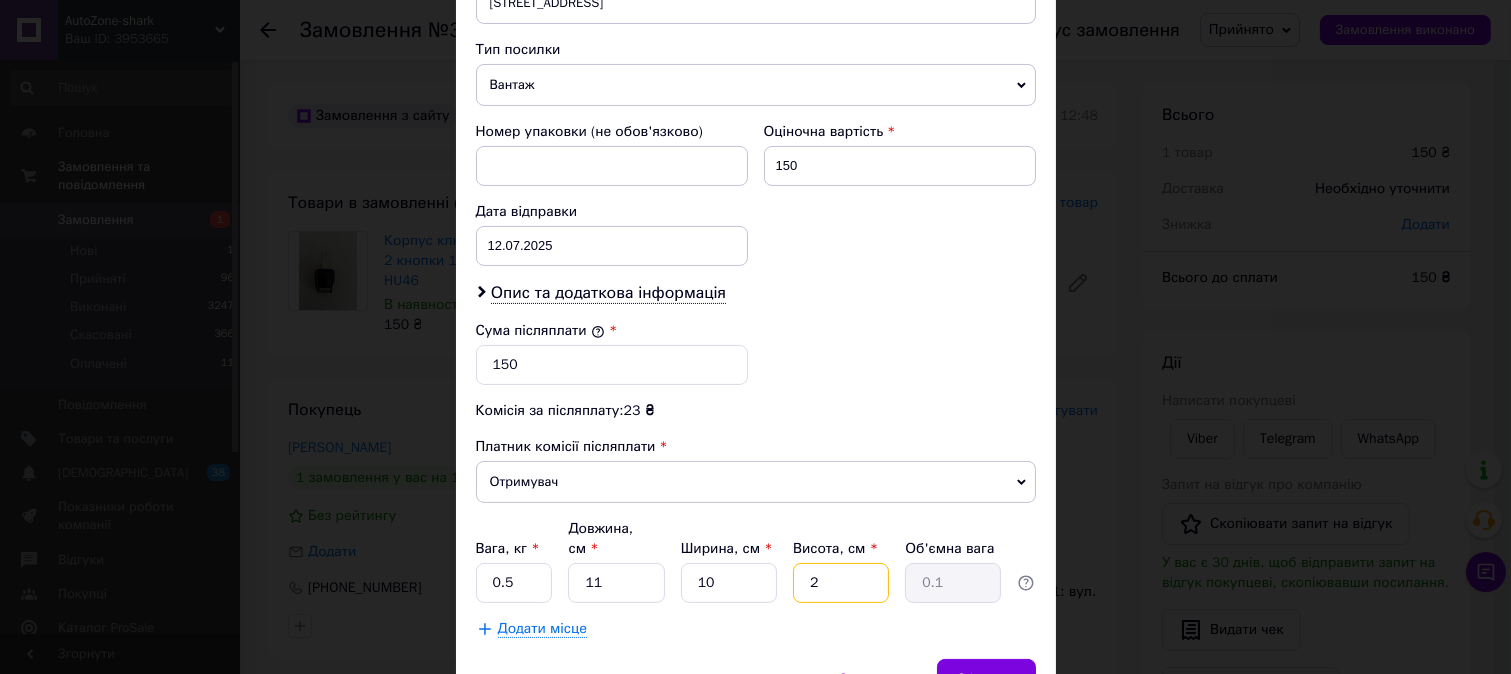 type on "20" 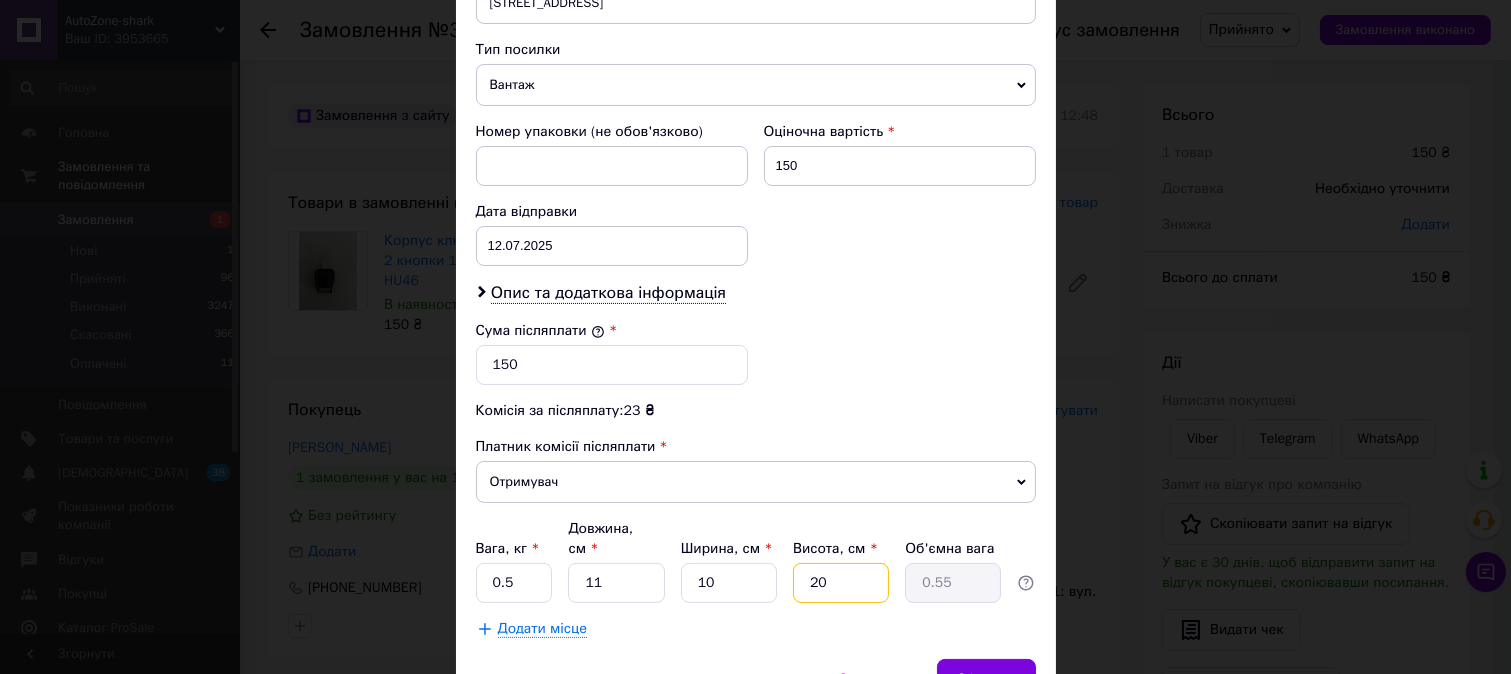 type on "2" 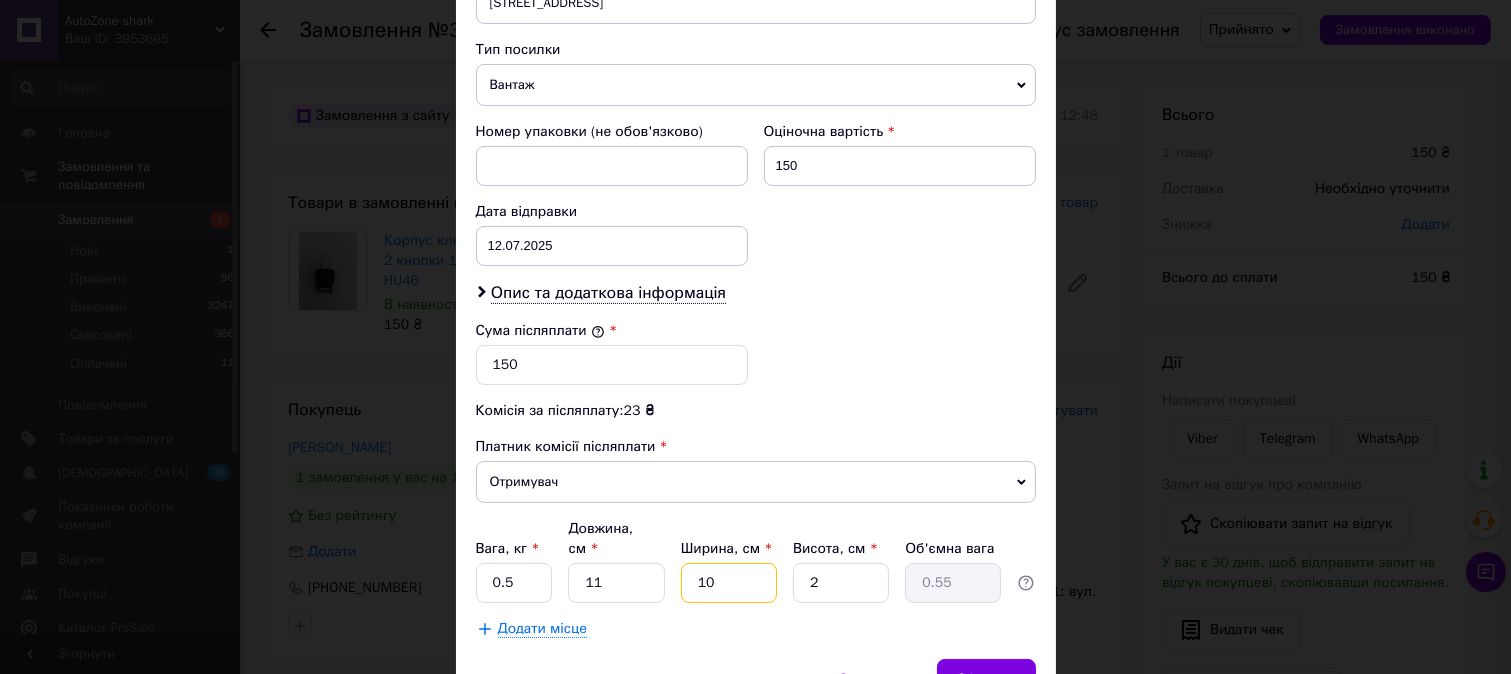 type on "0.1" 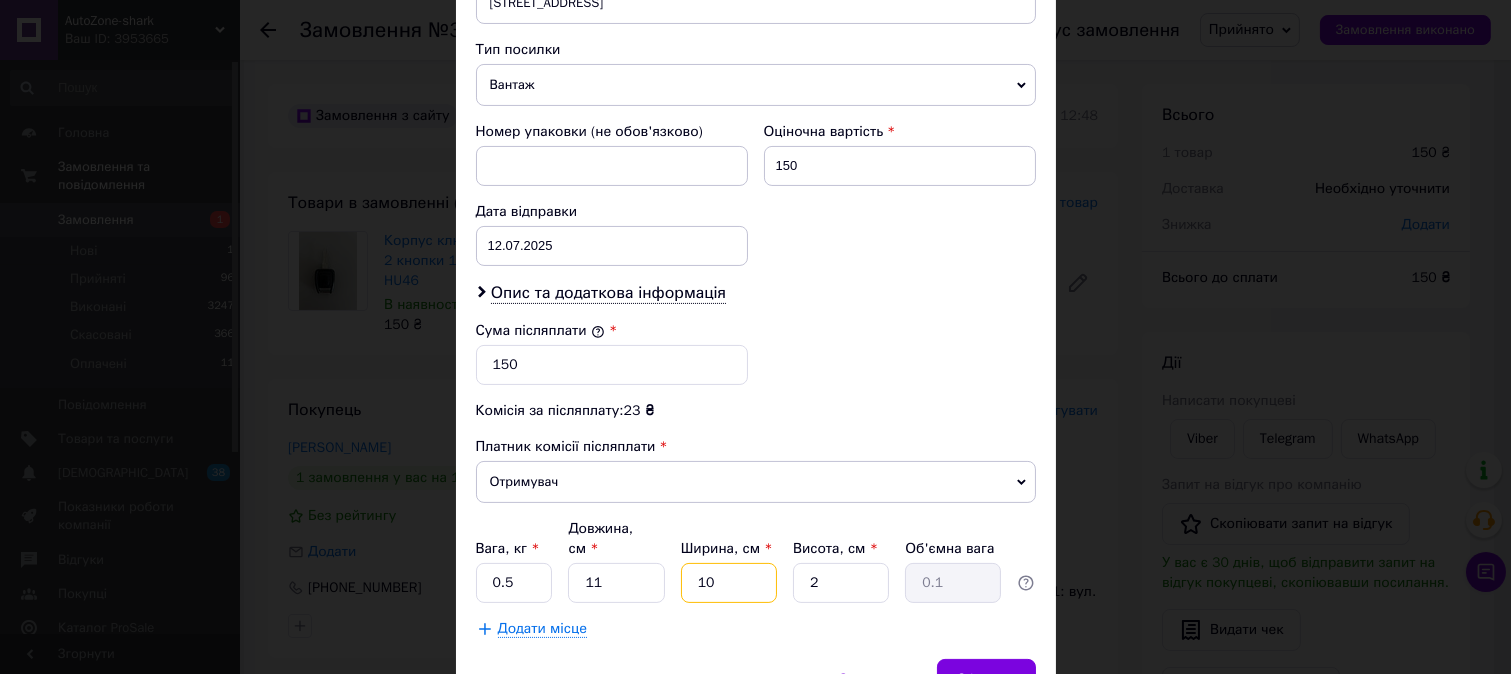 click on "10" at bounding box center [729, 583] 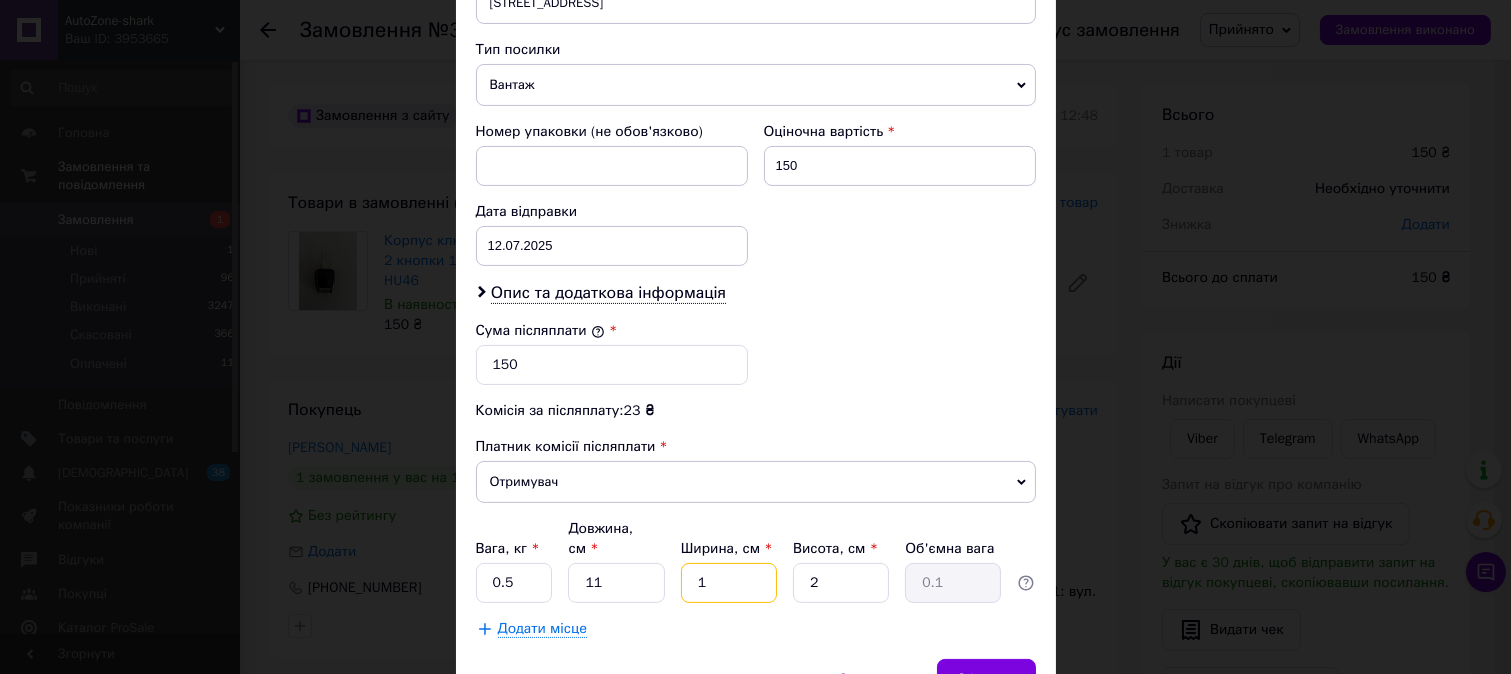 type 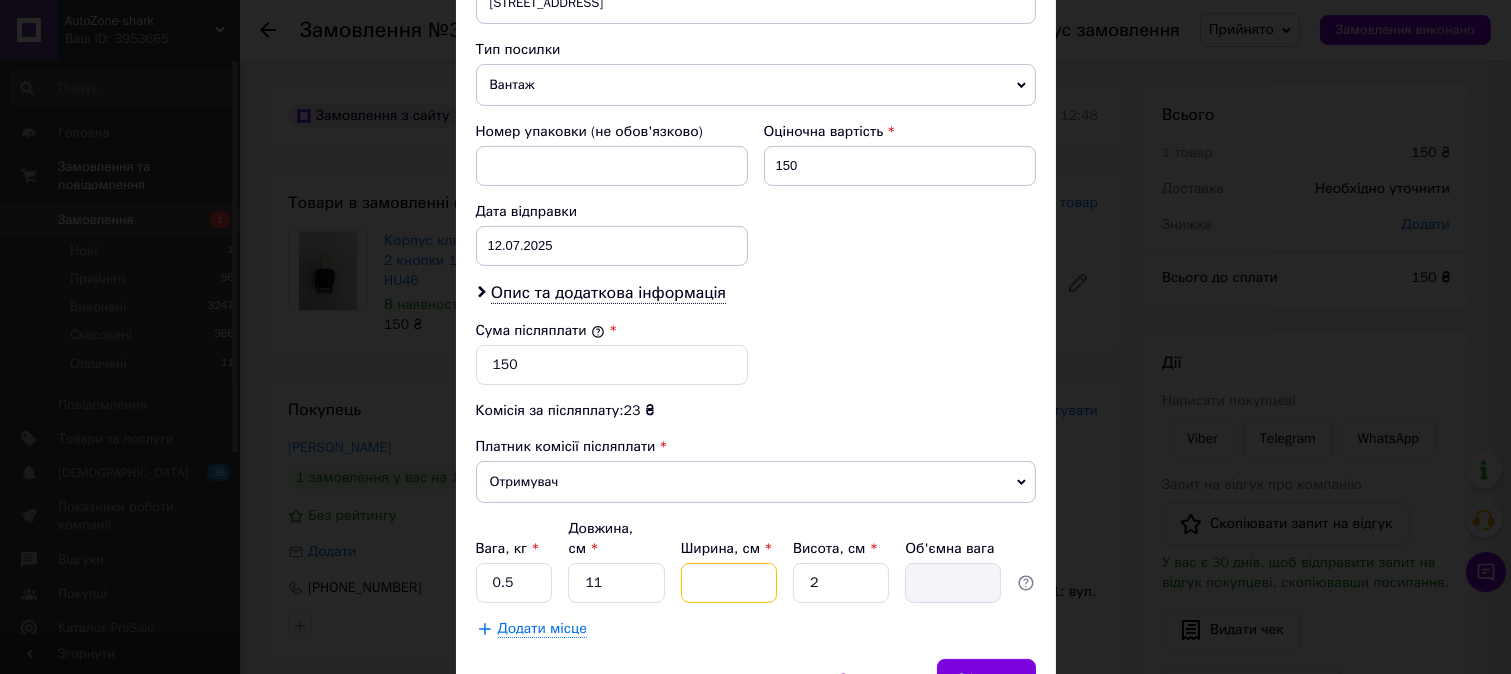 type on "2" 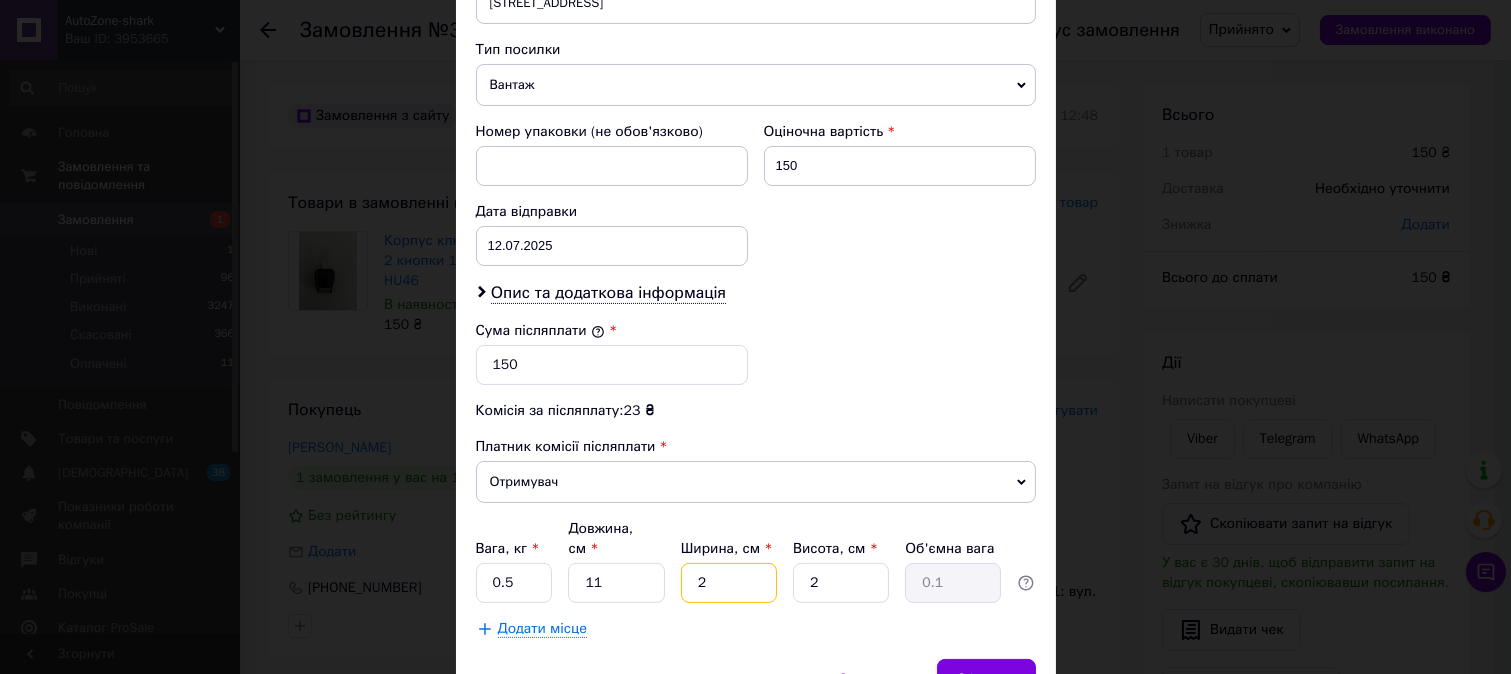type on "20" 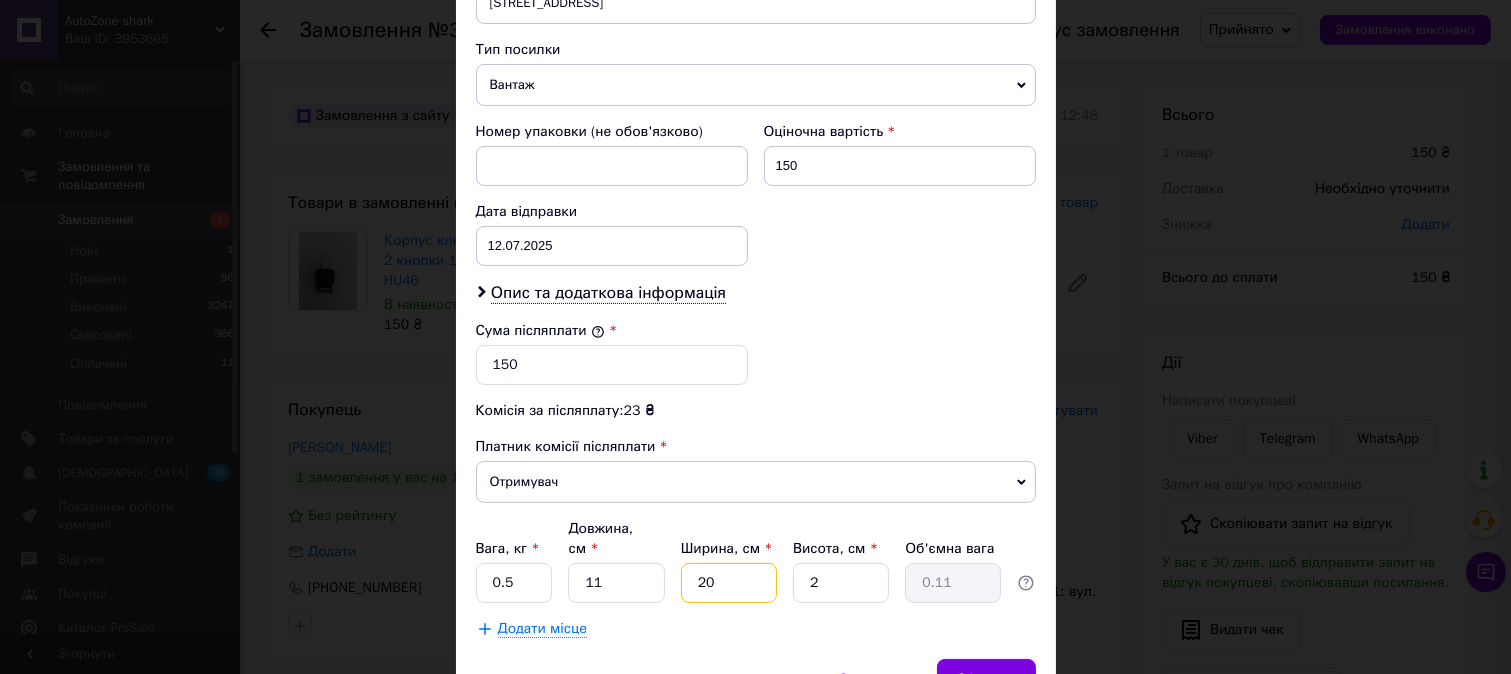 type on "20" 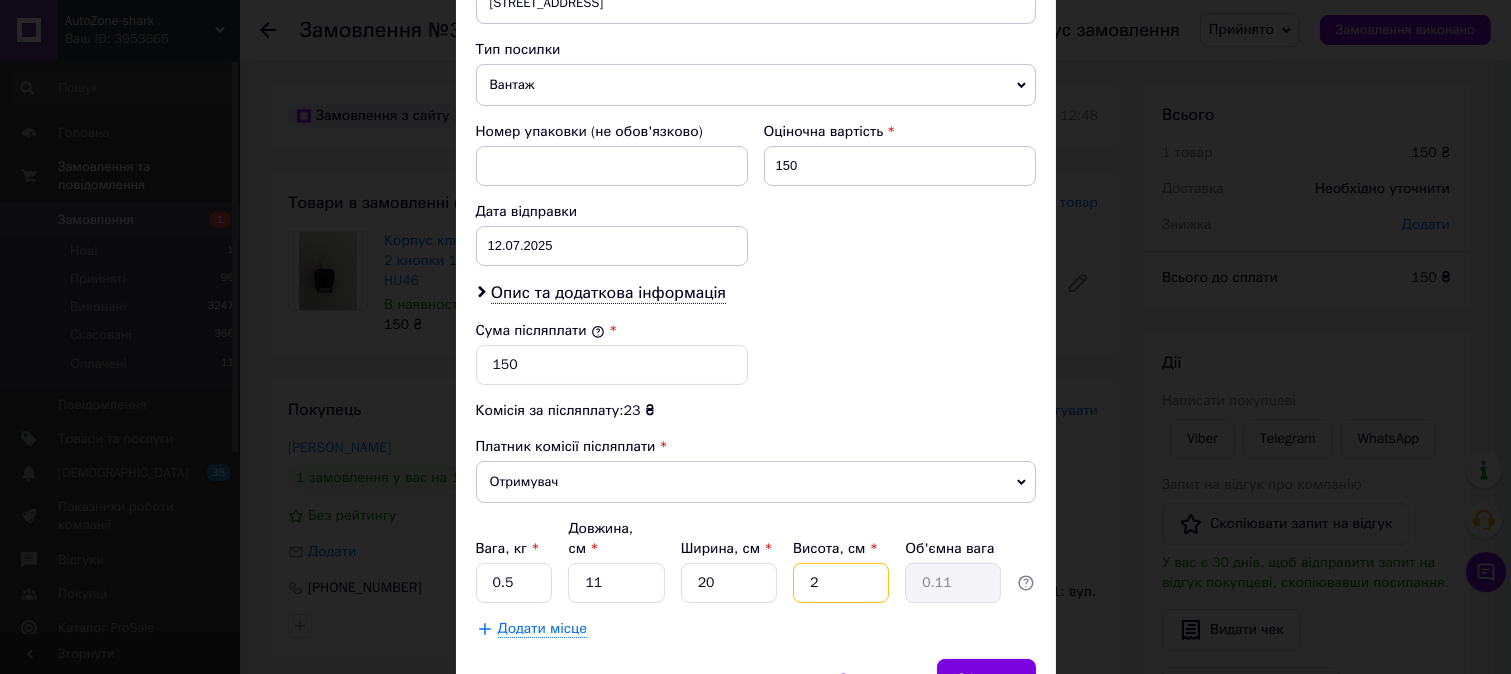 click on "2" at bounding box center [841, 583] 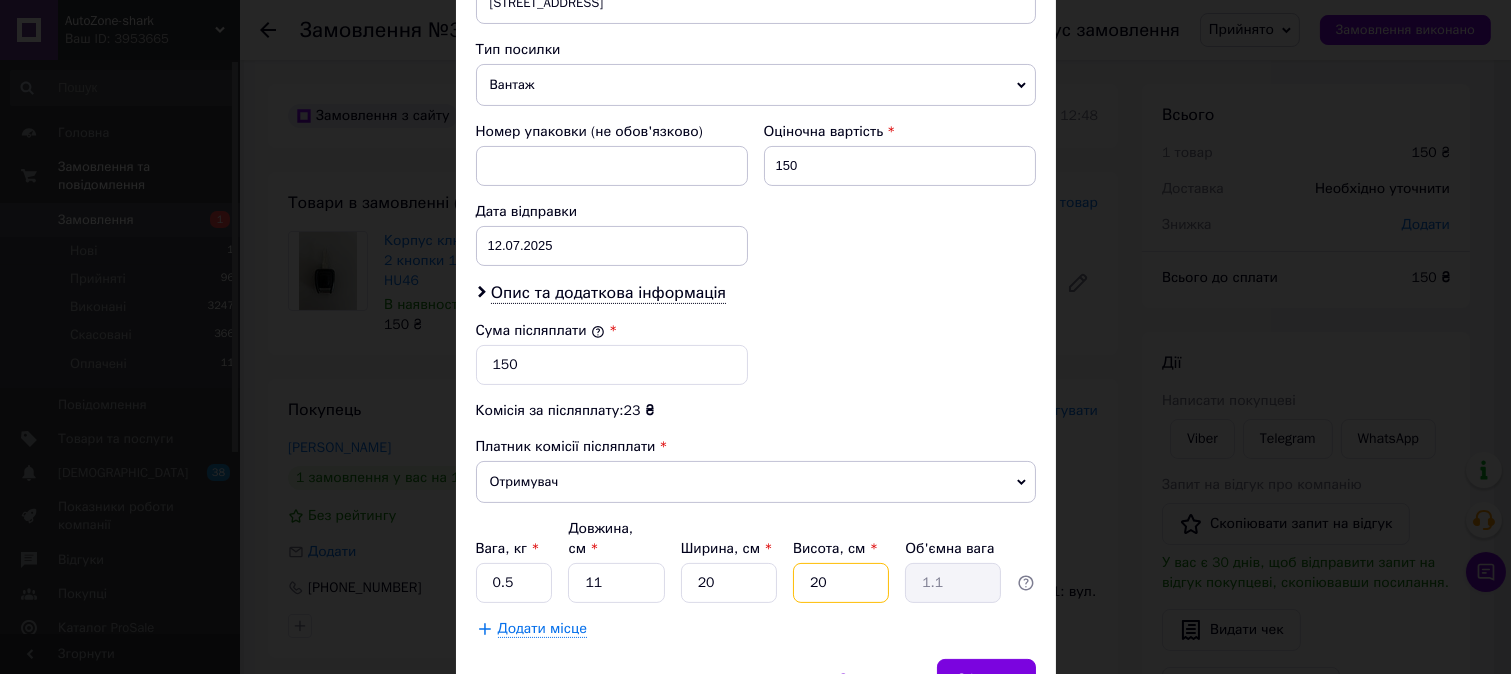 type on "20" 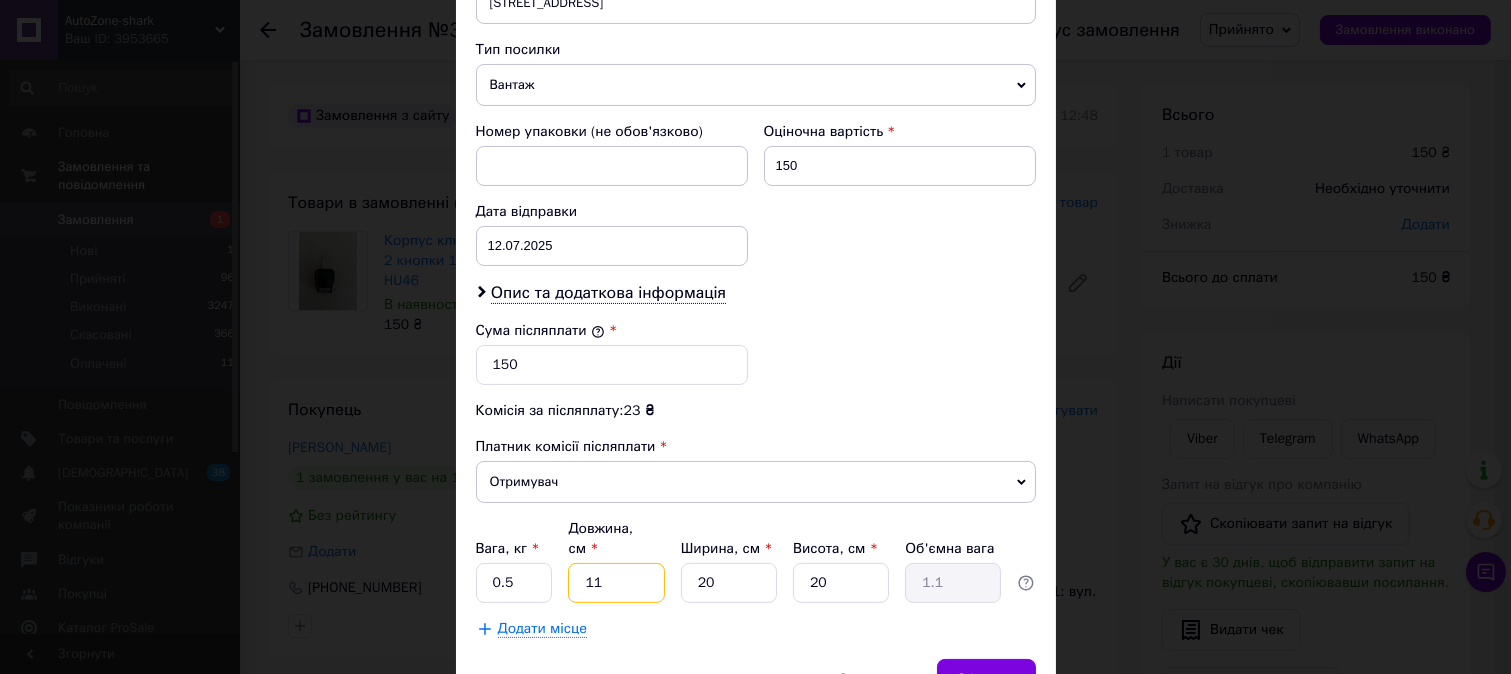 click on "11" at bounding box center [616, 583] 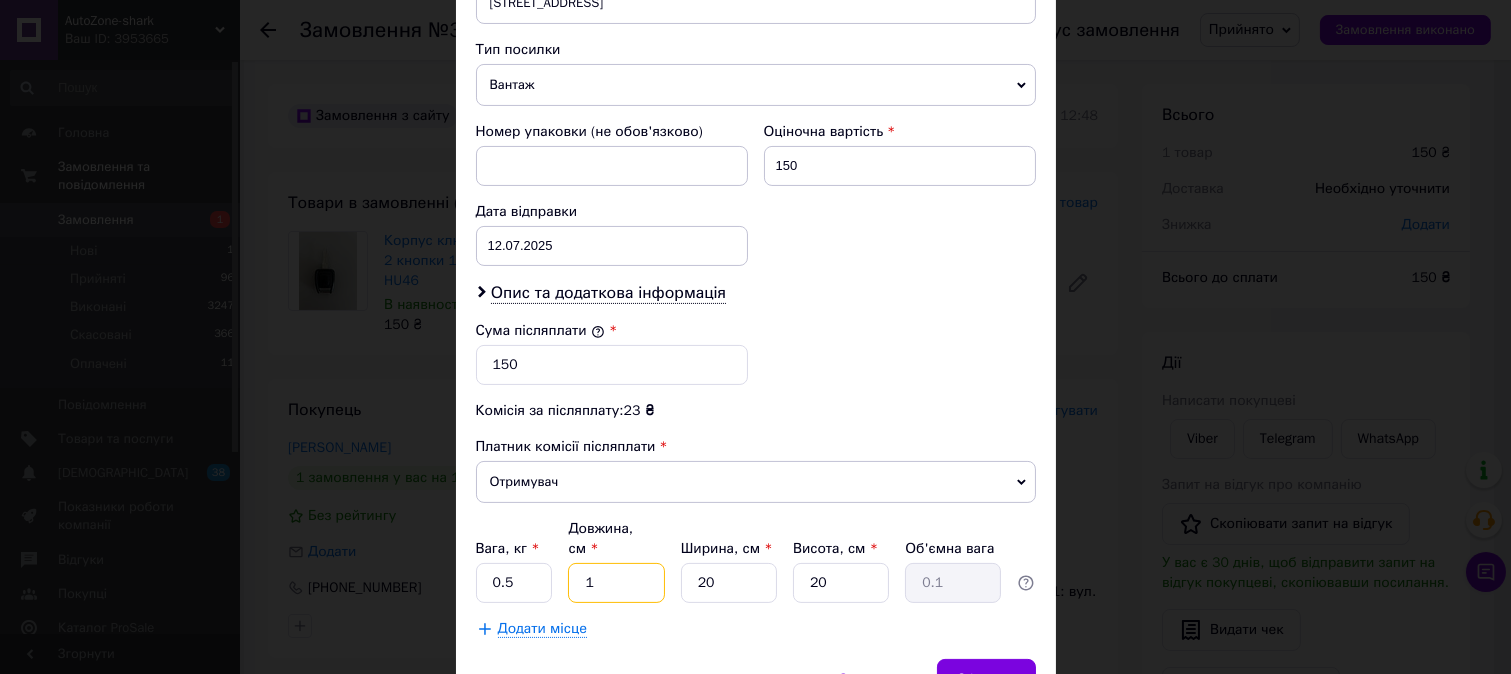 type on "10" 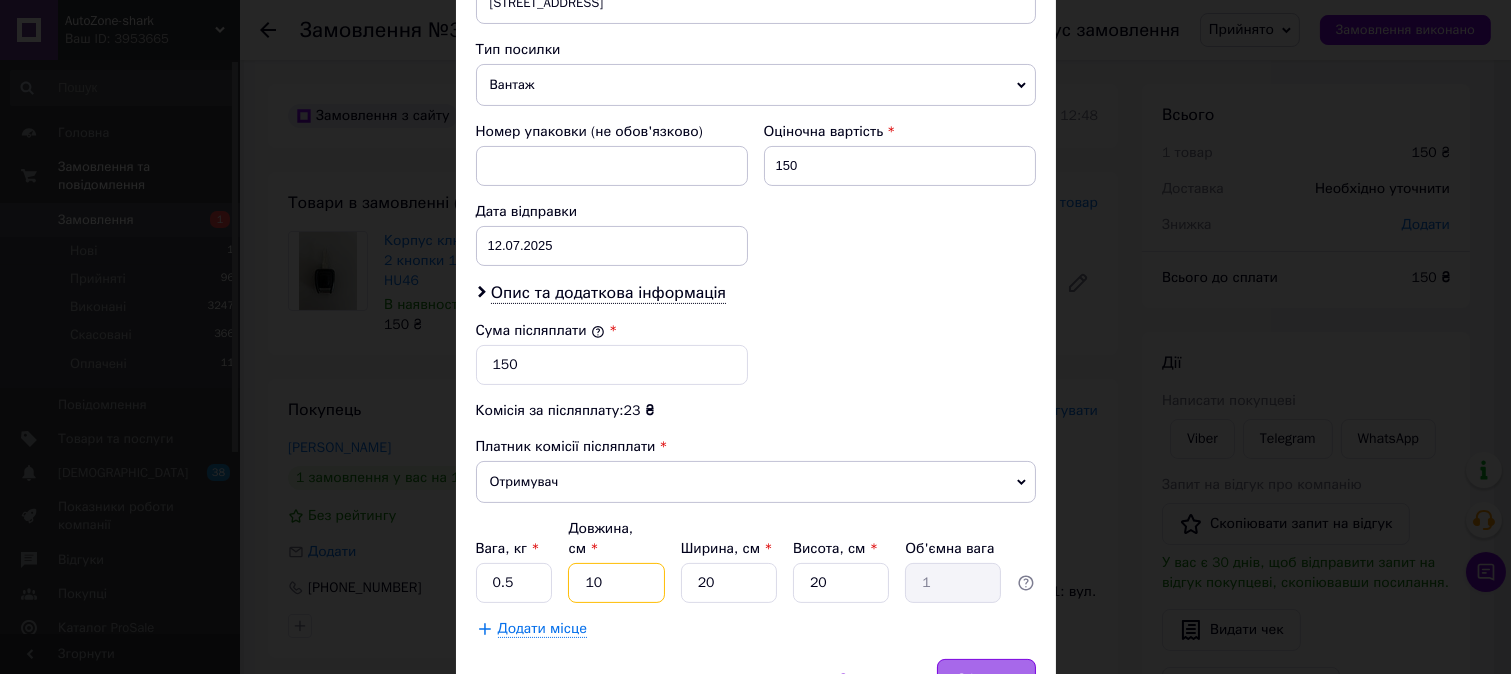 type on "10" 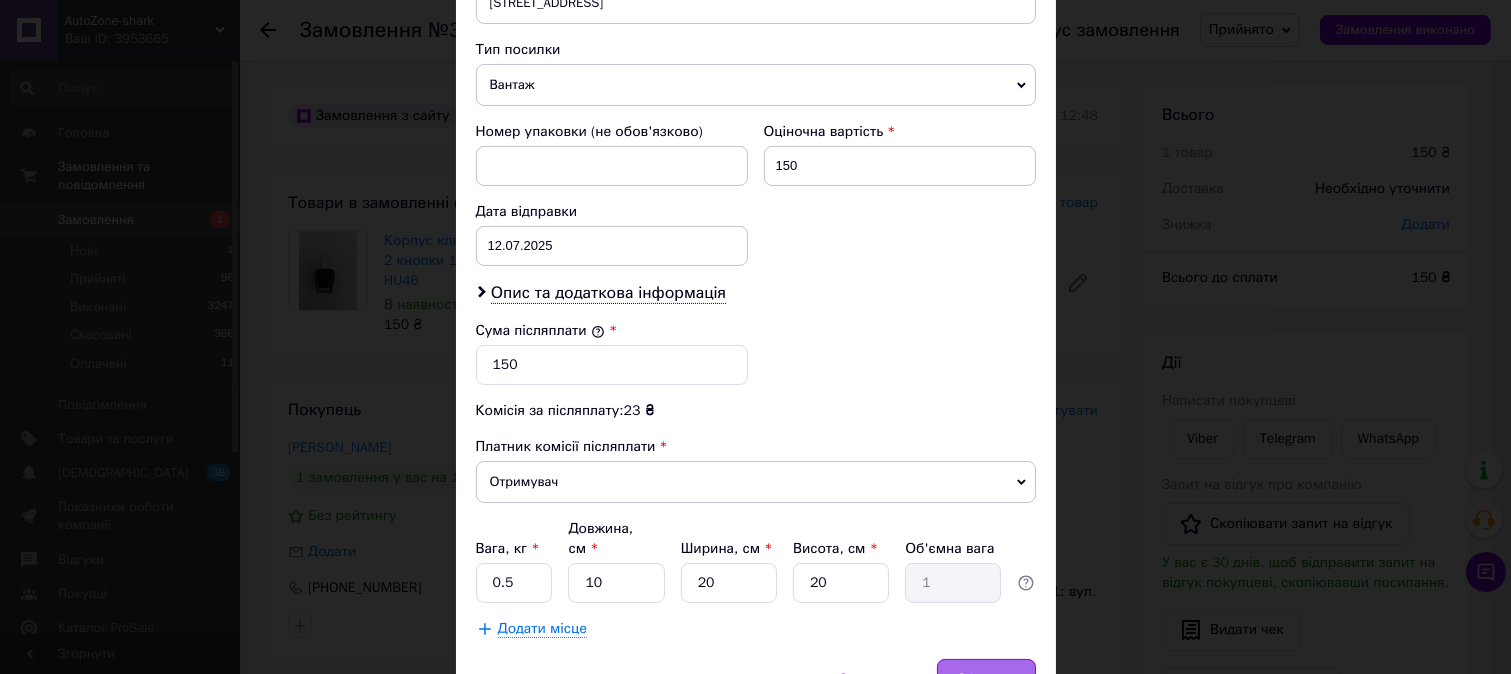 click on "Зберегти" at bounding box center (986, 679) 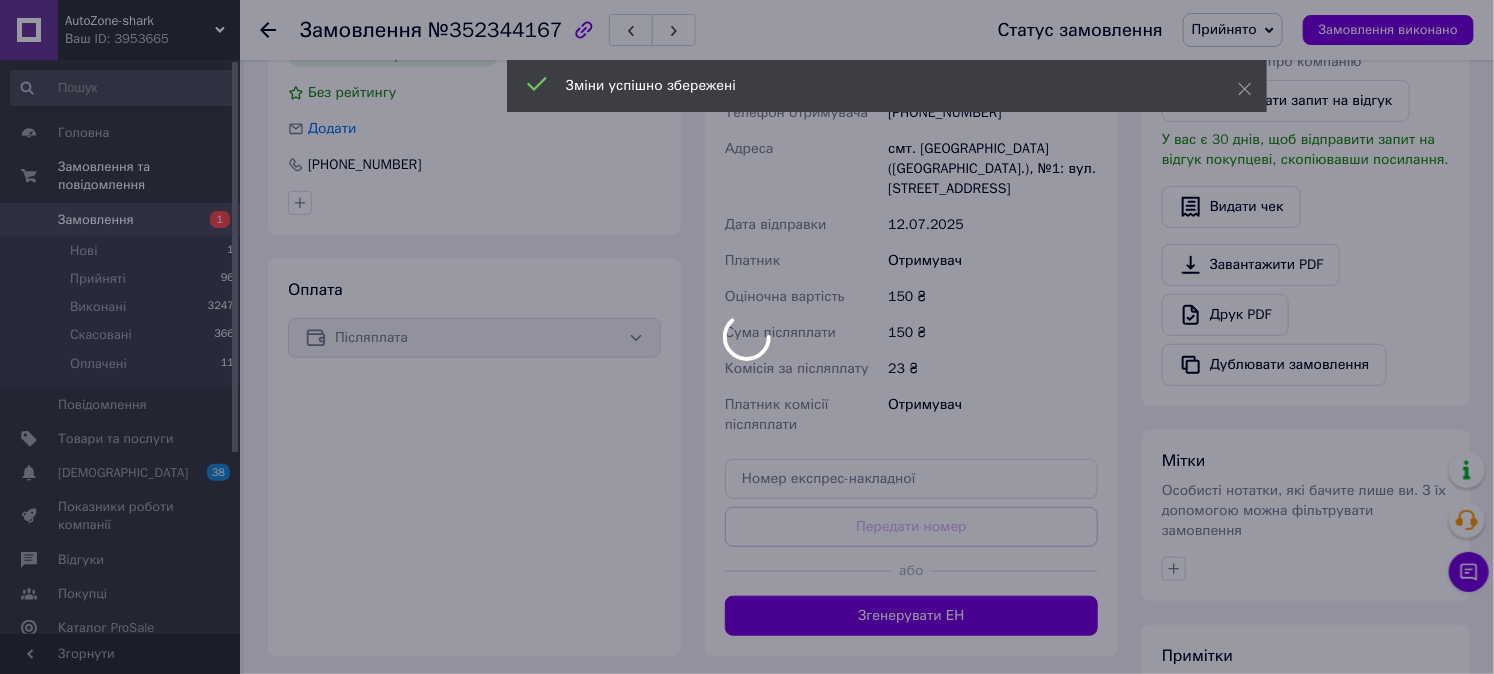 scroll, scrollTop: 444, scrollLeft: 0, axis: vertical 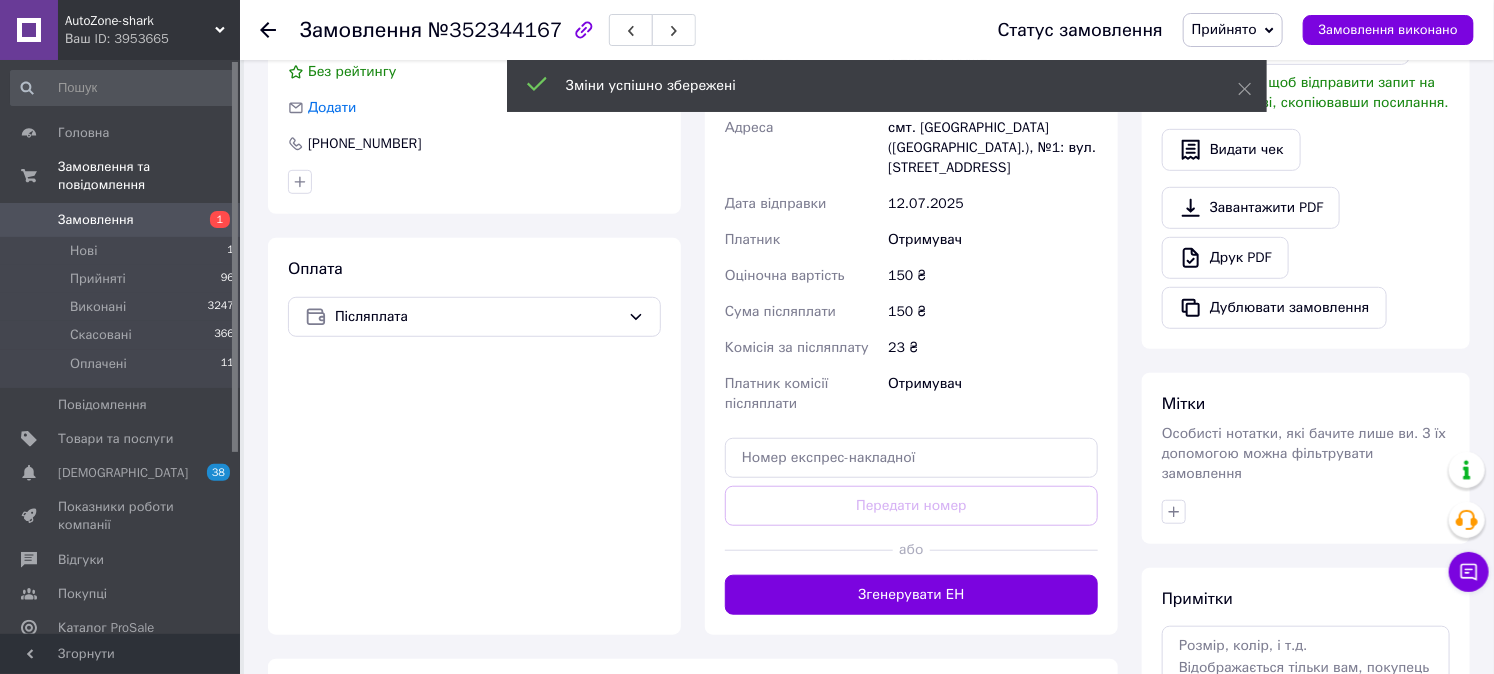 click on "Згенерувати ЕН" at bounding box center [911, 595] 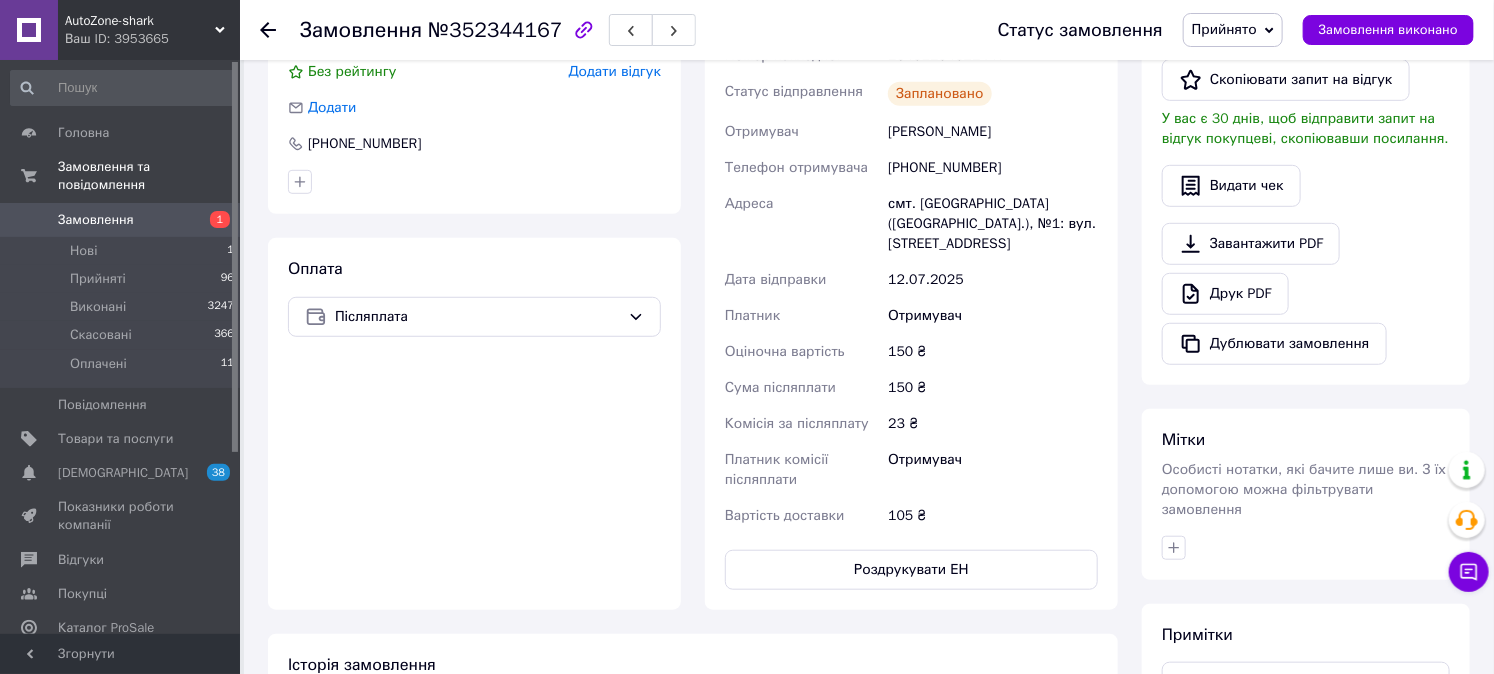 click 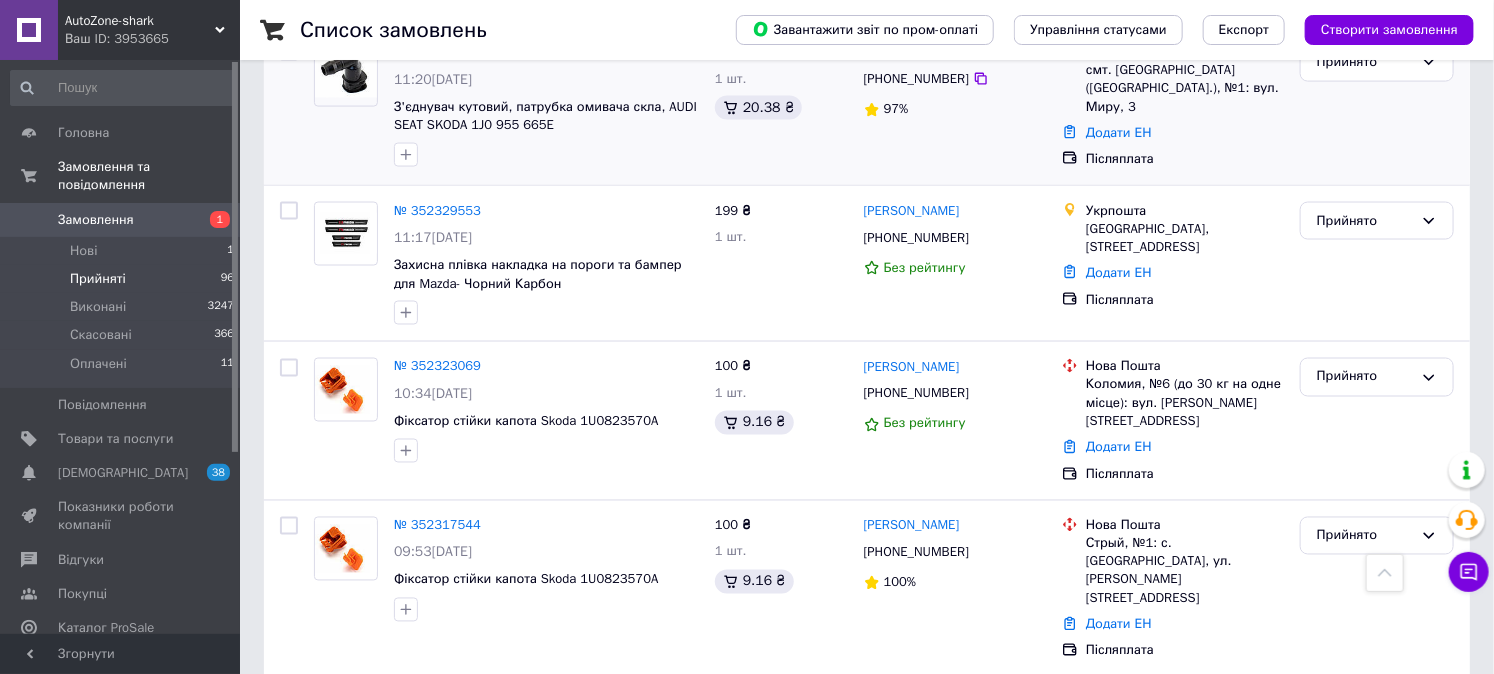 scroll, scrollTop: 1555, scrollLeft: 0, axis: vertical 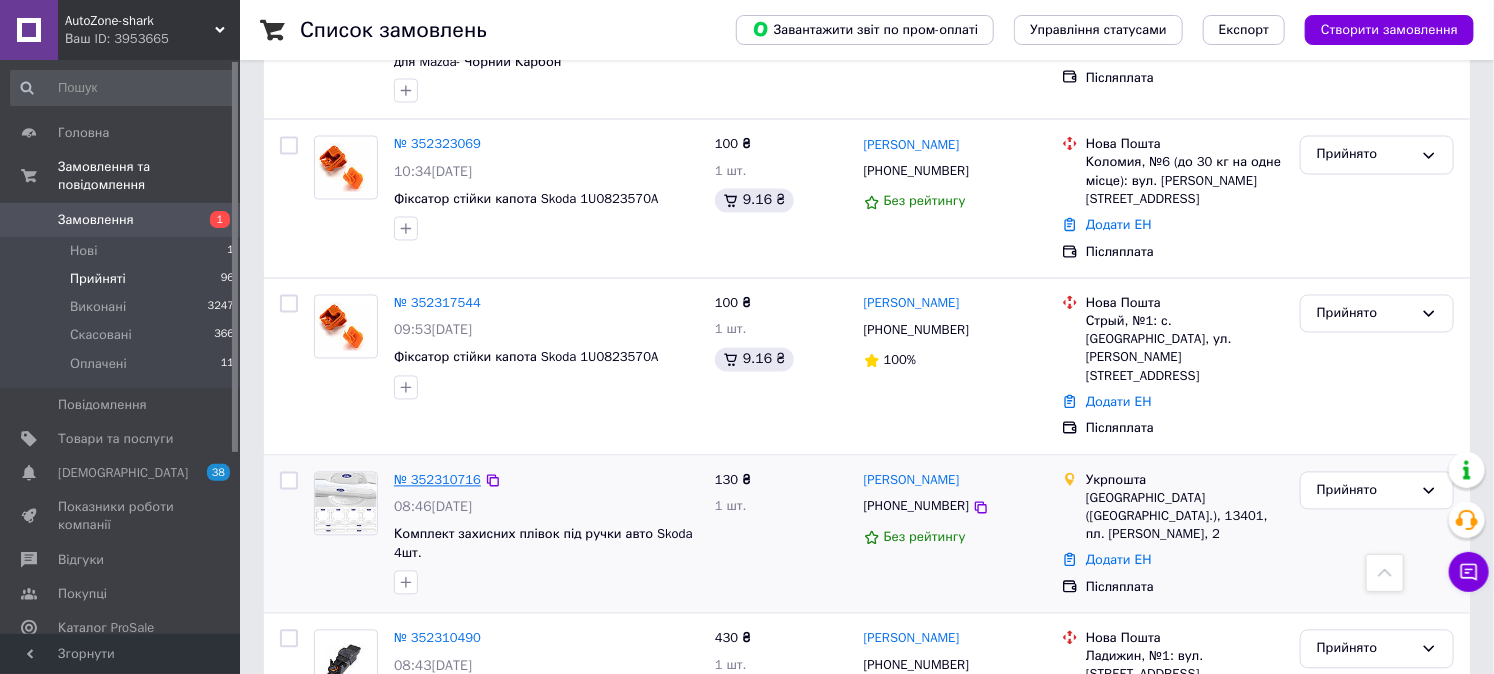 click on "№ 352310716" at bounding box center (437, 480) 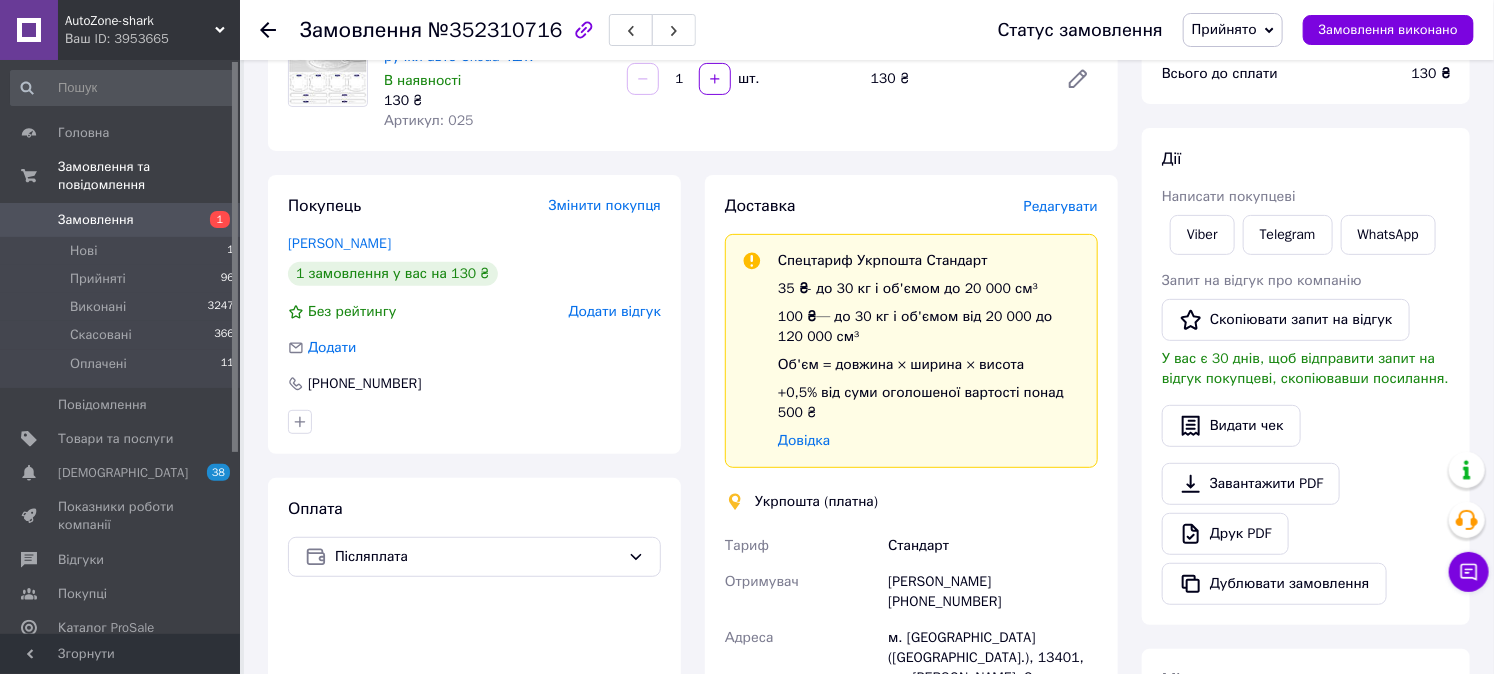 scroll, scrollTop: 0, scrollLeft: 0, axis: both 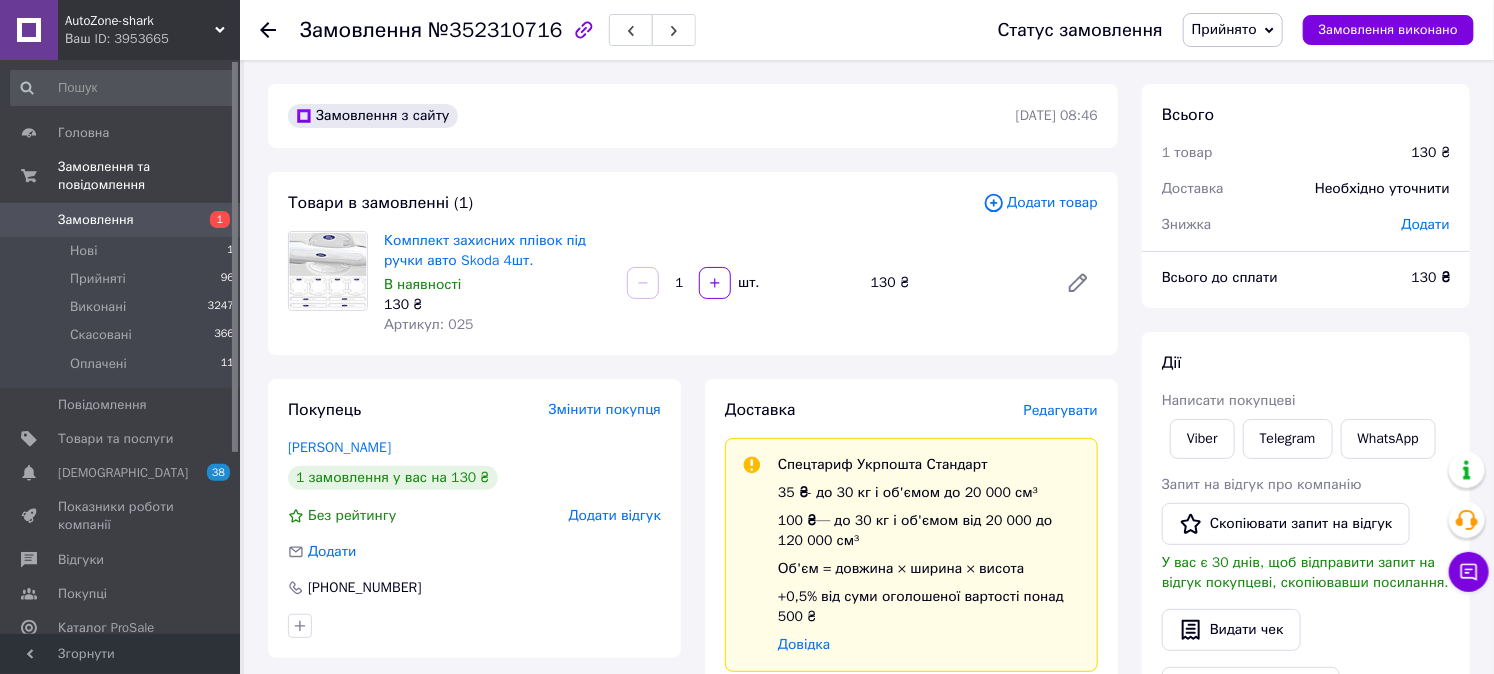 click on "Додати товар" at bounding box center [1040, 203] 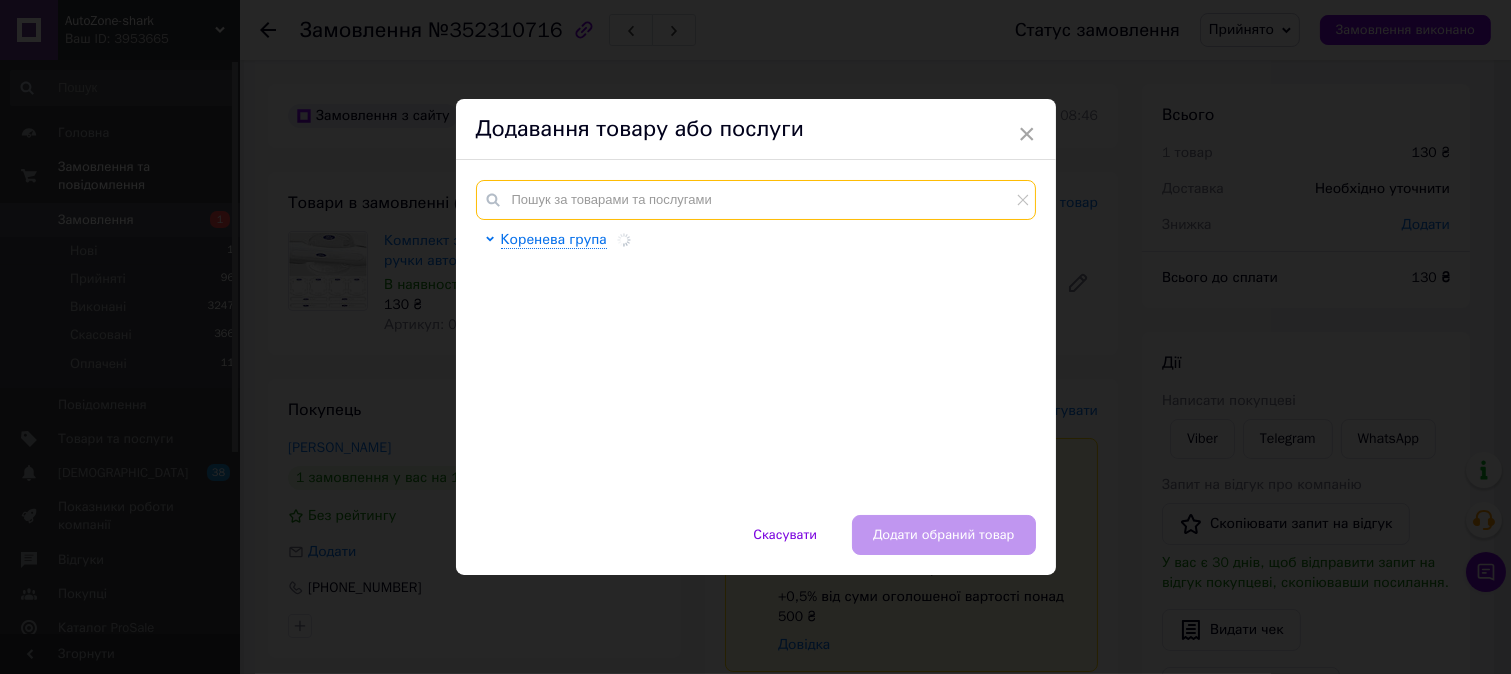 click at bounding box center (756, 200) 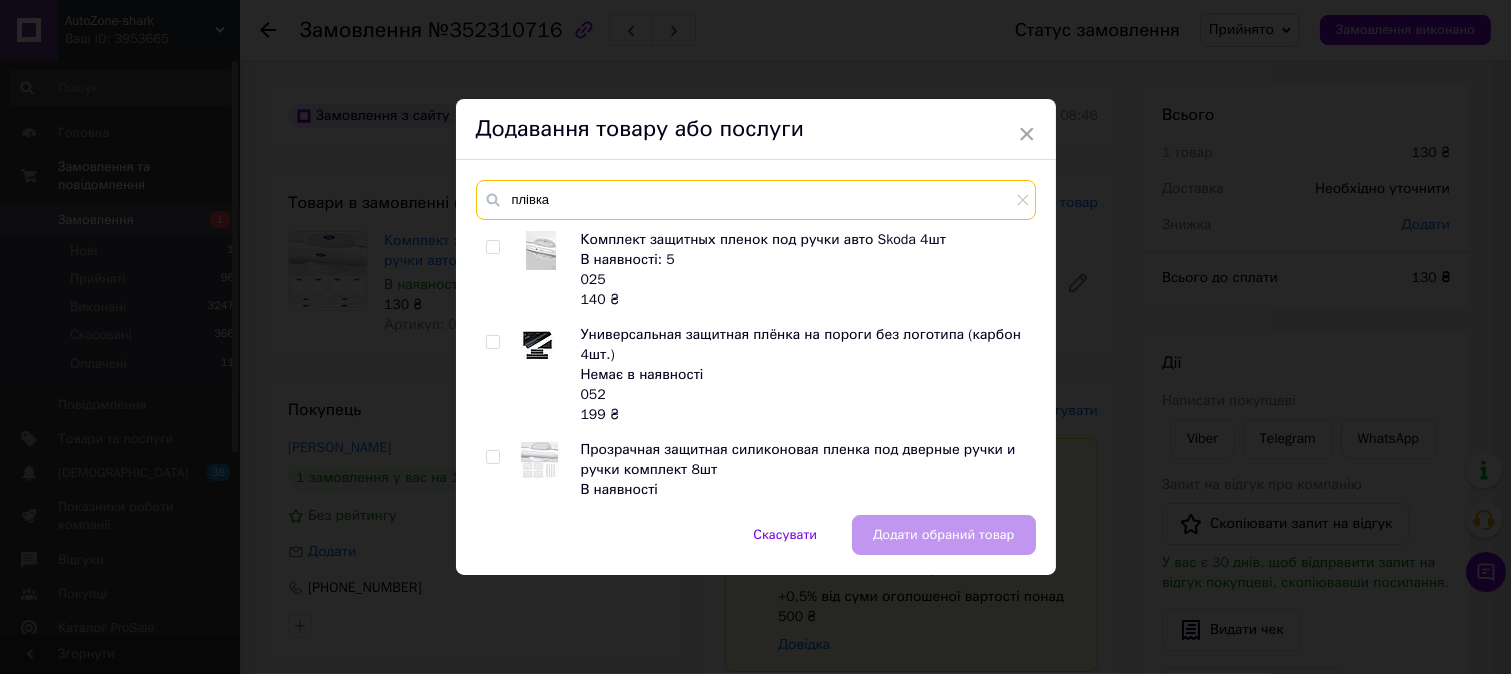 type on "плівка" 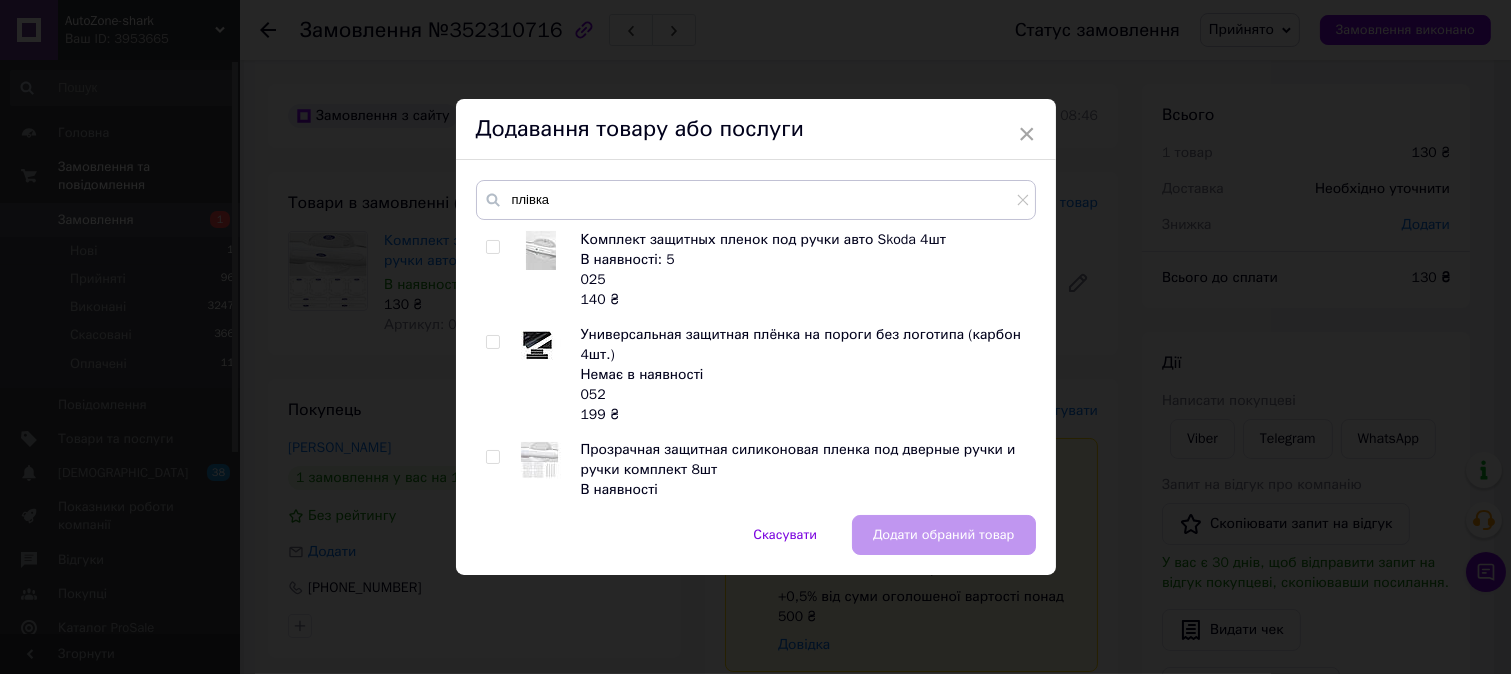 click at bounding box center [492, 247] 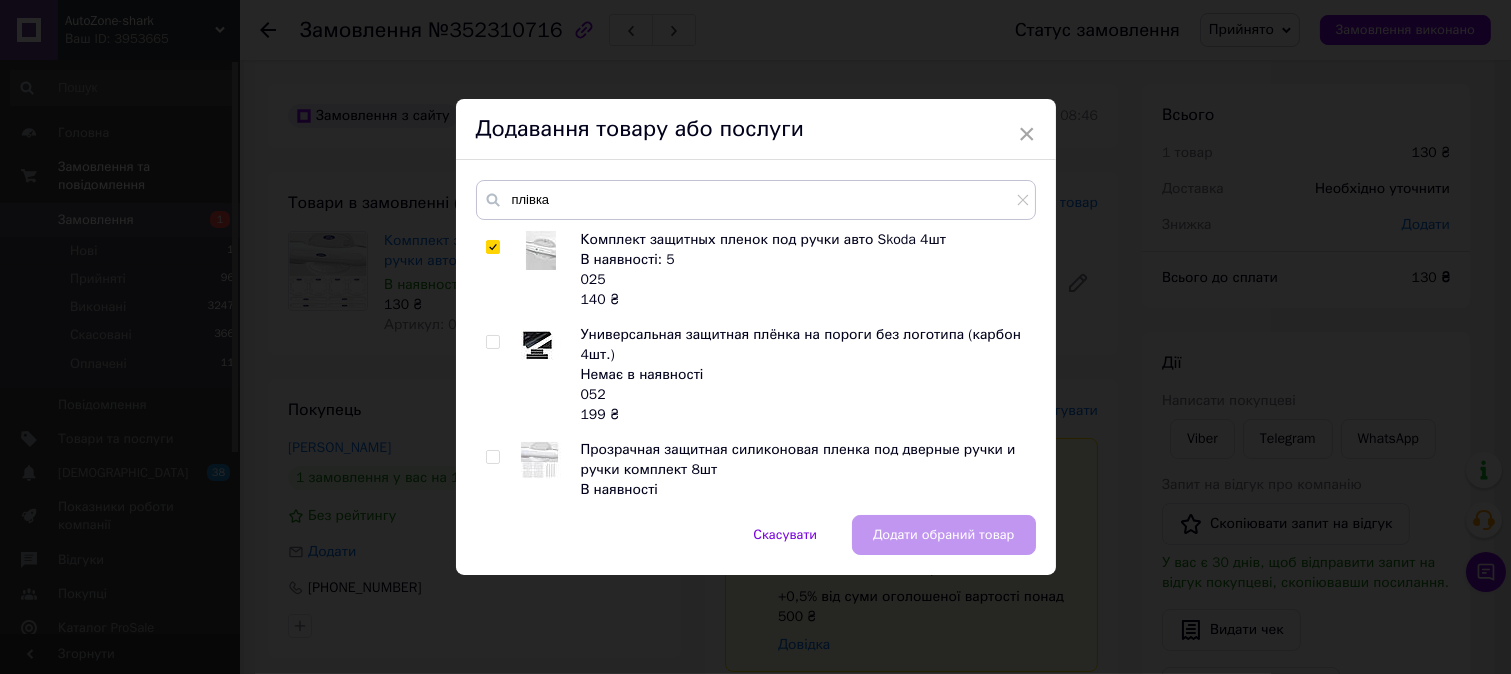 checkbox on "true" 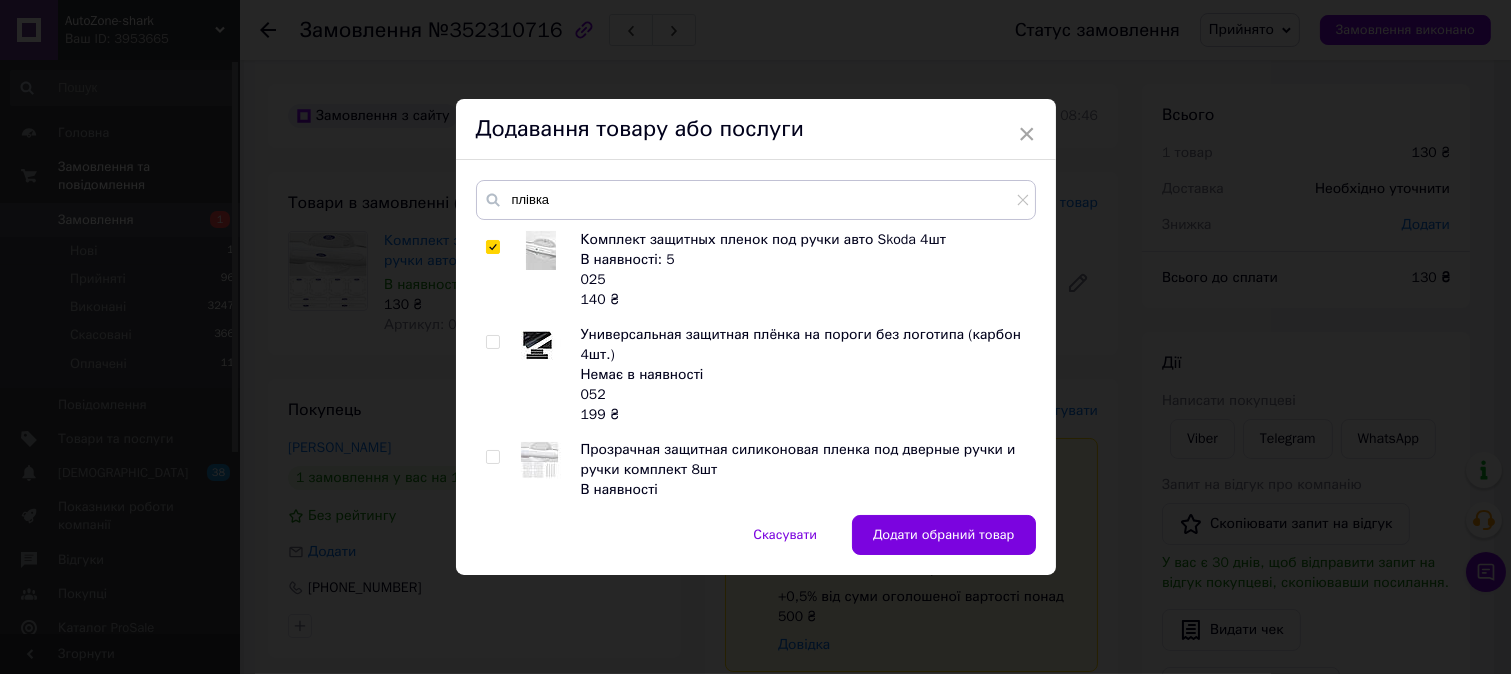 click on "Додати обраний товар" at bounding box center [944, 535] 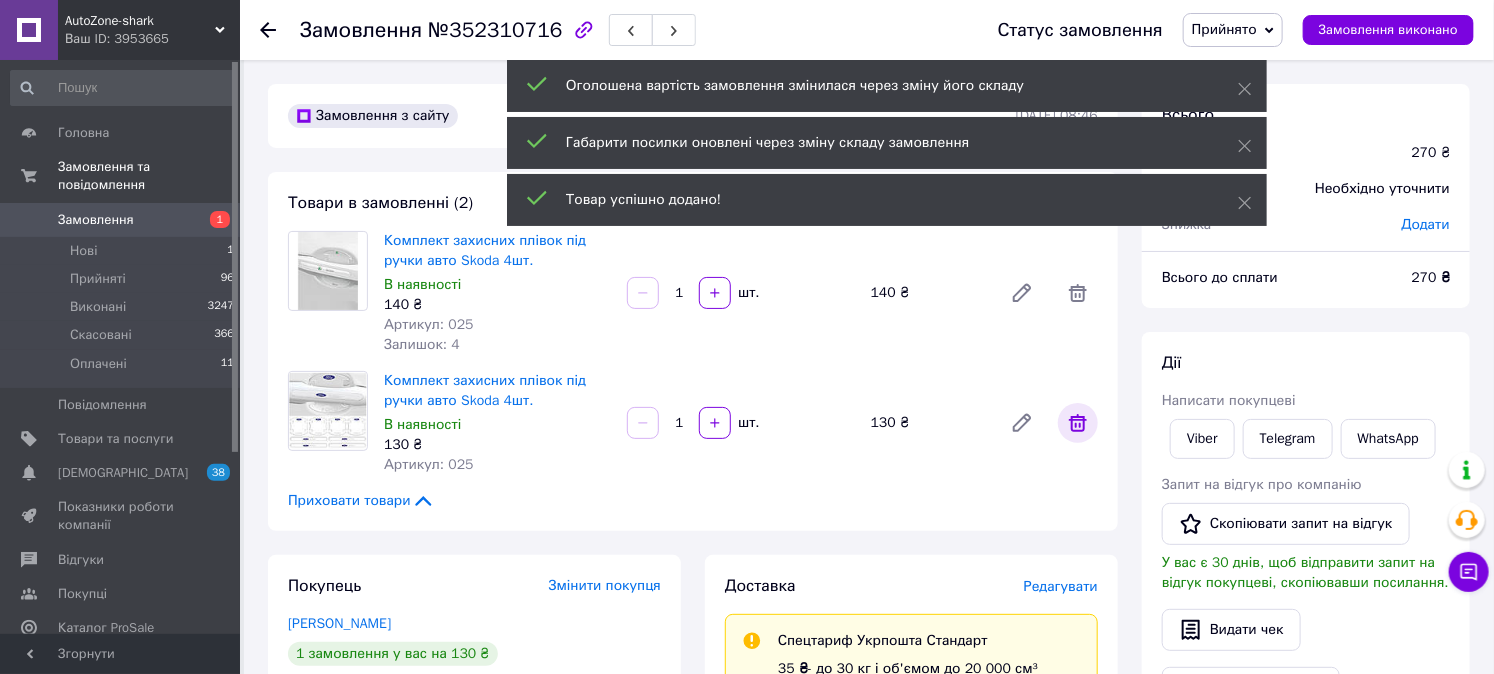 click at bounding box center (1078, 423) 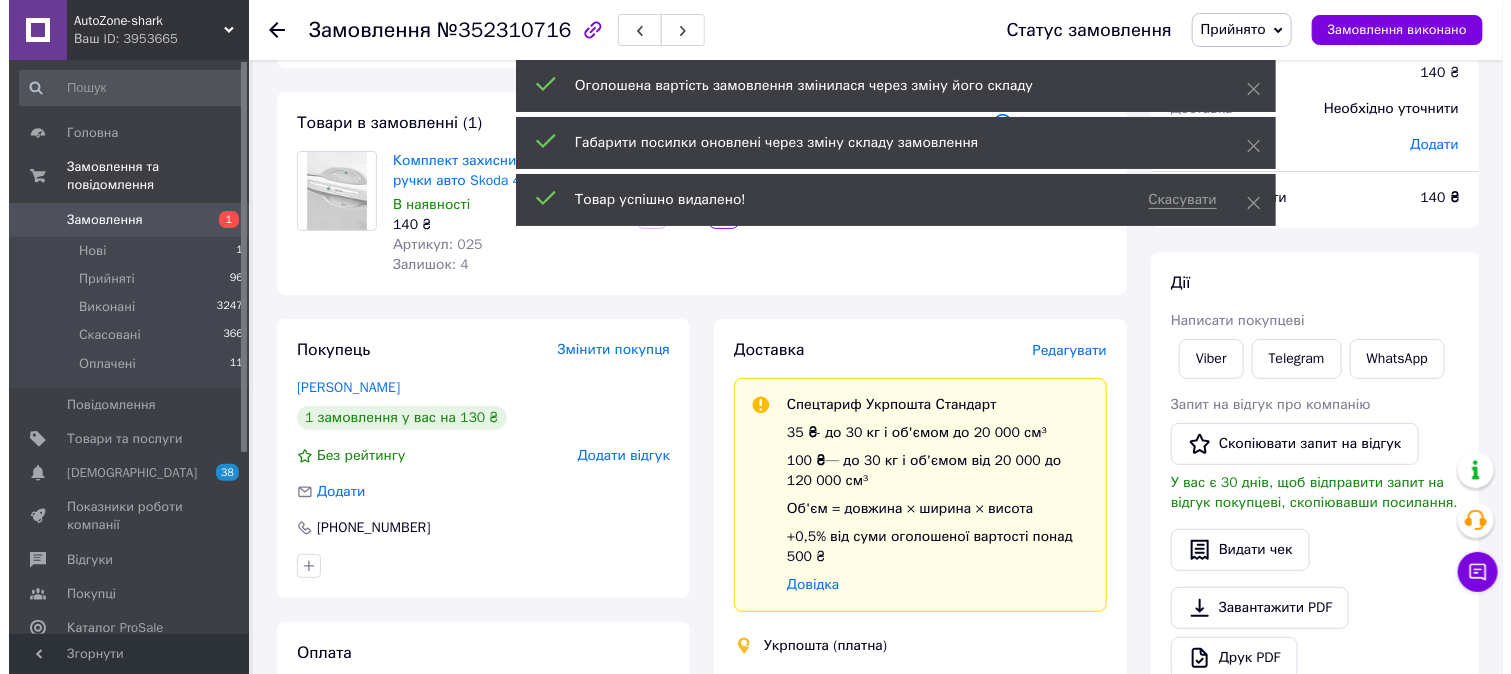 scroll, scrollTop: 111, scrollLeft: 0, axis: vertical 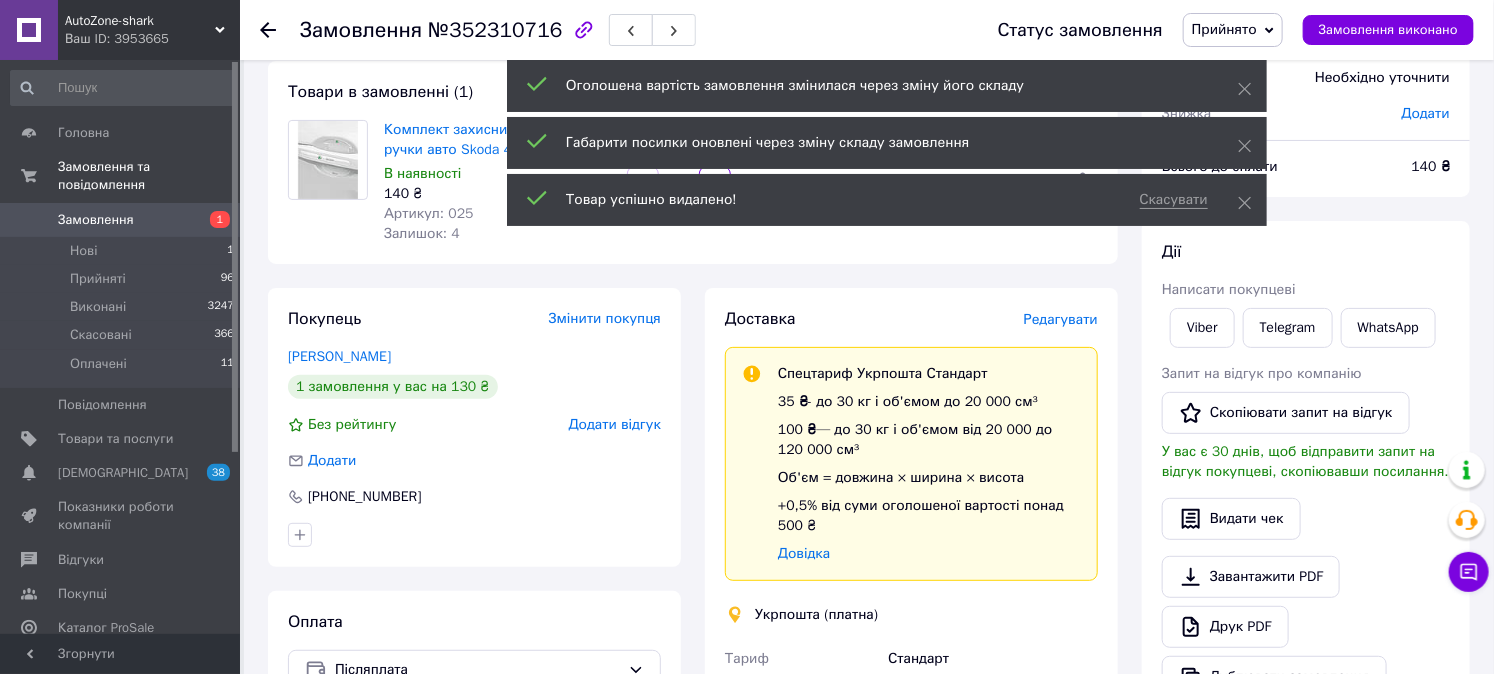 click on "Редагувати" at bounding box center [1061, 319] 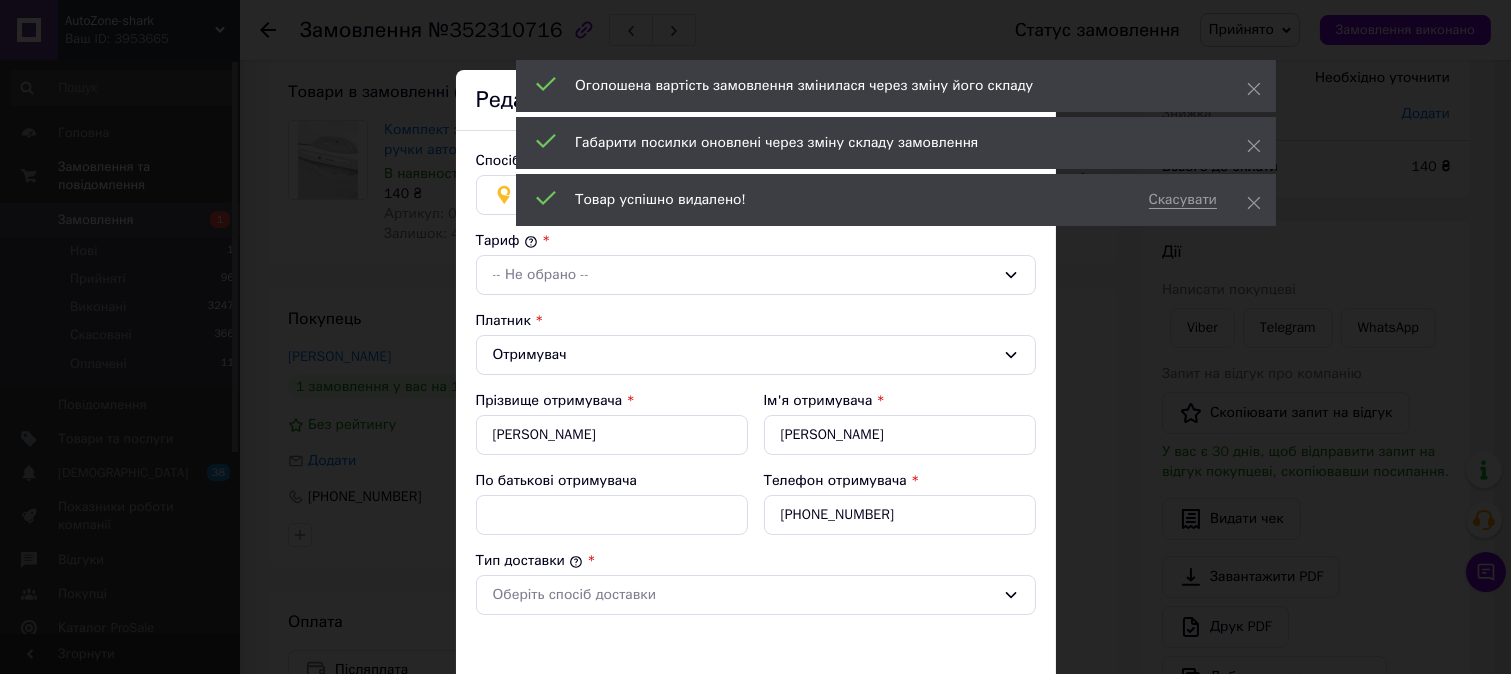 type on "140" 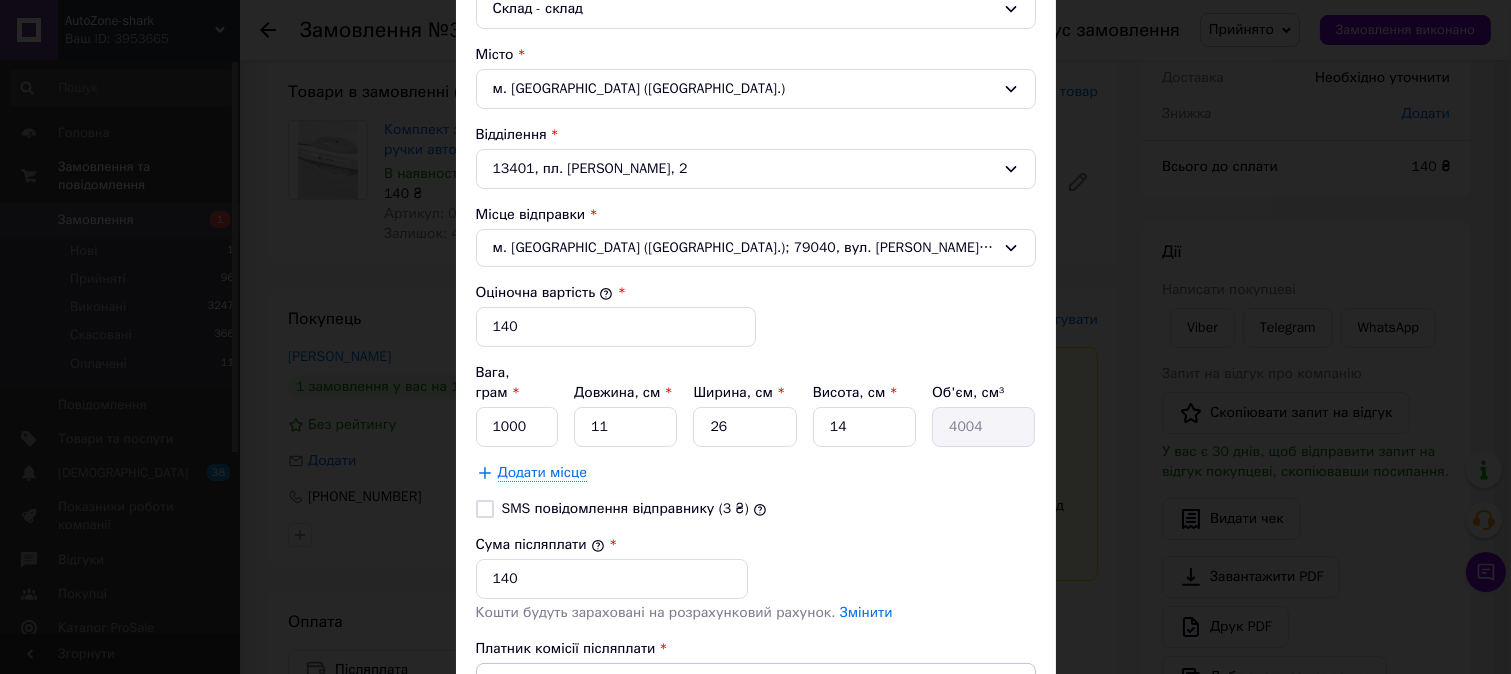 scroll, scrollTop: 610, scrollLeft: 0, axis: vertical 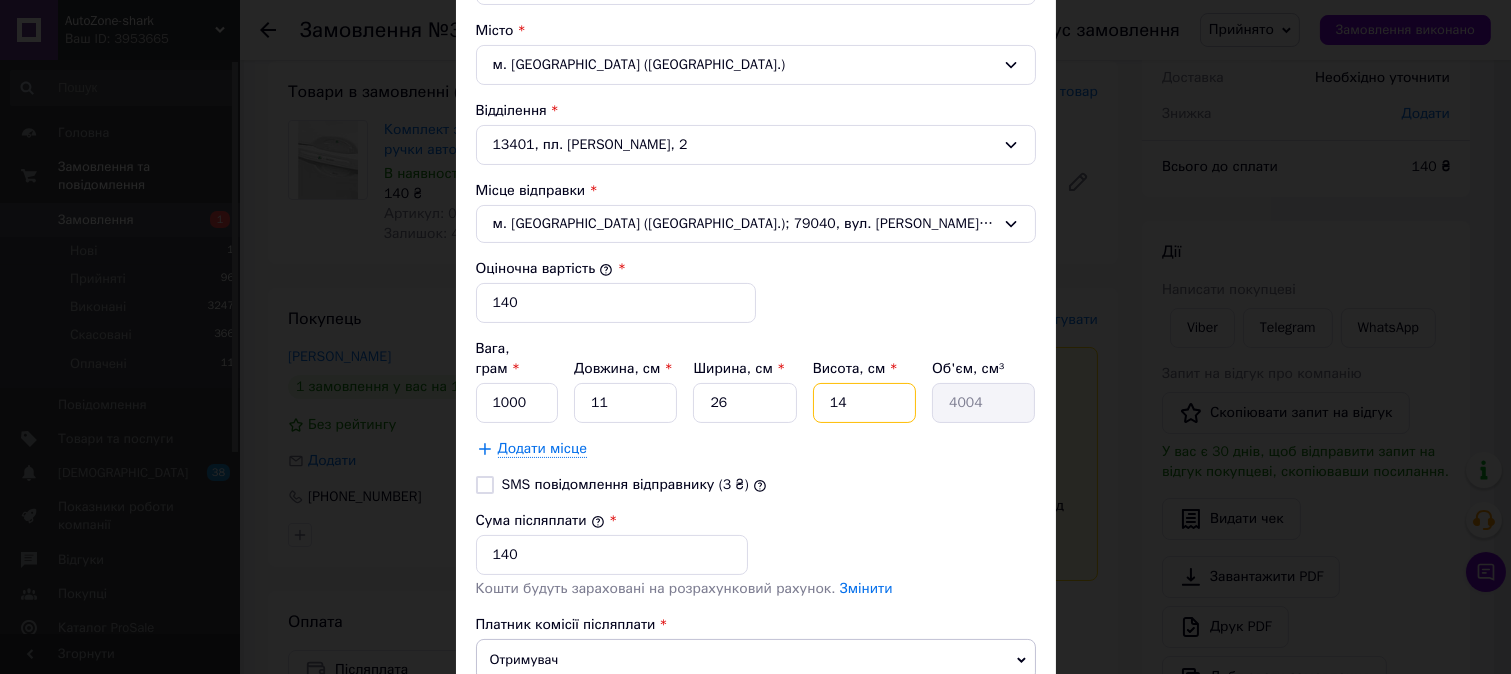 click on "14" at bounding box center (864, 403) 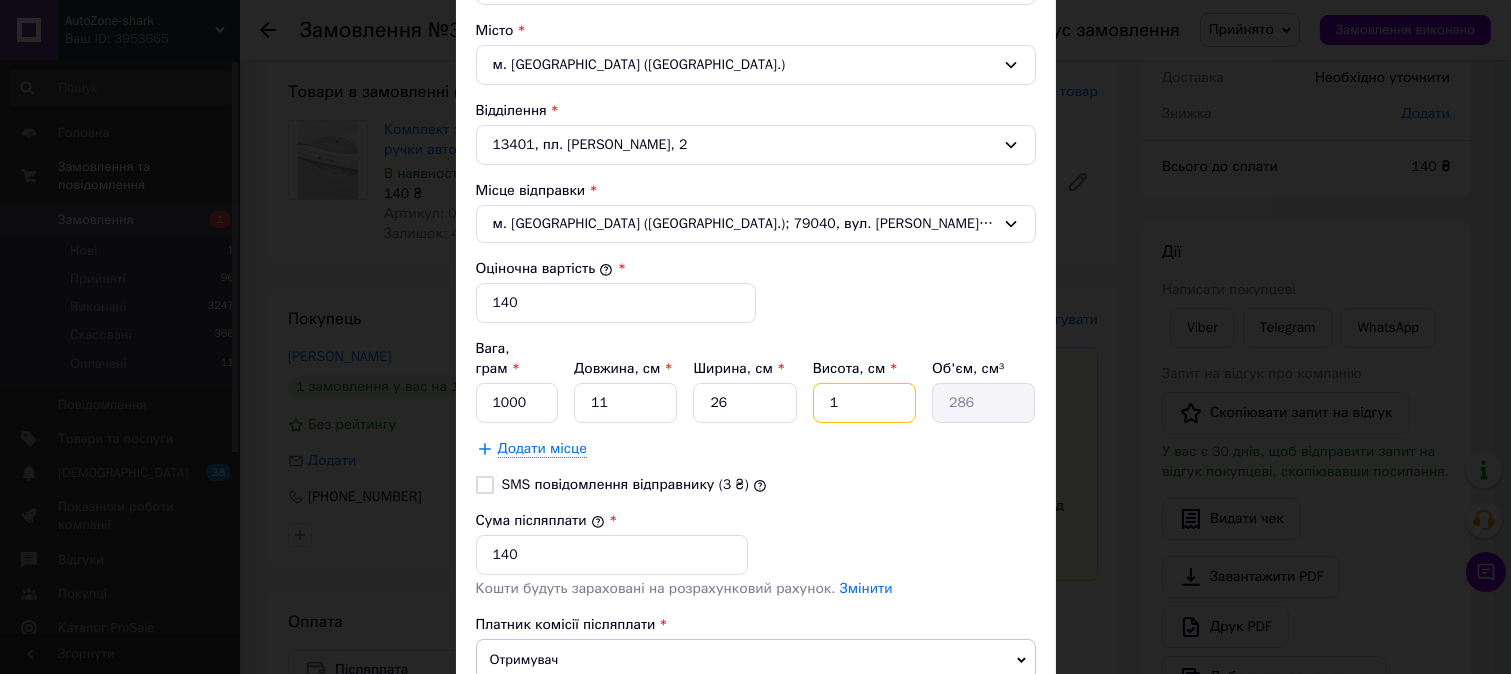 type 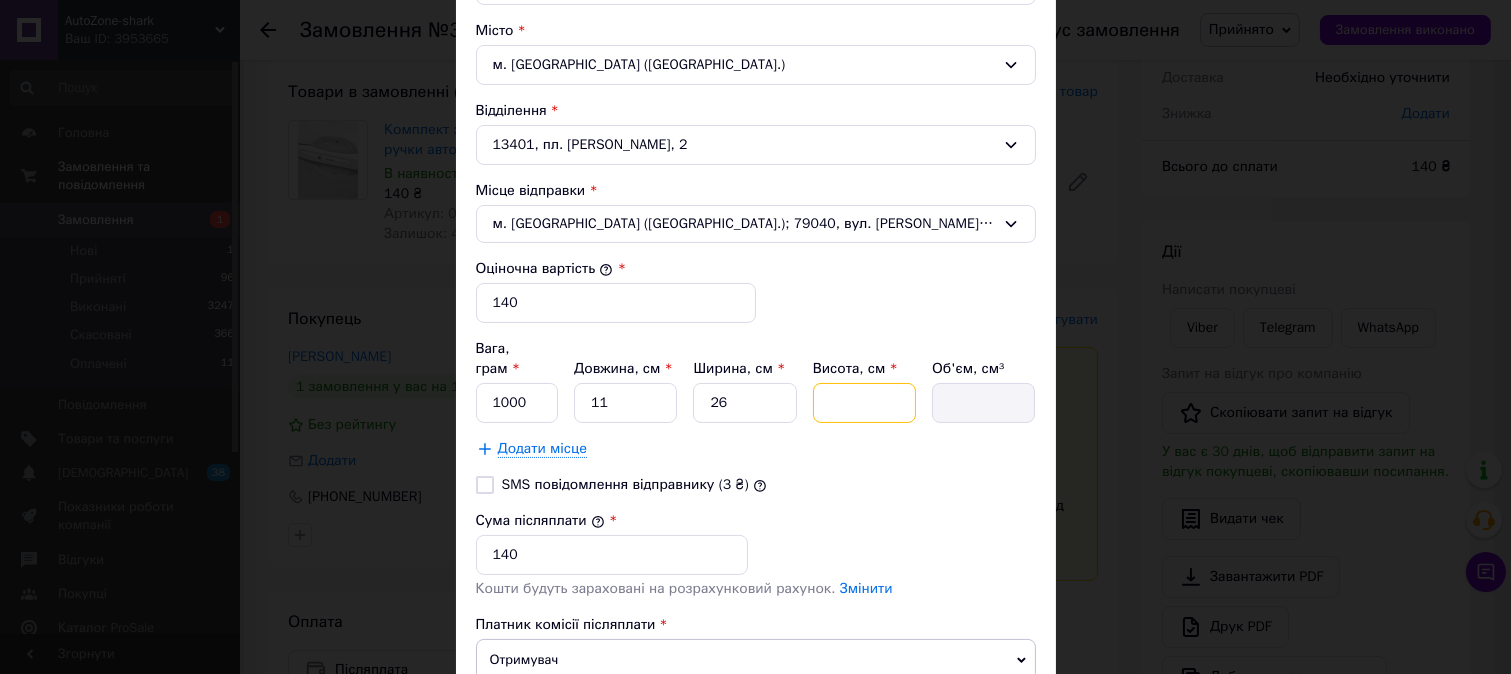type on "1" 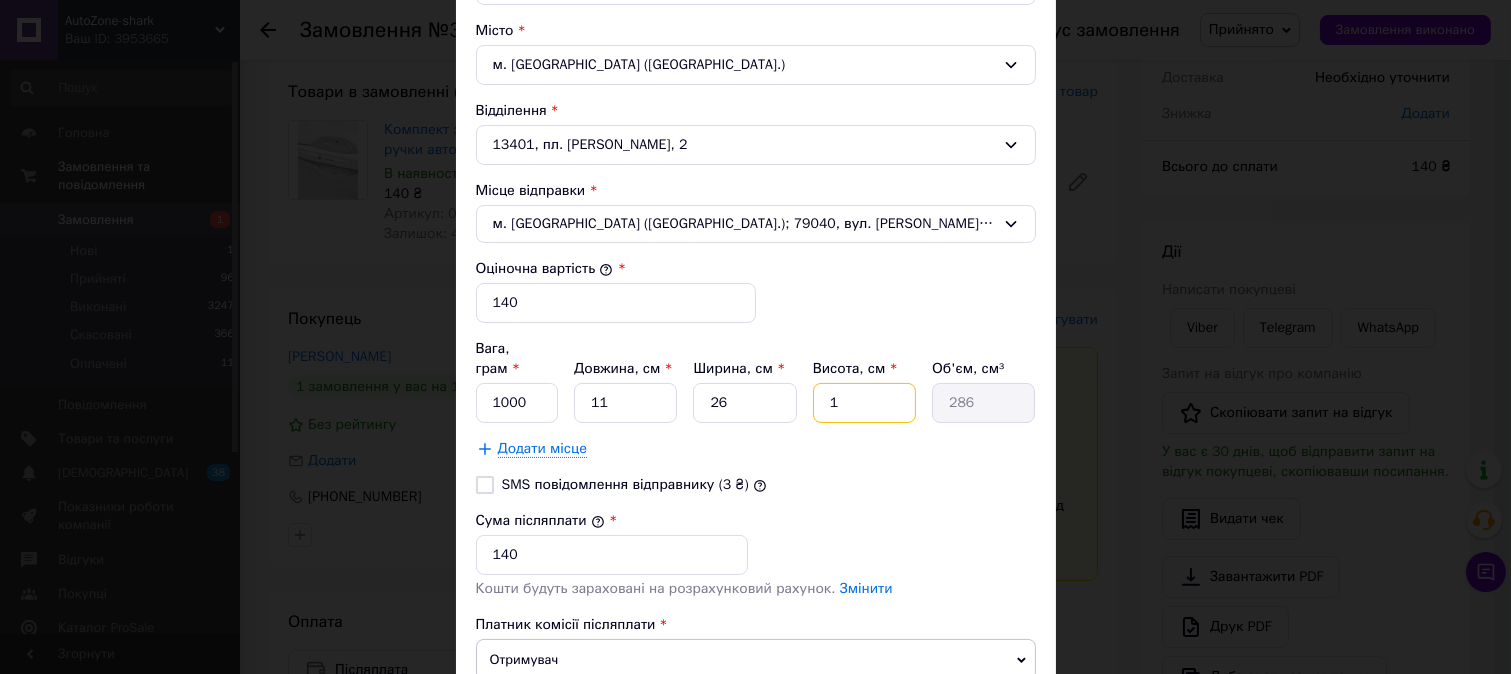type on "10" 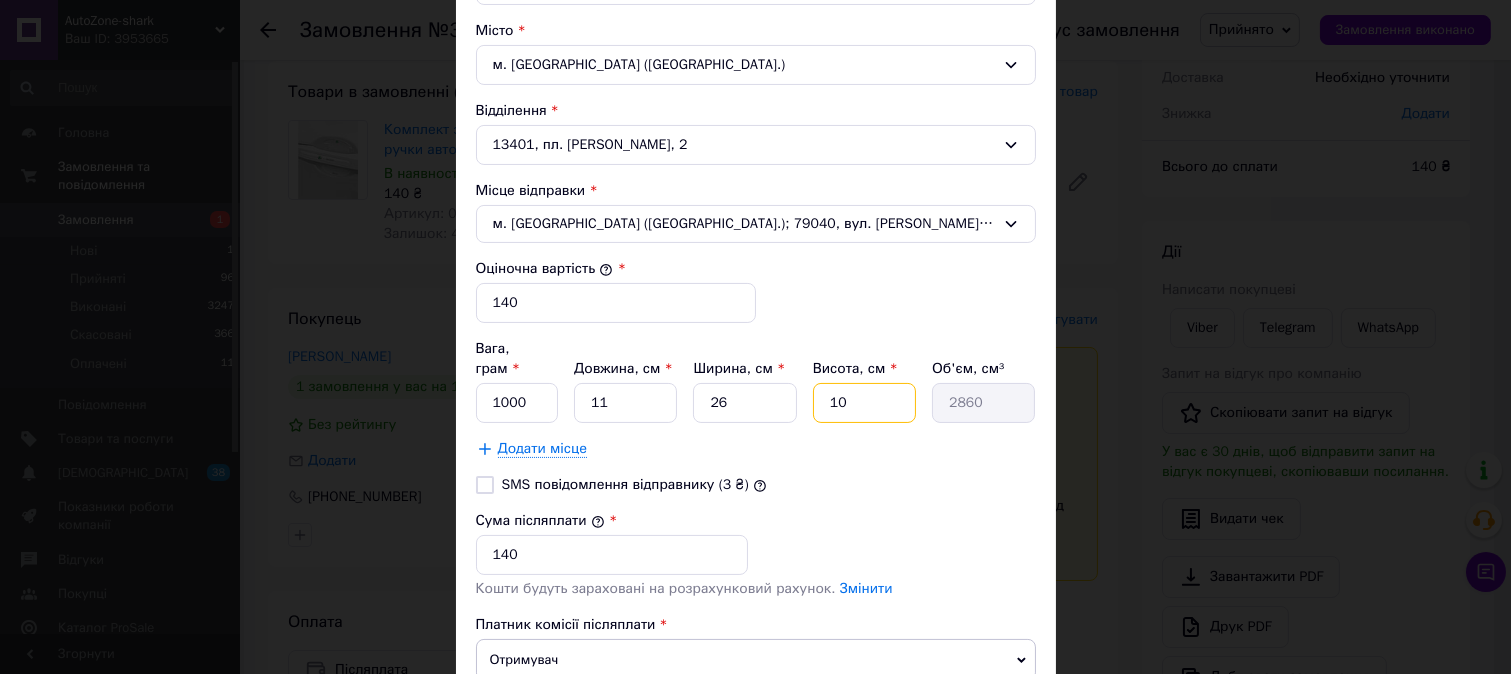 type on "10" 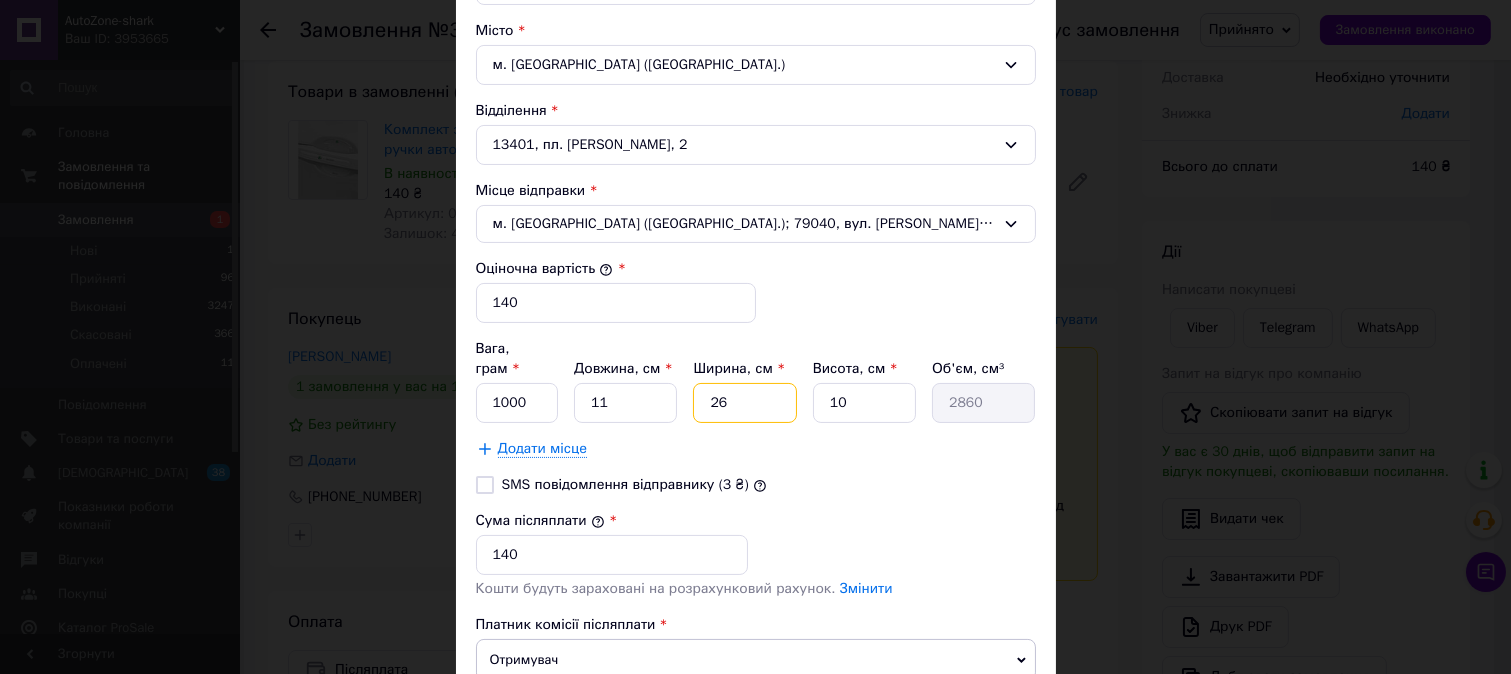 click on "26" at bounding box center [744, 403] 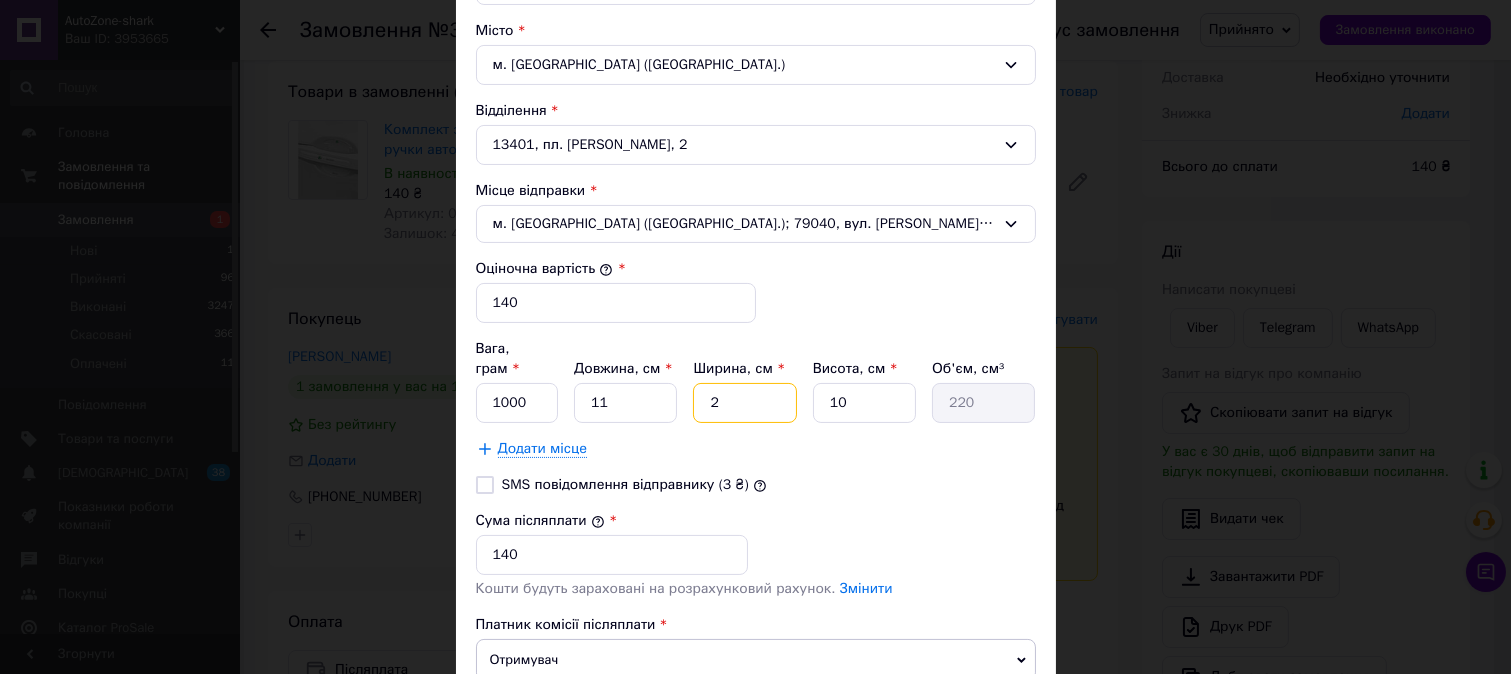 type 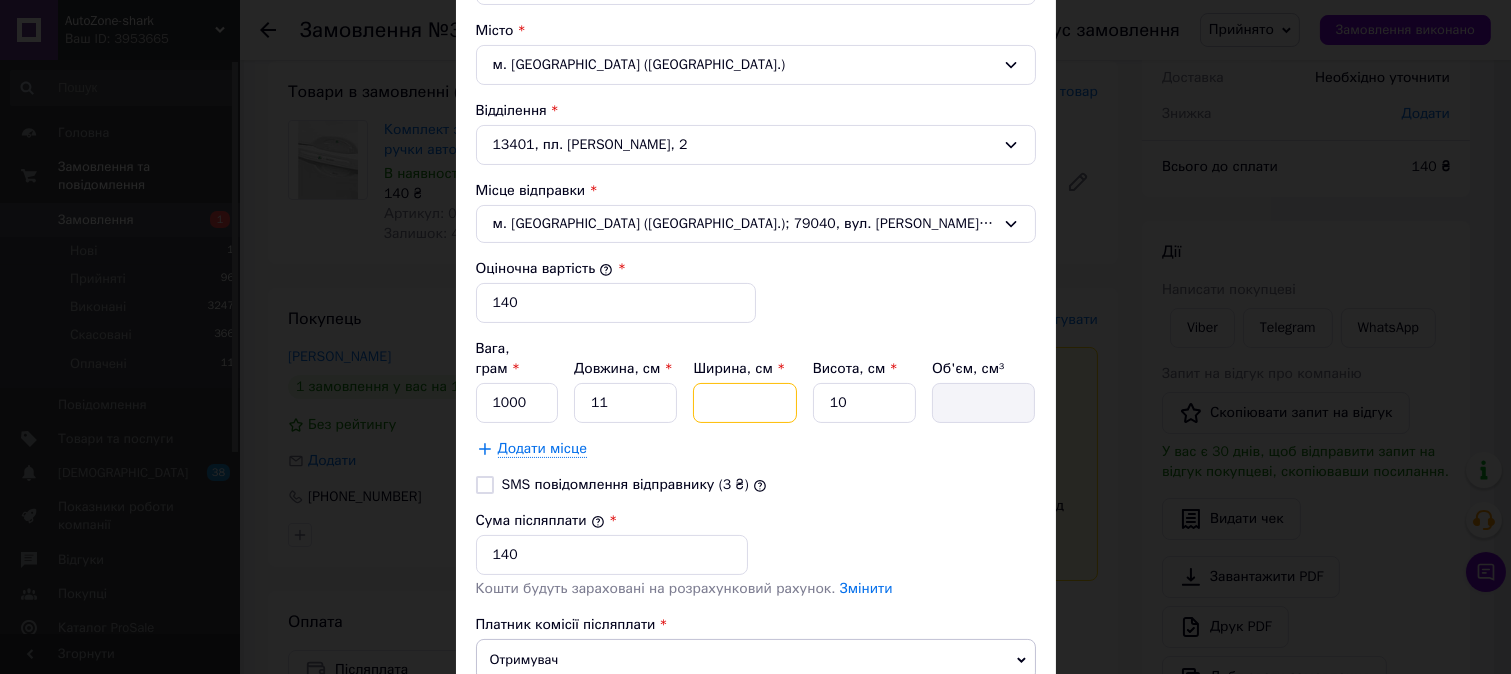 type on "1" 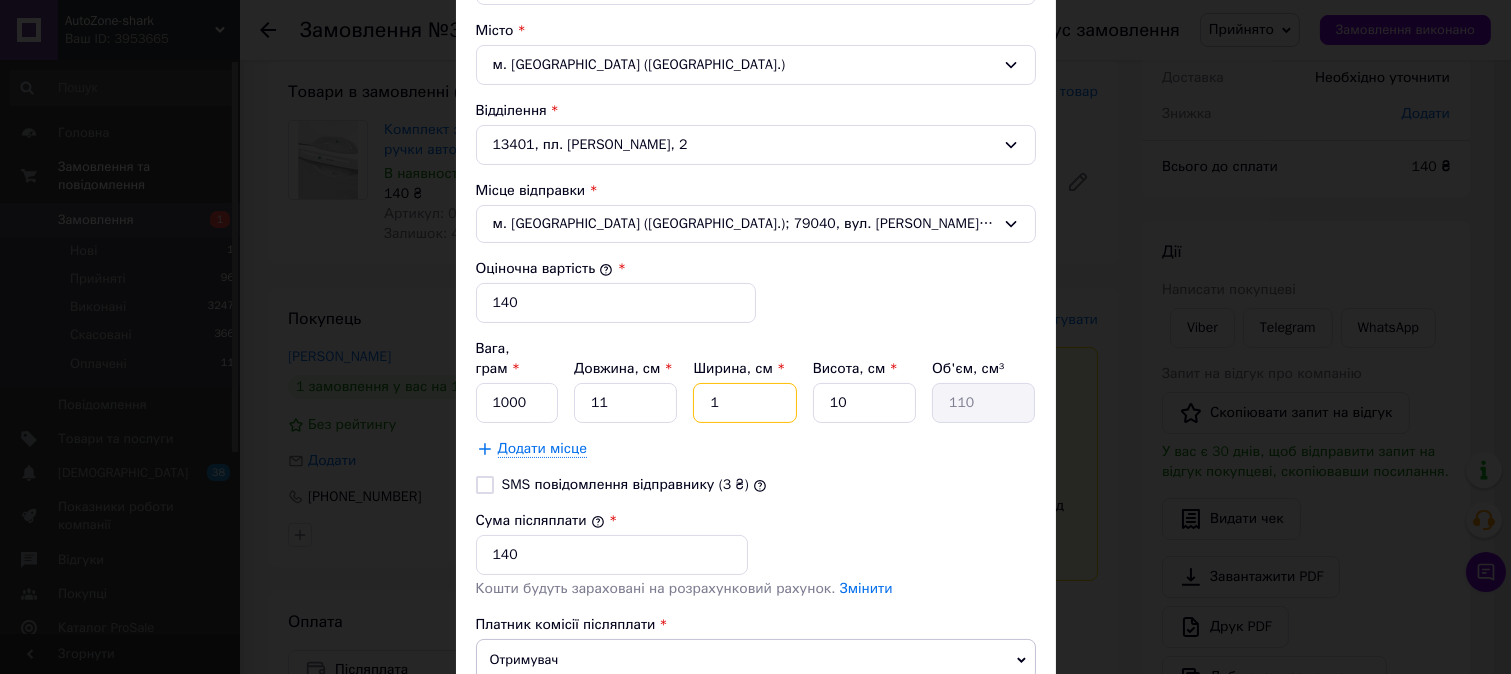 type on "10" 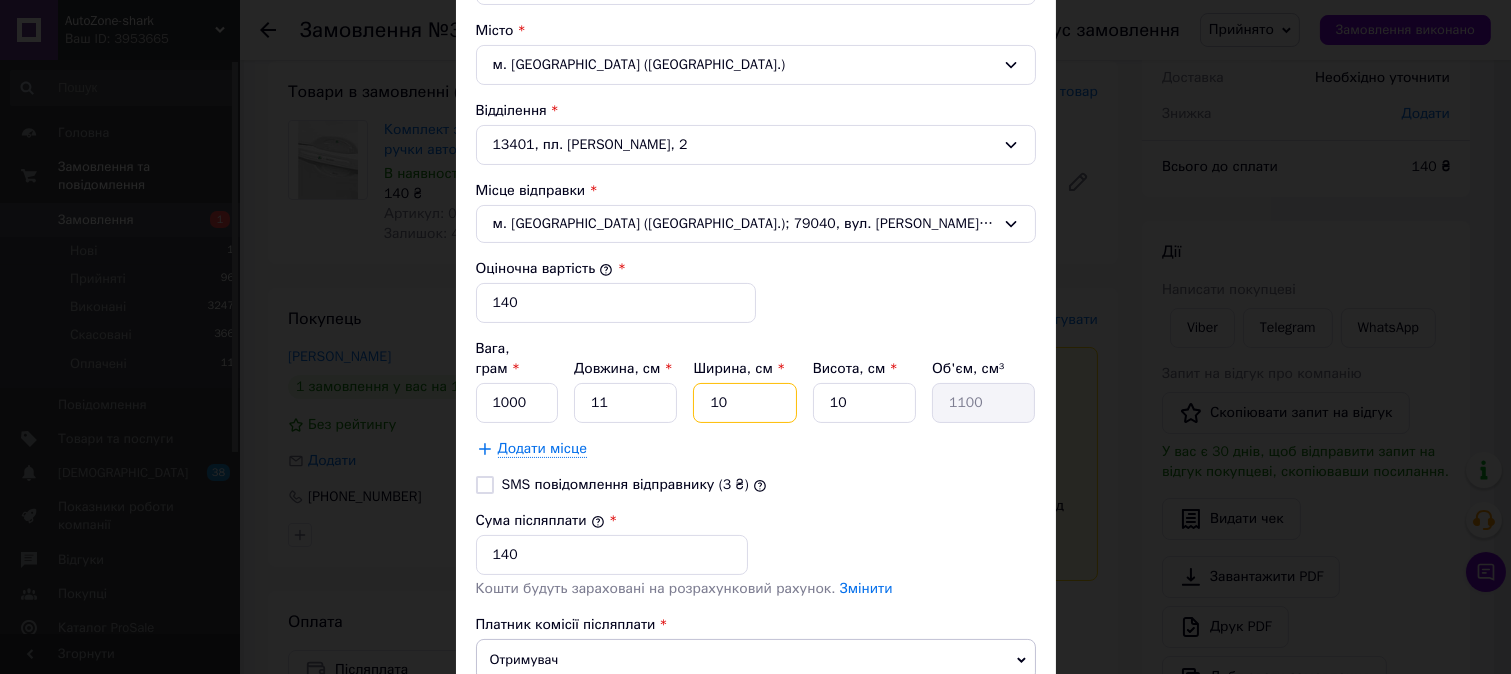 type on "10" 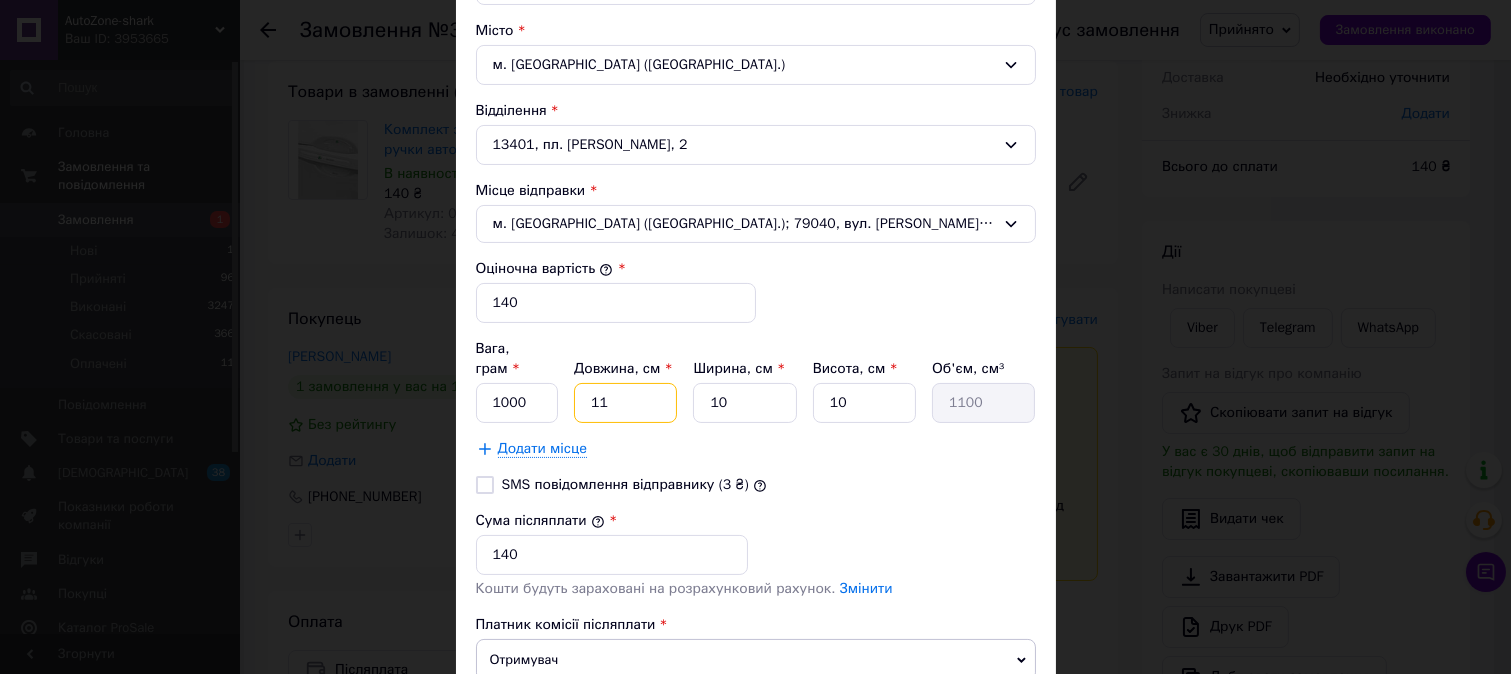 click on "11" at bounding box center [625, 403] 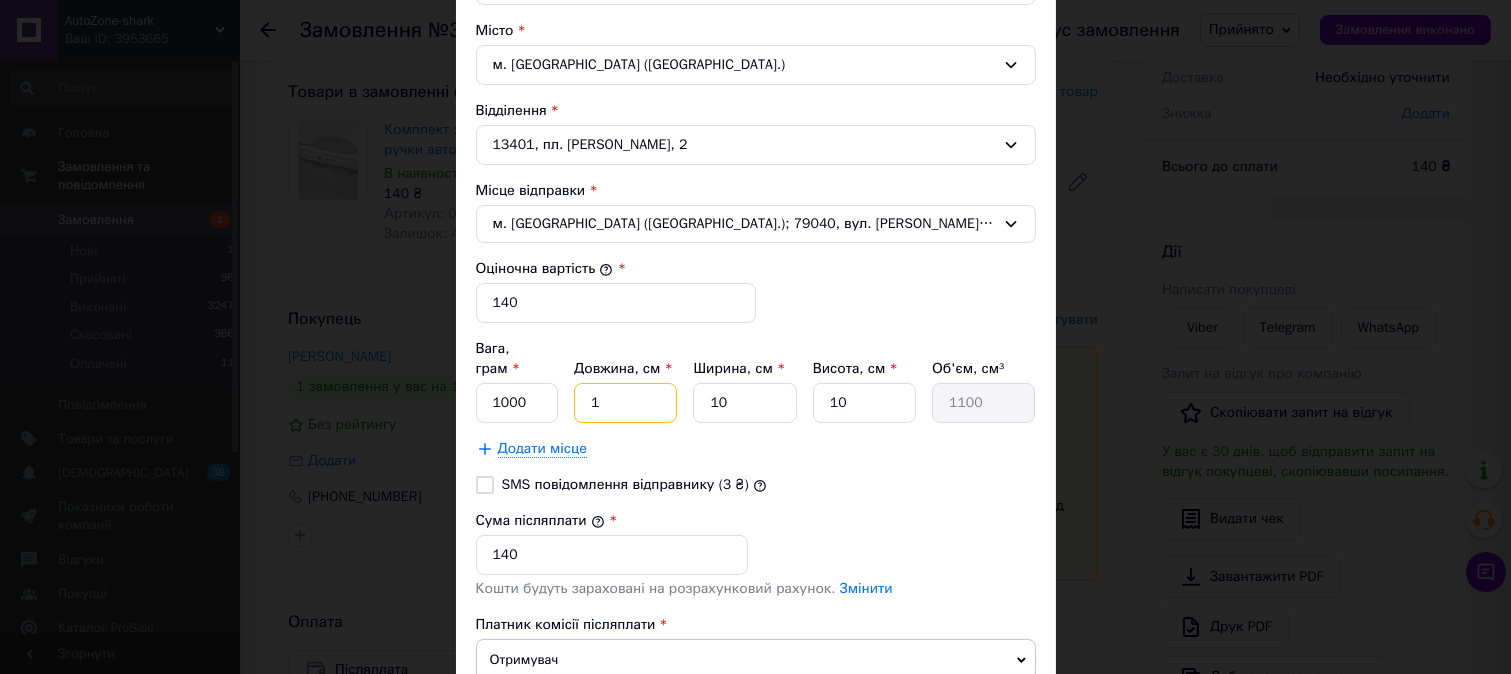 type on "100" 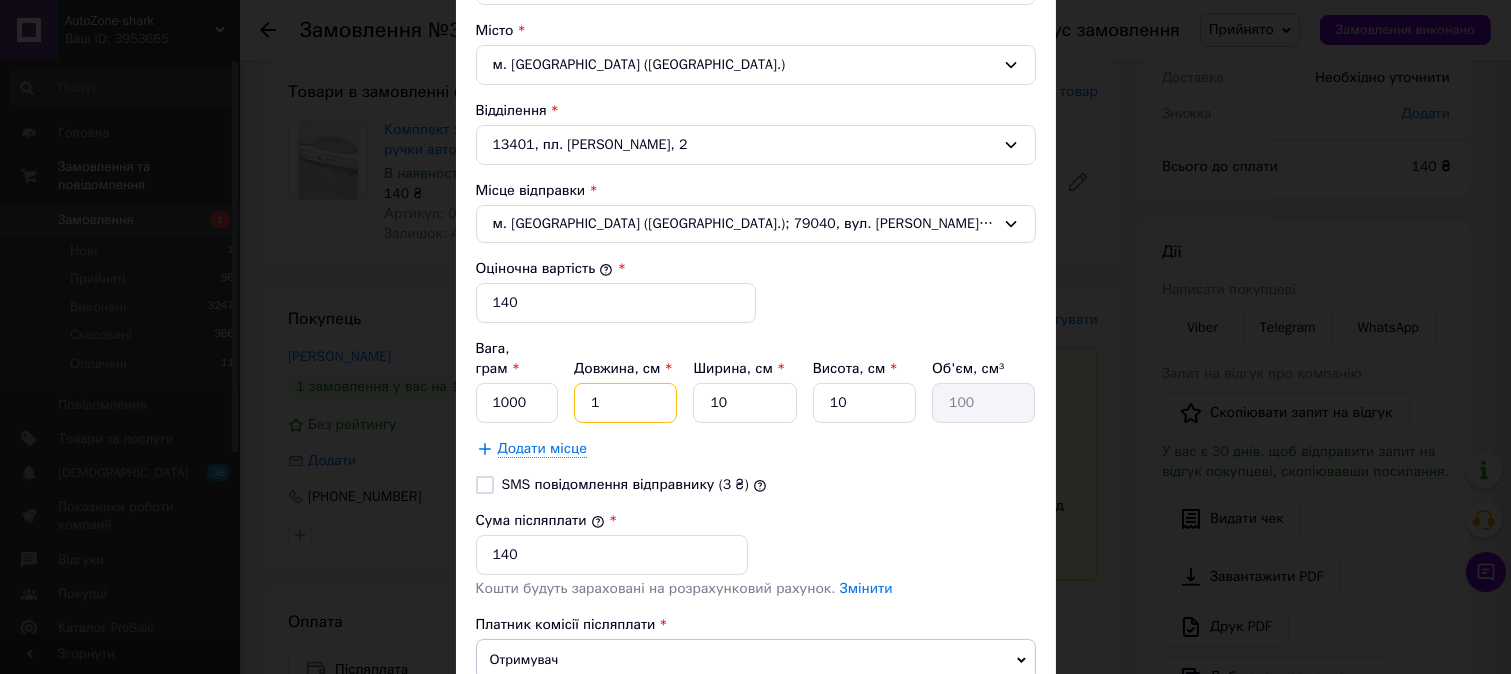 type on "10" 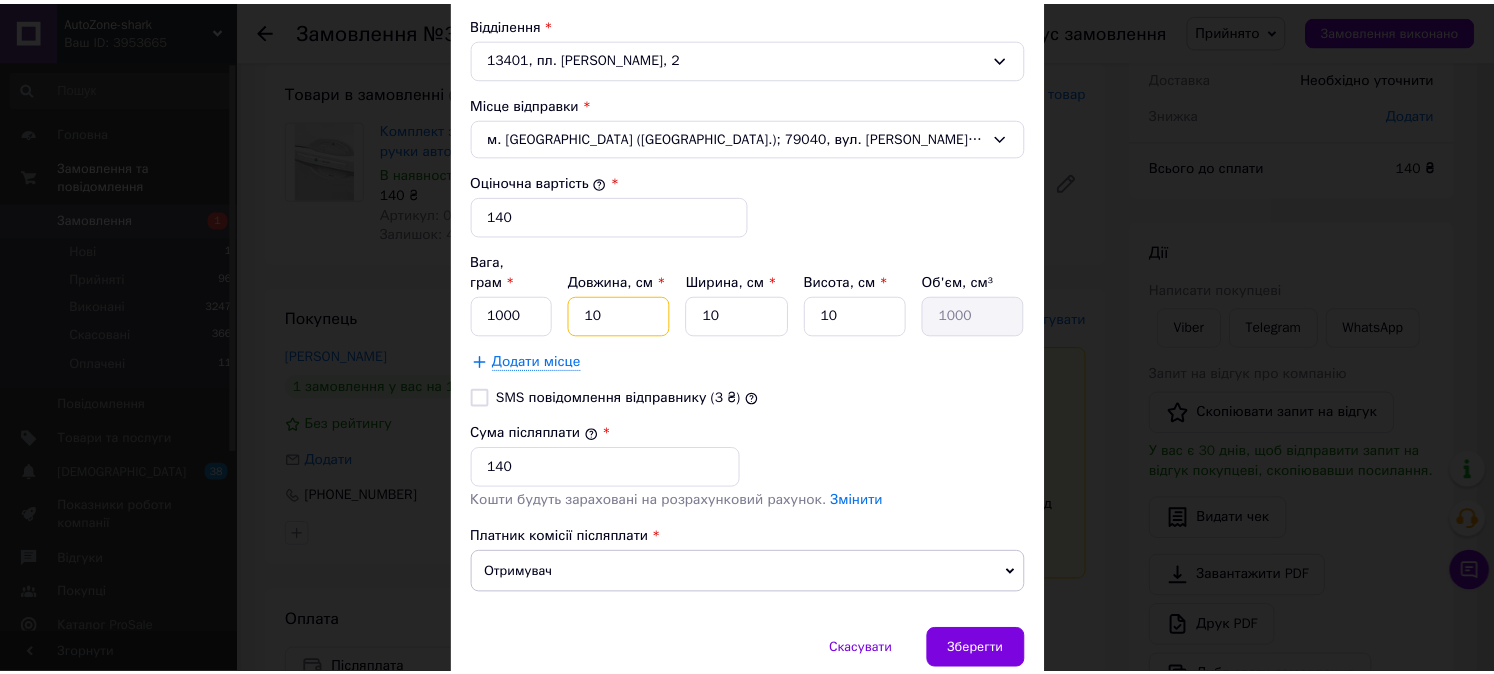 scroll, scrollTop: 765, scrollLeft: 0, axis: vertical 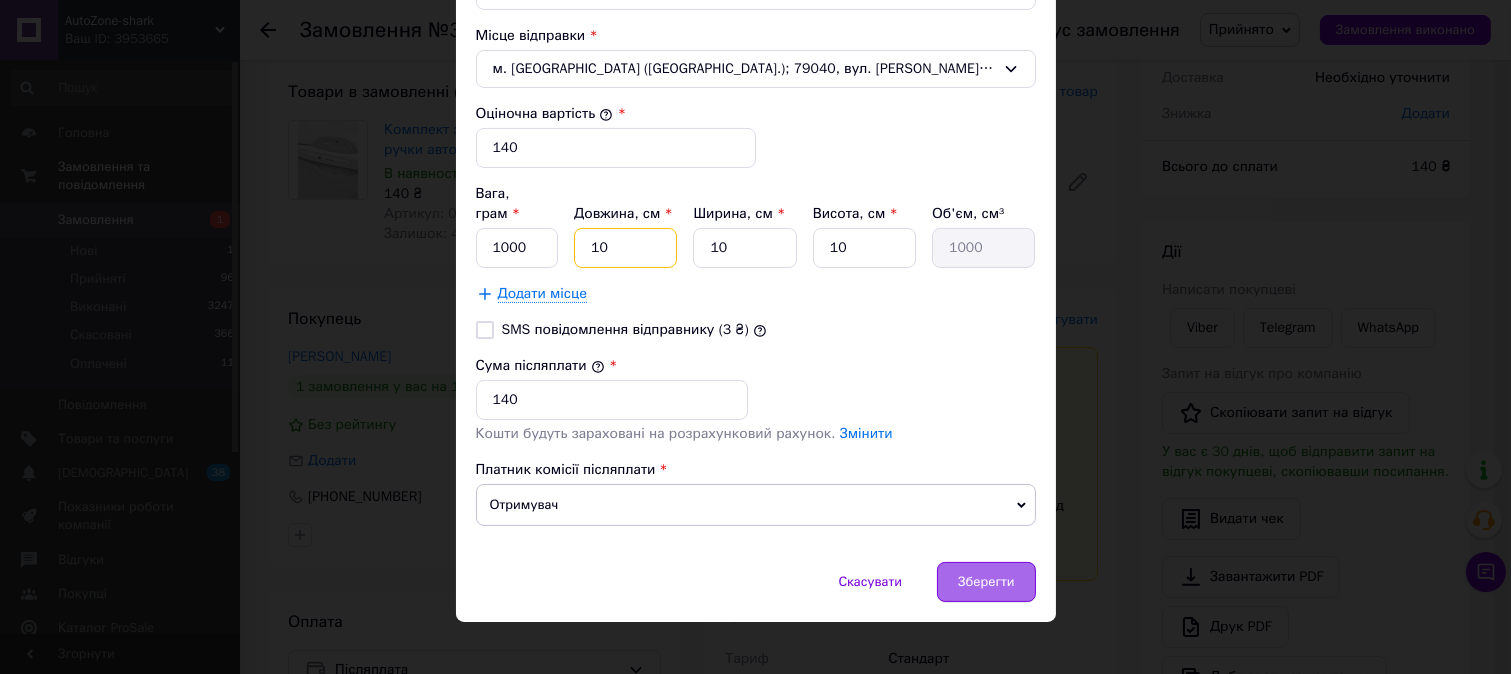 type on "10" 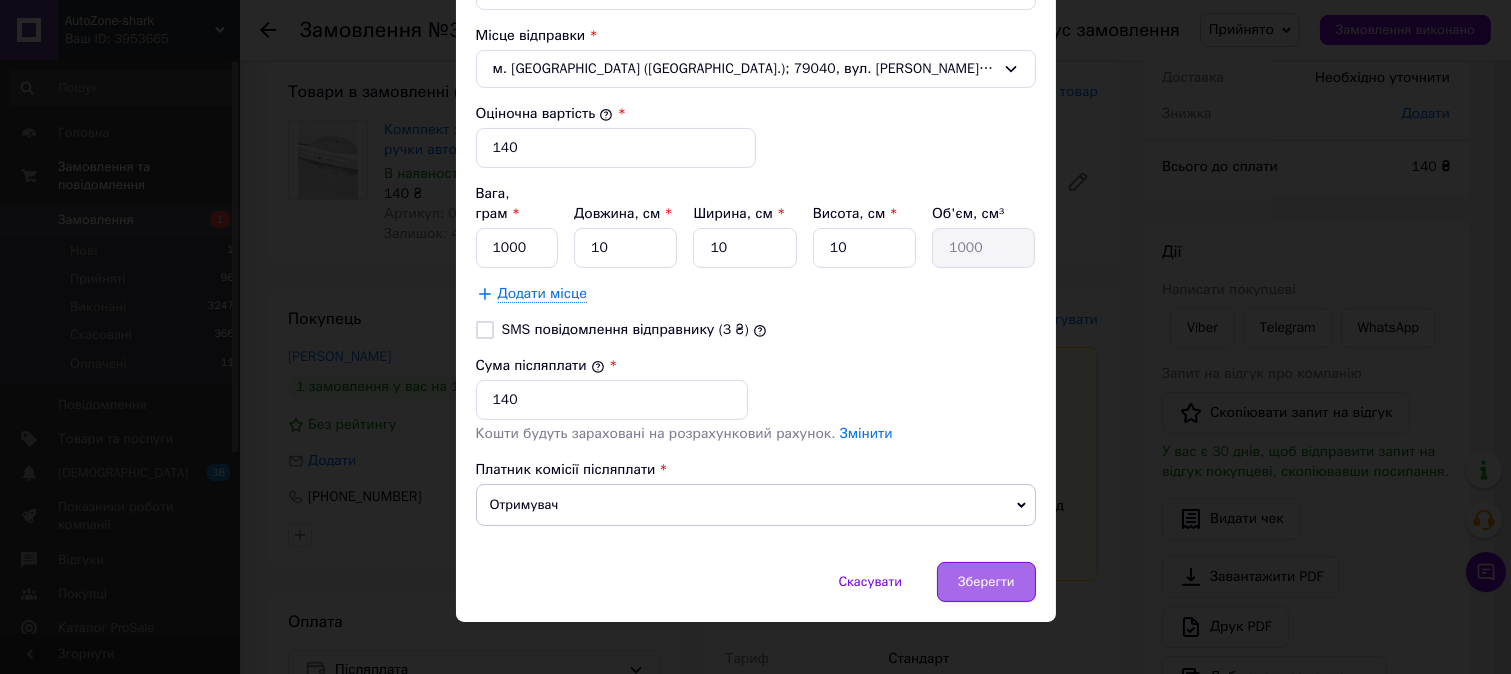 click on "Зберегти" at bounding box center [986, 582] 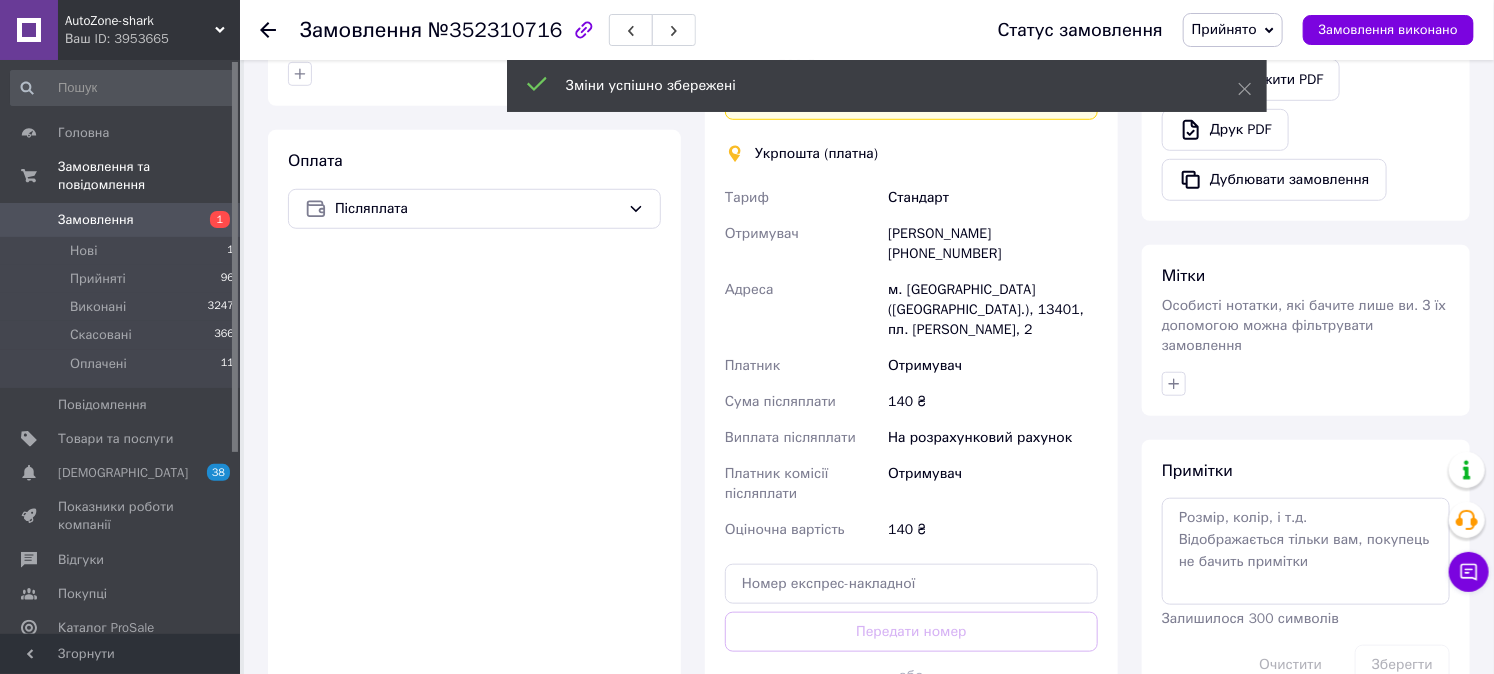 scroll, scrollTop: 666, scrollLeft: 0, axis: vertical 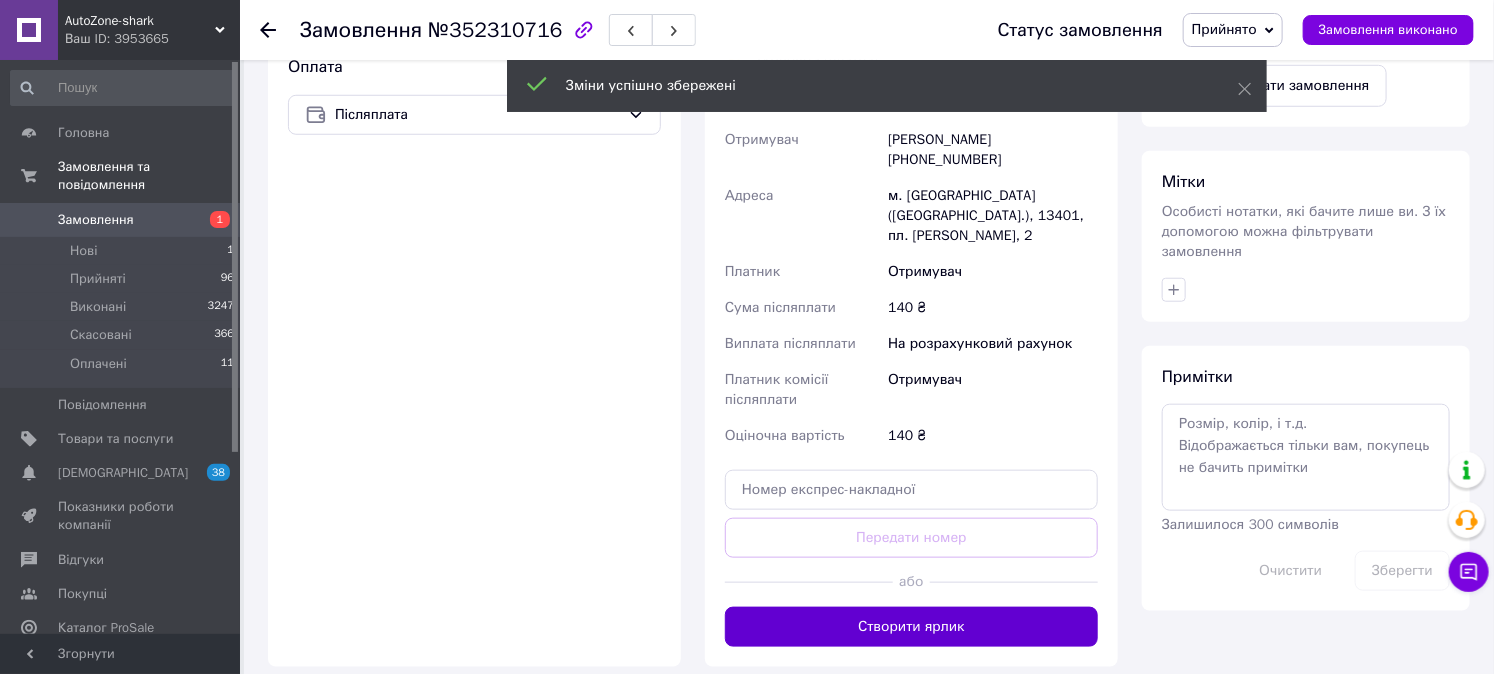 click on "Створити ярлик" at bounding box center (911, 627) 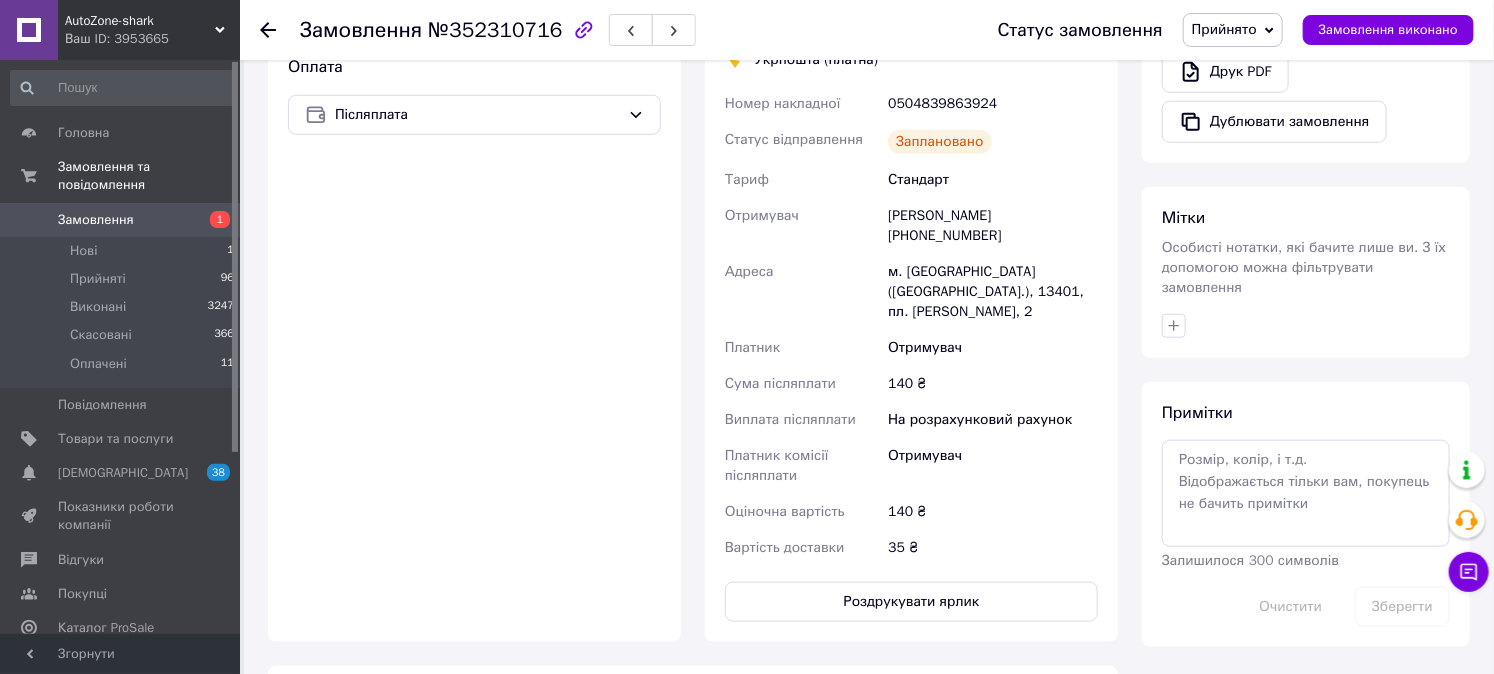 click 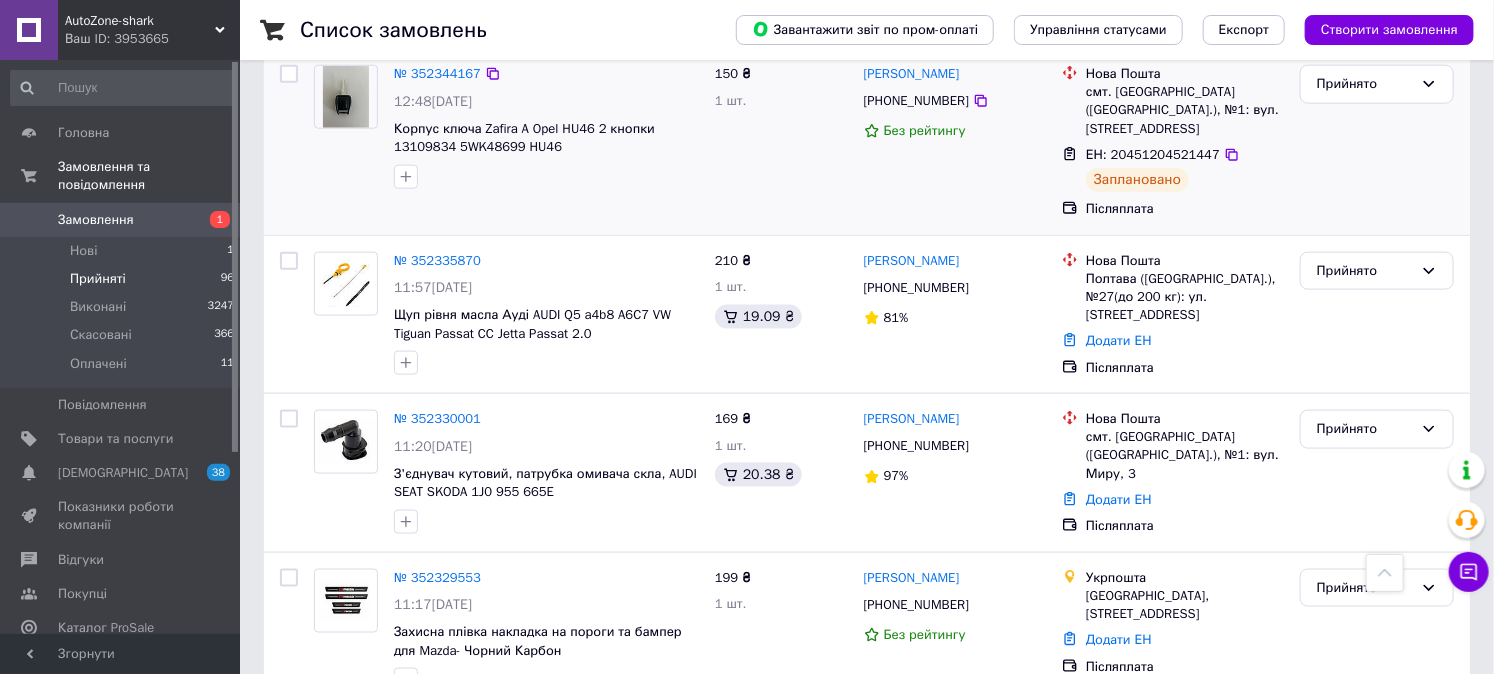 scroll, scrollTop: 888, scrollLeft: 0, axis: vertical 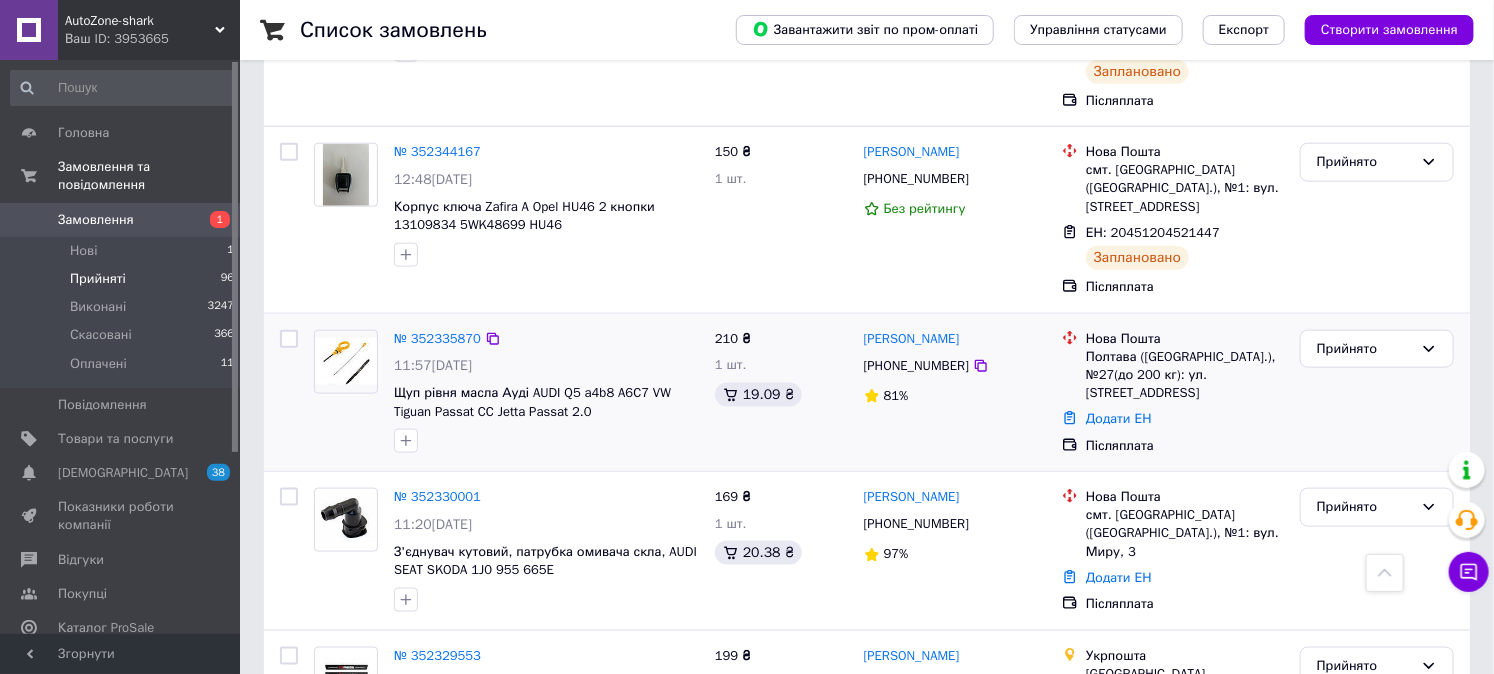 click on "№ 352335870" at bounding box center [437, 339] 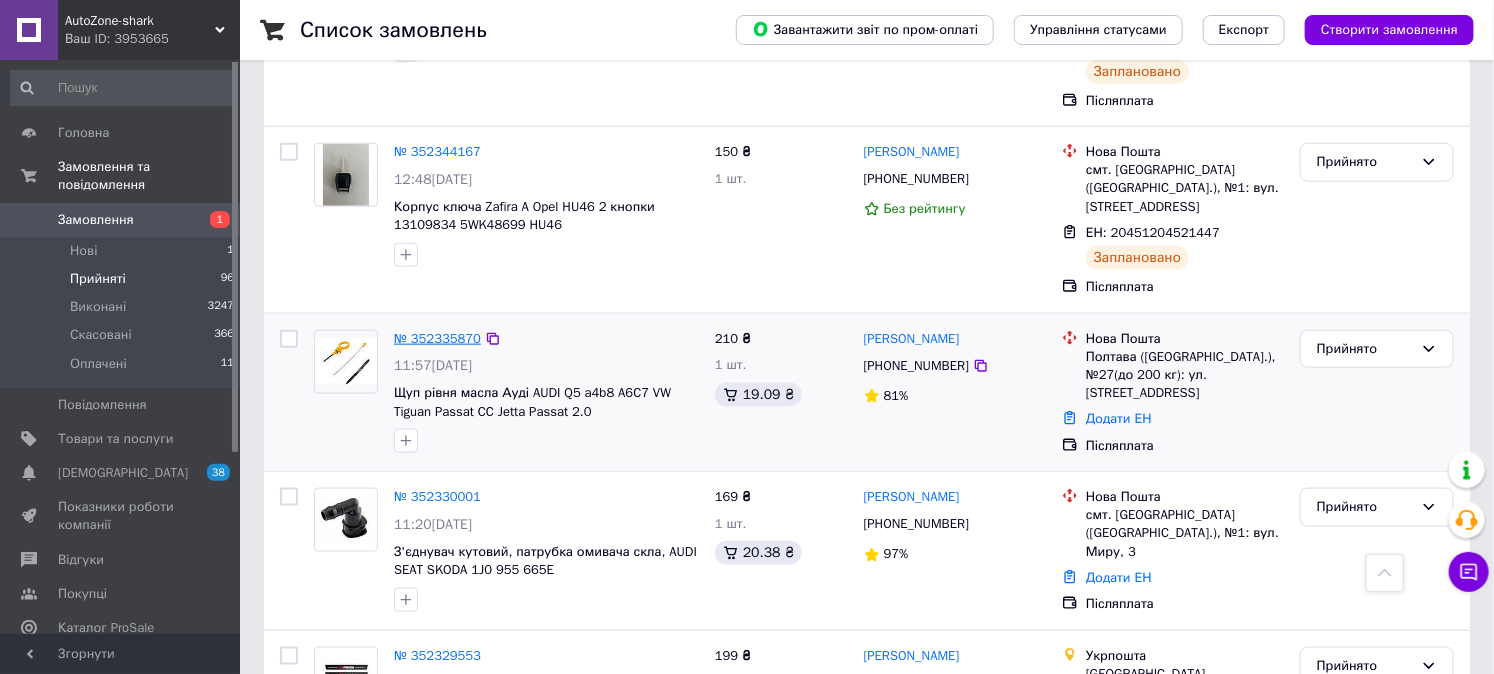 click on "№ 352335870" at bounding box center [437, 338] 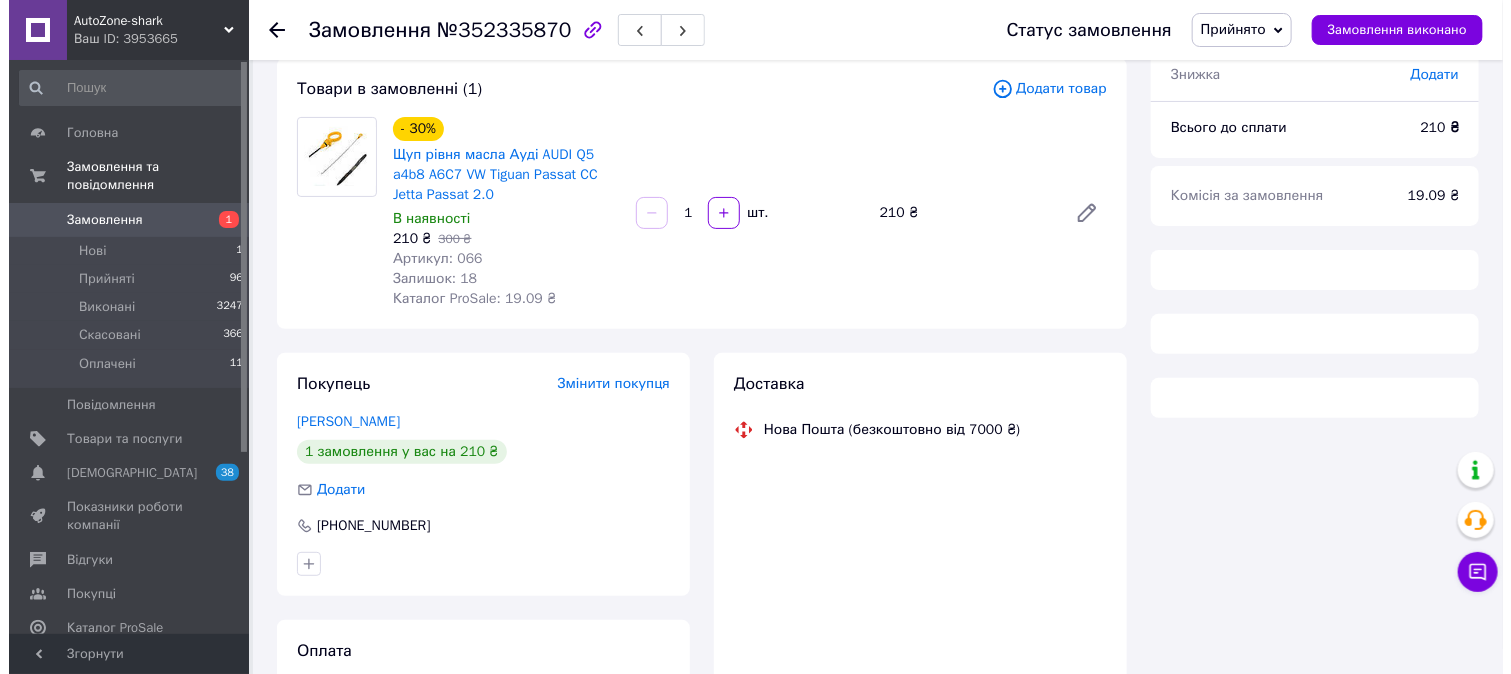 scroll, scrollTop: 44, scrollLeft: 0, axis: vertical 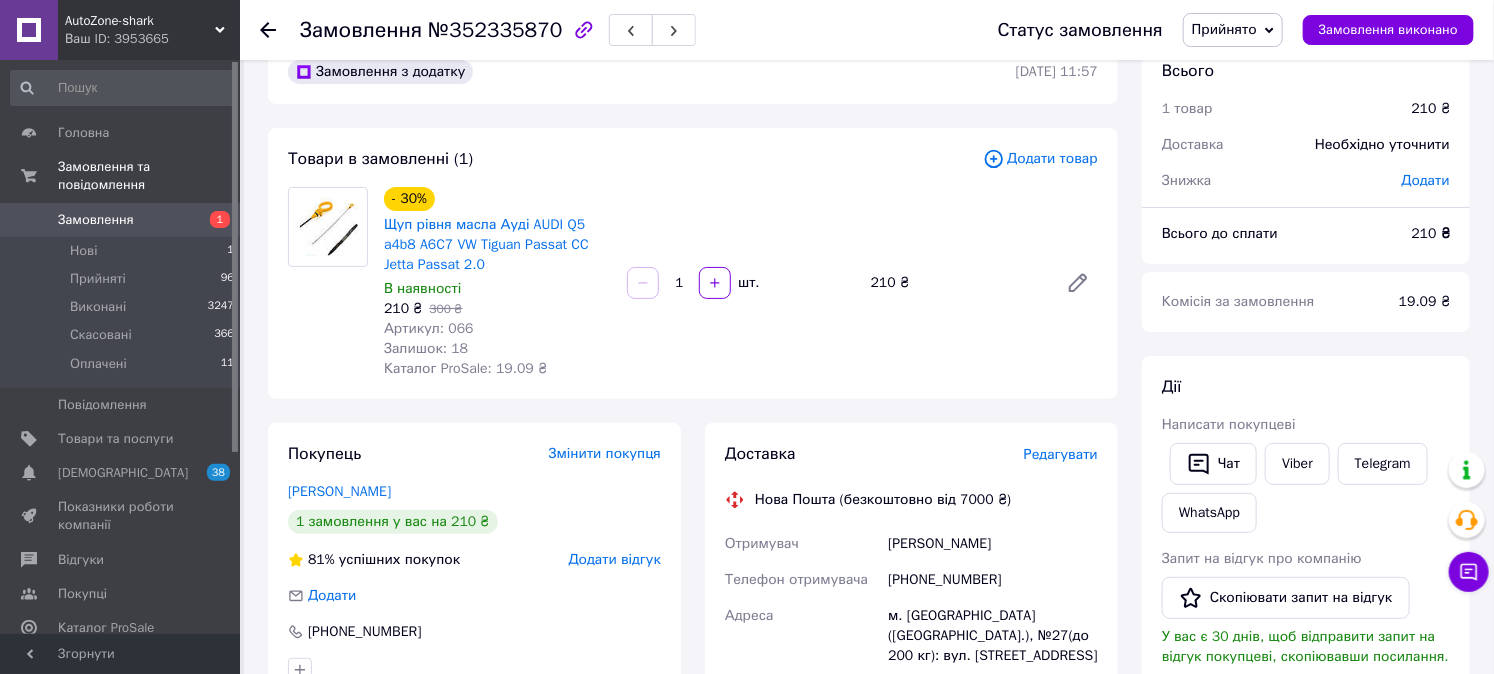 click on "Редагувати" at bounding box center (1061, 454) 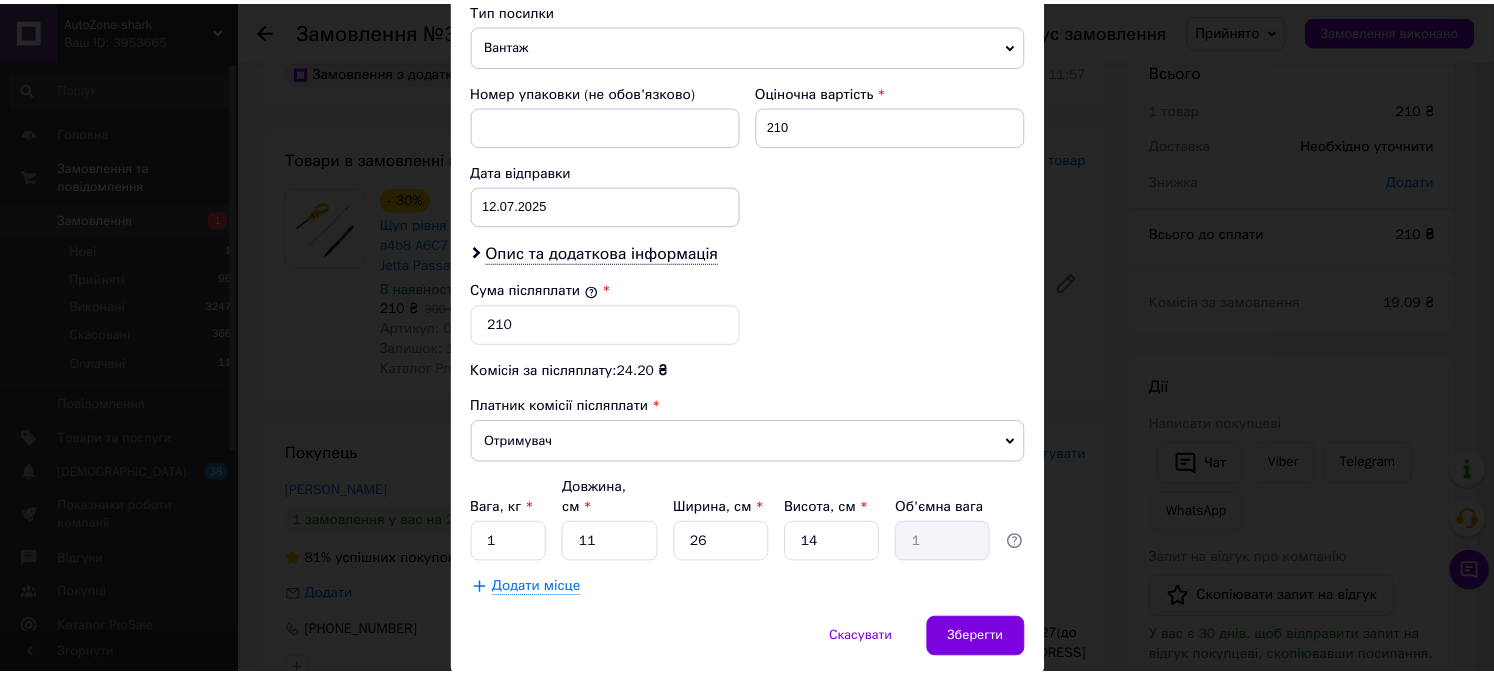 scroll, scrollTop: 854, scrollLeft: 0, axis: vertical 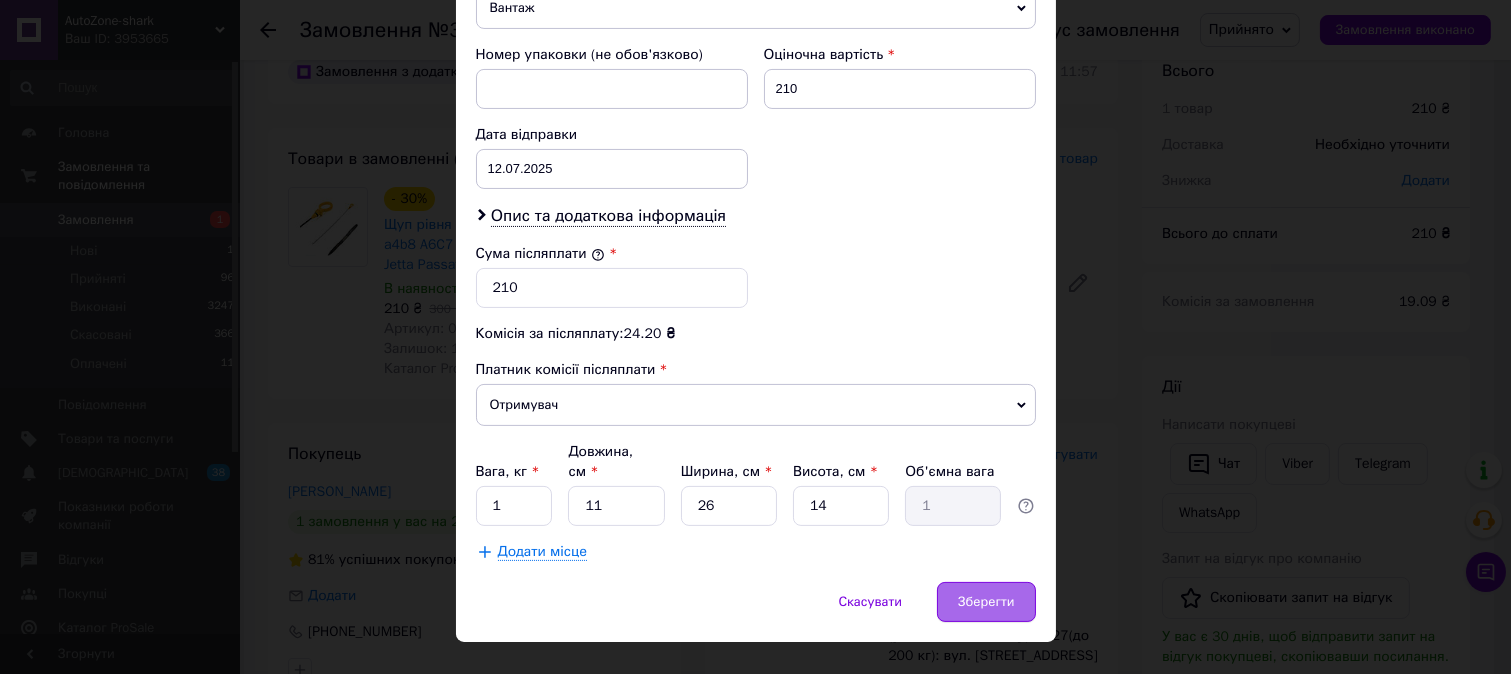 click on "Зберегти" at bounding box center (986, 602) 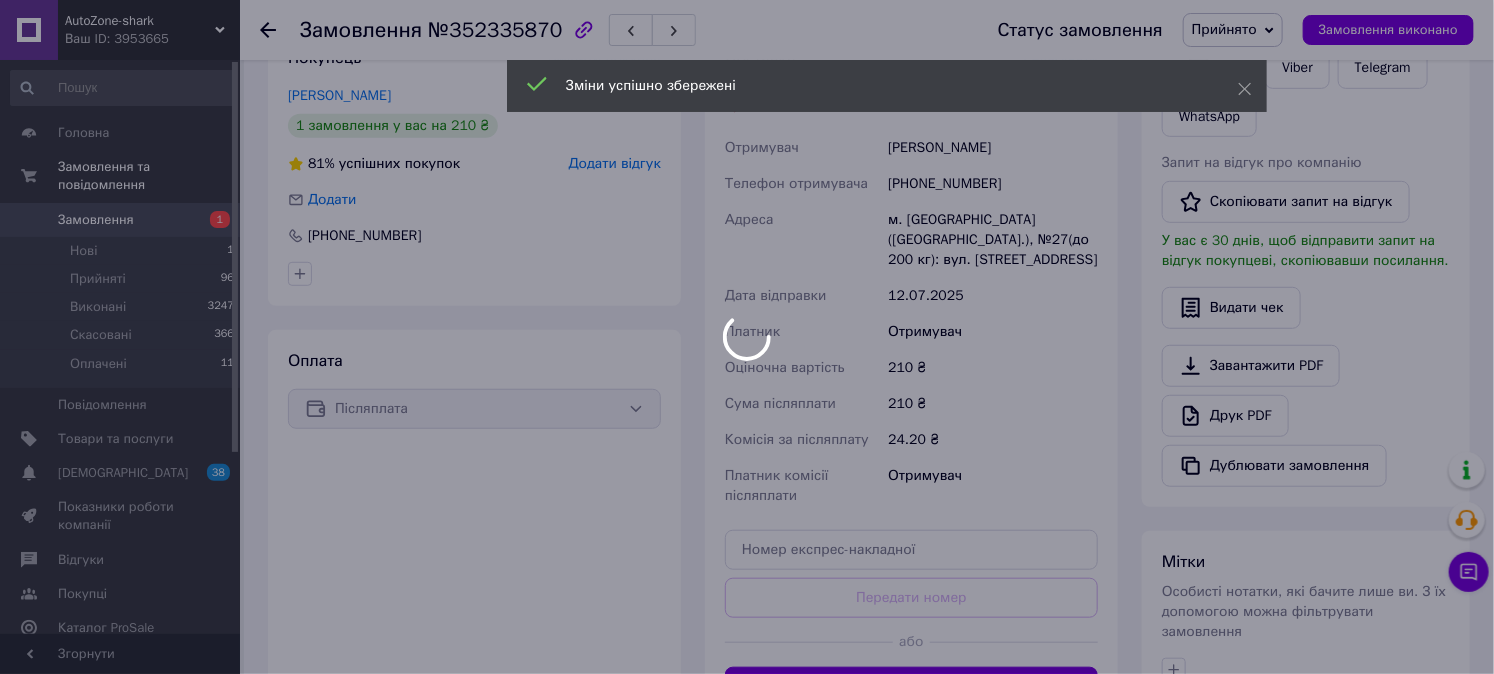 scroll, scrollTop: 600, scrollLeft: 0, axis: vertical 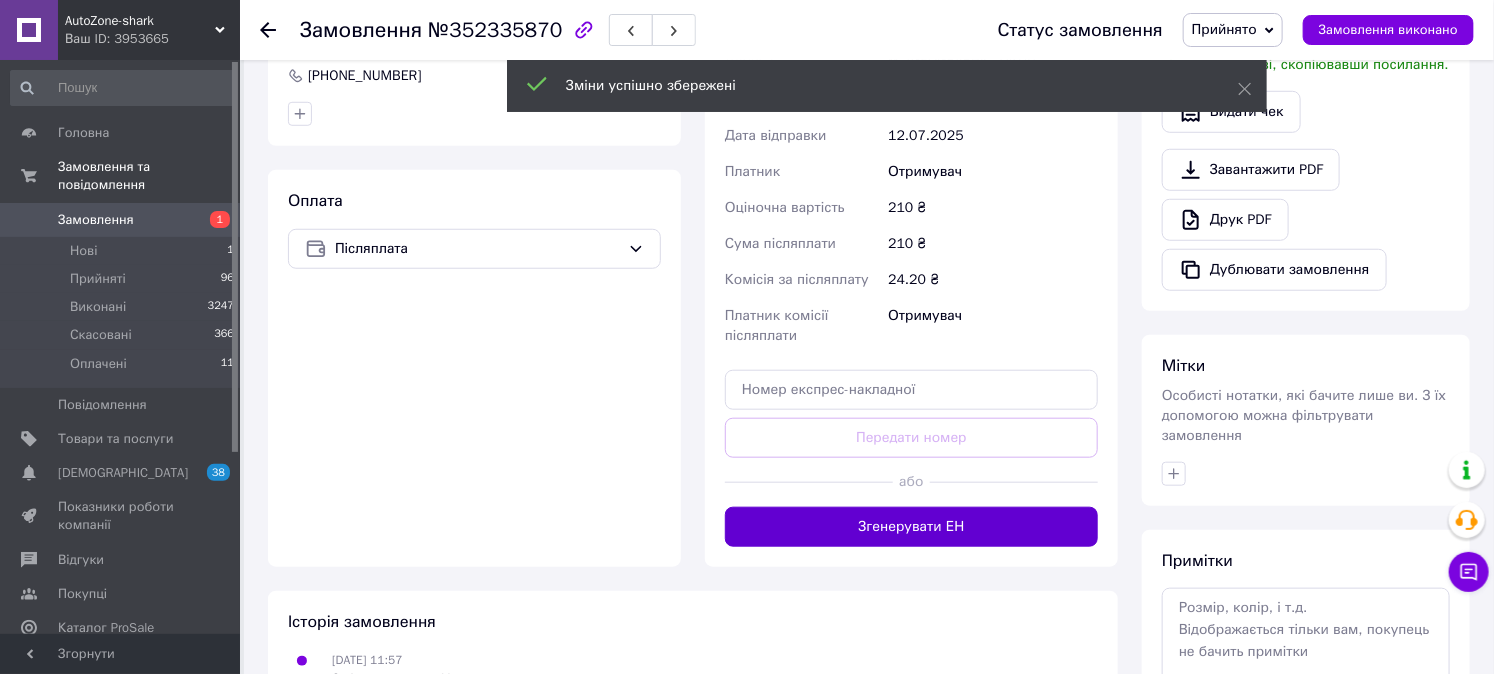 click on "Згенерувати ЕН" at bounding box center [911, 527] 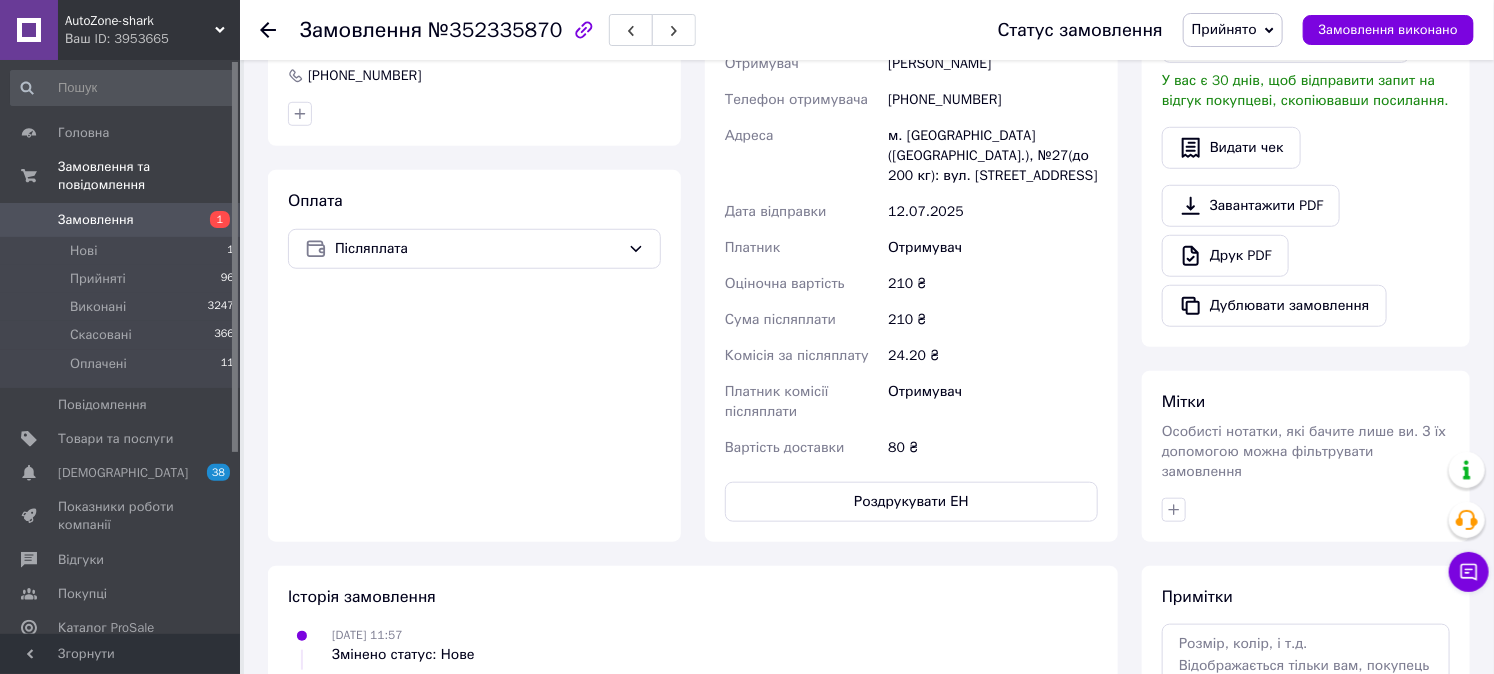 click 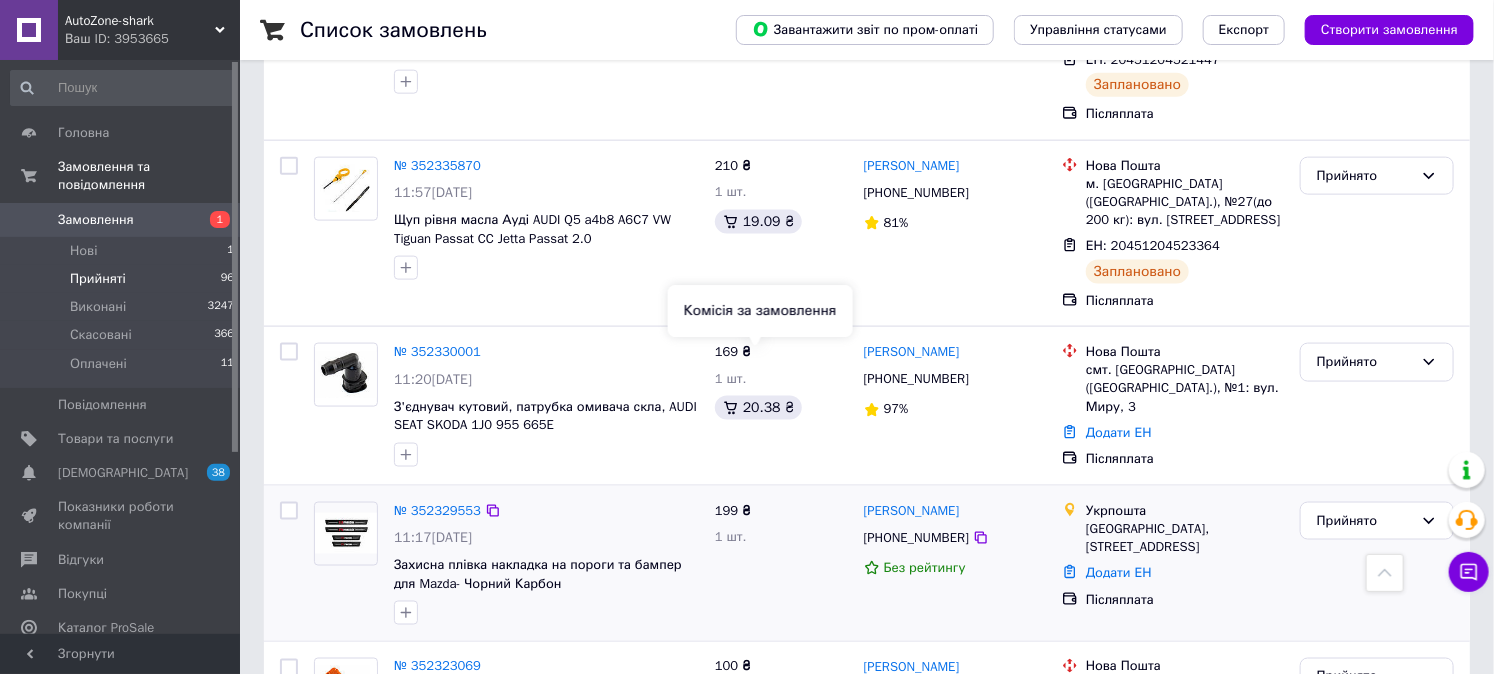 scroll, scrollTop: 1111, scrollLeft: 0, axis: vertical 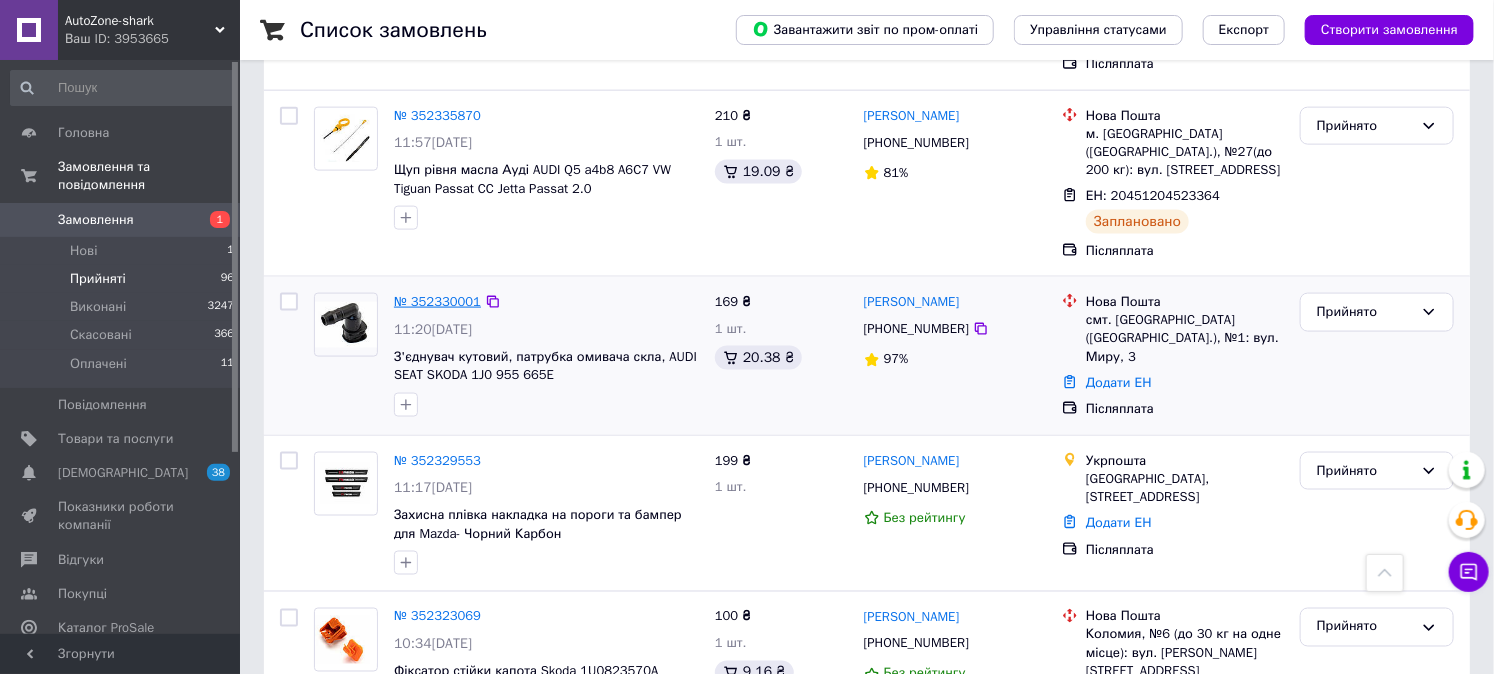 click on "№ 352330001" at bounding box center (437, 301) 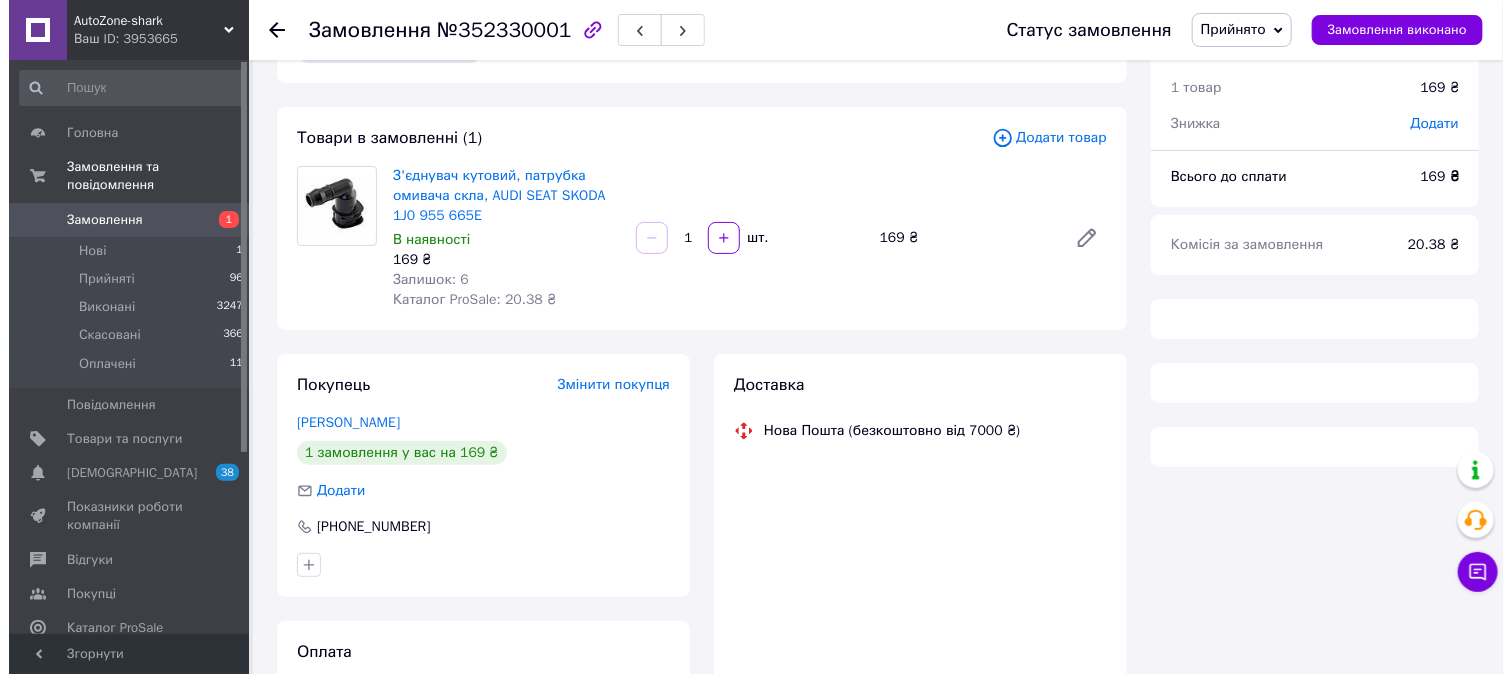 scroll, scrollTop: 0, scrollLeft: 0, axis: both 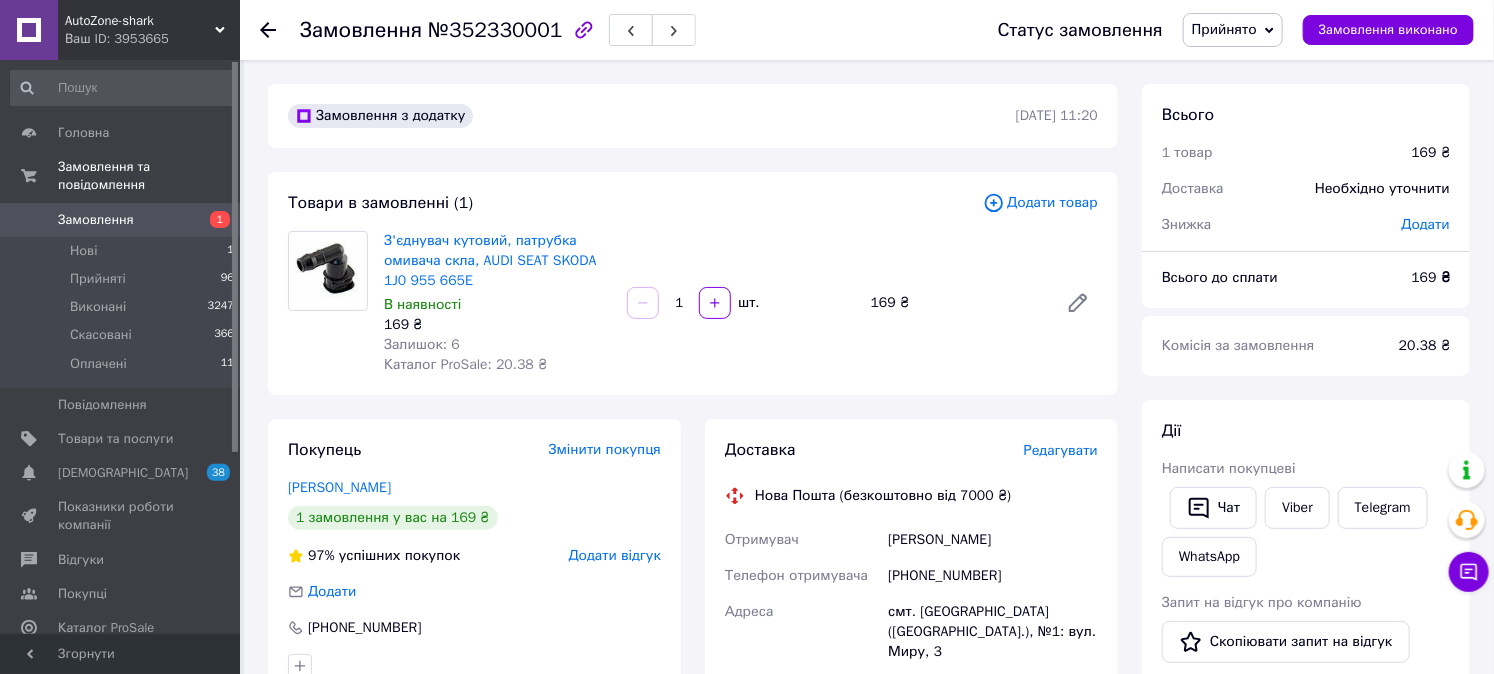 click on "Редагувати" at bounding box center (1061, 450) 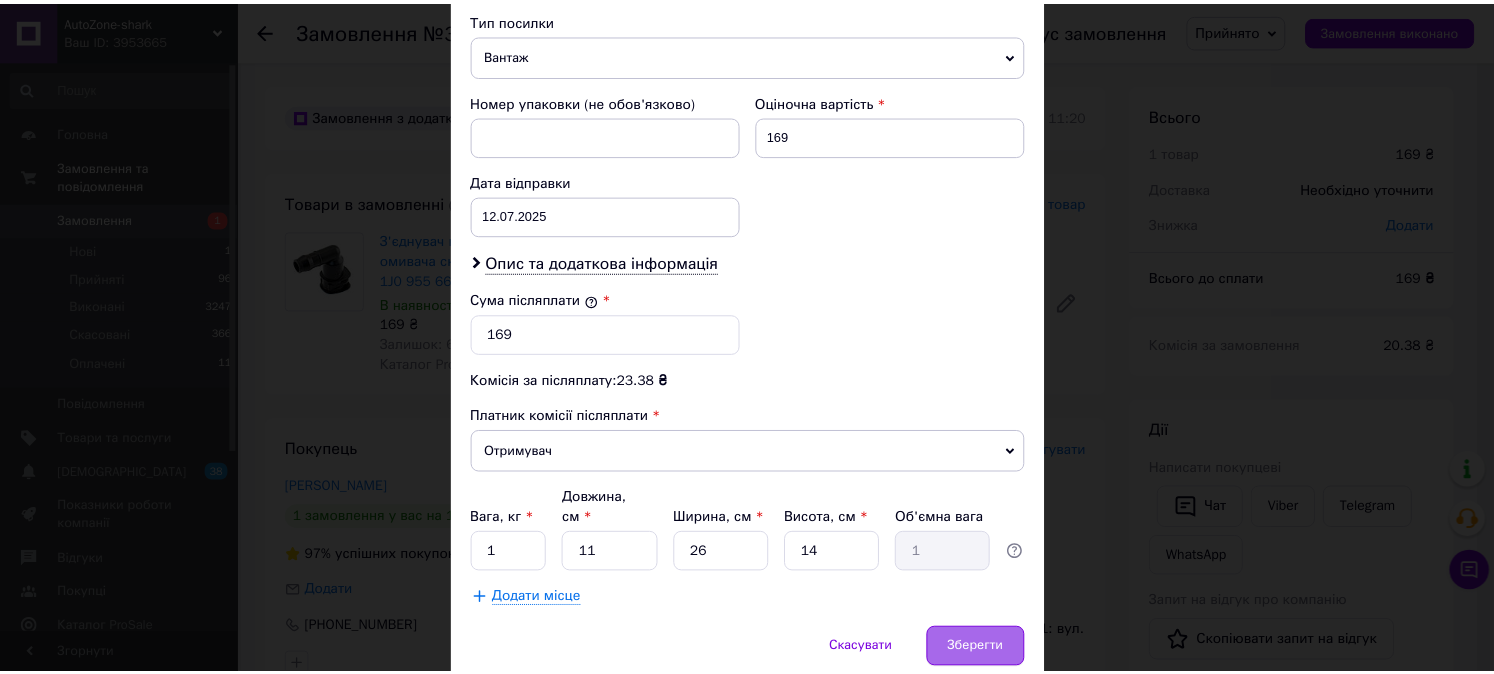 scroll, scrollTop: 854, scrollLeft: 0, axis: vertical 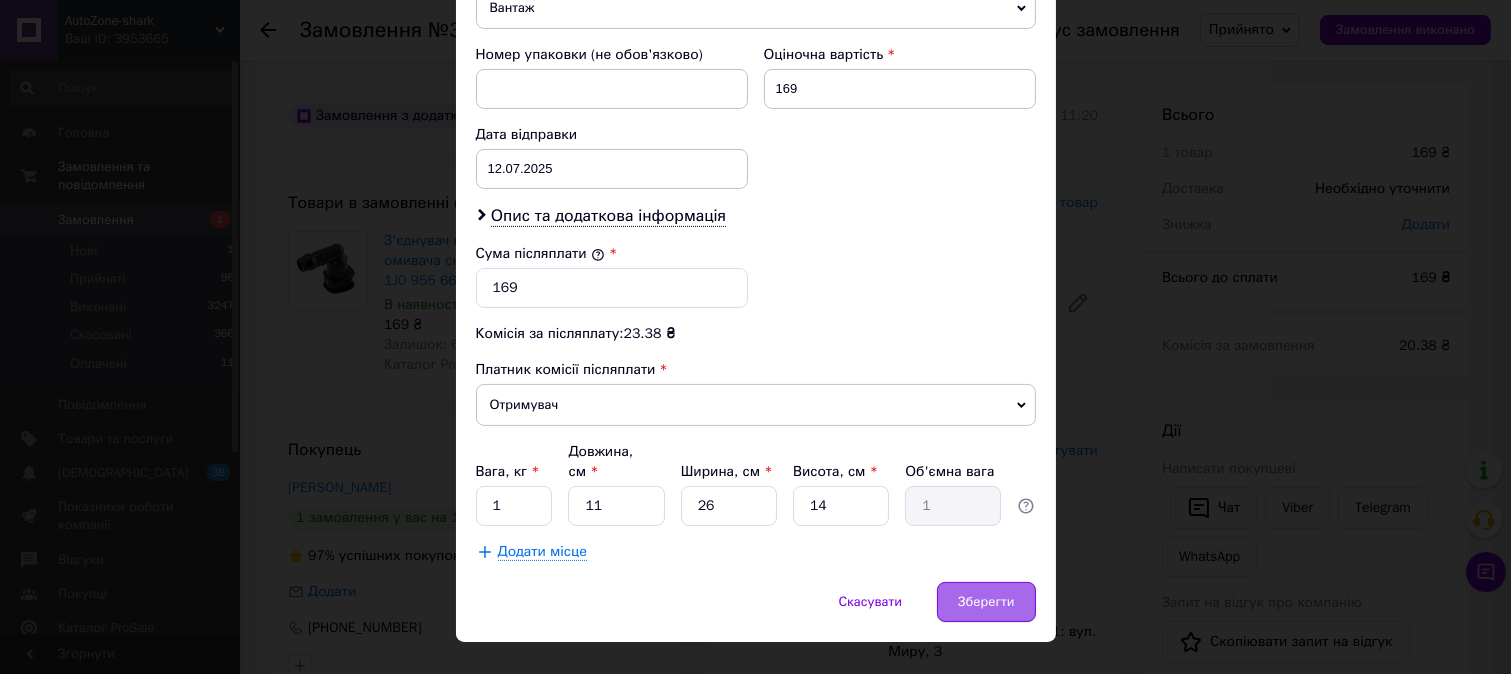 click on "Зберегти" at bounding box center (986, 602) 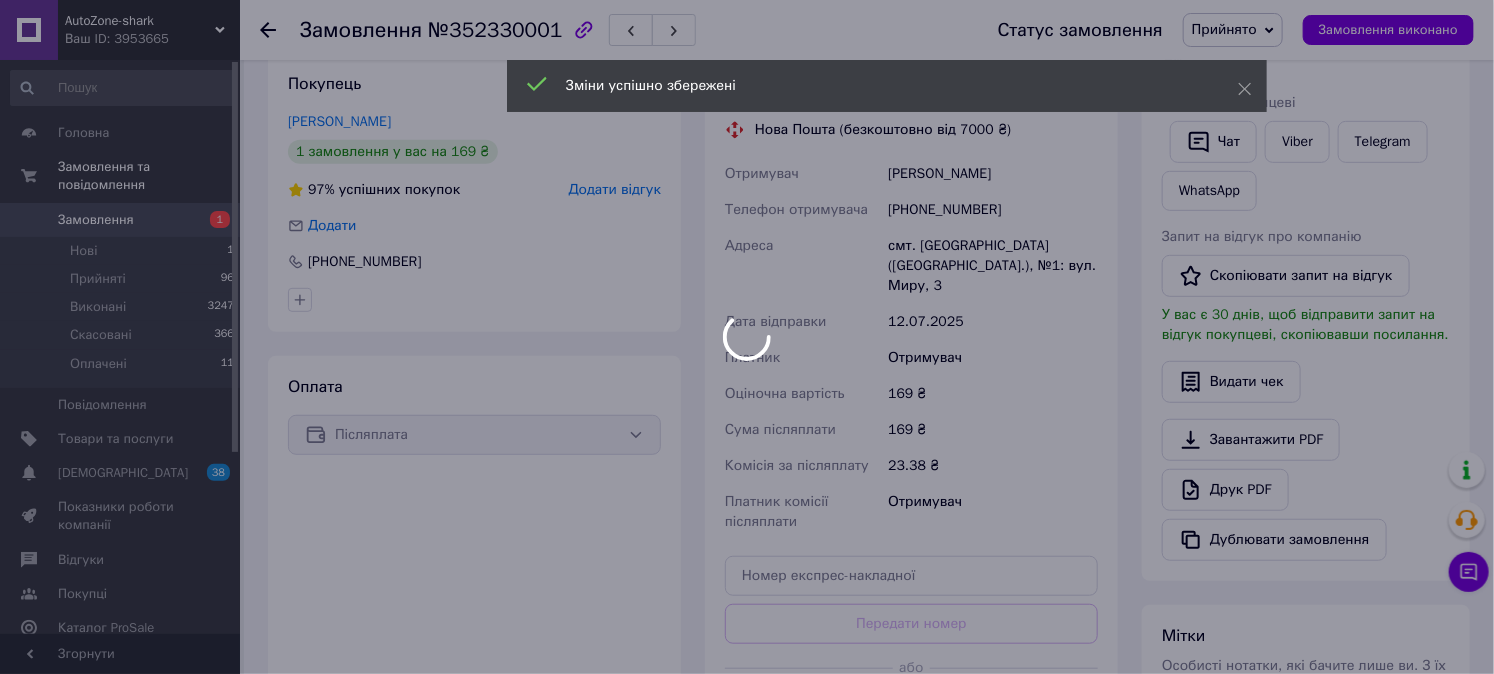 scroll, scrollTop: 555, scrollLeft: 0, axis: vertical 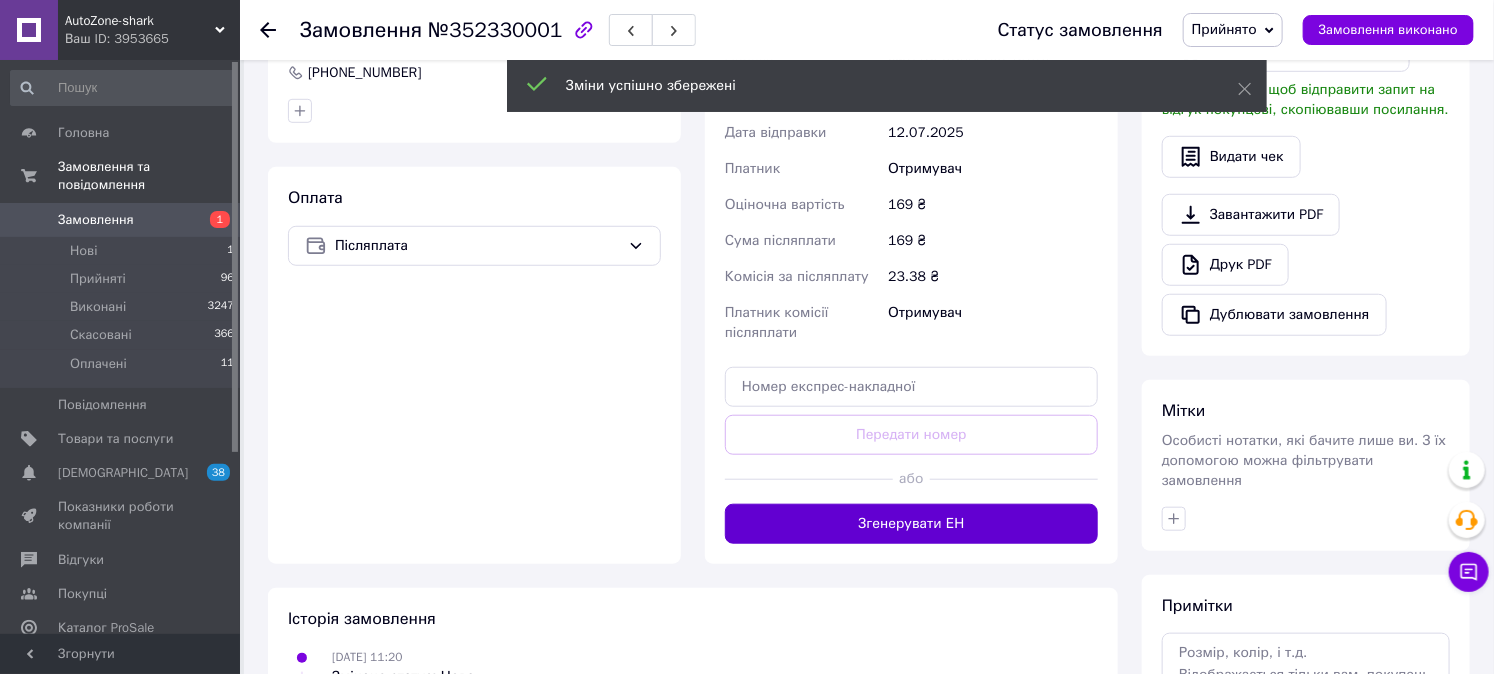 click on "Згенерувати ЕН" at bounding box center (911, 524) 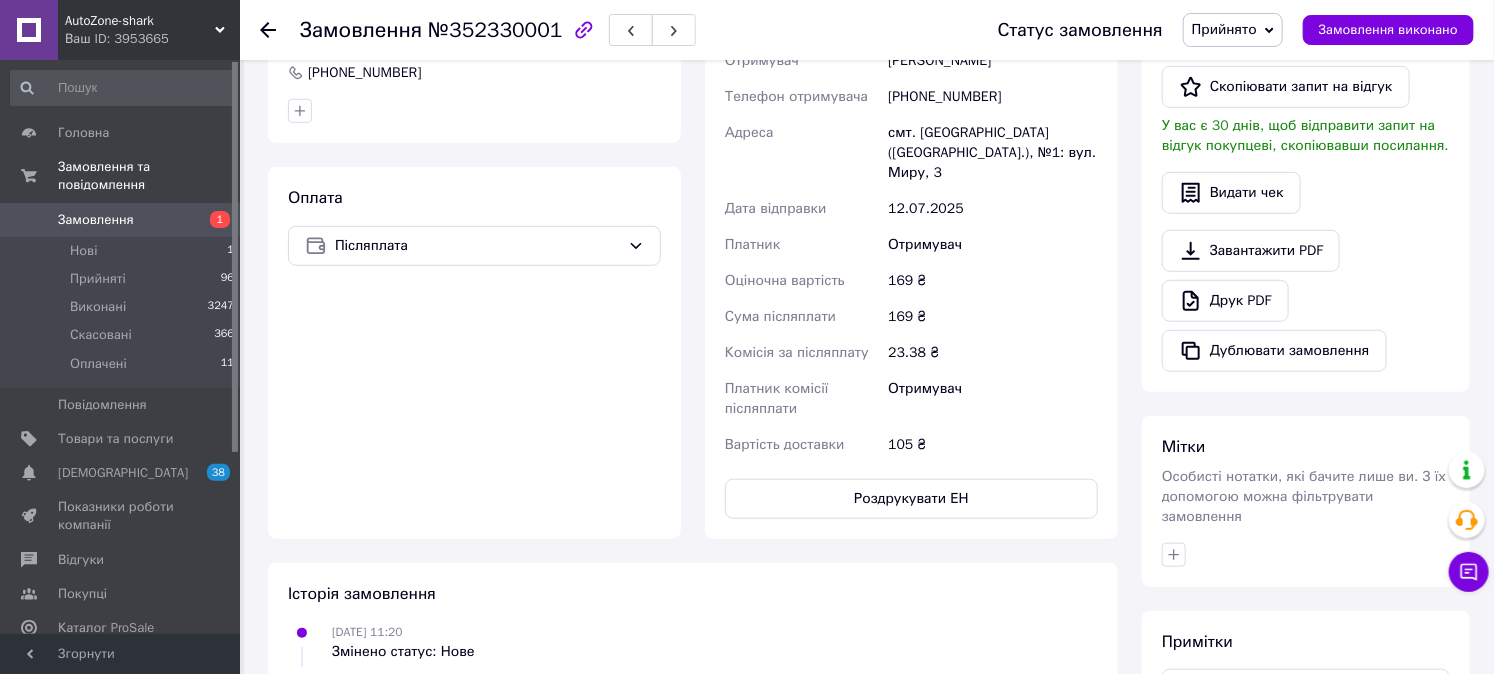 click 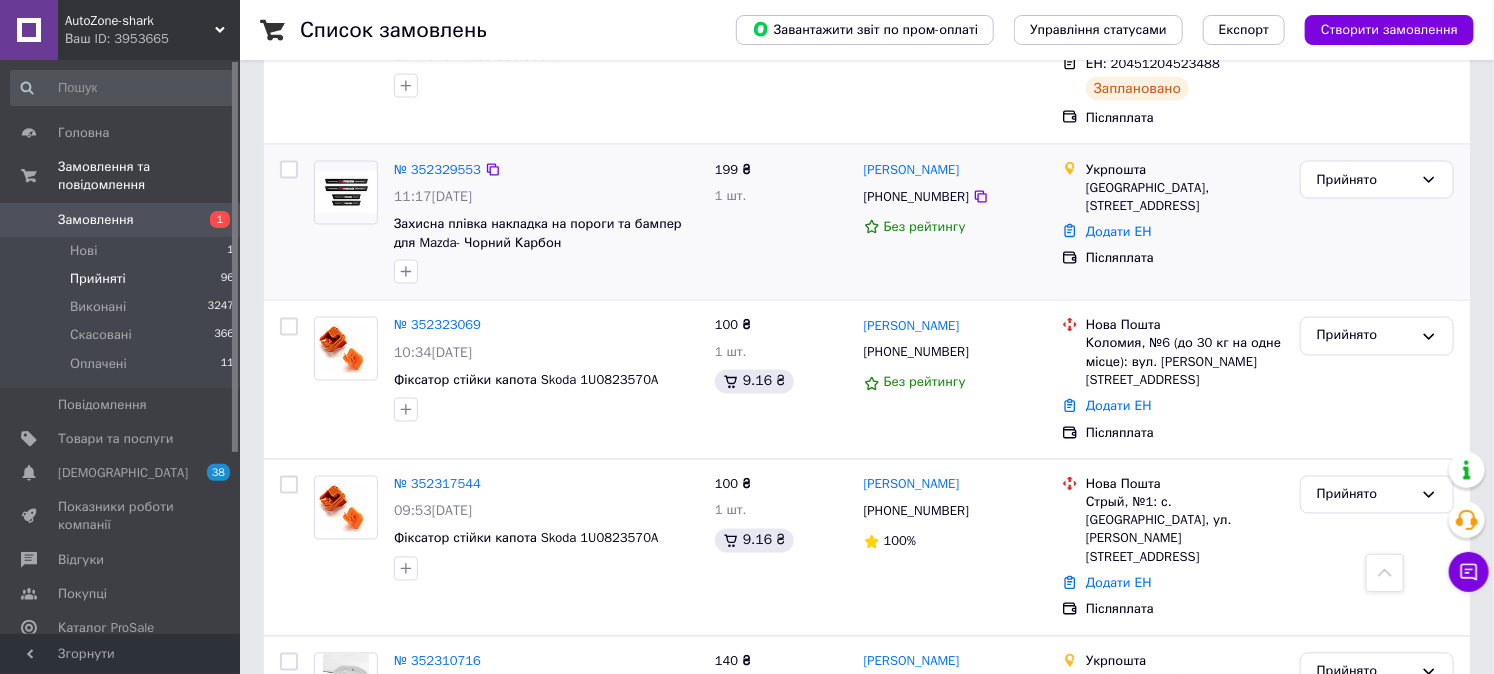 scroll, scrollTop: 1444, scrollLeft: 0, axis: vertical 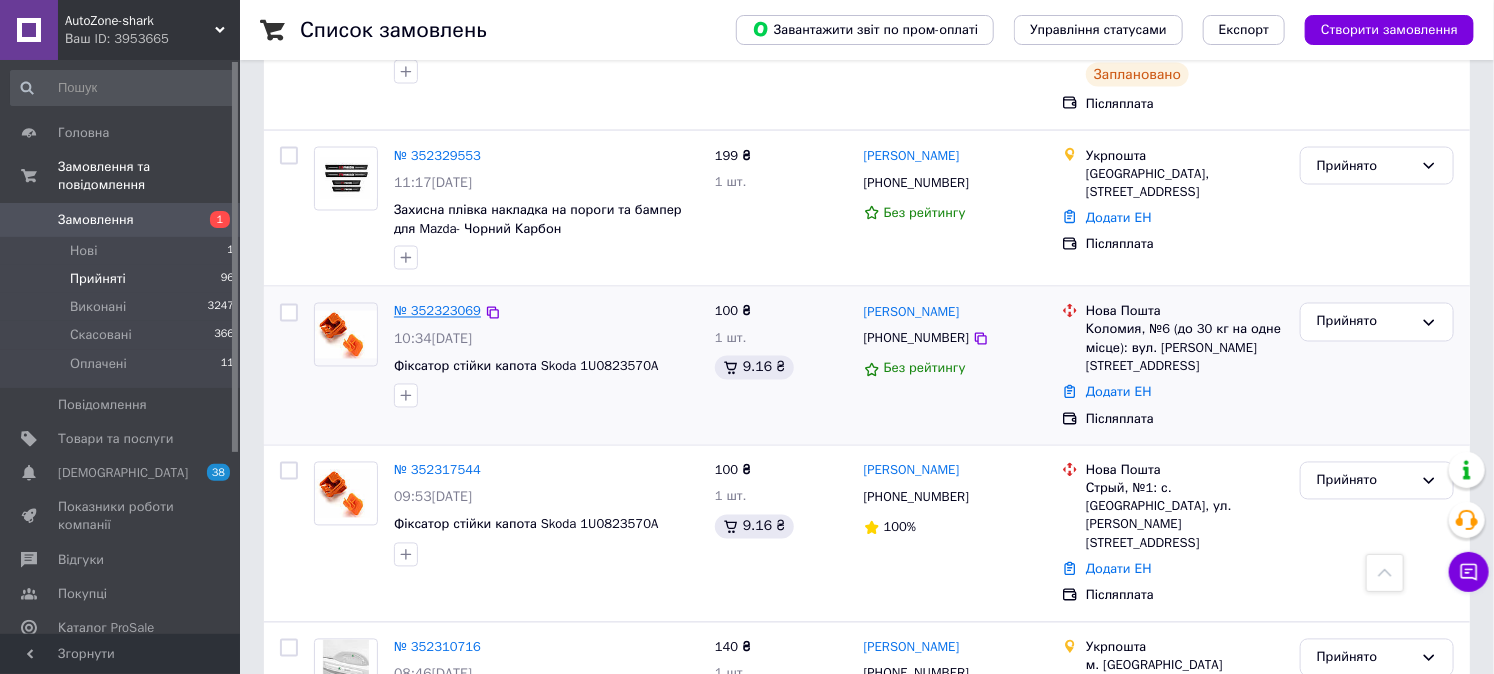click on "№ 352323069" at bounding box center (437, 311) 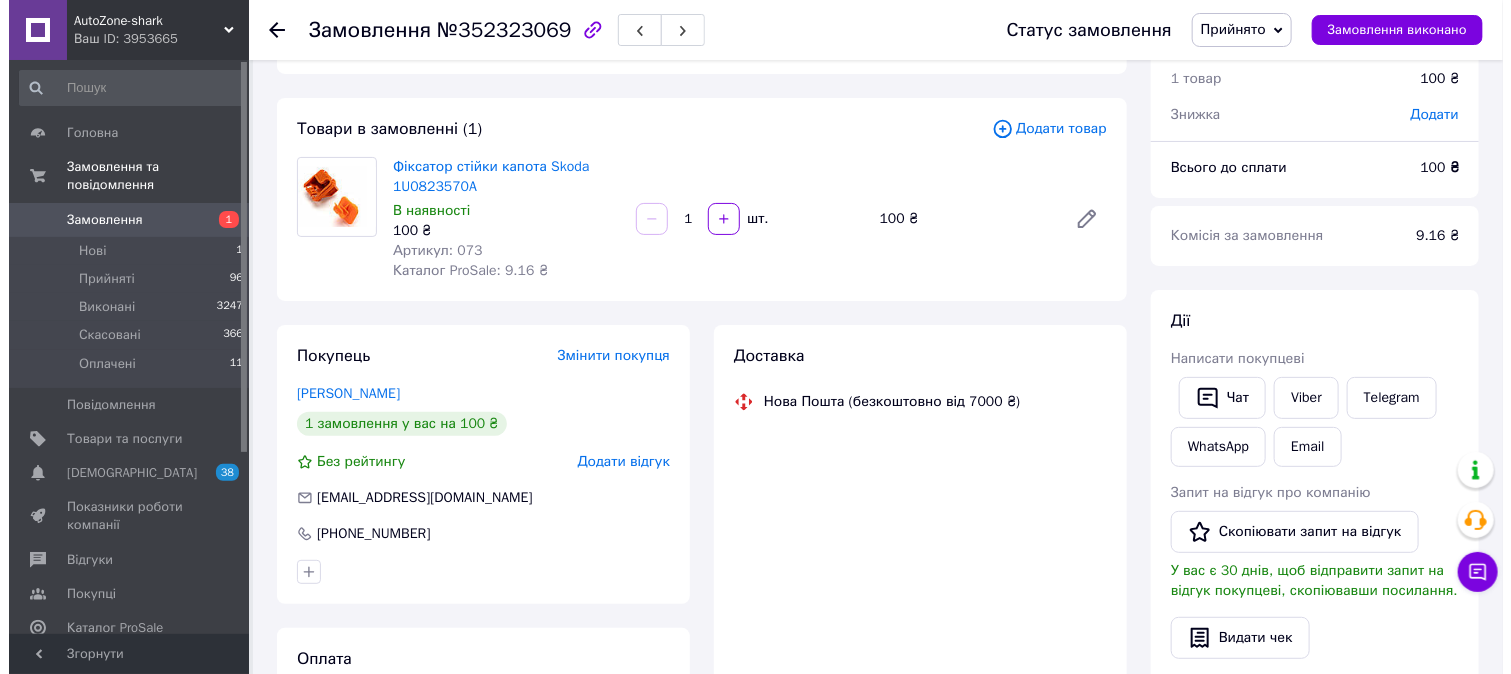 scroll, scrollTop: 0, scrollLeft: 0, axis: both 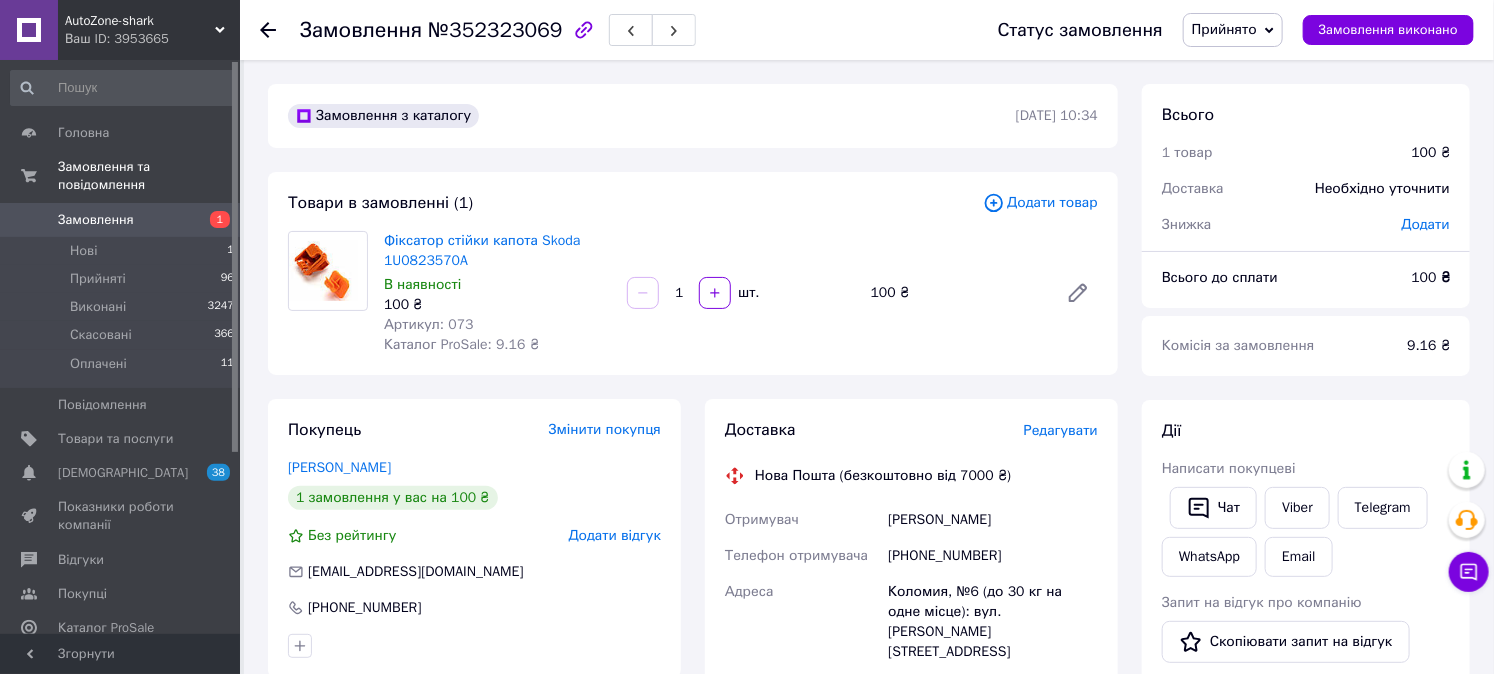 click on "Редагувати" at bounding box center [1061, 430] 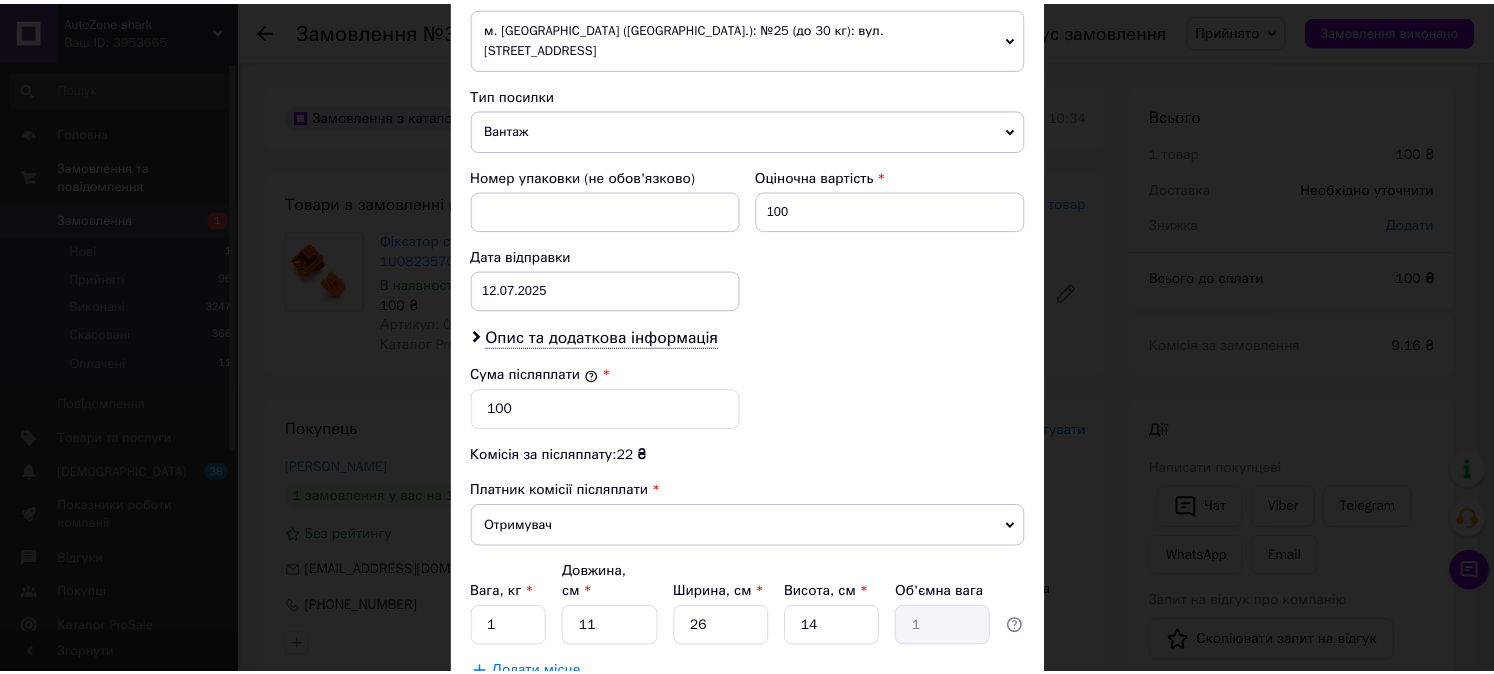 scroll, scrollTop: 854, scrollLeft: 0, axis: vertical 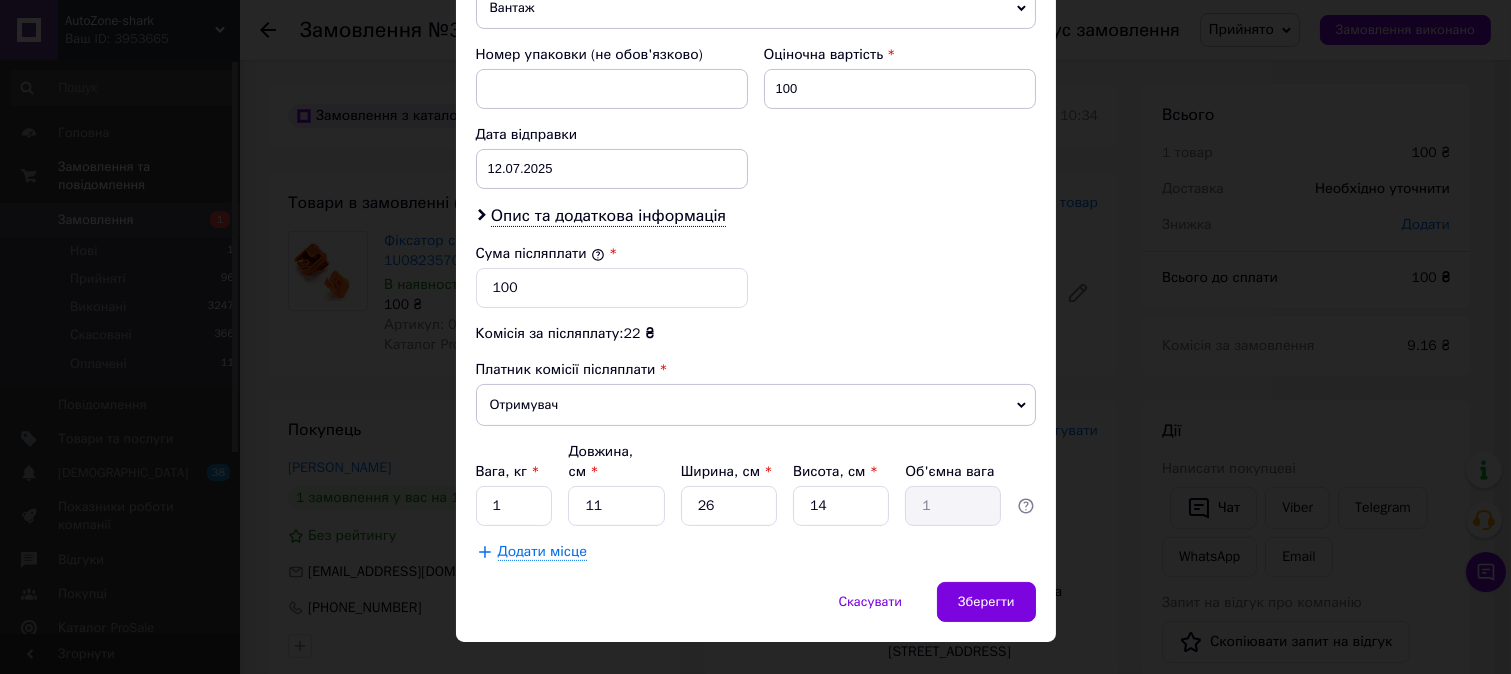 click on "Скасувати   Зберегти" at bounding box center [756, 612] 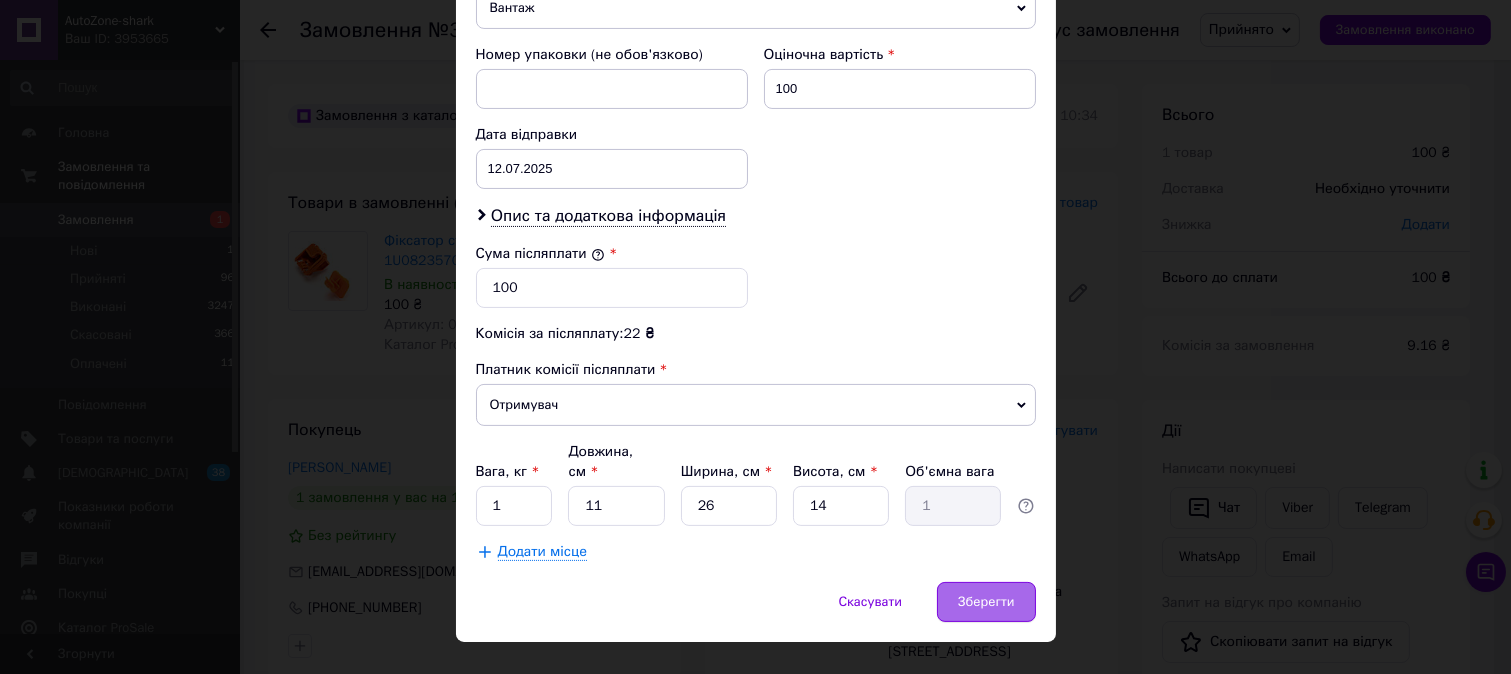 click on "Зберегти" at bounding box center [986, 602] 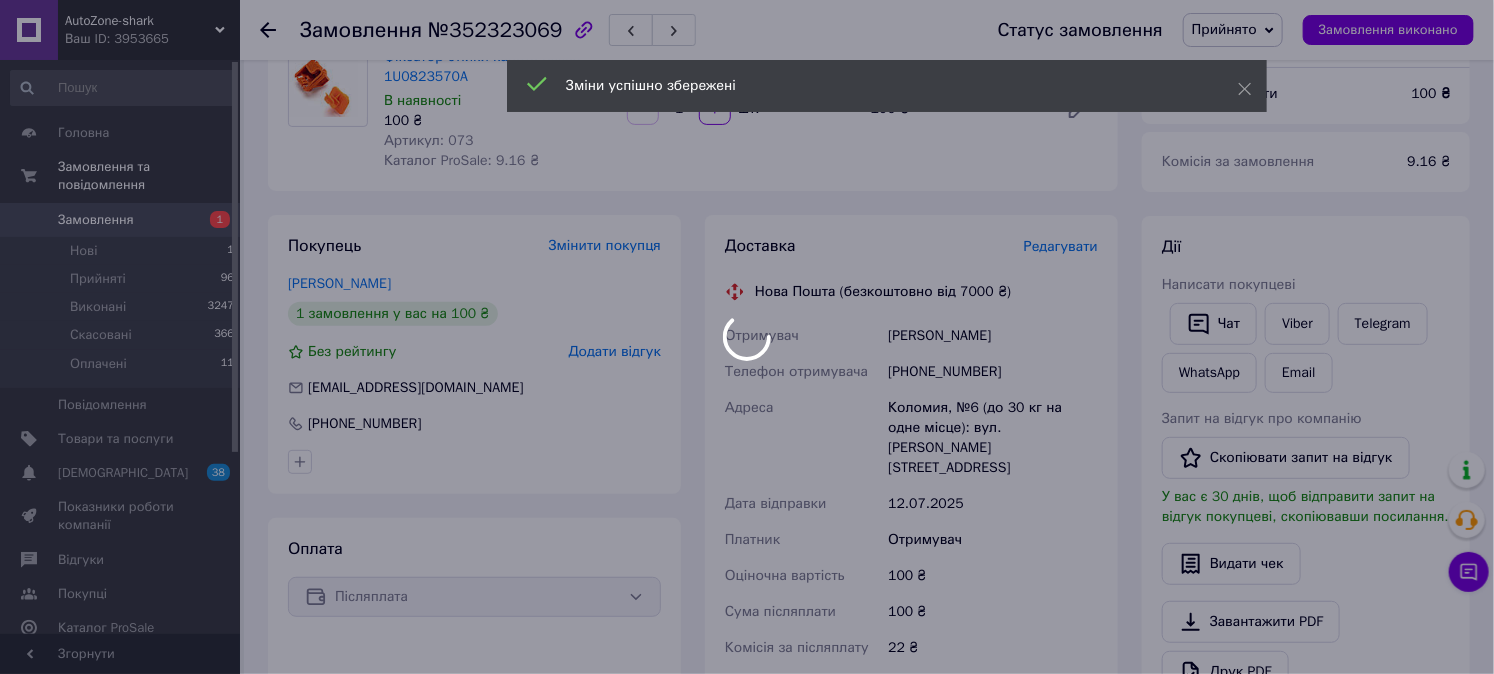 scroll, scrollTop: 555, scrollLeft: 0, axis: vertical 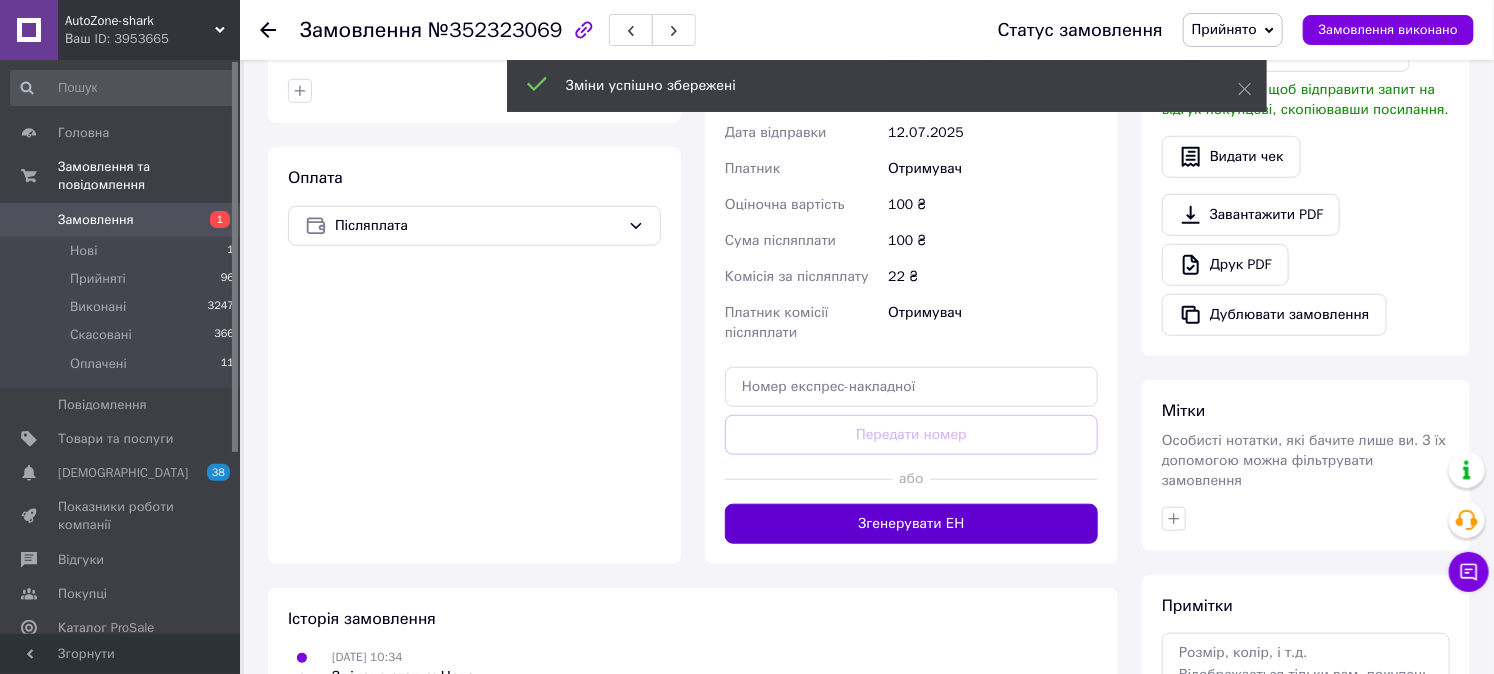 click on "Згенерувати ЕН" at bounding box center [911, 524] 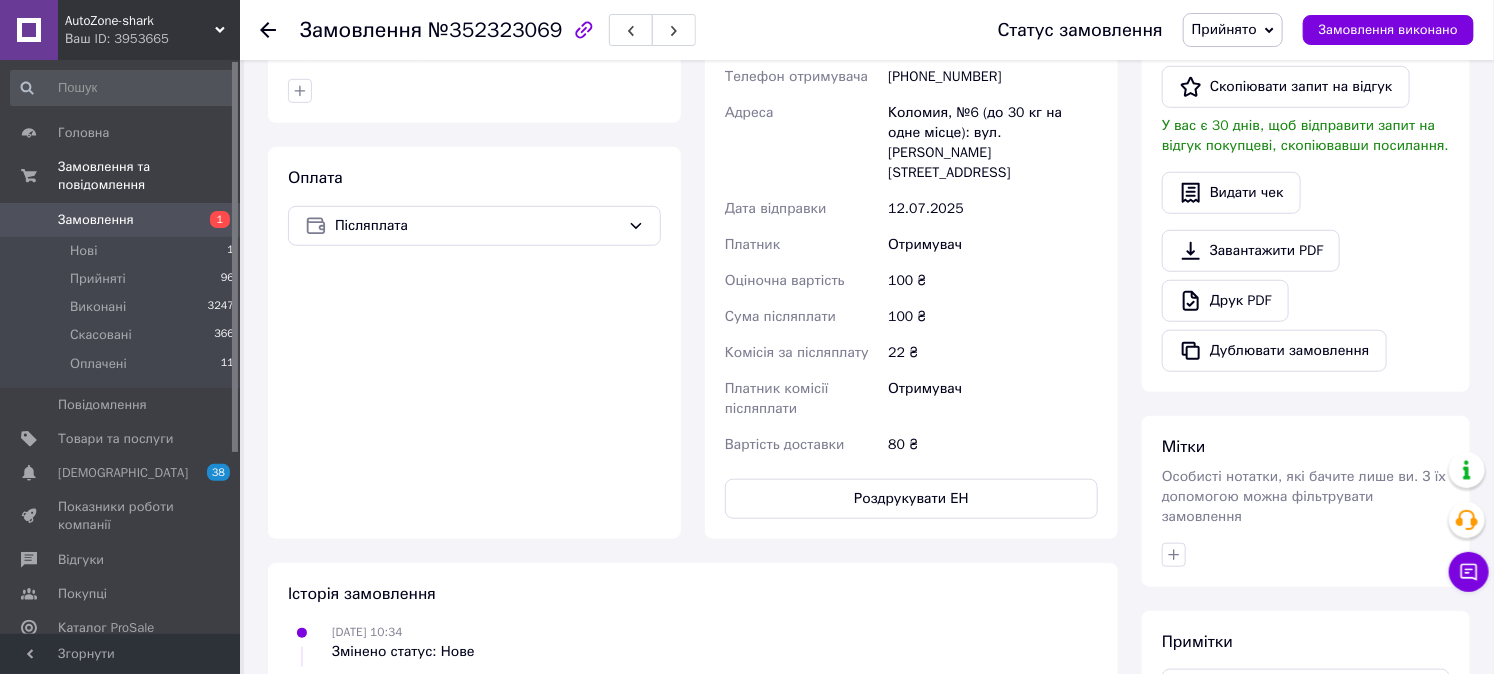 click 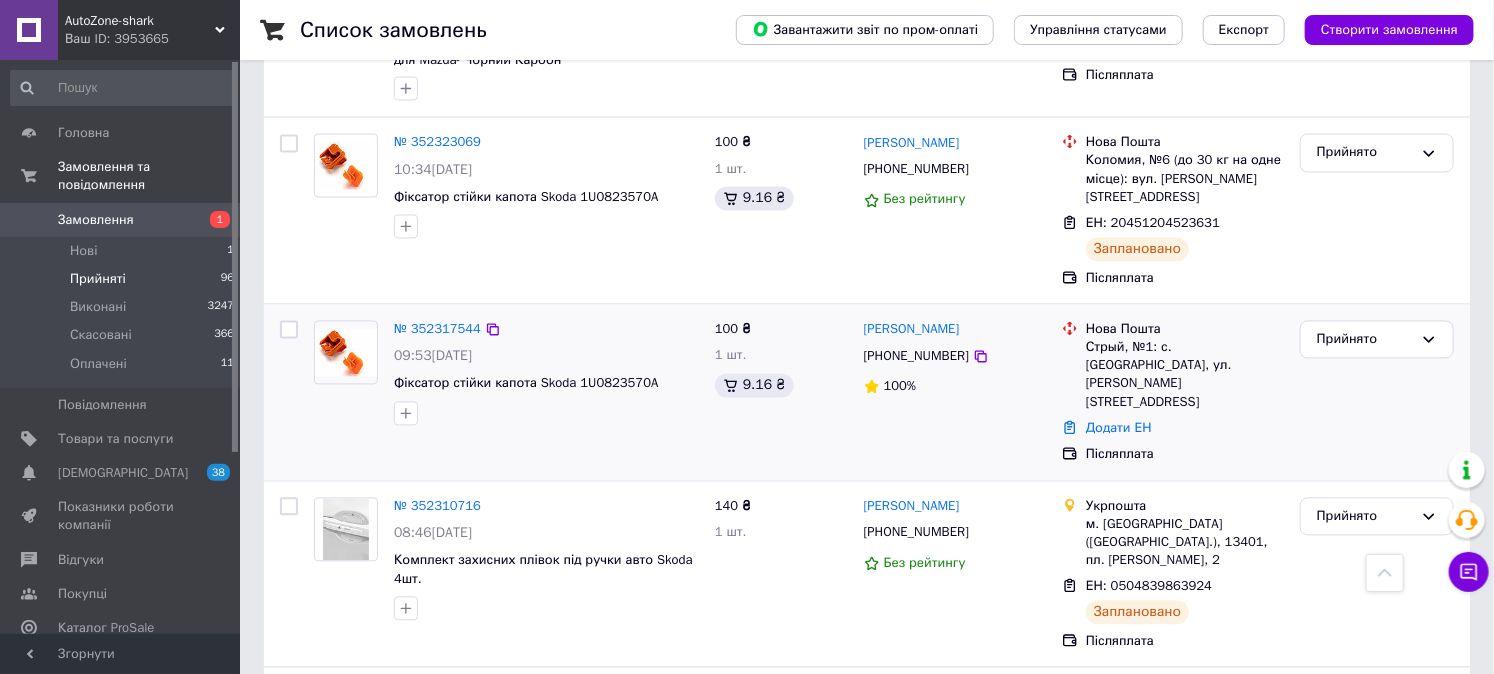 scroll, scrollTop: 1666, scrollLeft: 0, axis: vertical 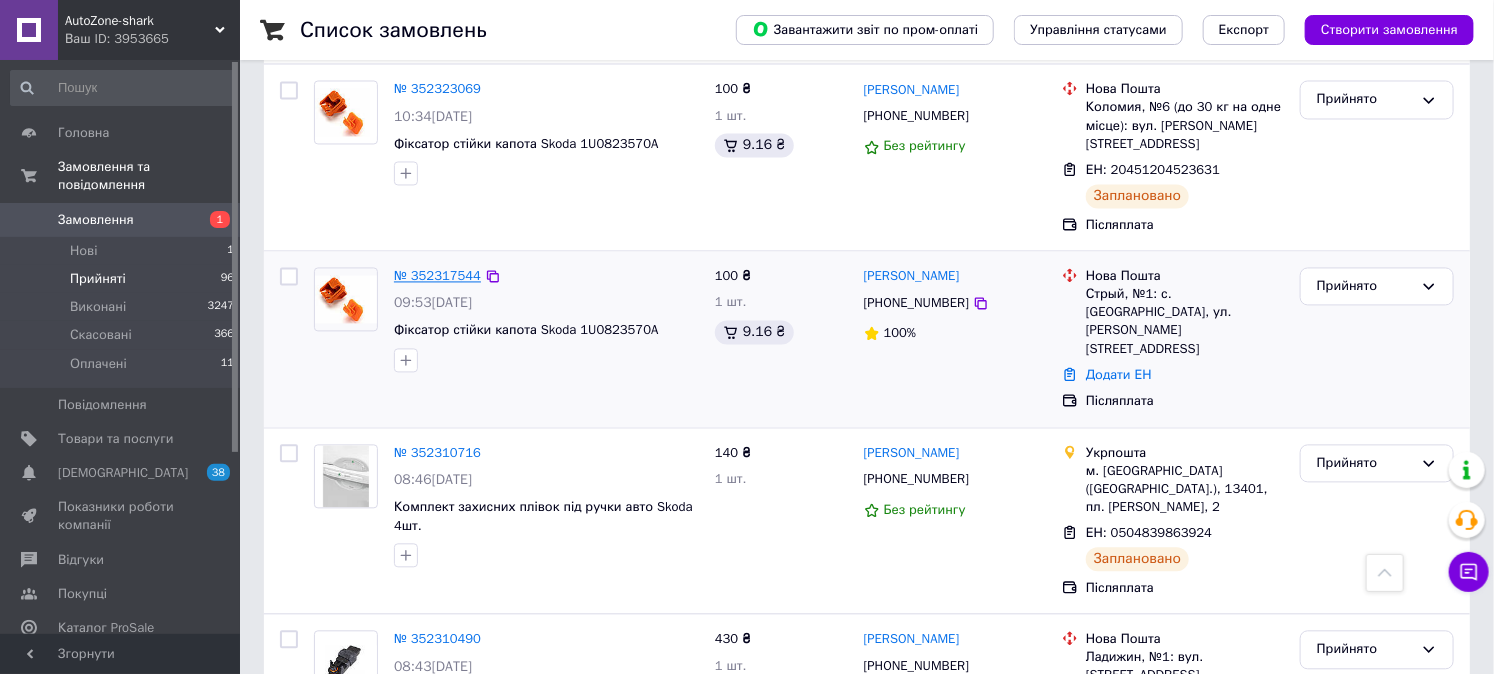 click on "№ 352317544" at bounding box center [437, 276] 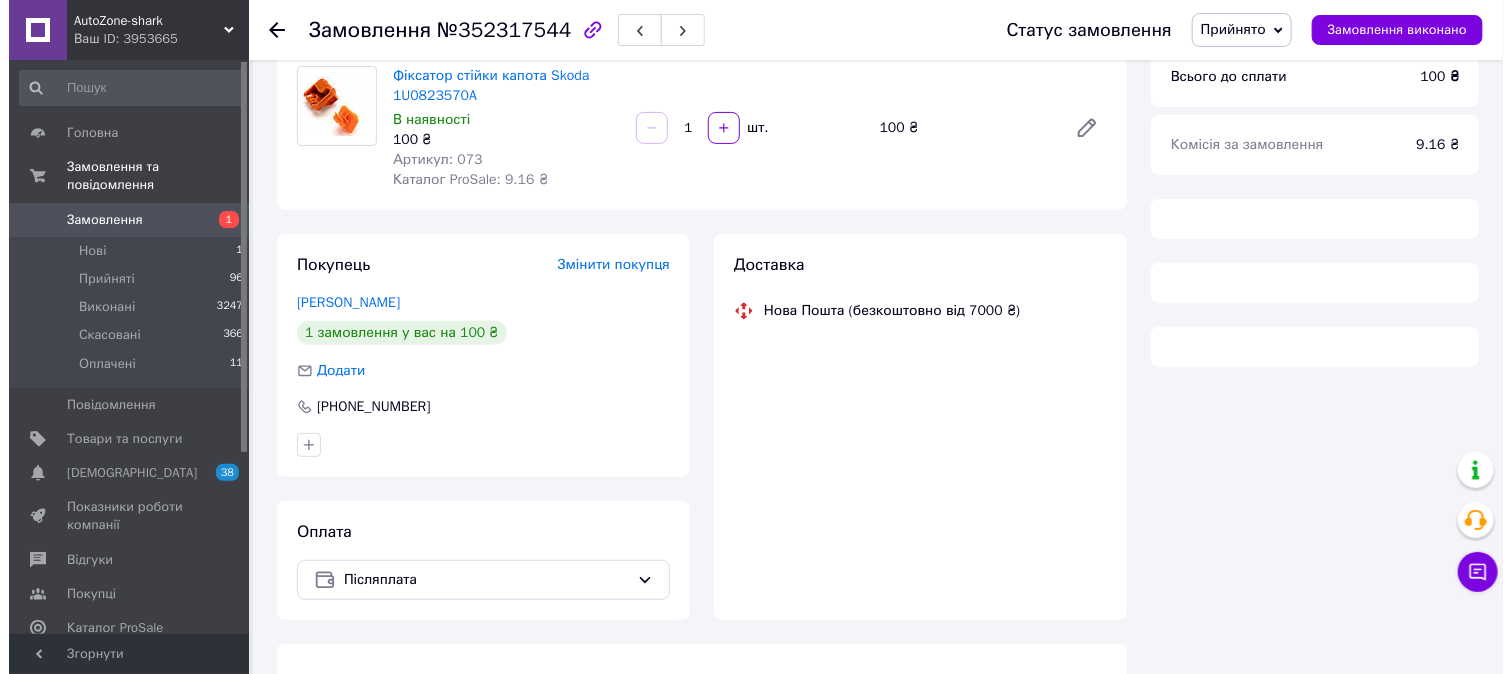 scroll, scrollTop: 87, scrollLeft: 0, axis: vertical 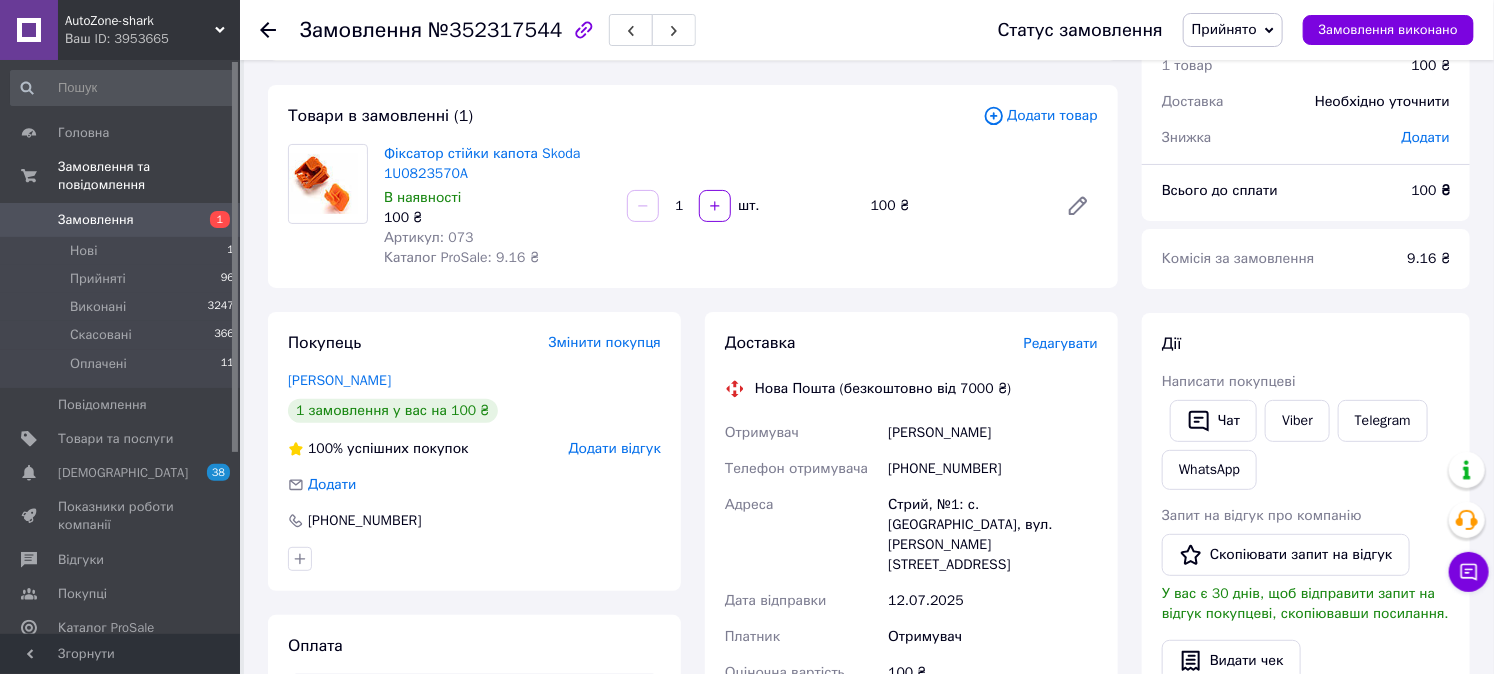 click on "Редагувати" at bounding box center [1061, 343] 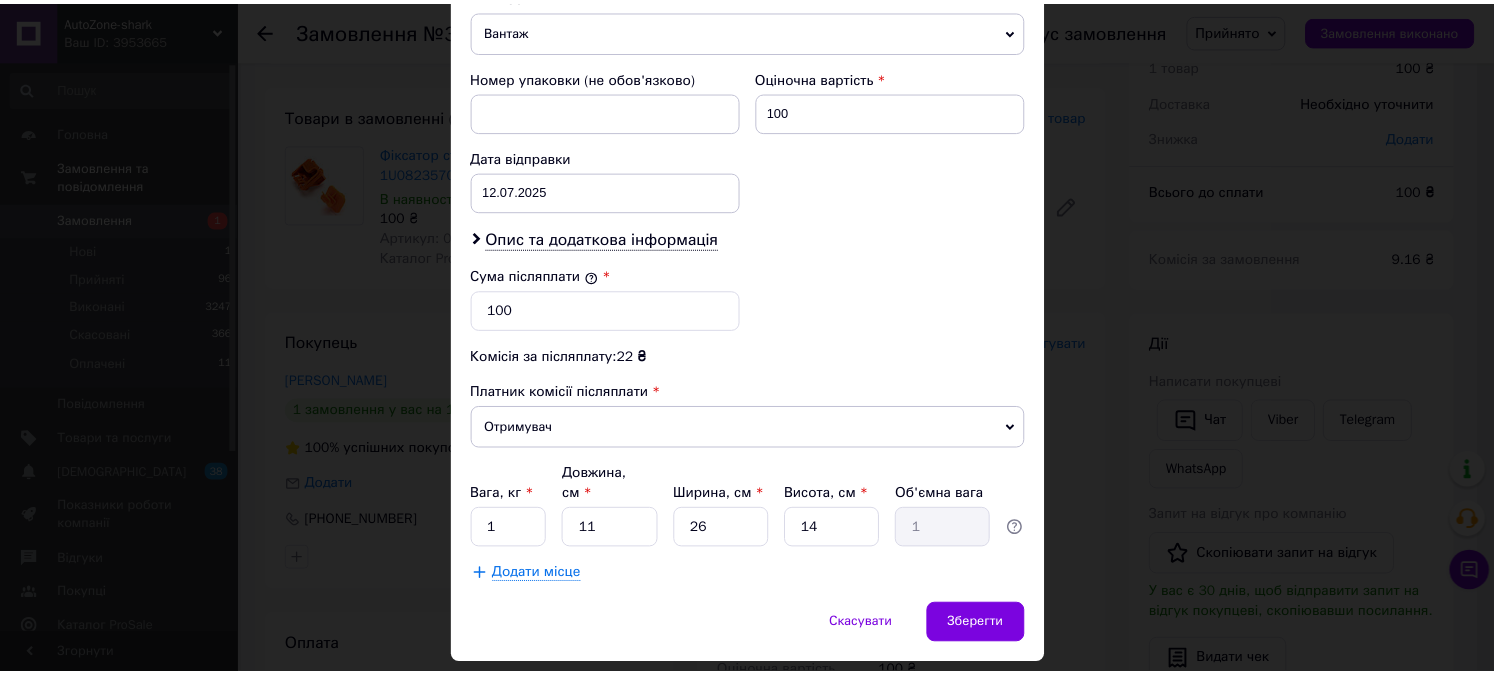 scroll, scrollTop: 854, scrollLeft: 0, axis: vertical 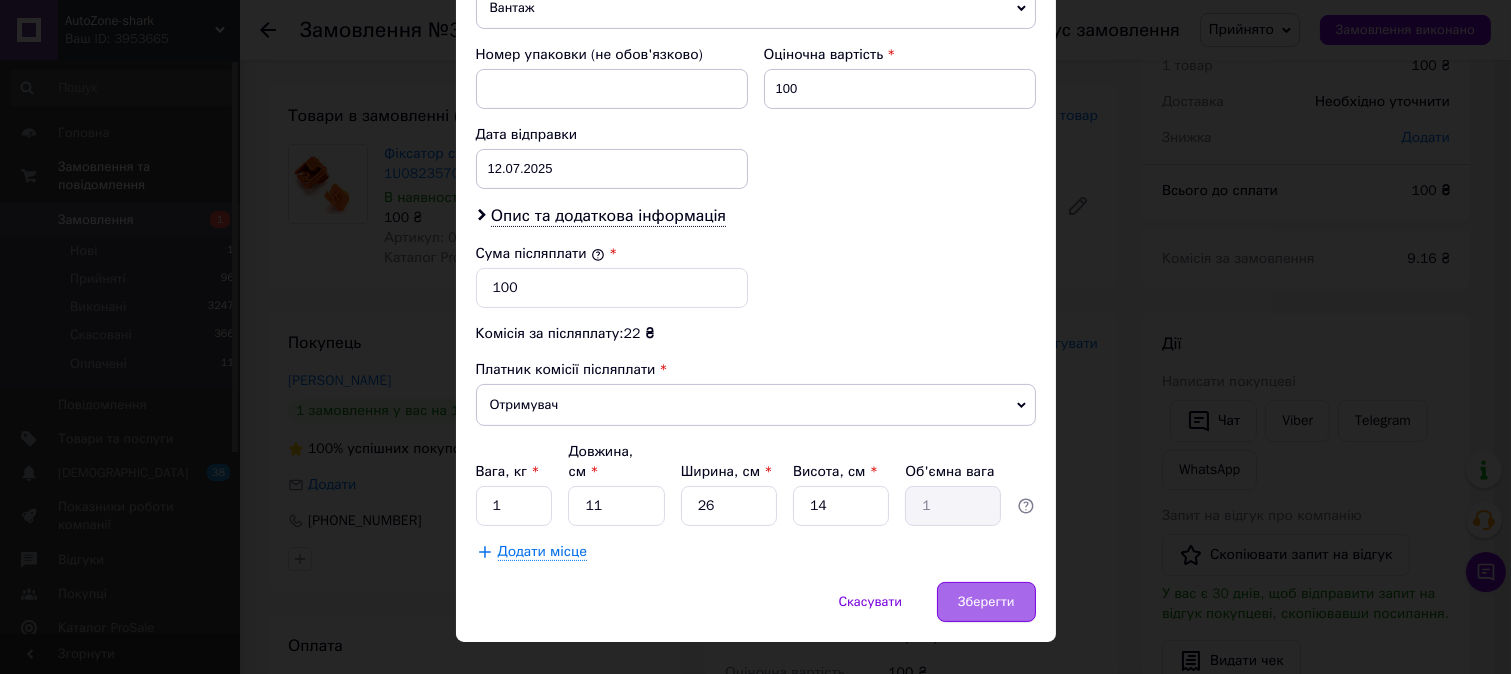 click on "Зберегти" at bounding box center (986, 602) 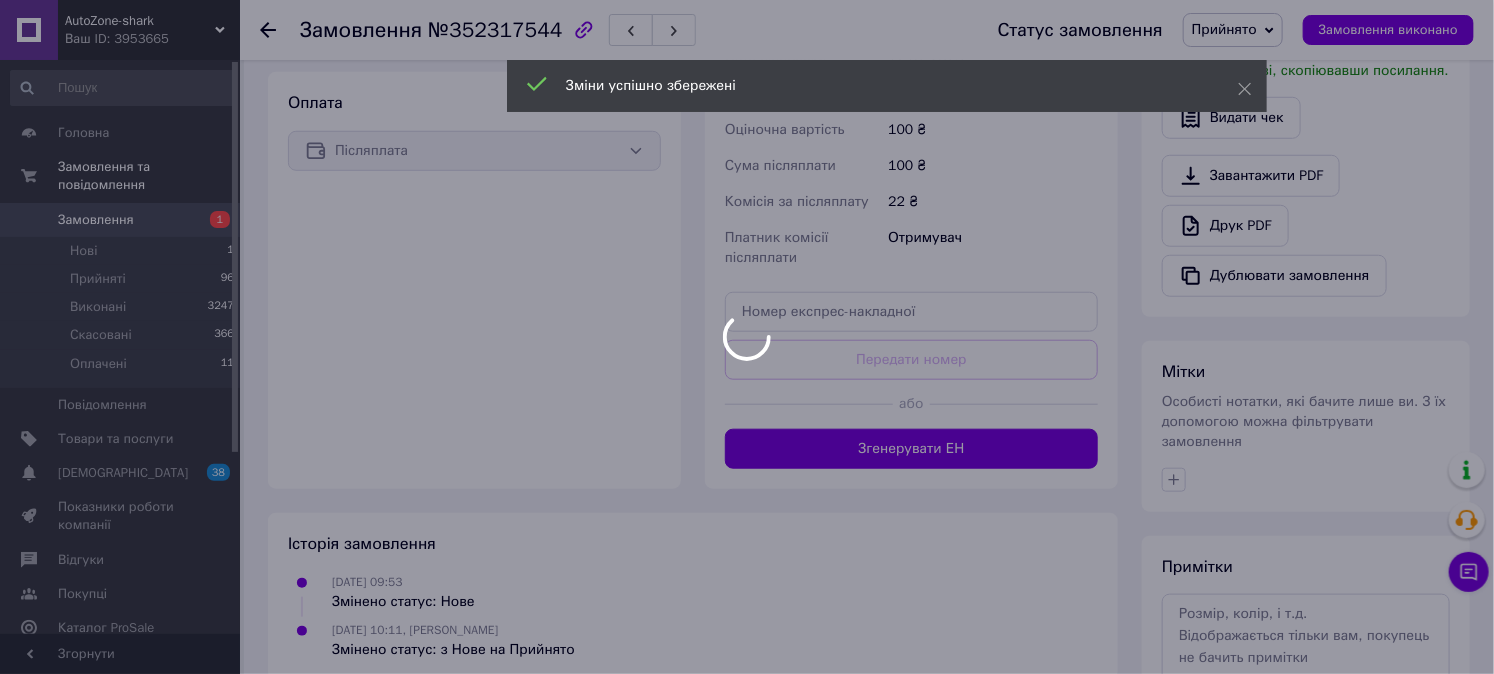 scroll, scrollTop: 643, scrollLeft: 0, axis: vertical 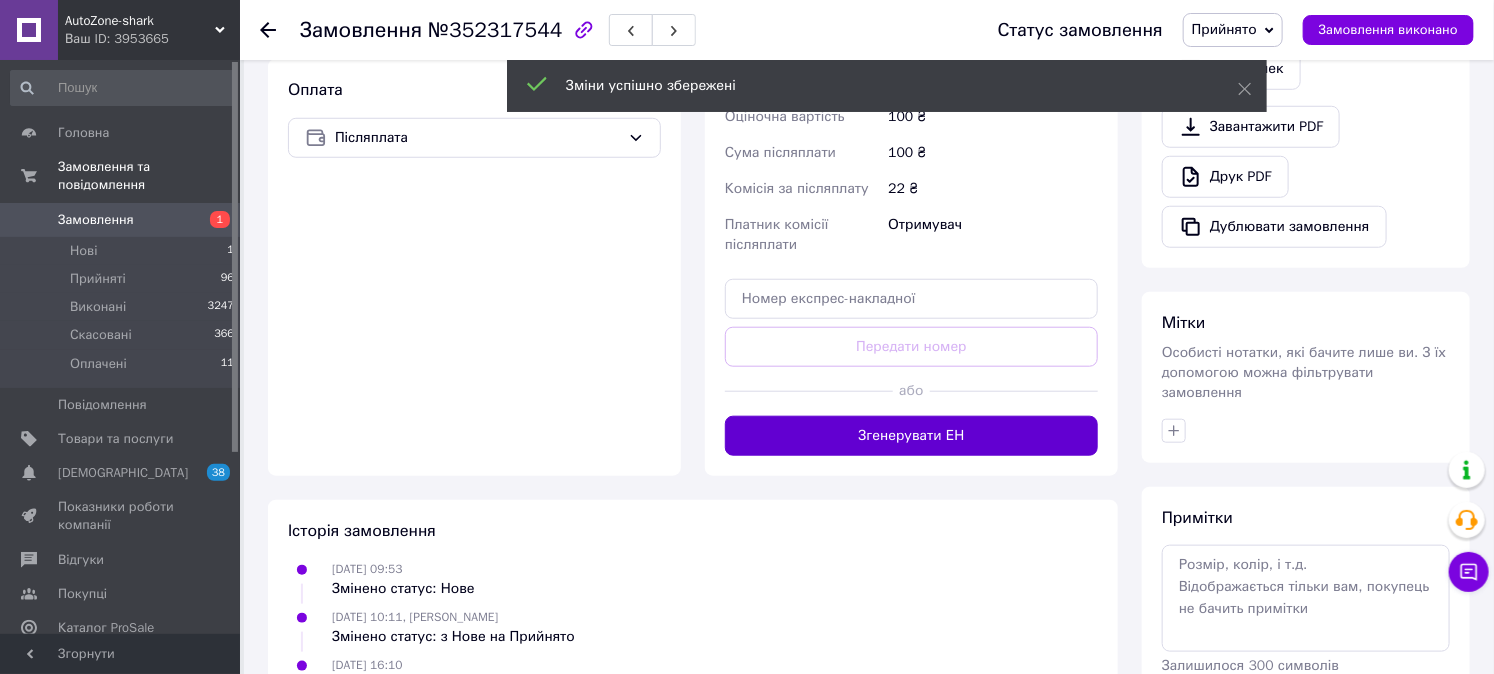 click on "Згенерувати ЕН" at bounding box center [911, 436] 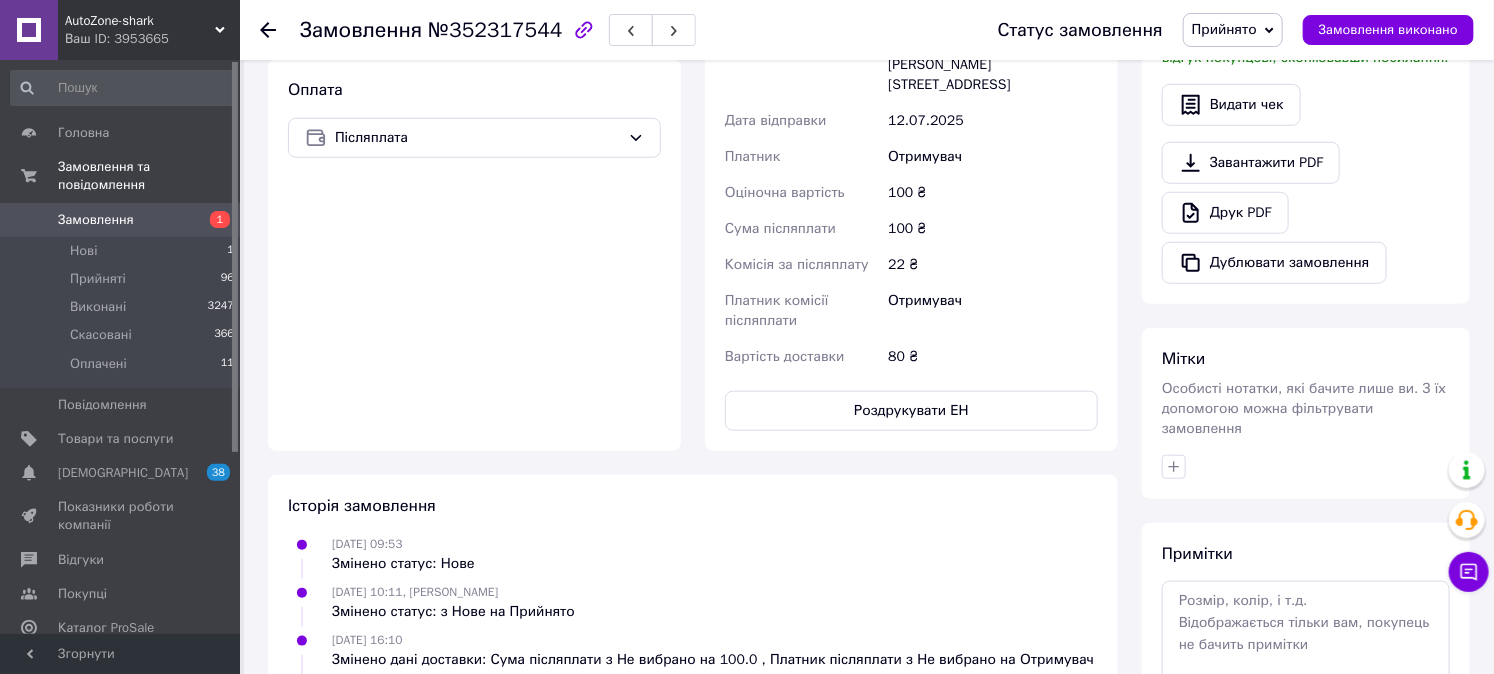 click 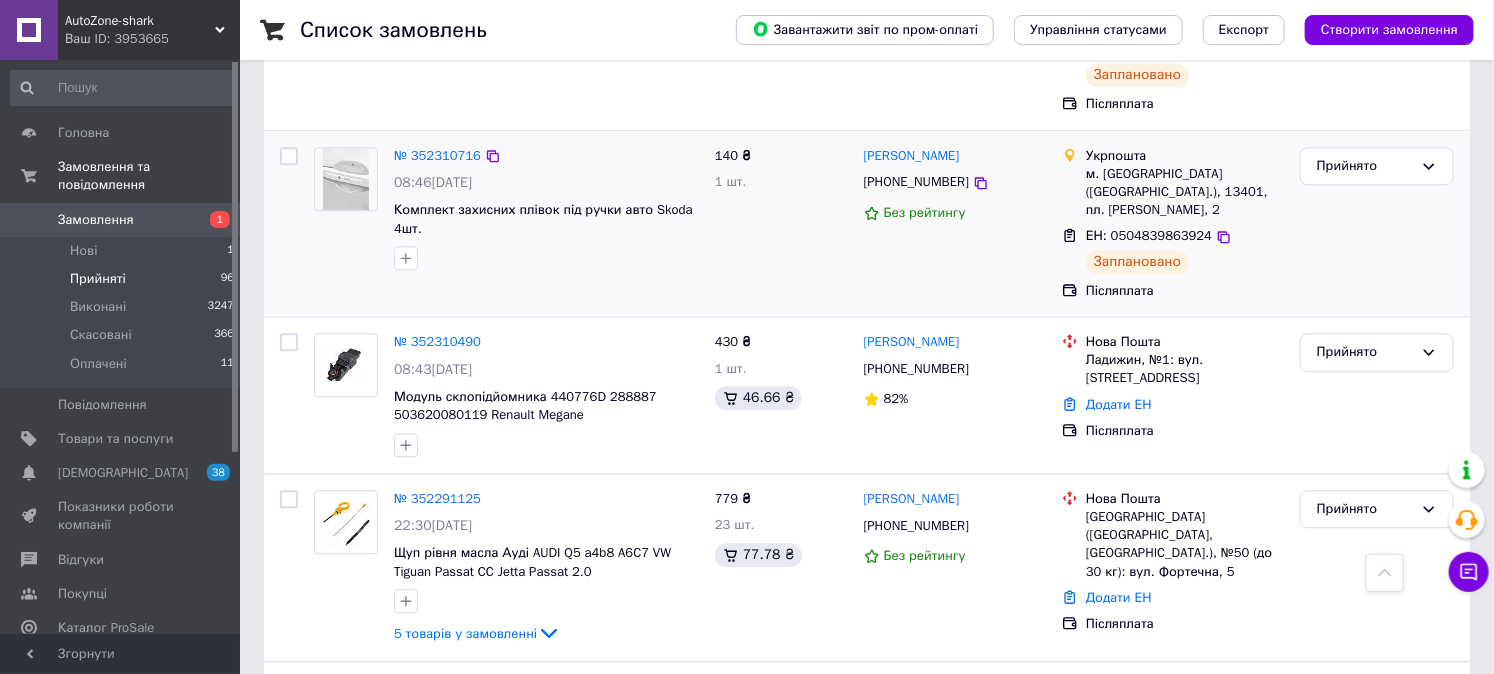 scroll, scrollTop: 2000, scrollLeft: 0, axis: vertical 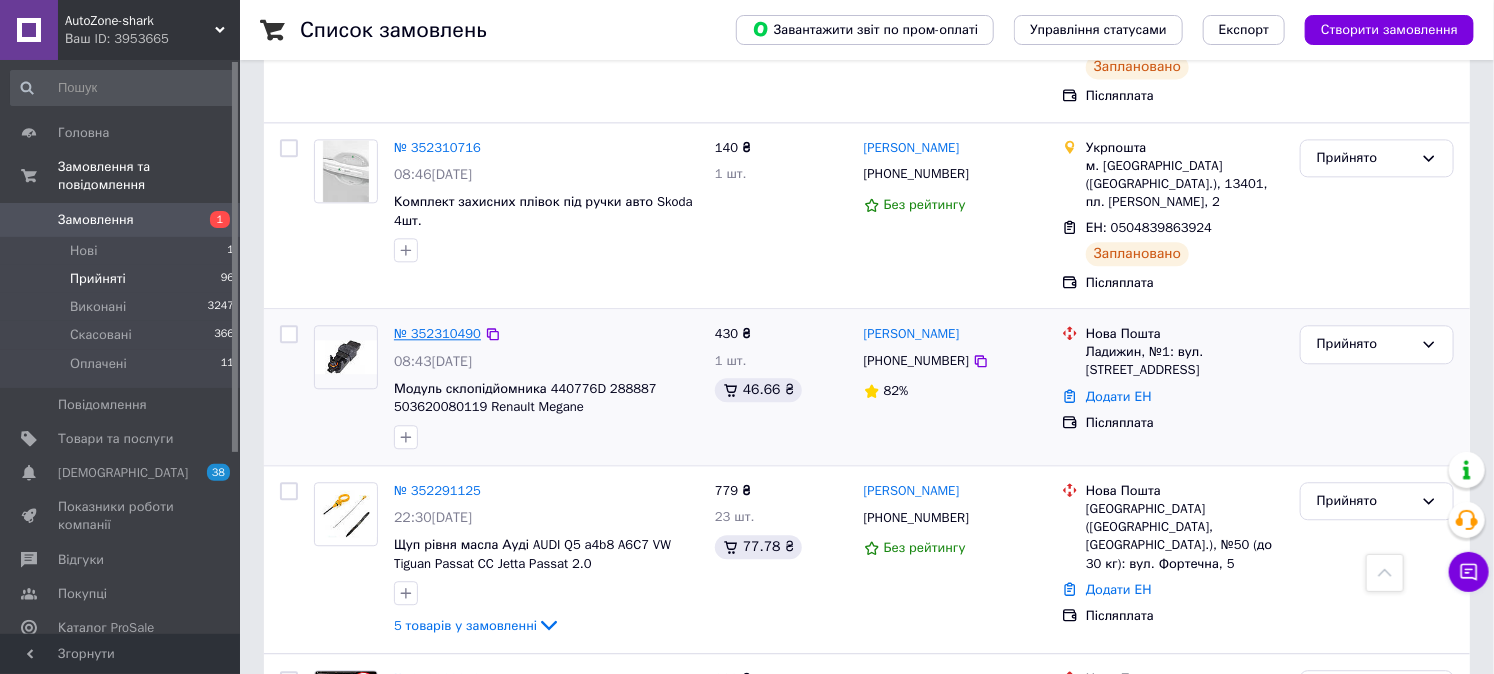 click on "№ 352310490" at bounding box center [437, 333] 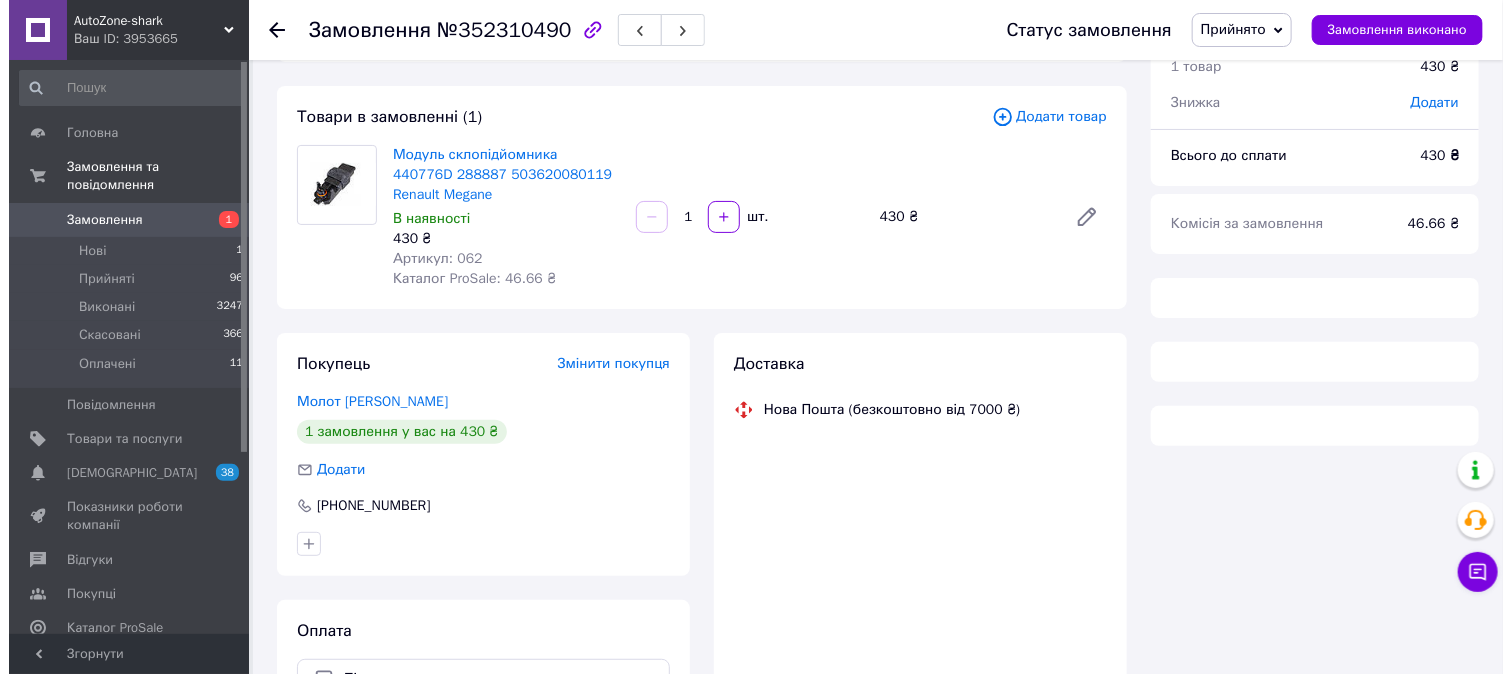 scroll, scrollTop: 0, scrollLeft: 0, axis: both 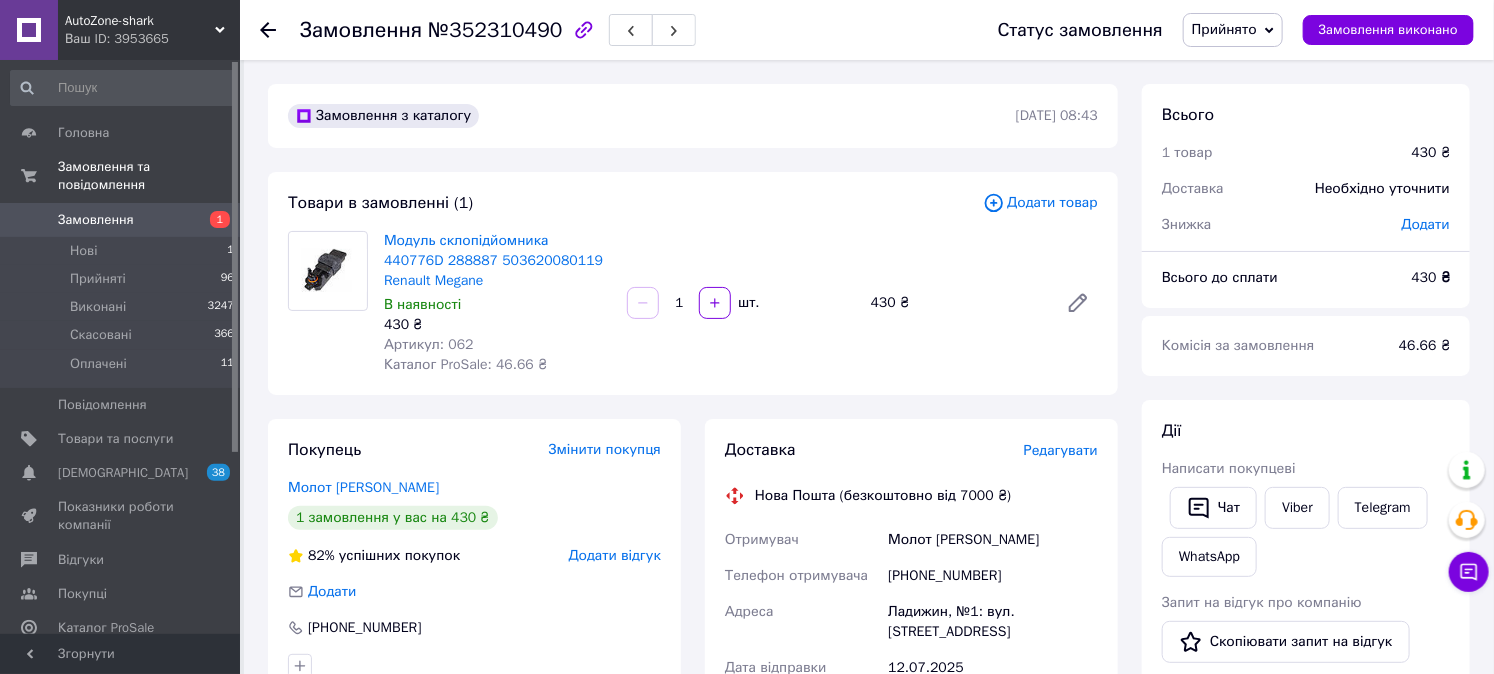 click on "Редагувати" at bounding box center (1061, 450) 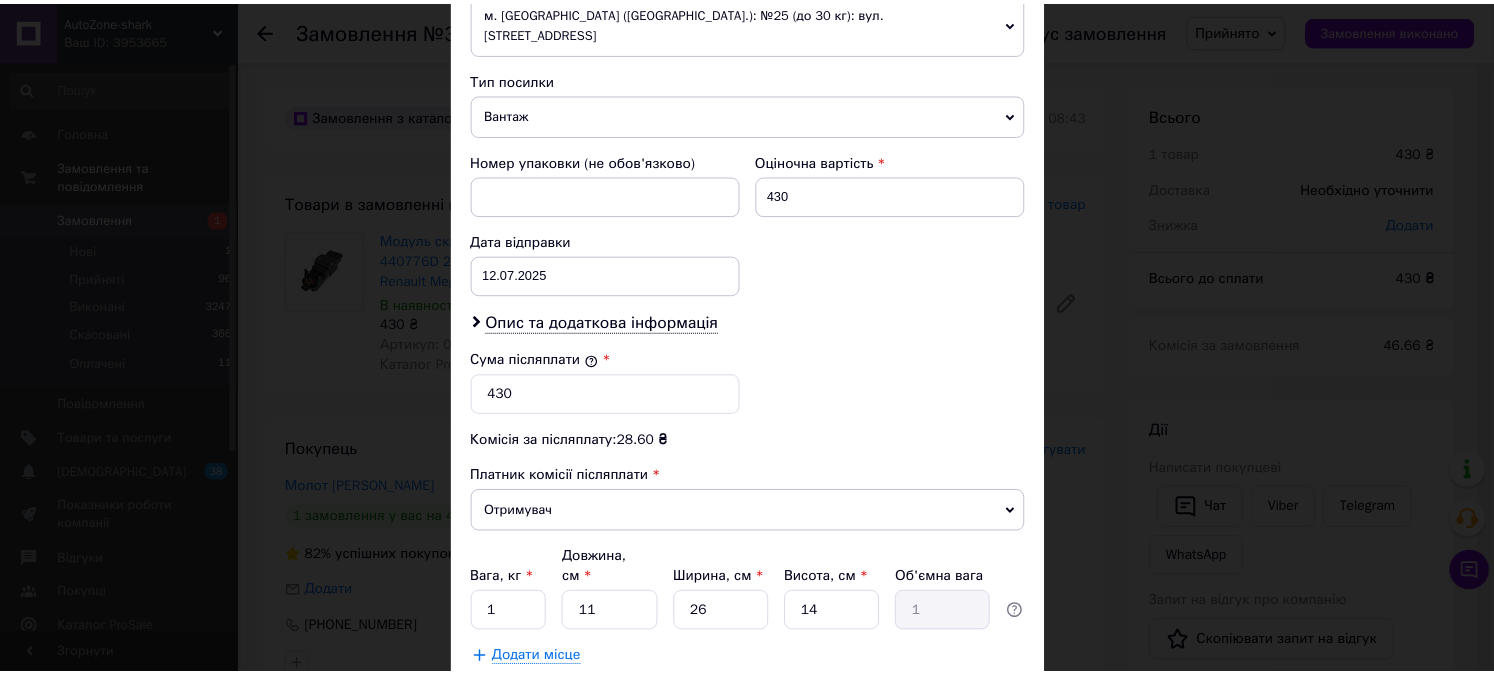 scroll, scrollTop: 854, scrollLeft: 0, axis: vertical 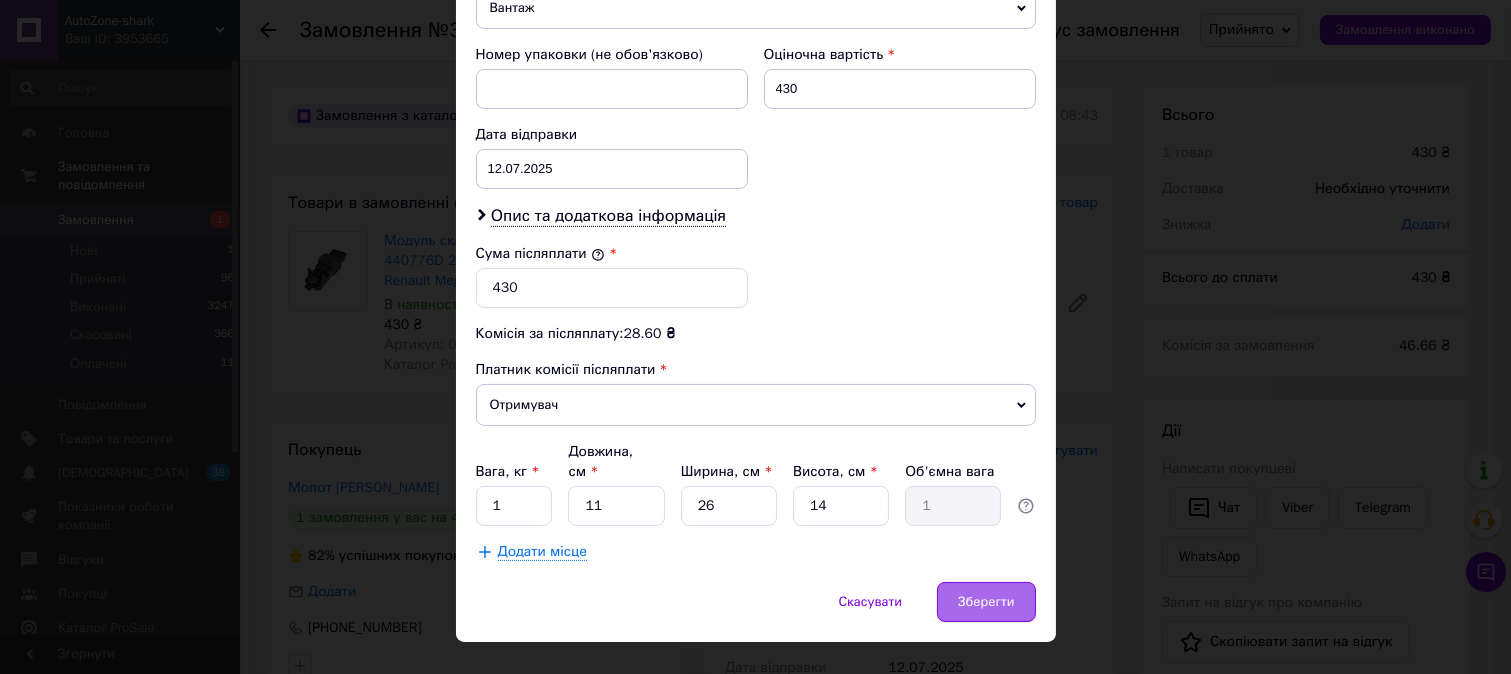click on "Зберегти" at bounding box center [986, 602] 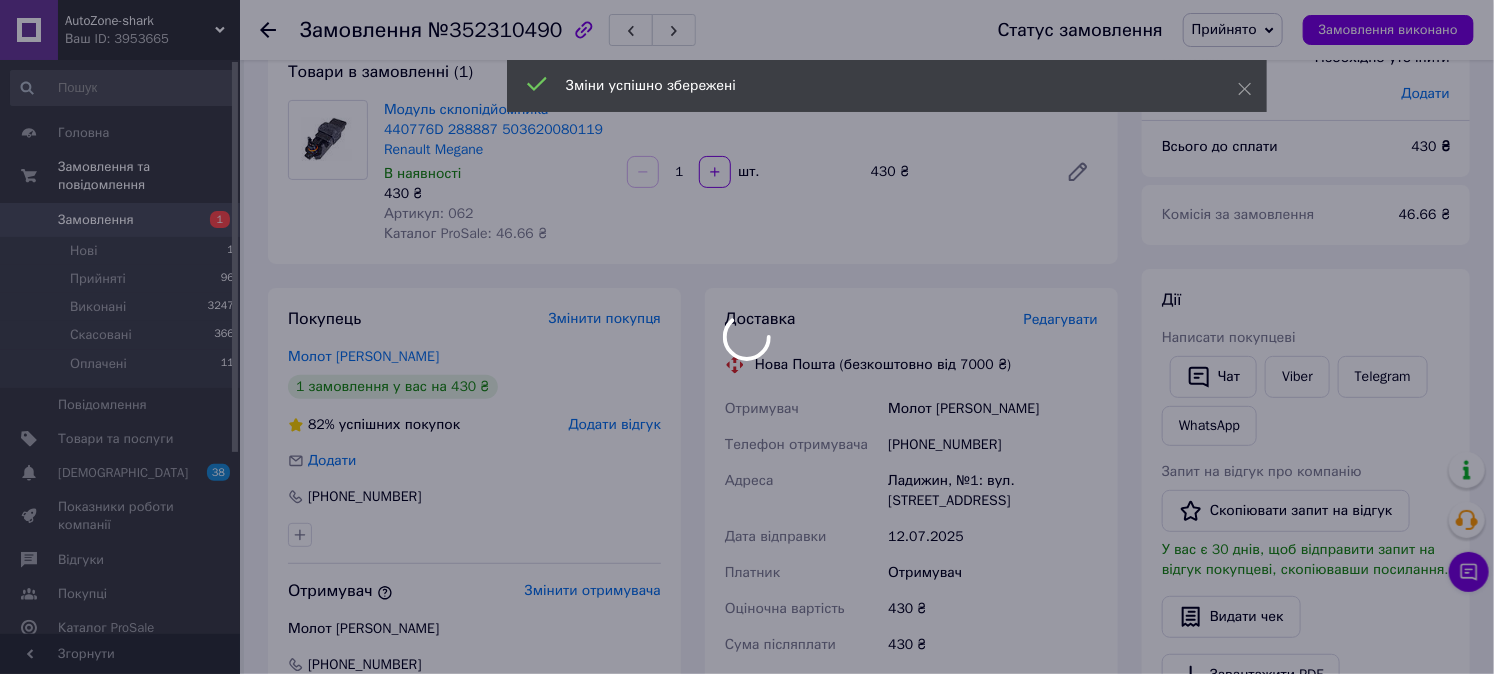 scroll, scrollTop: 555, scrollLeft: 0, axis: vertical 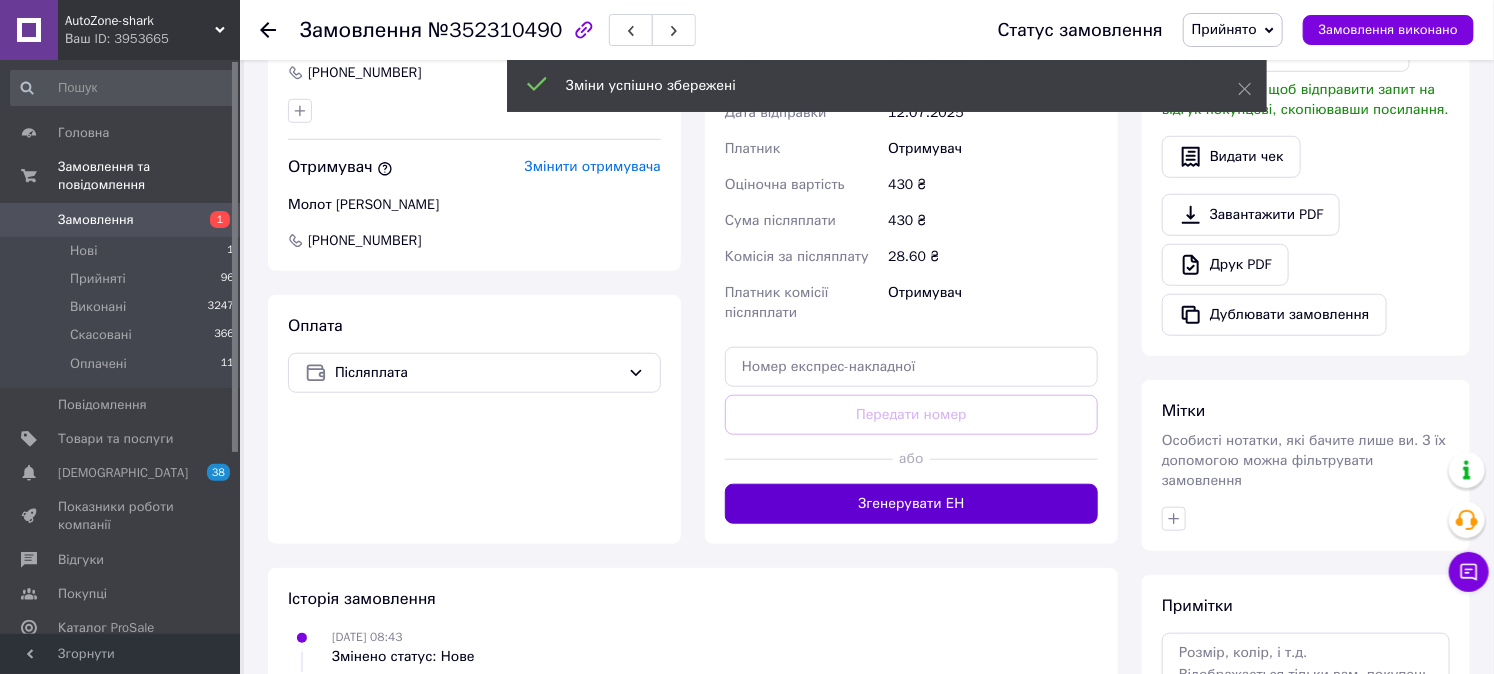click on "Згенерувати ЕН" at bounding box center [911, 504] 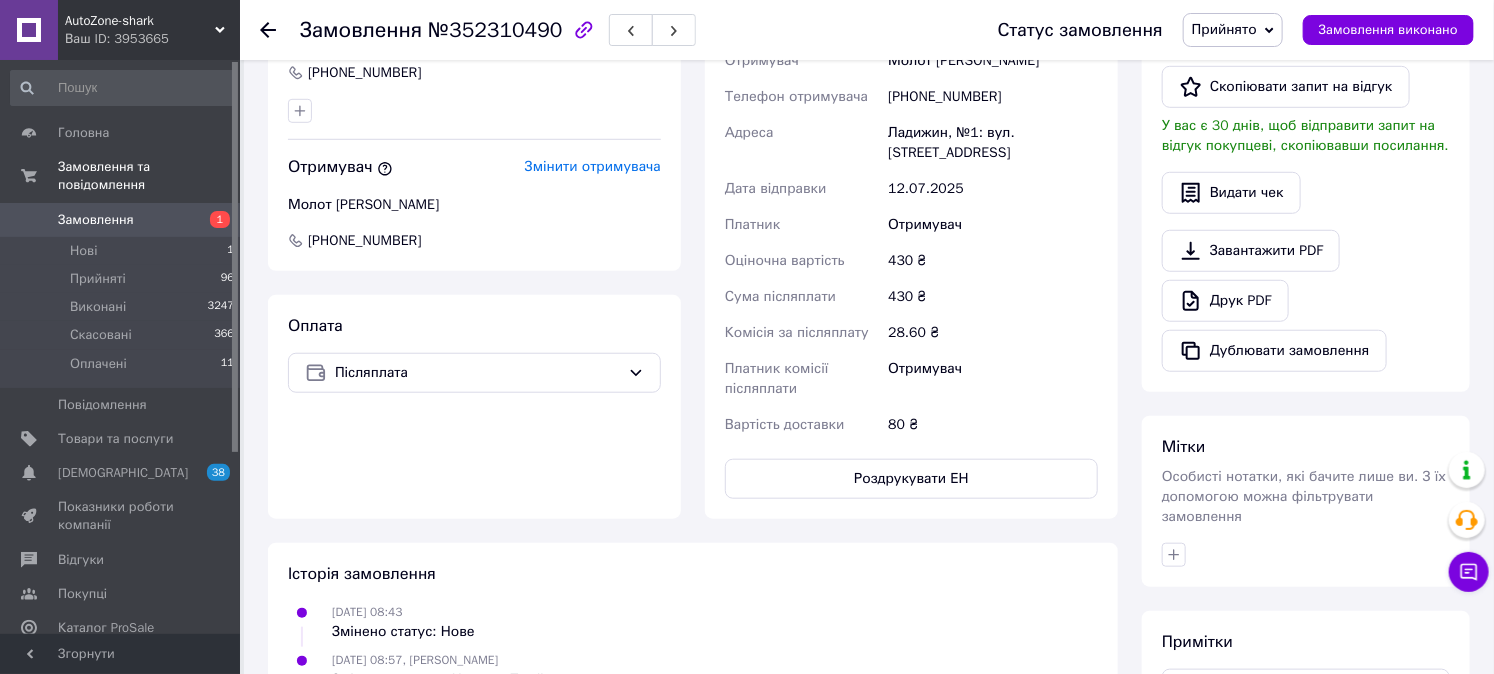 click 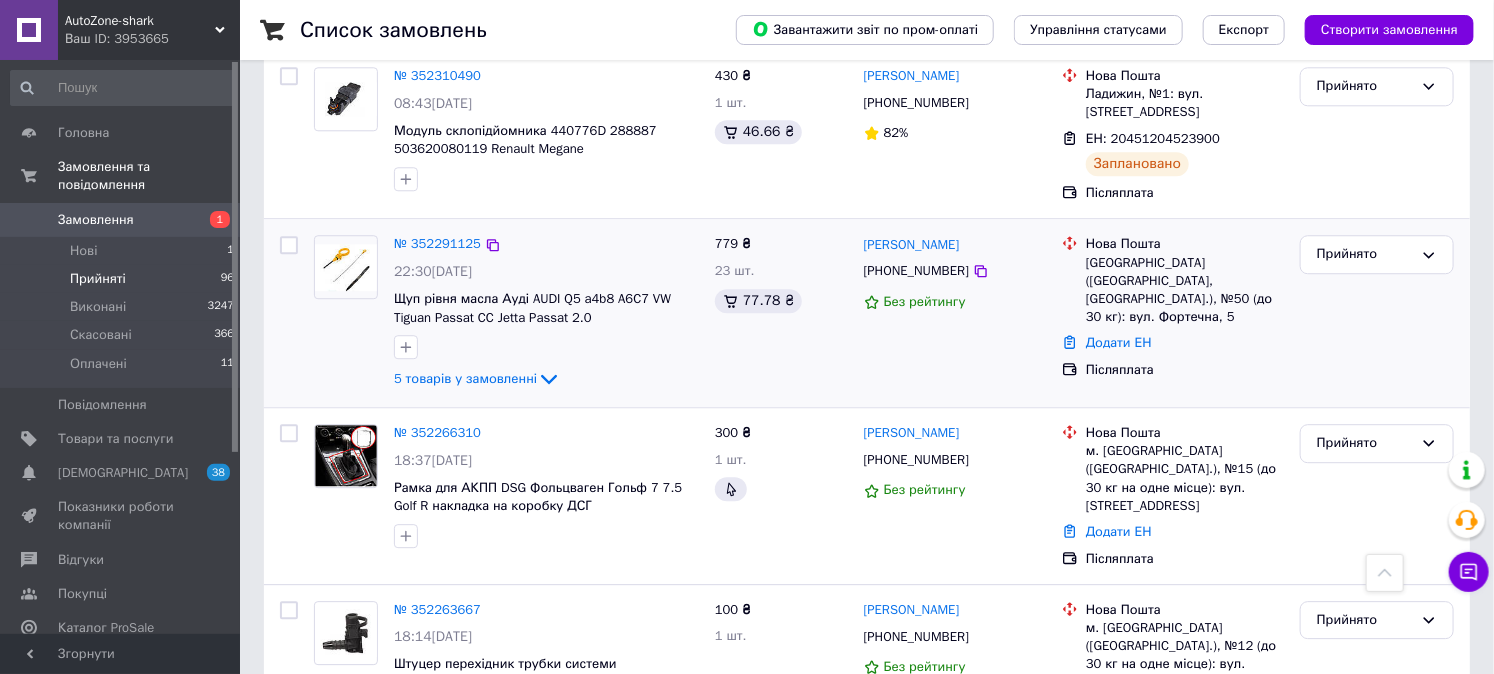scroll, scrollTop: 2111, scrollLeft: 0, axis: vertical 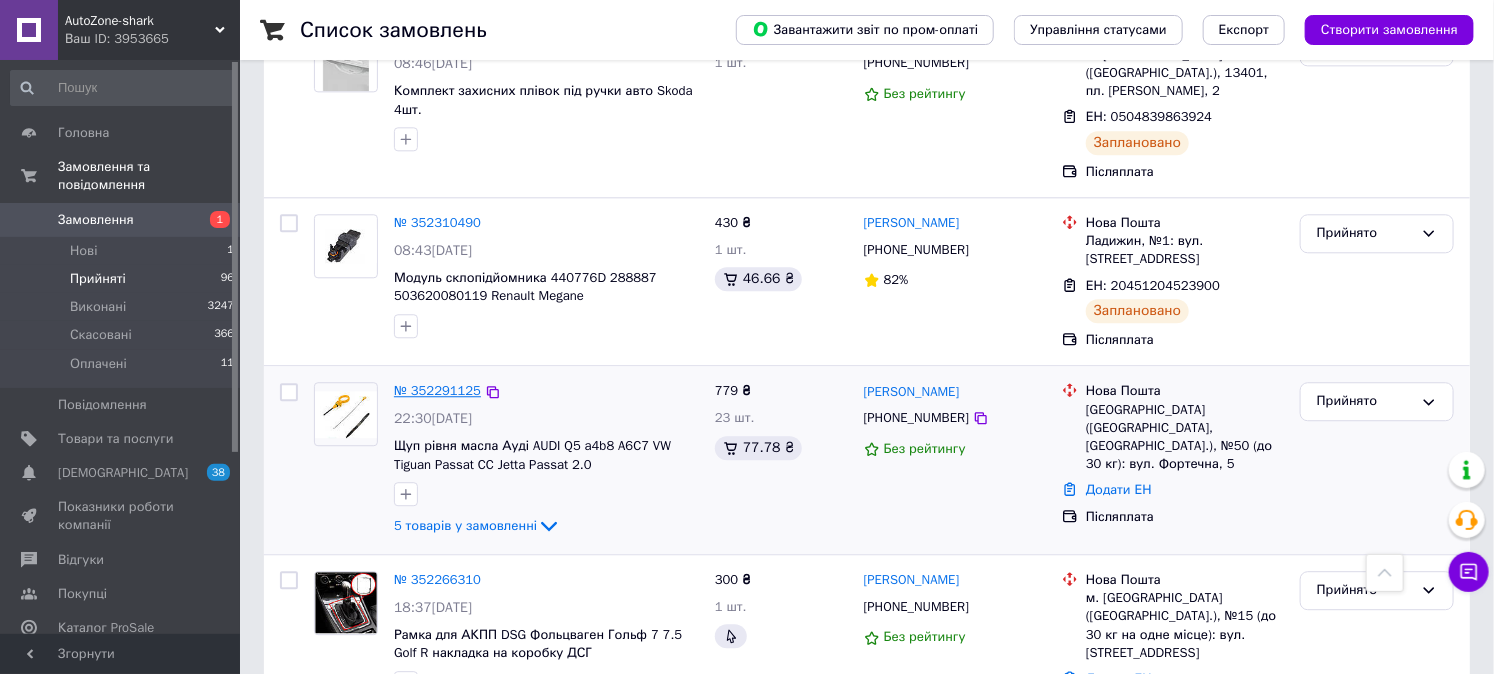 click on "№ 352291125" at bounding box center [437, 390] 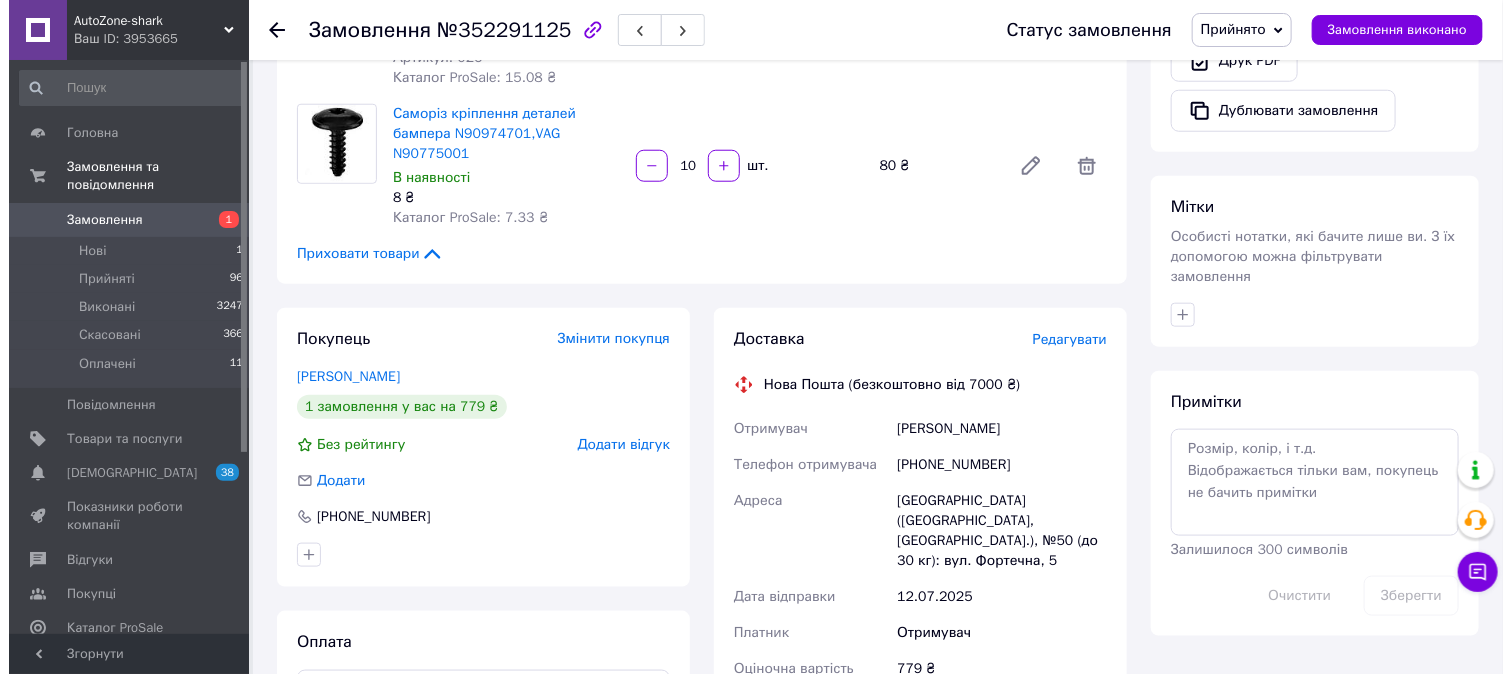 scroll, scrollTop: 771, scrollLeft: 0, axis: vertical 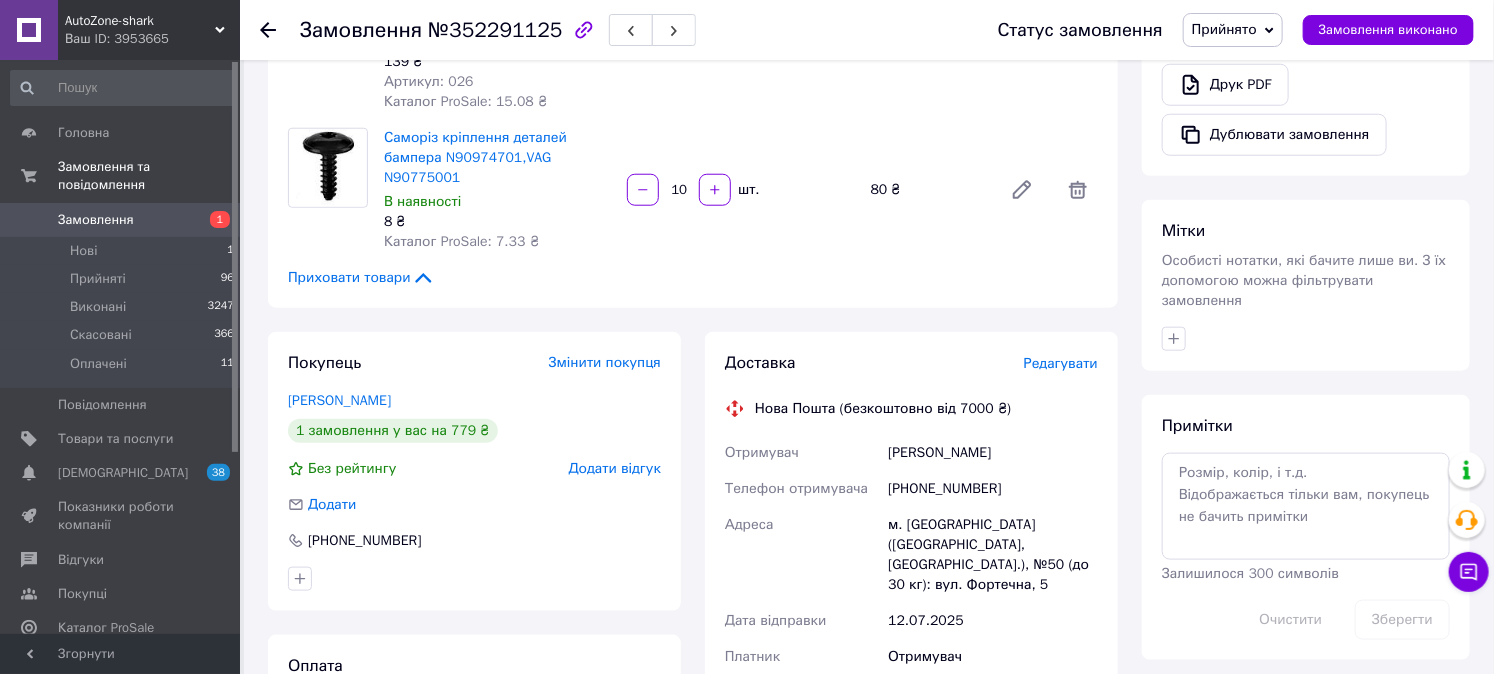 click on "Редагувати" at bounding box center [1061, 363] 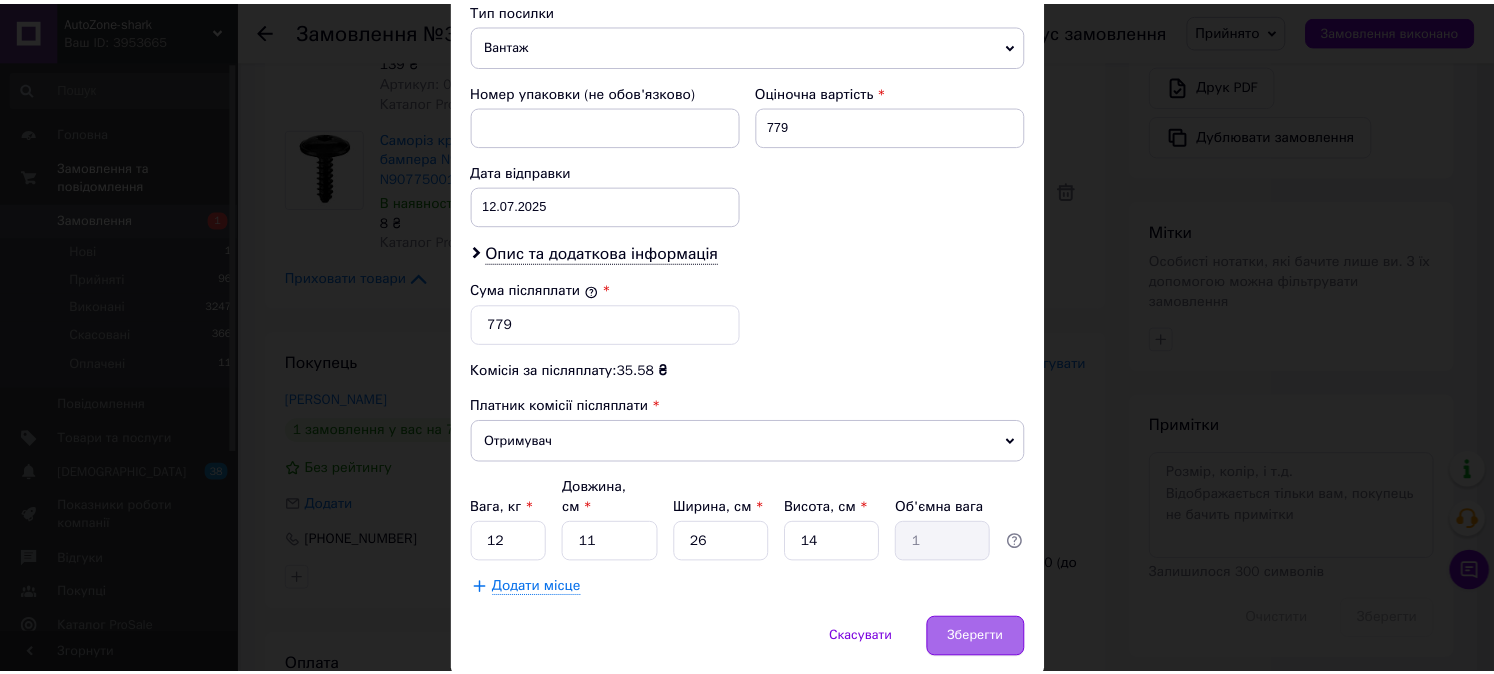 scroll, scrollTop: 854, scrollLeft: 0, axis: vertical 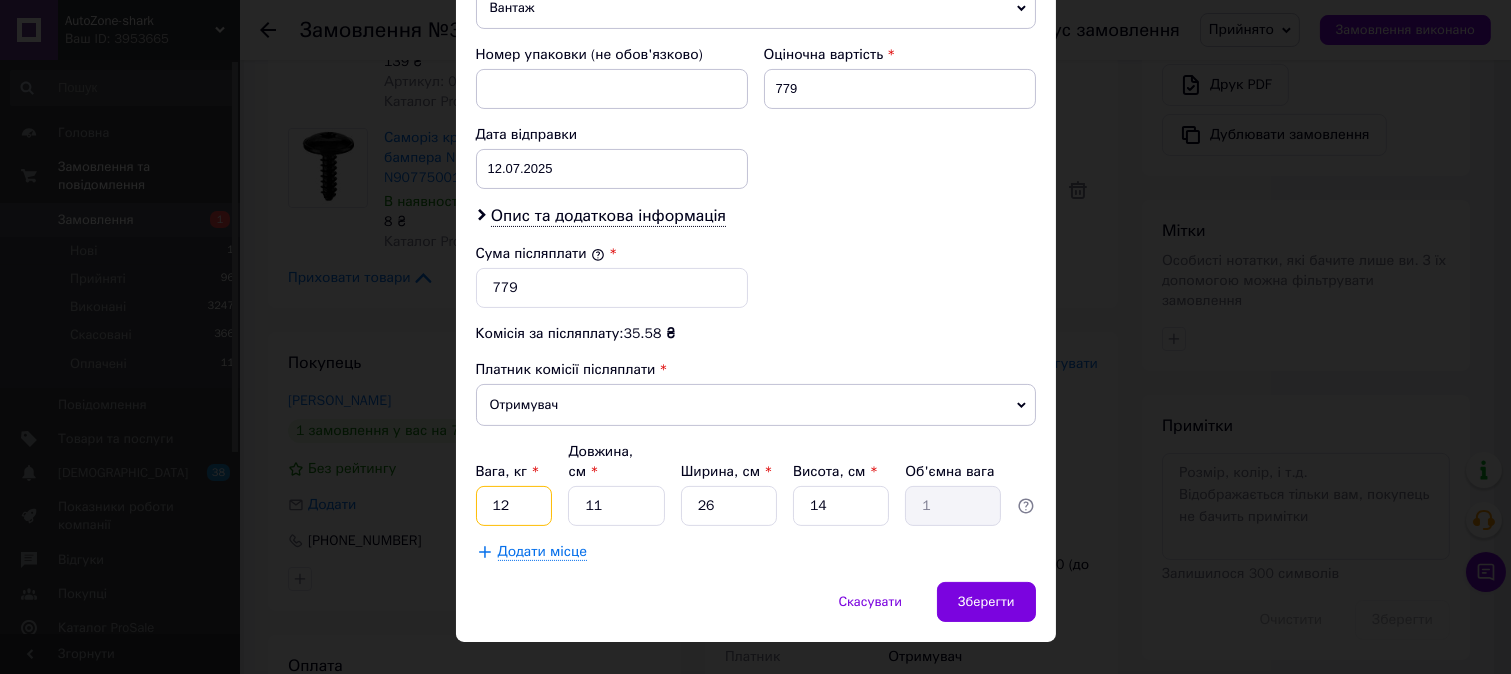 click on "12" at bounding box center [514, 506] 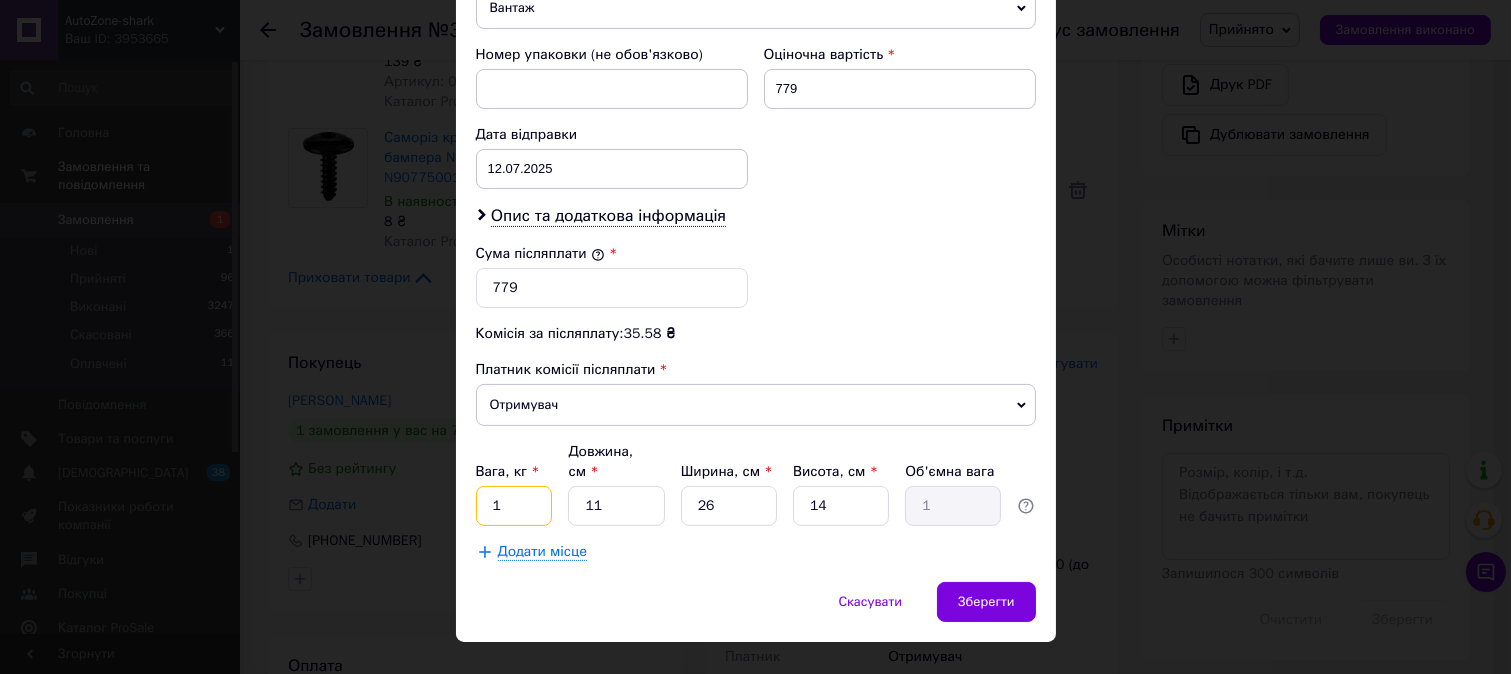 type on "1" 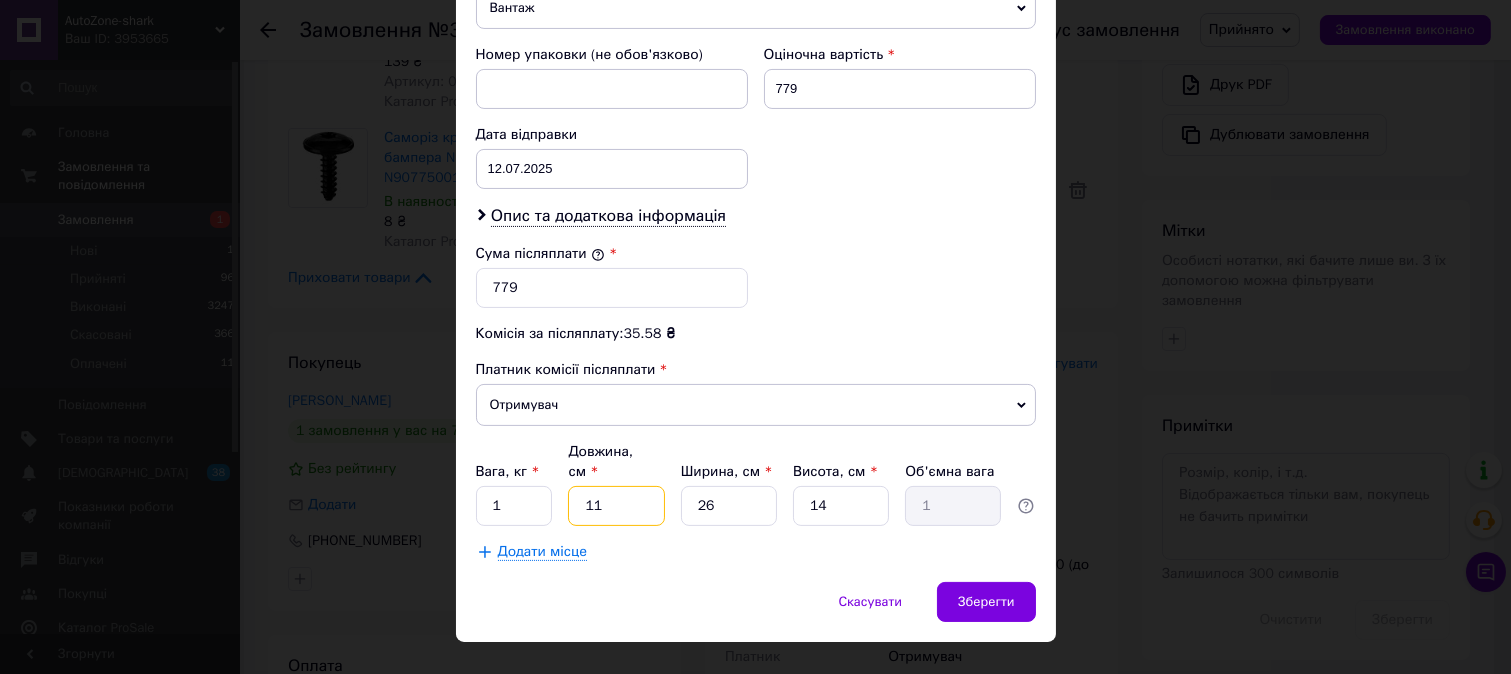 click on "11" at bounding box center [616, 506] 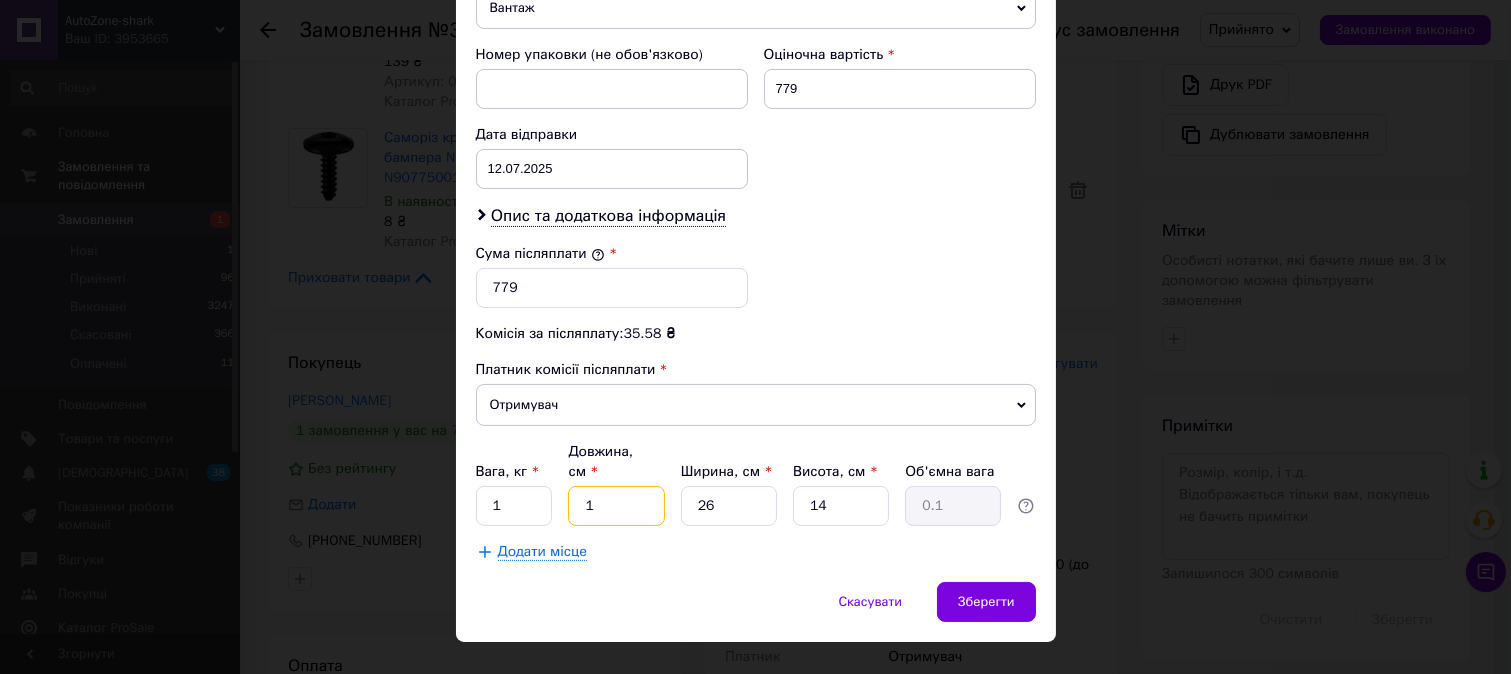 type on "10" 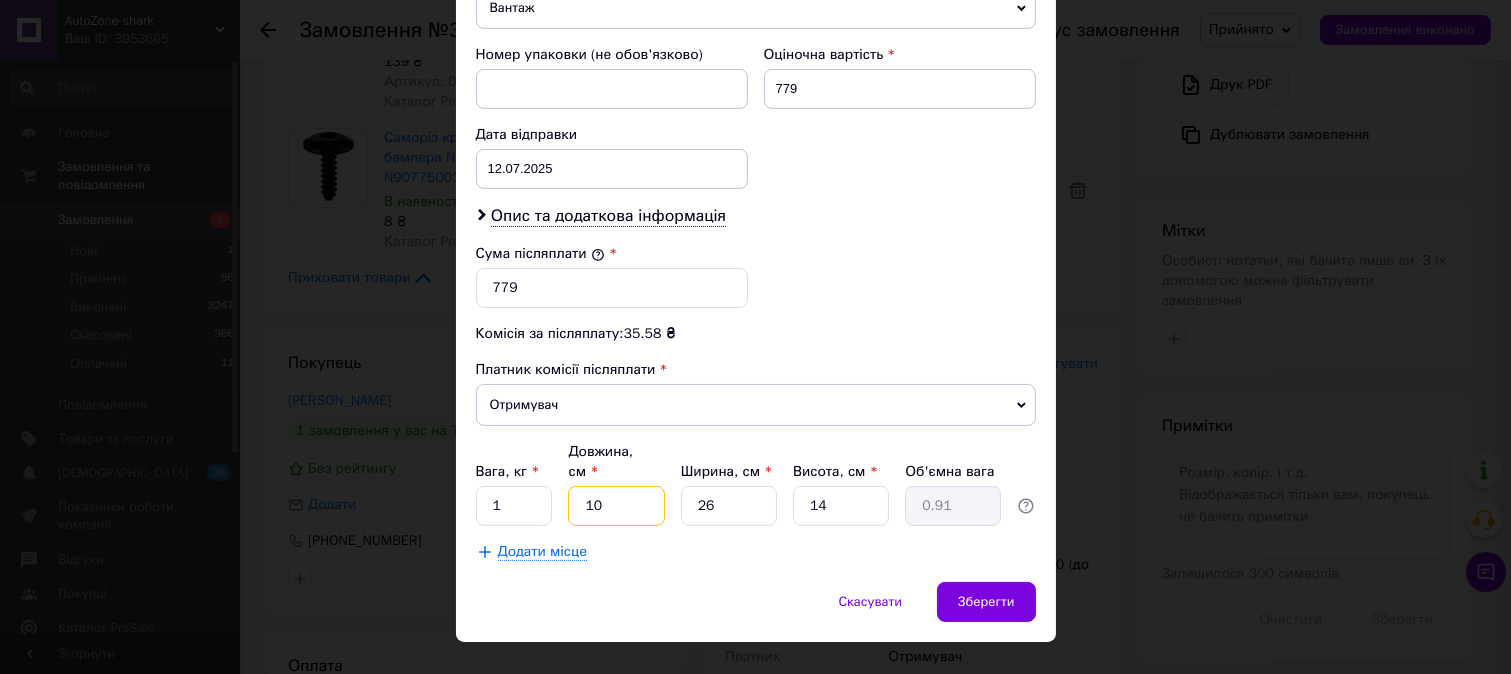type on "10" 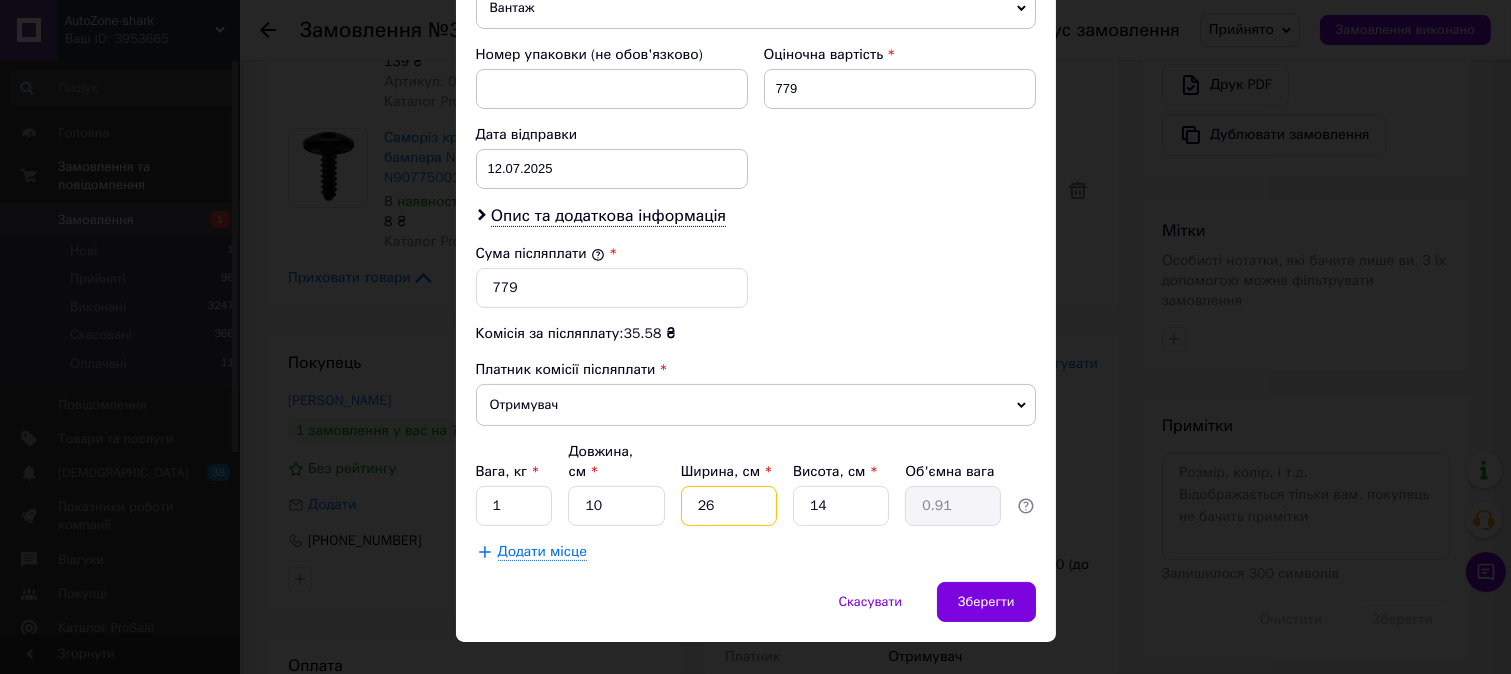 click on "26" at bounding box center (729, 506) 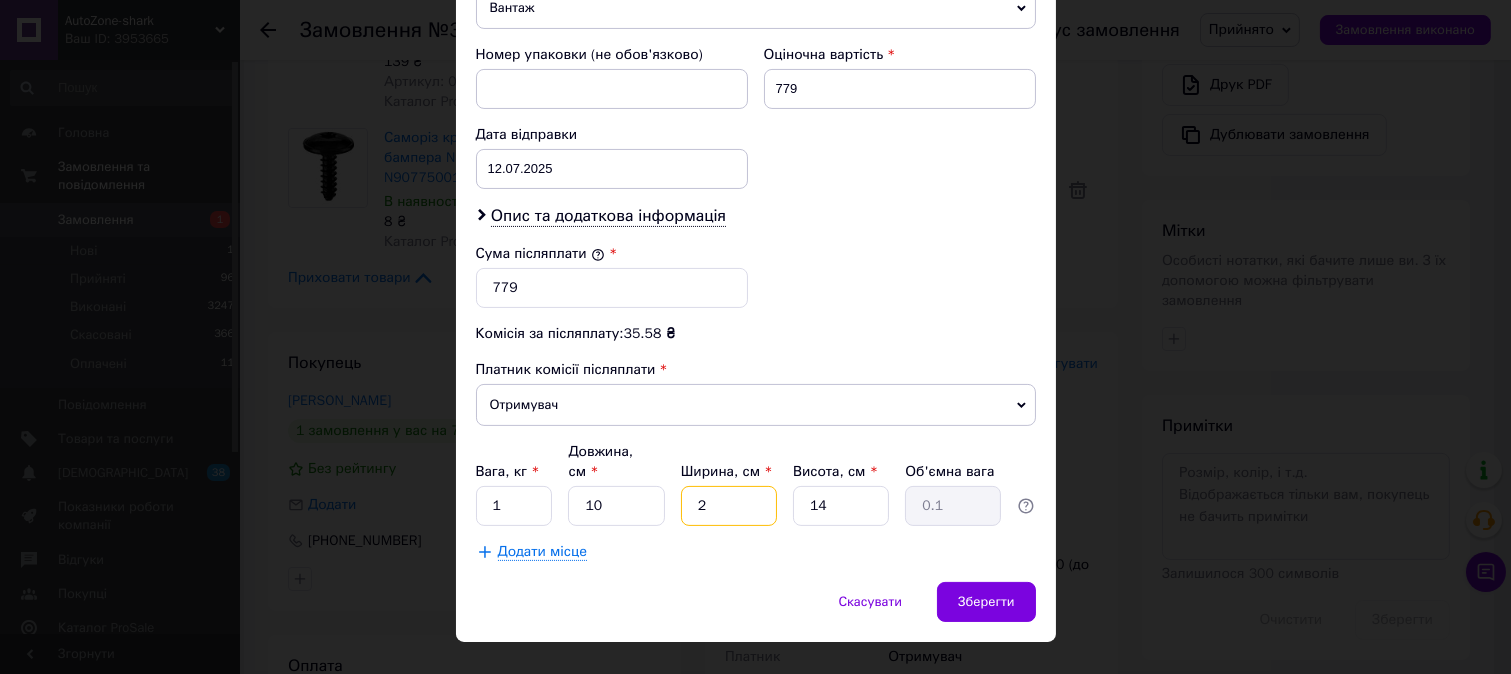 type 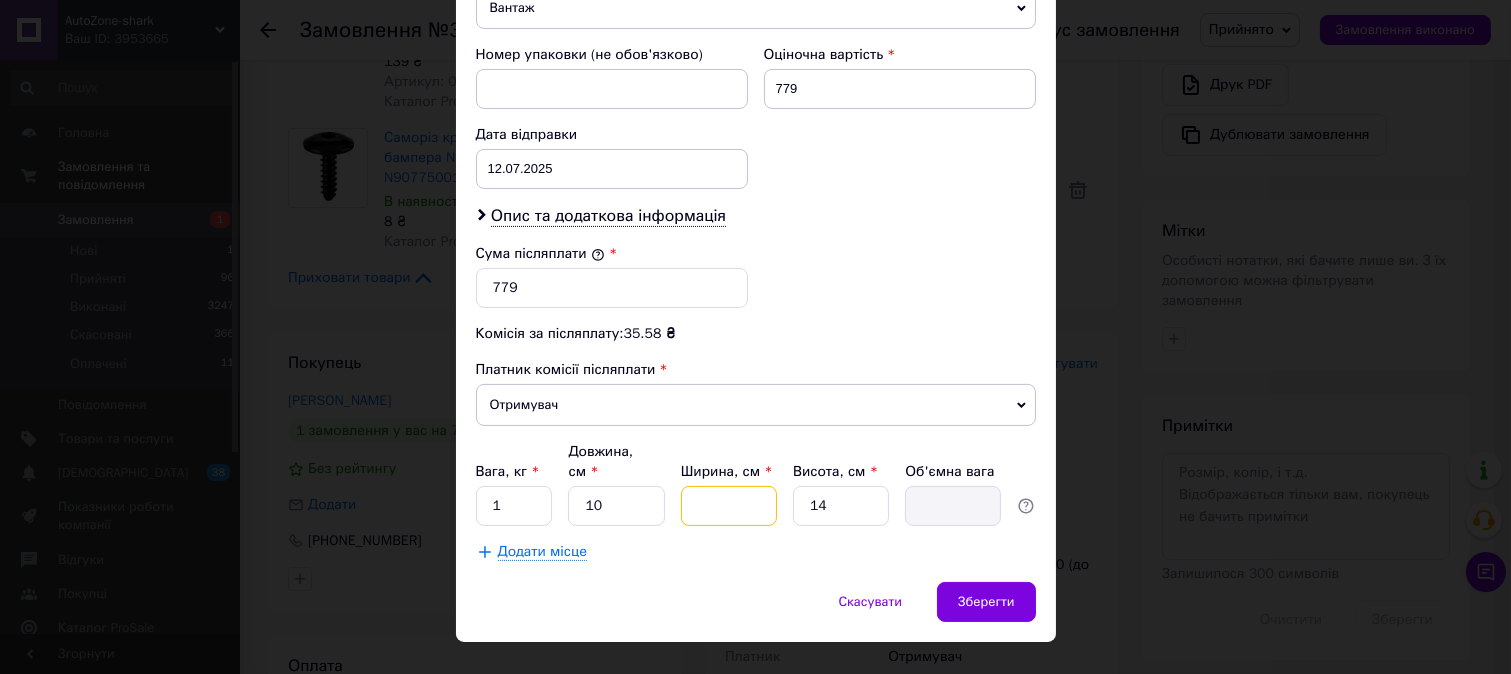 type on "1" 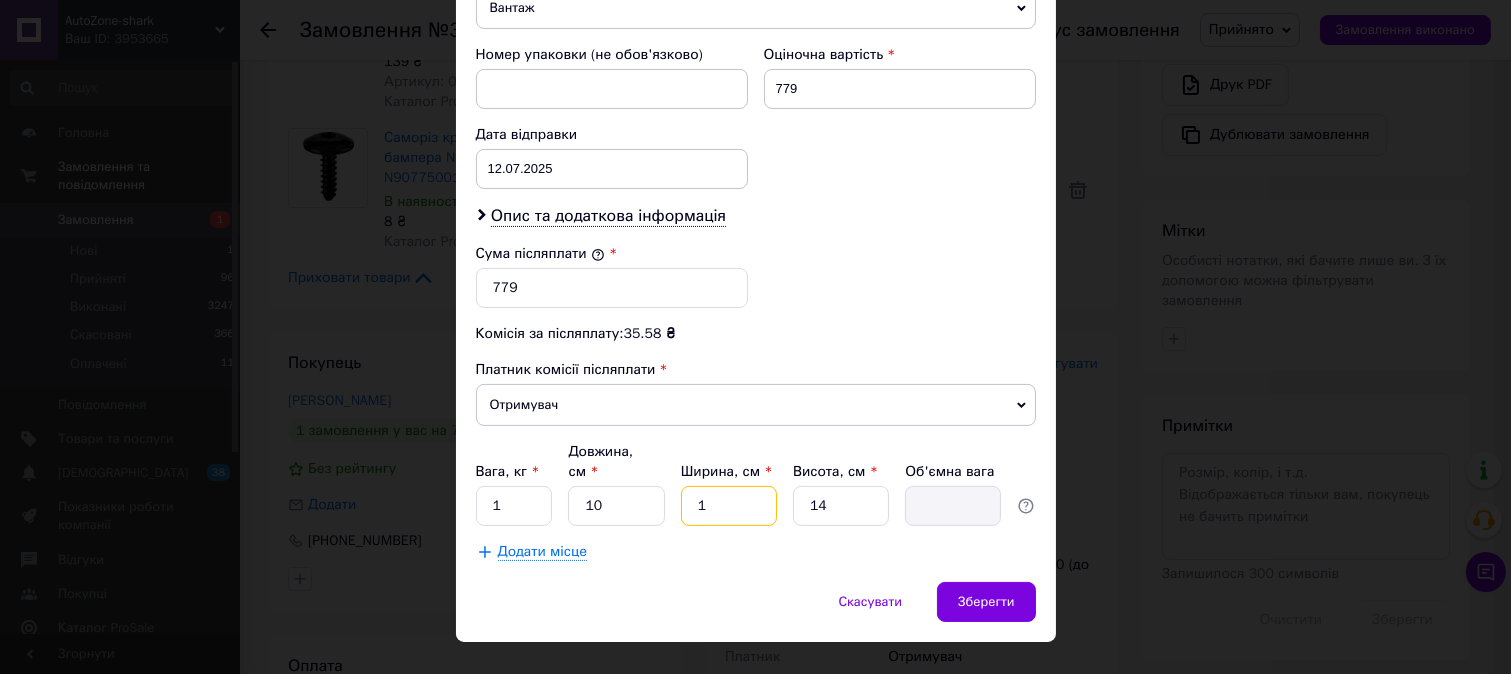 type on "0.1" 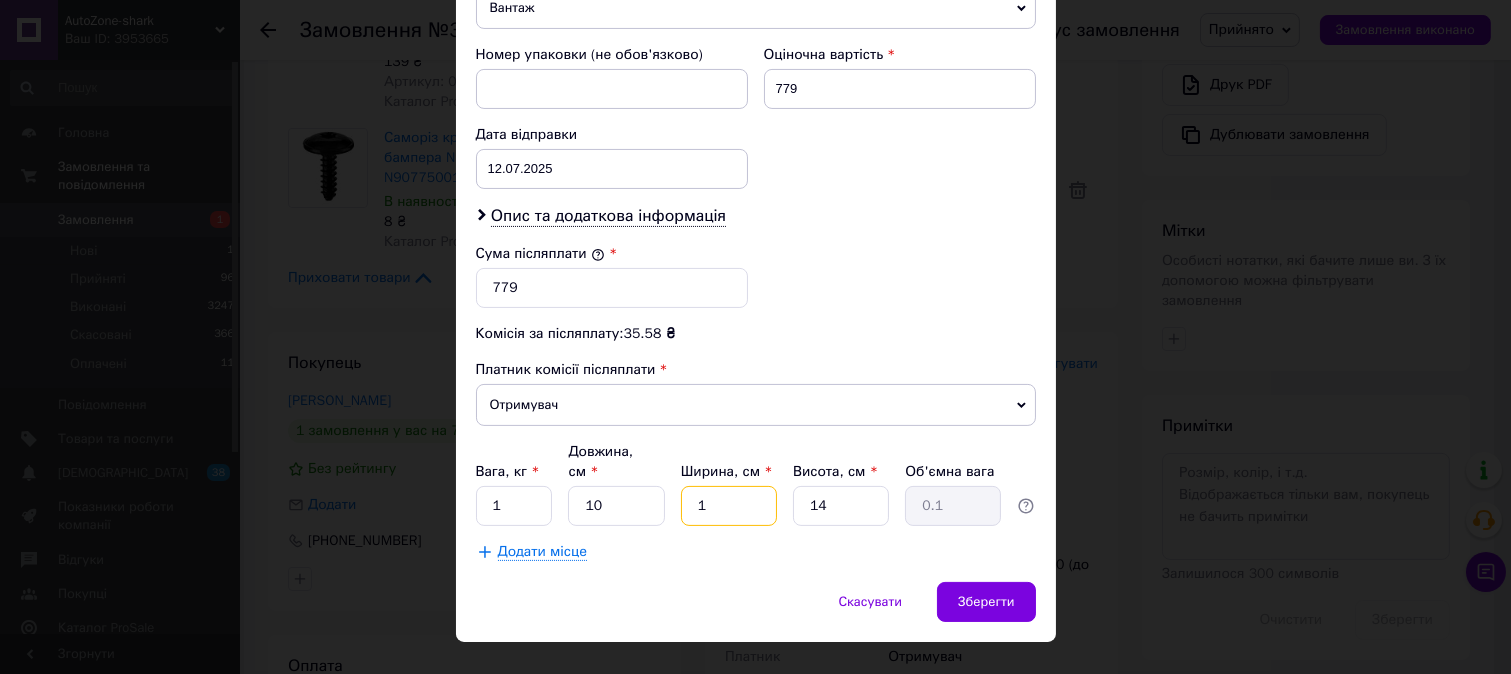 type on "10" 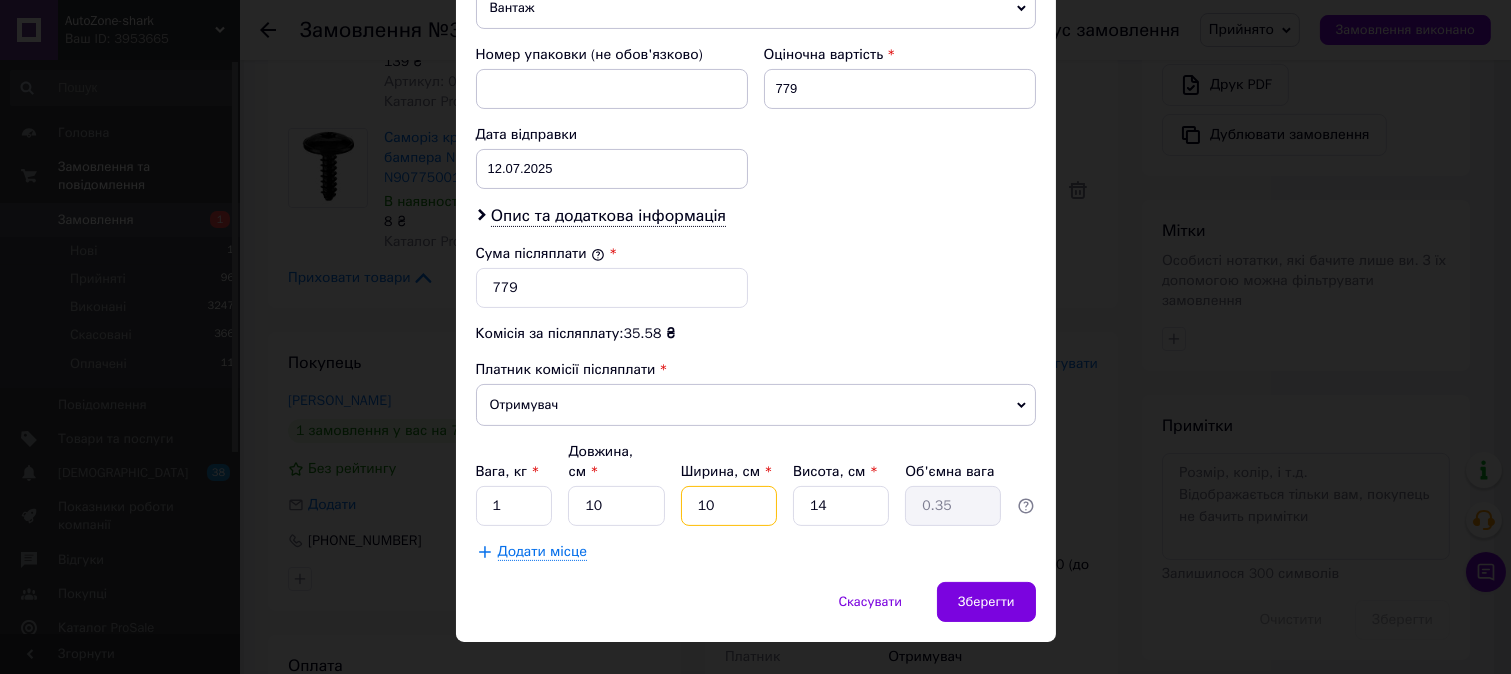 type on "10" 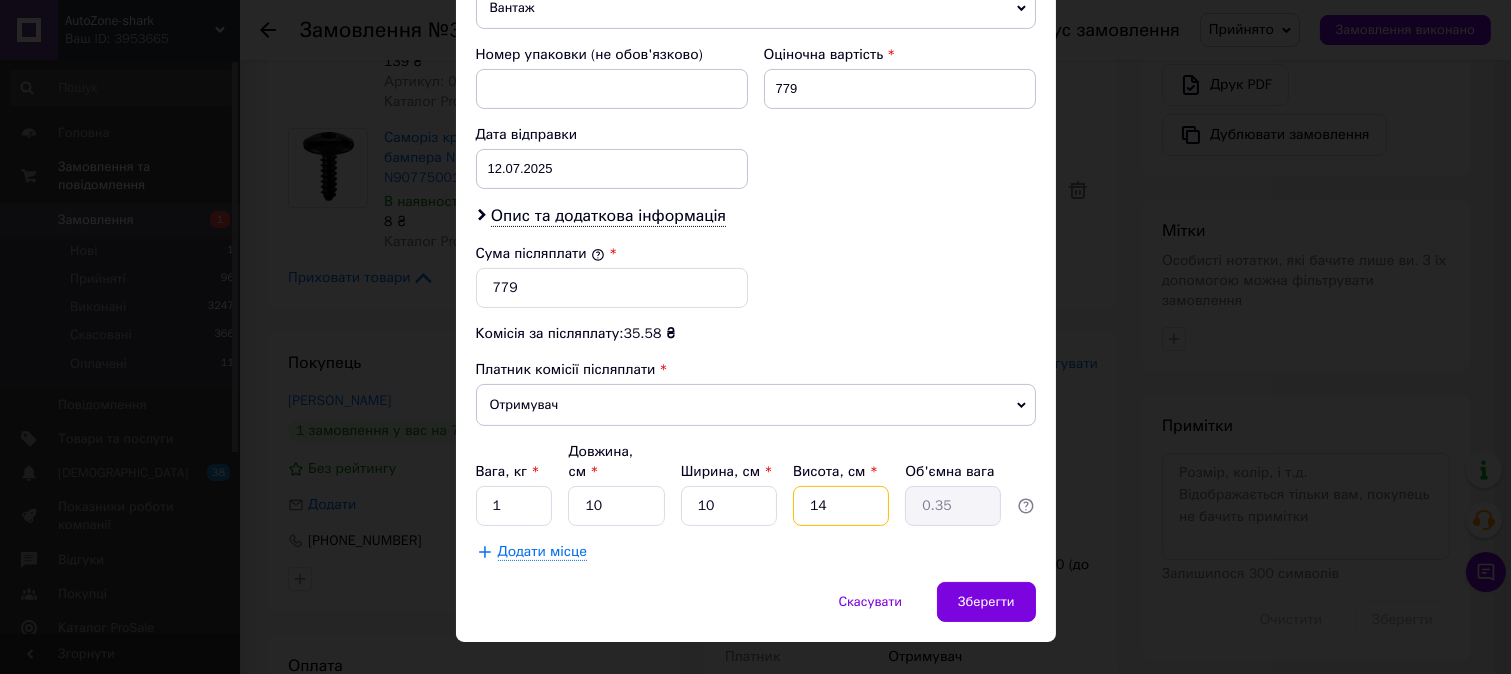 click on "14" at bounding box center [841, 506] 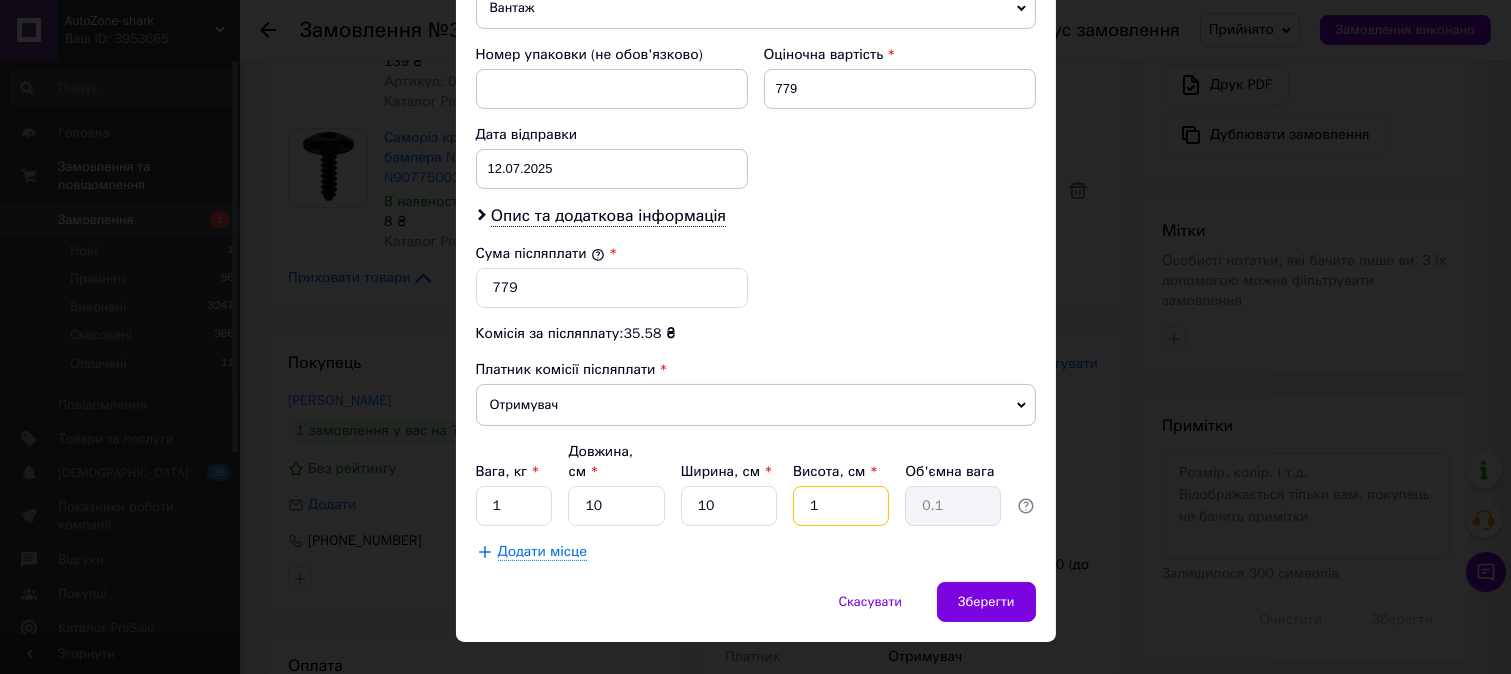 type 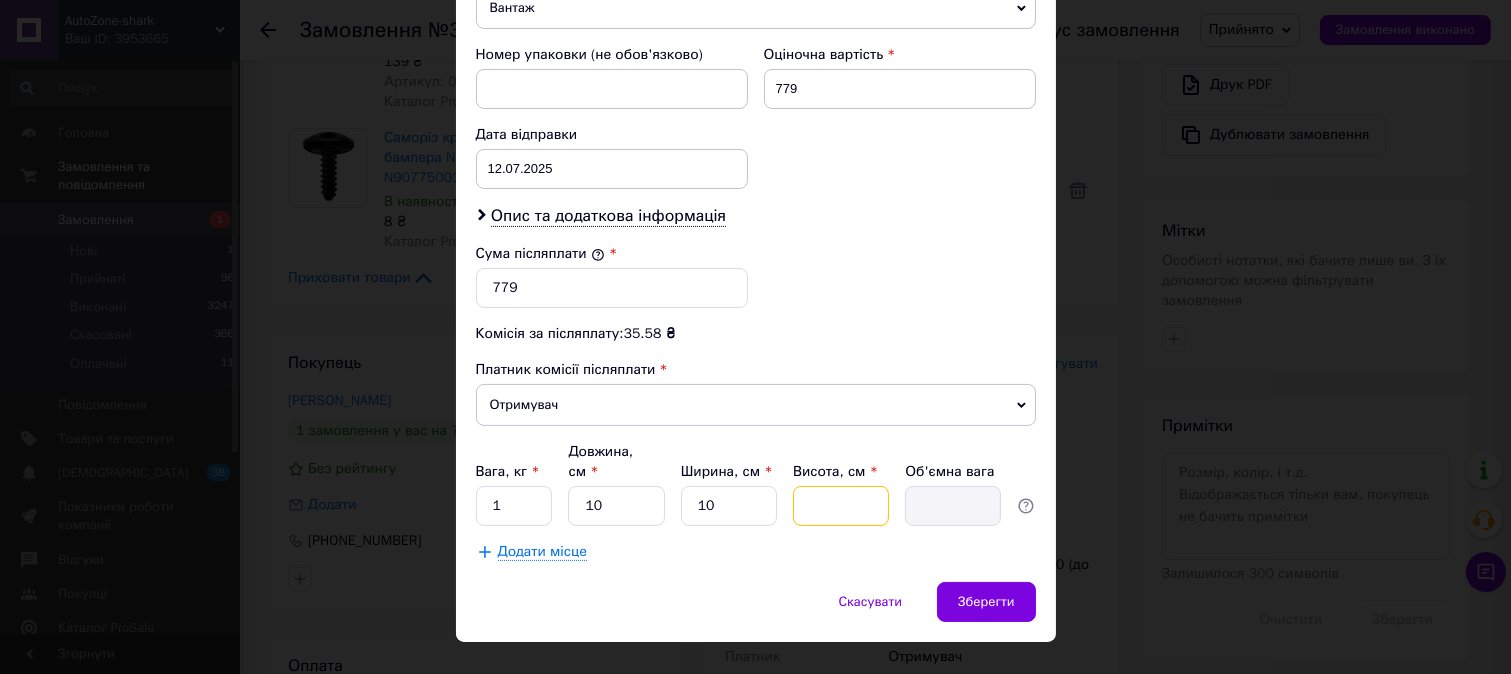 type on "1" 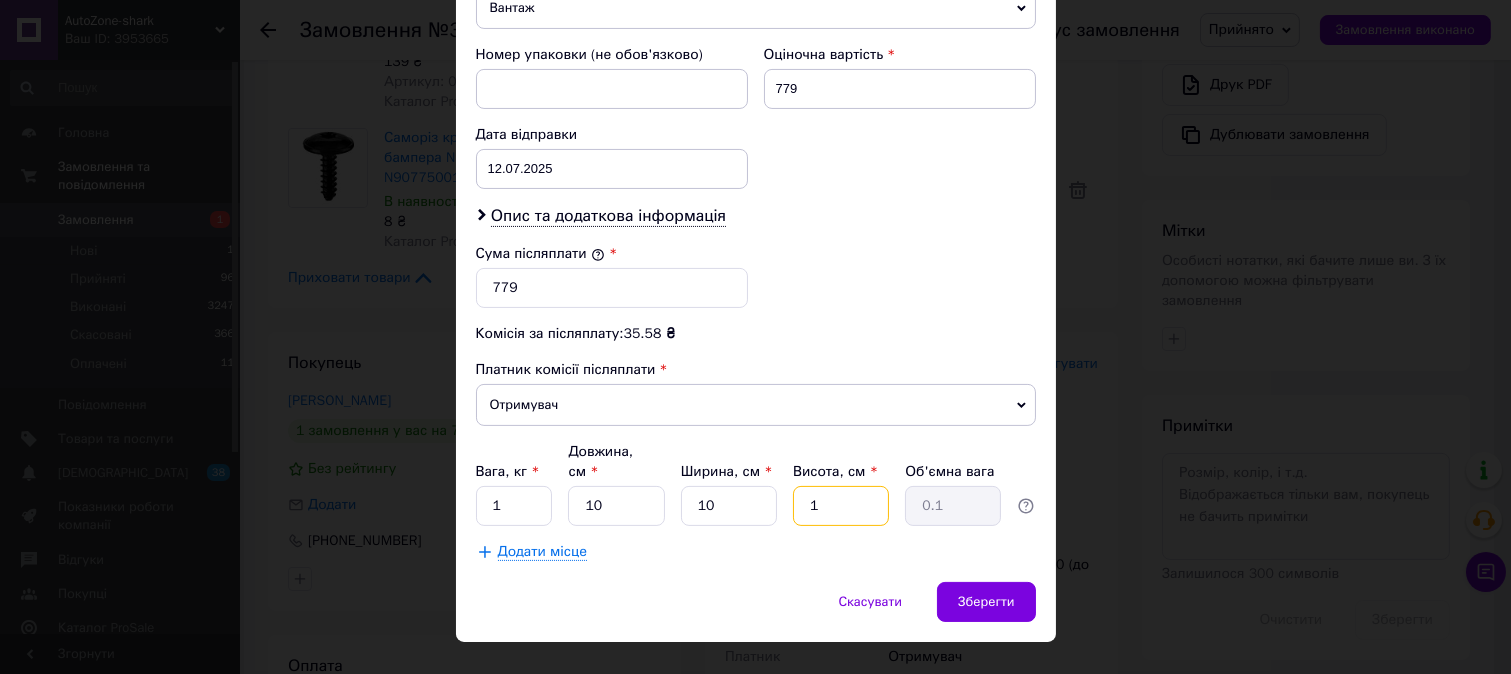 type on "10" 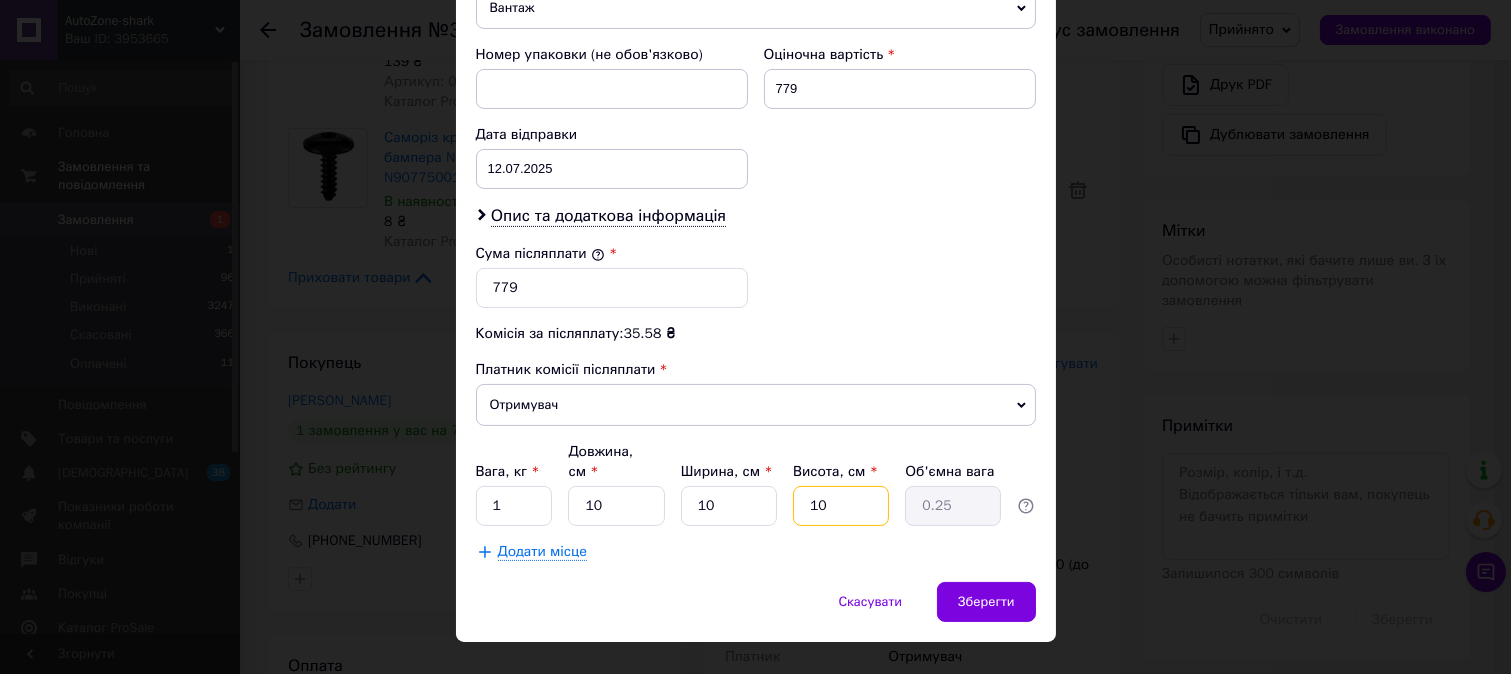 type on "10" 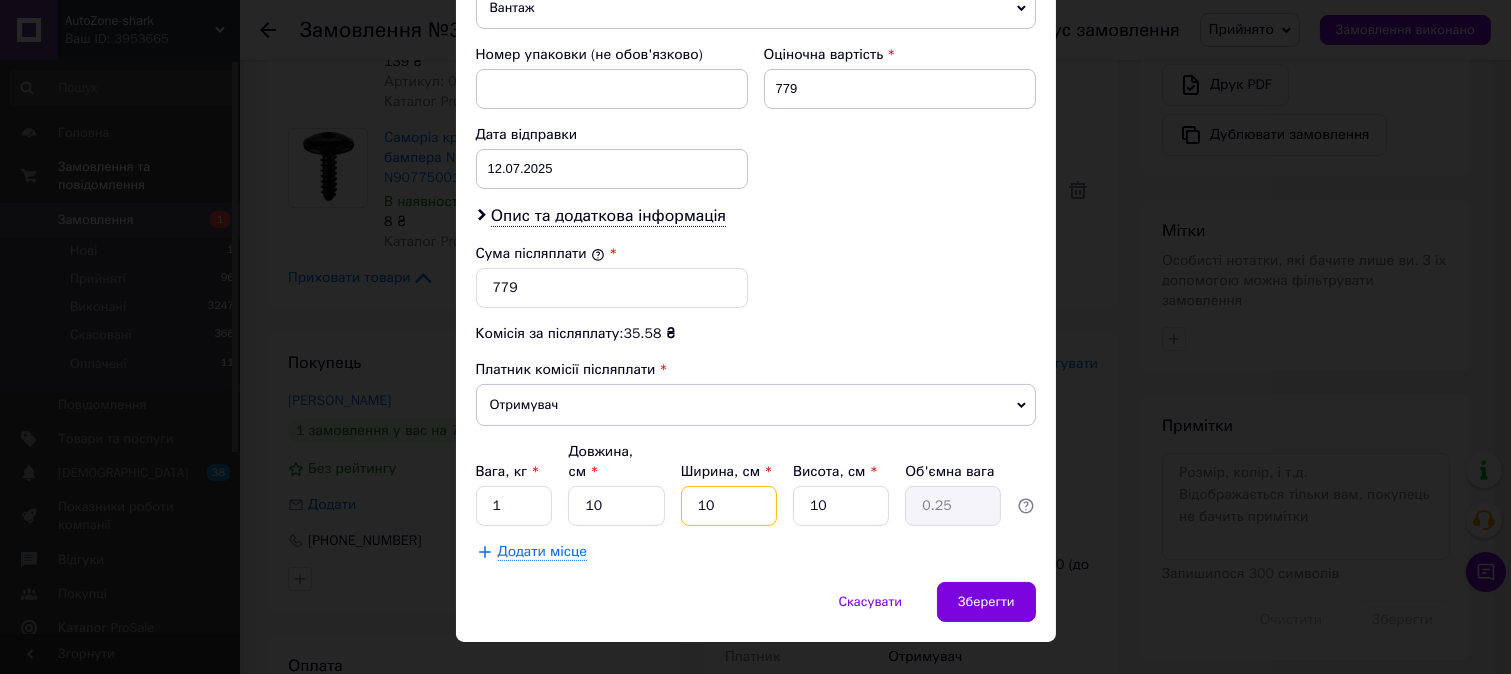 click on "10" at bounding box center (729, 506) 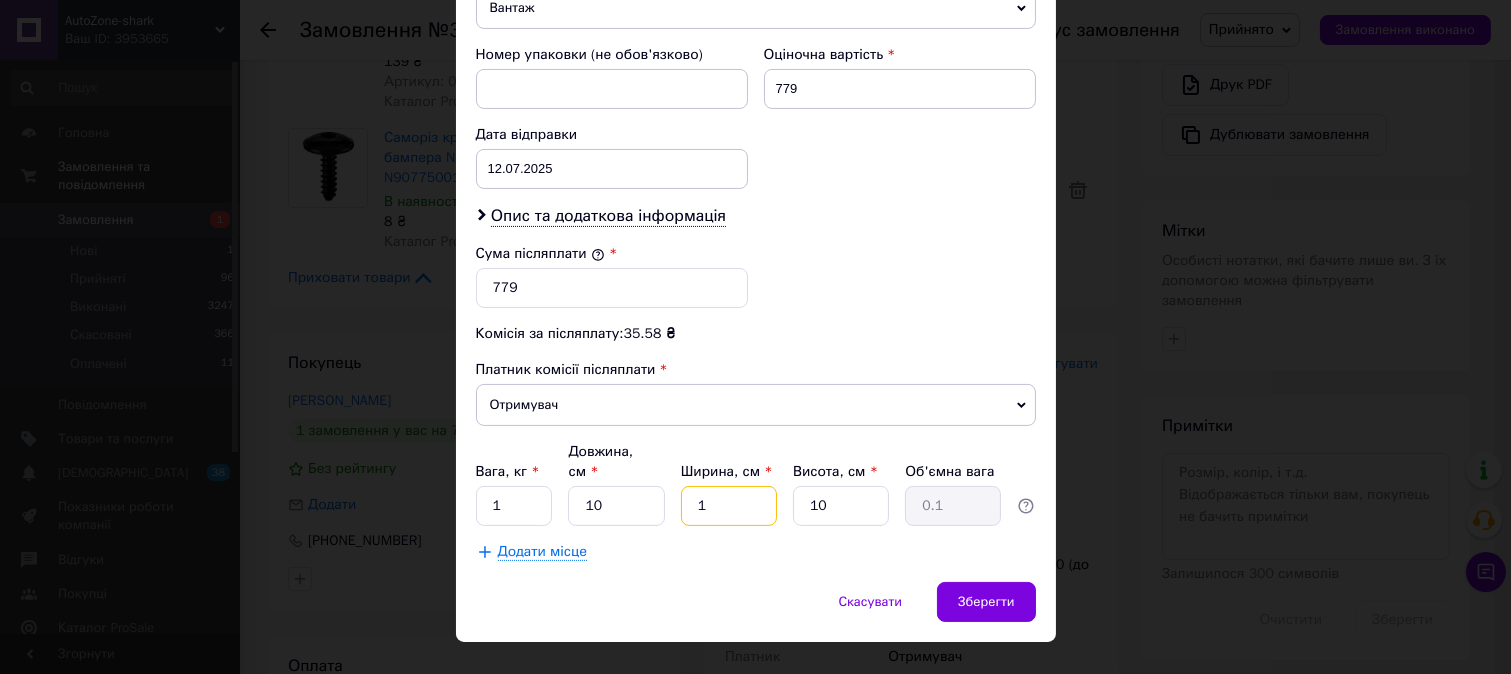 type 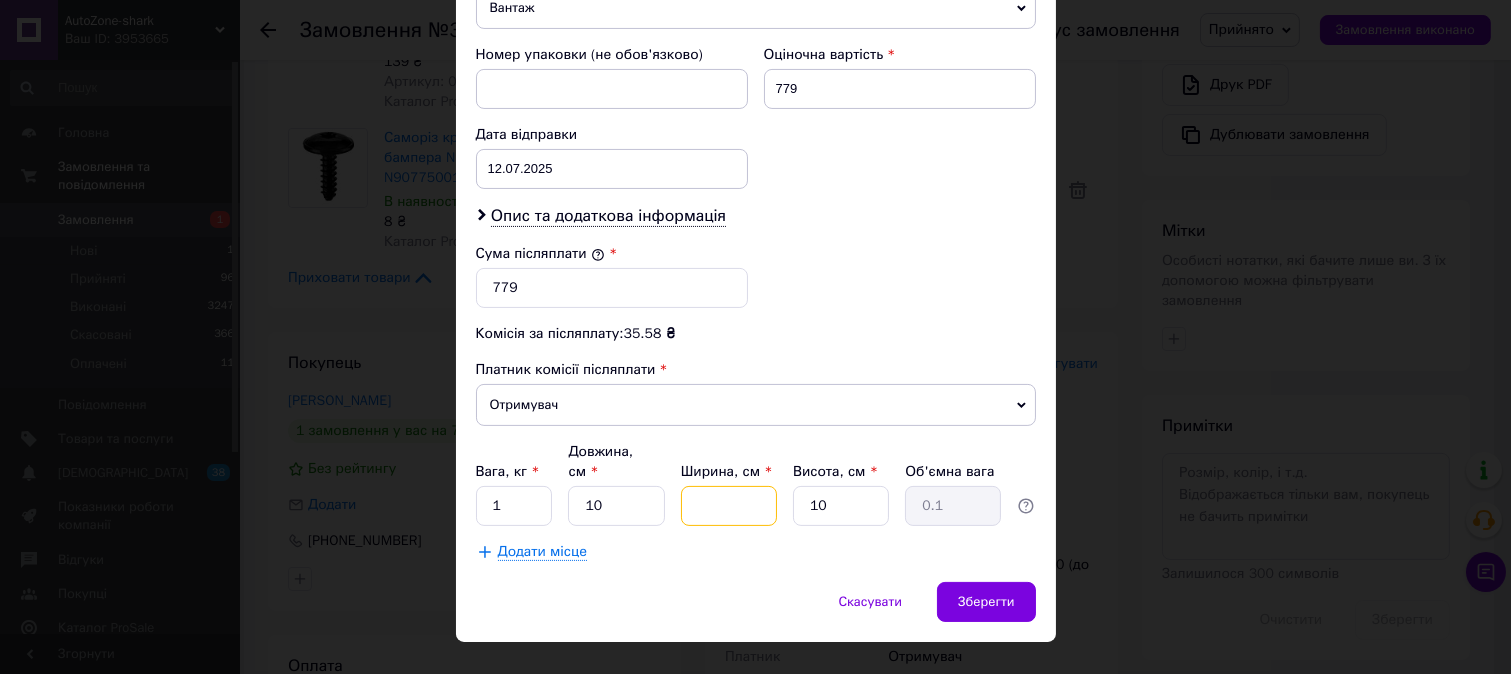 type 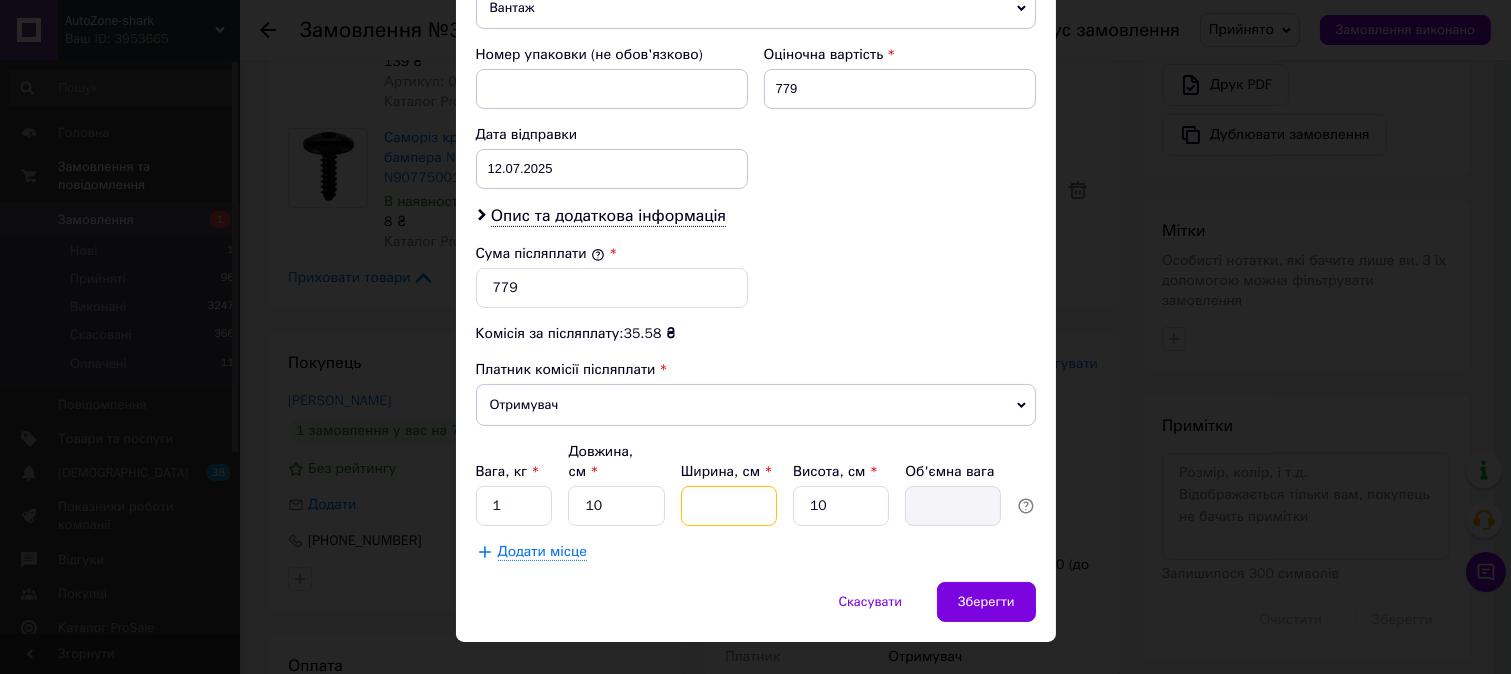 type on "2" 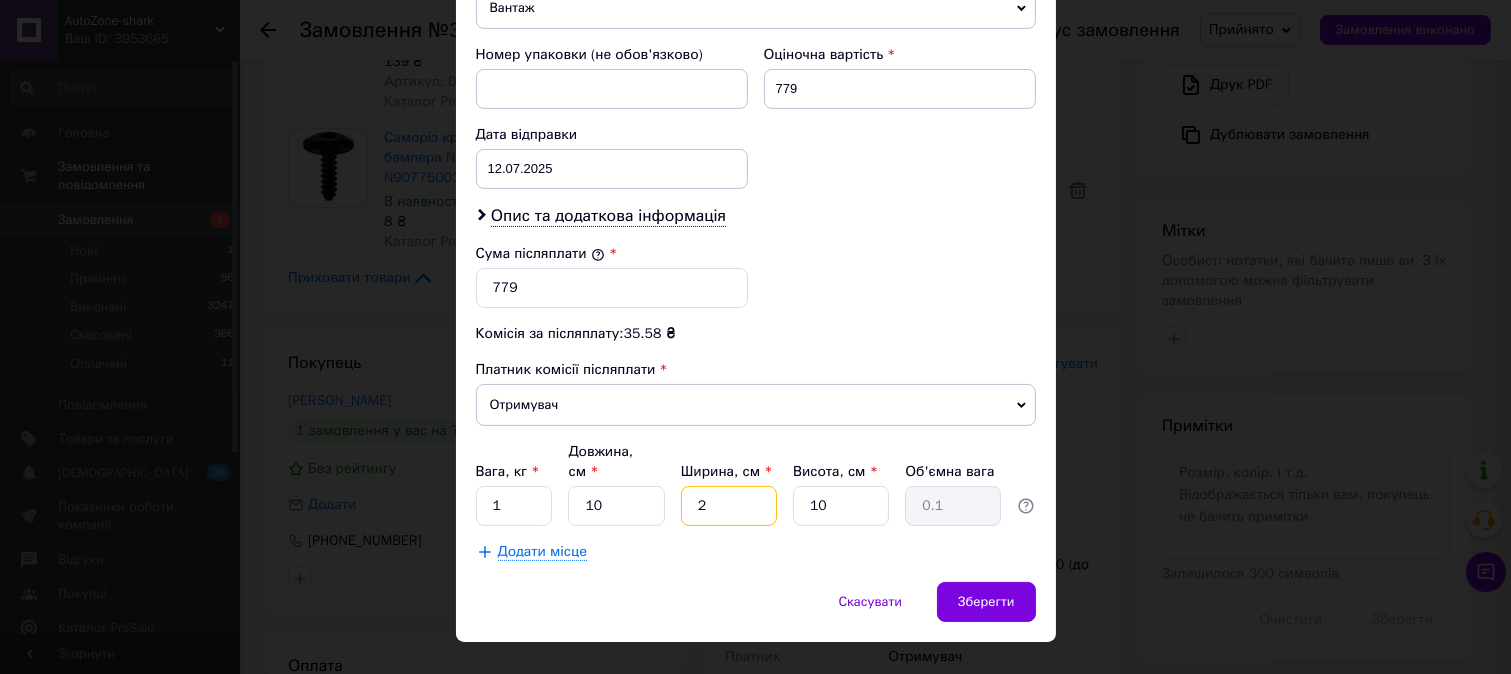 type on "20" 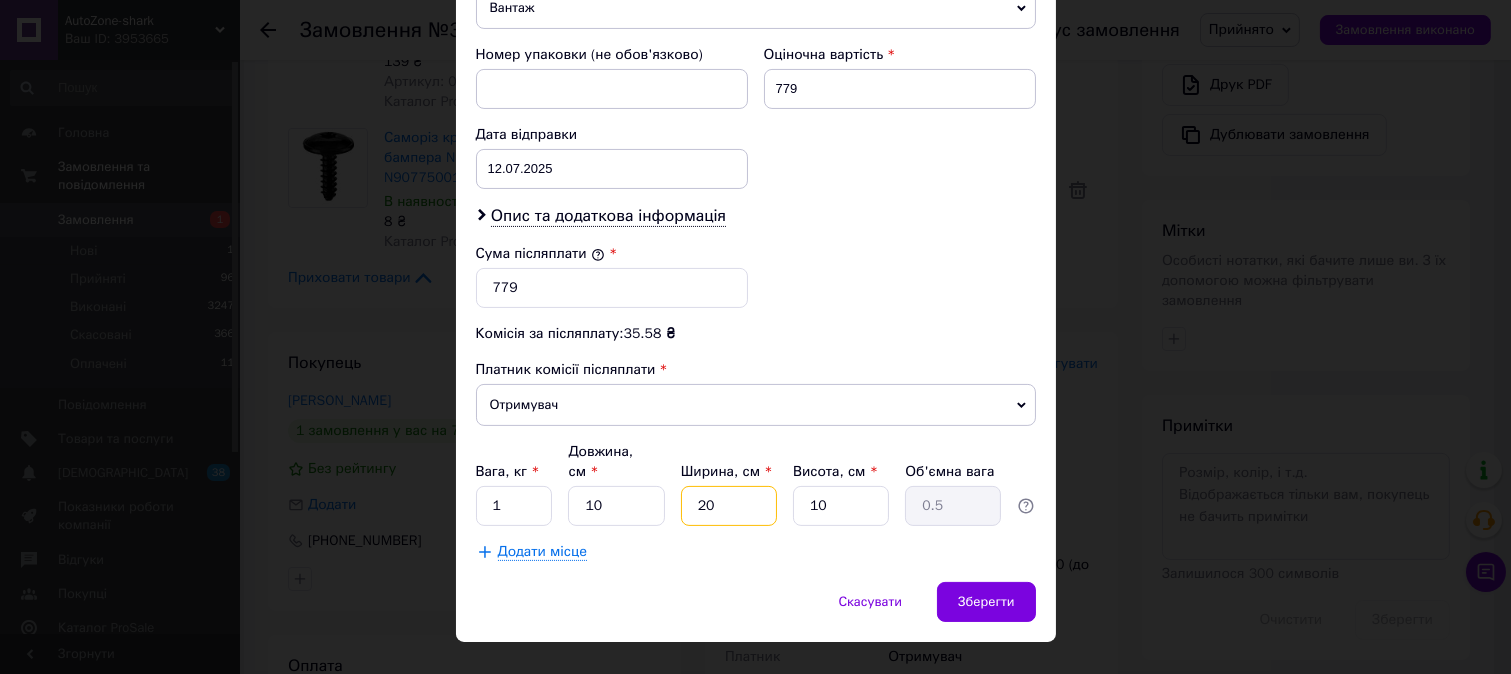 type on "20" 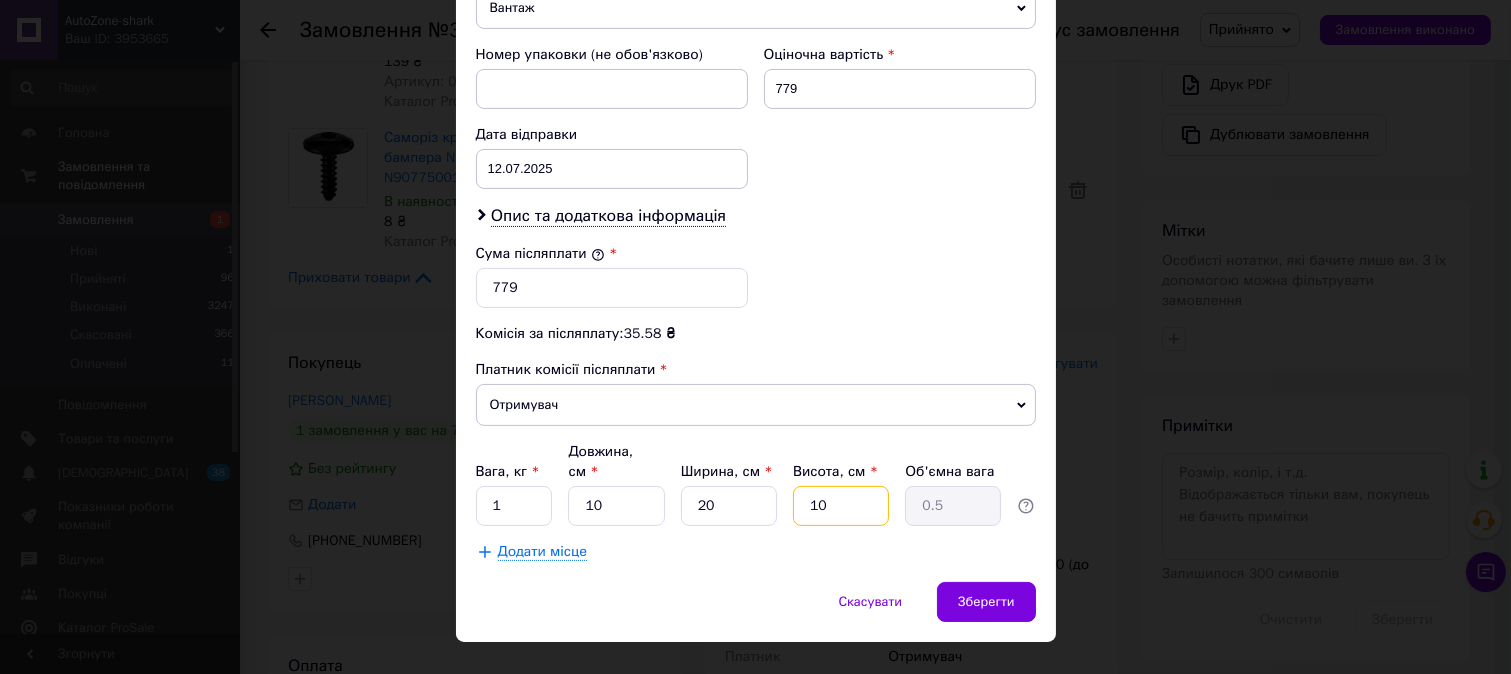 click on "10" at bounding box center (841, 506) 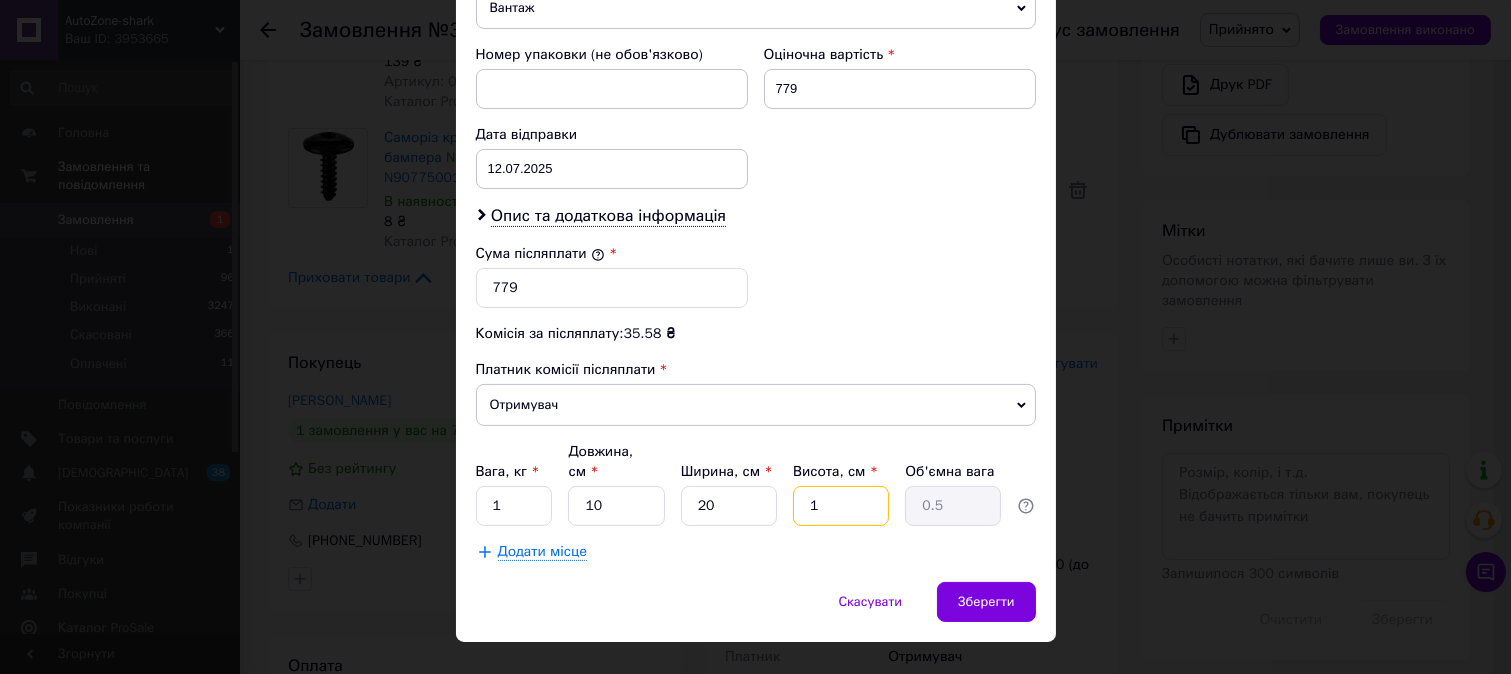 type on "0.1" 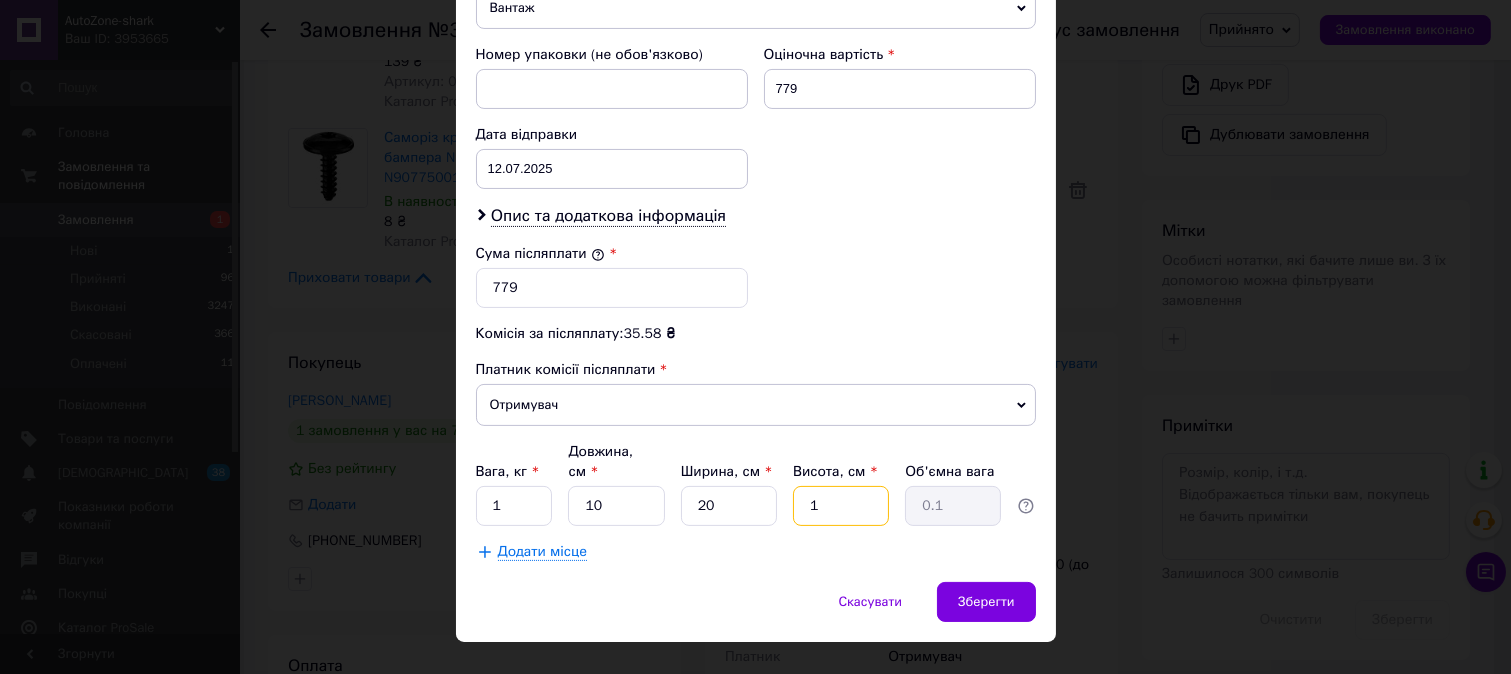 type 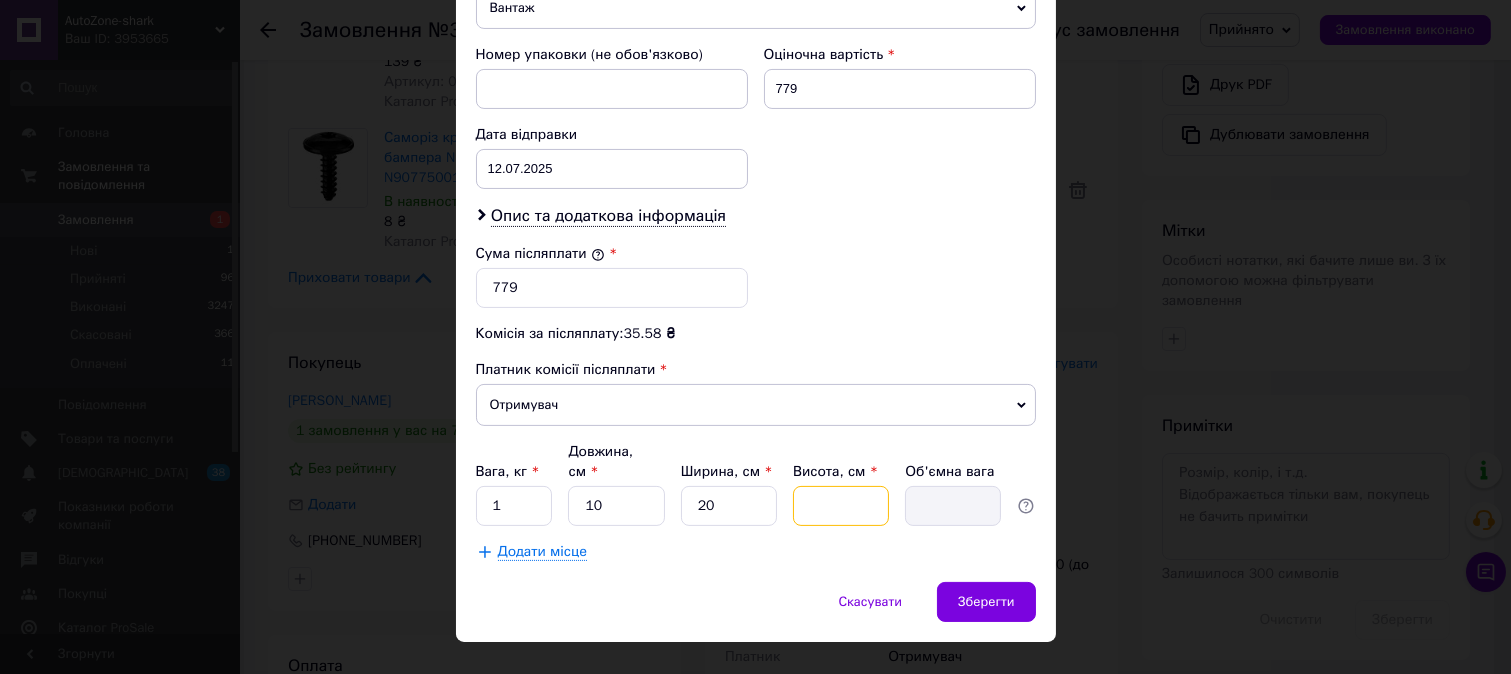type on "2" 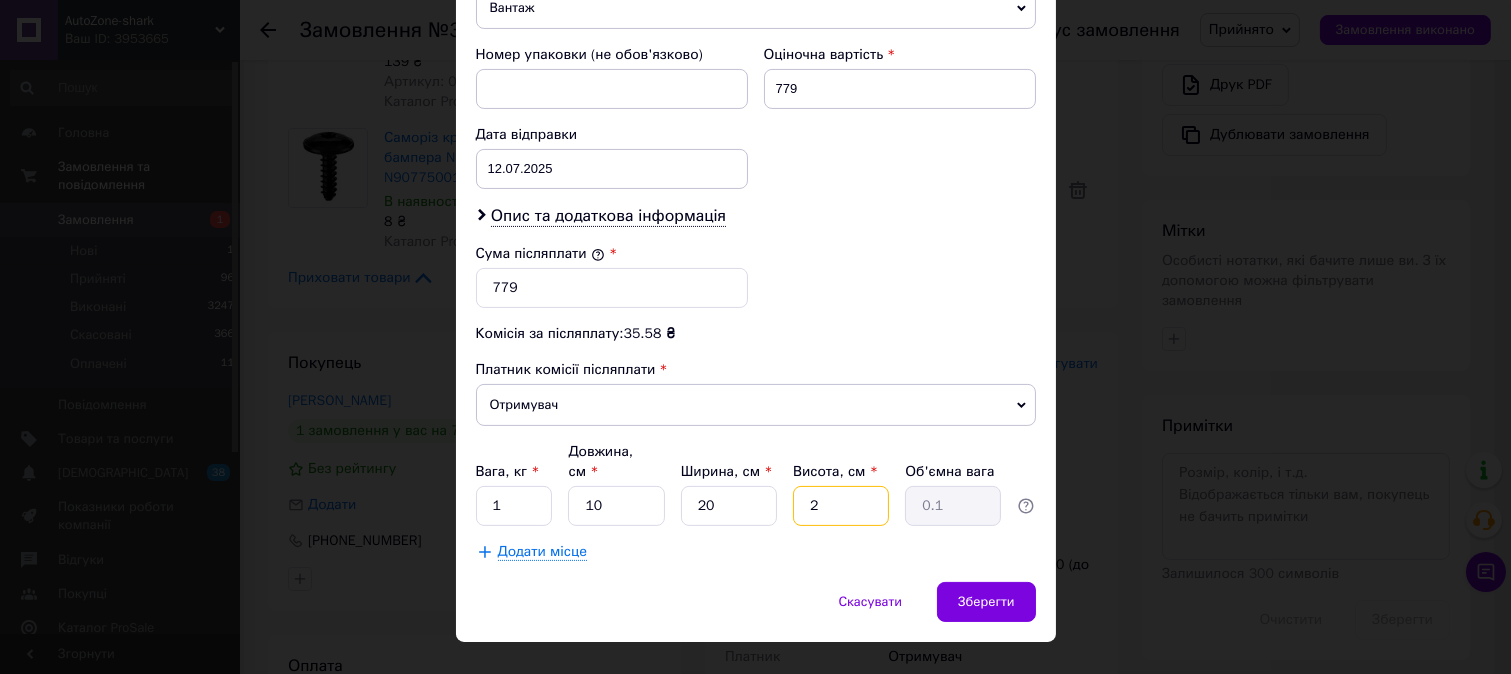 type on "20" 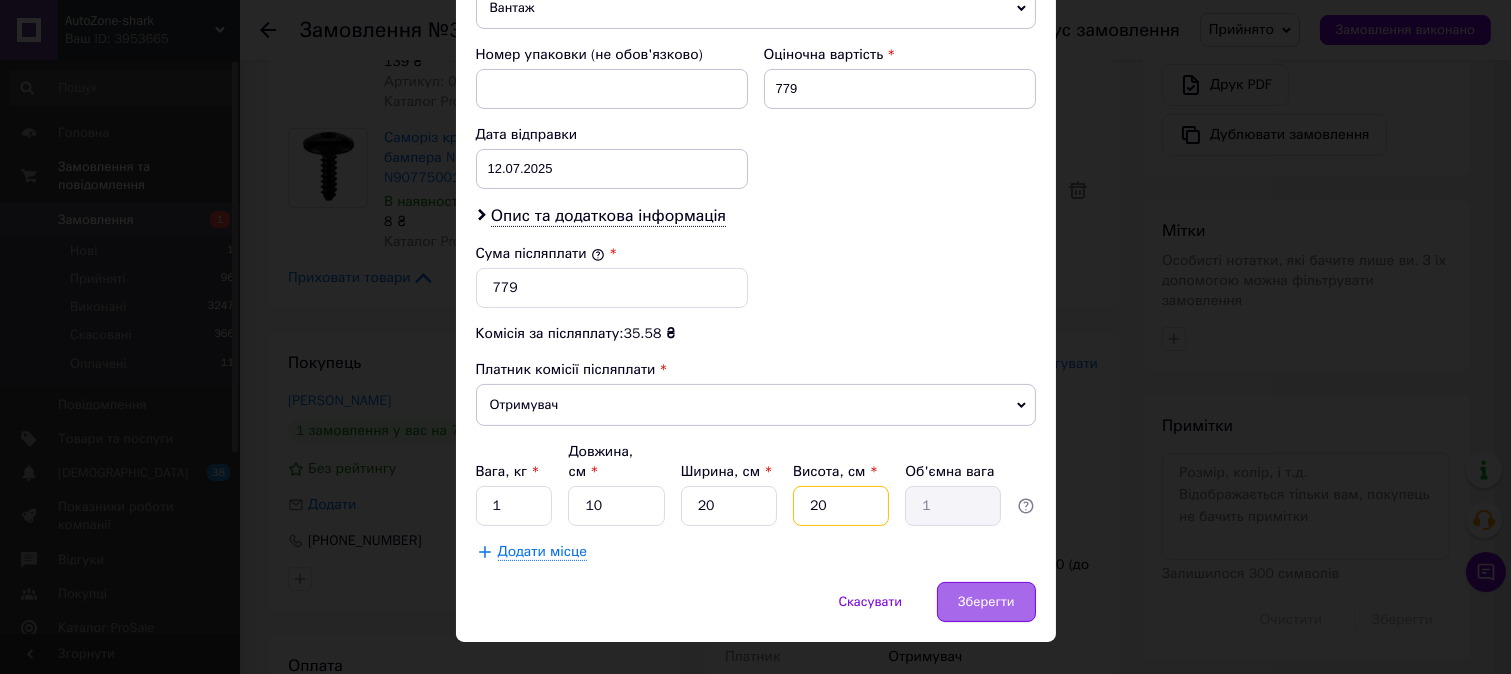 type on "20" 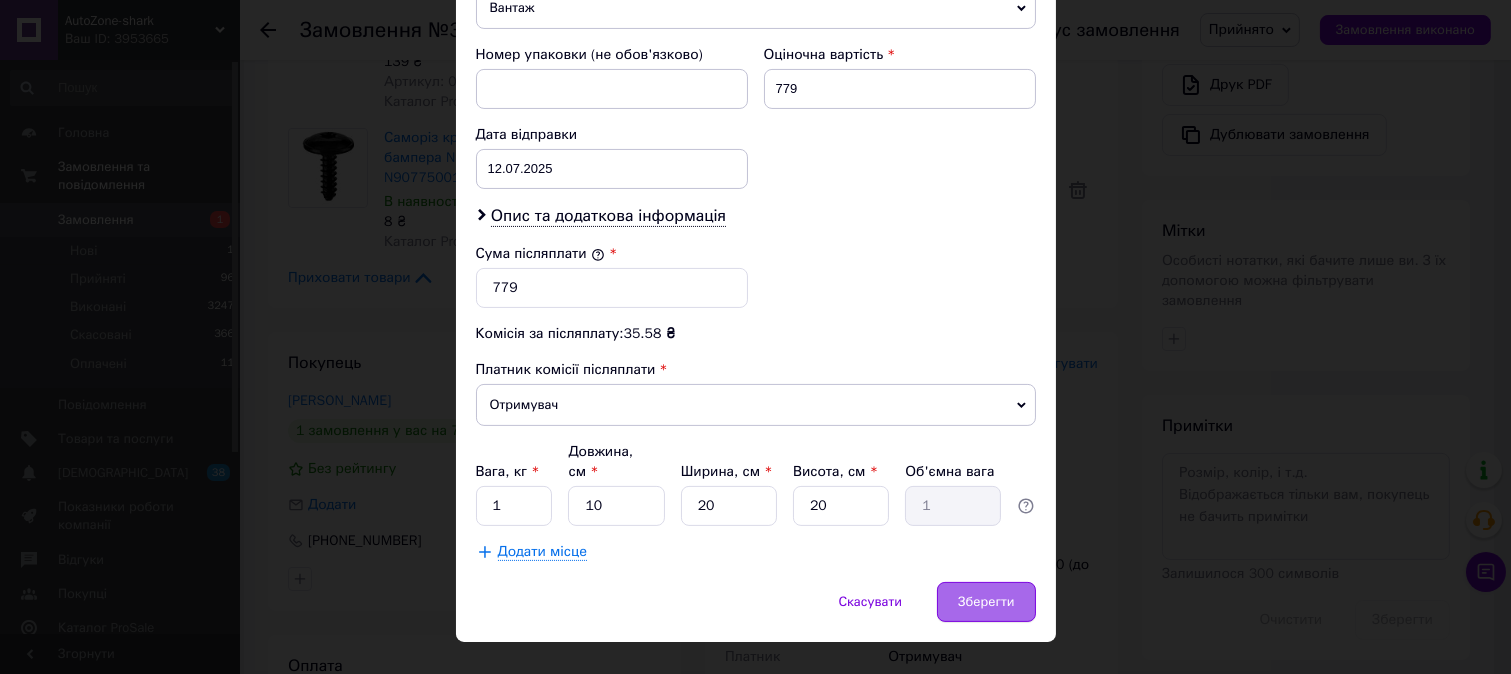 click on "Зберегти" at bounding box center [986, 602] 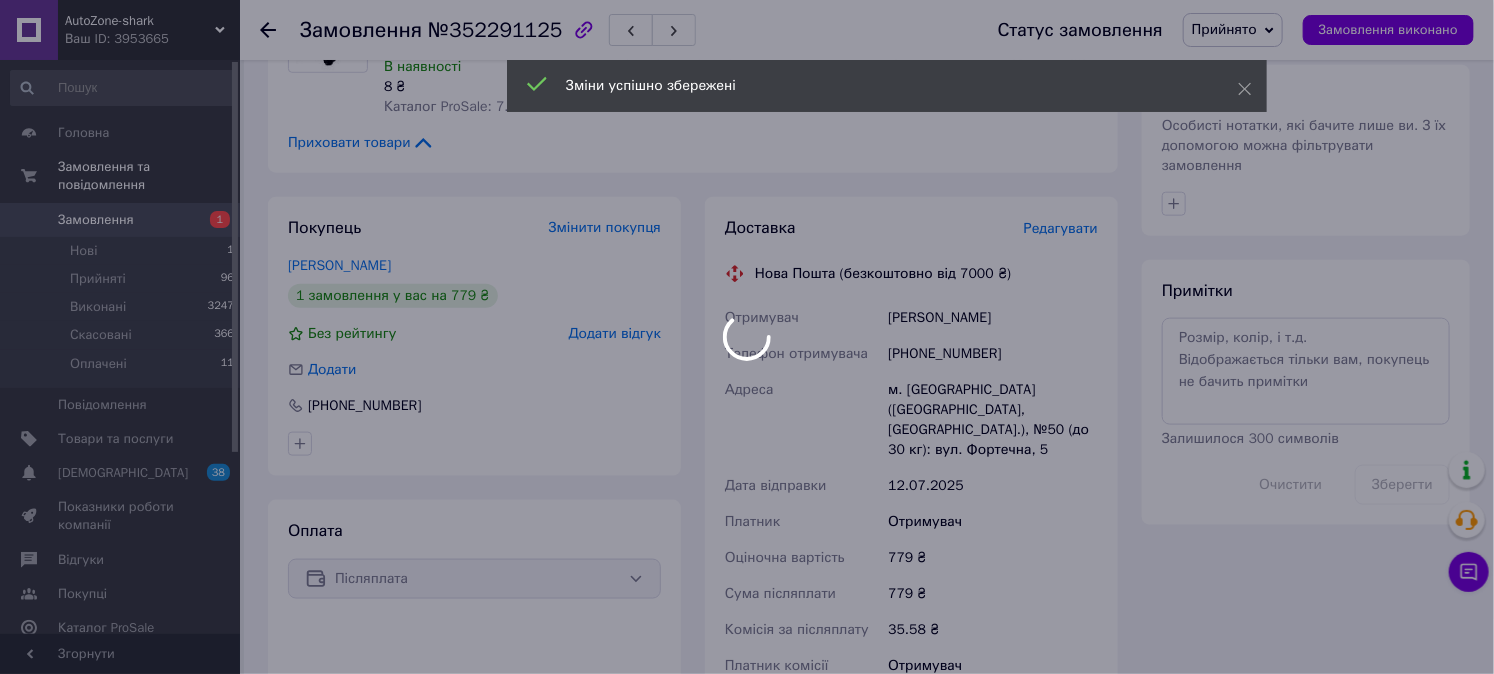 scroll, scrollTop: 1323, scrollLeft: 0, axis: vertical 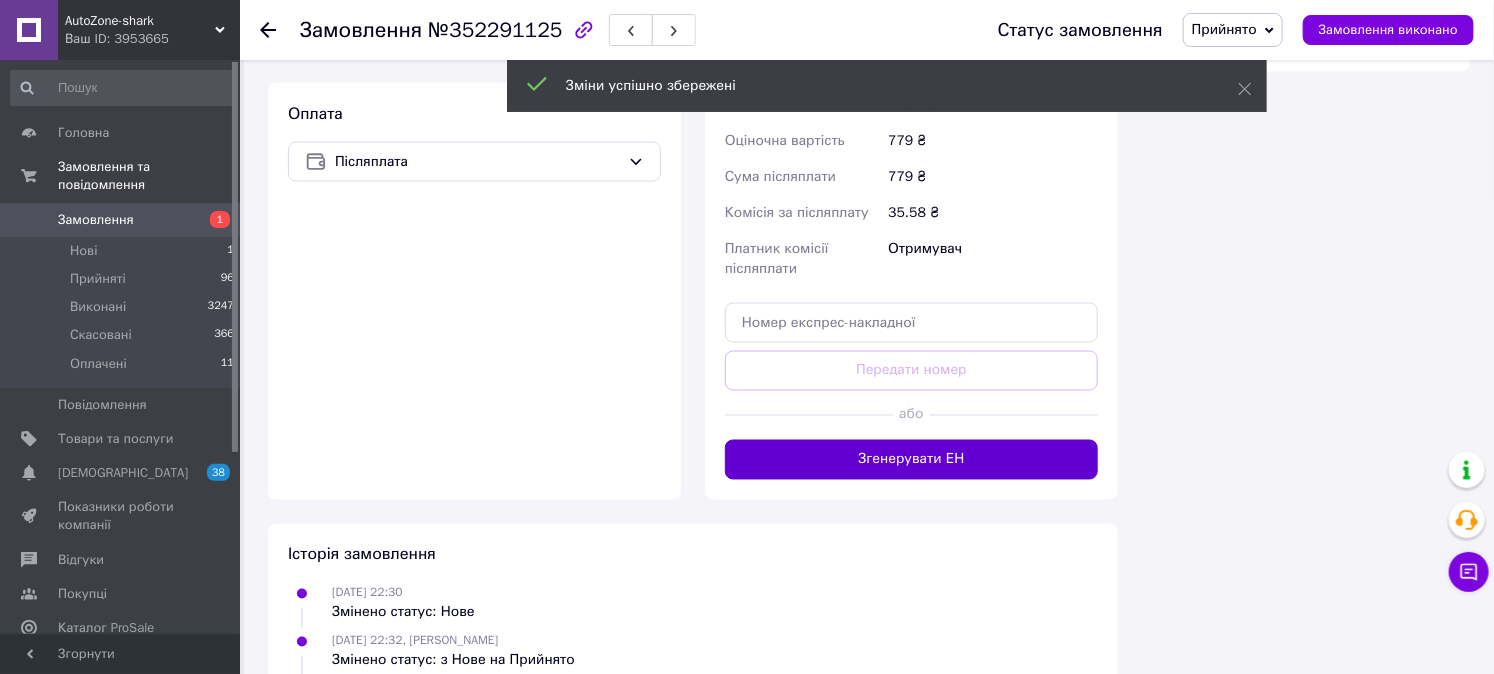 click on "Згенерувати ЕН" at bounding box center [911, 460] 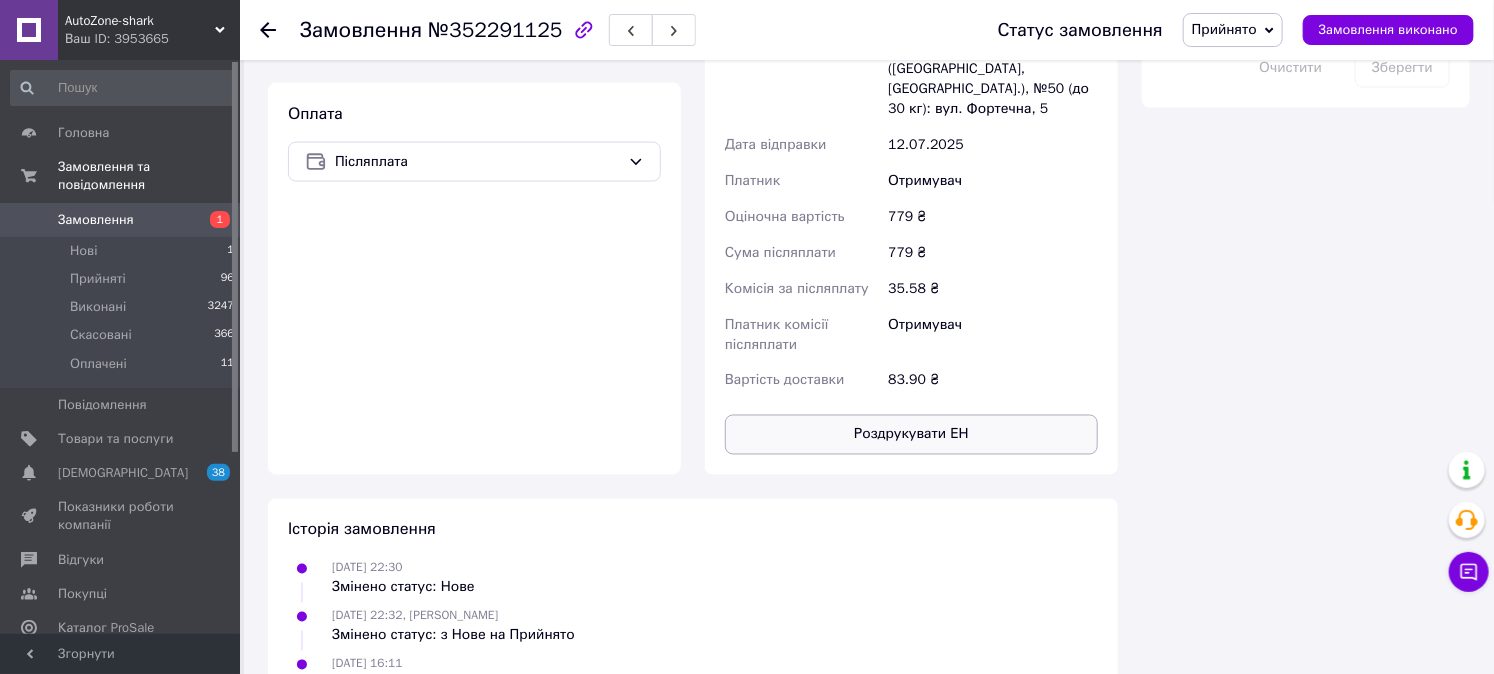 click on "Роздрукувати ЕН" at bounding box center (911, 435) 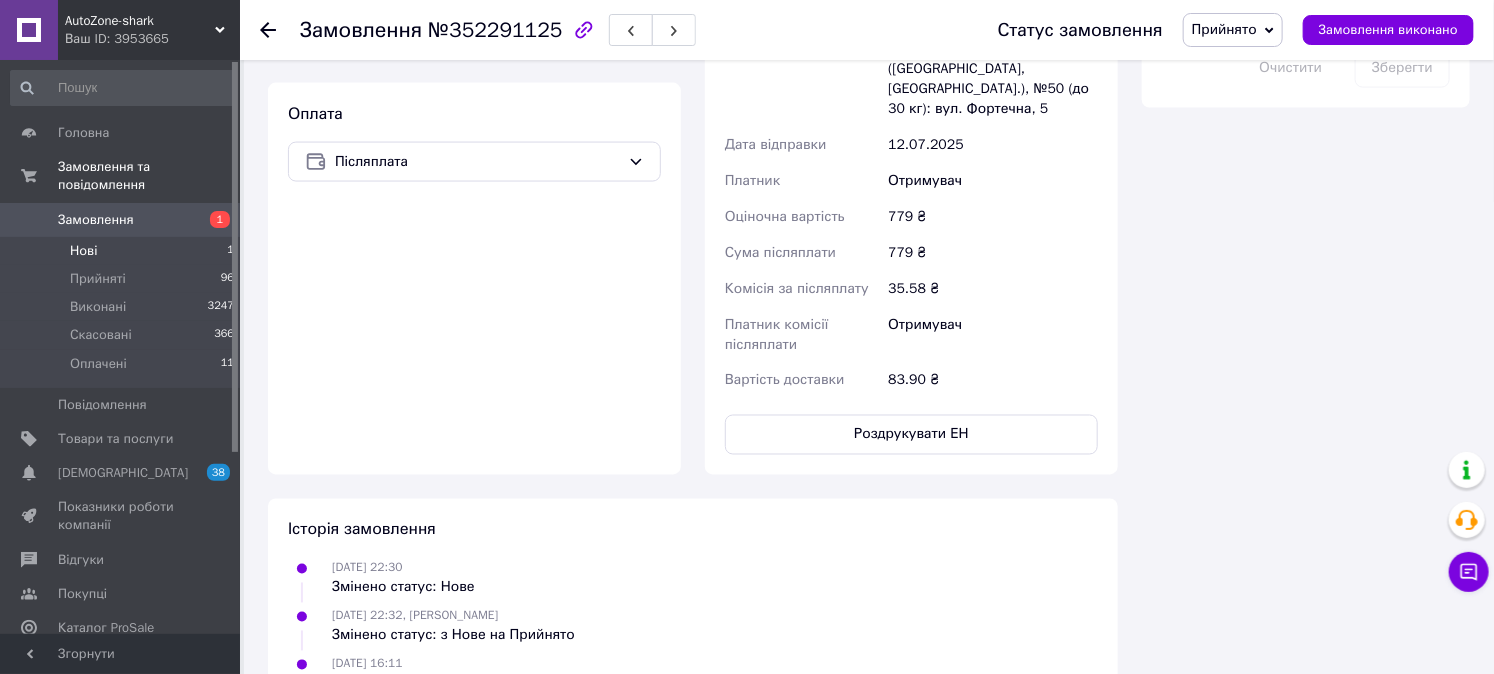 click on "Нові 1" at bounding box center (123, 251) 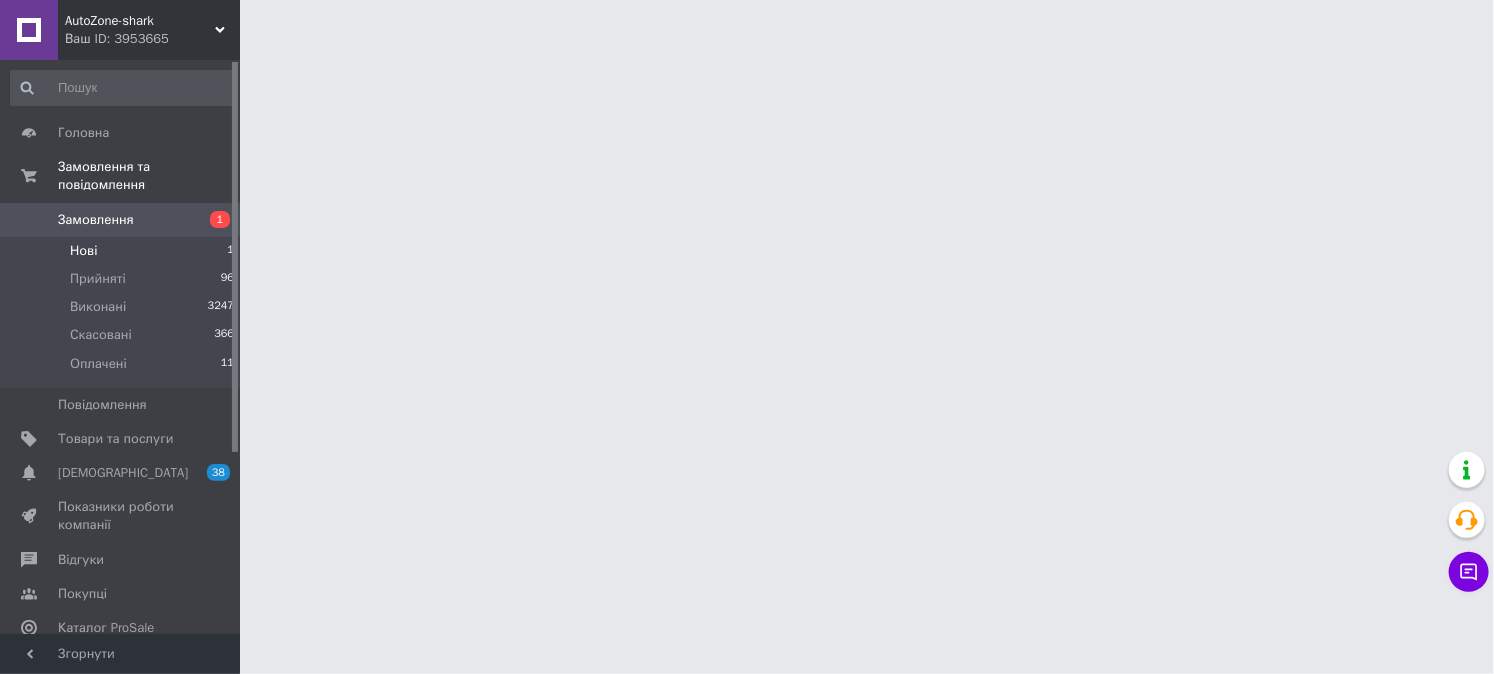 scroll, scrollTop: 0, scrollLeft: 0, axis: both 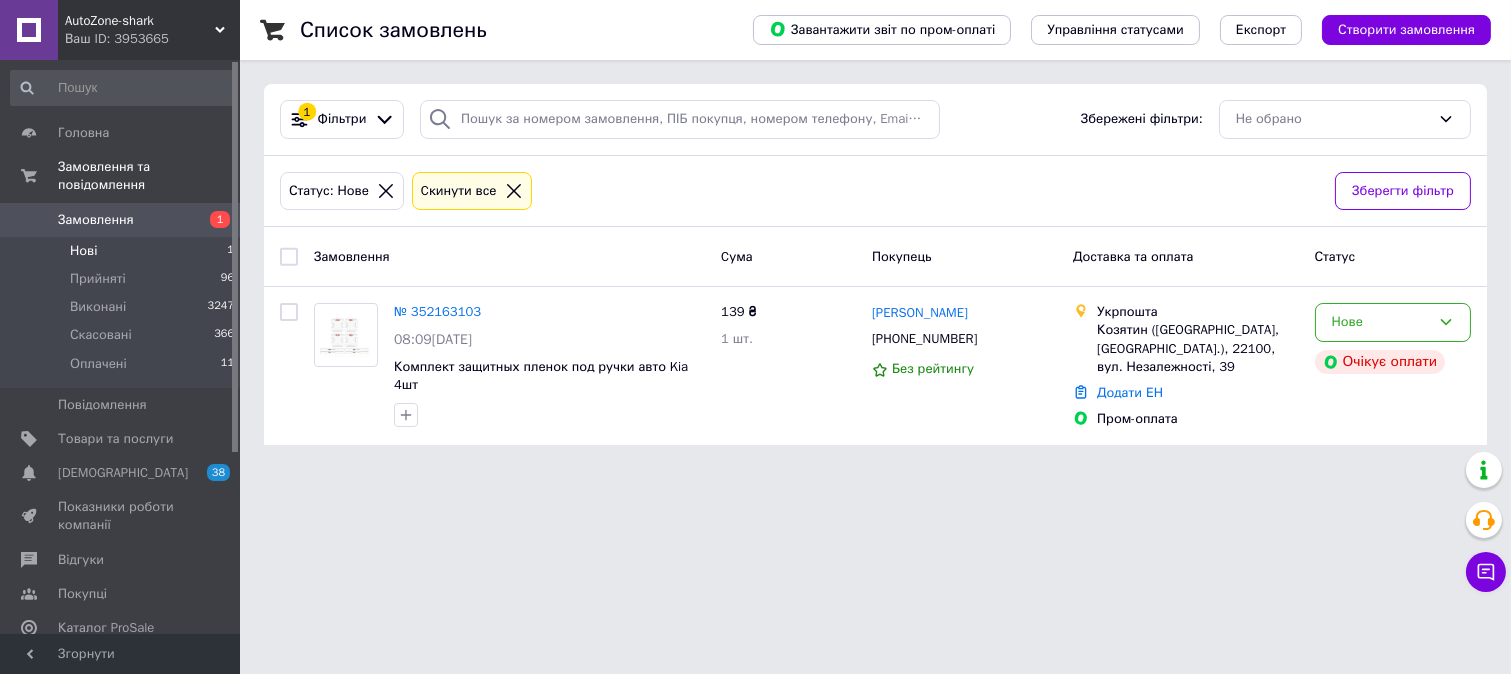 click on "Нові 1" at bounding box center [123, 251] 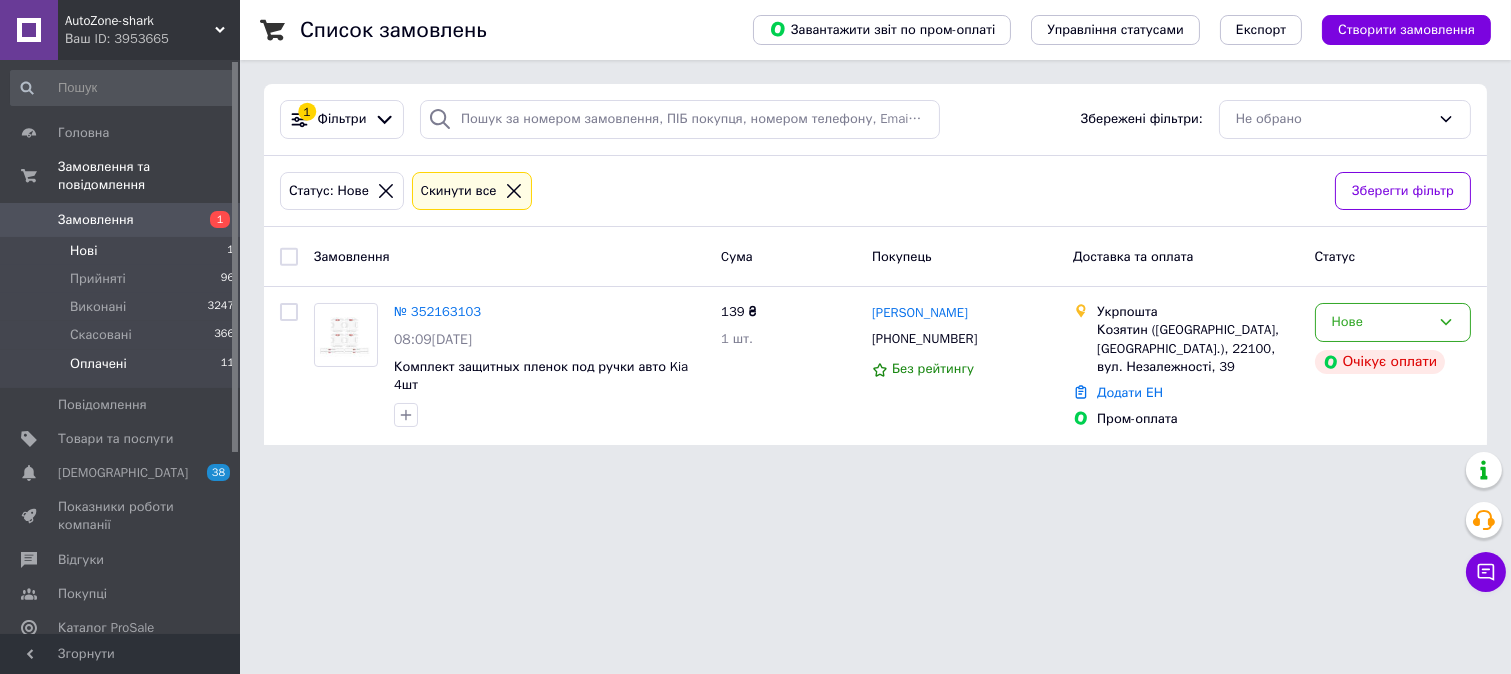click on "Оплачені 11" at bounding box center (123, 369) 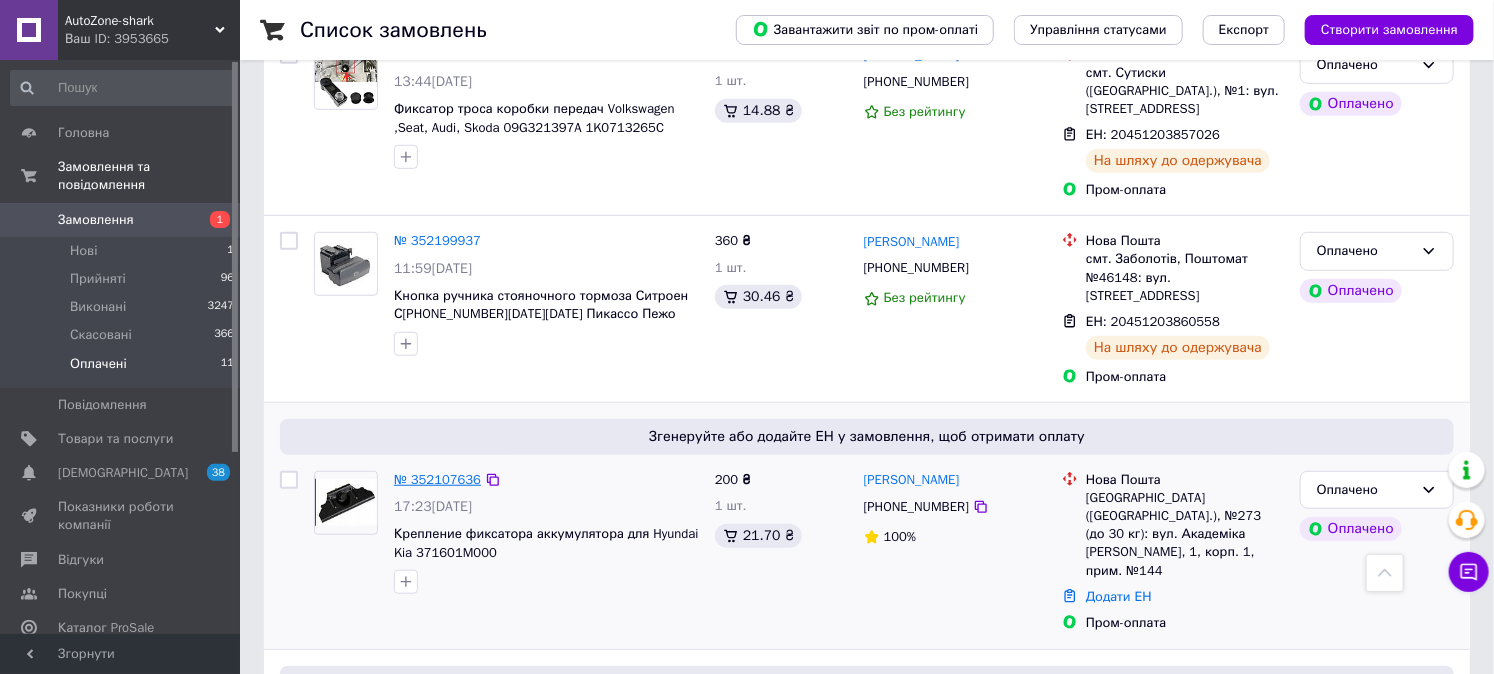 click on "№ 352107636" at bounding box center (437, 479) 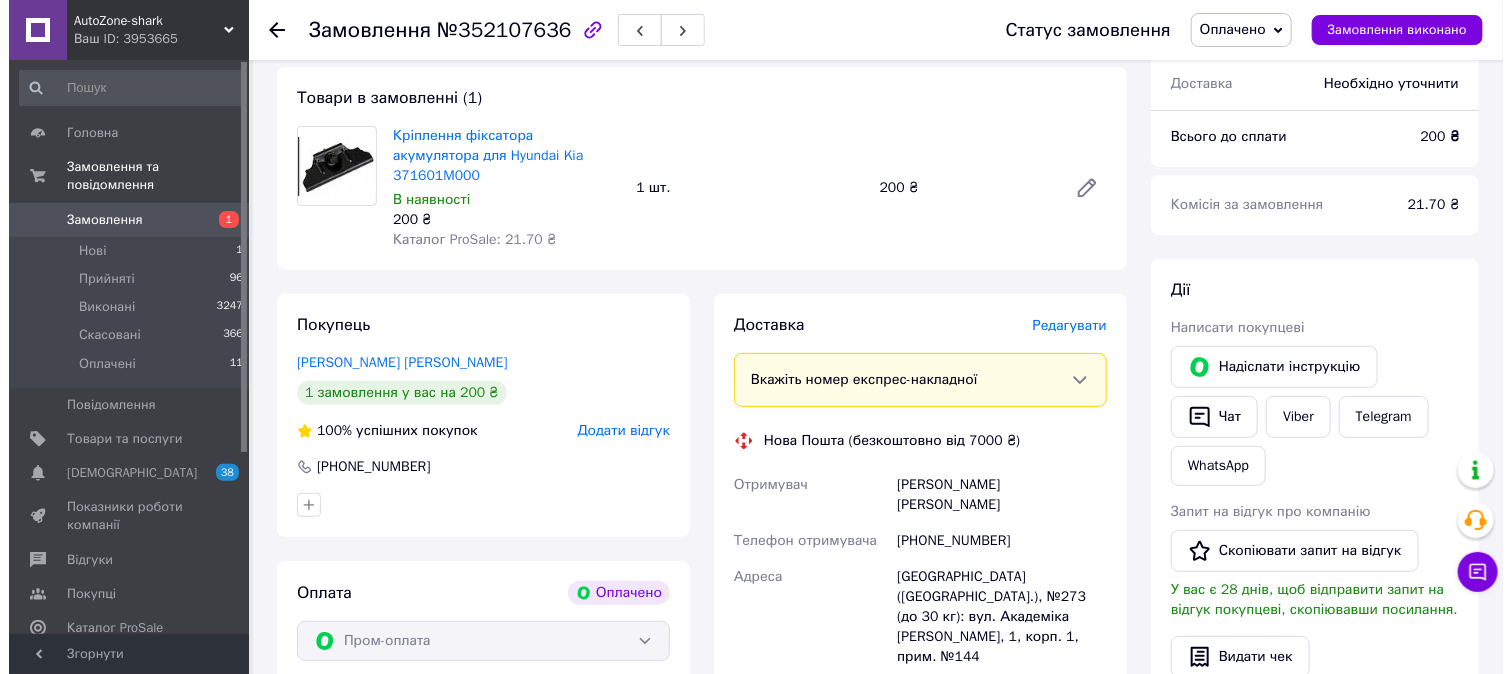 scroll, scrollTop: 111, scrollLeft: 0, axis: vertical 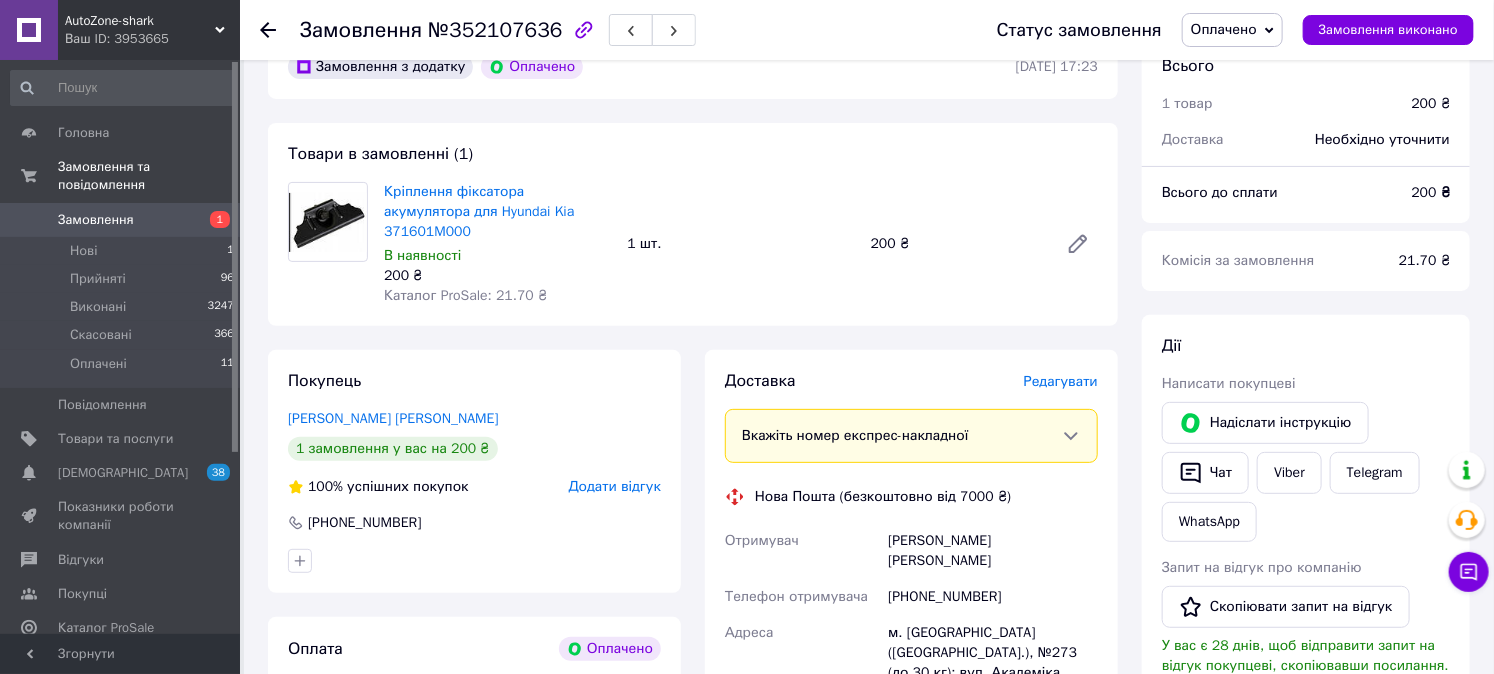 click on "Редагувати" at bounding box center (1061, 381) 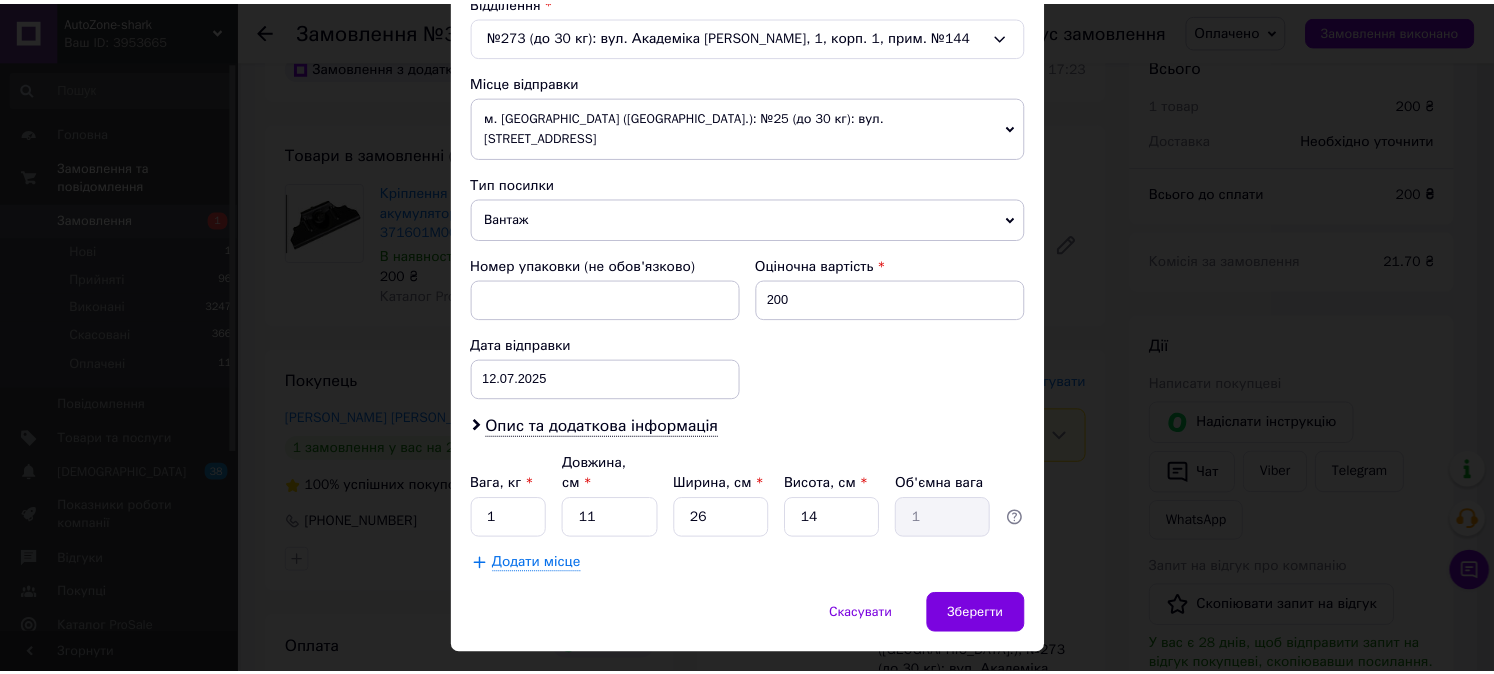 scroll, scrollTop: 655, scrollLeft: 0, axis: vertical 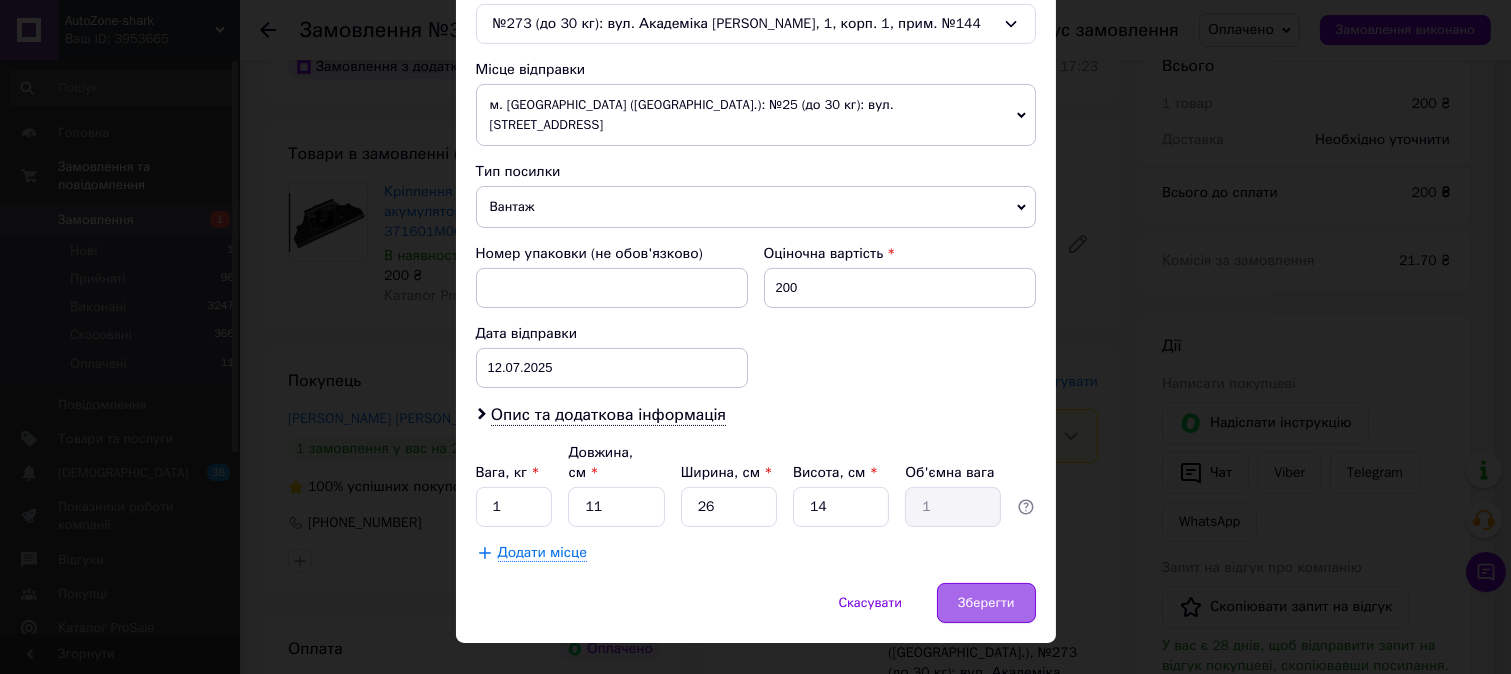 click on "Зберегти" at bounding box center [986, 603] 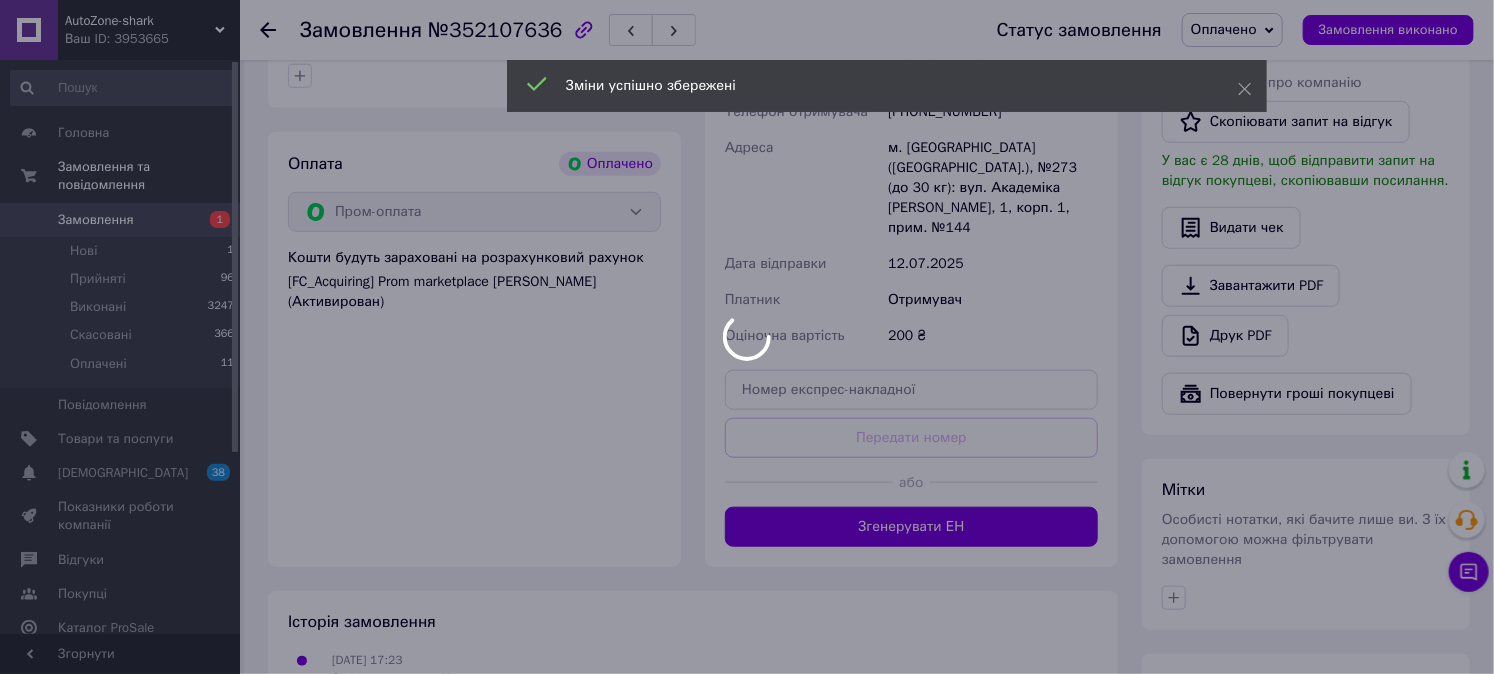 scroll, scrollTop: 666, scrollLeft: 0, axis: vertical 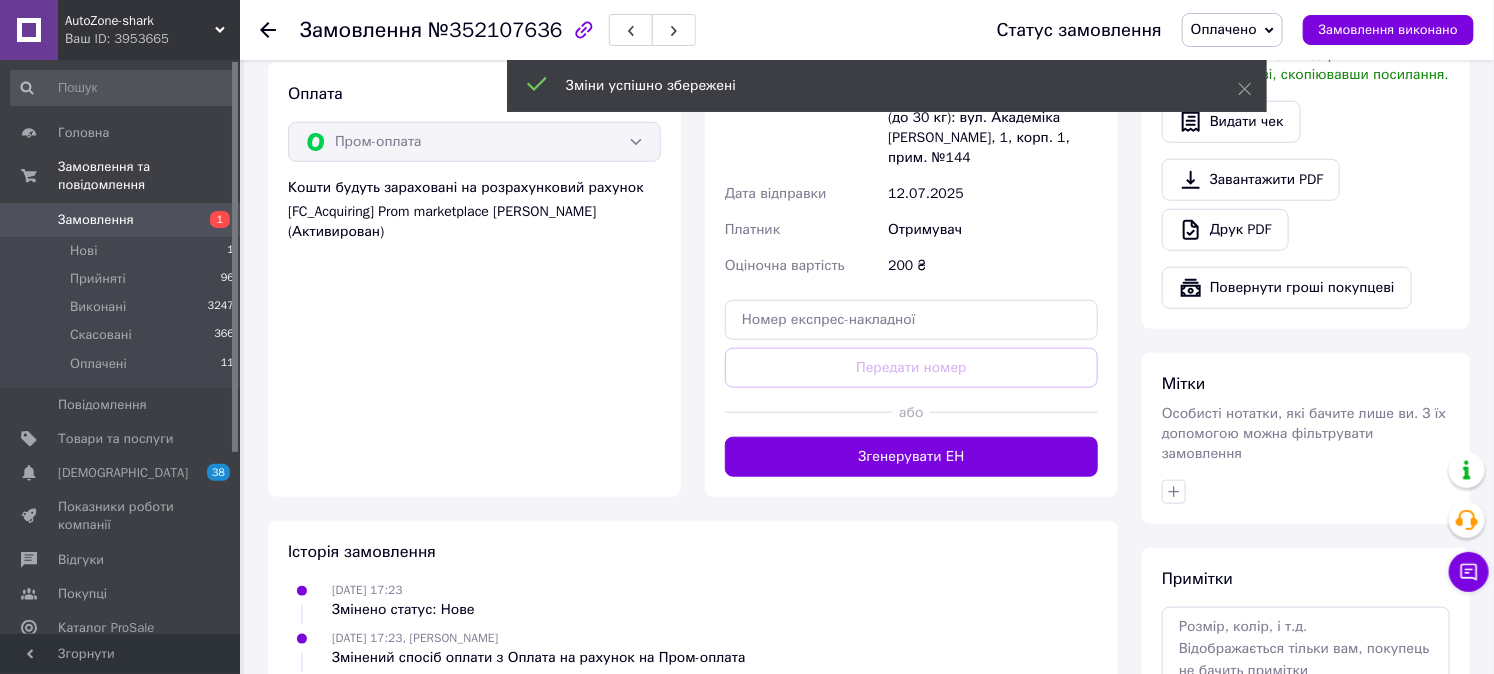 click on "Згенерувати ЕН" at bounding box center [911, 457] 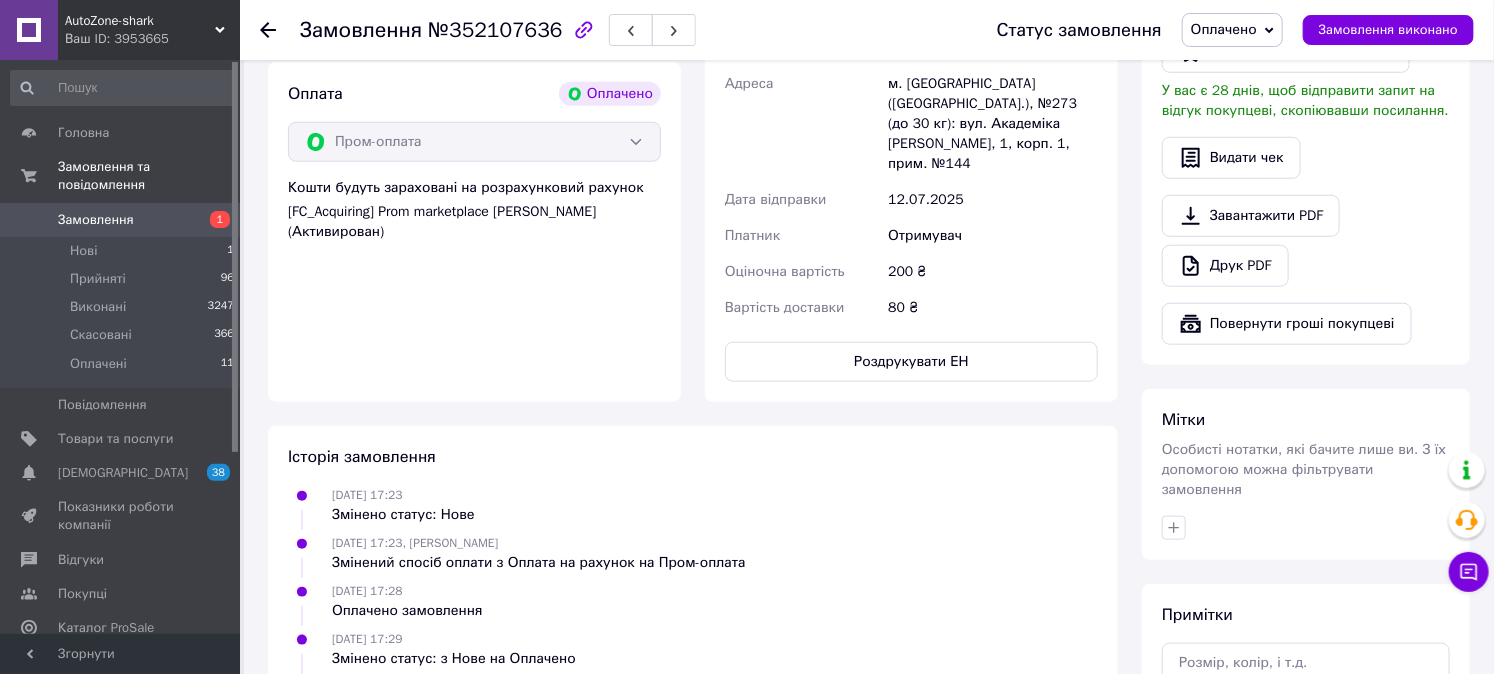 click 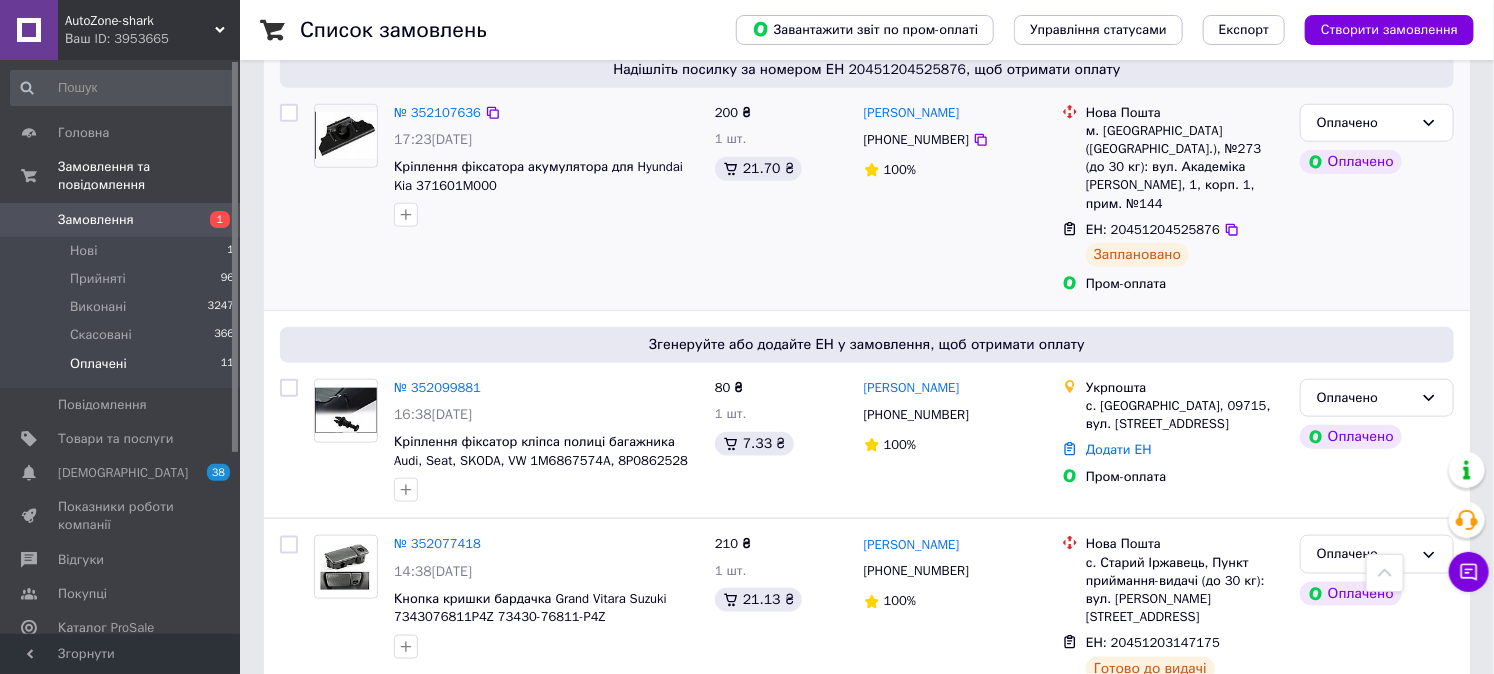scroll, scrollTop: 888, scrollLeft: 0, axis: vertical 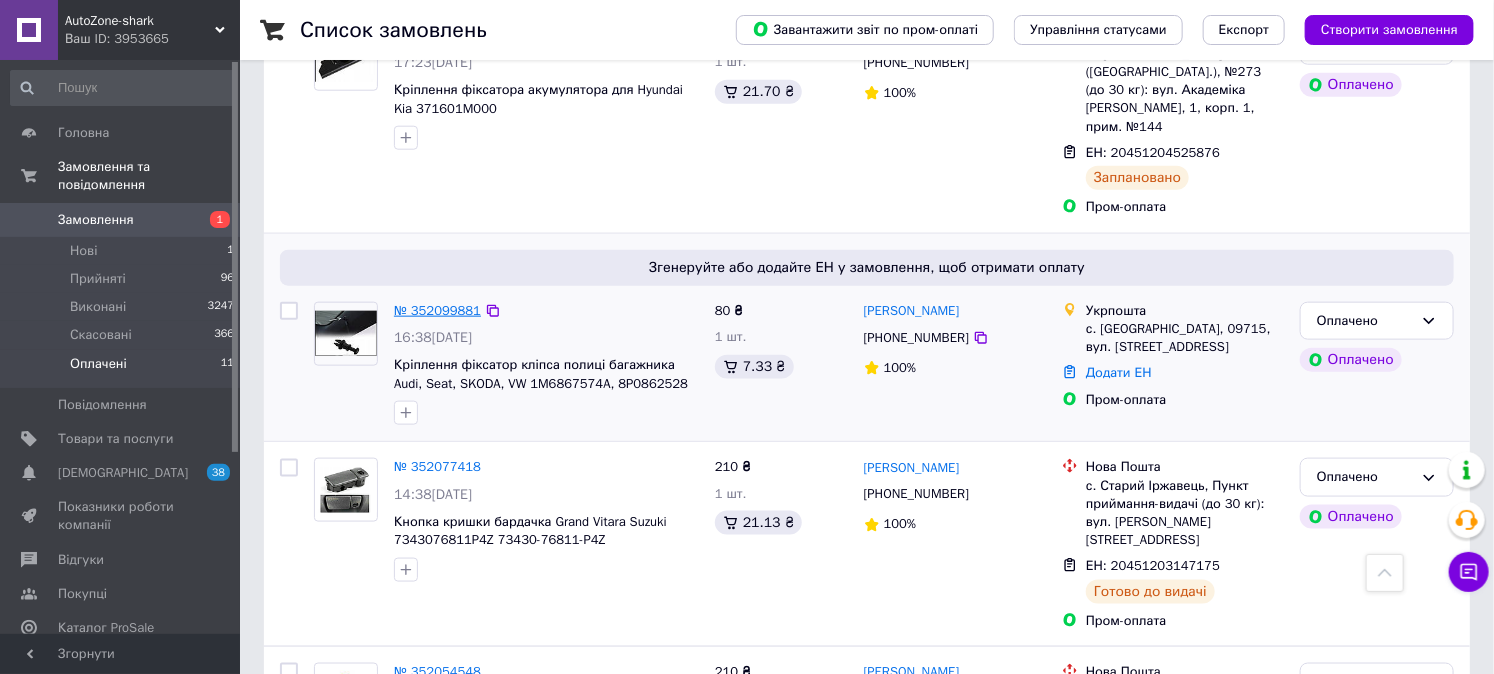 click on "№ 352099881" at bounding box center (437, 310) 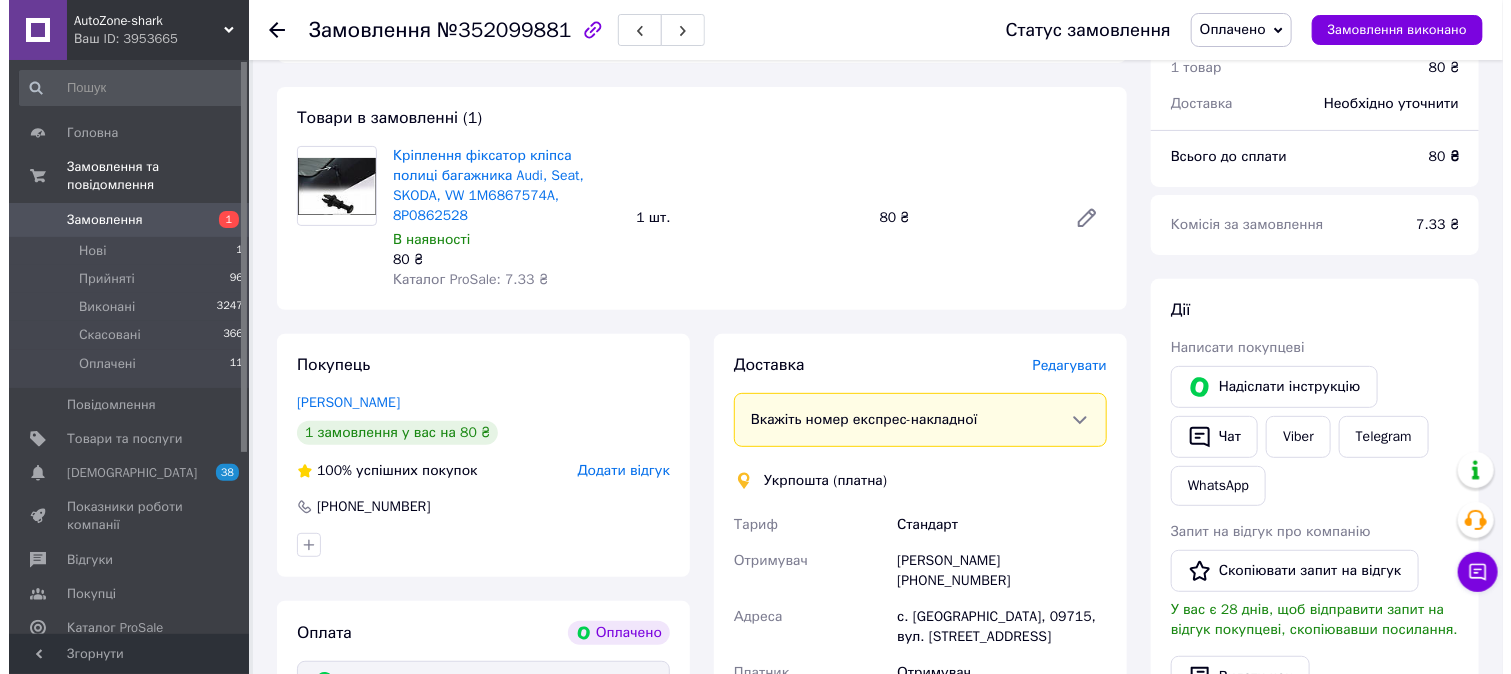scroll, scrollTop: 115, scrollLeft: 0, axis: vertical 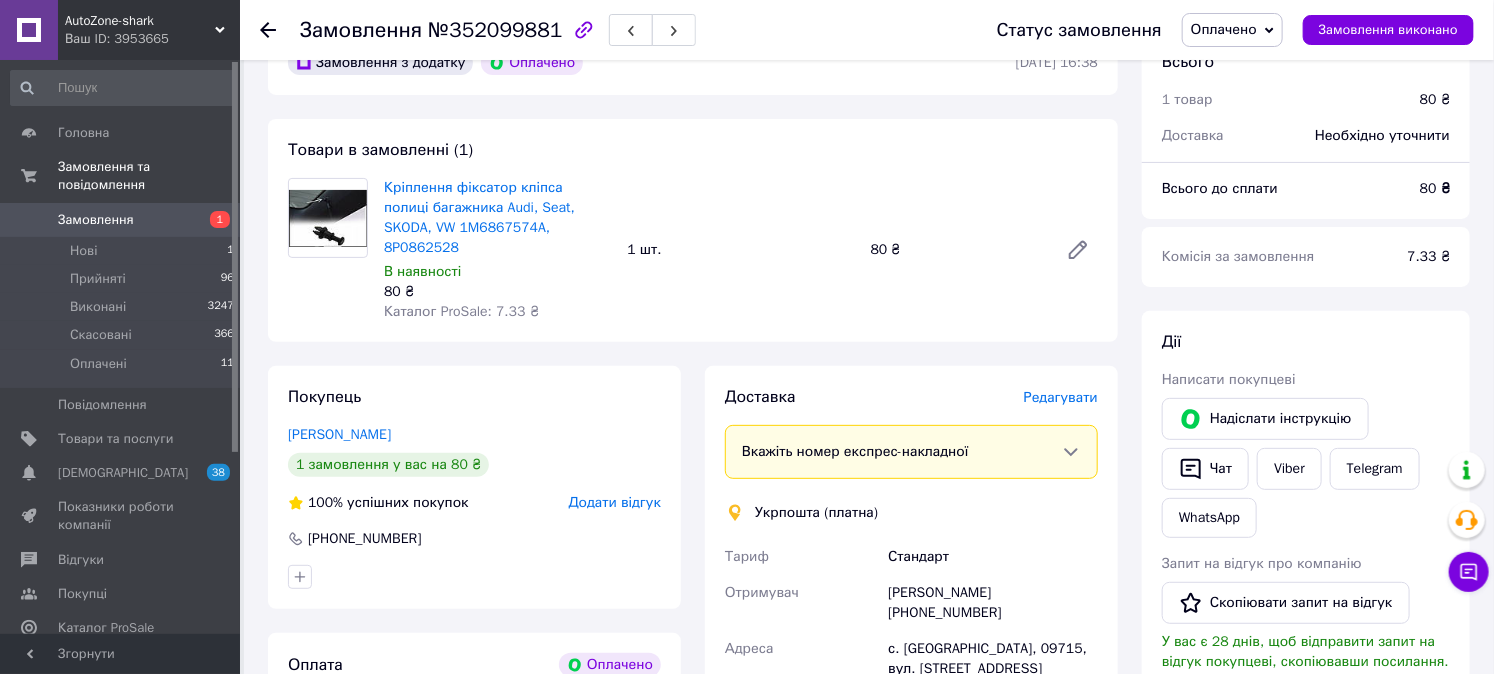 click on "Редагувати" at bounding box center [1061, 397] 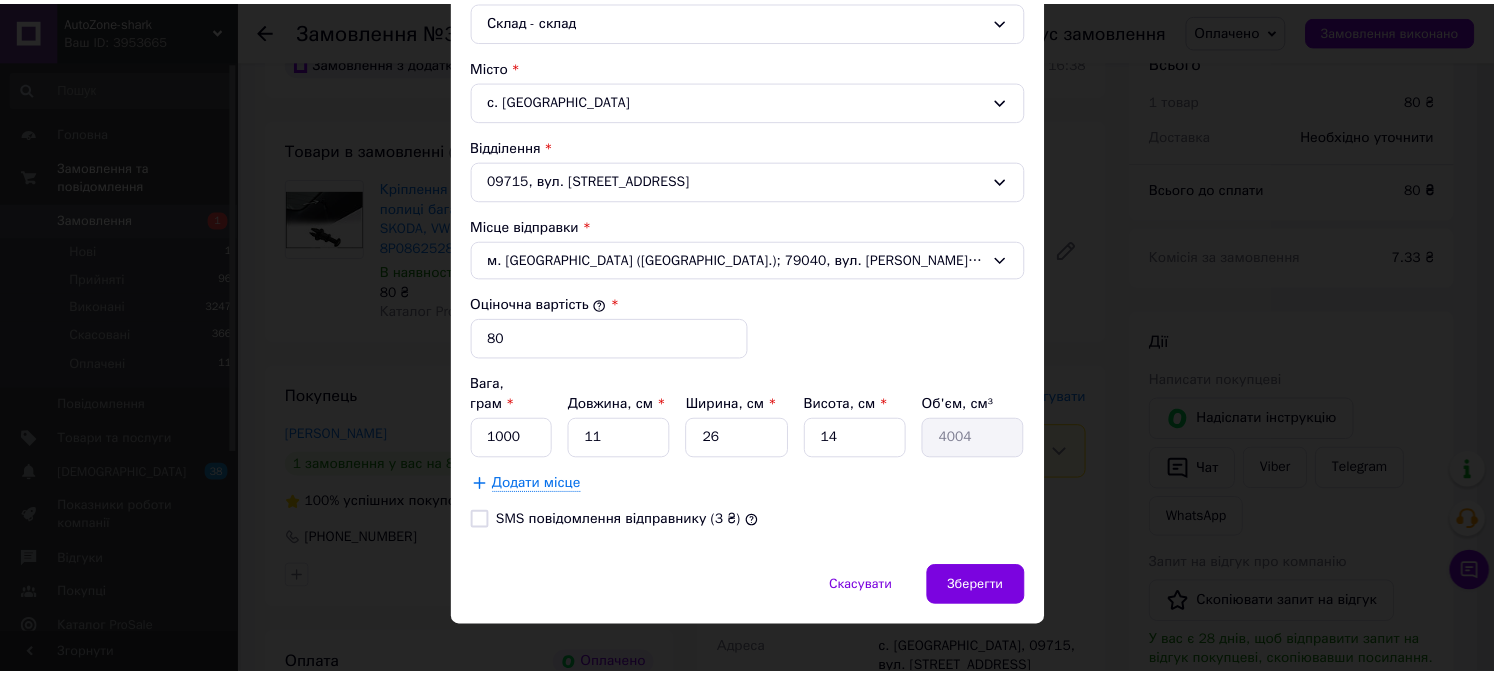 scroll, scrollTop: 578, scrollLeft: 0, axis: vertical 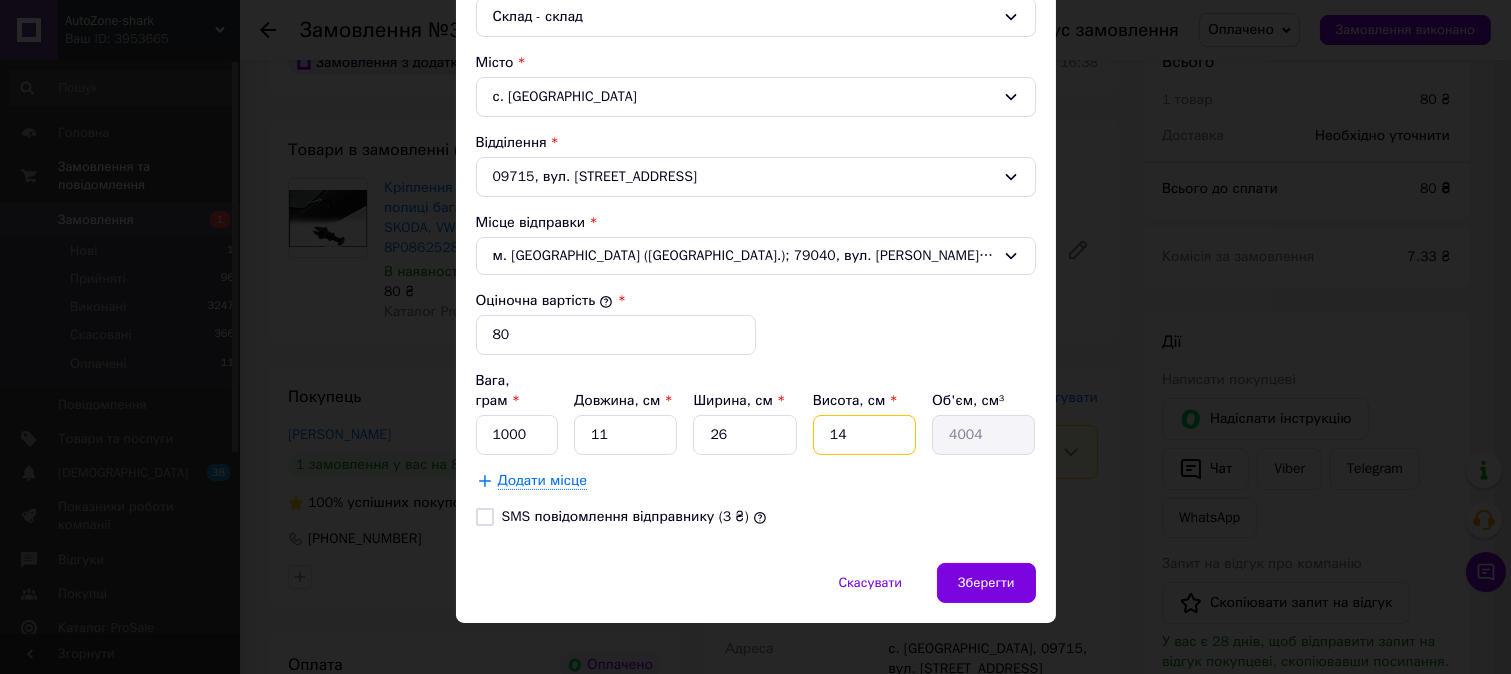 click on "14" at bounding box center (864, 435) 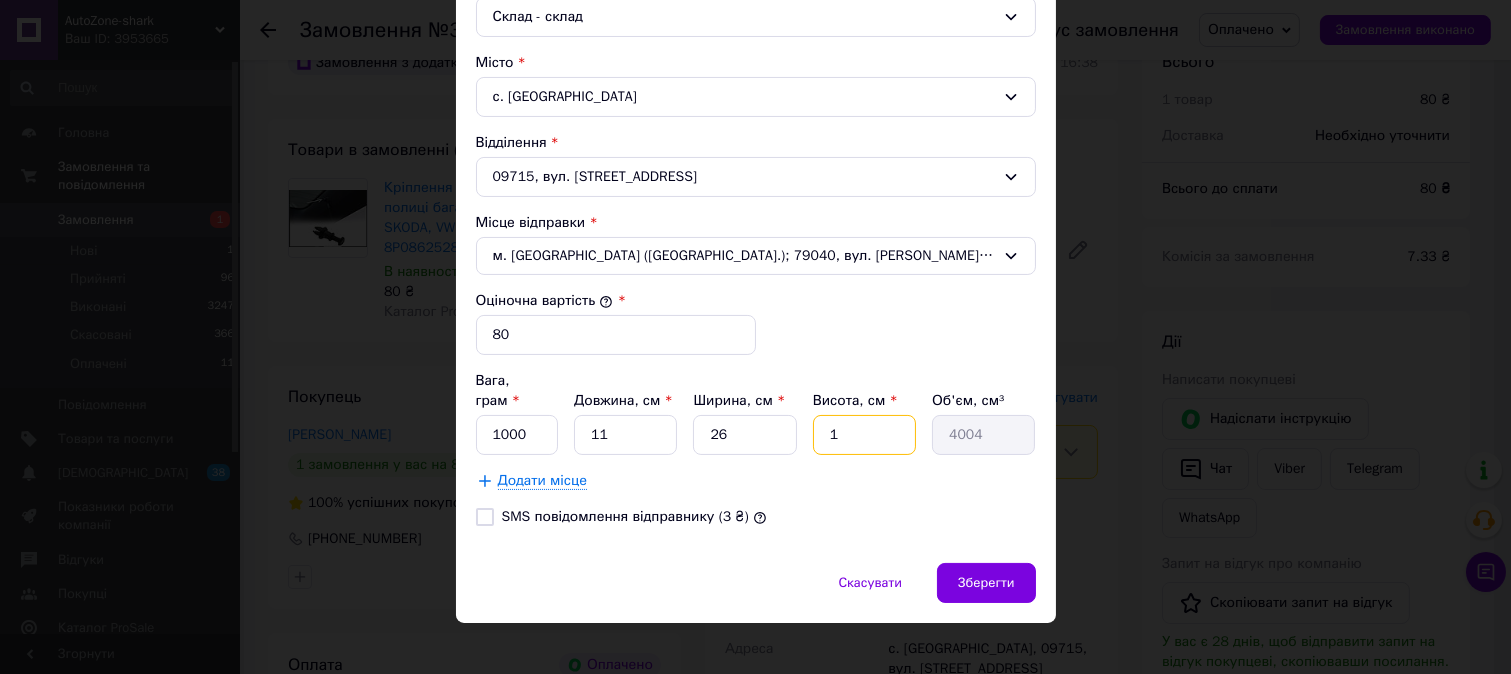 type on "286" 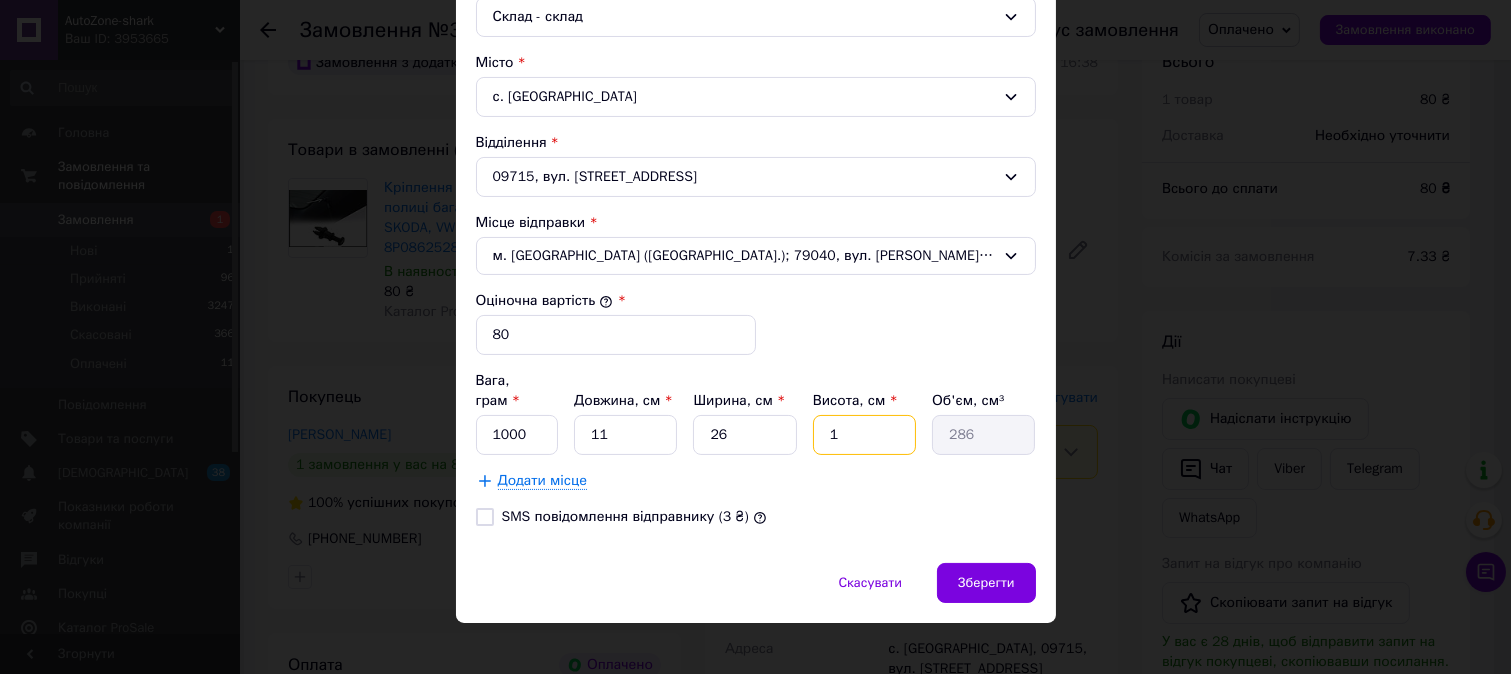 type on "11" 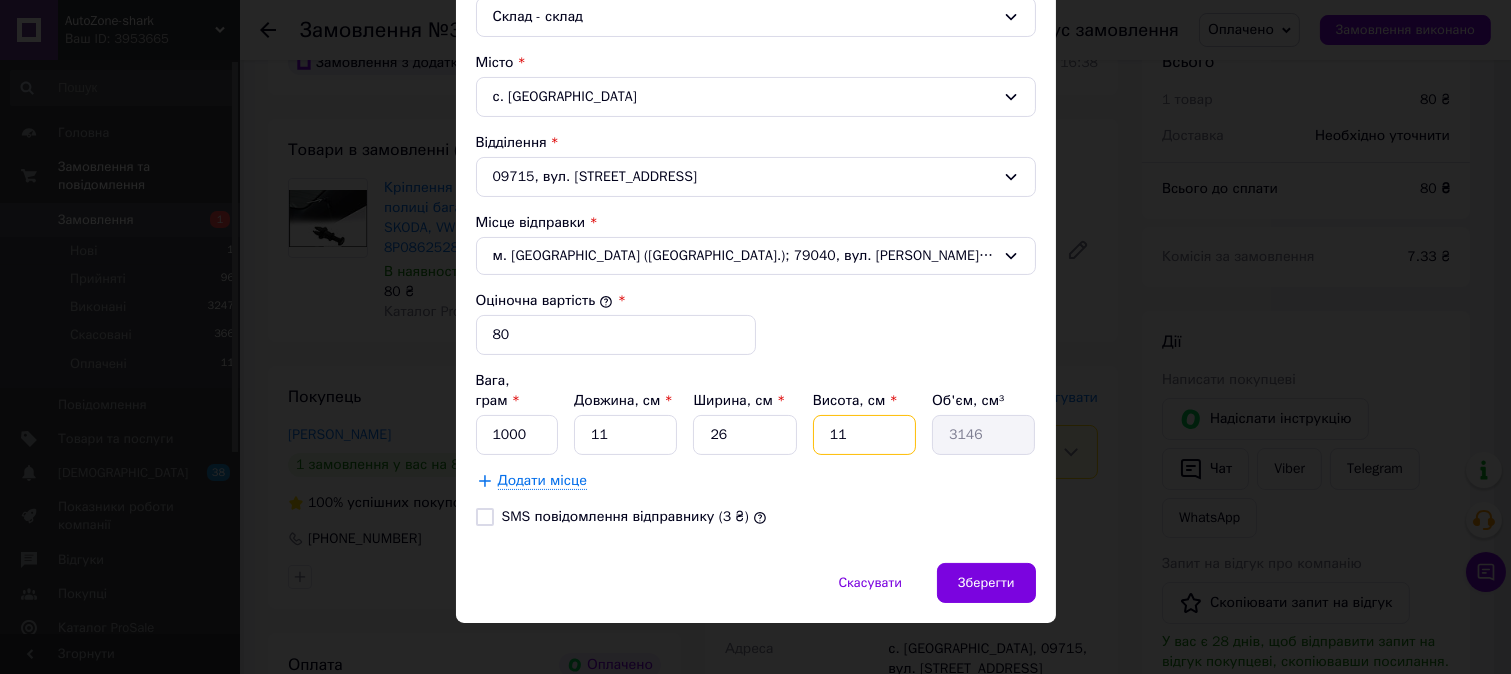 type on "110" 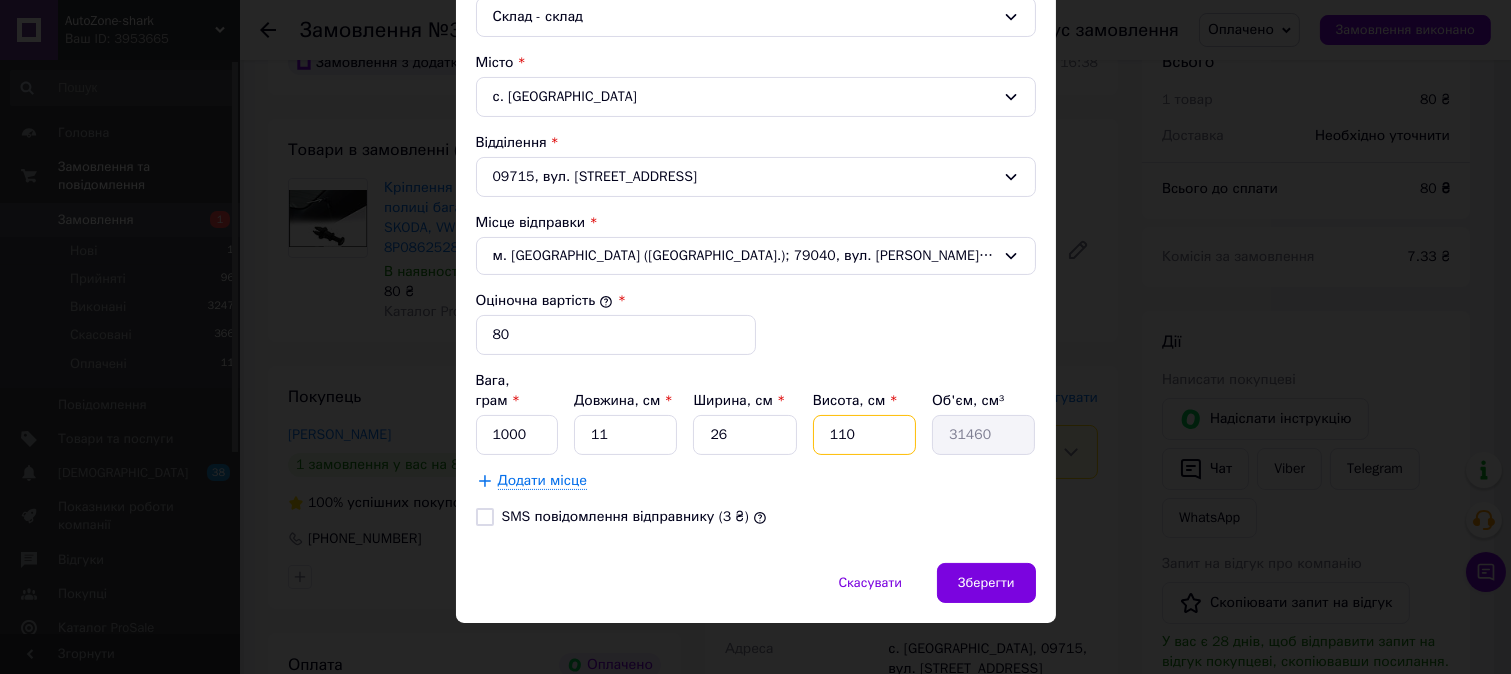type on "11" 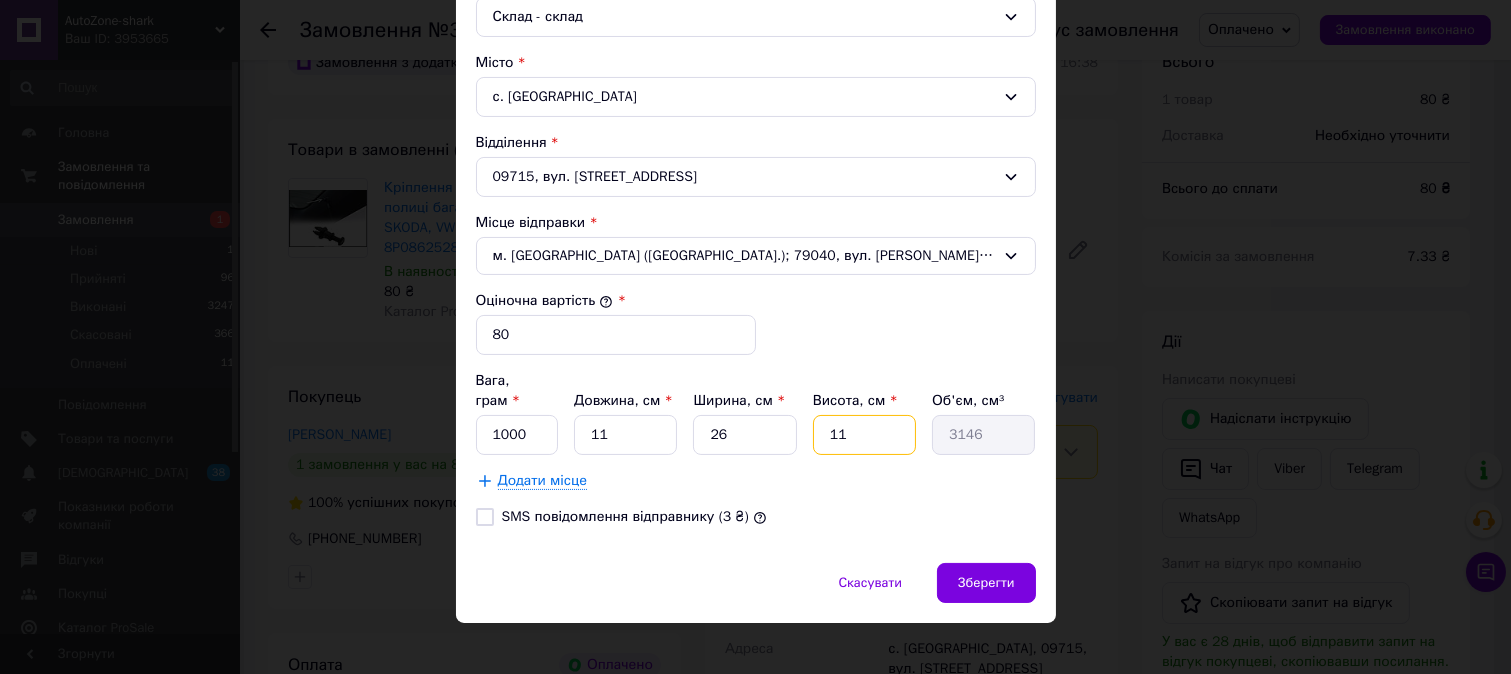 type on "1" 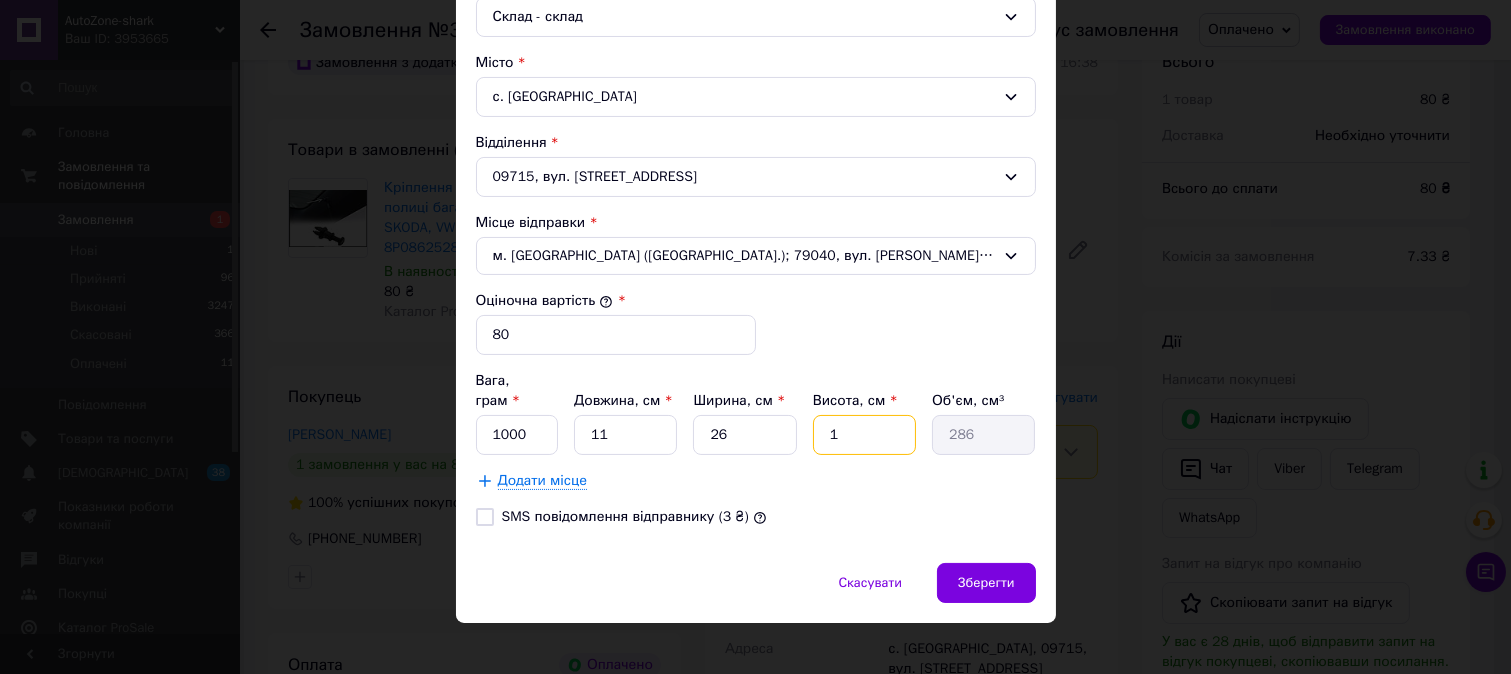 type 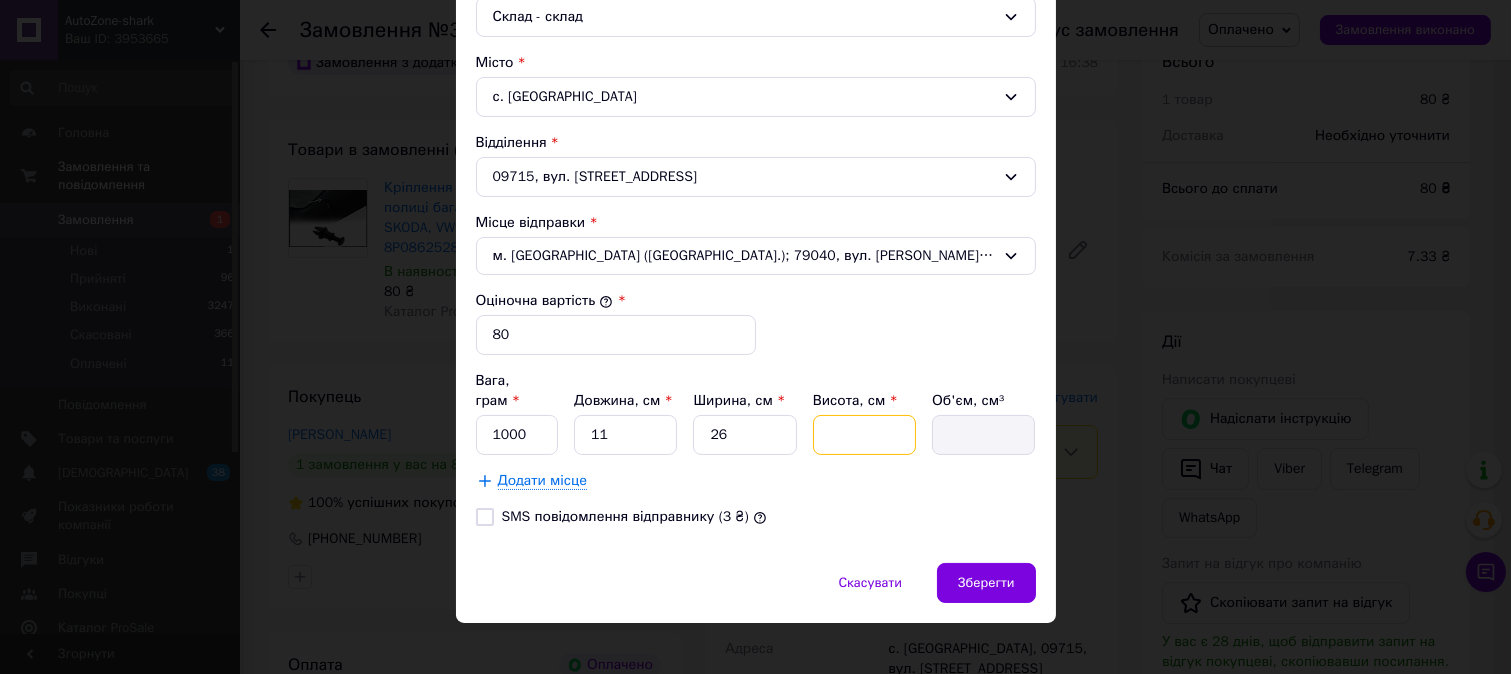 type on "1" 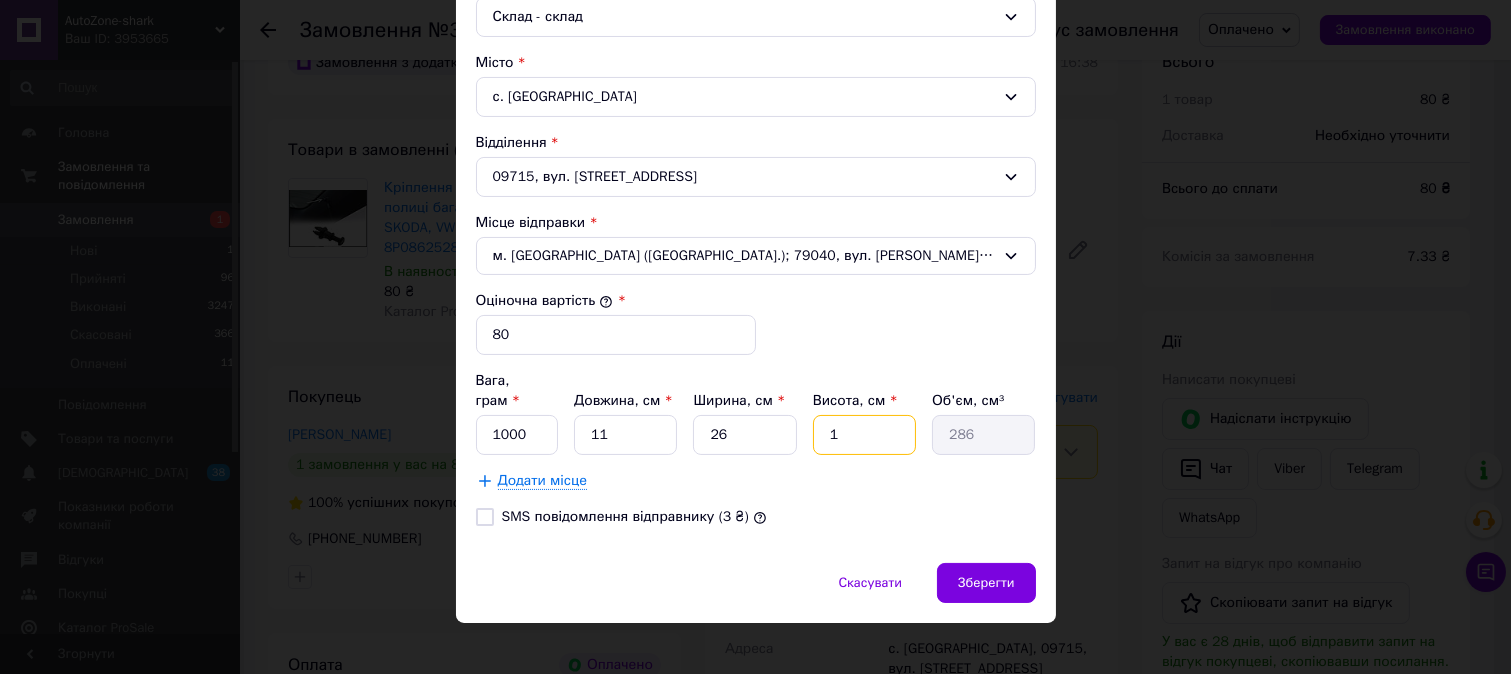 type on "10" 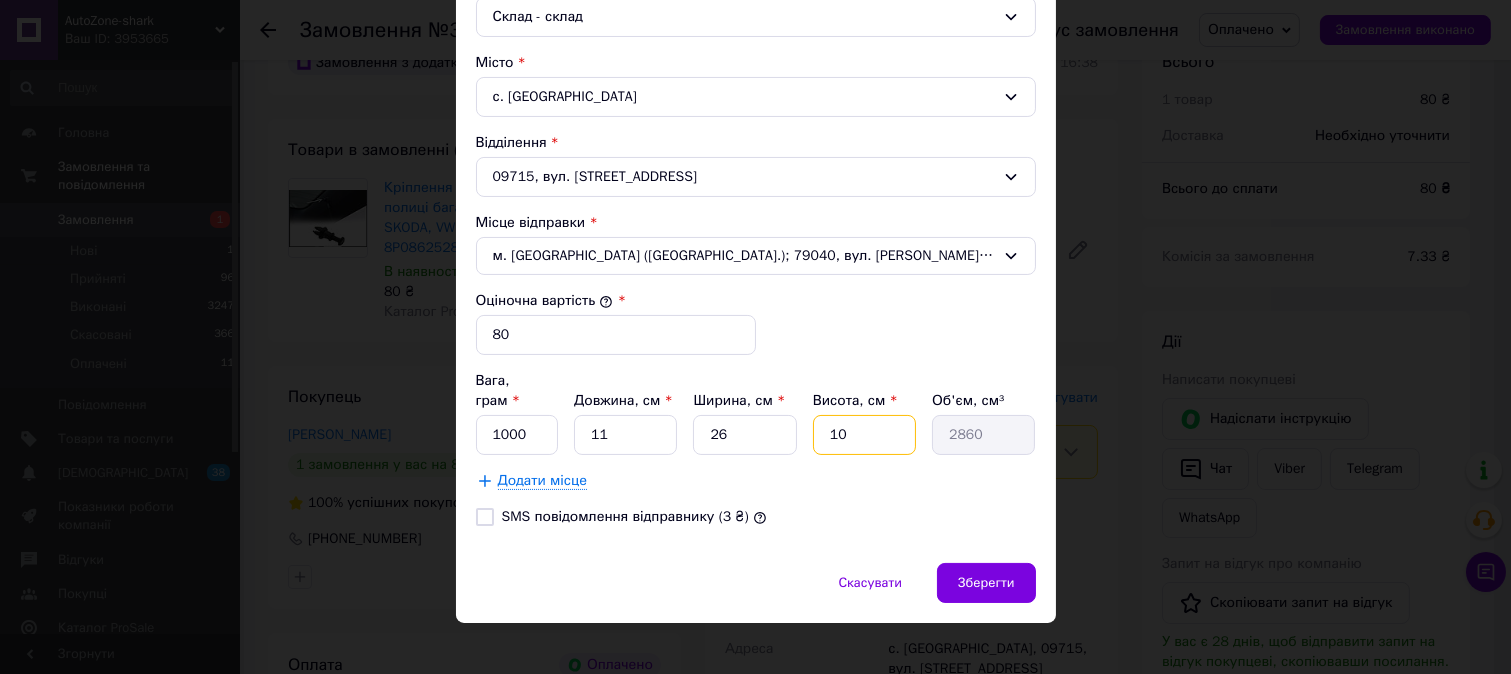 type on "10" 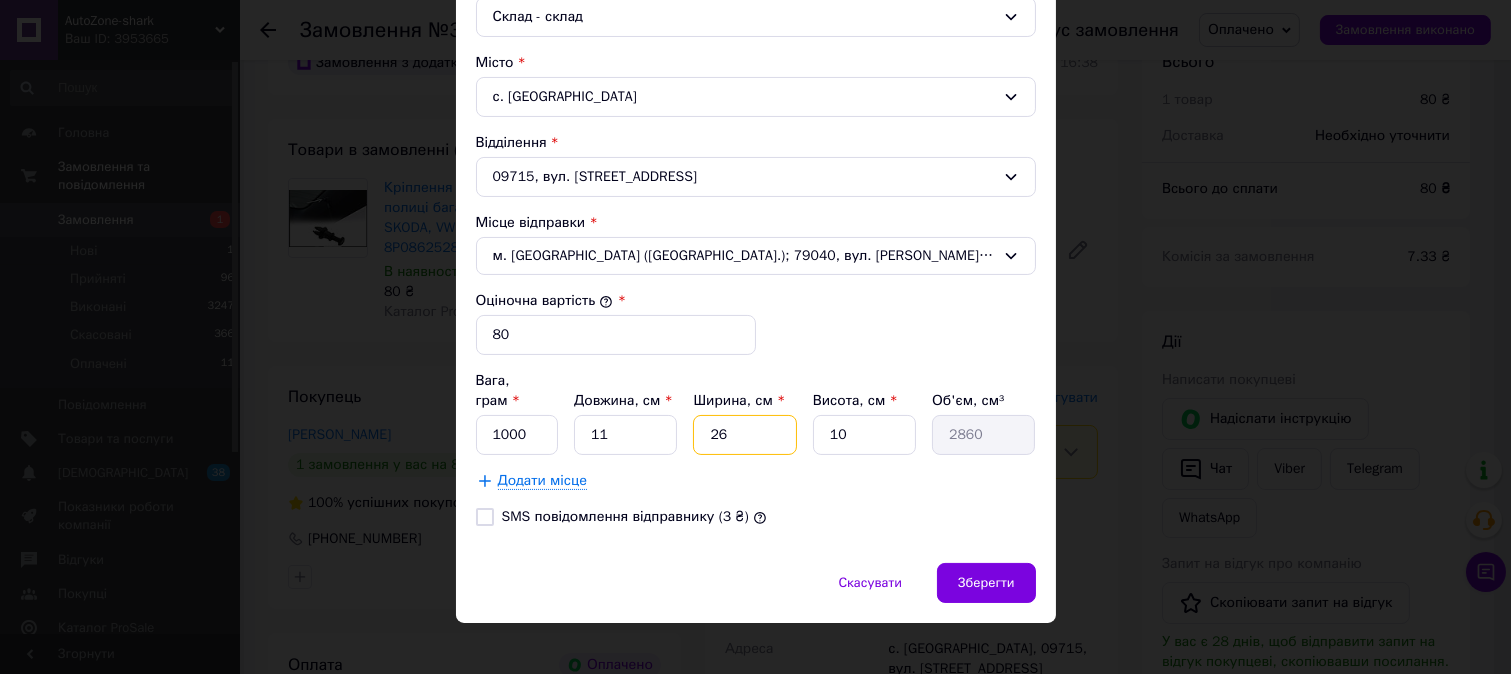 click on "26" at bounding box center [744, 435] 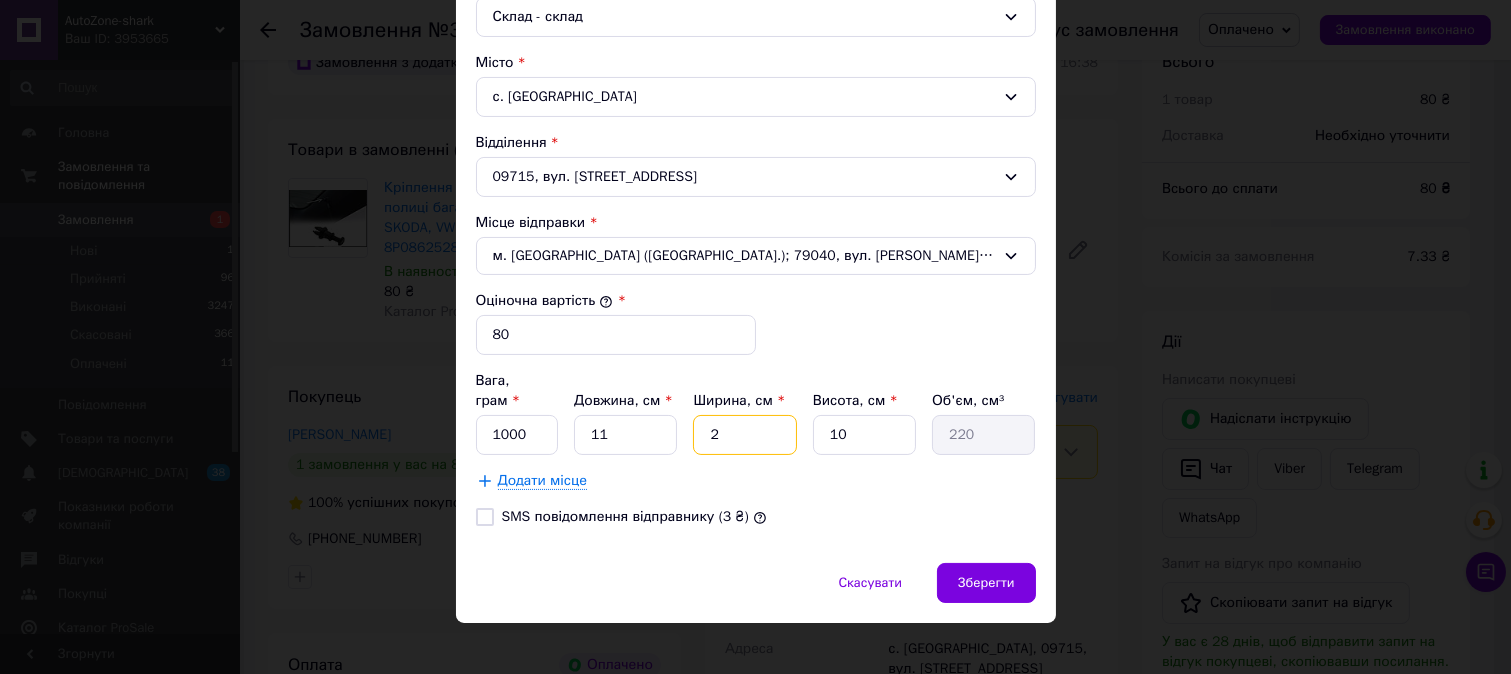 type 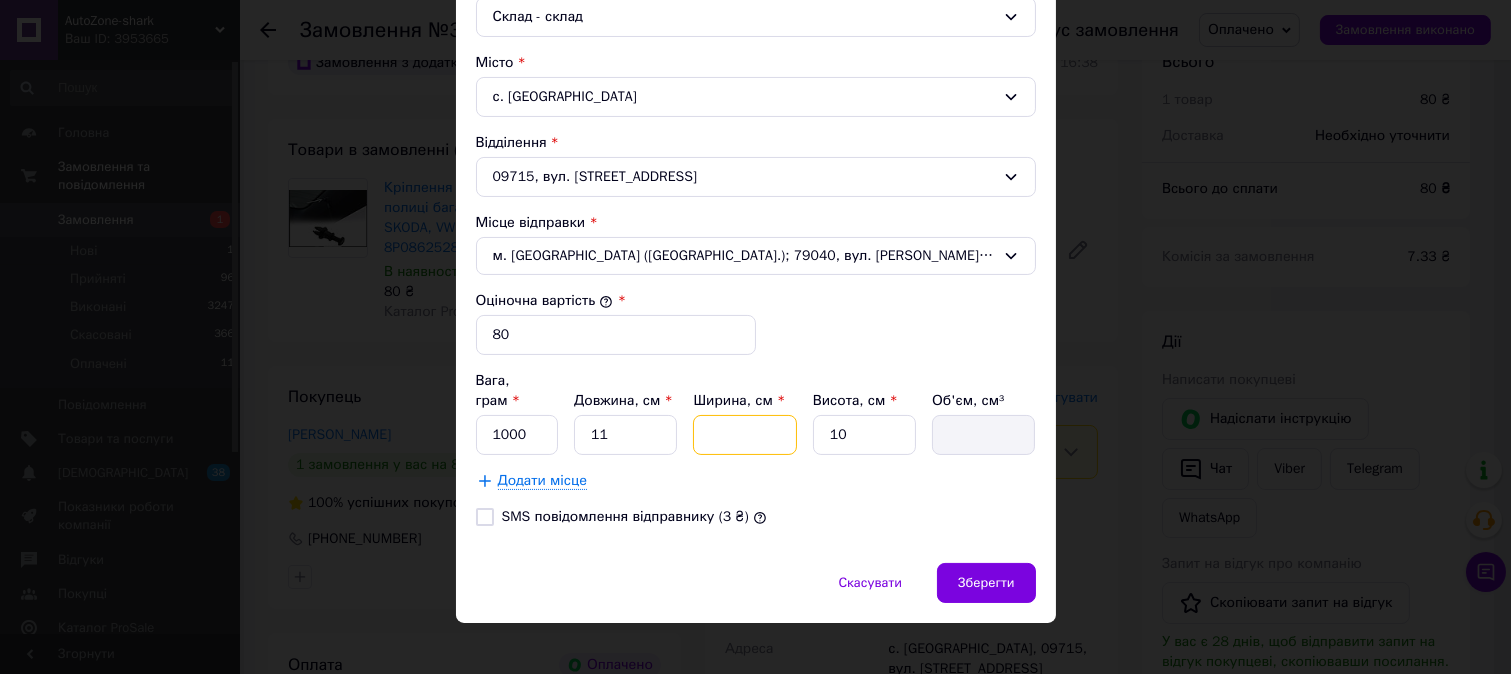 type on "1" 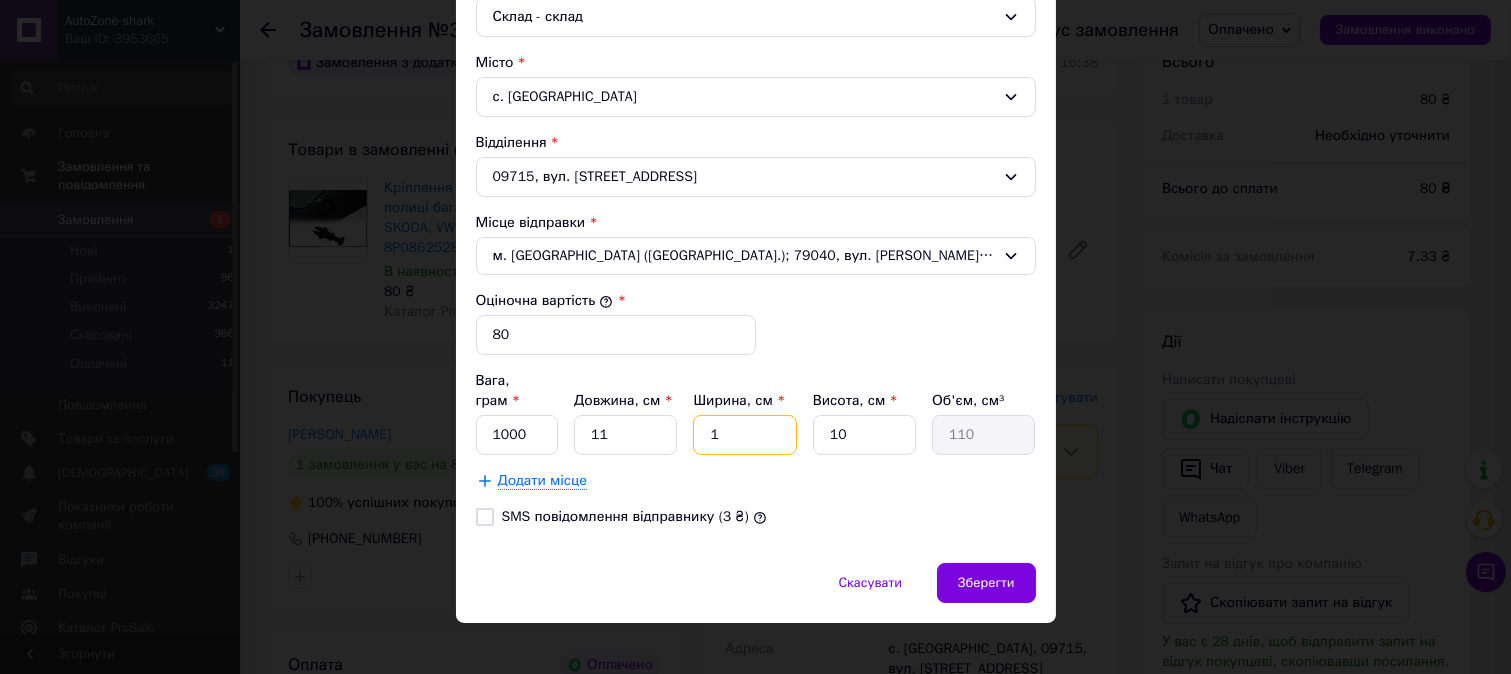 type on "10" 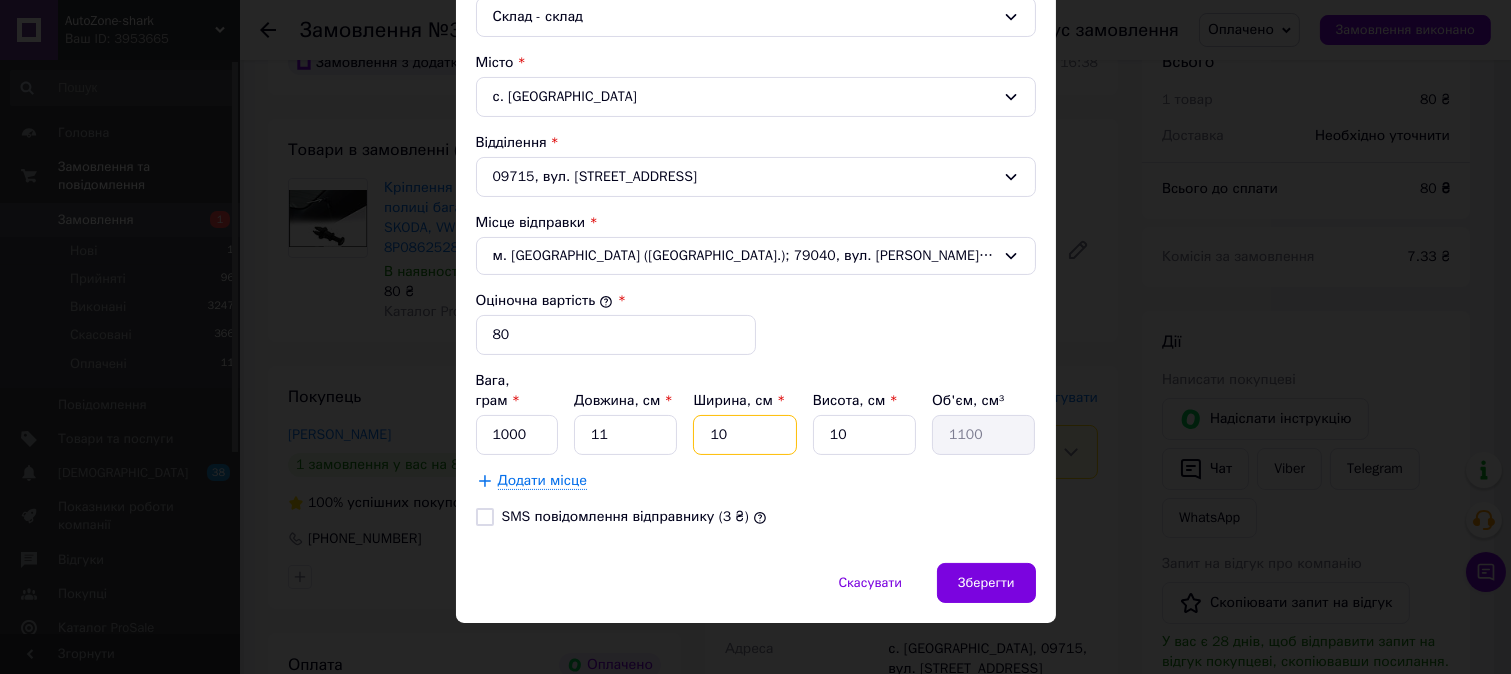 type on "10" 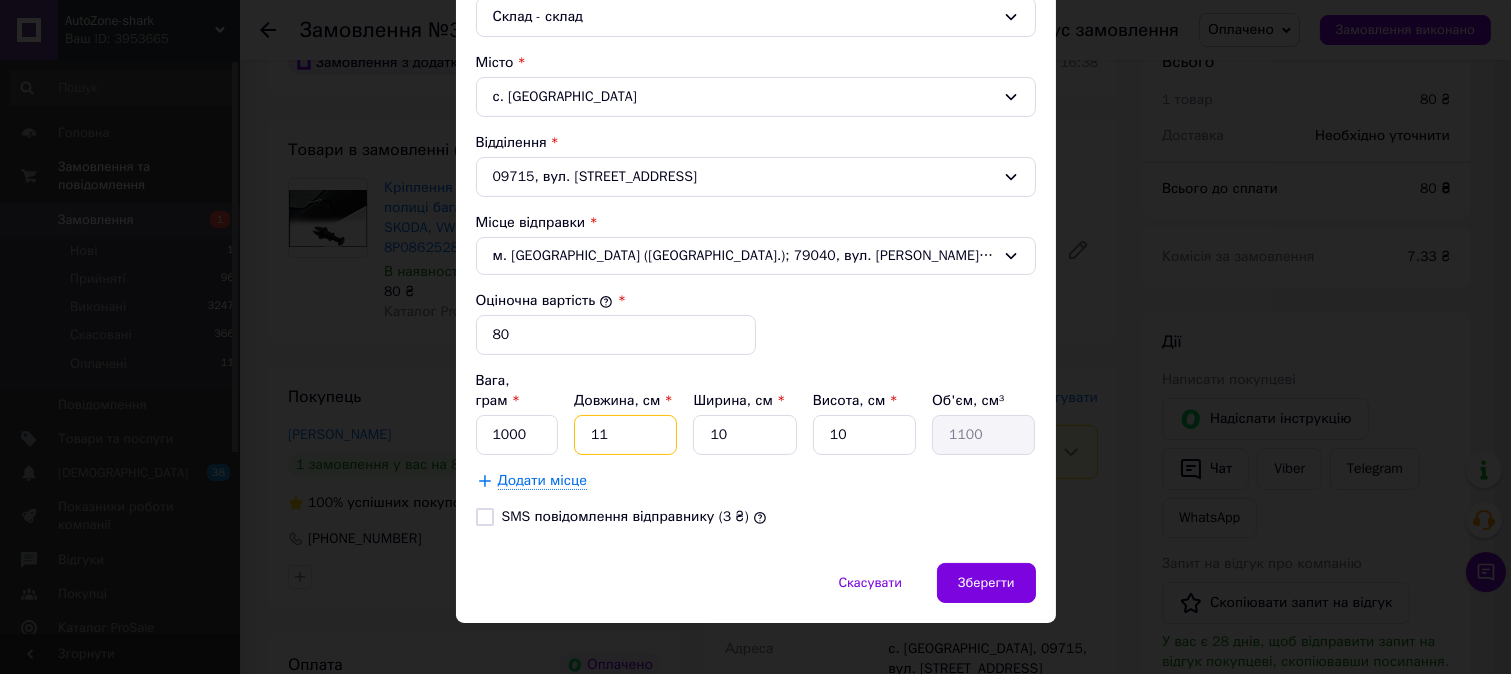 click on "11" at bounding box center (625, 435) 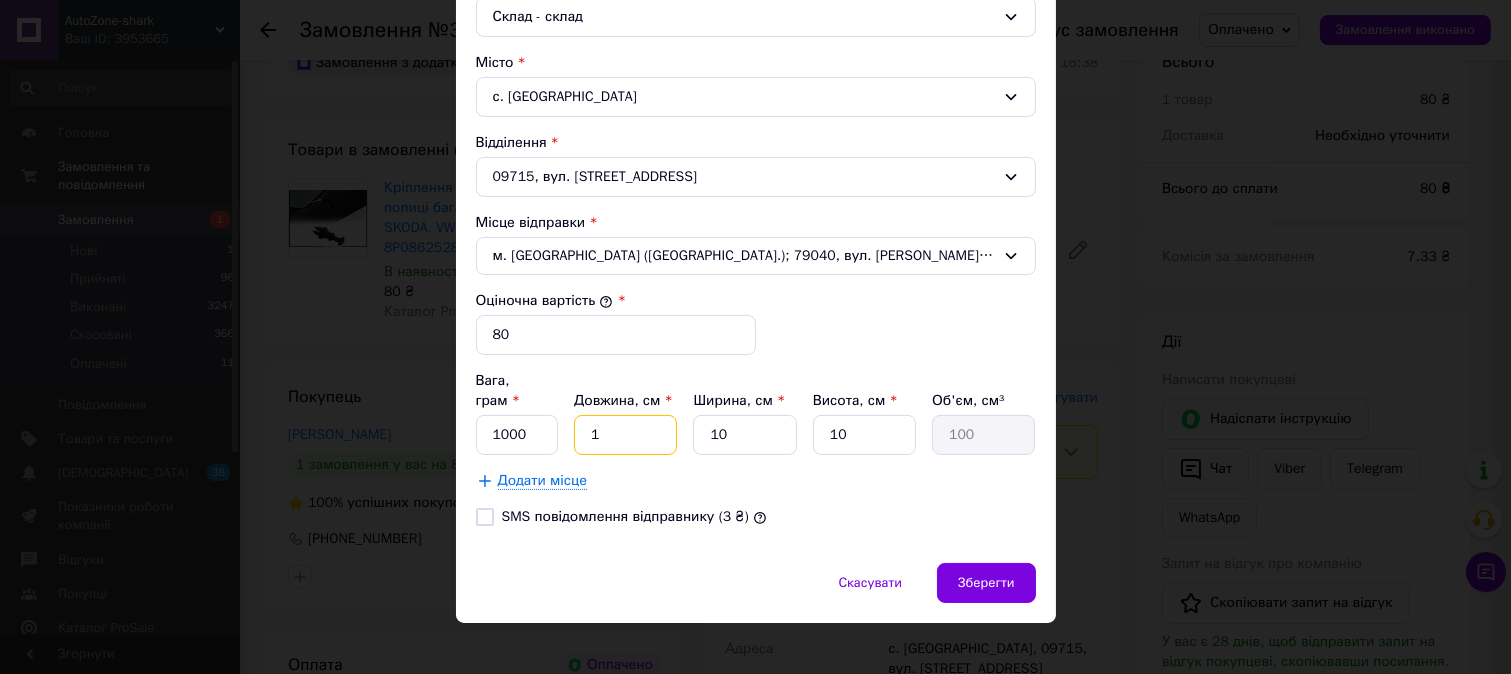 type on "10" 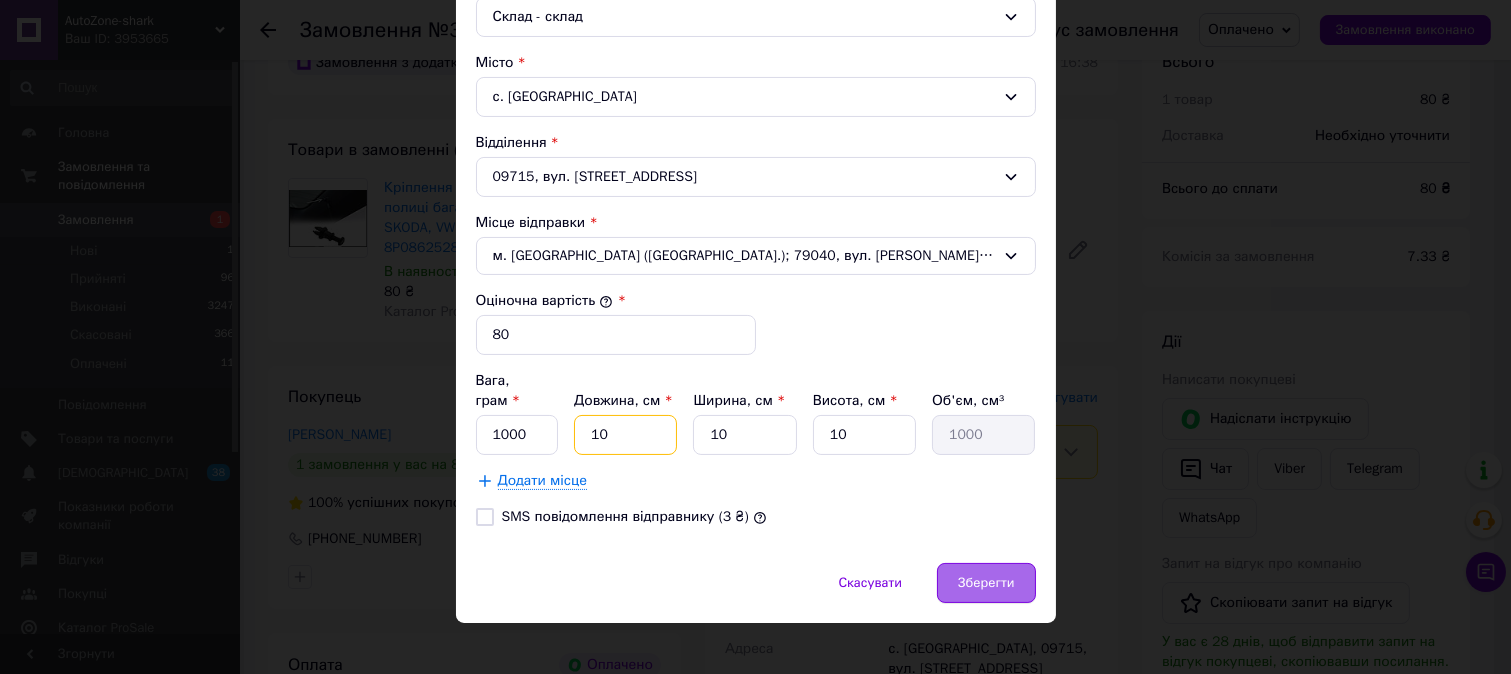 type on "10" 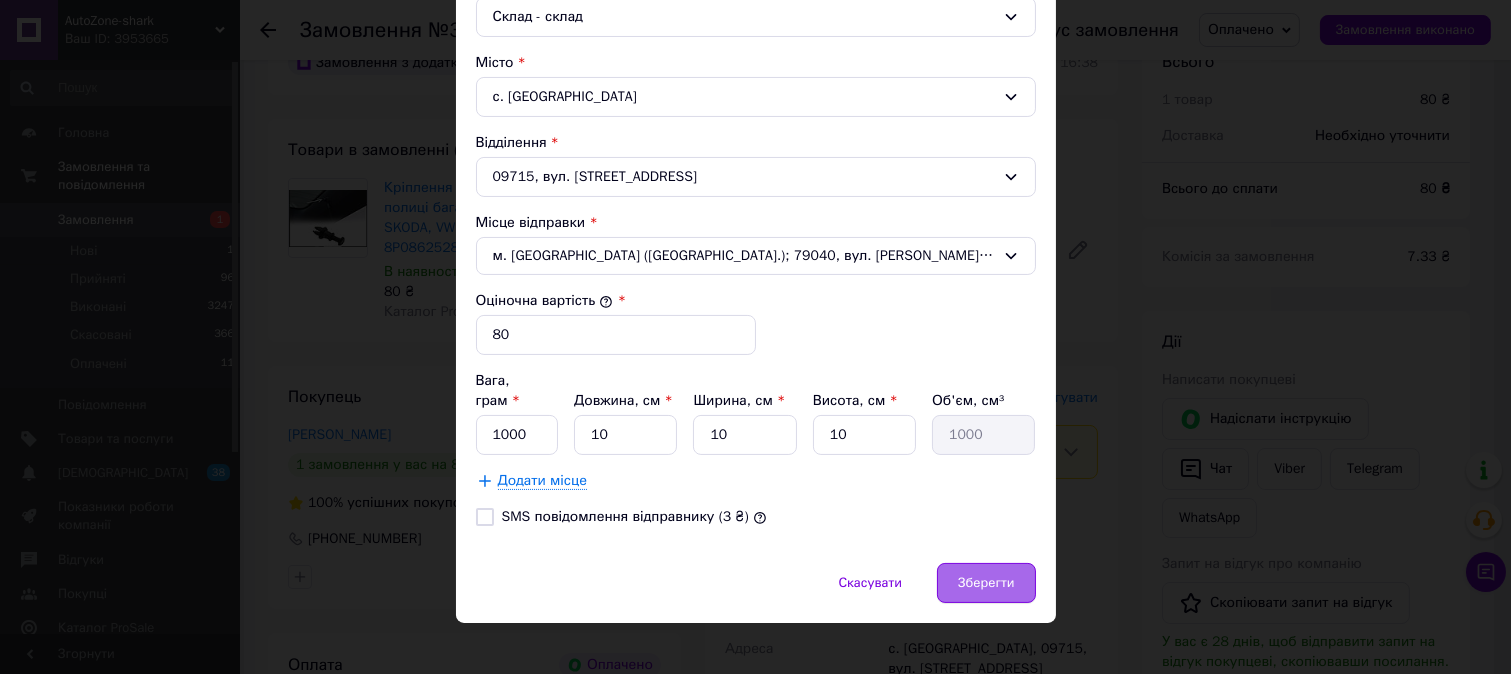 click on "Зберегти" at bounding box center (986, 583) 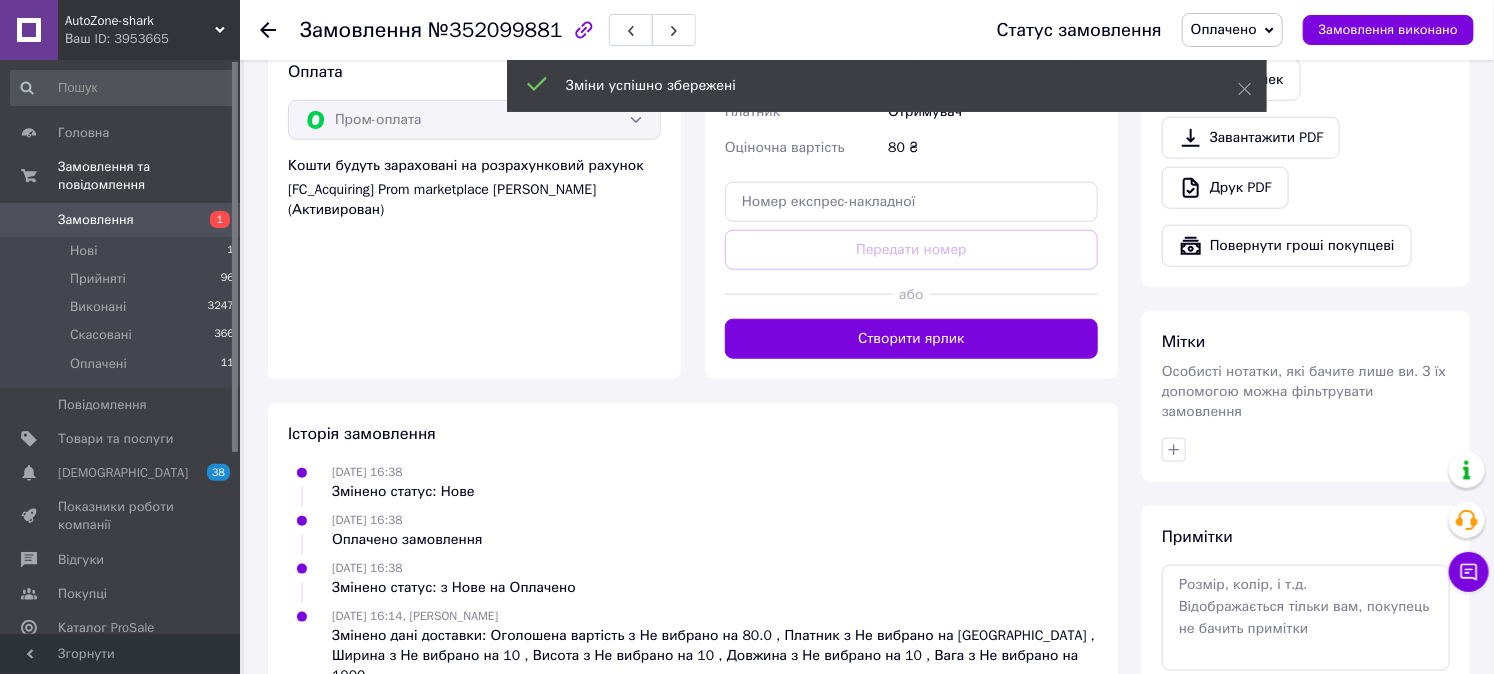 scroll, scrollTop: 560, scrollLeft: 0, axis: vertical 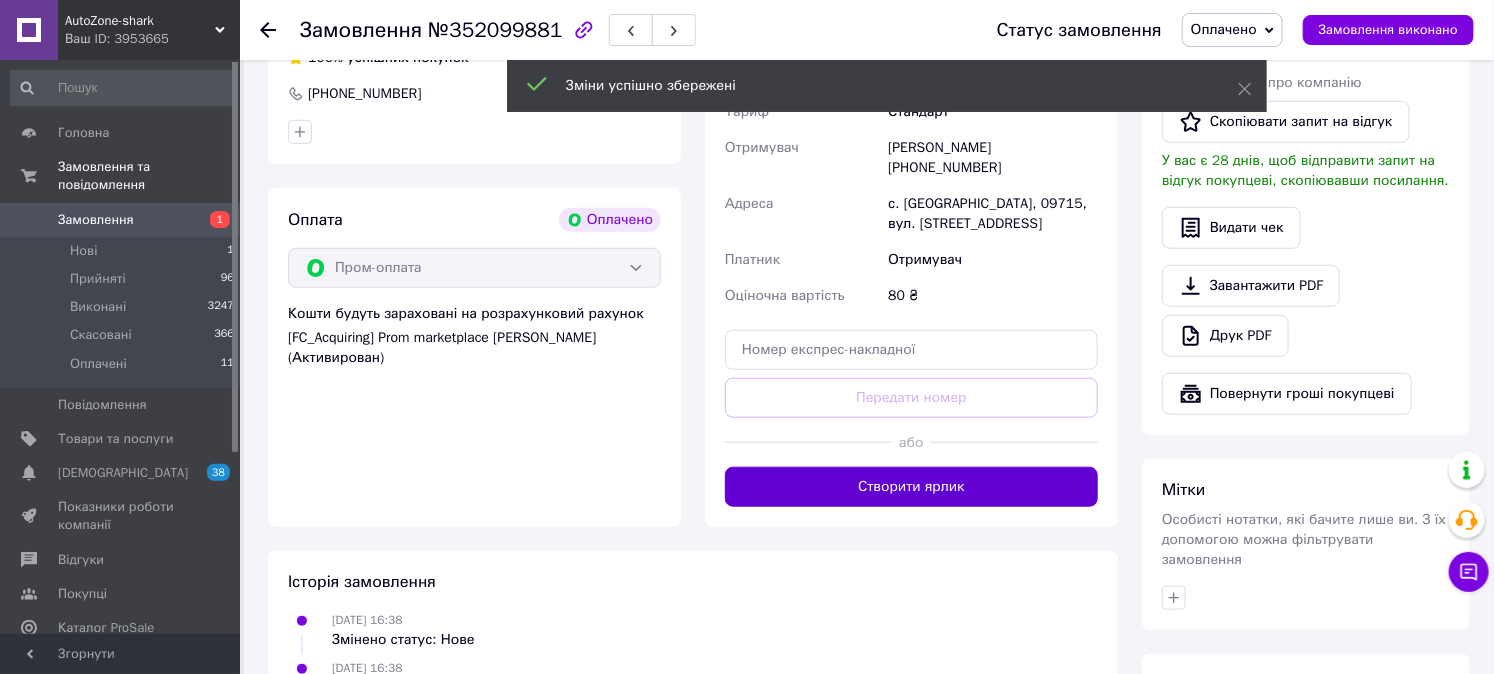 click on "Створити ярлик" at bounding box center (911, 487) 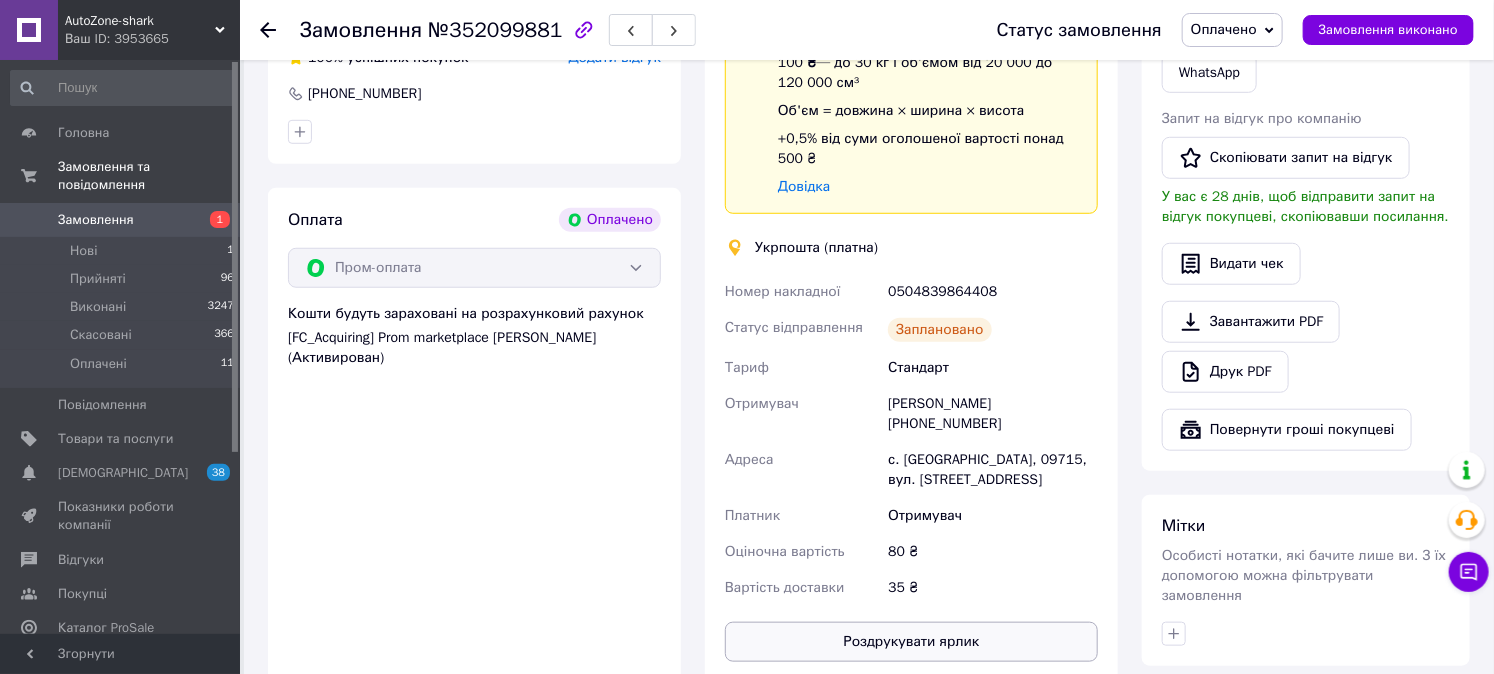 click on "Роздрукувати ярлик" at bounding box center [911, 642] 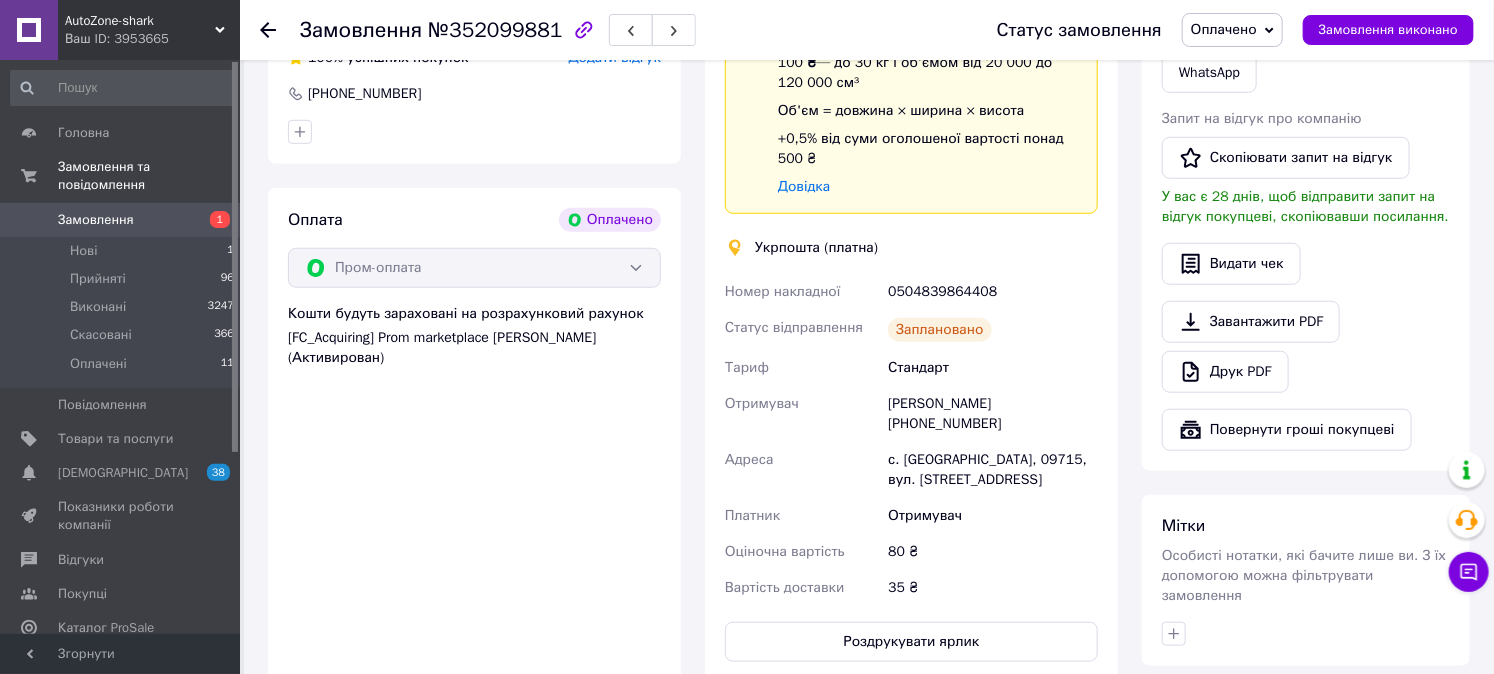click 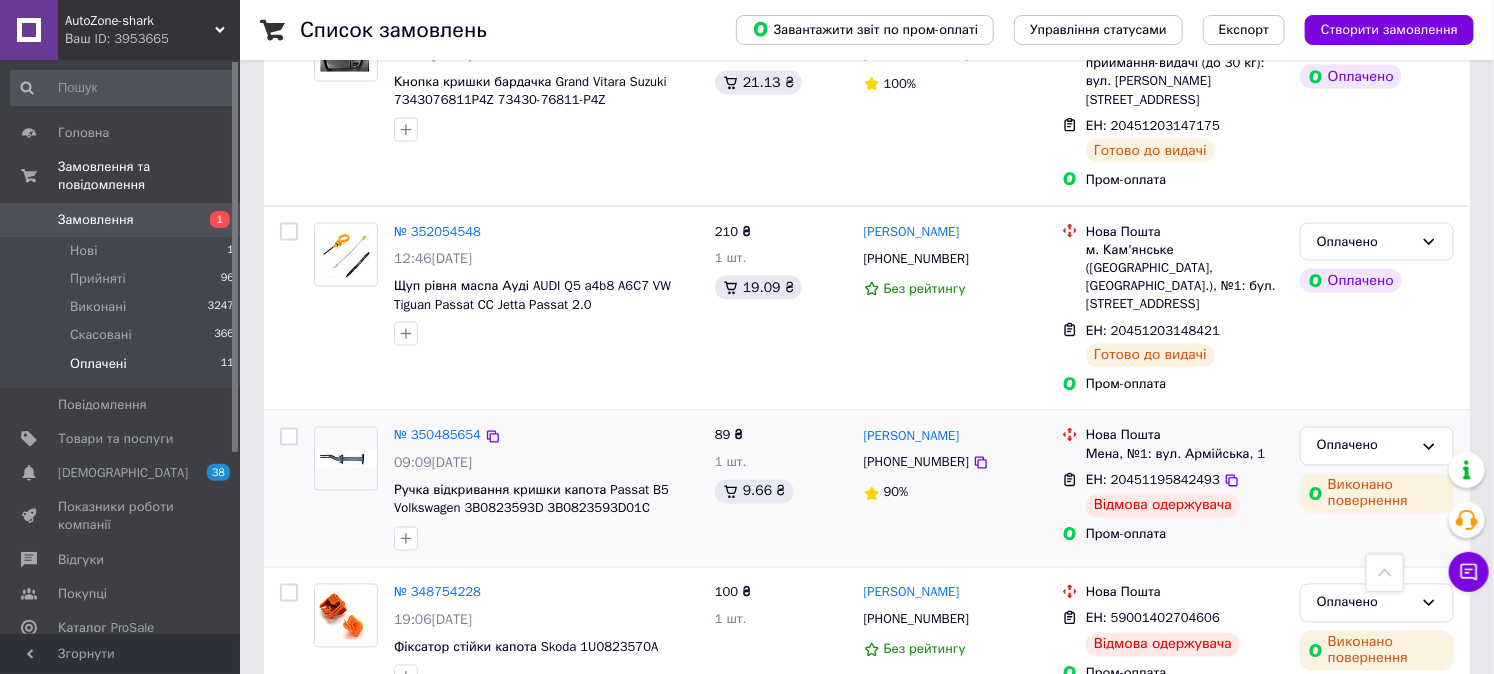 scroll, scrollTop: 1285, scrollLeft: 0, axis: vertical 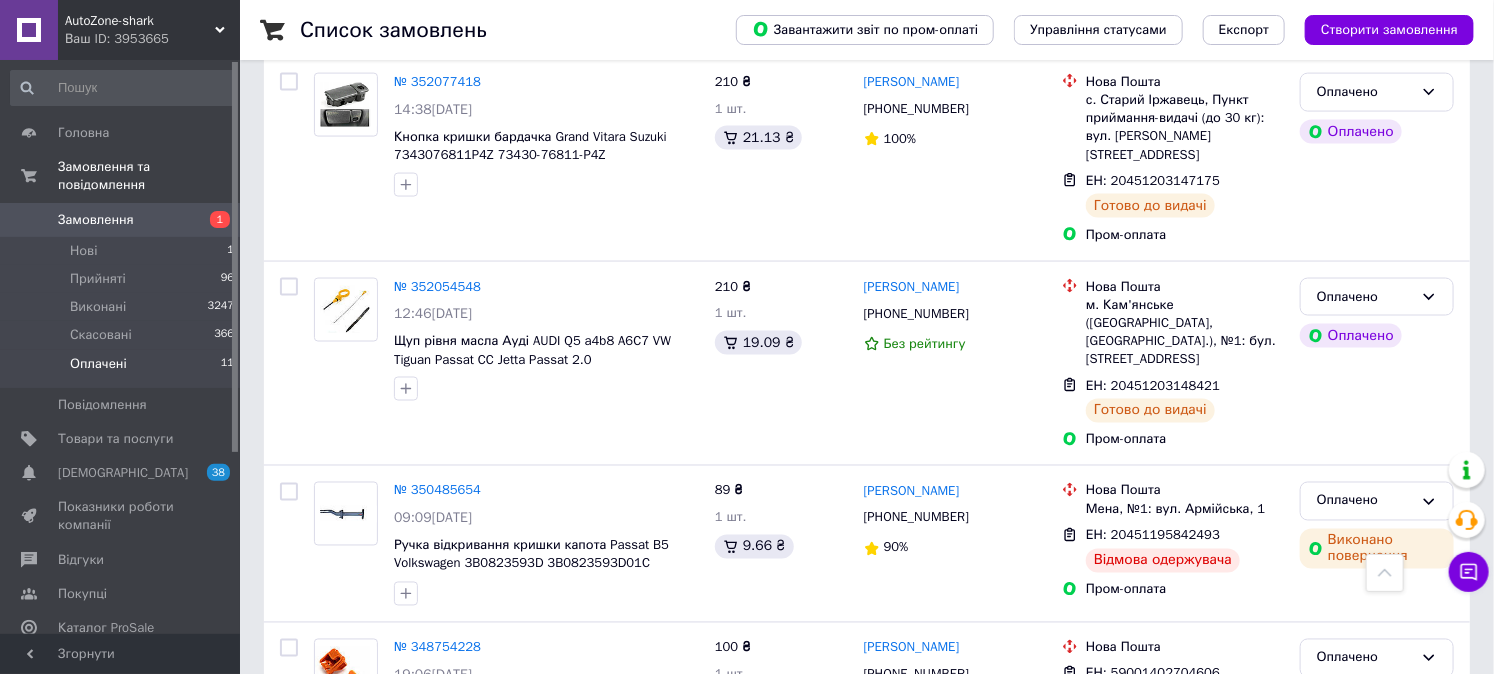 click on "Оплачені 11" at bounding box center [123, 369] 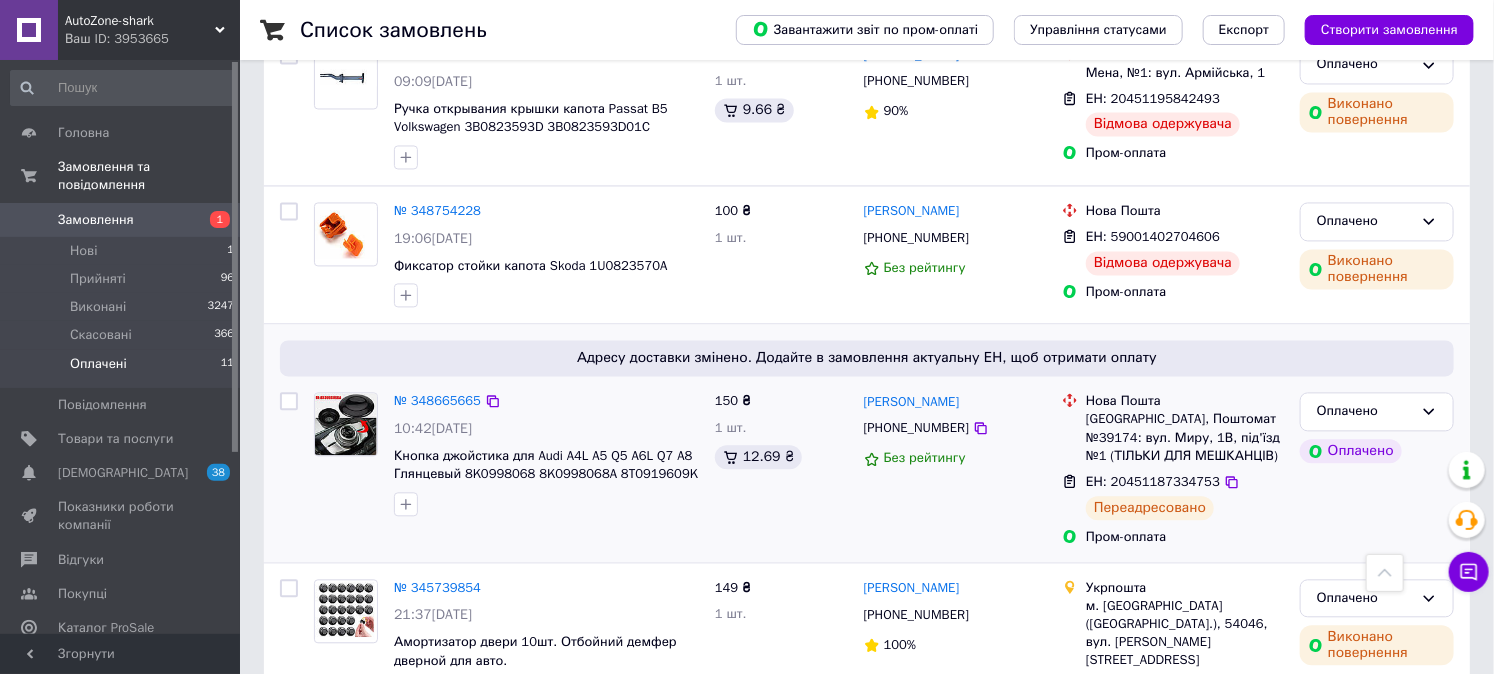 scroll, scrollTop: 1730, scrollLeft: 0, axis: vertical 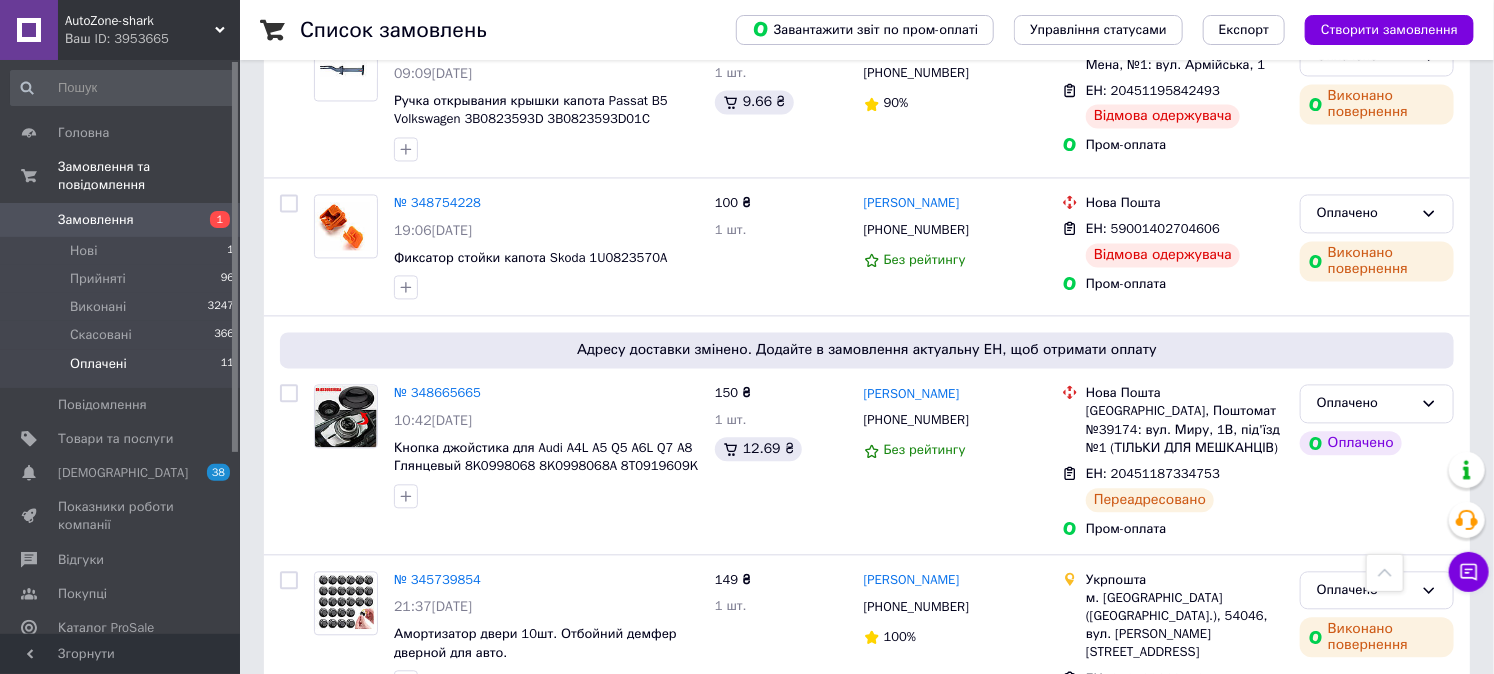 click on "Оплачені 11" at bounding box center (123, 369) 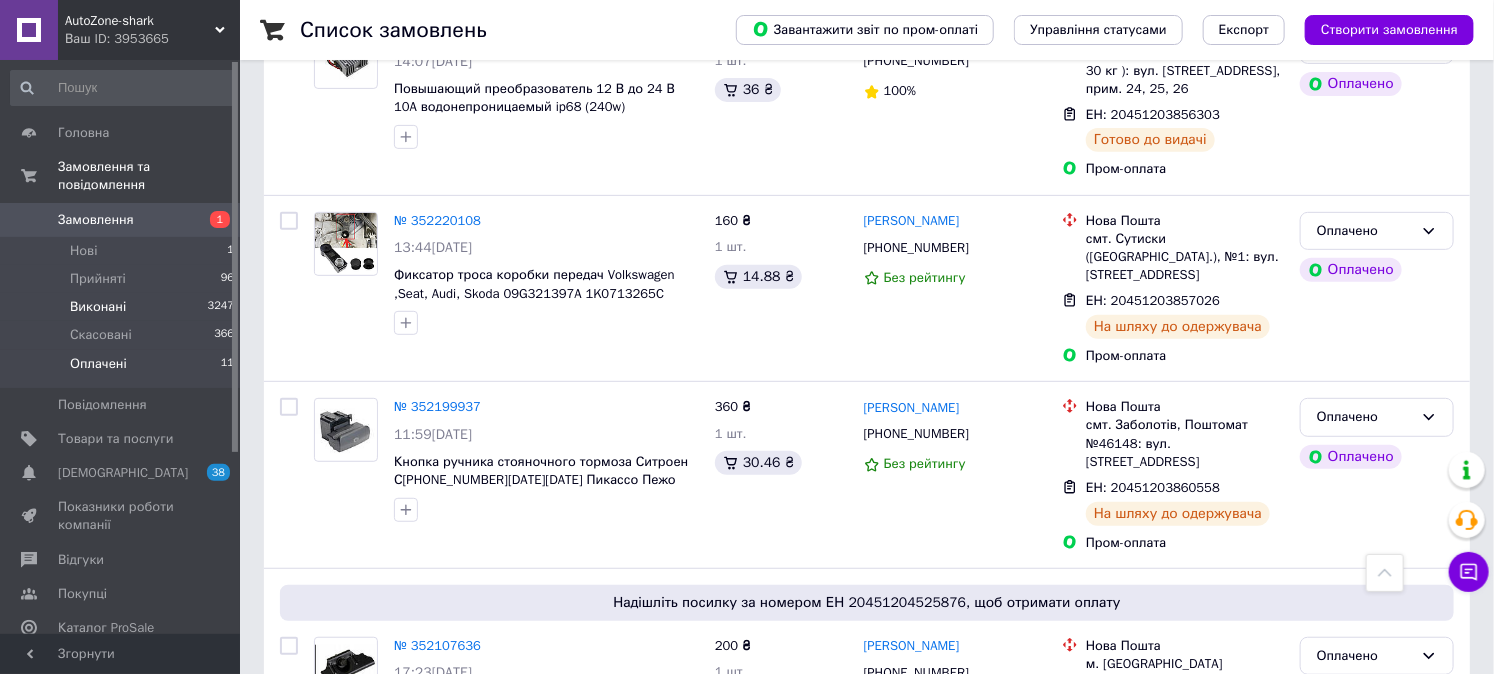 scroll, scrollTop: 77, scrollLeft: 0, axis: vertical 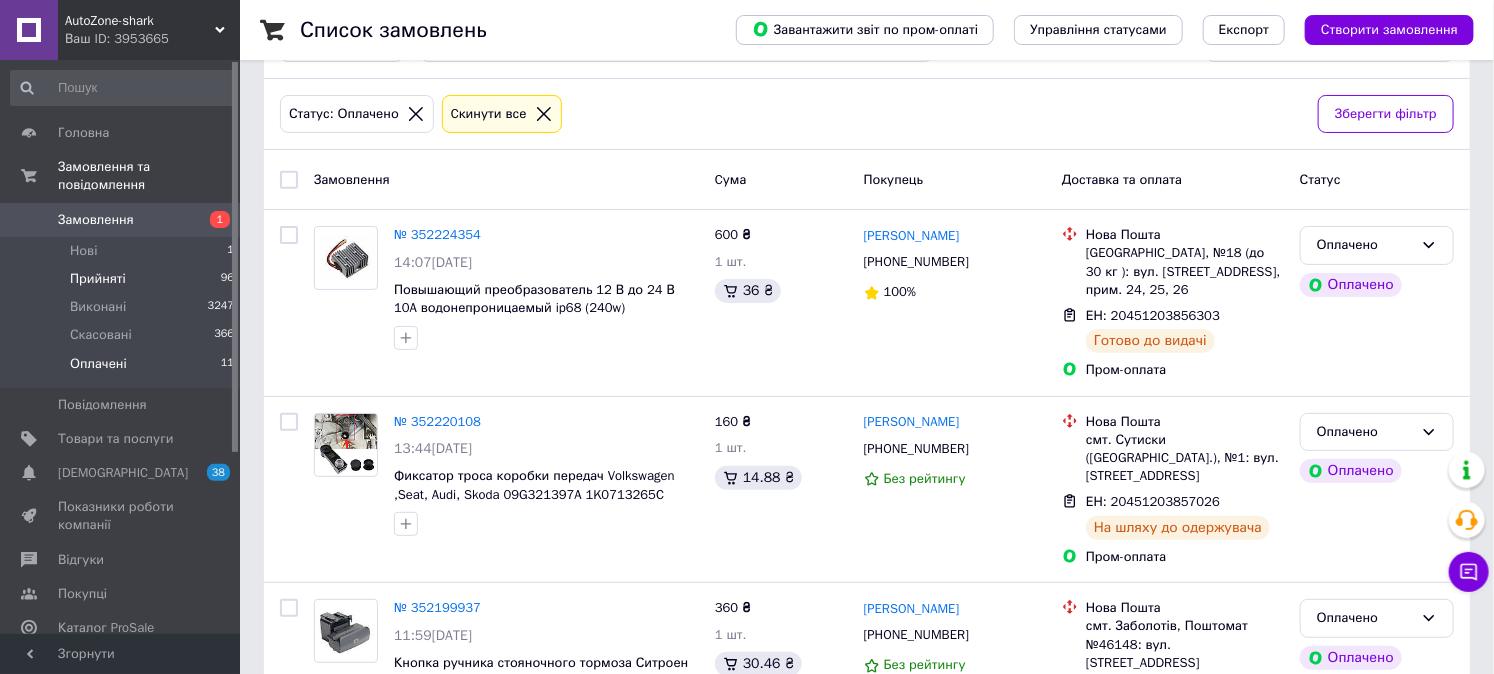 click on "Прийняті" at bounding box center [98, 279] 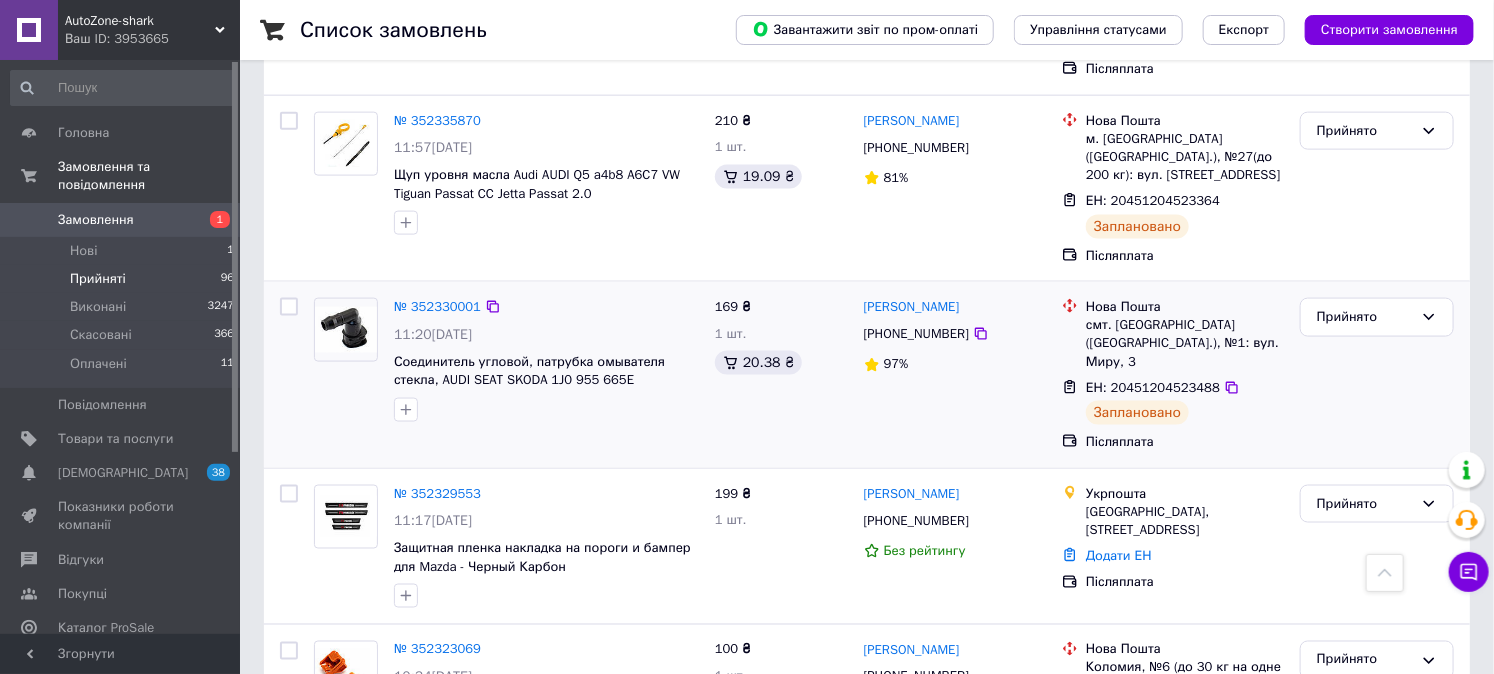 scroll, scrollTop: 1093, scrollLeft: 0, axis: vertical 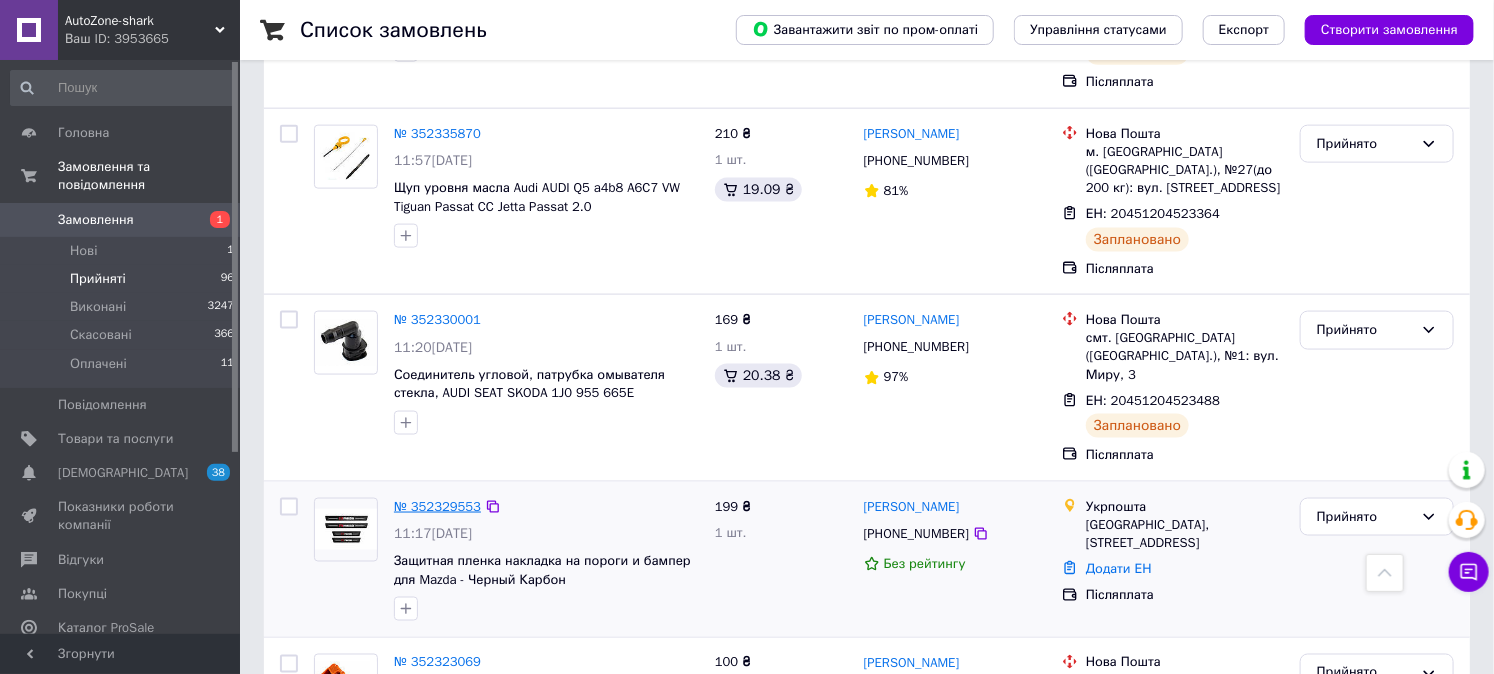 click on "№ 352329553" at bounding box center [437, 506] 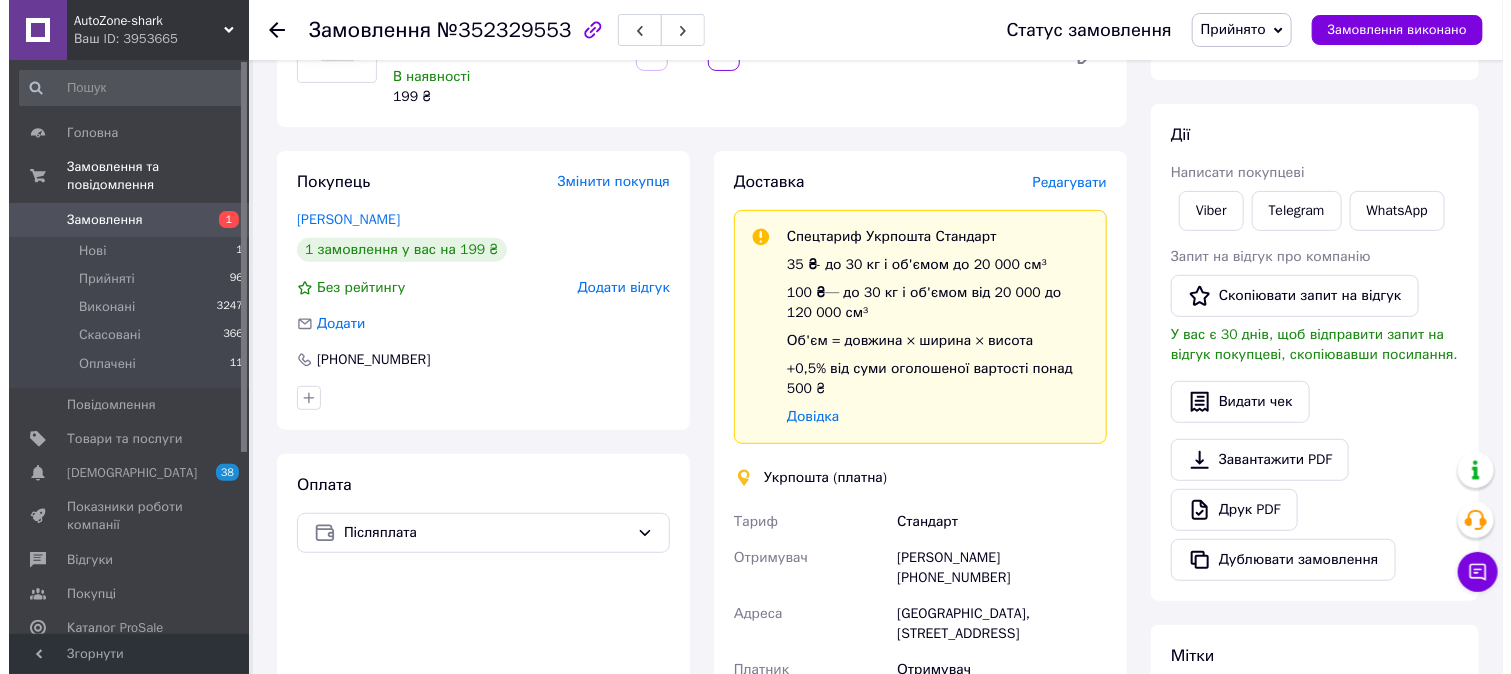 scroll, scrollTop: 166, scrollLeft: 0, axis: vertical 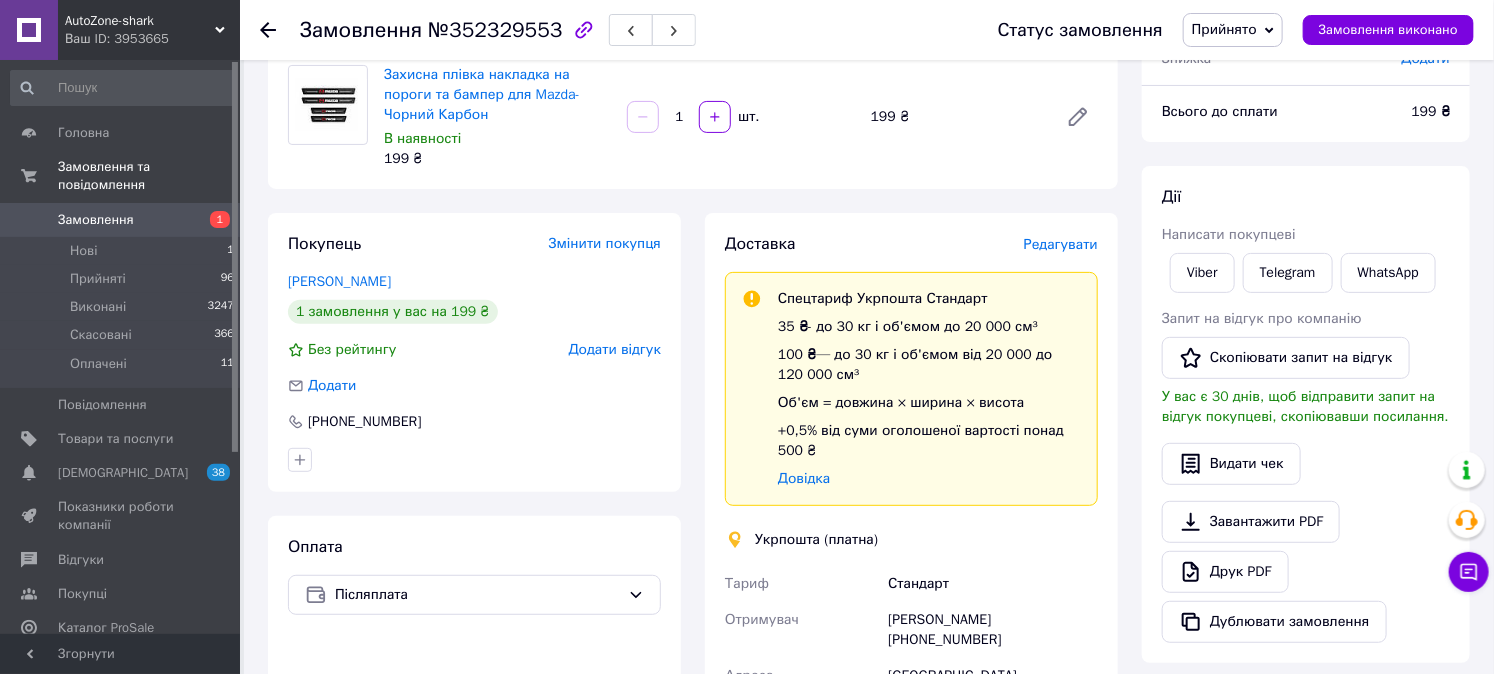 click on "Редагувати" at bounding box center [1061, 244] 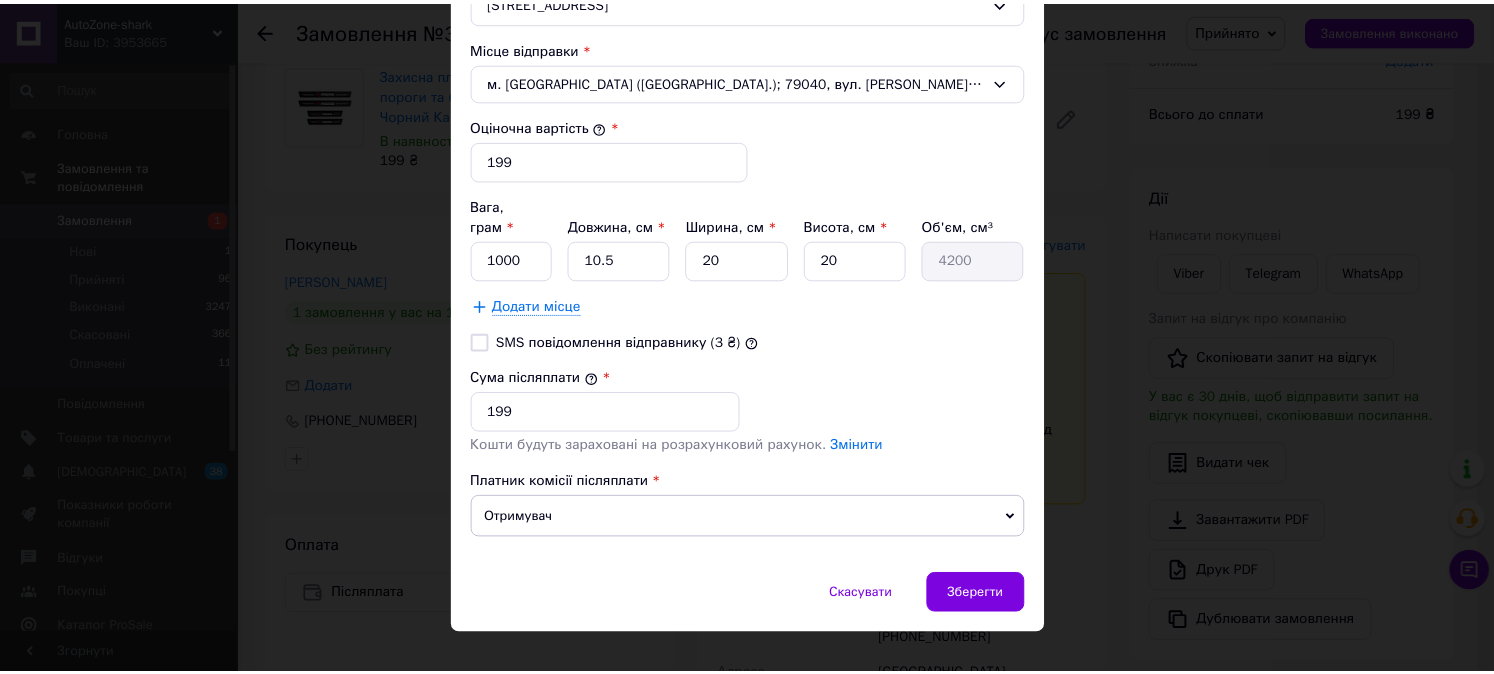 scroll, scrollTop: 765, scrollLeft: 0, axis: vertical 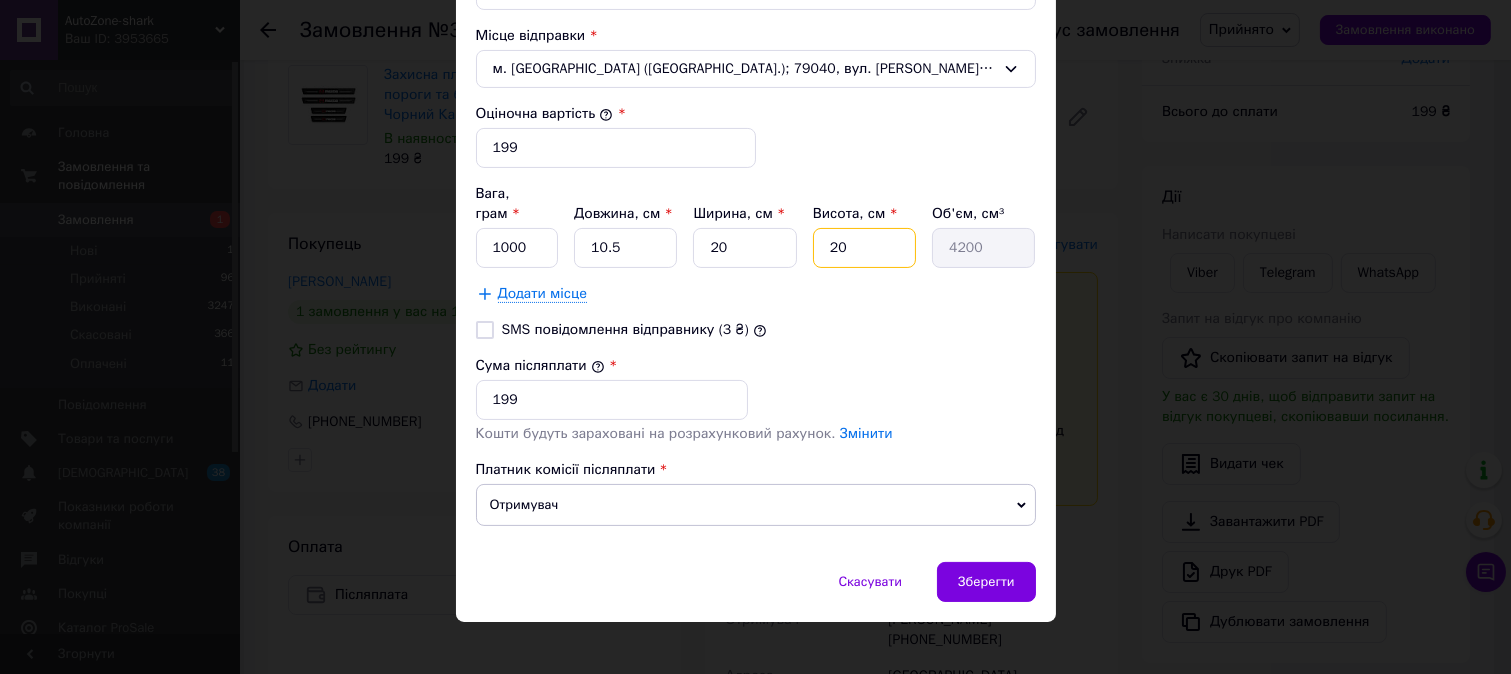 drag, startPoint x: 860, startPoint y: 214, endPoint x: 891, endPoint y: 237, distance: 38.600517 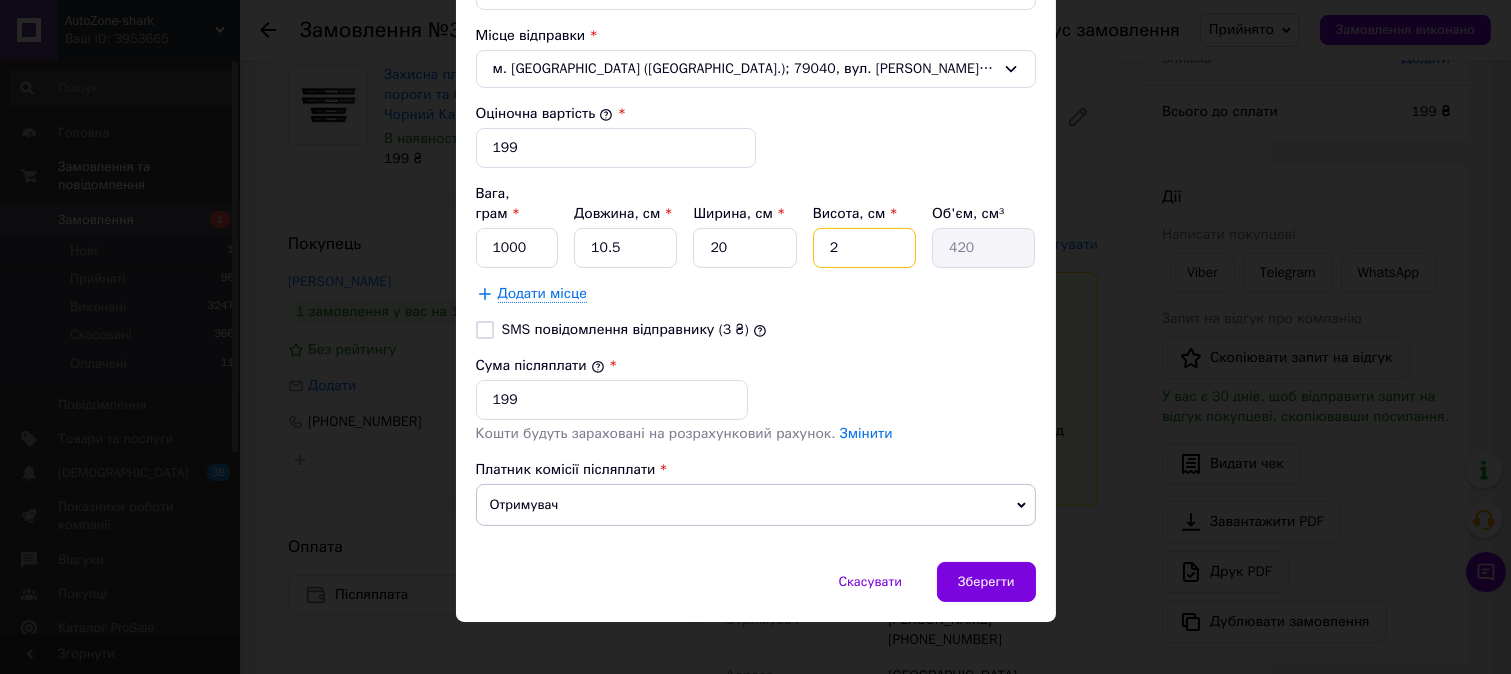 type 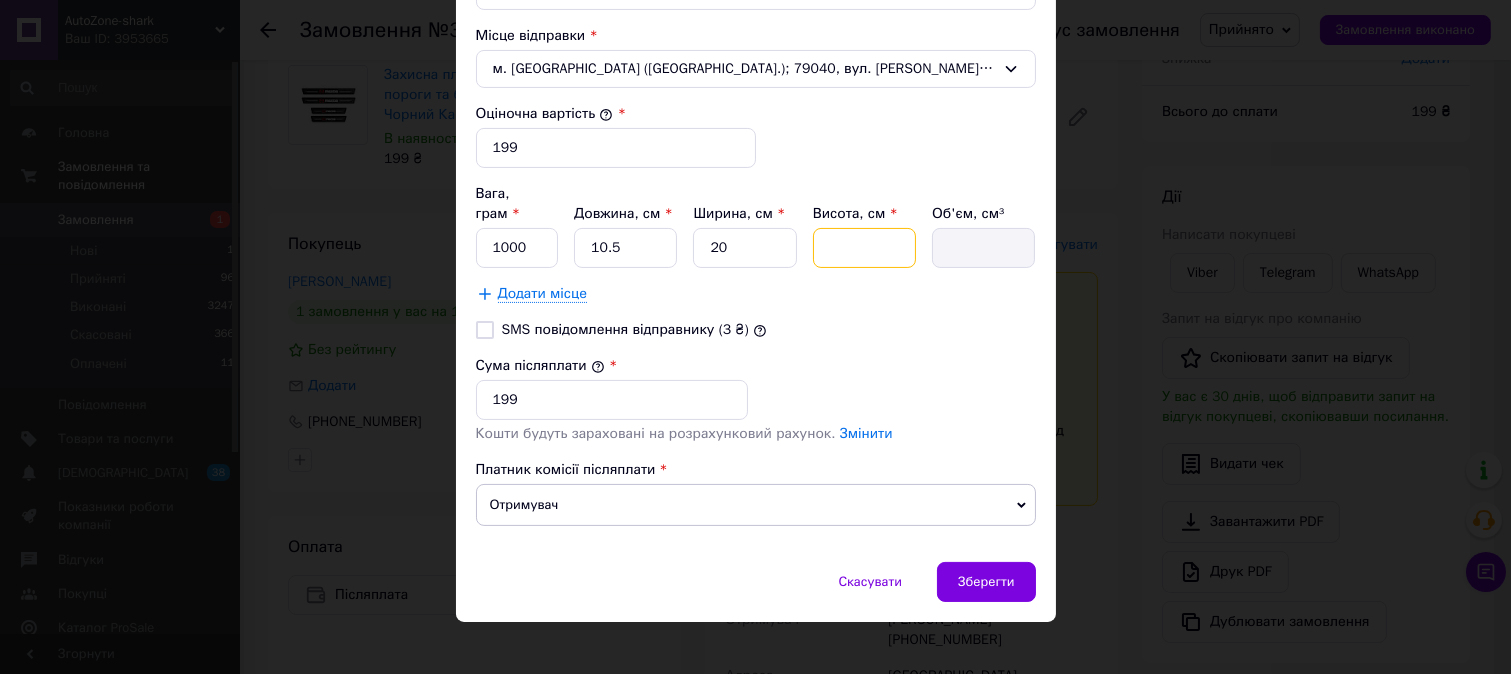 type on "1" 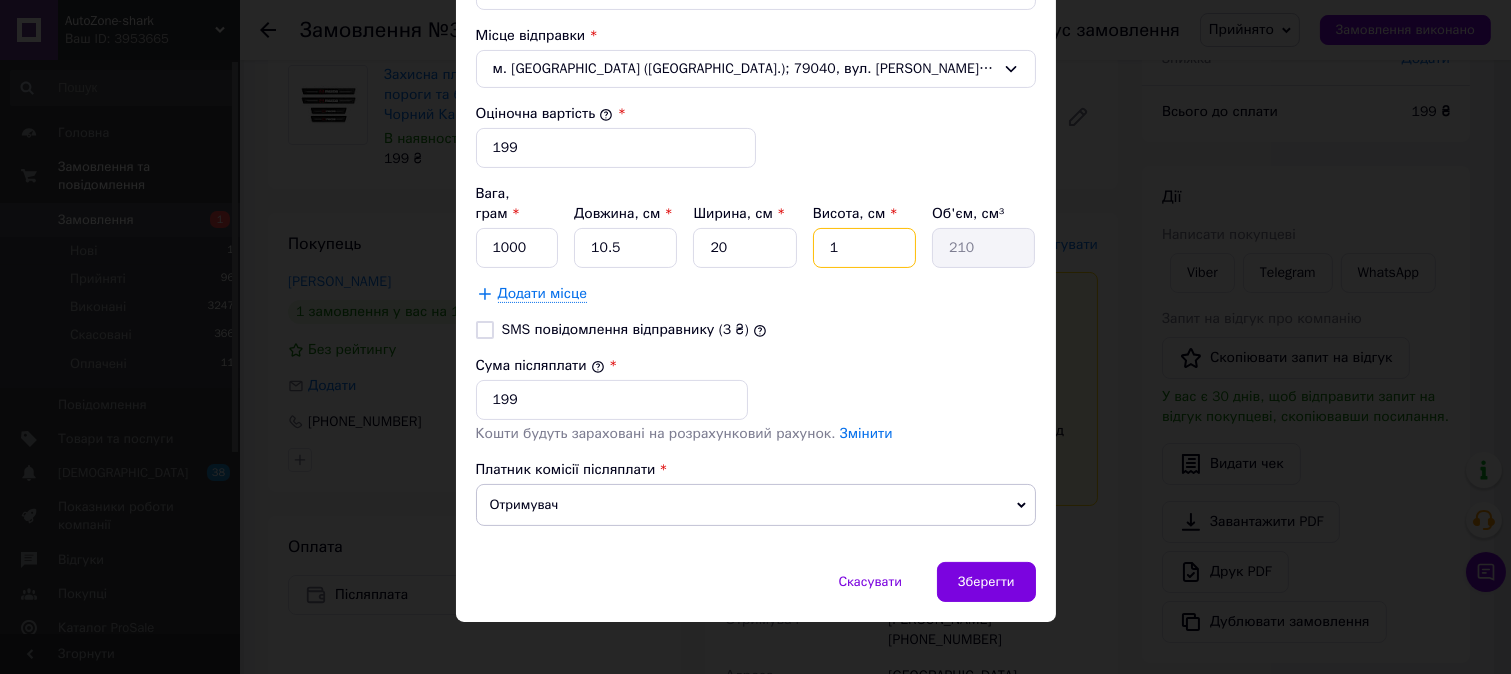 type on "10" 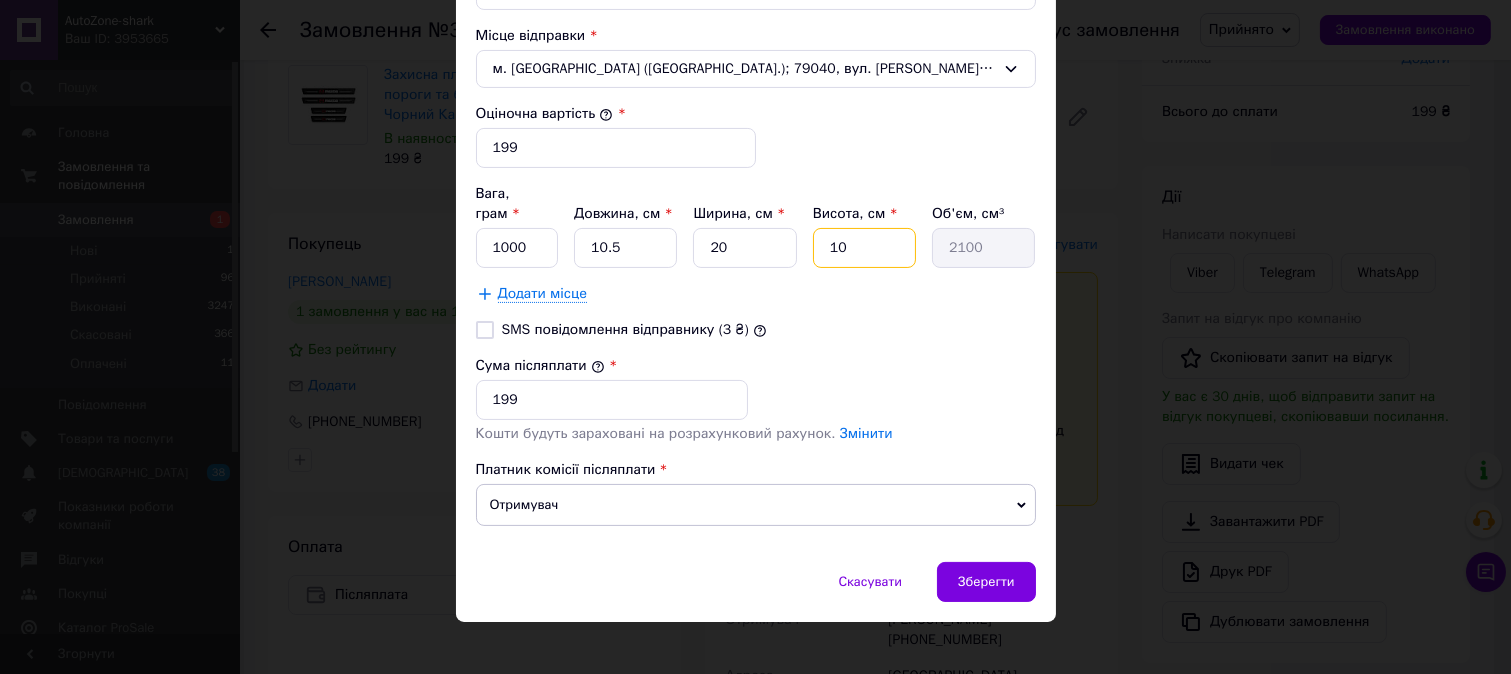 type on "10" 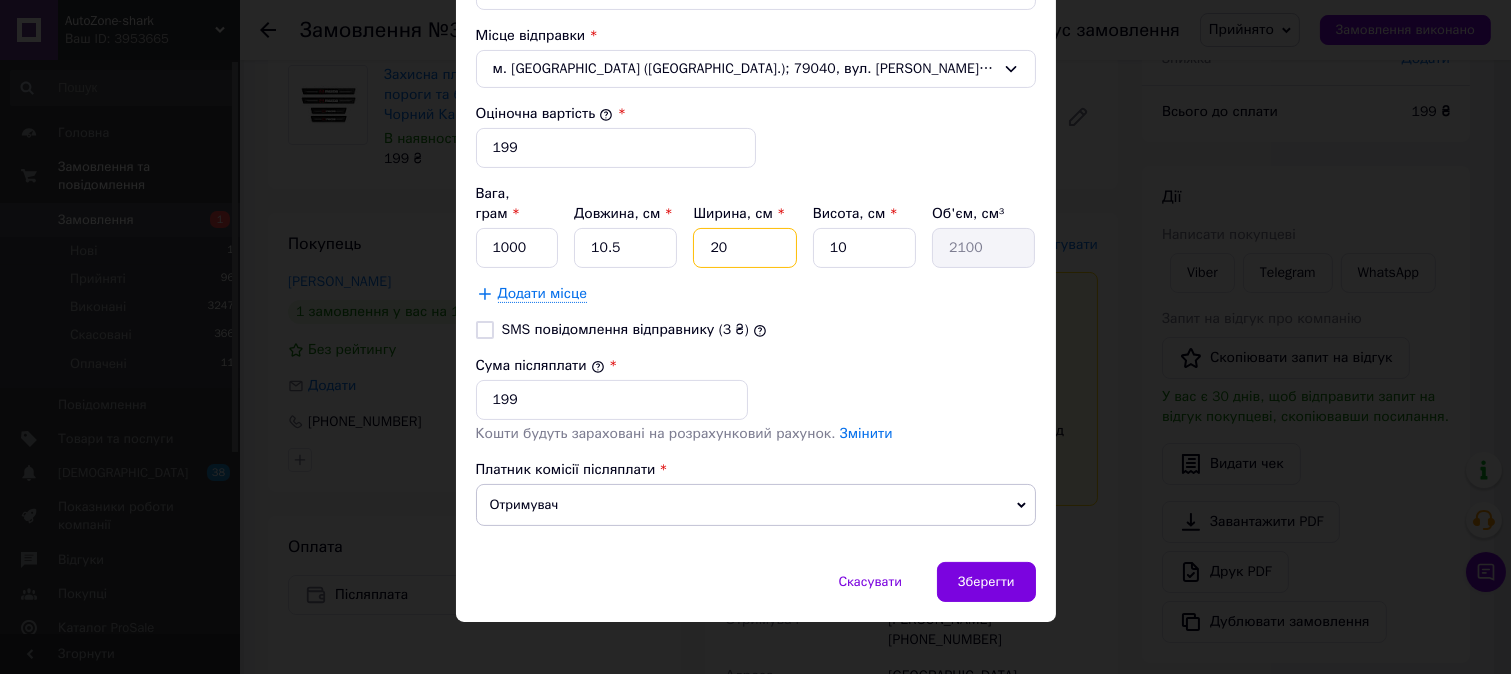 click on "20" at bounding box center (744, 248) 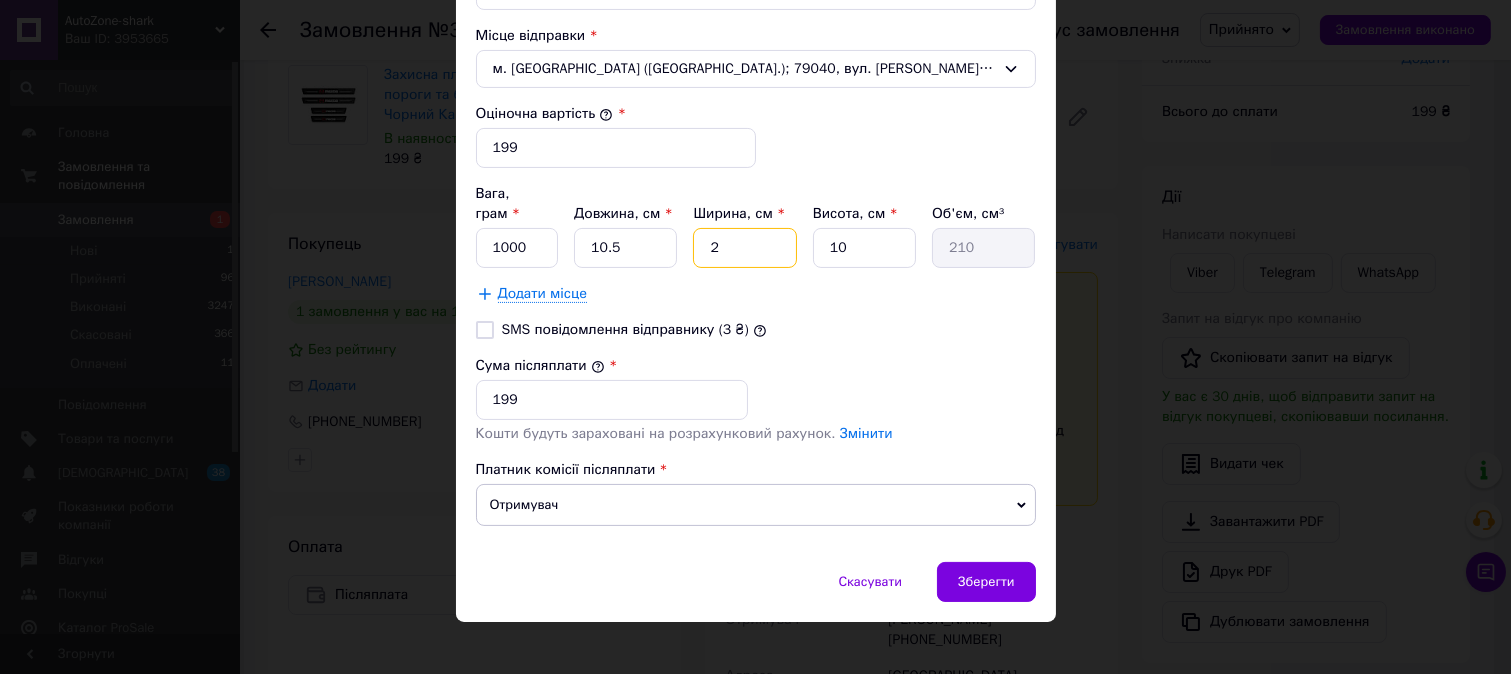 type 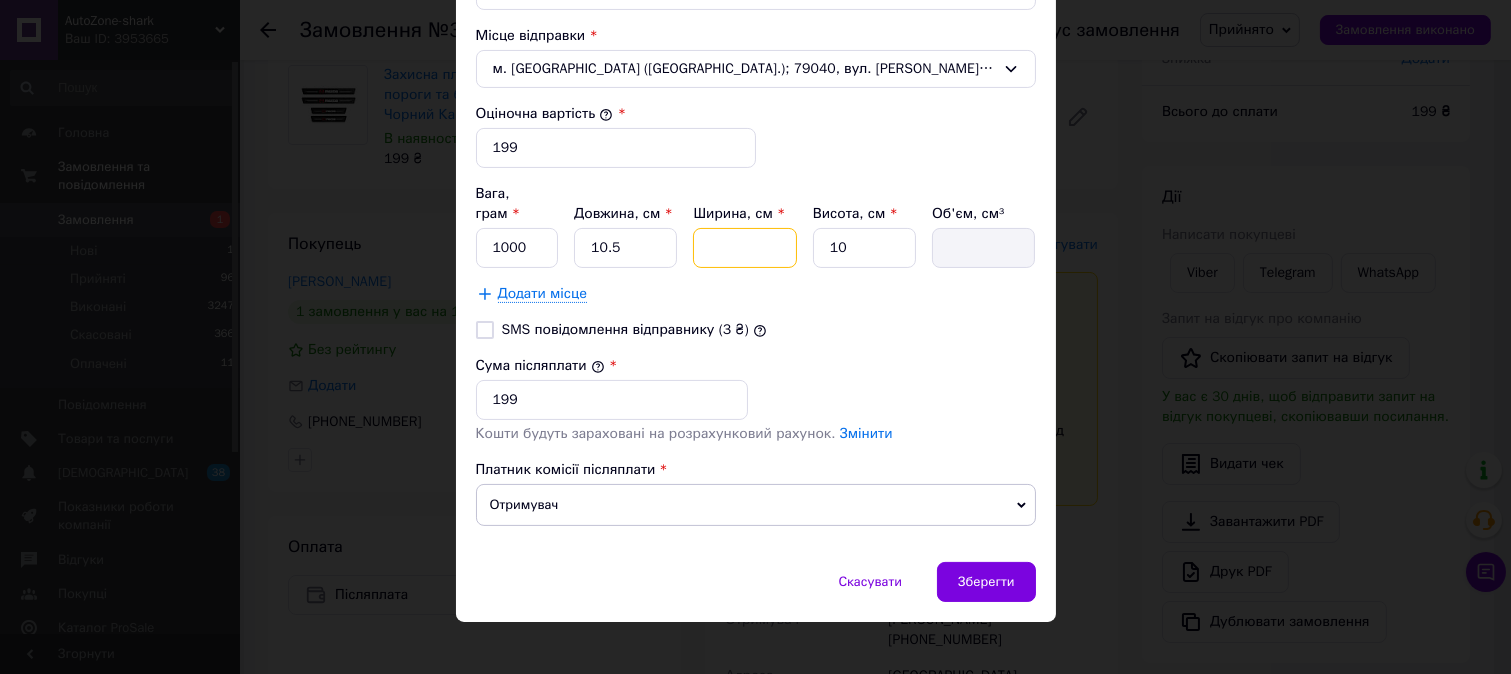 type on "1" 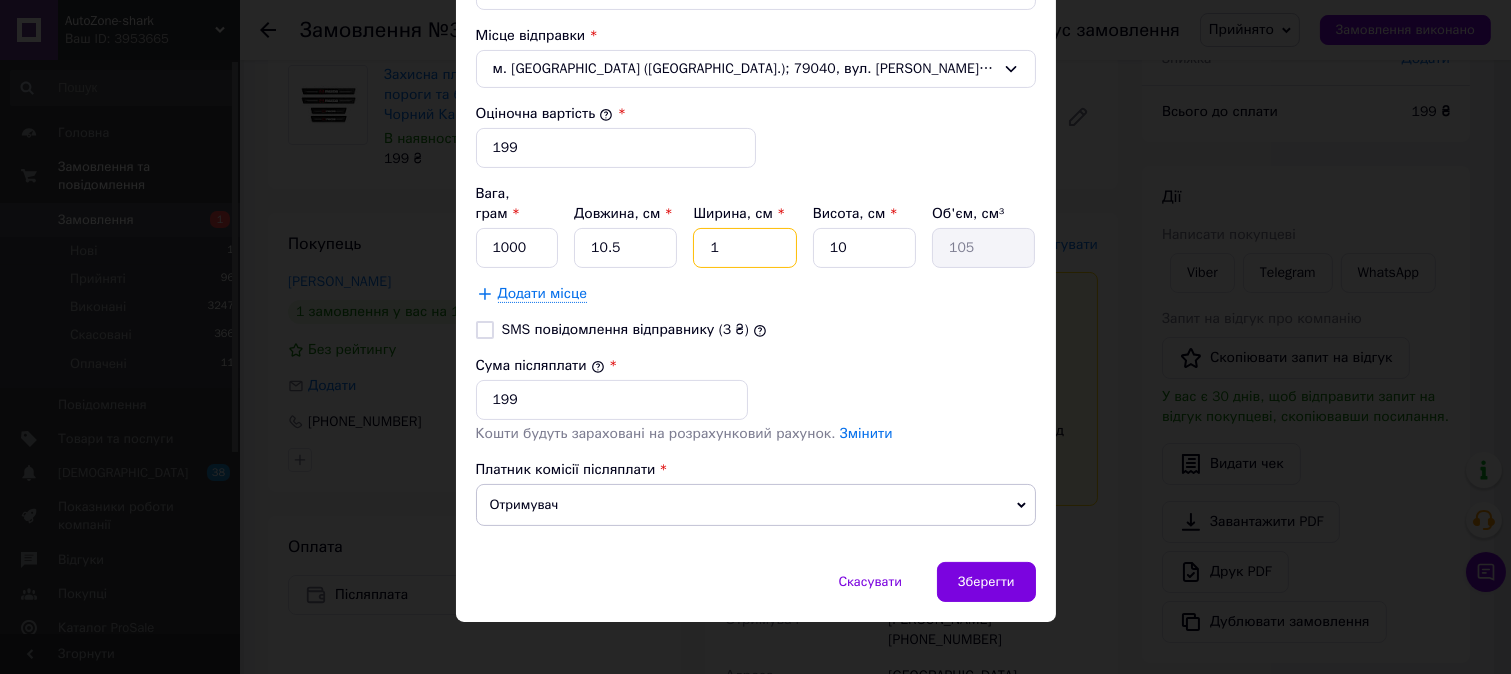type on "10" 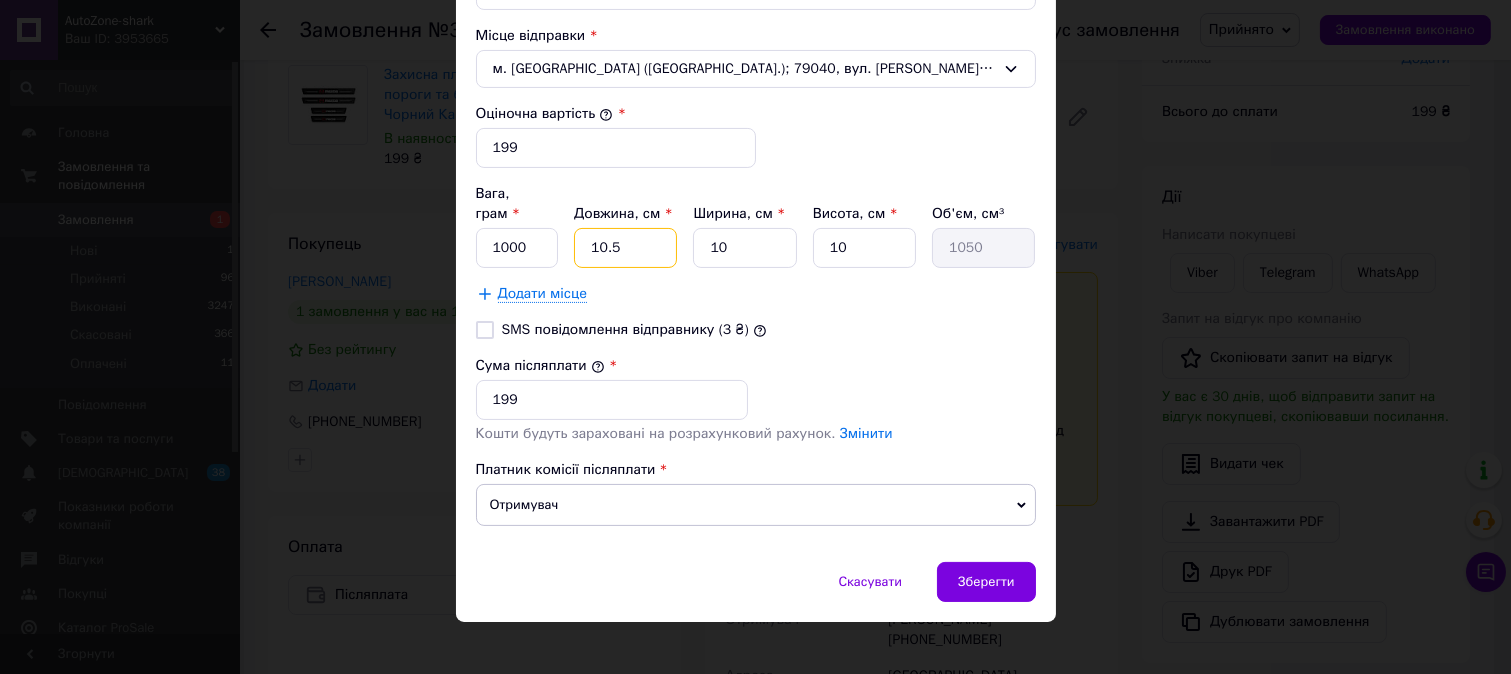 click on "10.5" at bounding box center [625, 248] 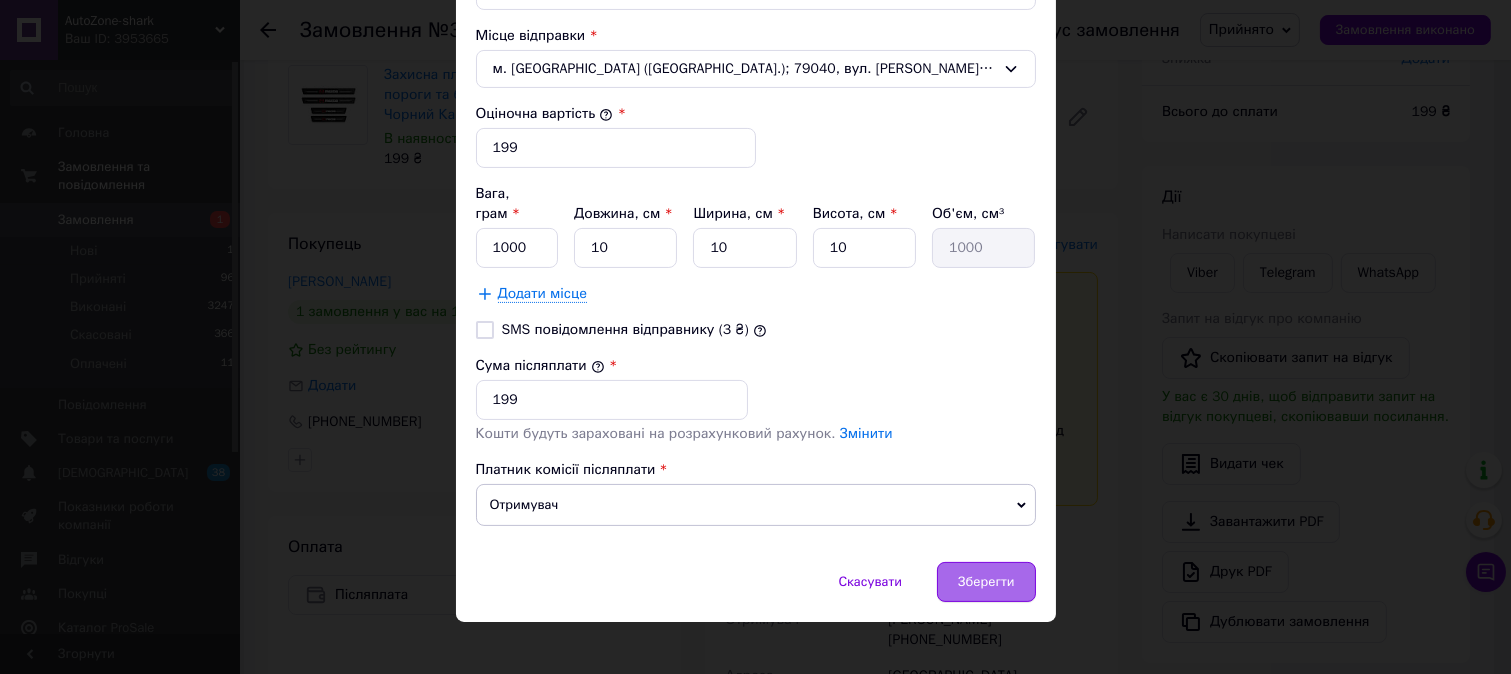 click on "Зберегти" at bounding box center [986, 582] 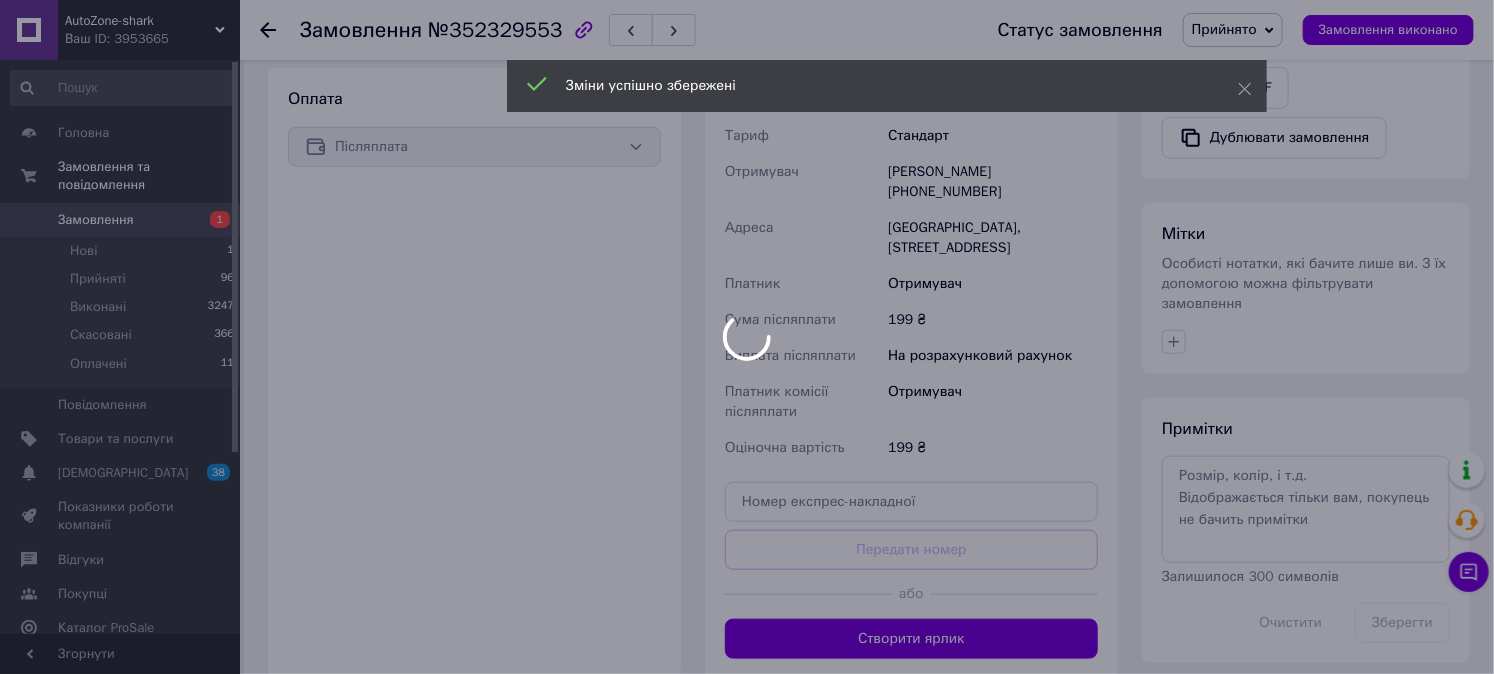 scroll, scrollTop: 833, scrollLeft: 0, axis: vertical 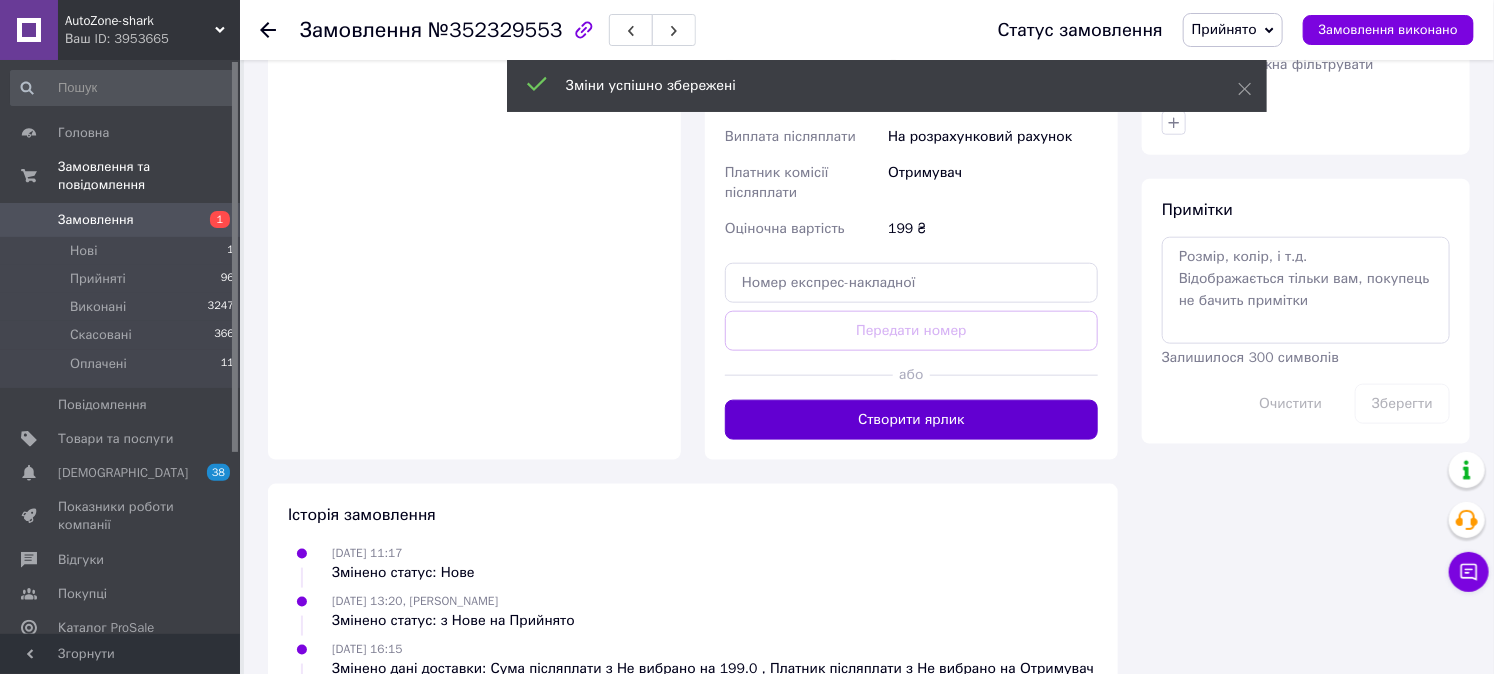 click on "Створити ярлик" at bounding box center [911, 420] 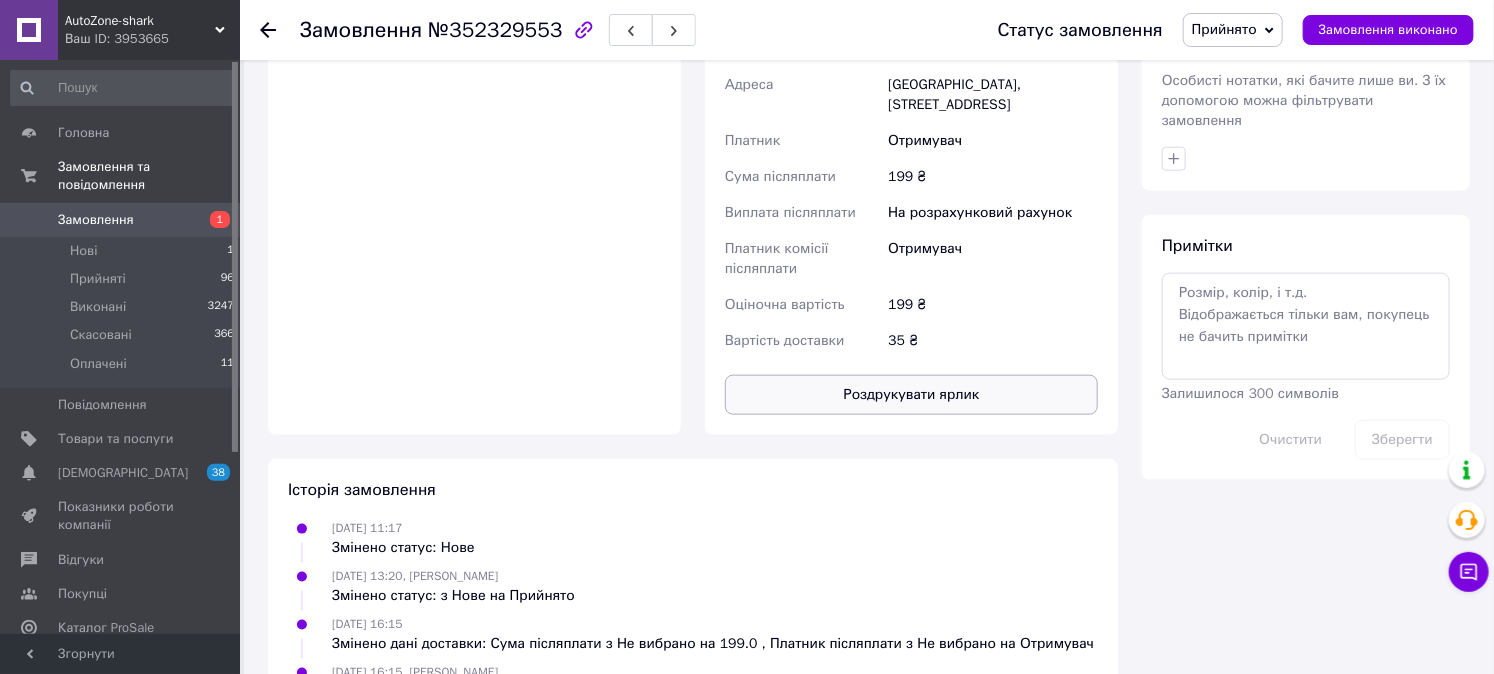 click on "Роздрукувати ярлик" at bounding box center (911, 395) 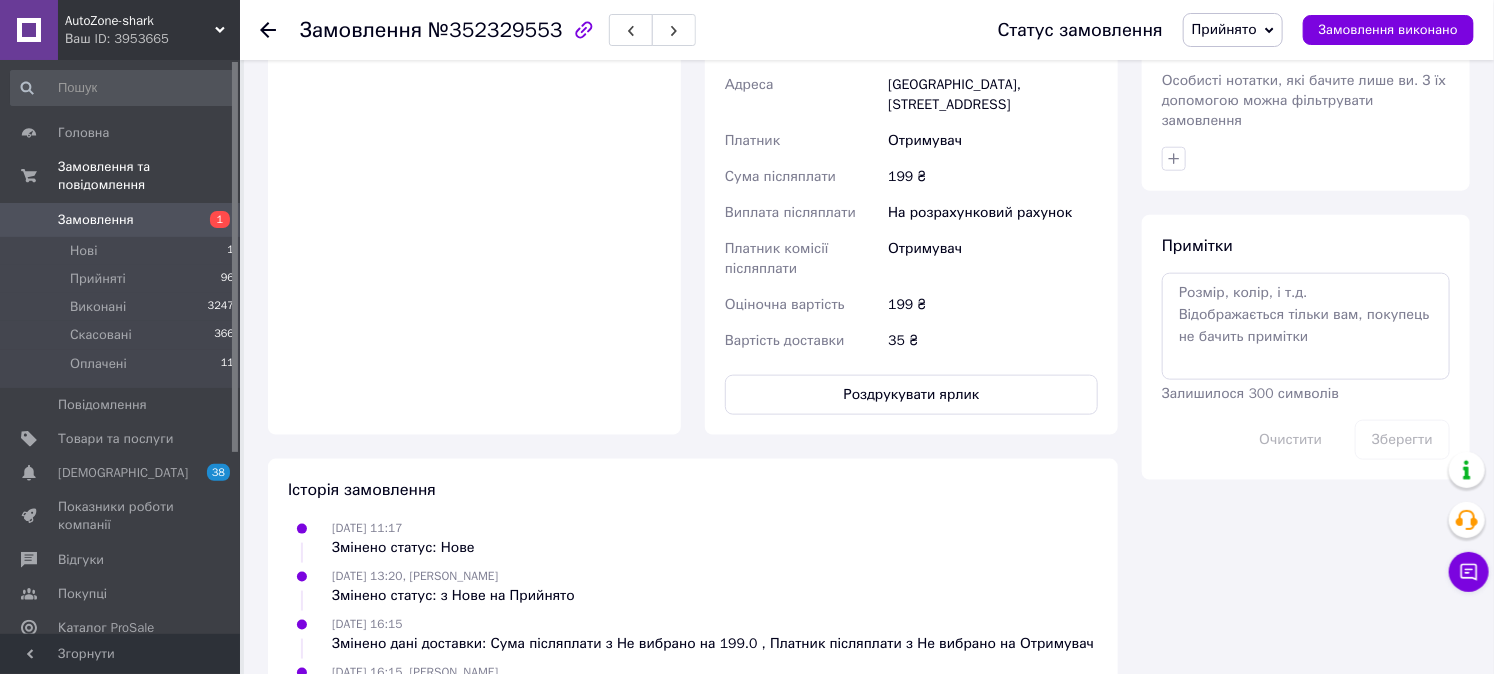 click at bounding box center (268, 30) 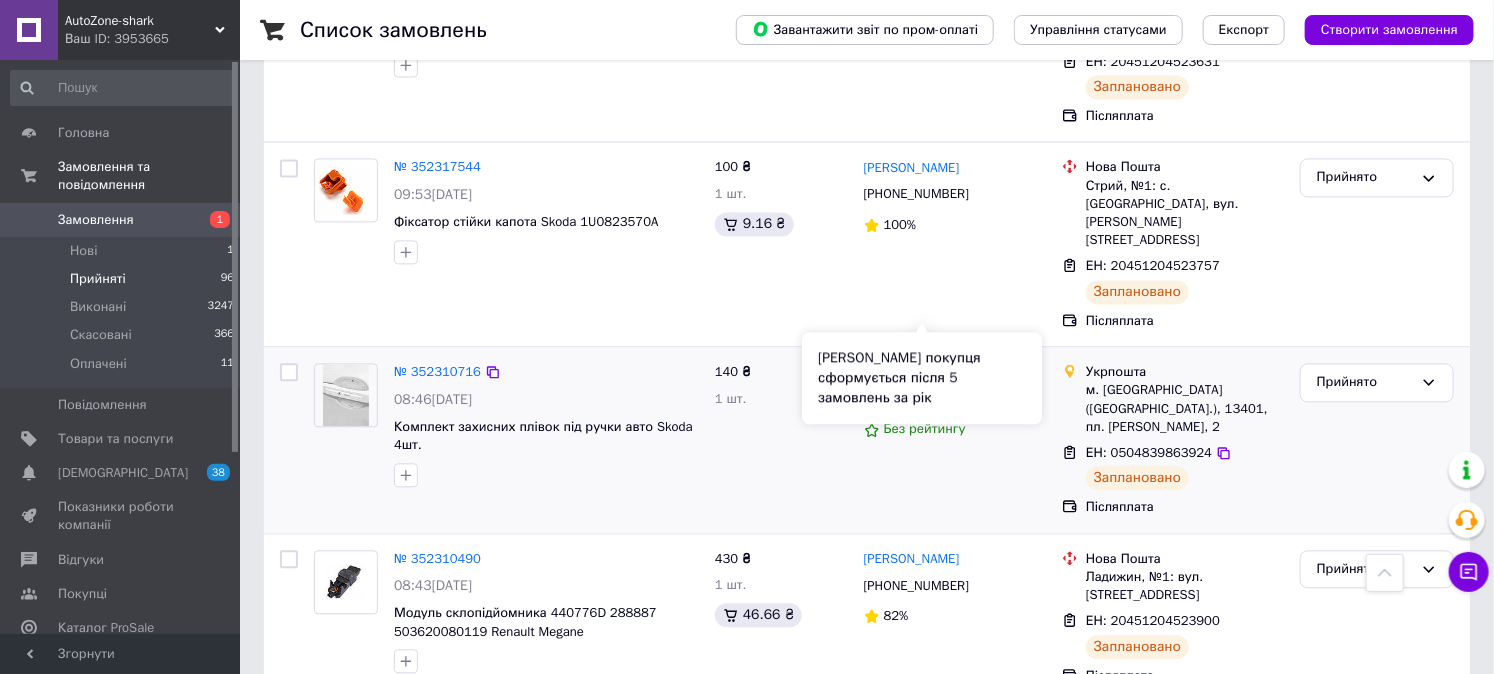 scroll, scrollTop: 1777, scrollLeft: 0, axis: vertical 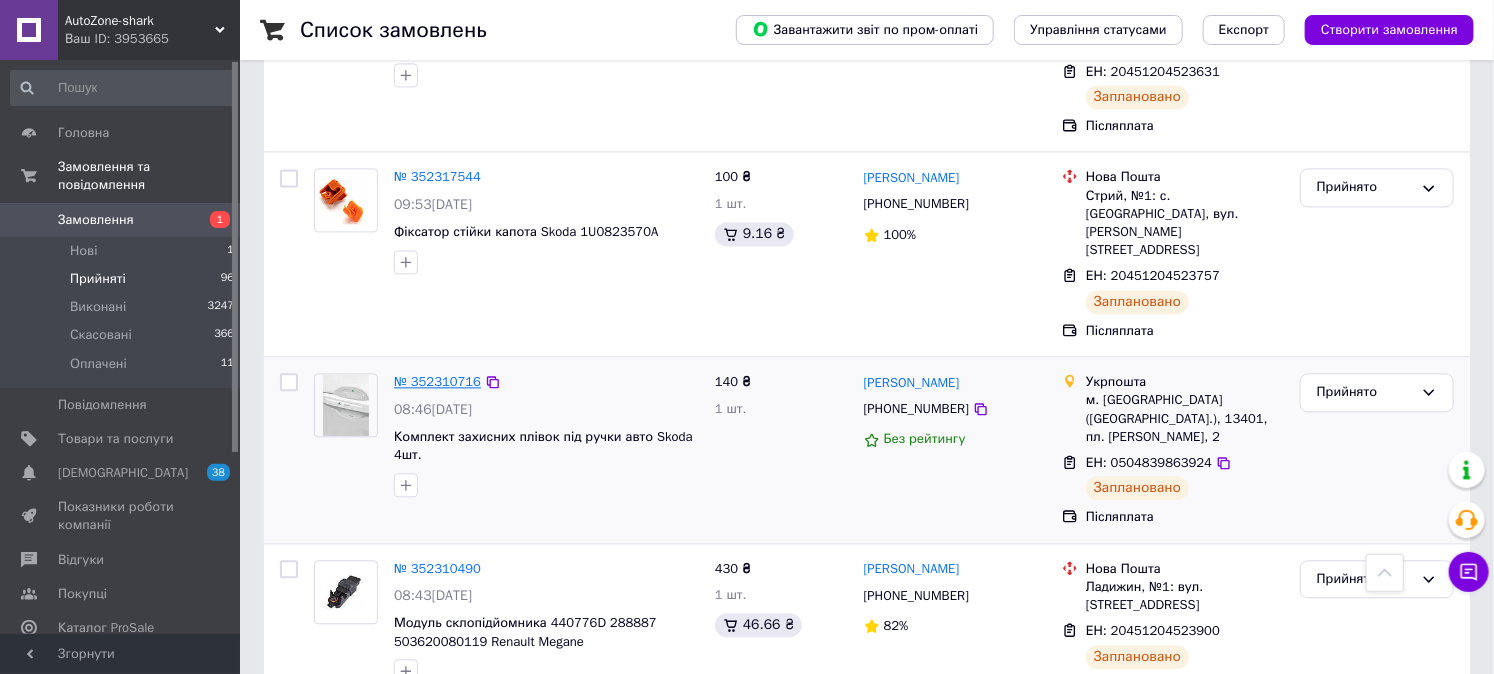 click on "№ 352310716" at bounding box center (437, 381) 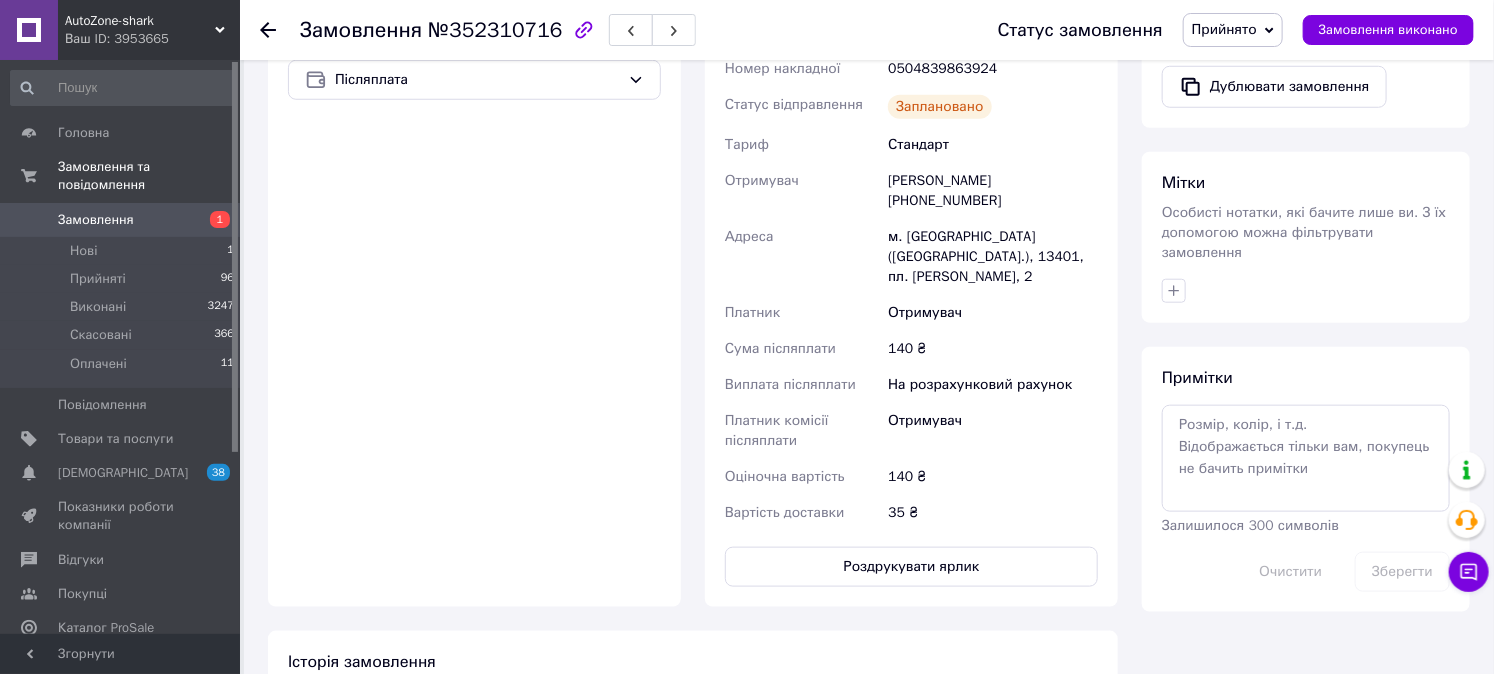 scroll, scrollTop: 1156, scrollLeft: 0, axis: vertical 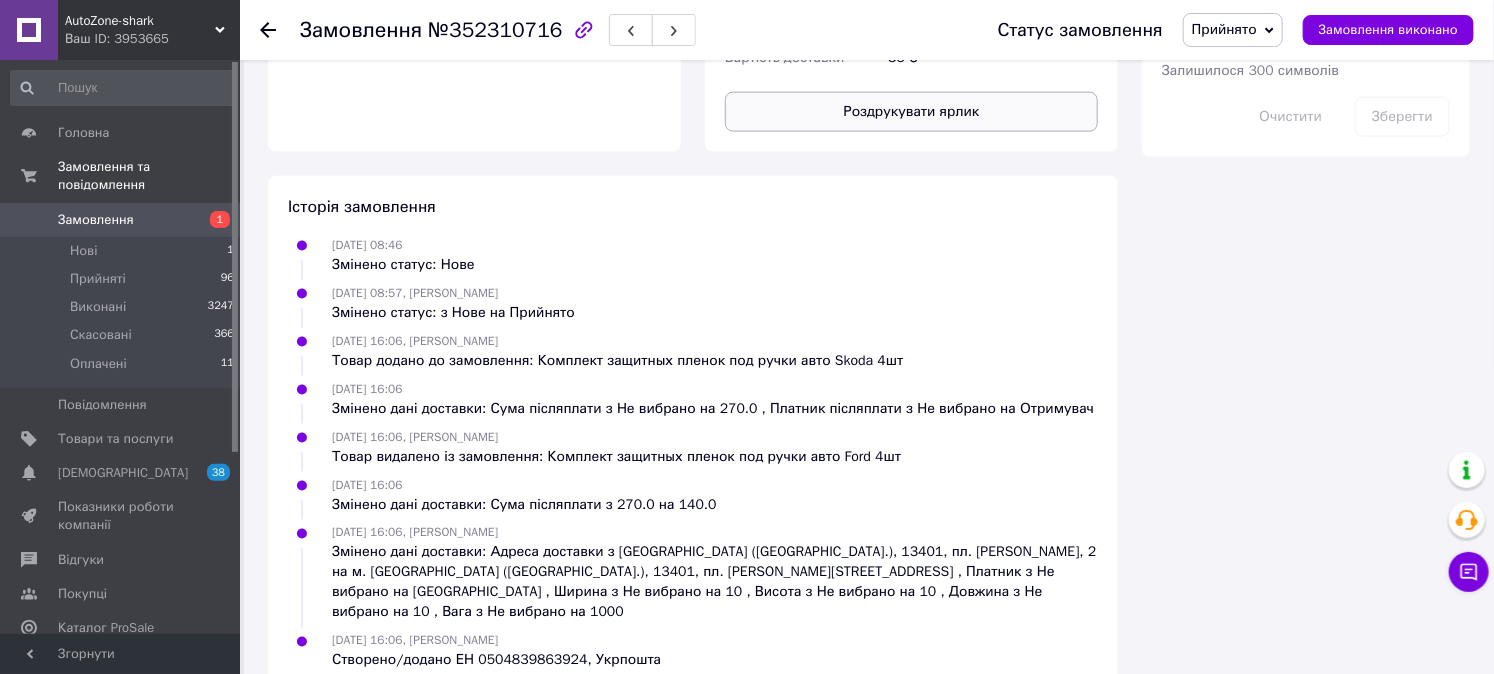 click on "Роздрукувати ярлик" at bounding box center (911, 112) 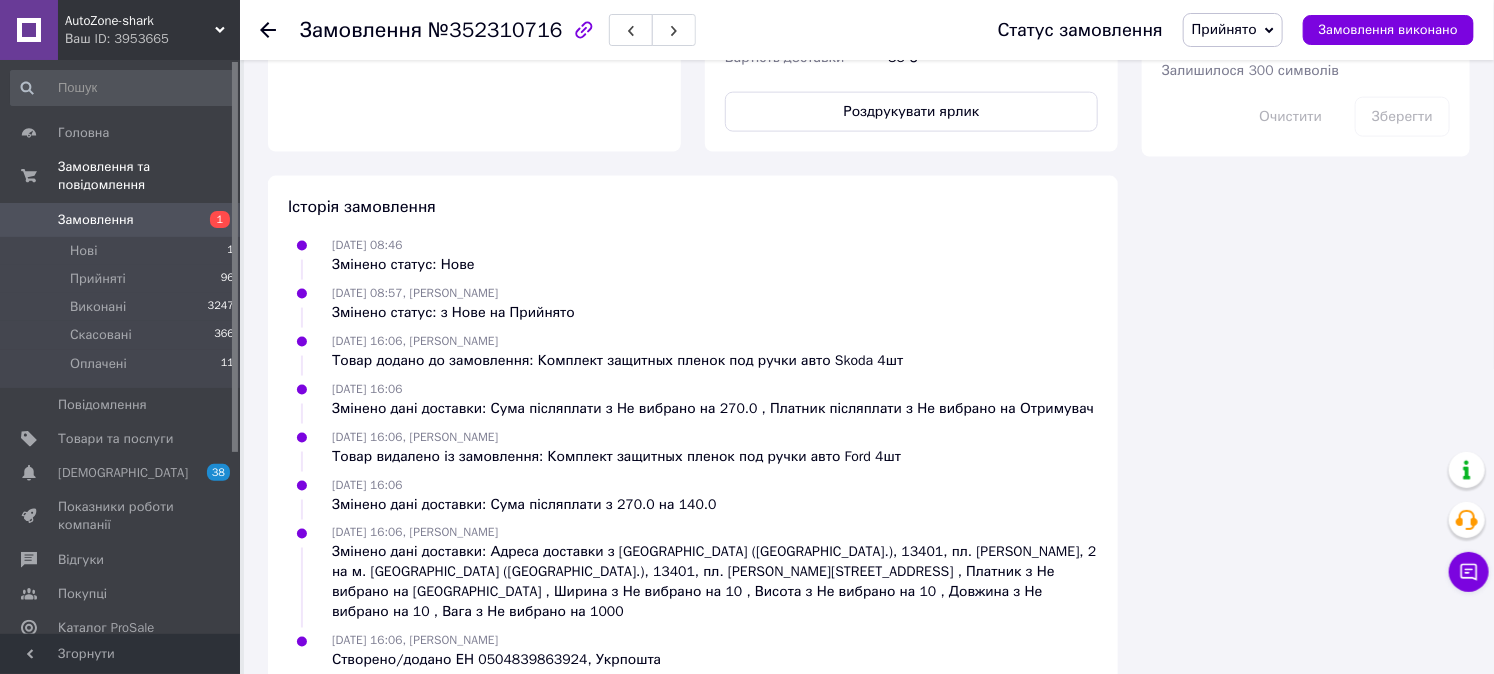 click 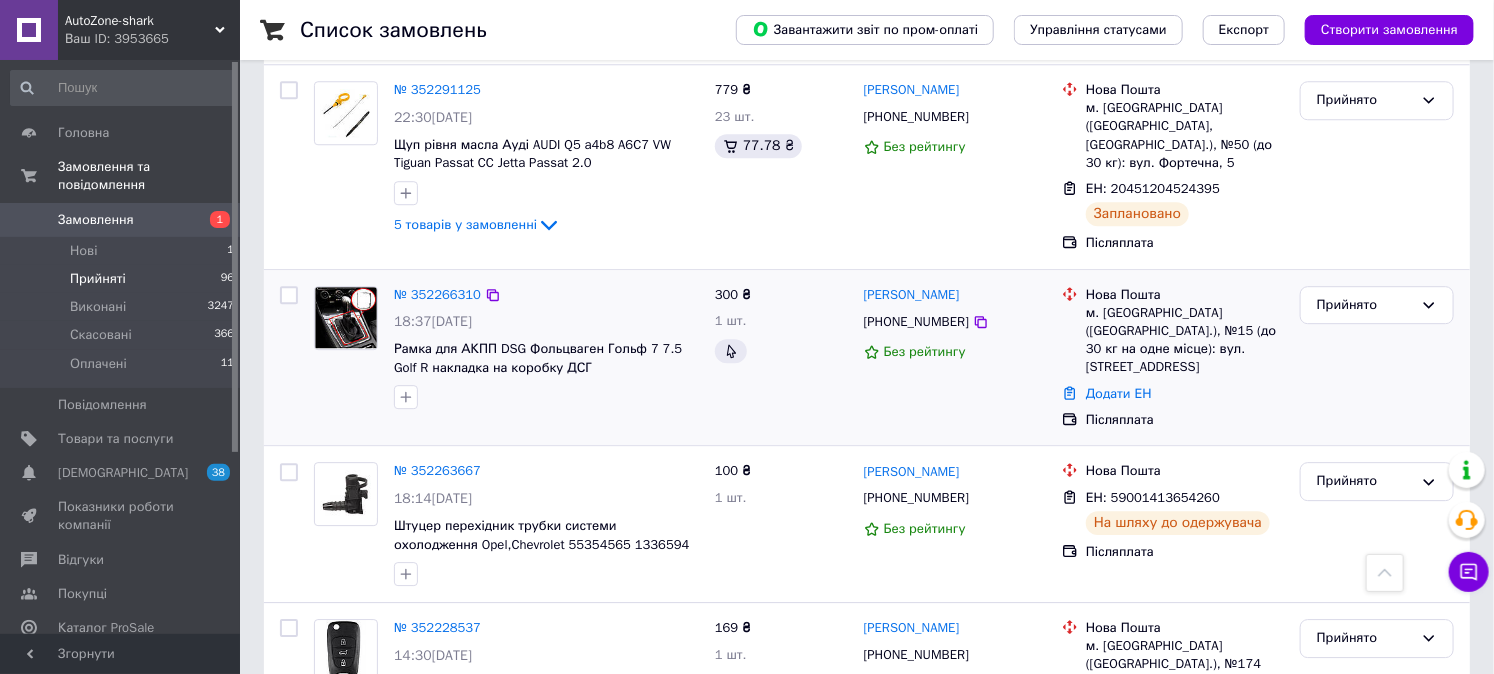 scroll, scrollTop: 2444, scrollLeft: 0, axis: vertical 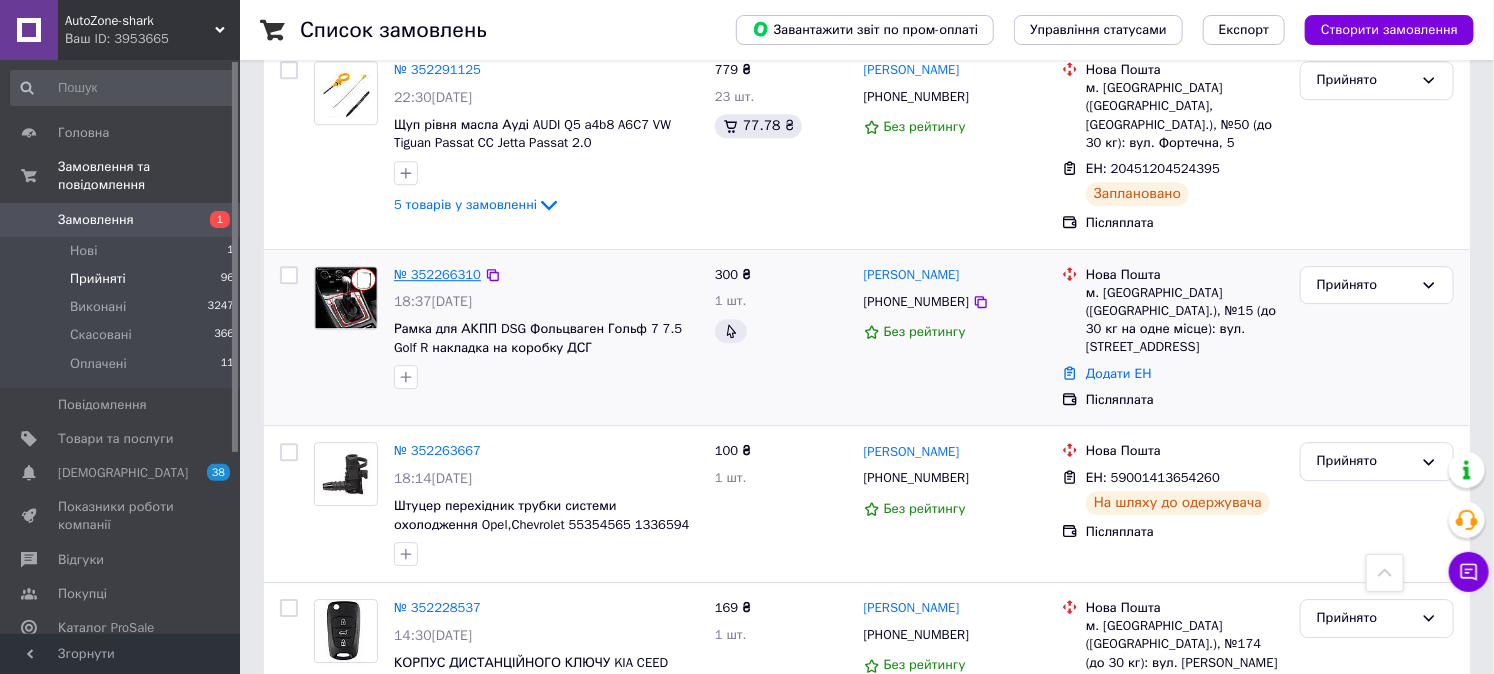 click on "№ 352266310" at bounding box center [437, 274] 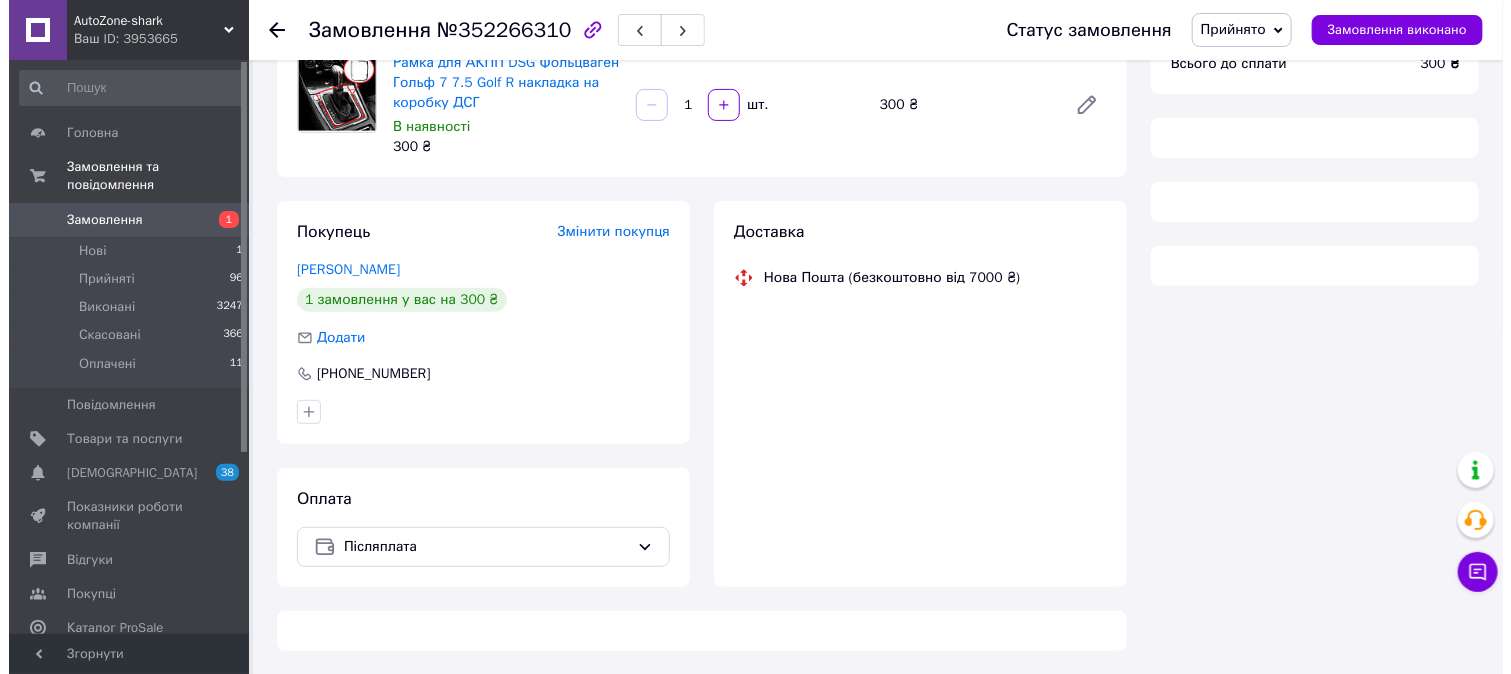 scroll, scrollTop: 67, scrollLeft: 0, axis: vertical 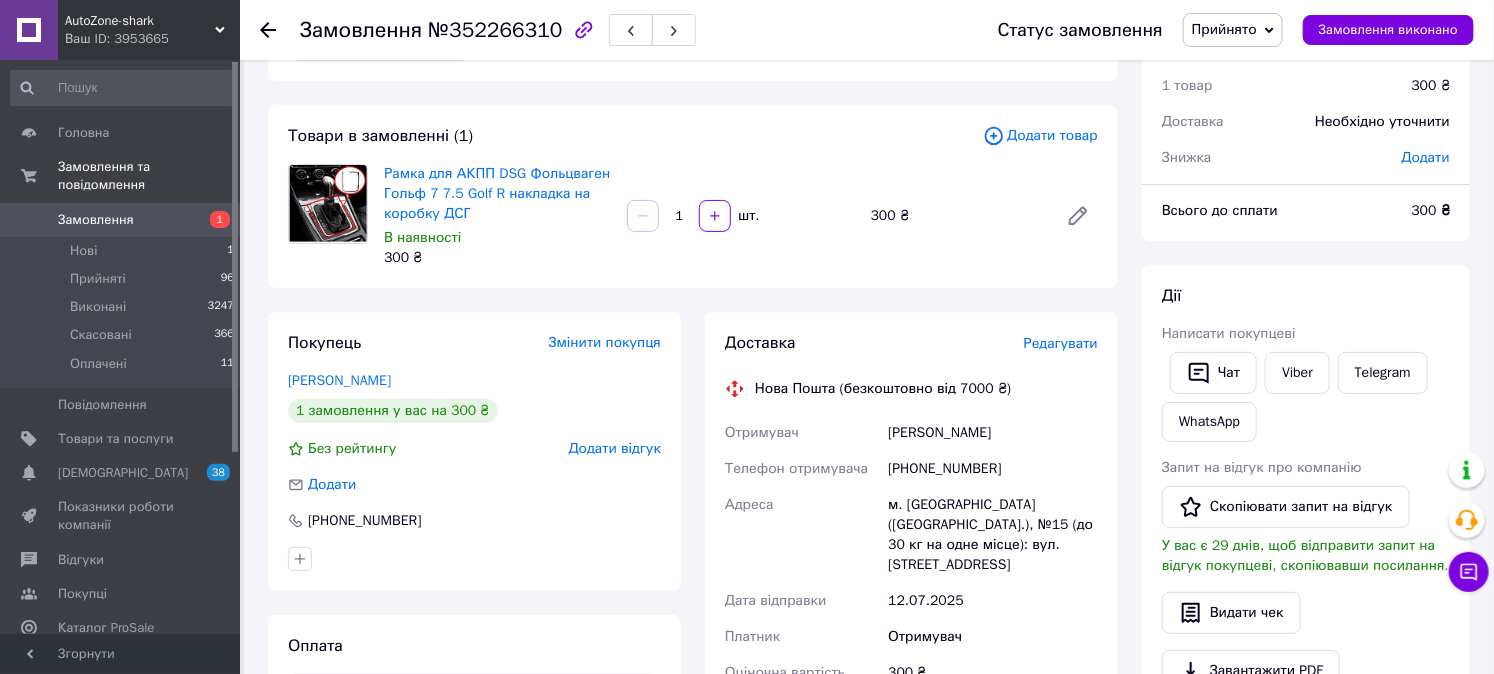 click on "Редагувати" at bounding box center (1061, 343) 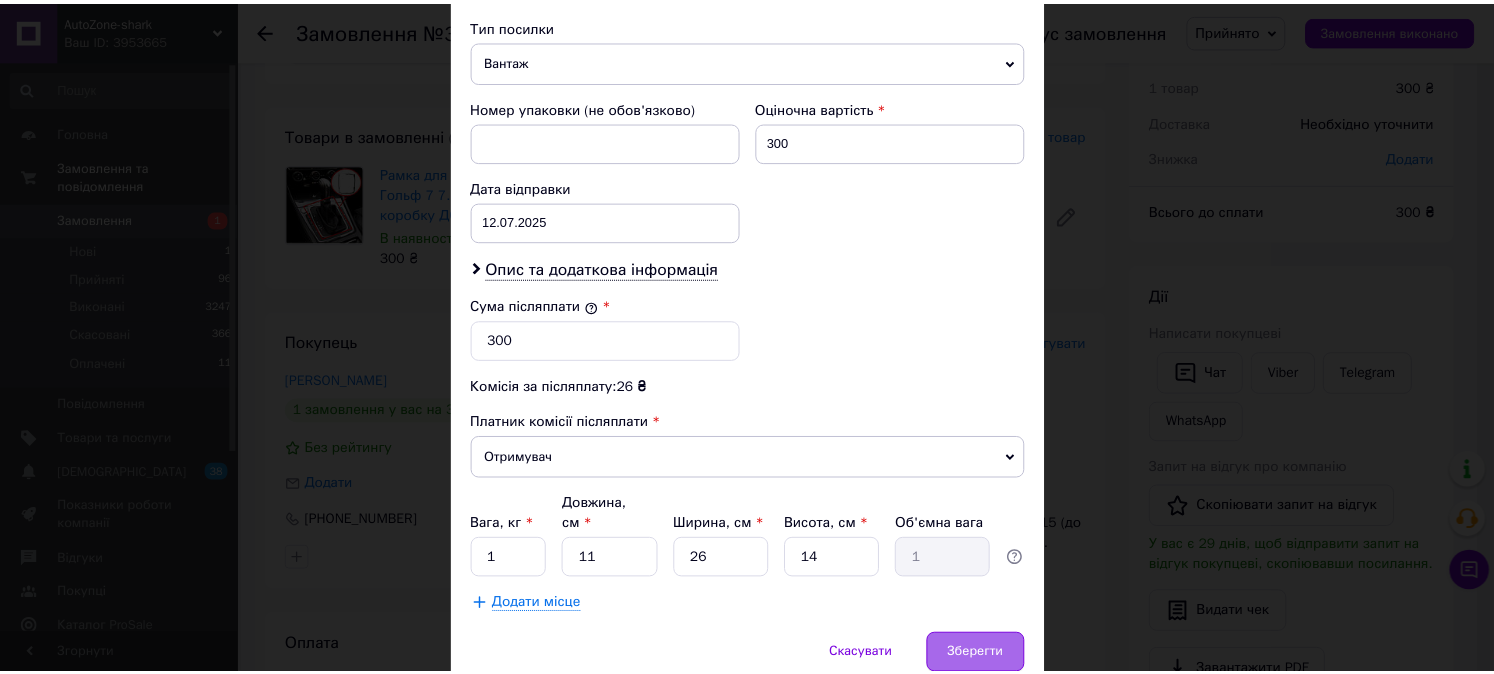 scroll, scrollTop: 854, scrollLeft: 0, axis: vertical 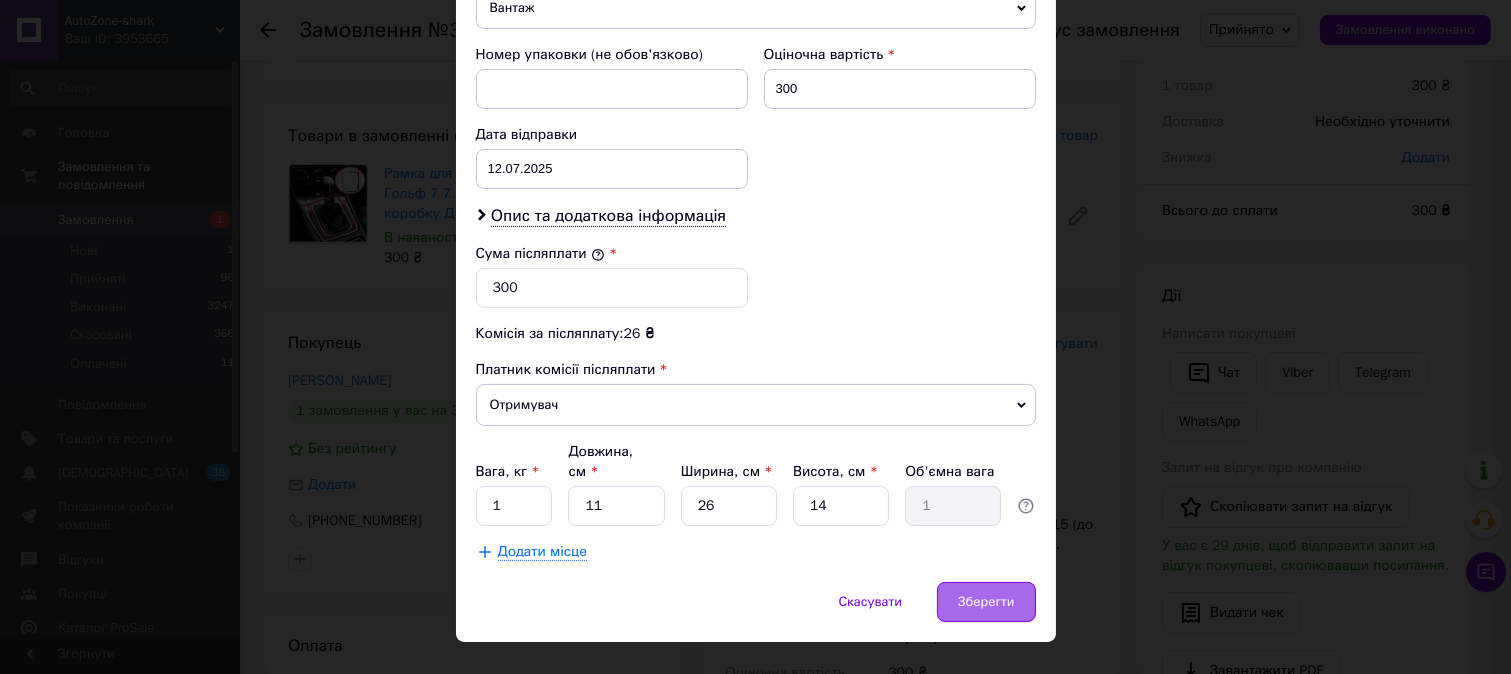 click on "Зберегти" at bounding box center (986, 602) 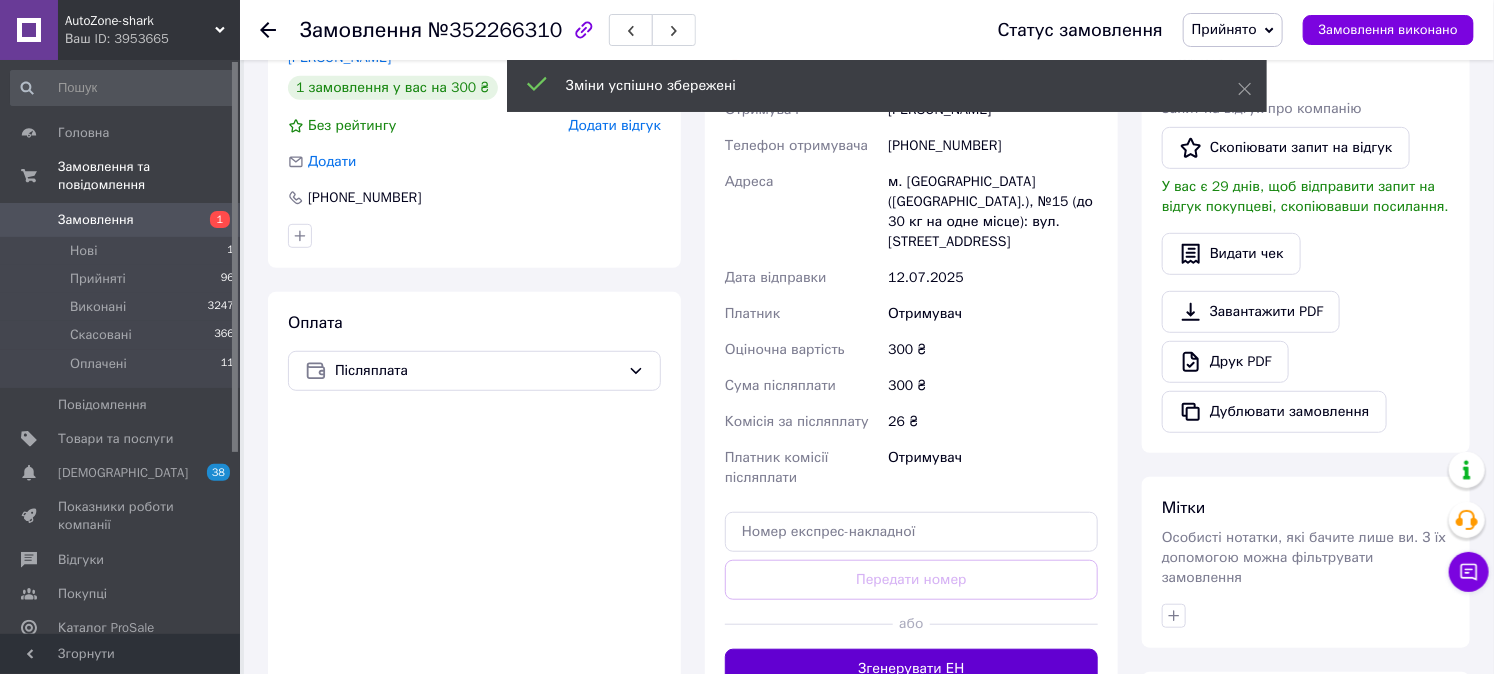 scroll, scrollTop: 512, scrollLeft: 0, axis: vertical 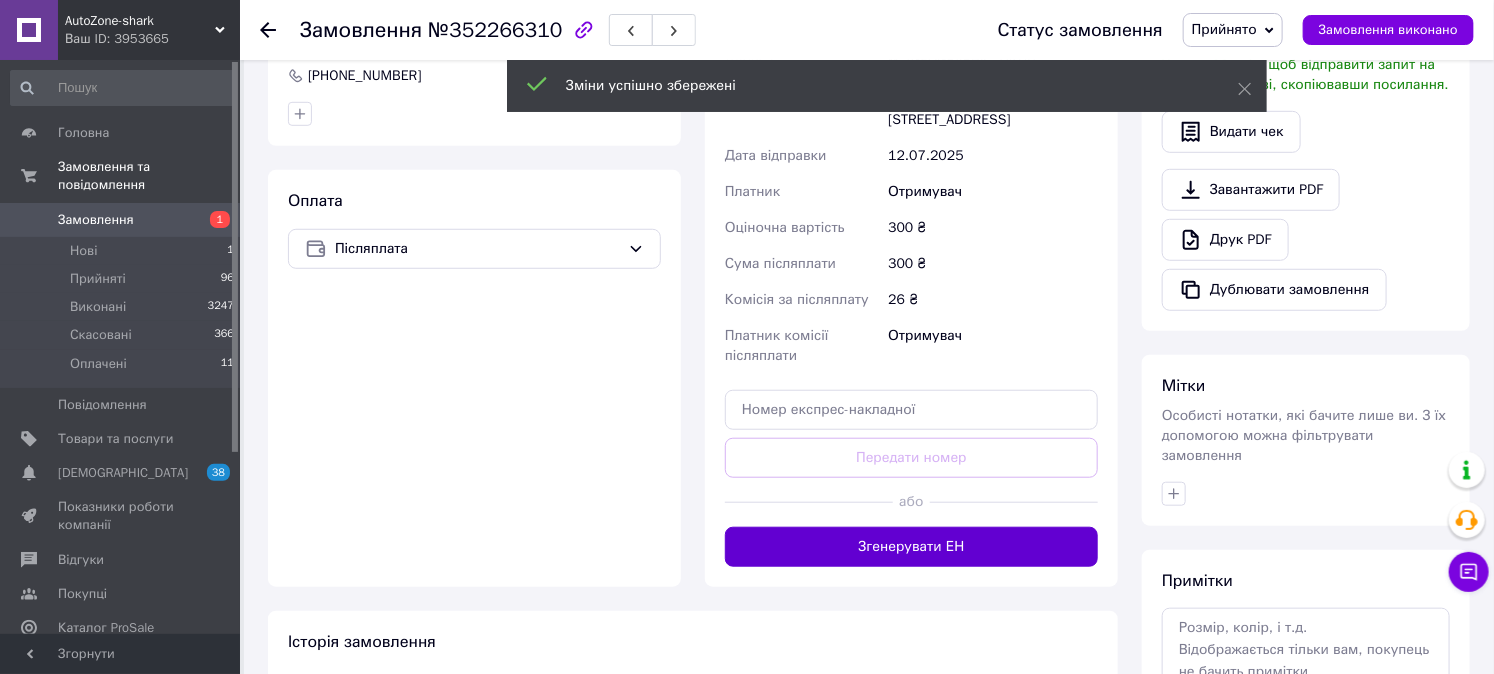 click on "Згенерувати ЕН" at bounding box center [911, 547] 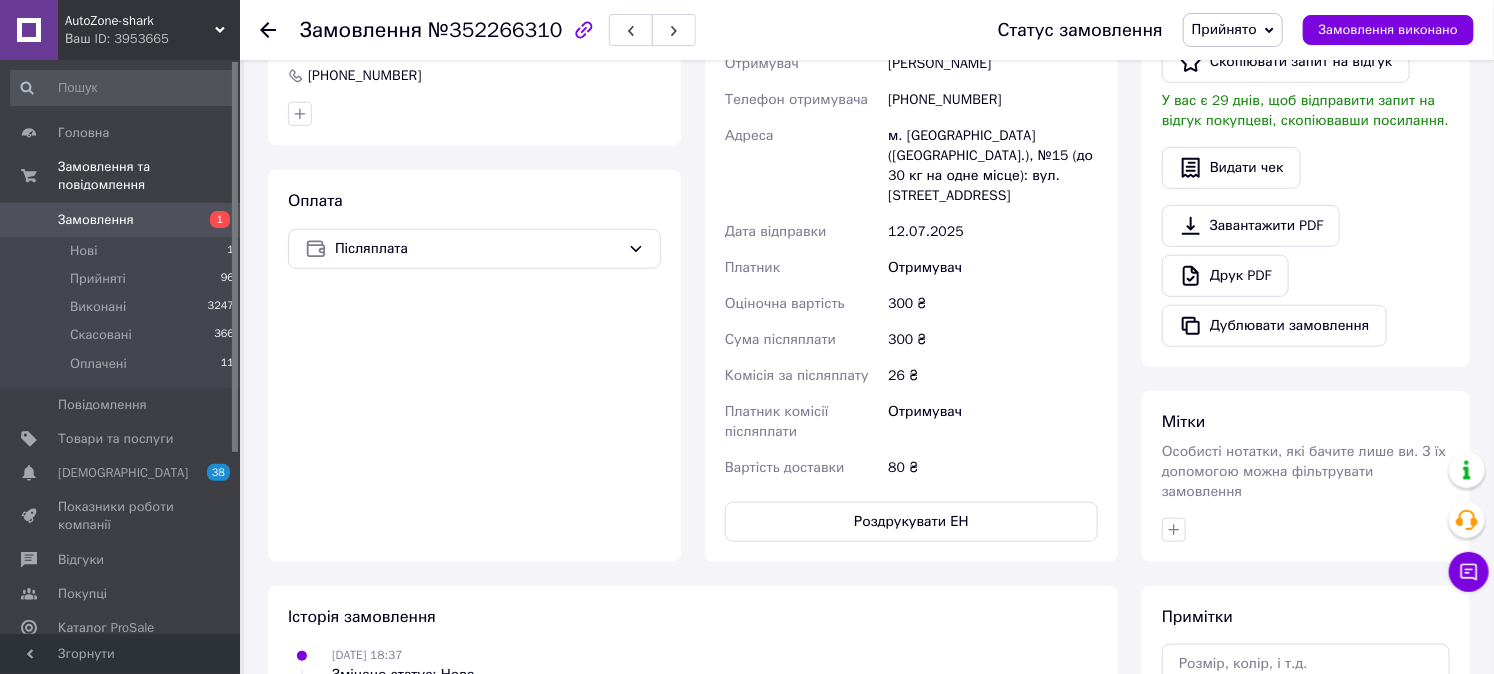 click 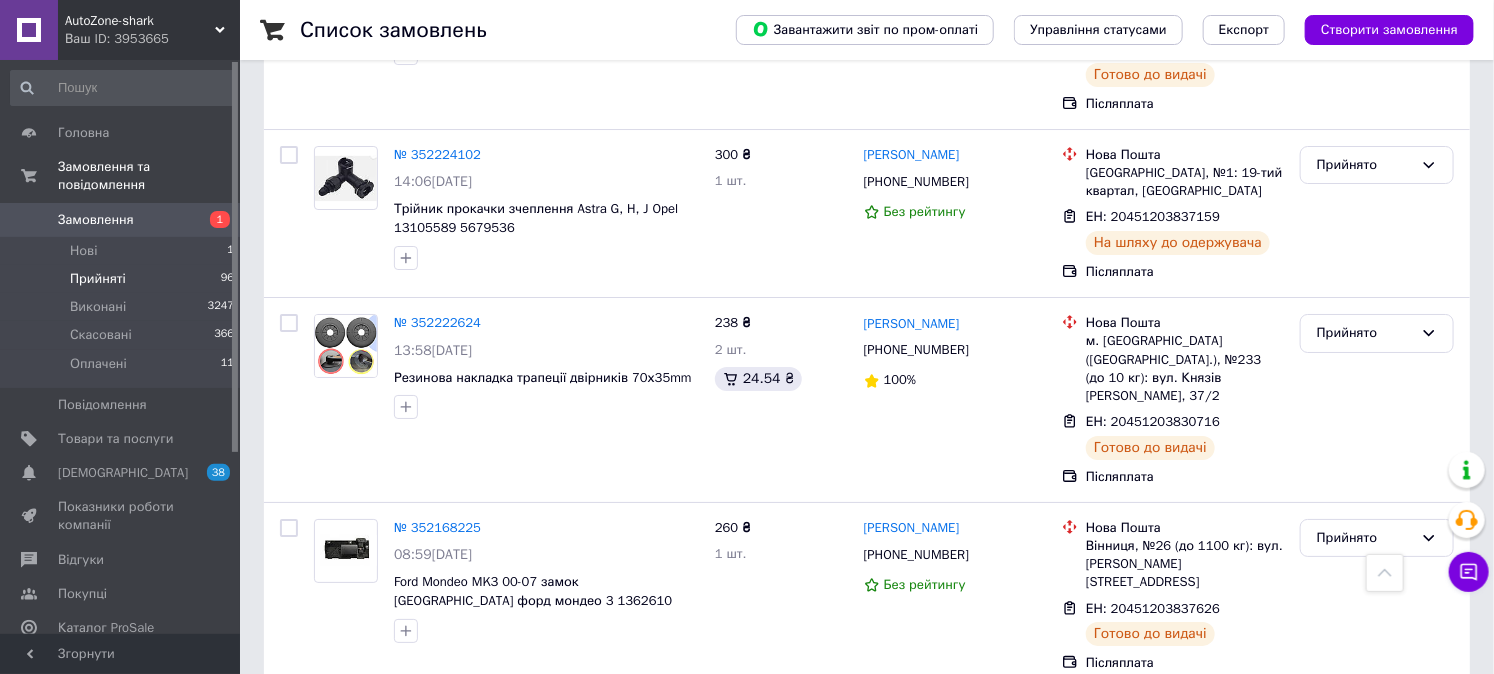scroll, scrollTop: 3173, scrollLeft: 0, axis: vertical 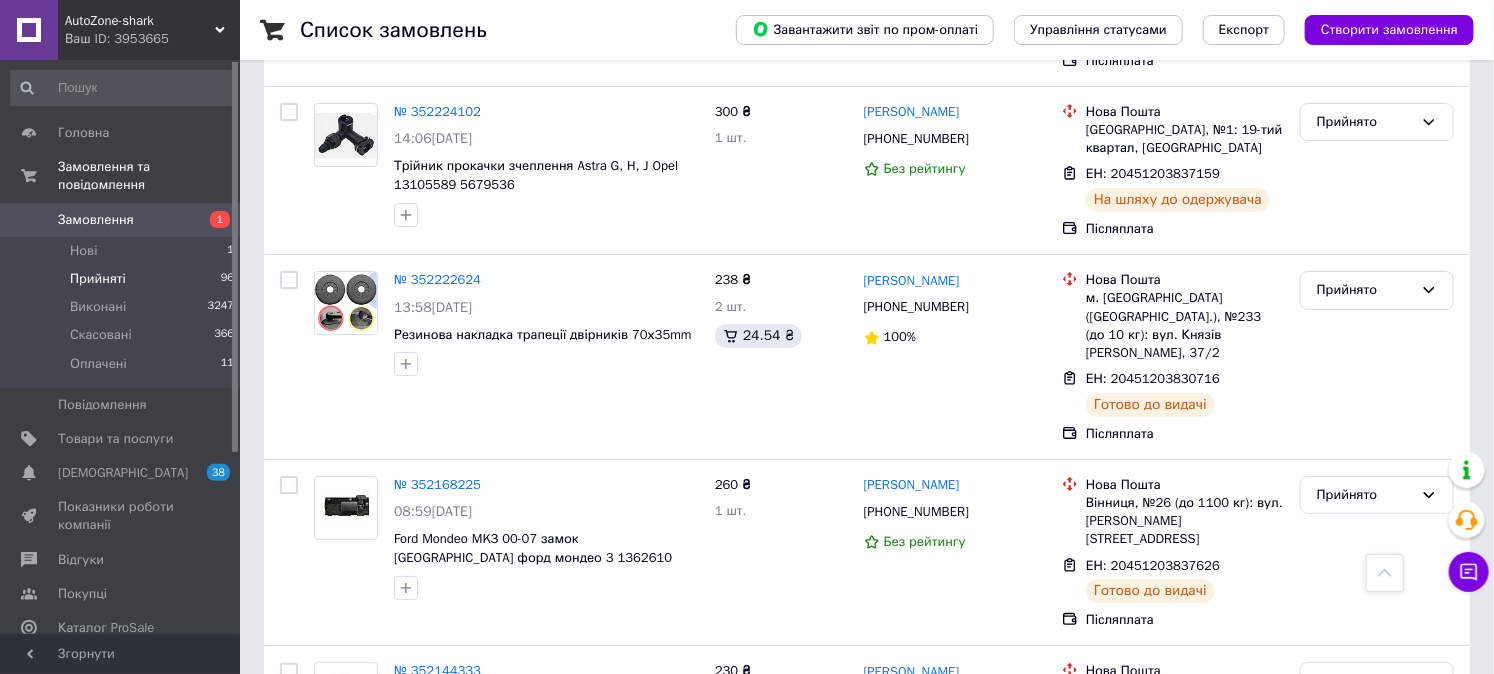 click on "2" at bounding box center [327, 877] 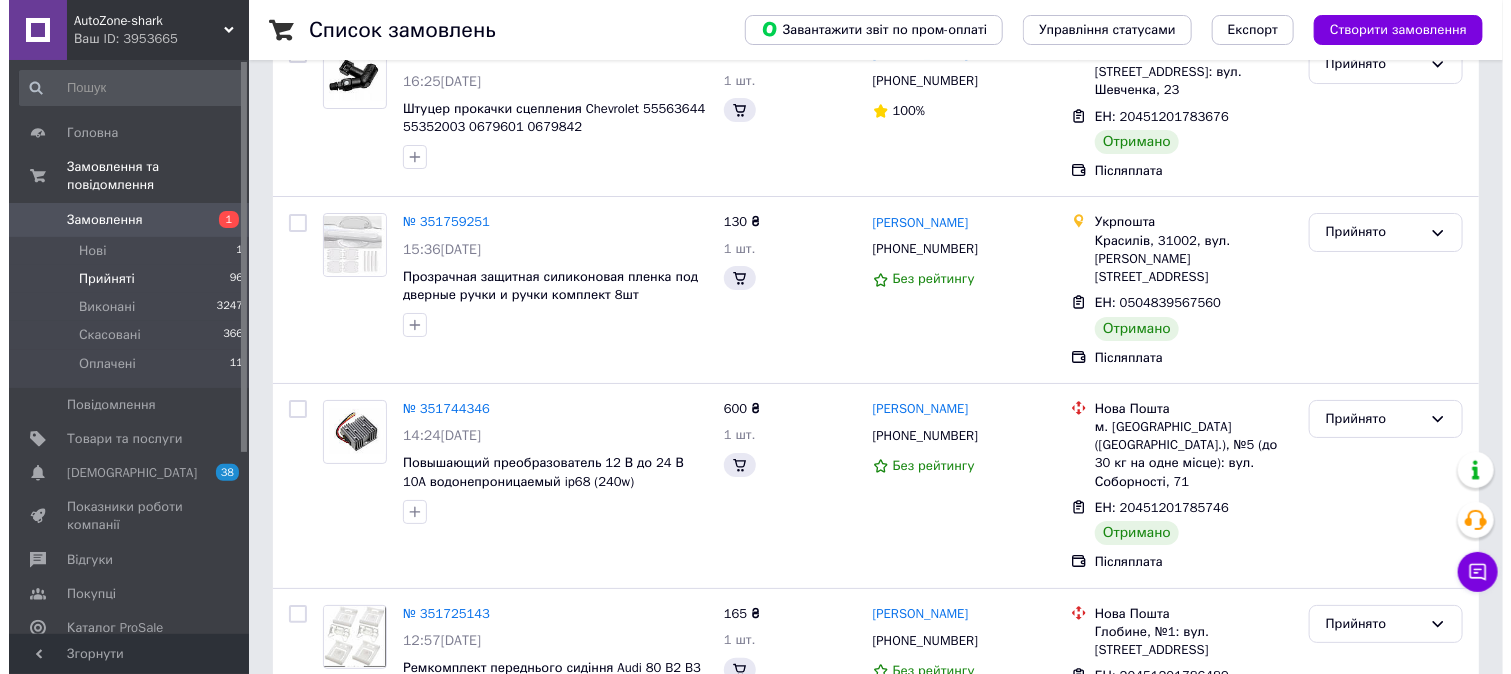 scroll, scrollTop: 0, scrollLeft: 0, axis: both 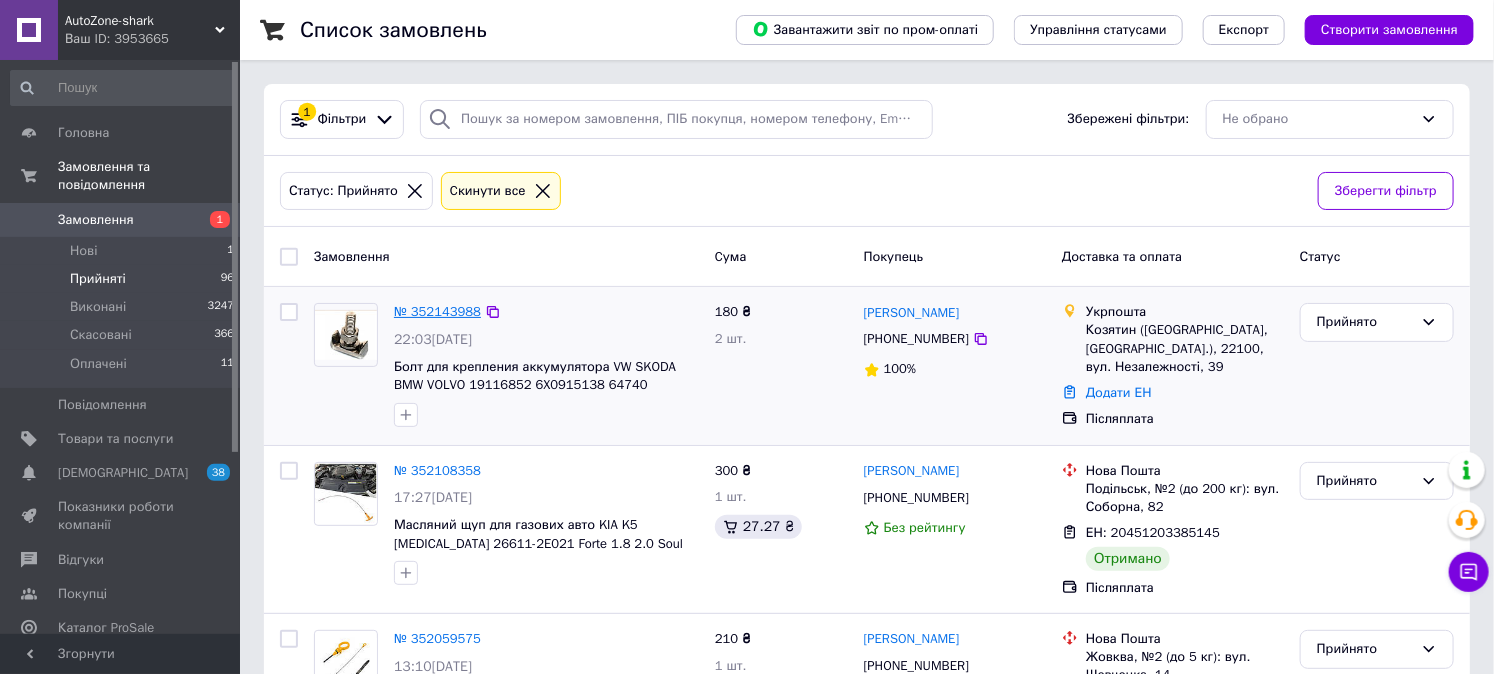 click on "№ 352143988" at bounding box center [437, 311] 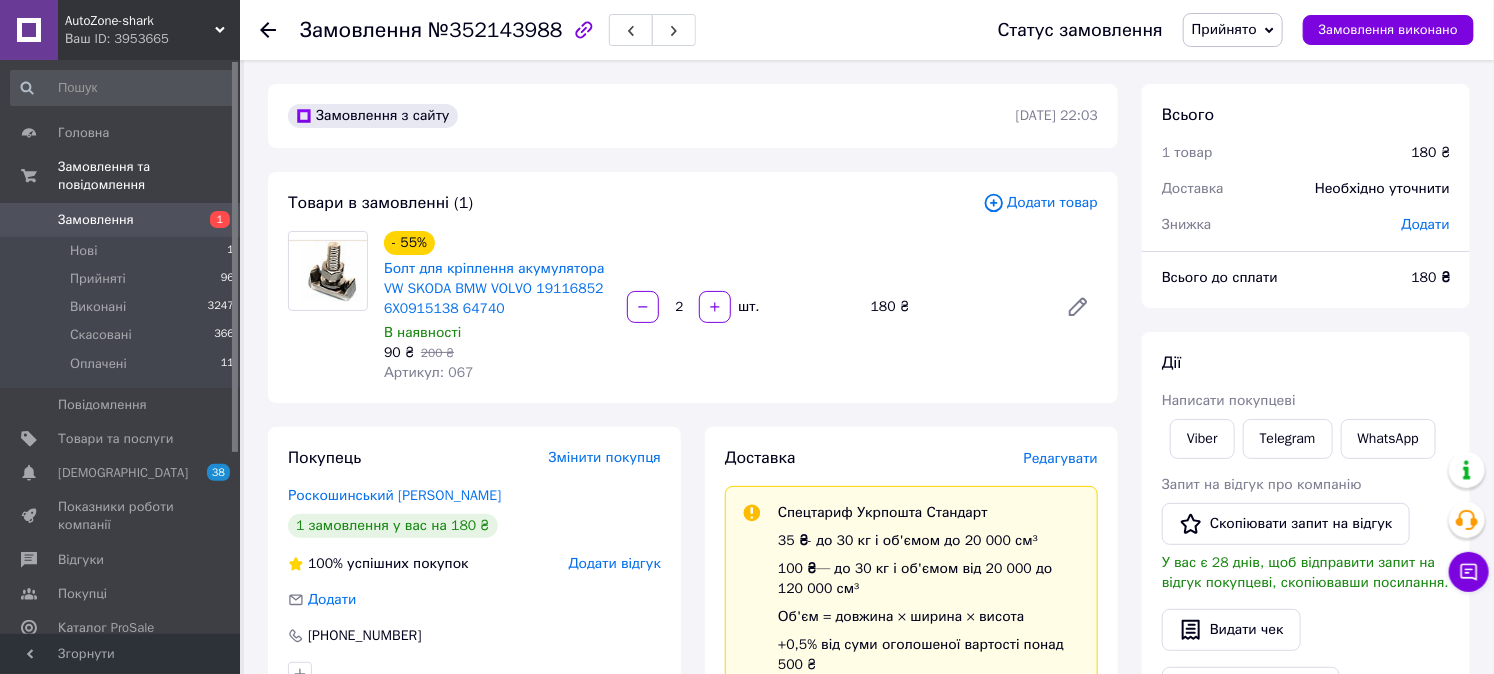 click on "Редагувати" at bounding box center [1061, 458] 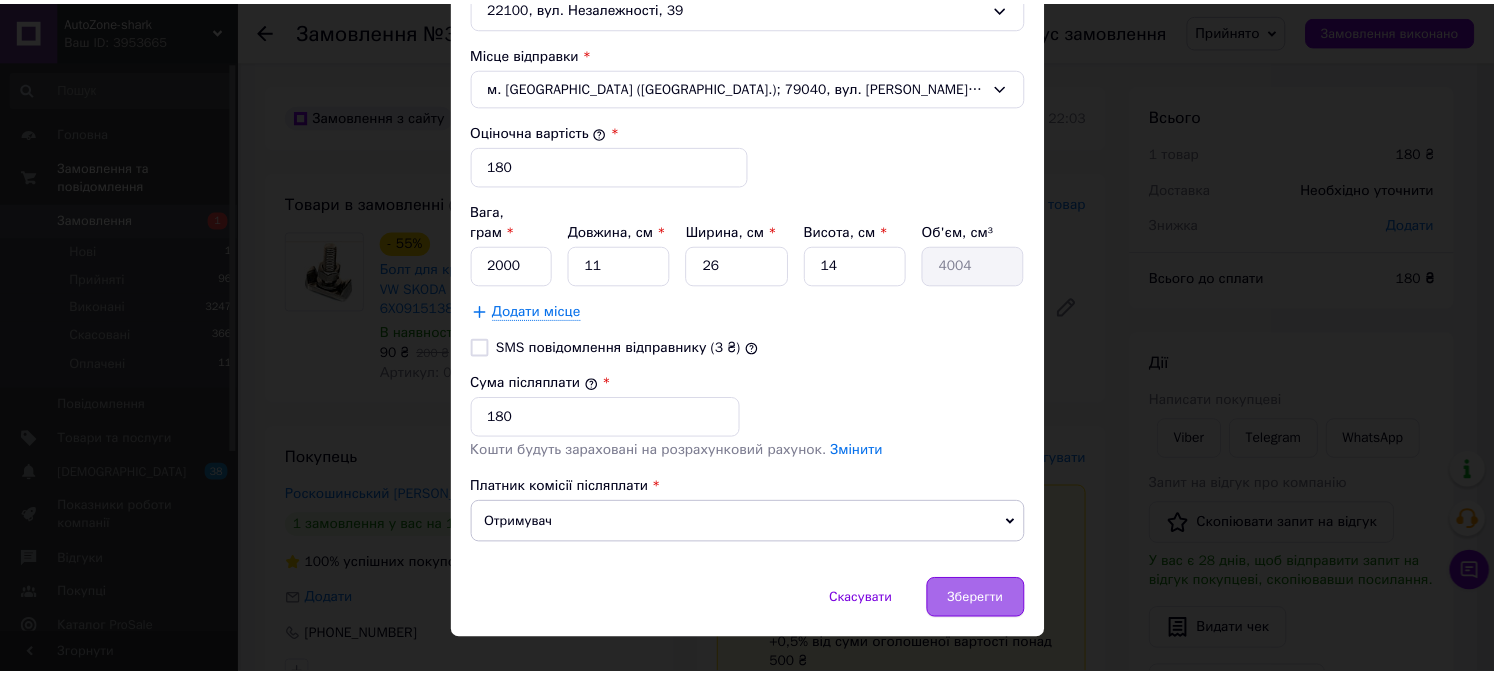 scroll, scrollTop: 765, scrollLeft: 0, axis: vertical 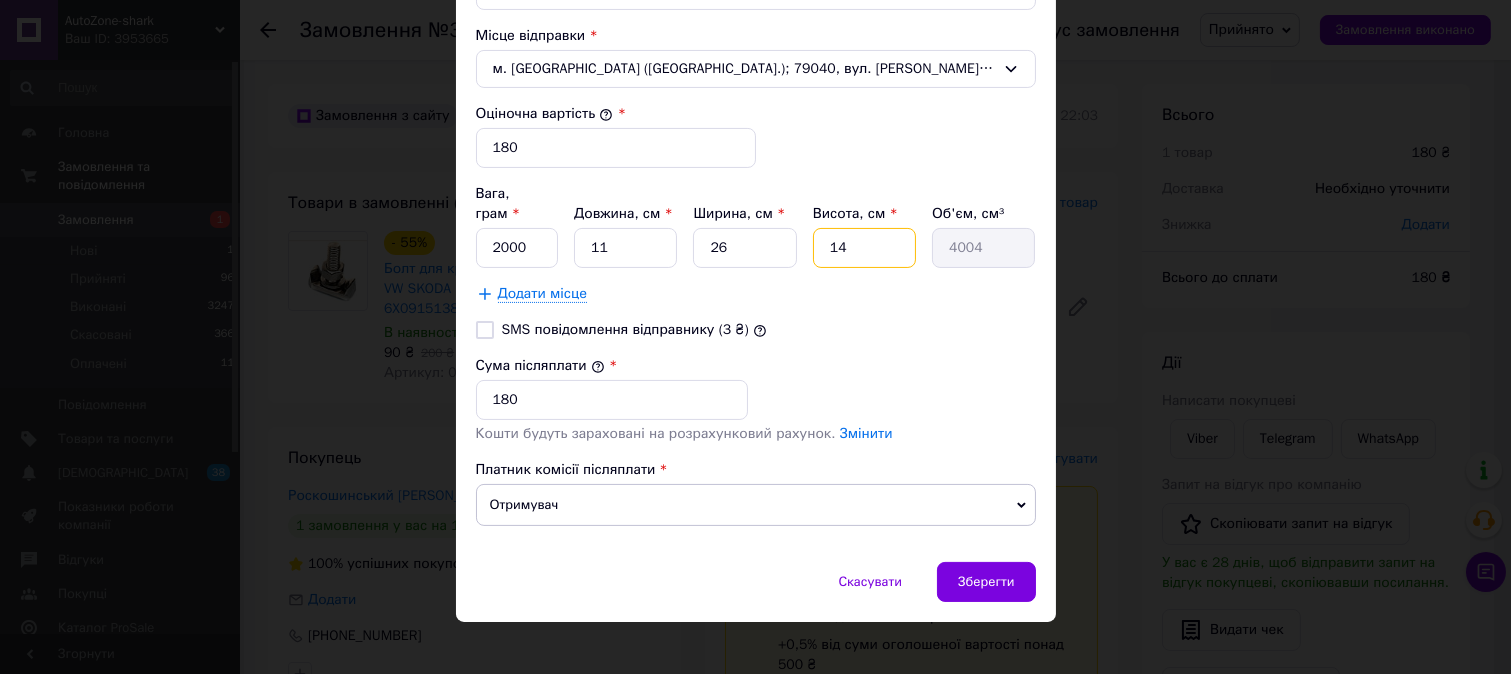 click on "14" at bounding box center [864, 248] 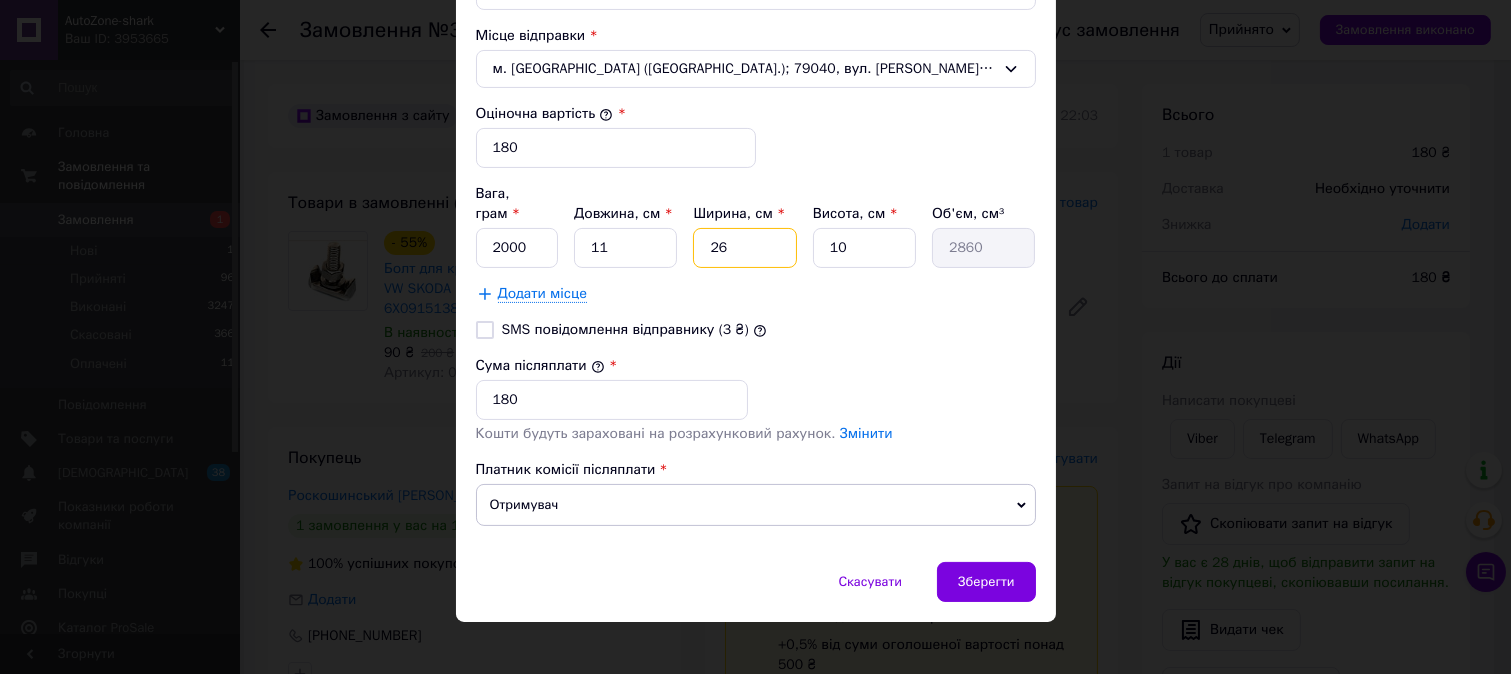 click on "26" at bounding box center [744, 248] 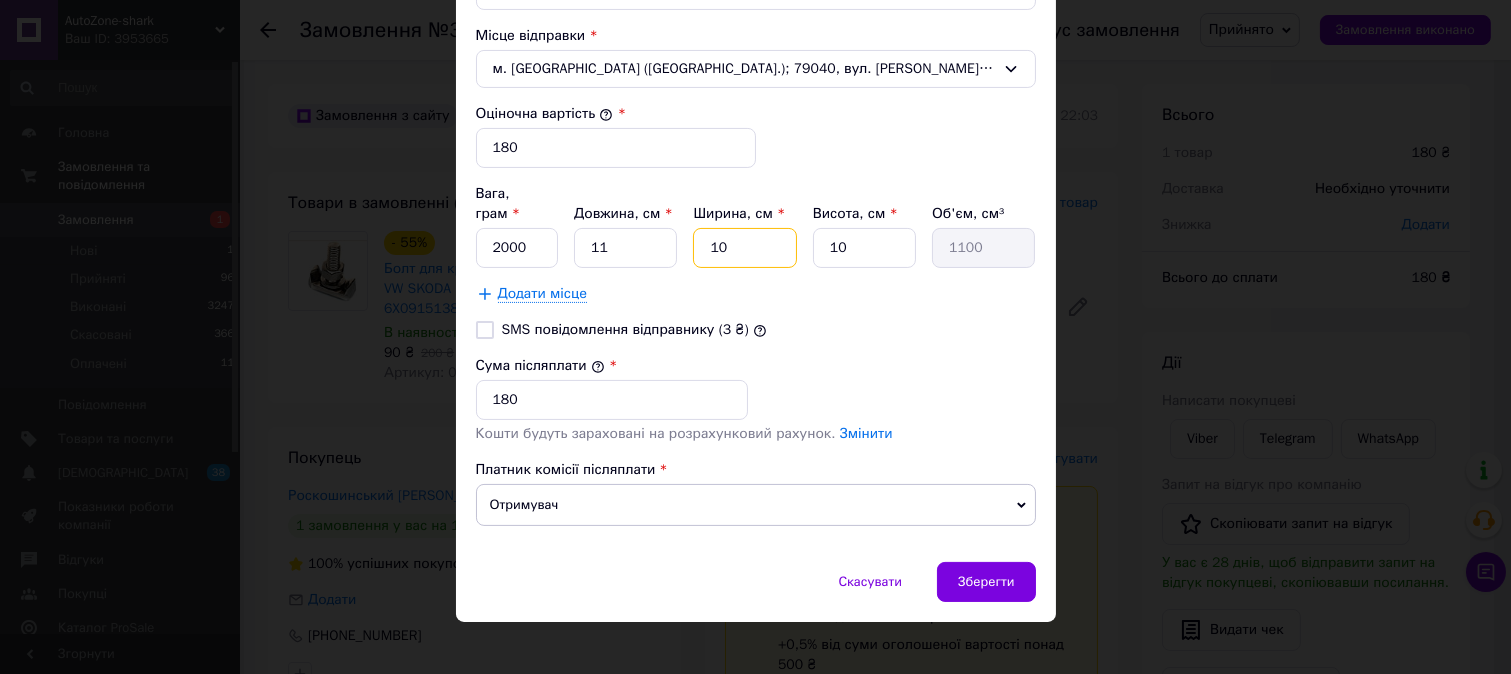 click on "10" at bounding box center [744, 248] 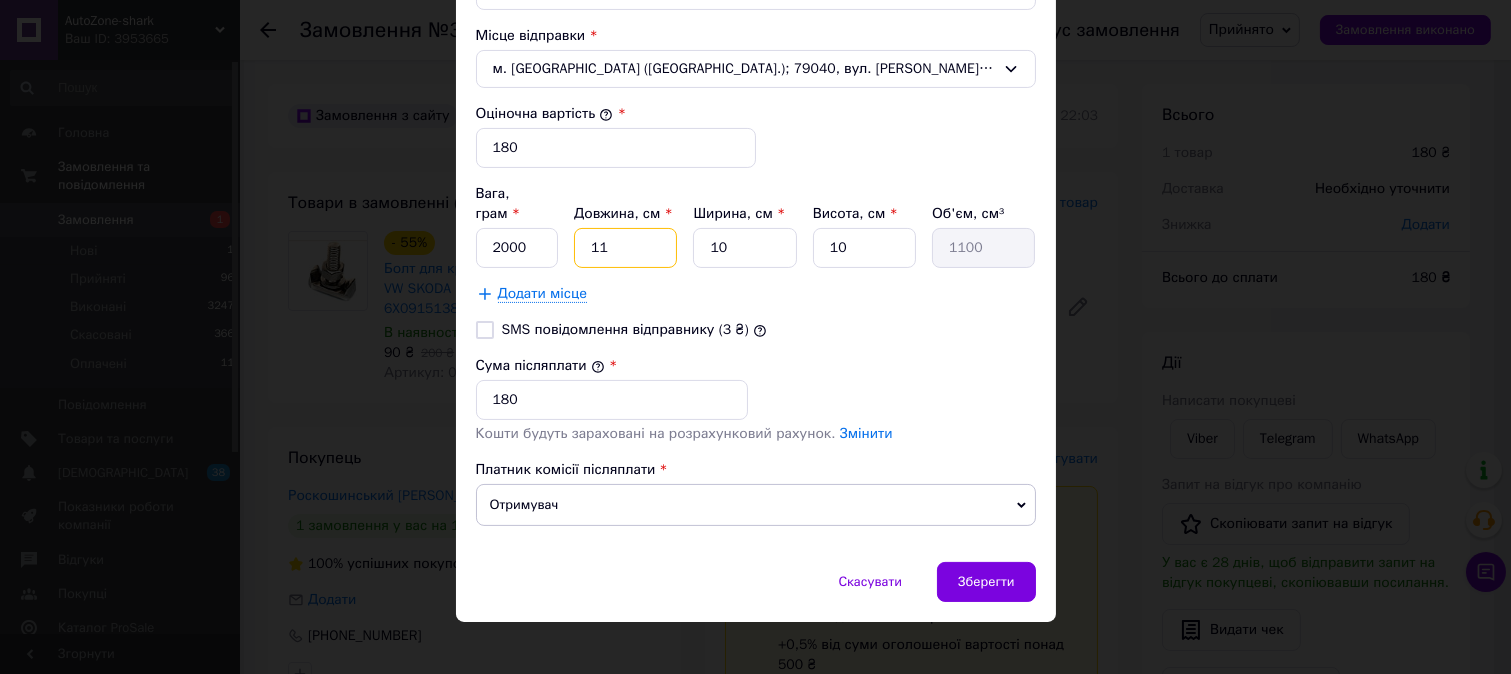 click on "11" at bounding box center (625, 248) 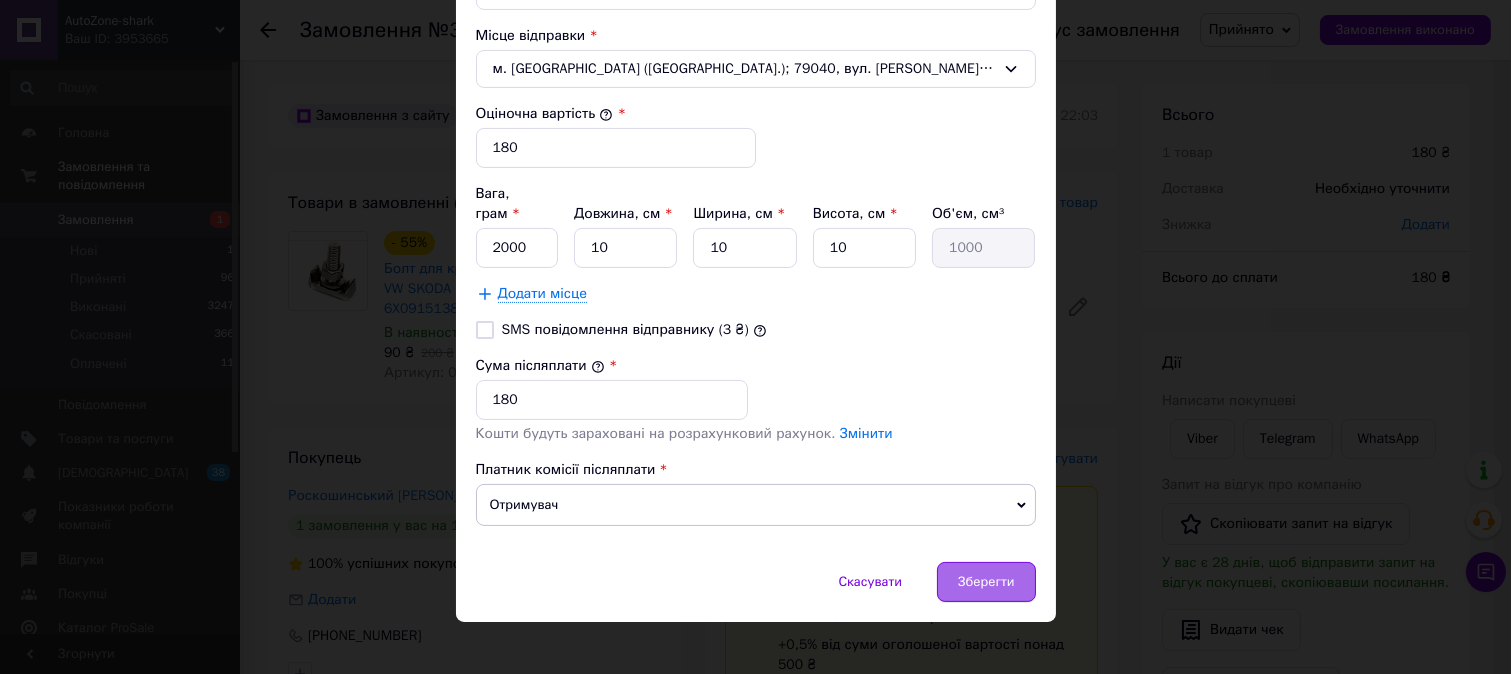 click on "Зберегти" at bounding box center (986, 582) 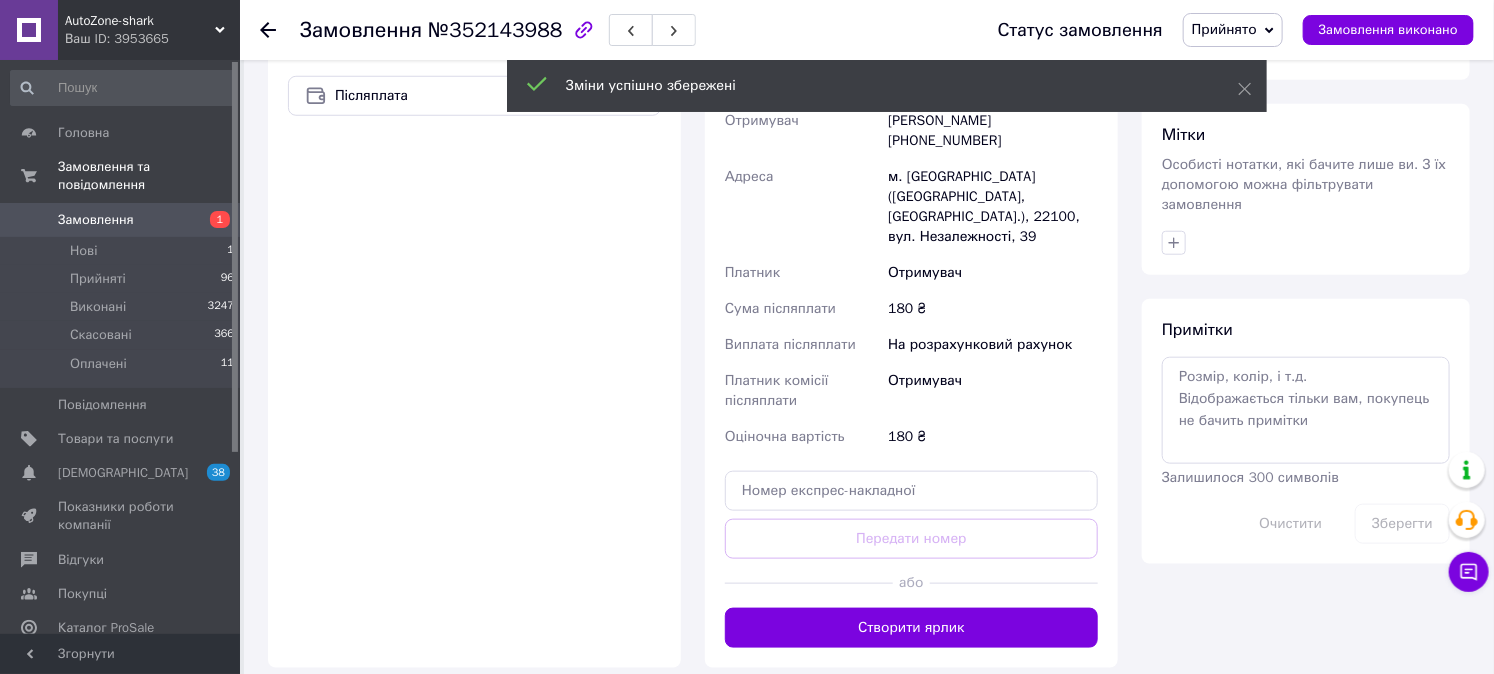 scroll, scrollTop: 777, scrollLeft: 0, axis: vertical 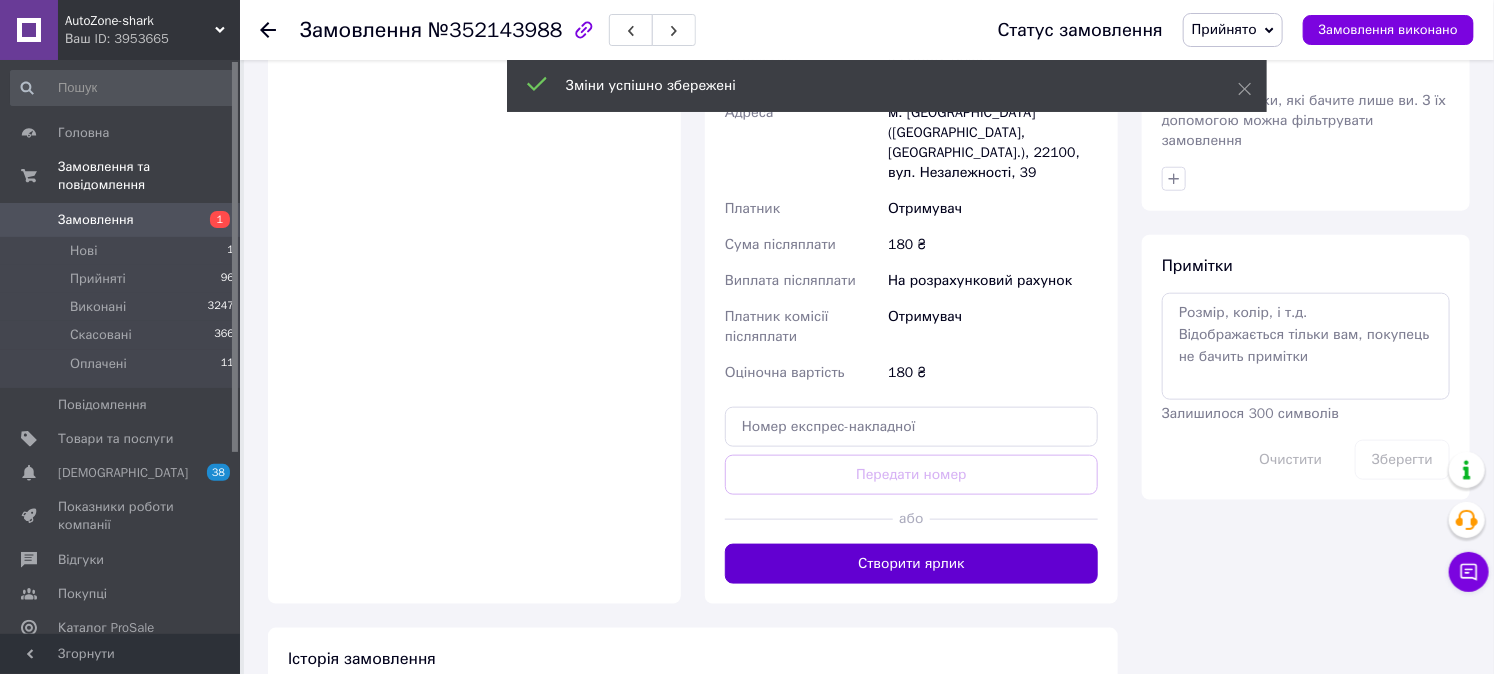 click on "Створити ярлик" at bounding box center [911, 564] 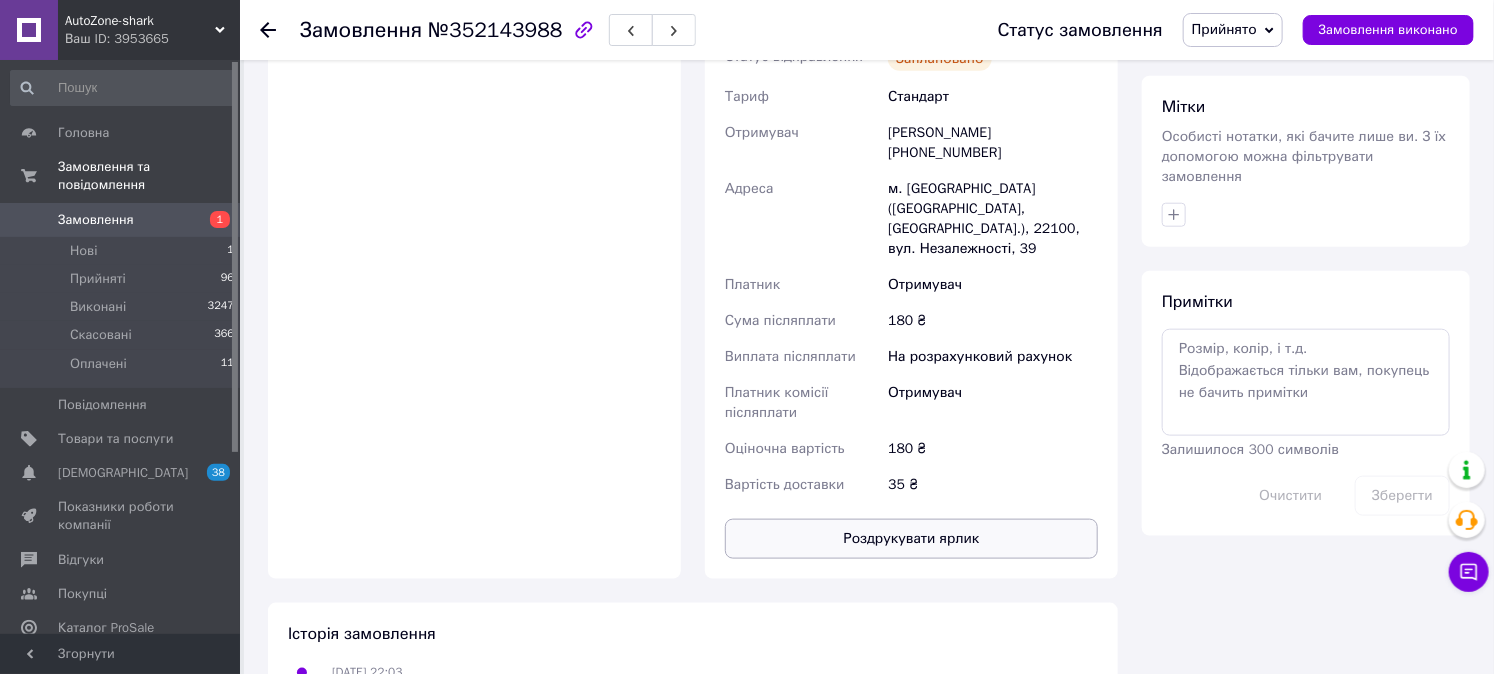 click on "Роздрукувати ярлик" at bounding box center (911, 539) 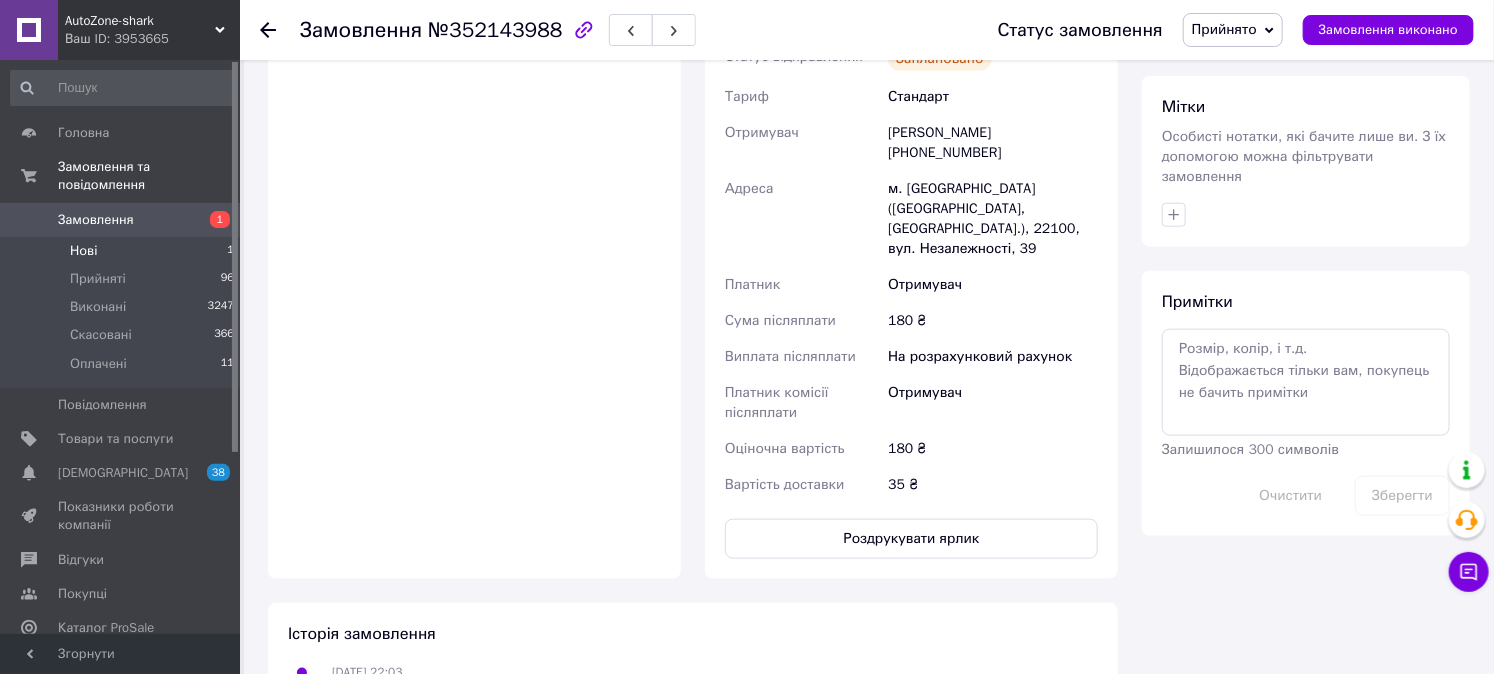 click on "Нові 1" at bounding box center [123, 251] 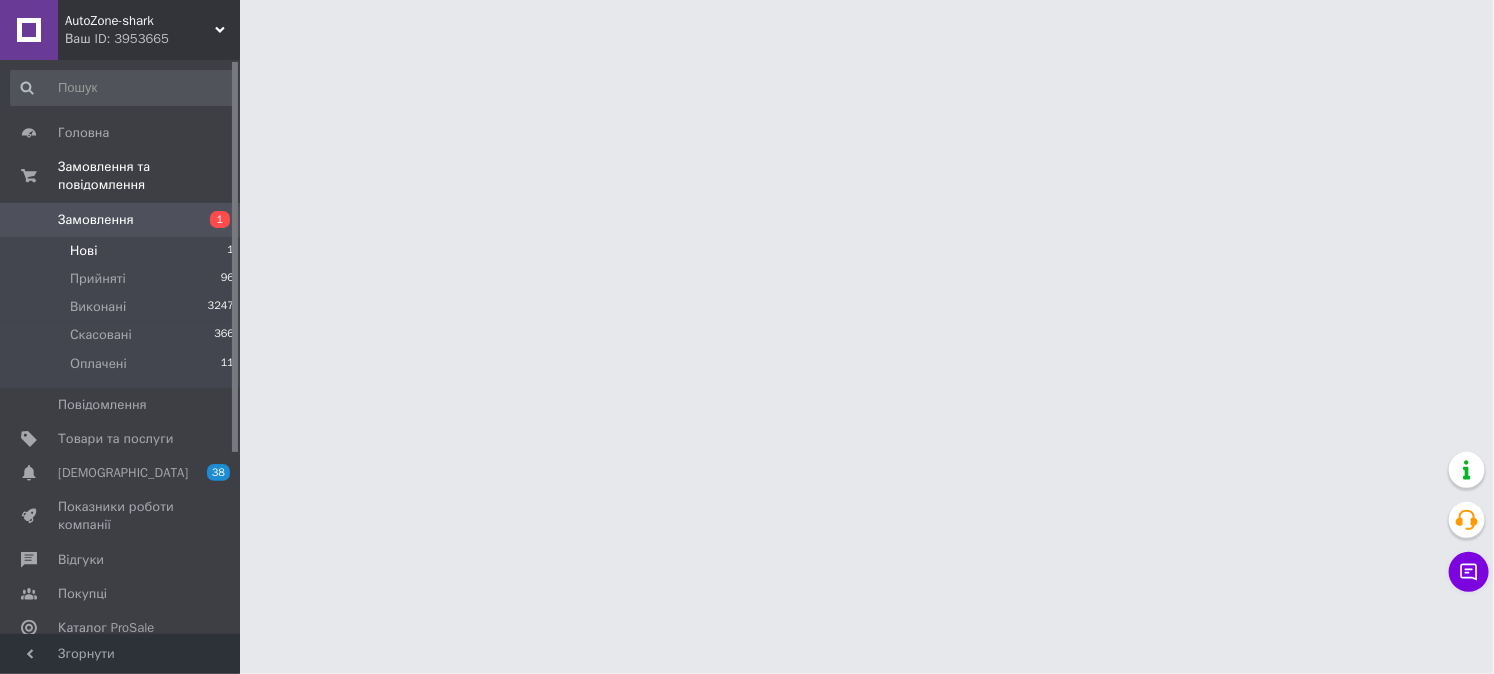 scroll, scrollTop: 0, scrollLeft: 0, axis: both 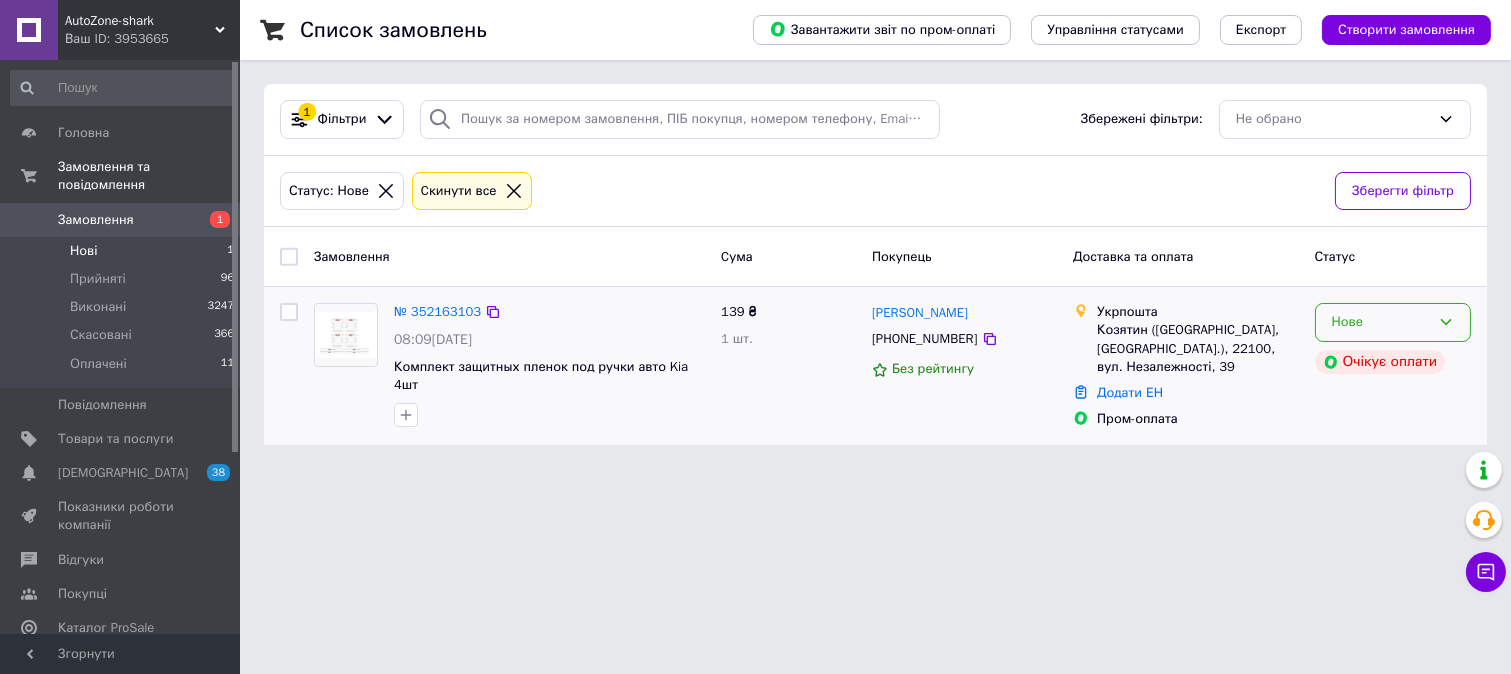 click on "Нове" at bounding box center (1381, 322) 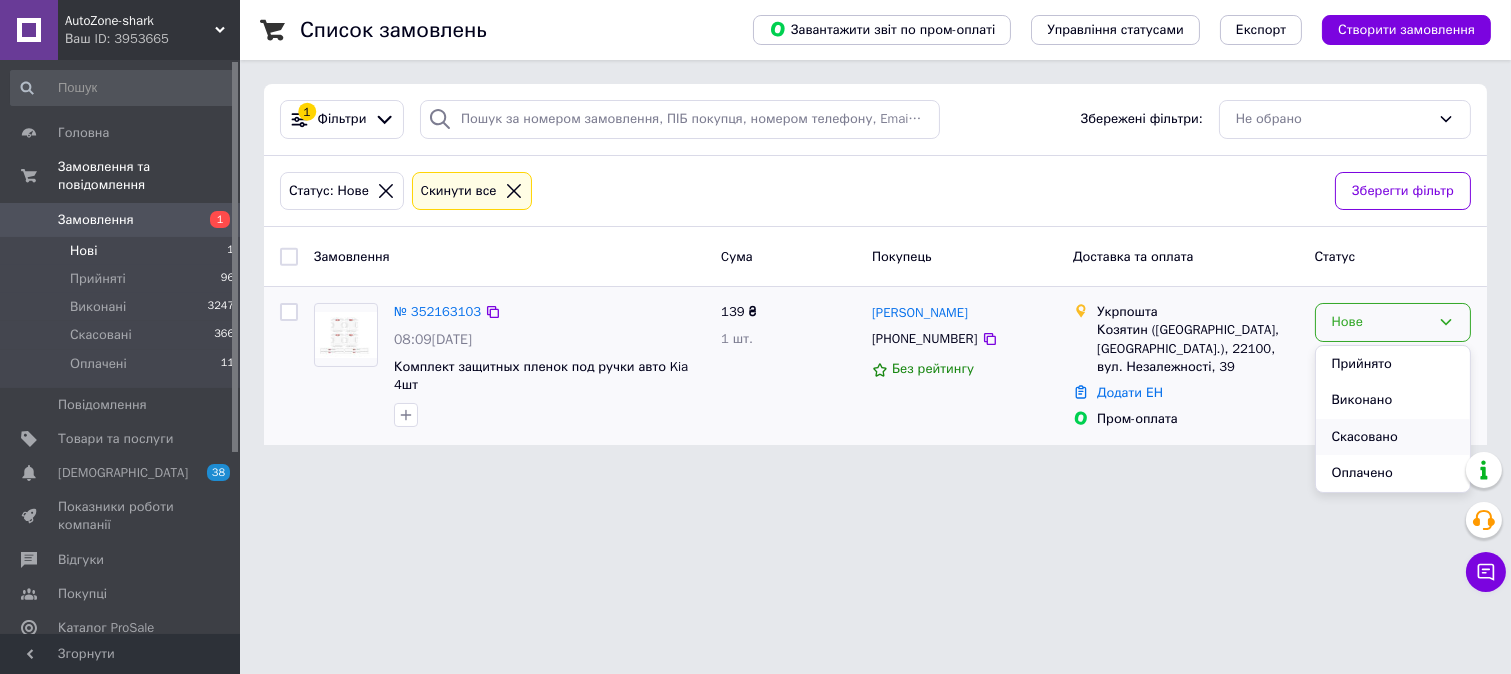click on "Скасовано" at bounding box center [1393, 437] 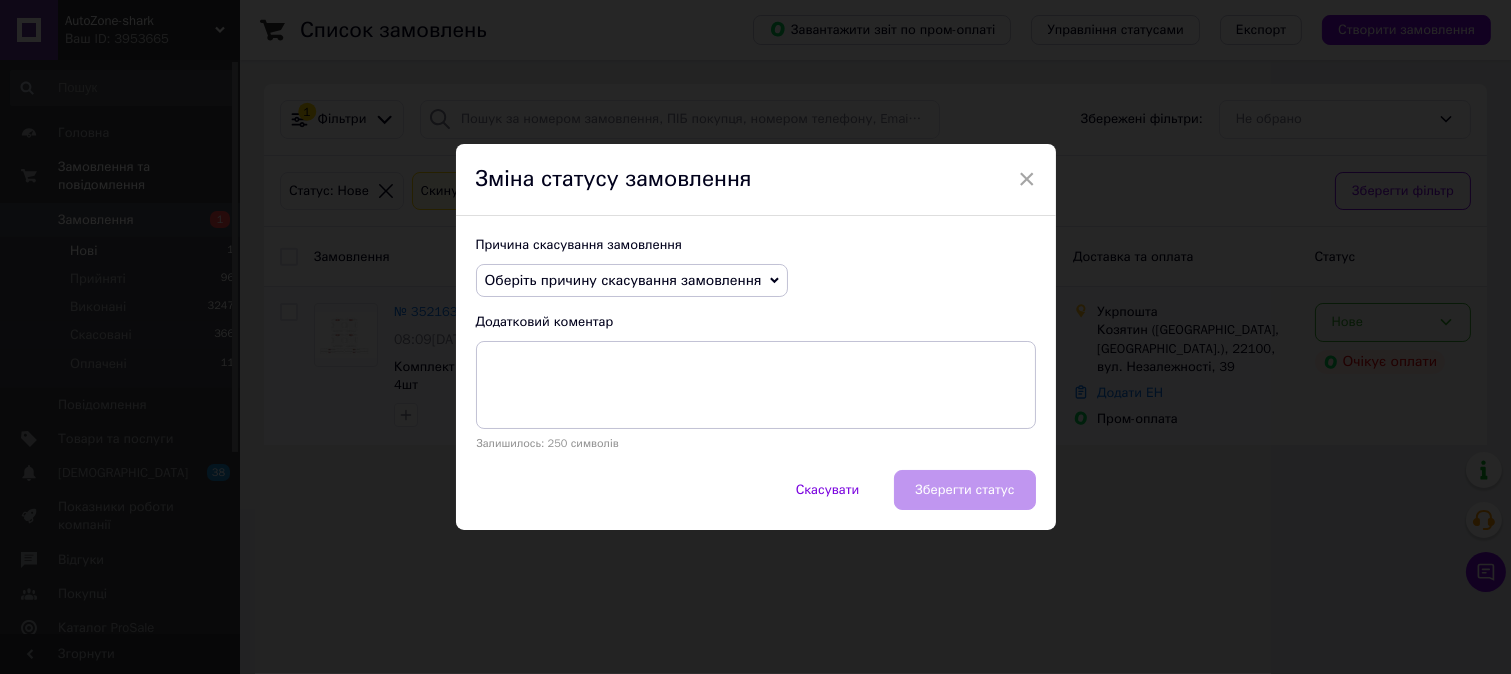click on "Оберіть причину скасування замовлення" at bounding box center [623, 280] 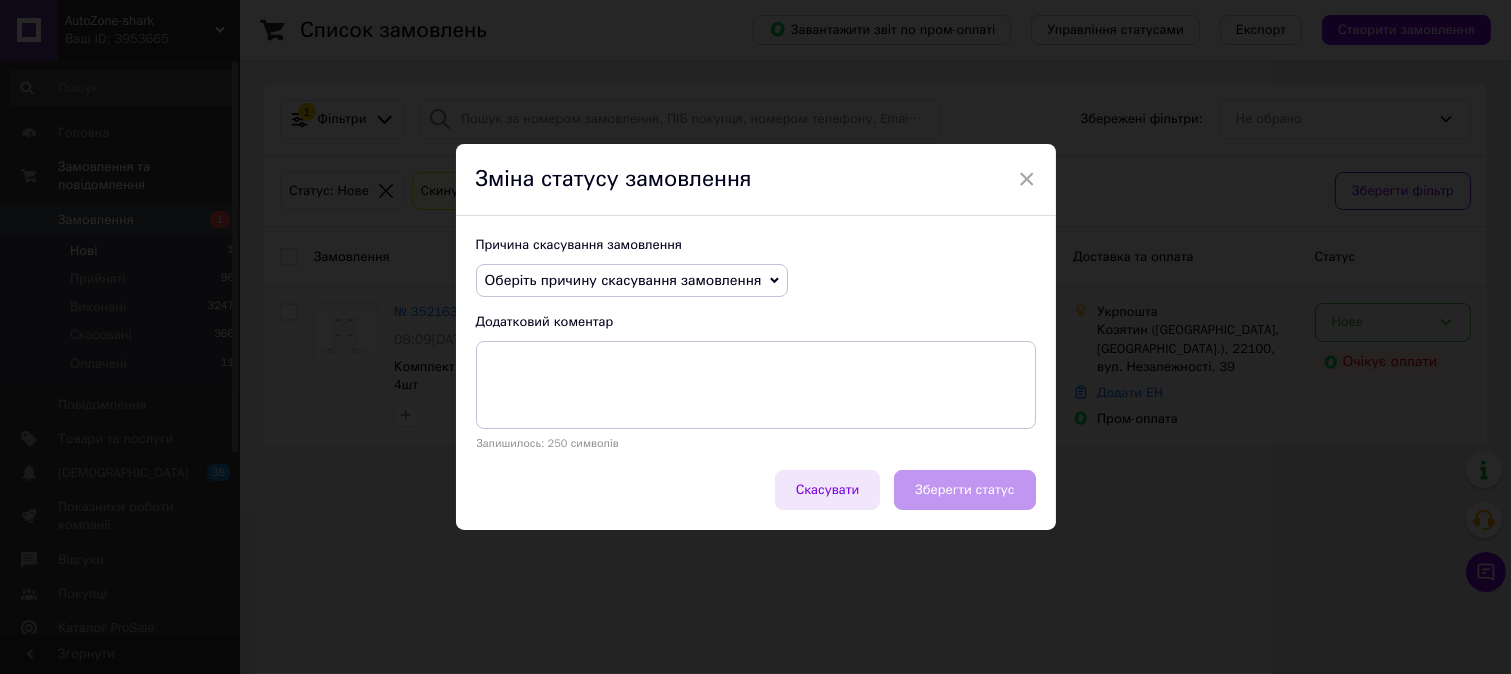 click on "Скасувати" at bounding box center [828, 490] 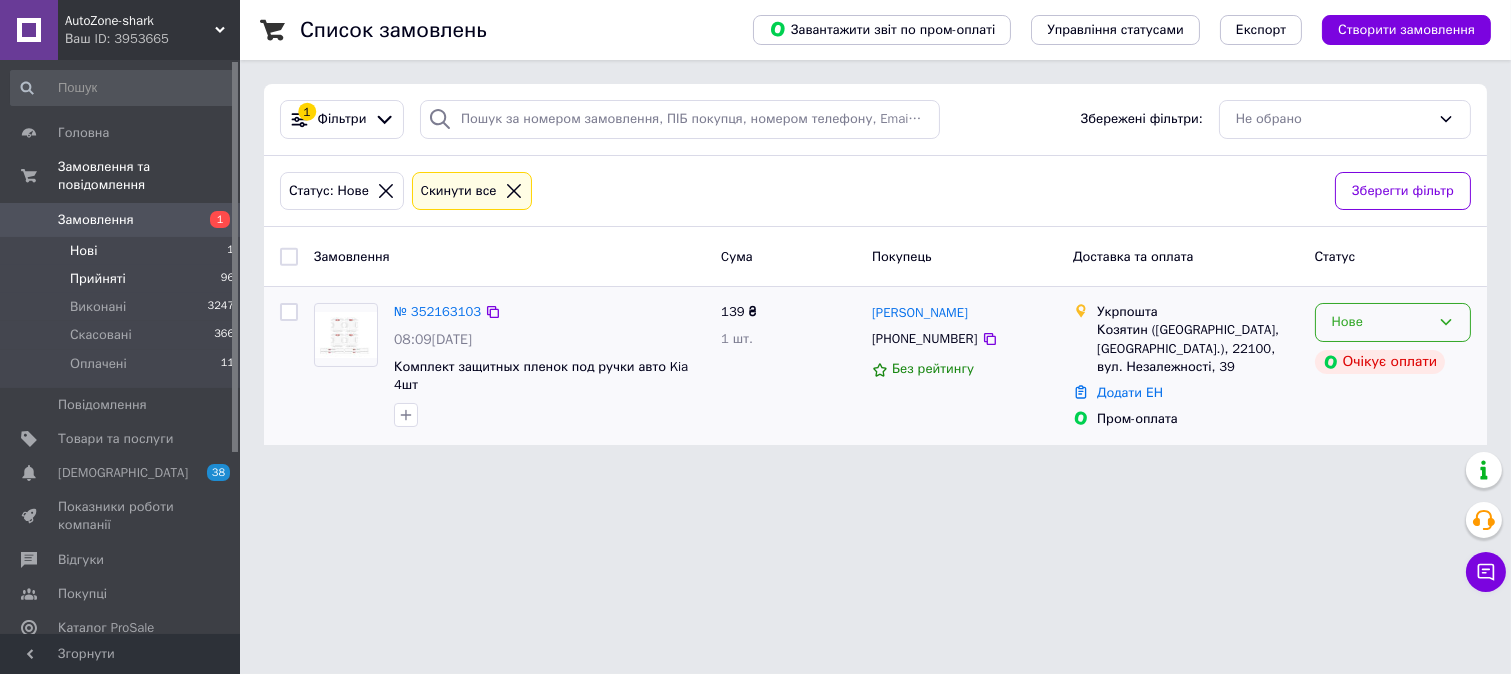 click on "Прийняті 96" at bounding box center [123, 279] 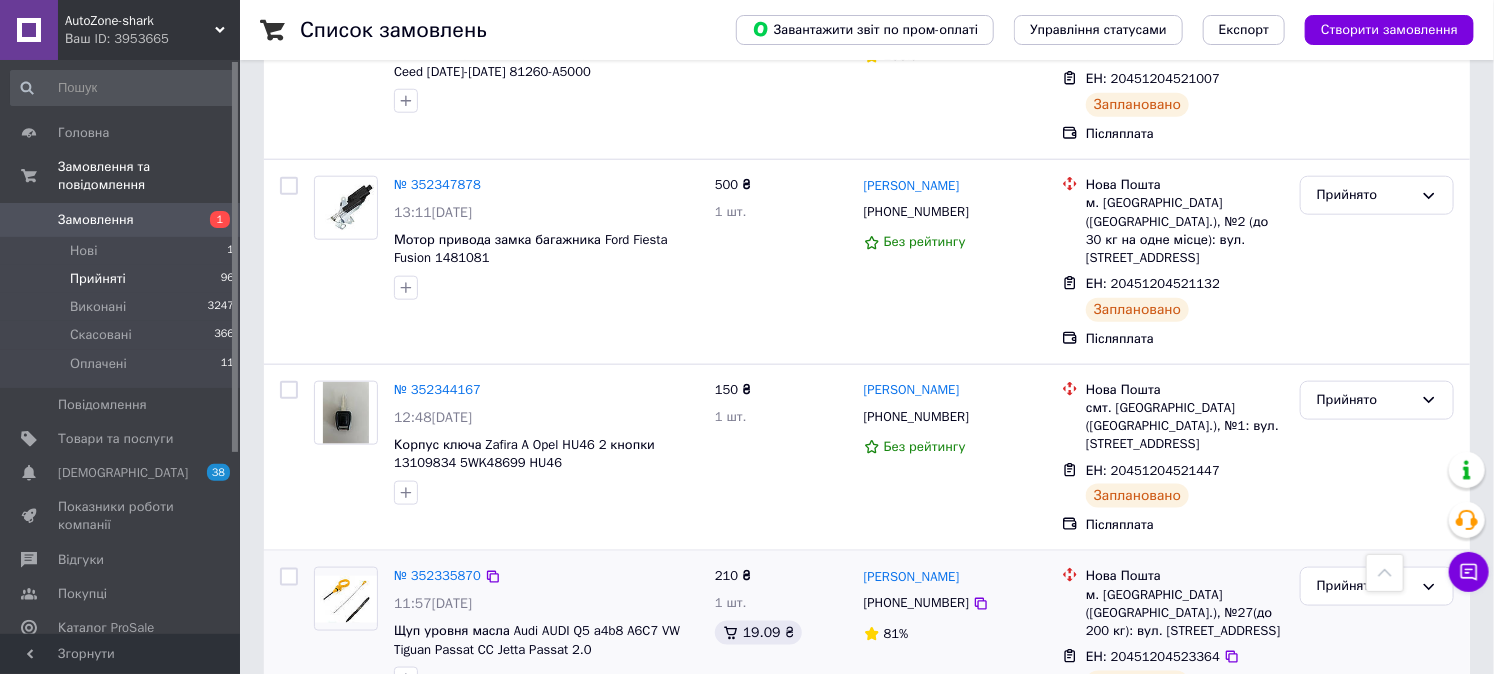 scroll, scrollTop: 1000, scrollLeft: 0, axis: vertical 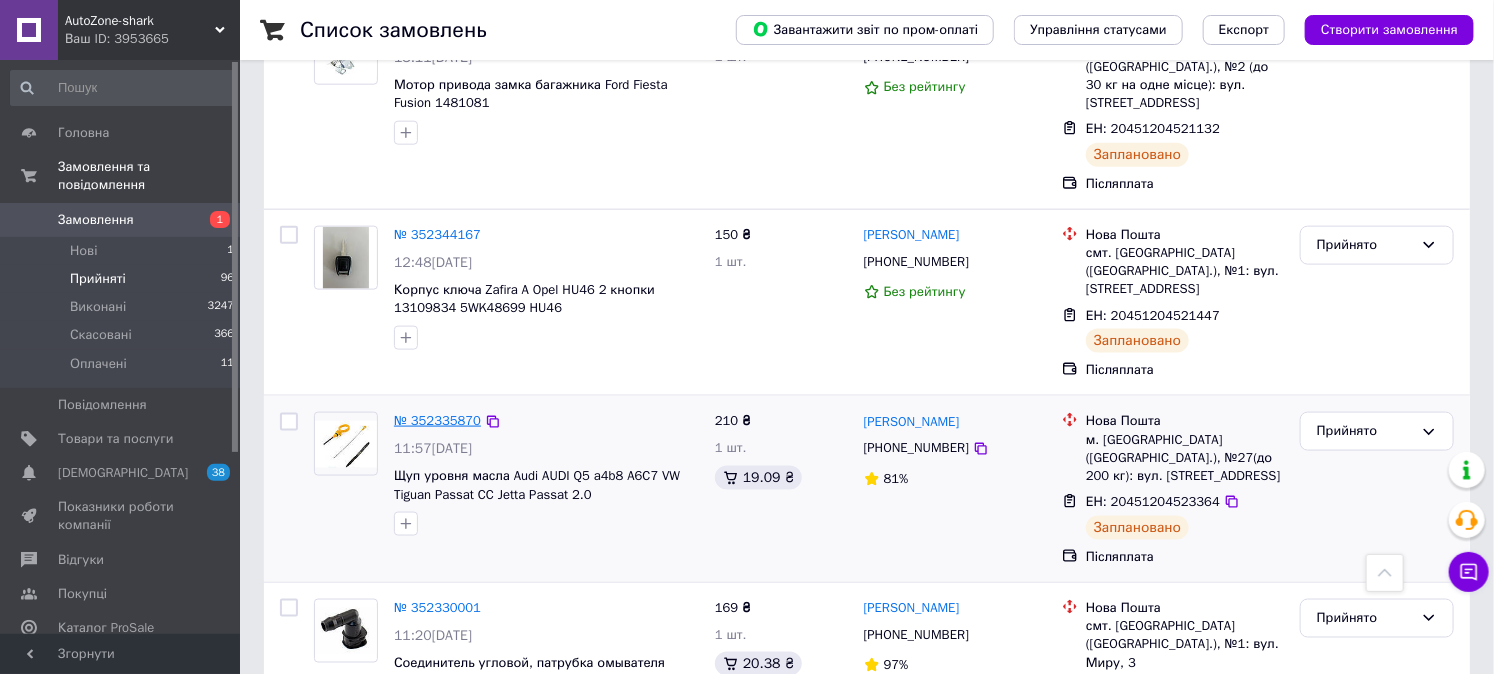 click on "№ 352335870" at bounding box center (437, 420) 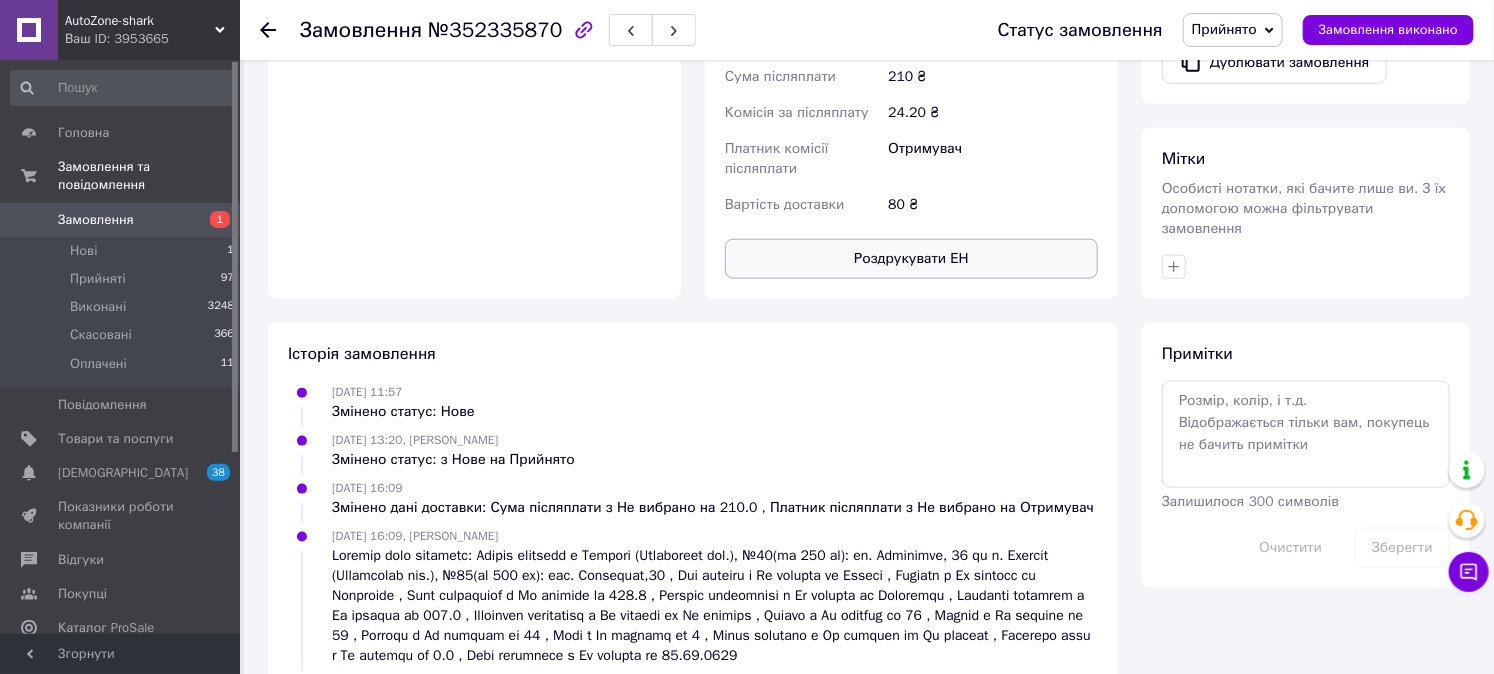scroll, scrollTop: 814, scrollLeft: 0, axis: vertical 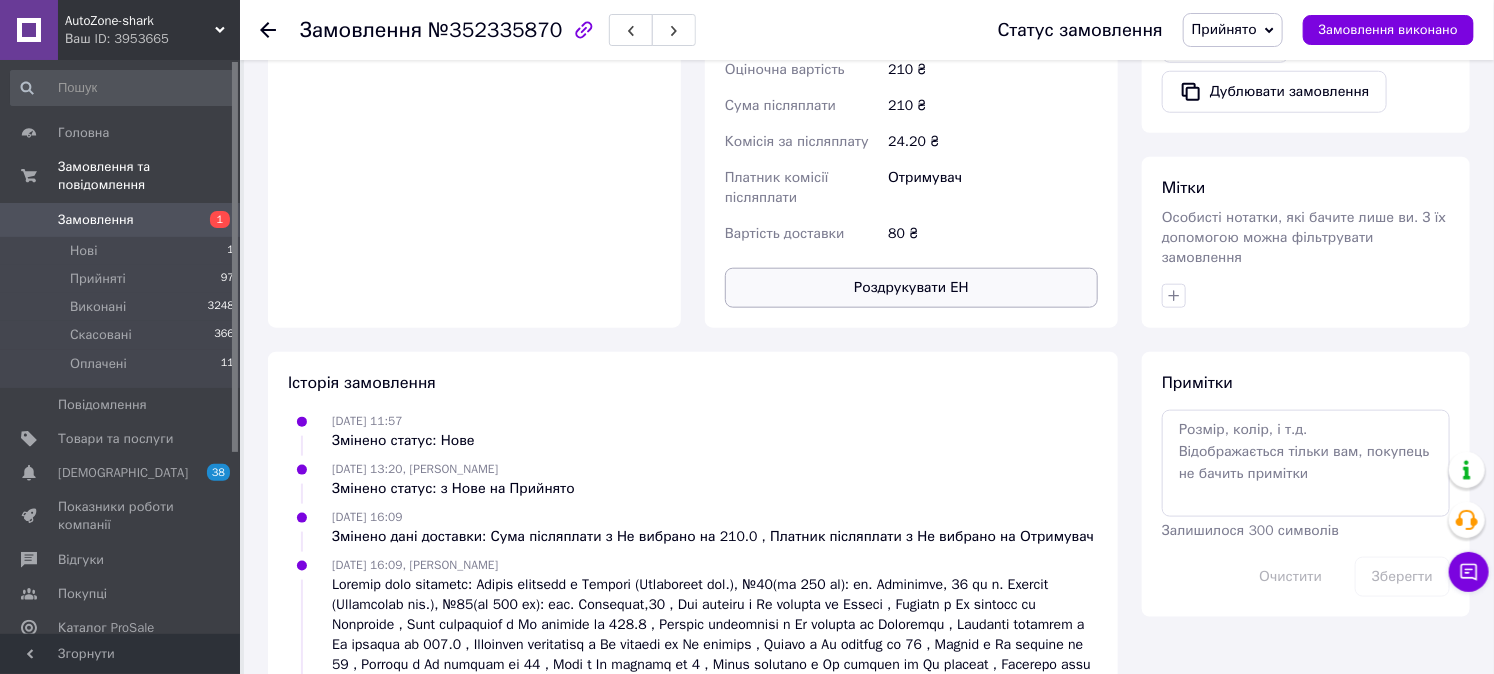 click on "Роздрукувати ЕН" at bounding box center (911, 288) 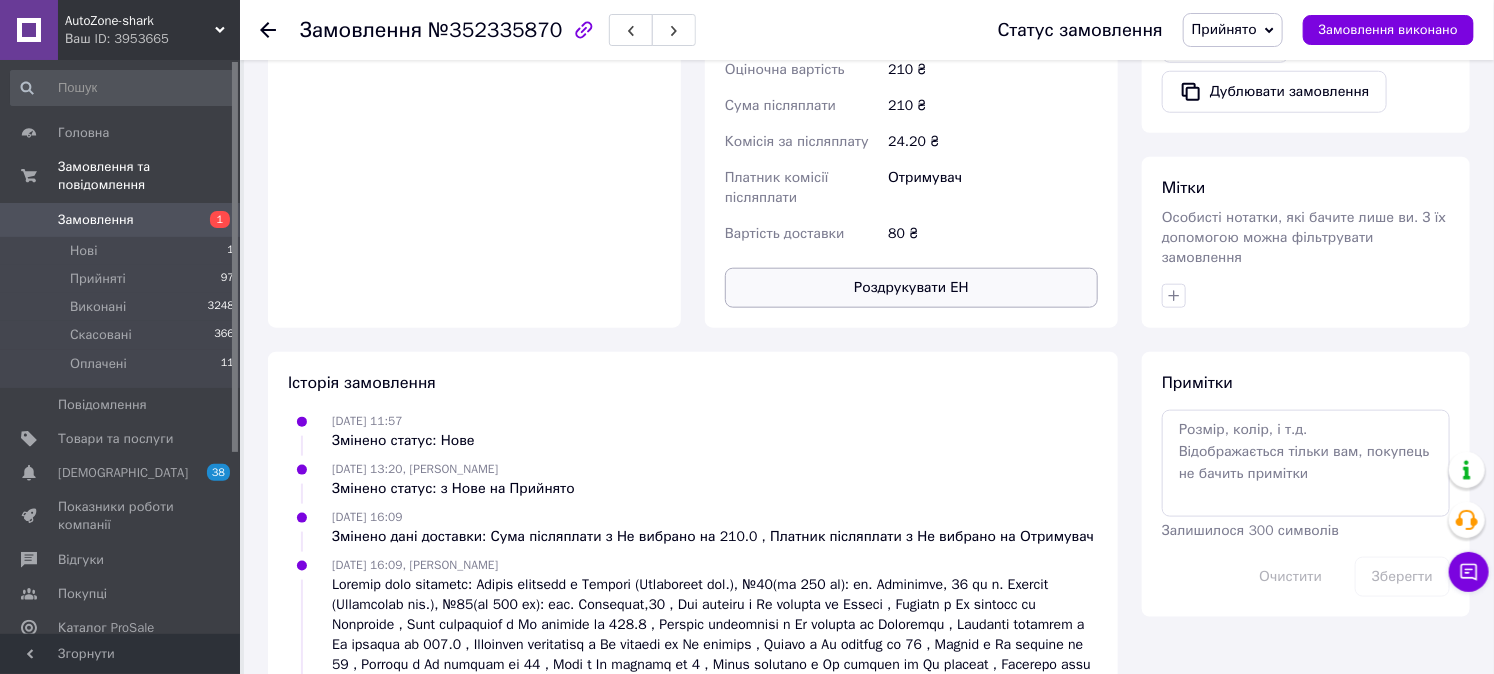 click on "Роздрукувати ЕН" at bounding box center [911, 288] 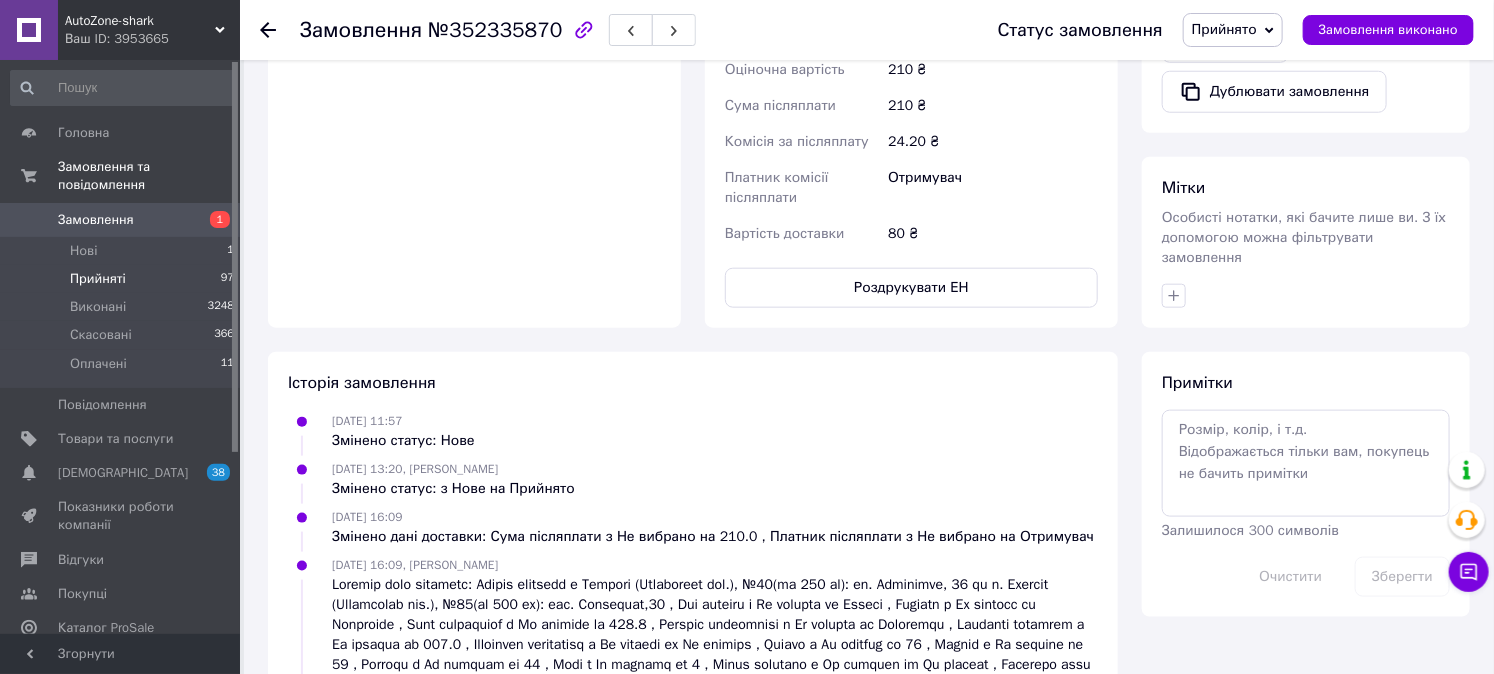 click on "Прийняті" at bounding box center [98, 279] 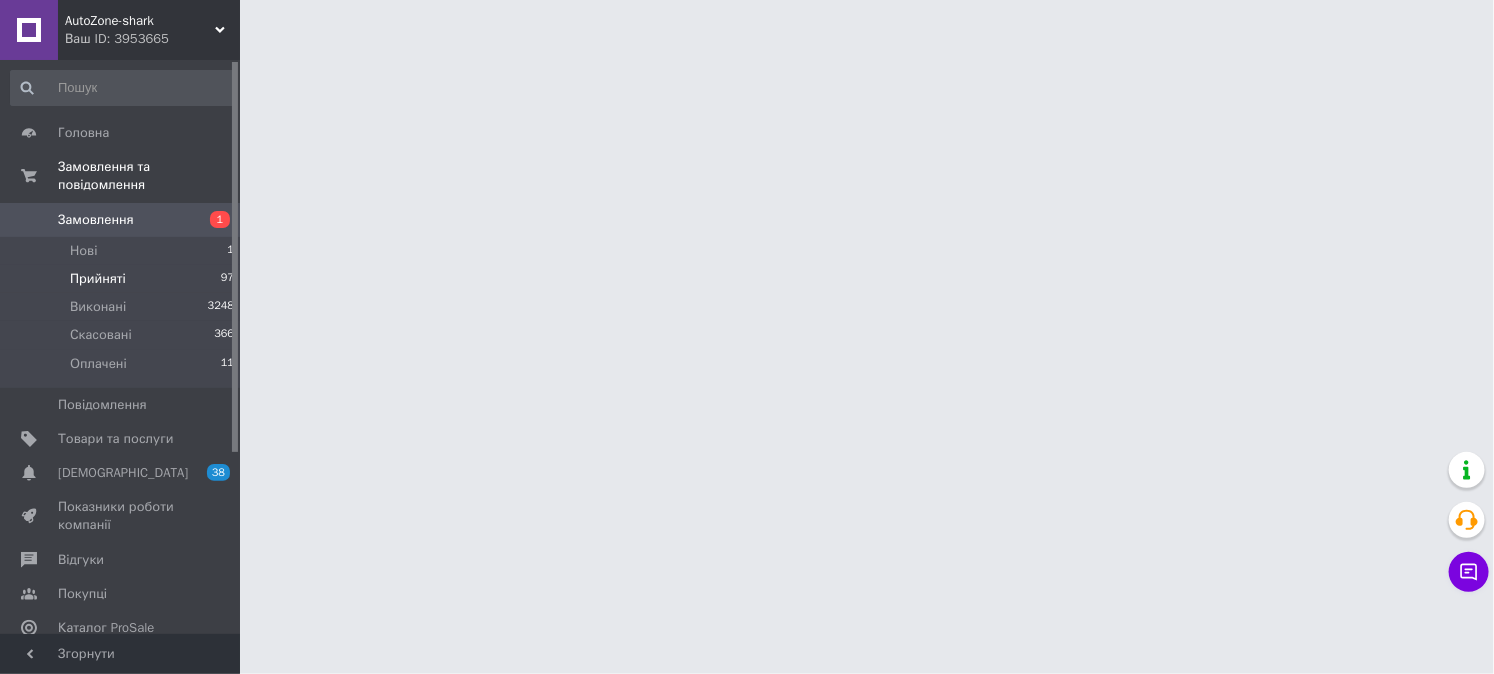 scroll, scrollTop: 0, scrollLeft: 0, axis: both 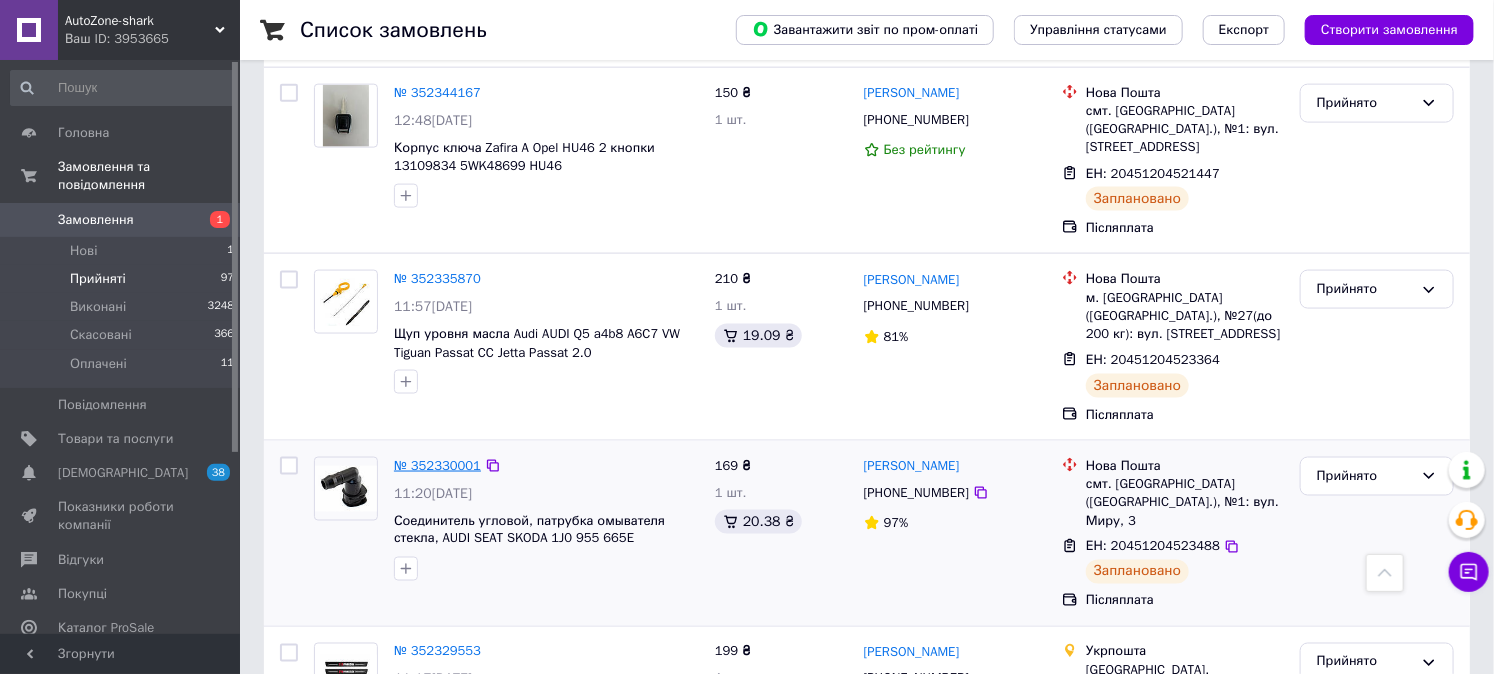 click on "№ 352330001" at bounding box center (437, 465) 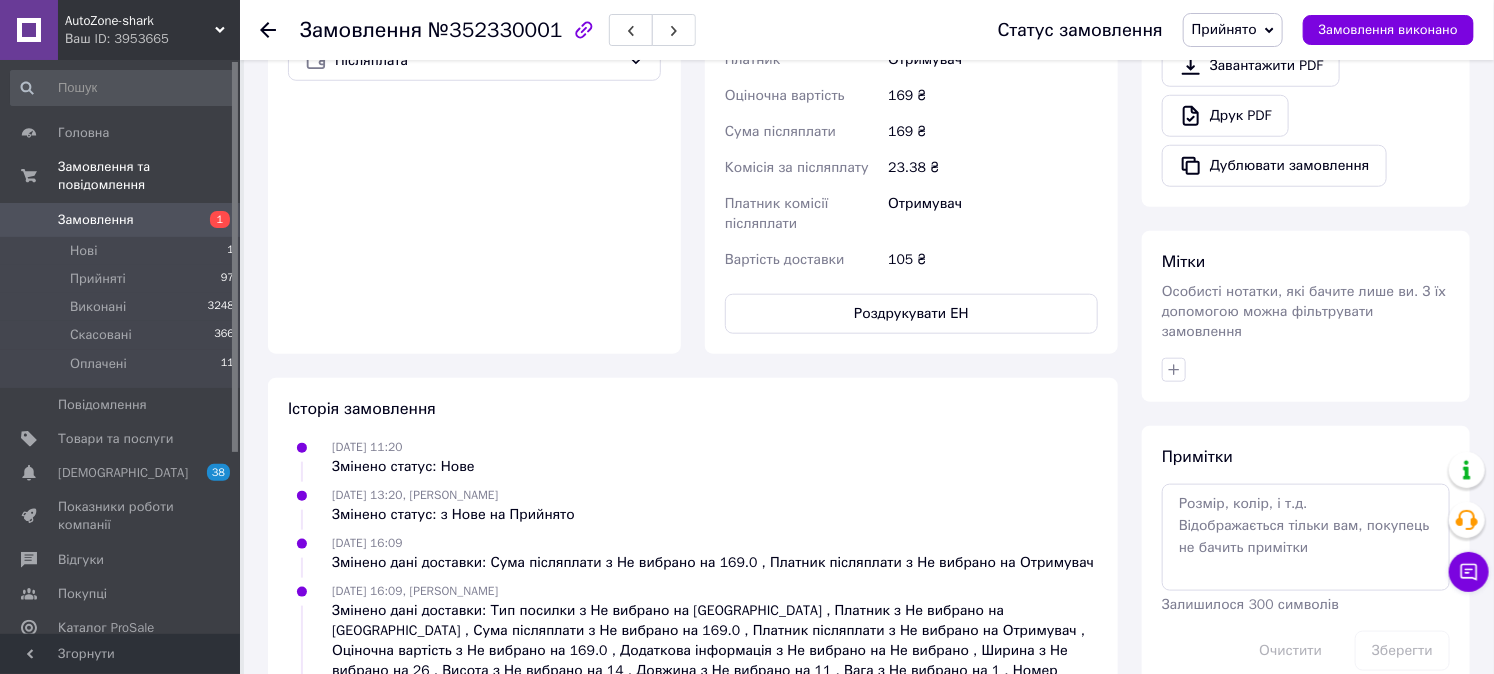 scroll, scrollTop: 726, scrollLeft: 0, axis: vertical 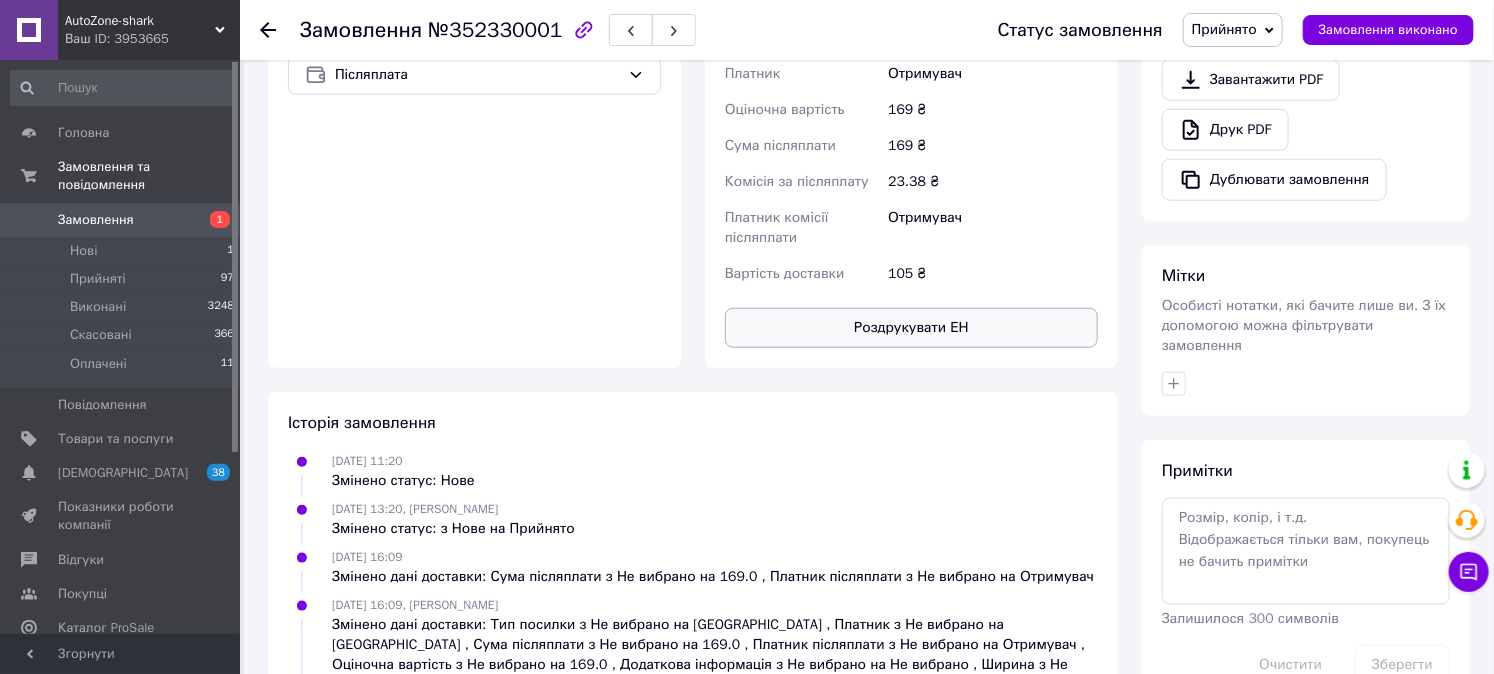 click on "Роздрукувати ЕН" at bounding box center [911, 328] 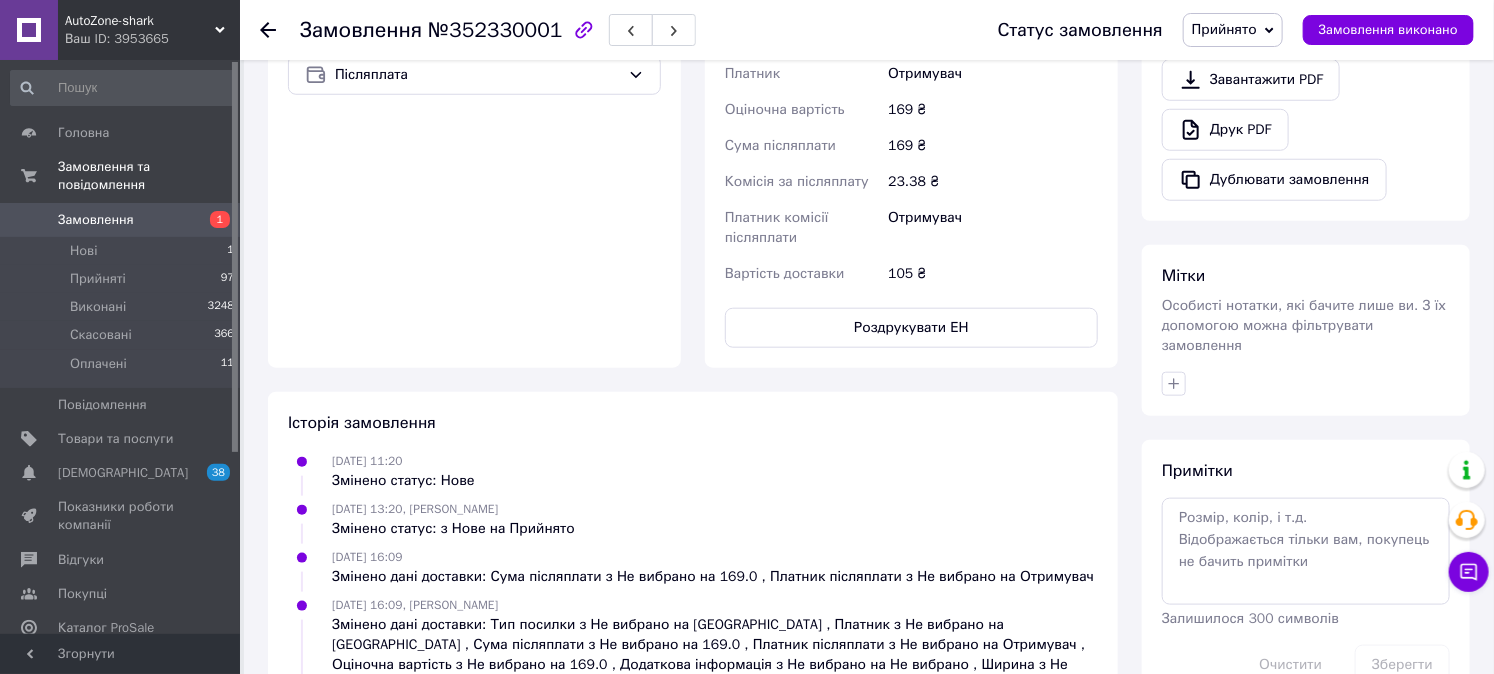 click 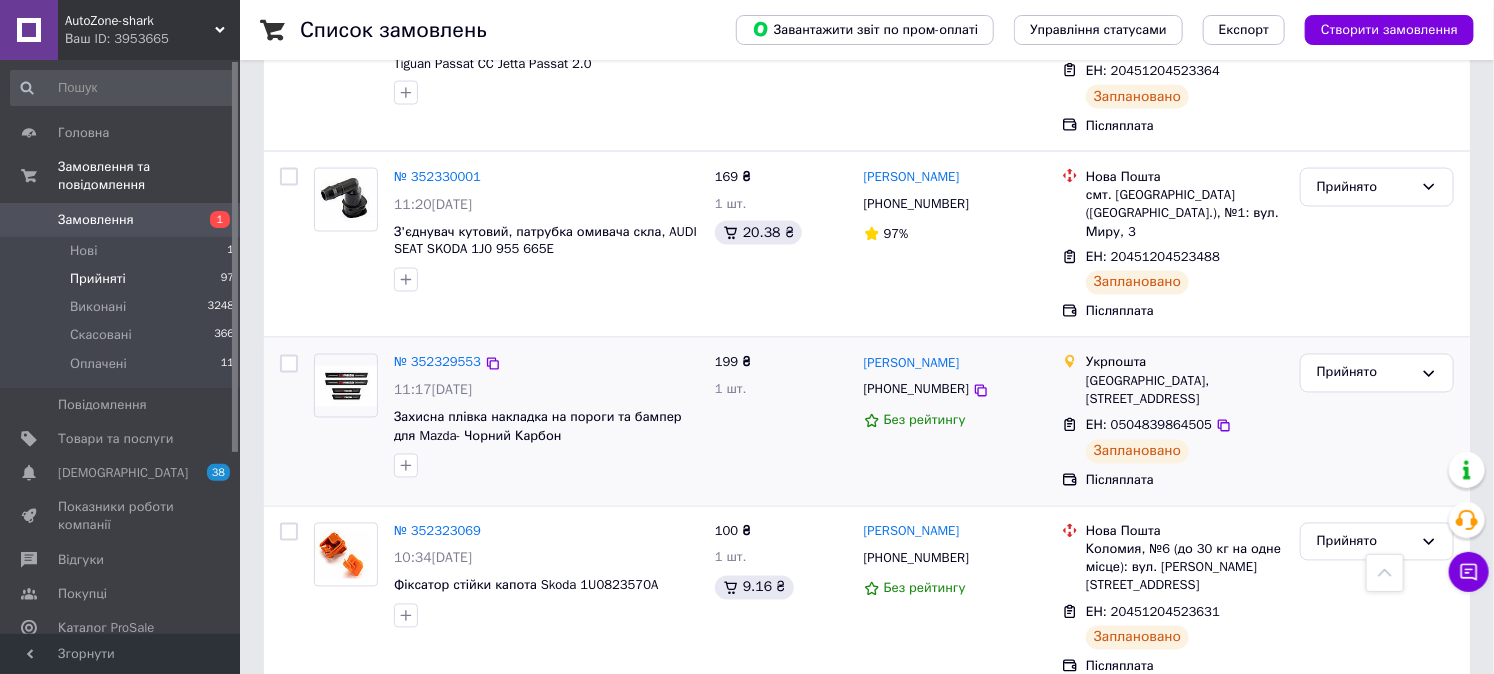 scroll, scrollTop: 1444, scrollLeft: 0, axis: vertical 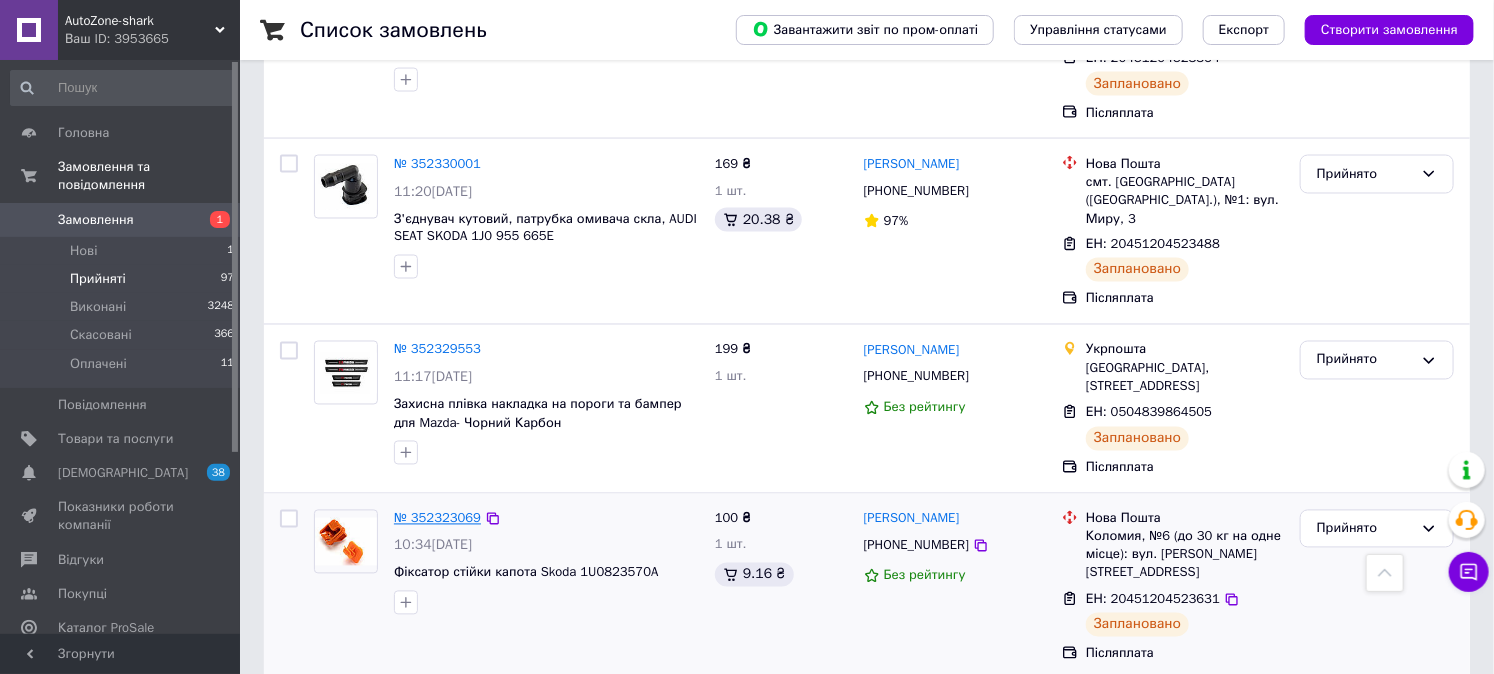 click on "№ 352323069" at bounding box center (437, 518) 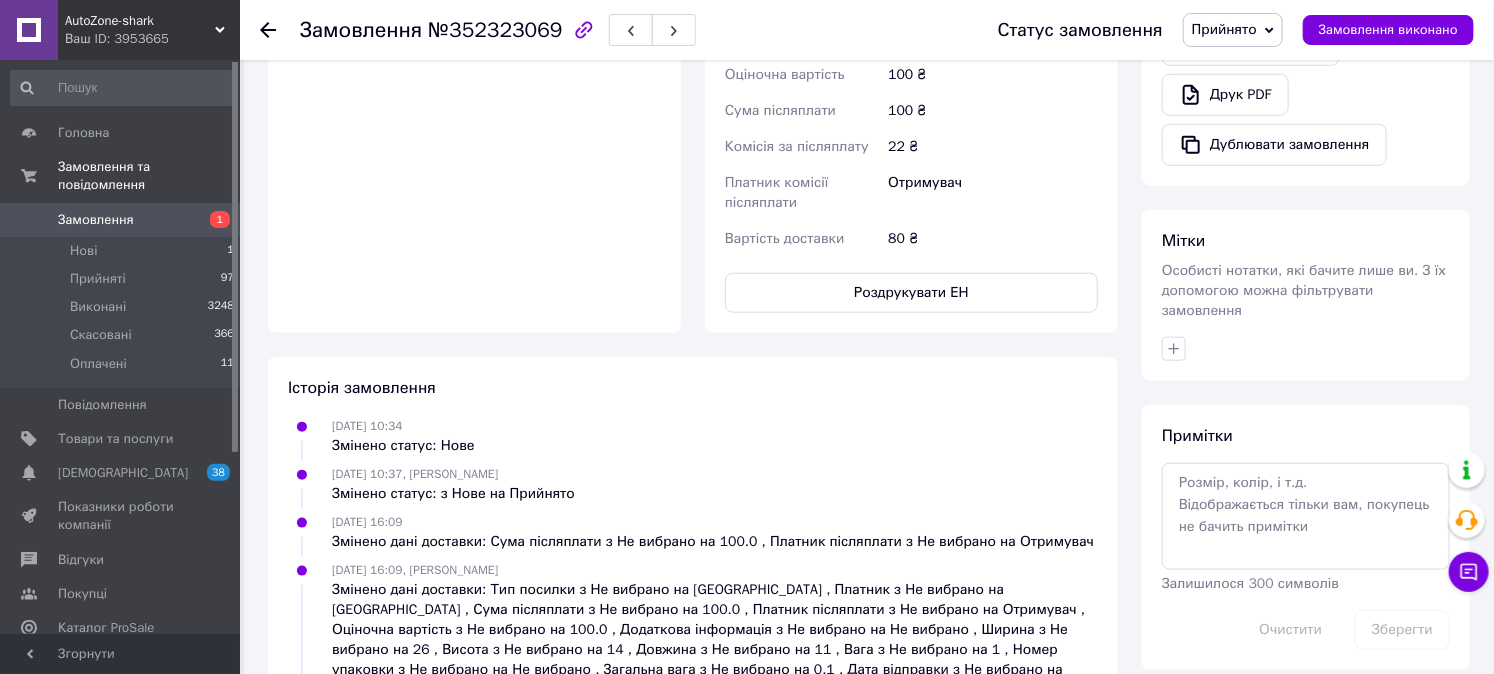 scroll, scrollTop: 817, scrollLeft: 0, axis: vertical 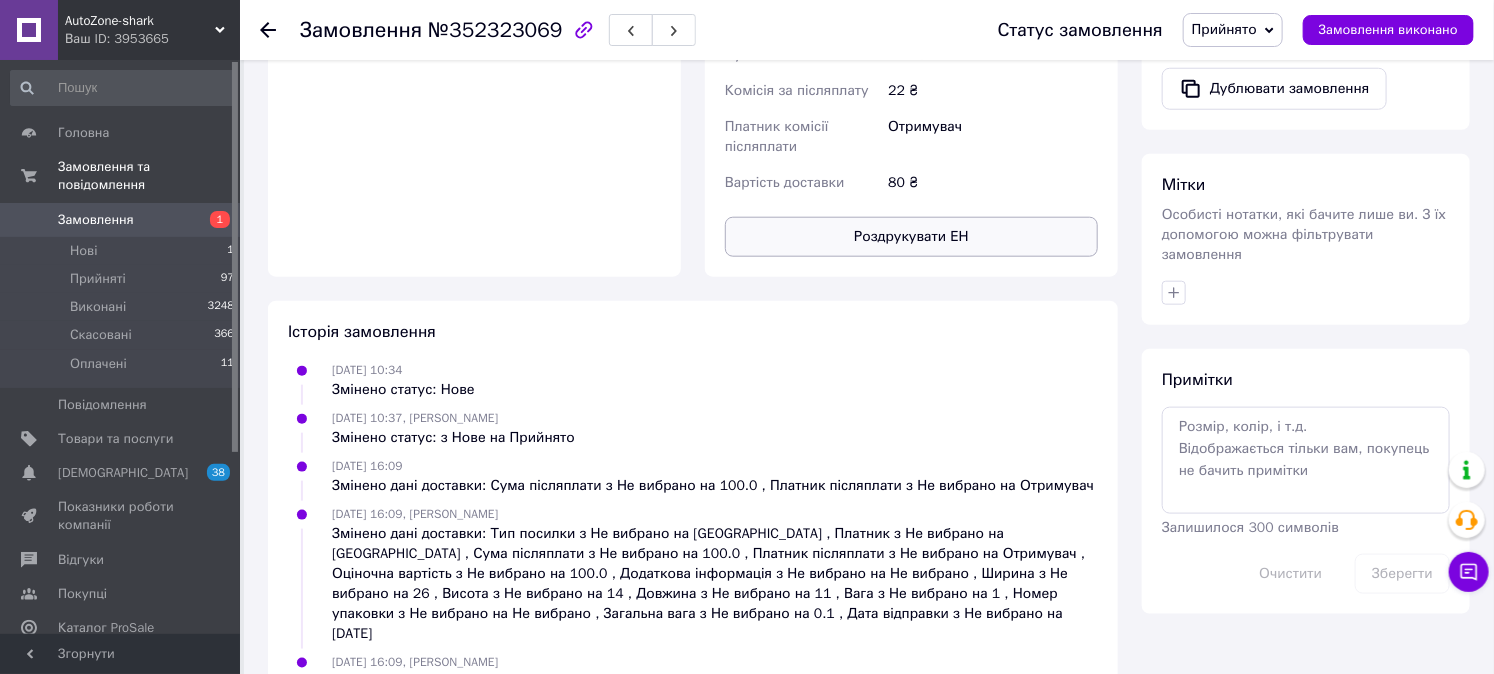 click on "Роздрукувати ЕН" at bounding box center [911, 237] 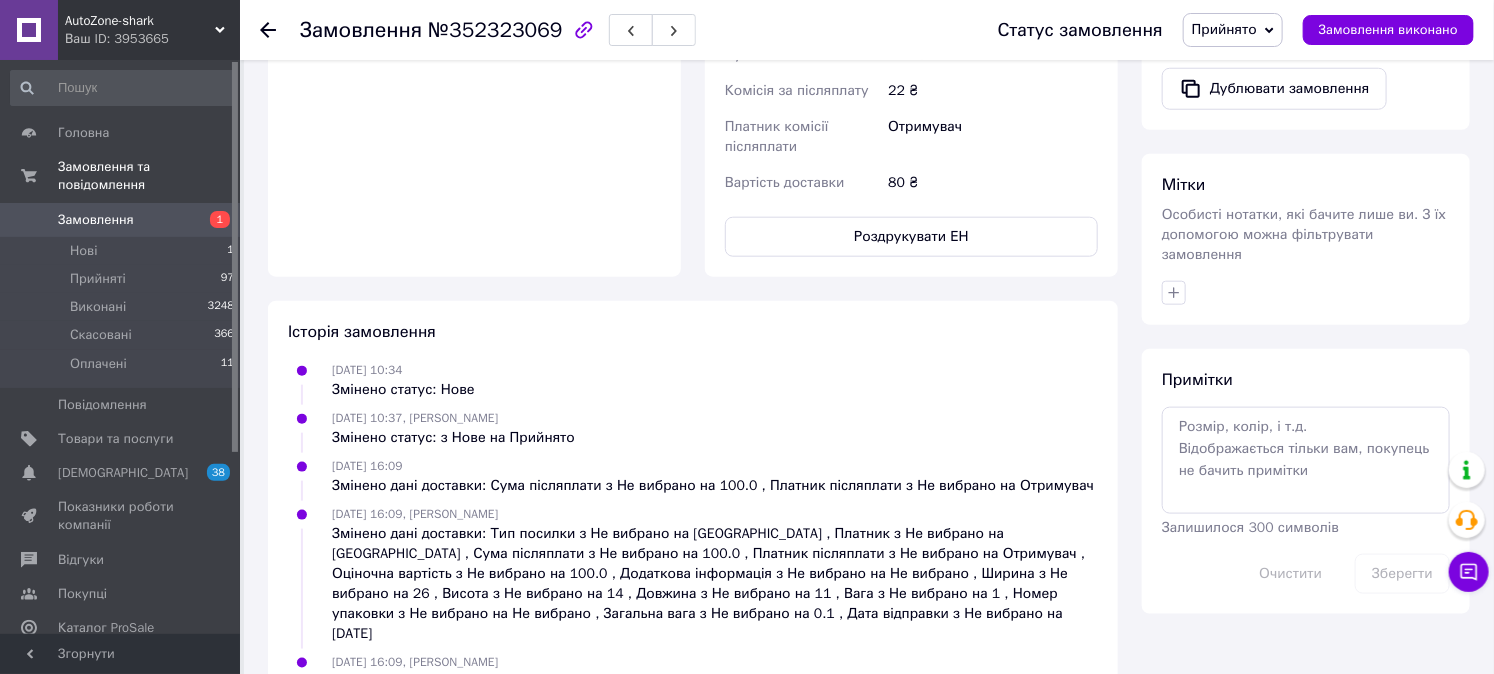 click 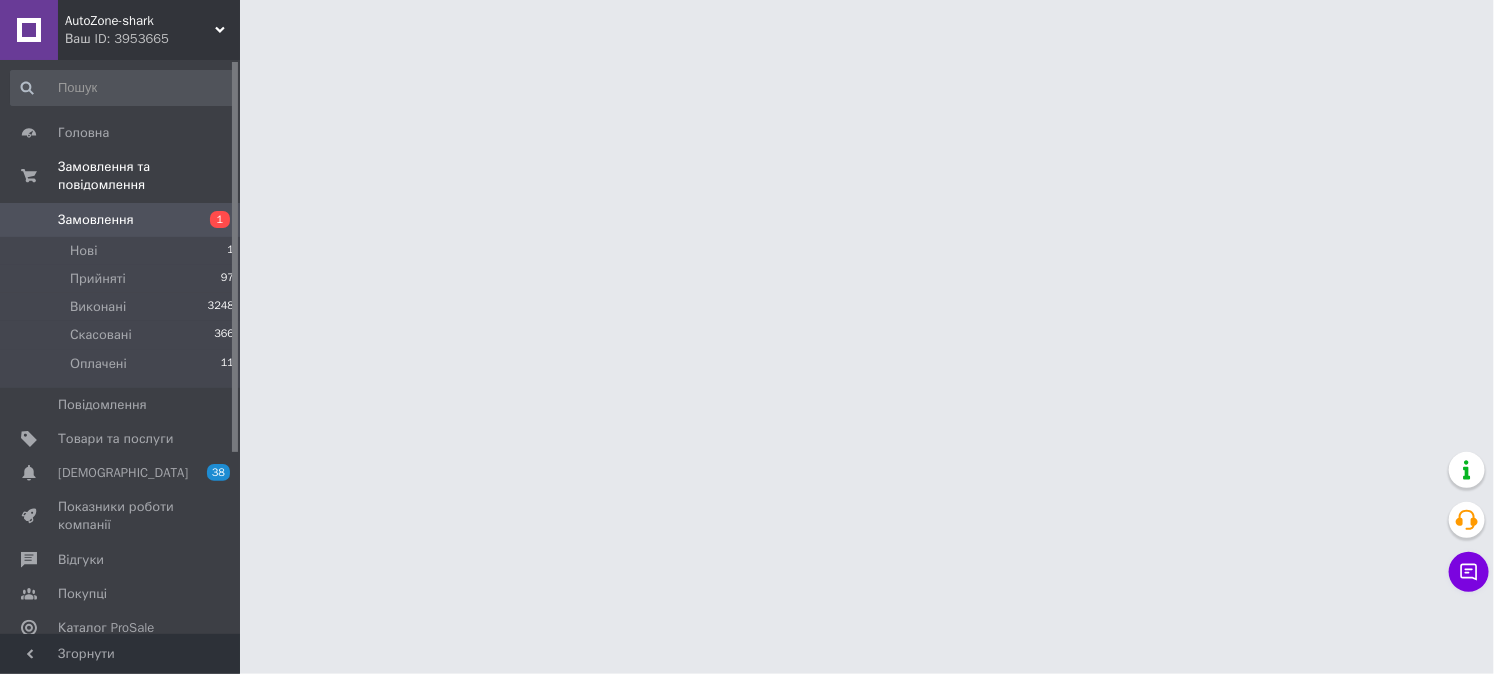 scroll, scrollTop: 0, scrollLeft: 0, axis: both 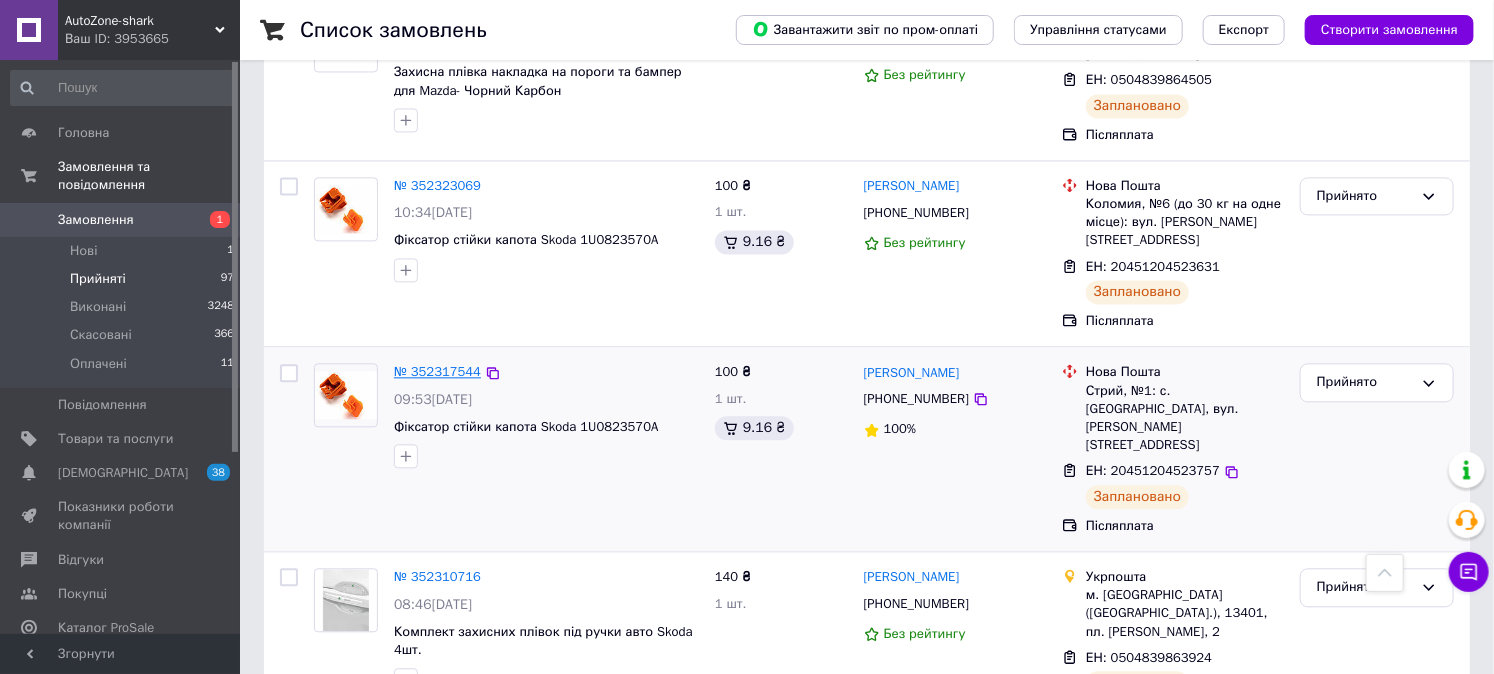 click on "№ 352317544" at bounding box center (437, 371) 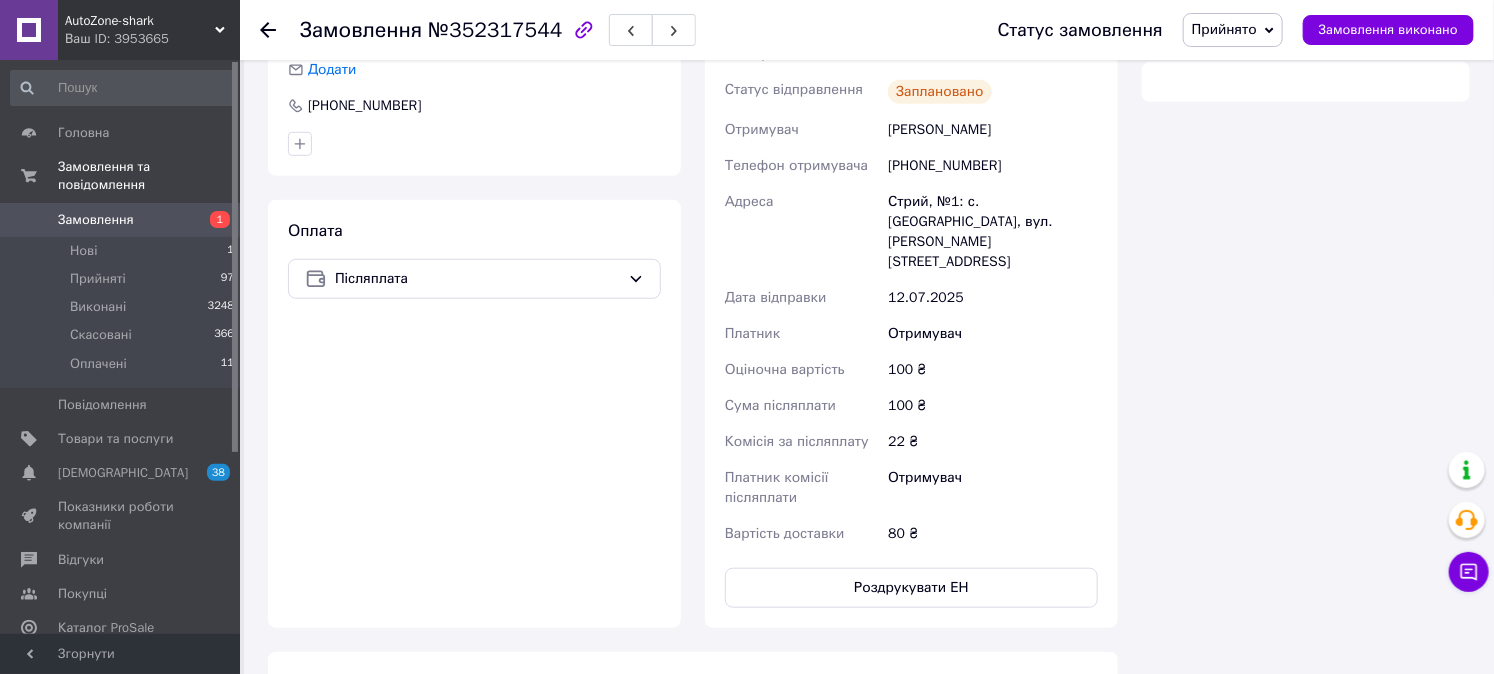 scroll, scrollTop: 837, scrollLeft: 0, axis: vertical 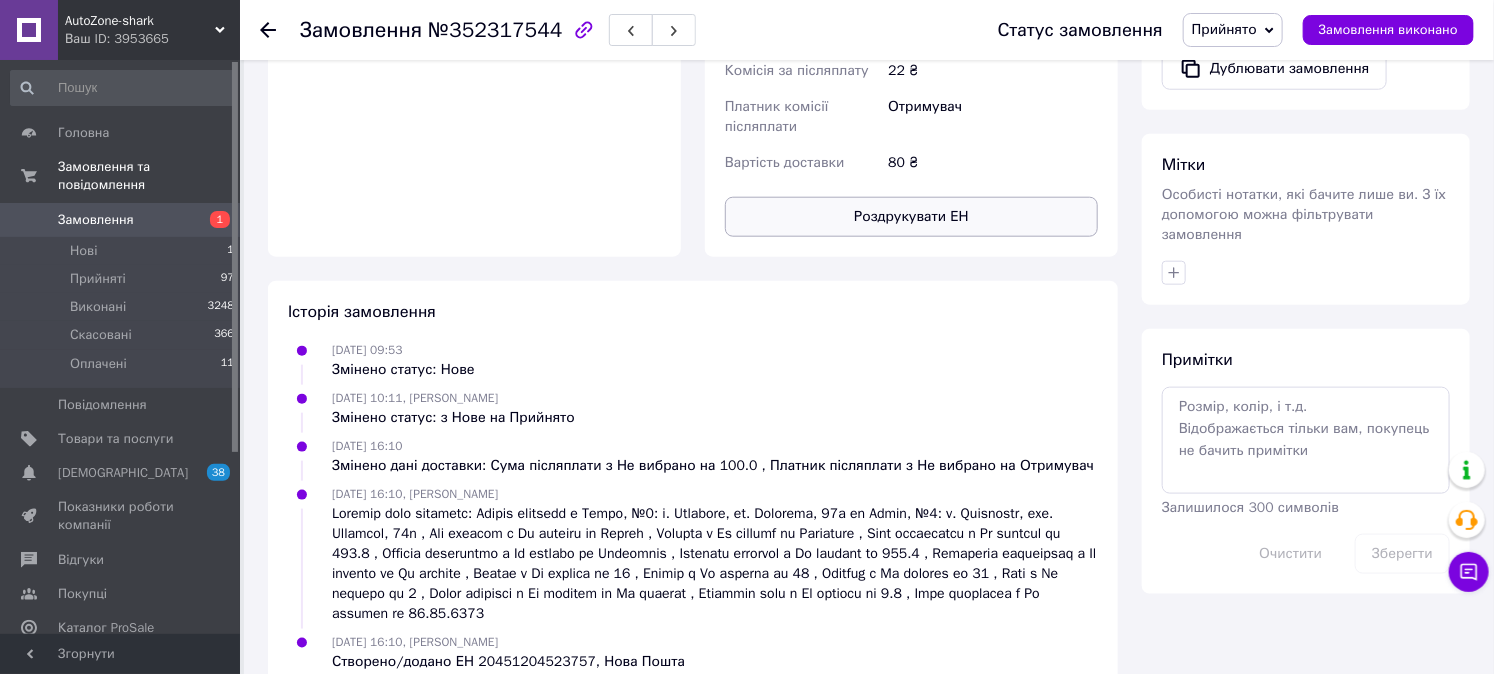 click on "Роздрукувати ЕН" at bounding box center [911, 217] 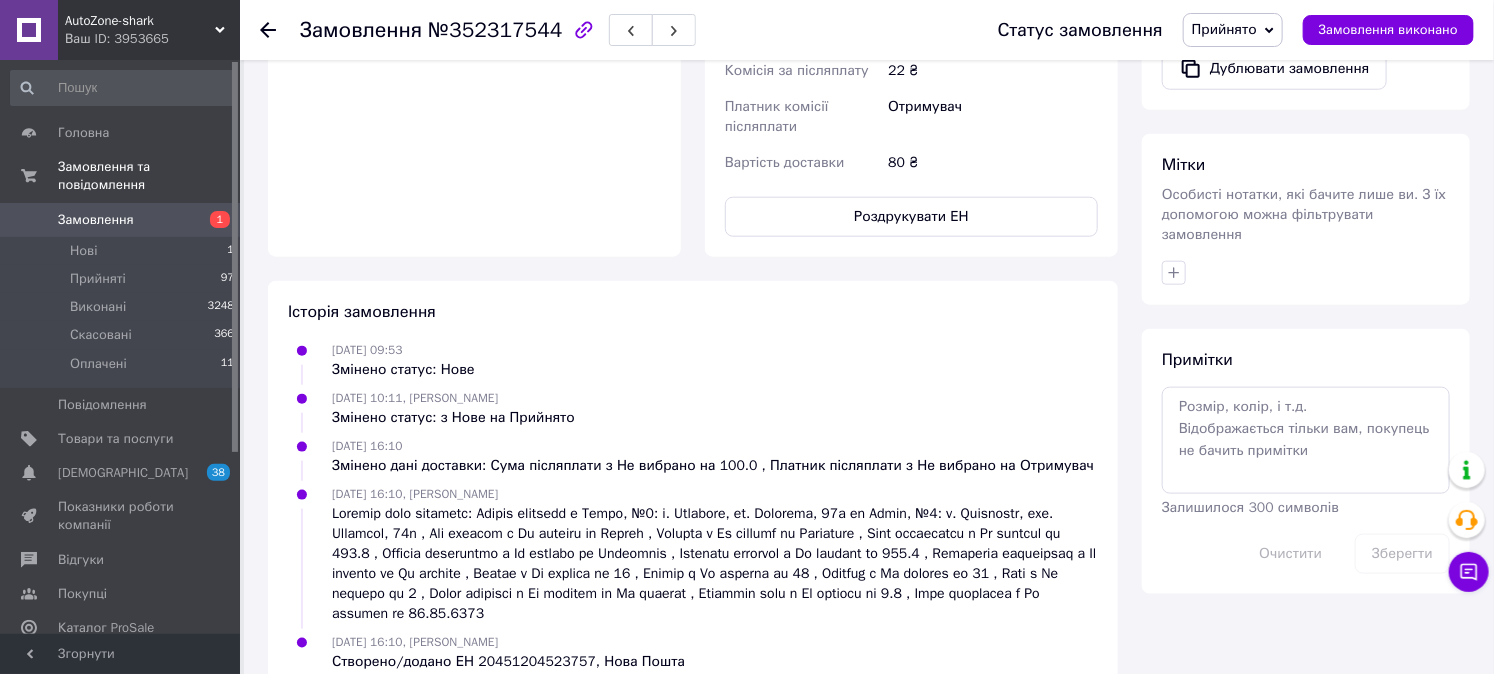 click 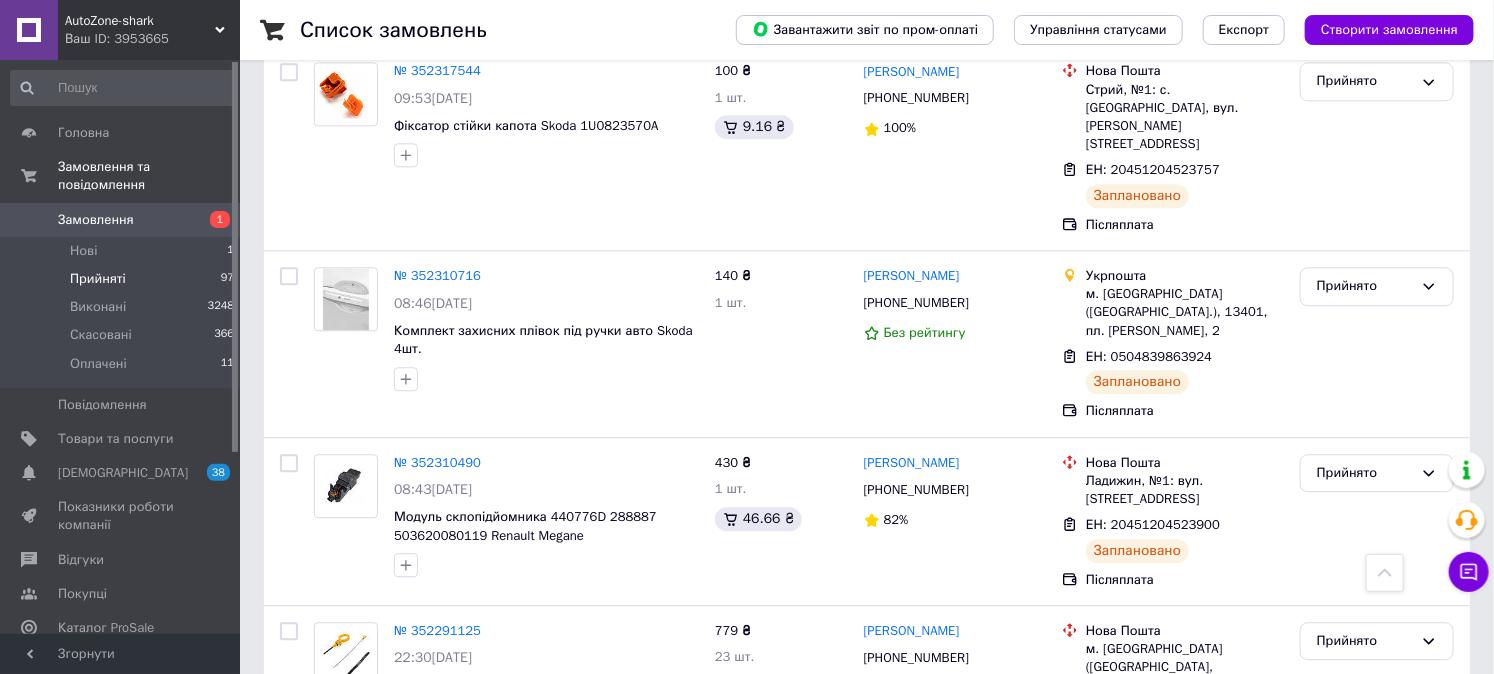 scroll, scrollTop: 2111, scrollLeft: 0, axis: vertical 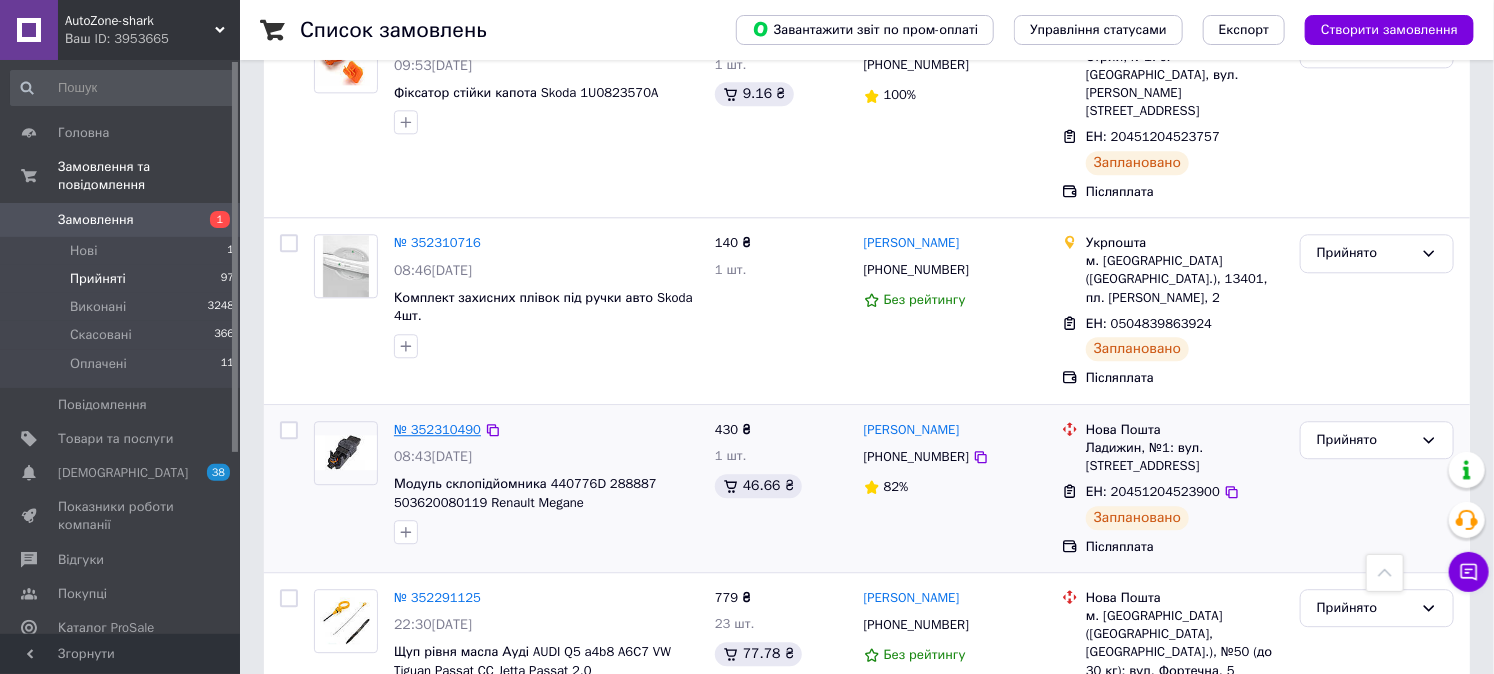 click on "№ 352310490" at bounding box center (437, 429) 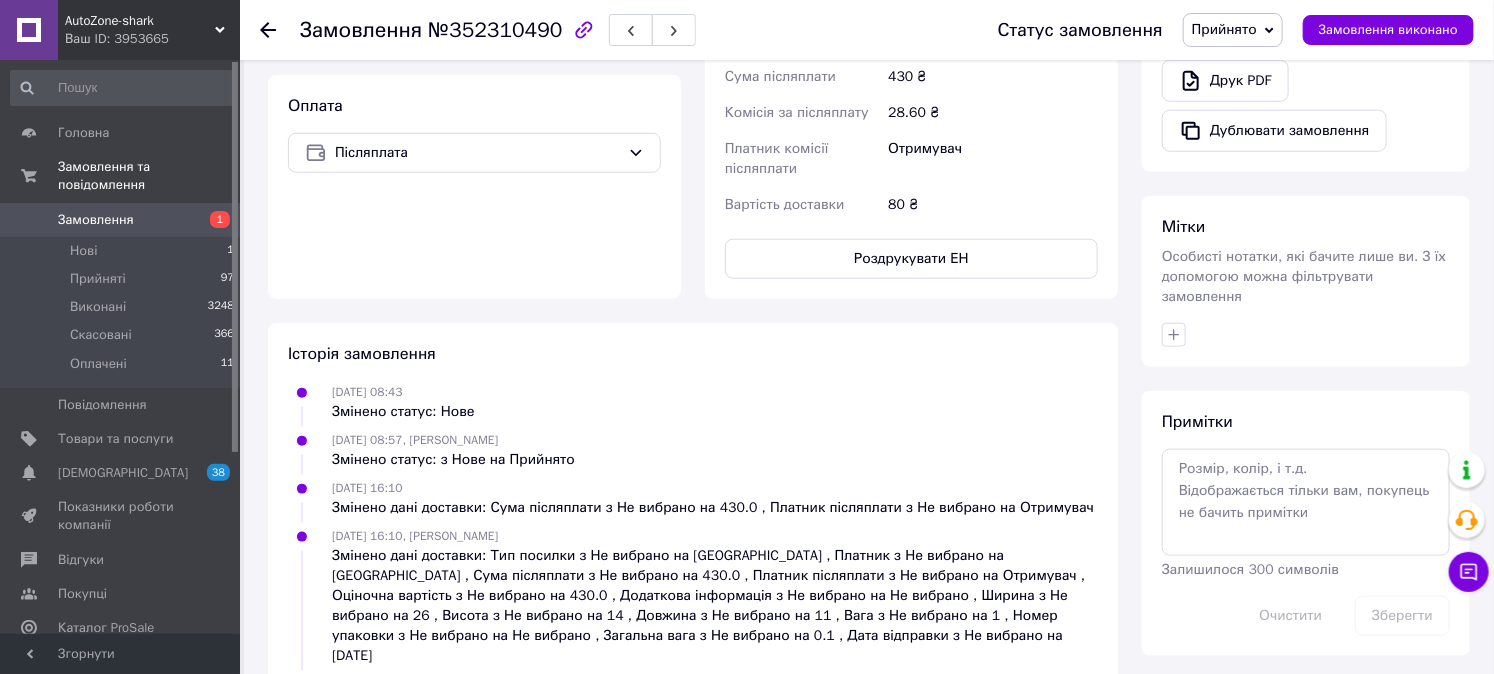scroll, scrollTop: 615, scrollLeft: 0, axis: vertical 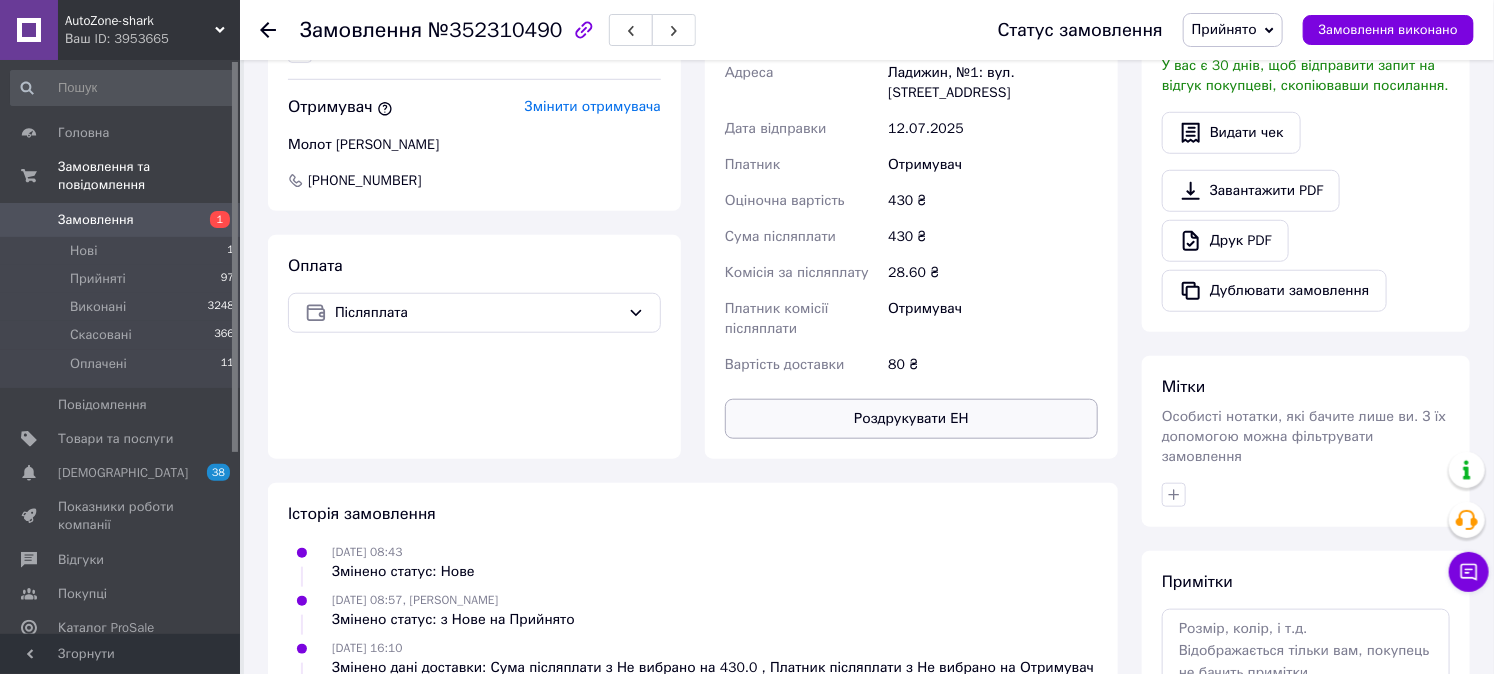 click on "Роздрукувати ЕН" at bounding box center [911, 419] 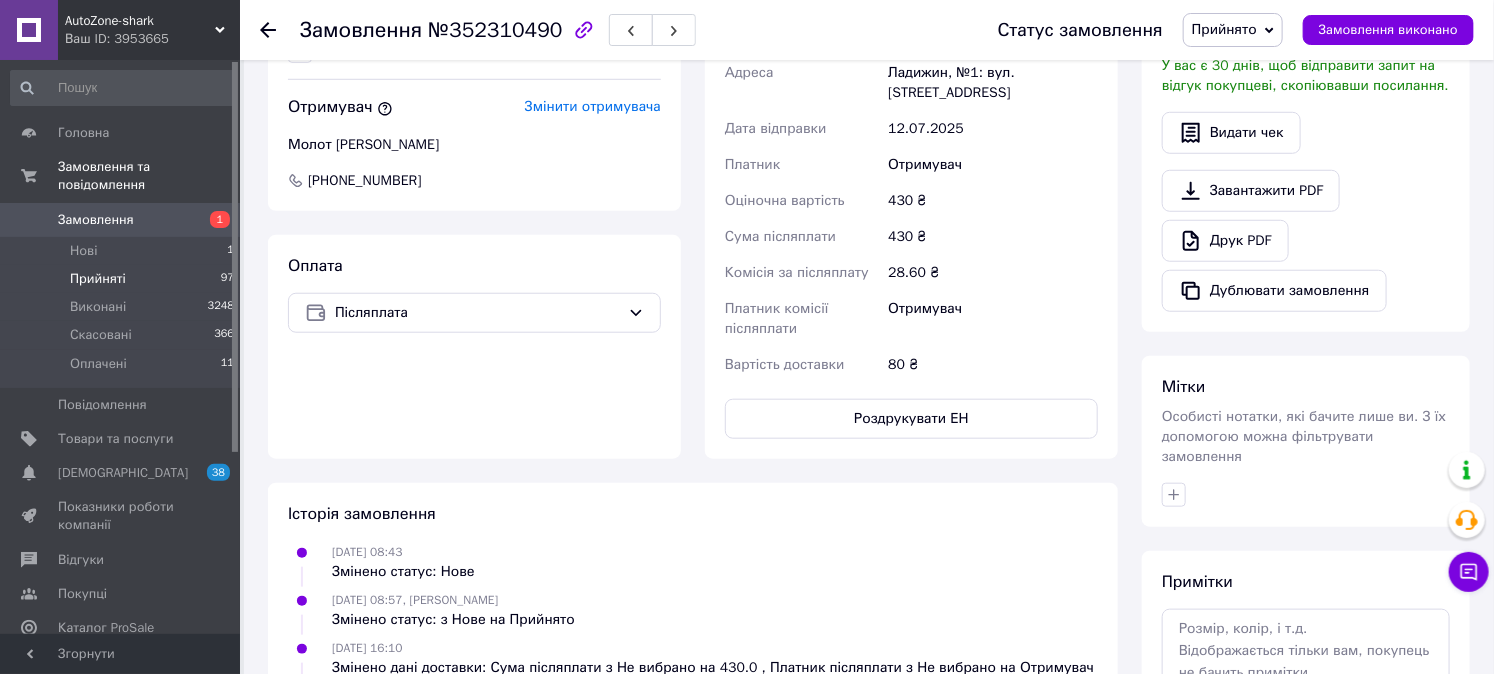 click on "Прийняті 97" at bounding box center (123, 279) 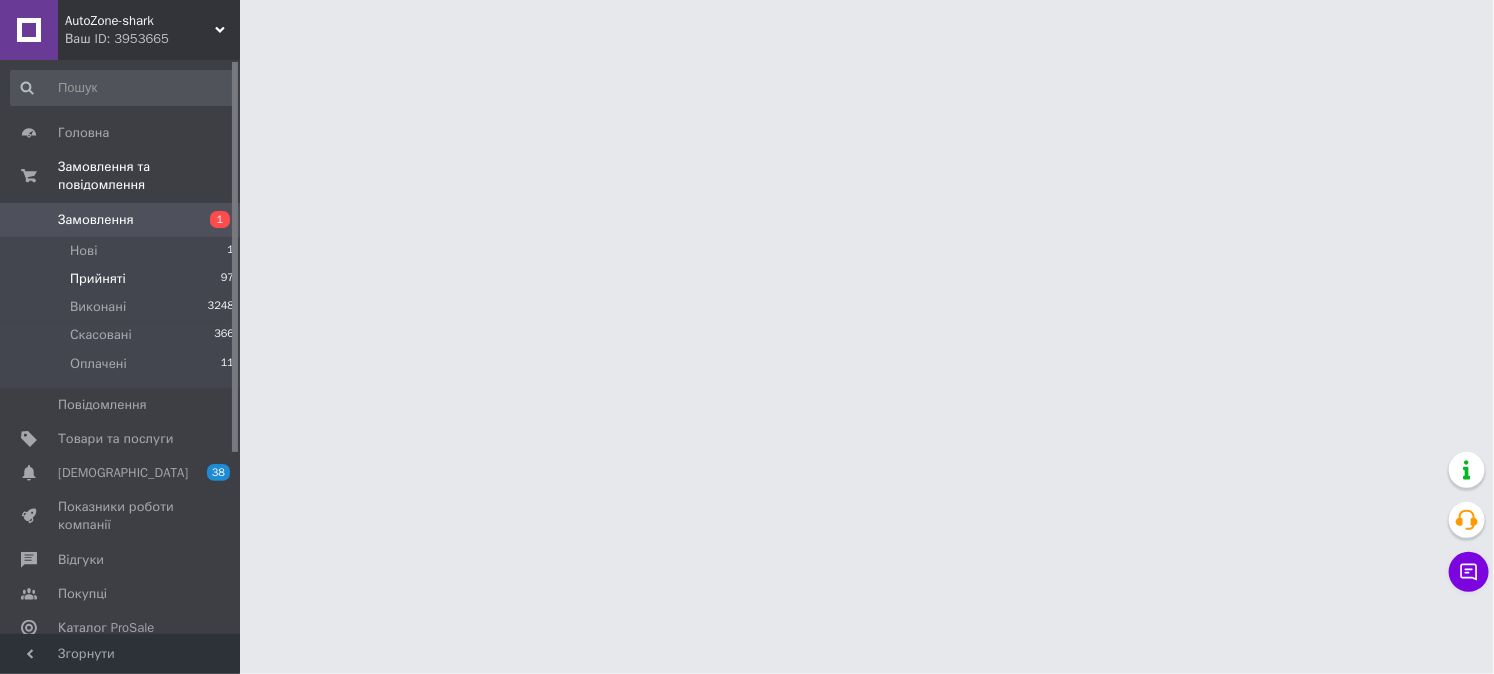 scroll, scrollTop: 0, scrollLeft: 0, axis: both 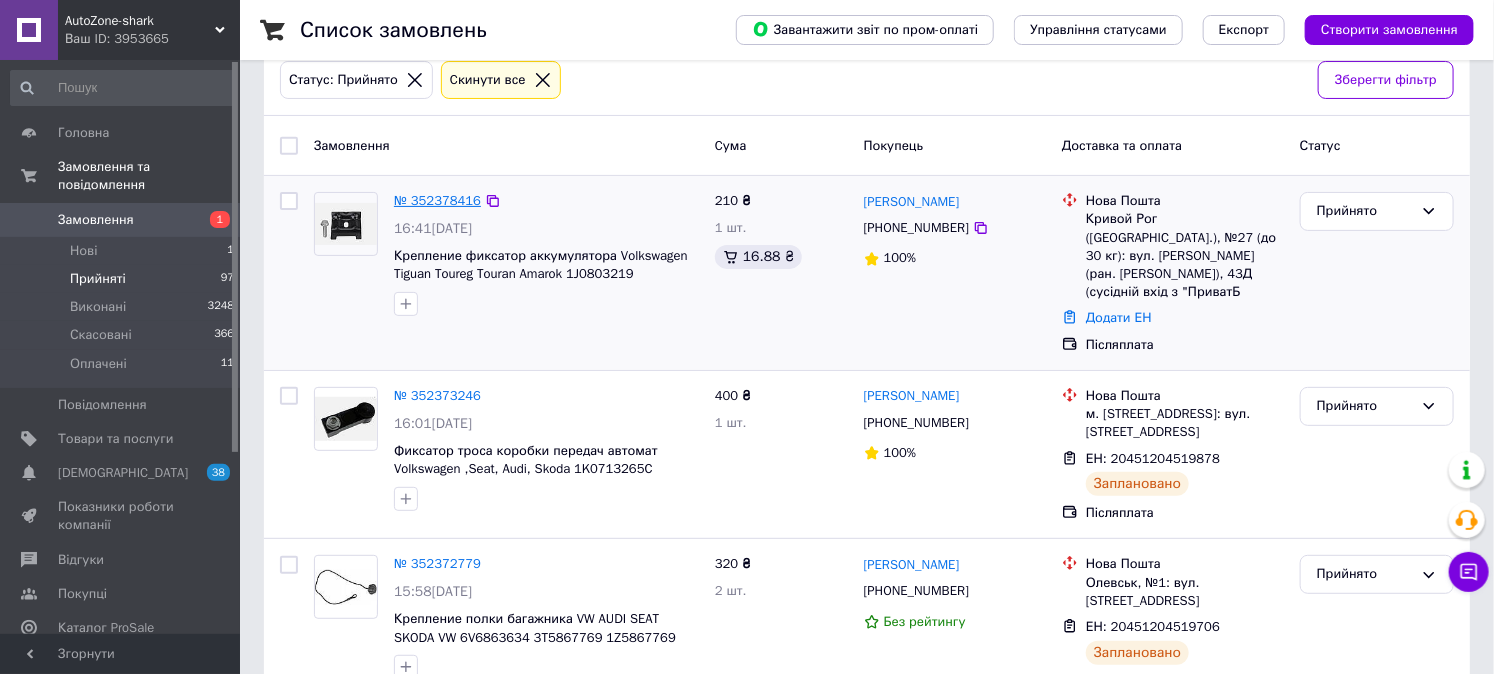 click on "№ 352378416" at bounding box center (437, 200) 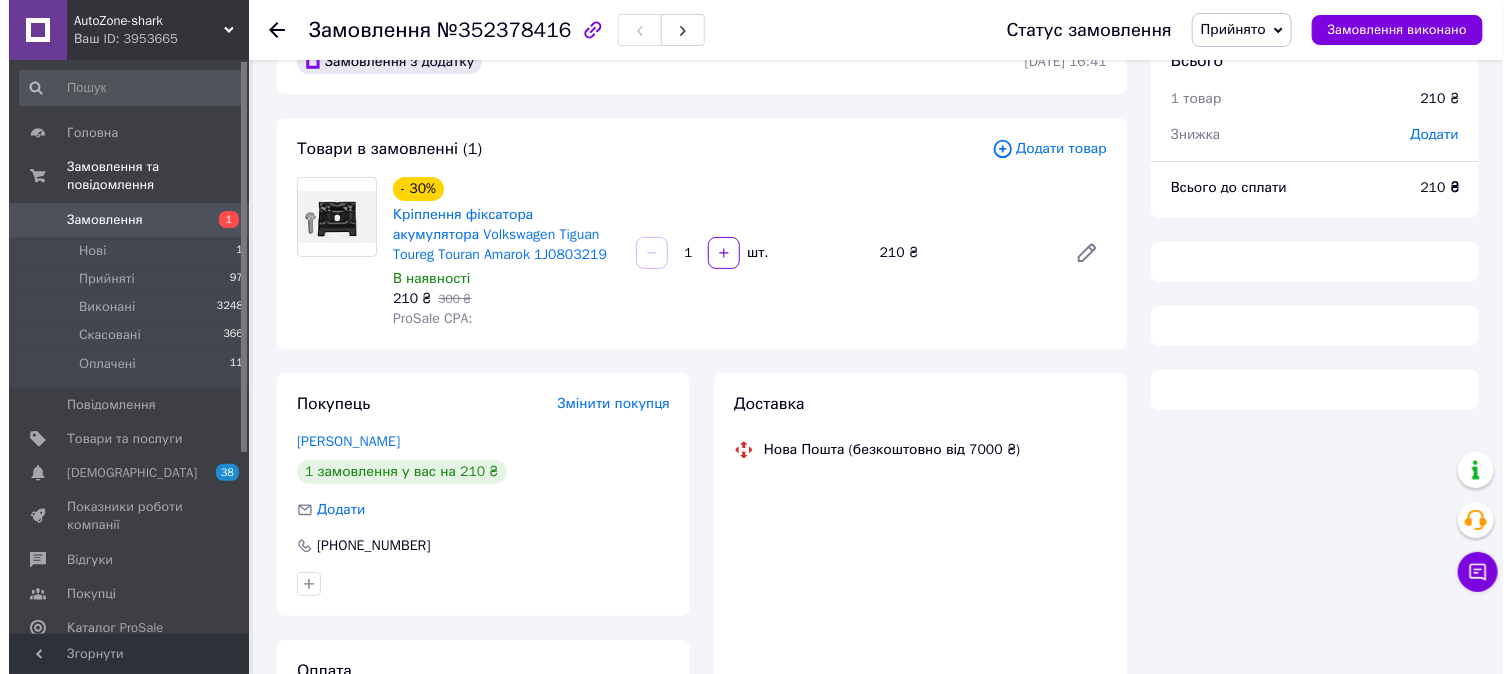 scroll, scrollTop: 0, scrollLeft: 0, axis: both 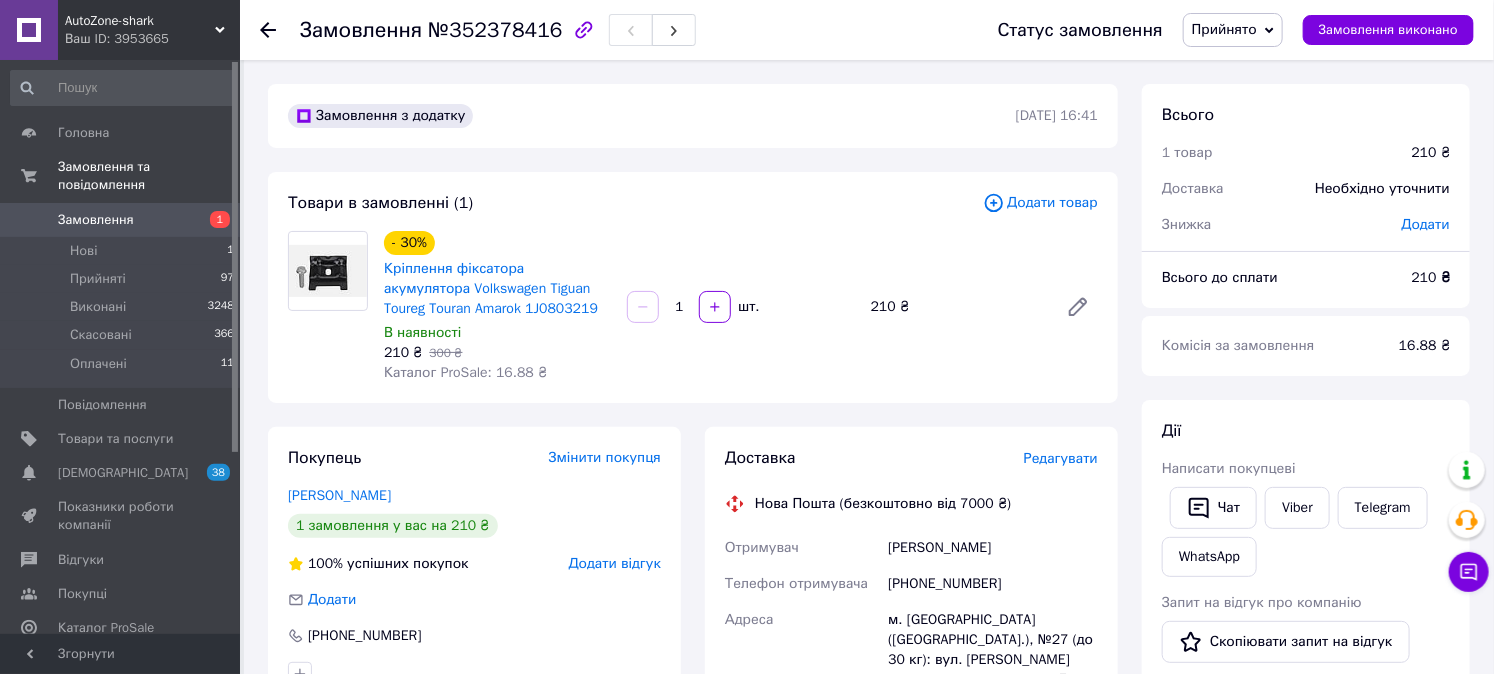 click on "Редагувати" at bounding box center [1061, 458] 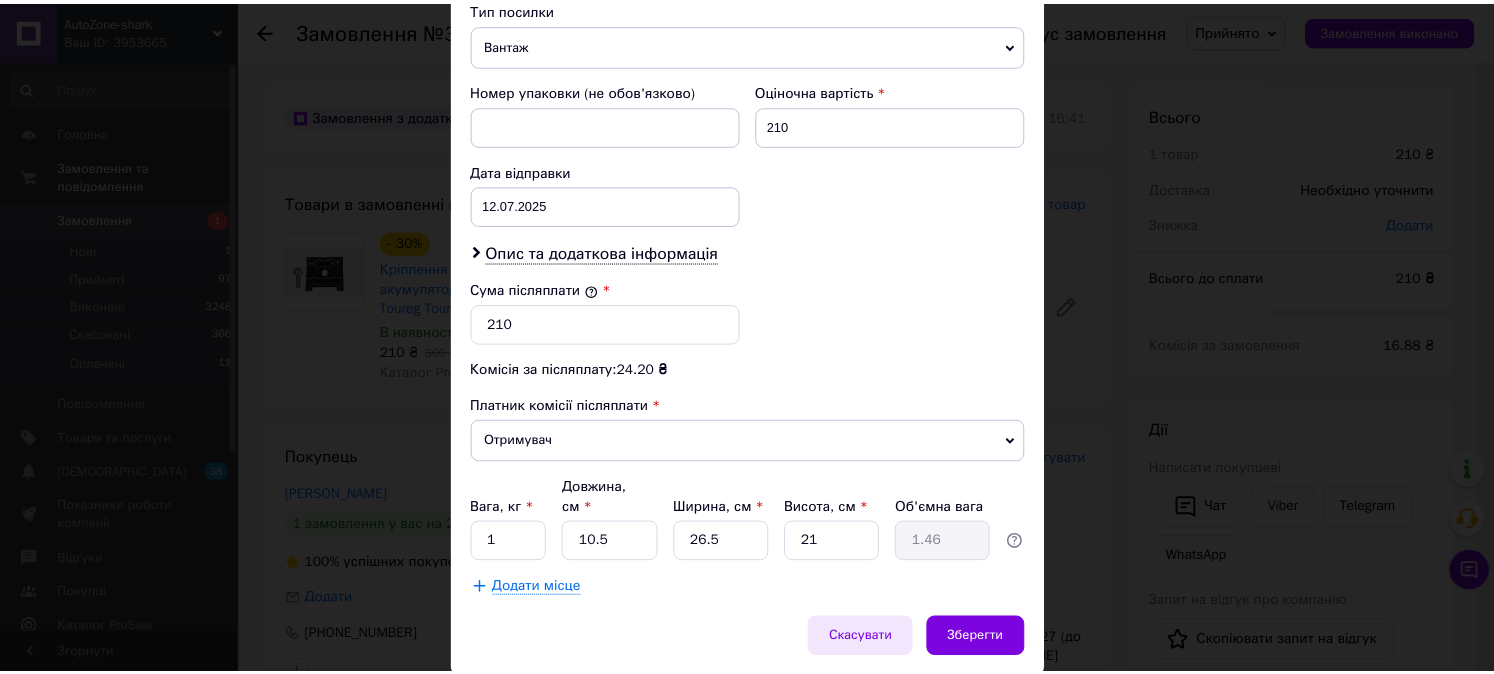 scroll, scrollTop: 876, scrollLeft: 0, axis: vertical 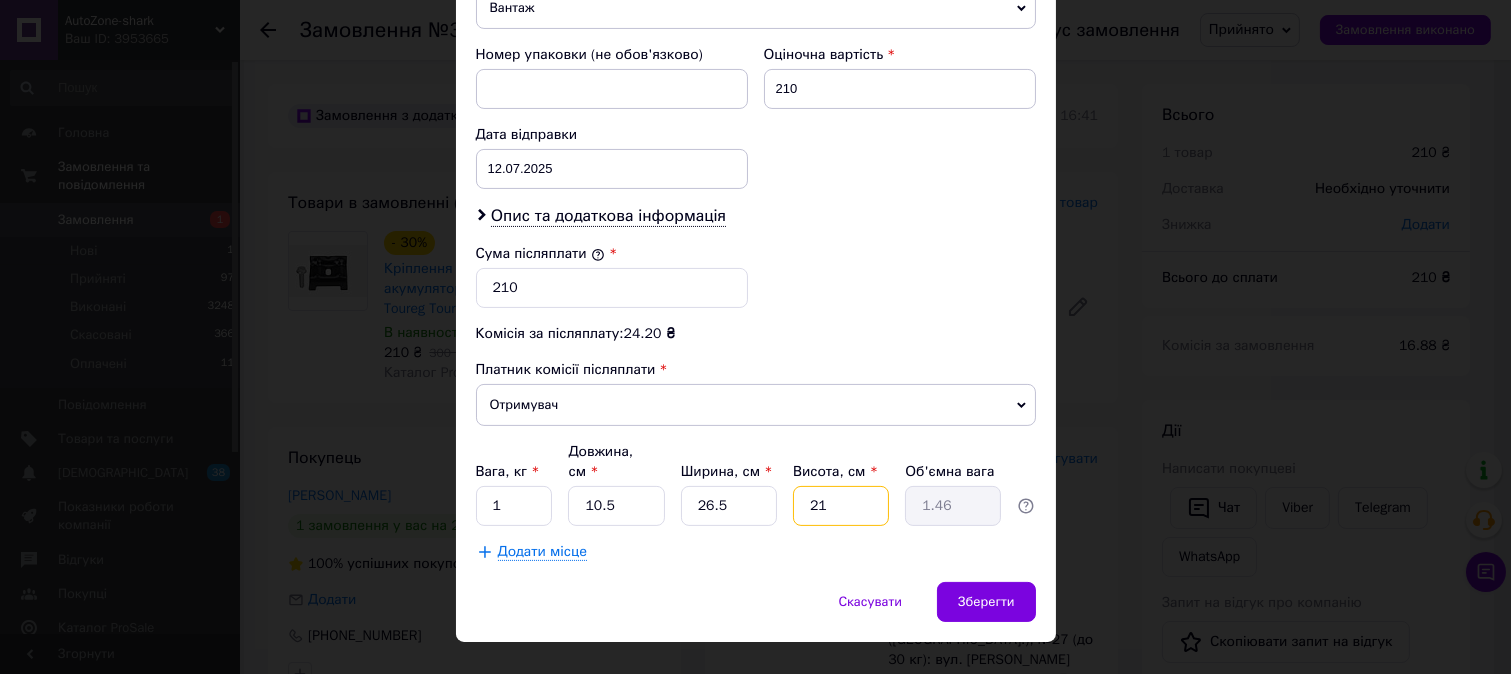 click on "21" at bounding box center [841, 506] 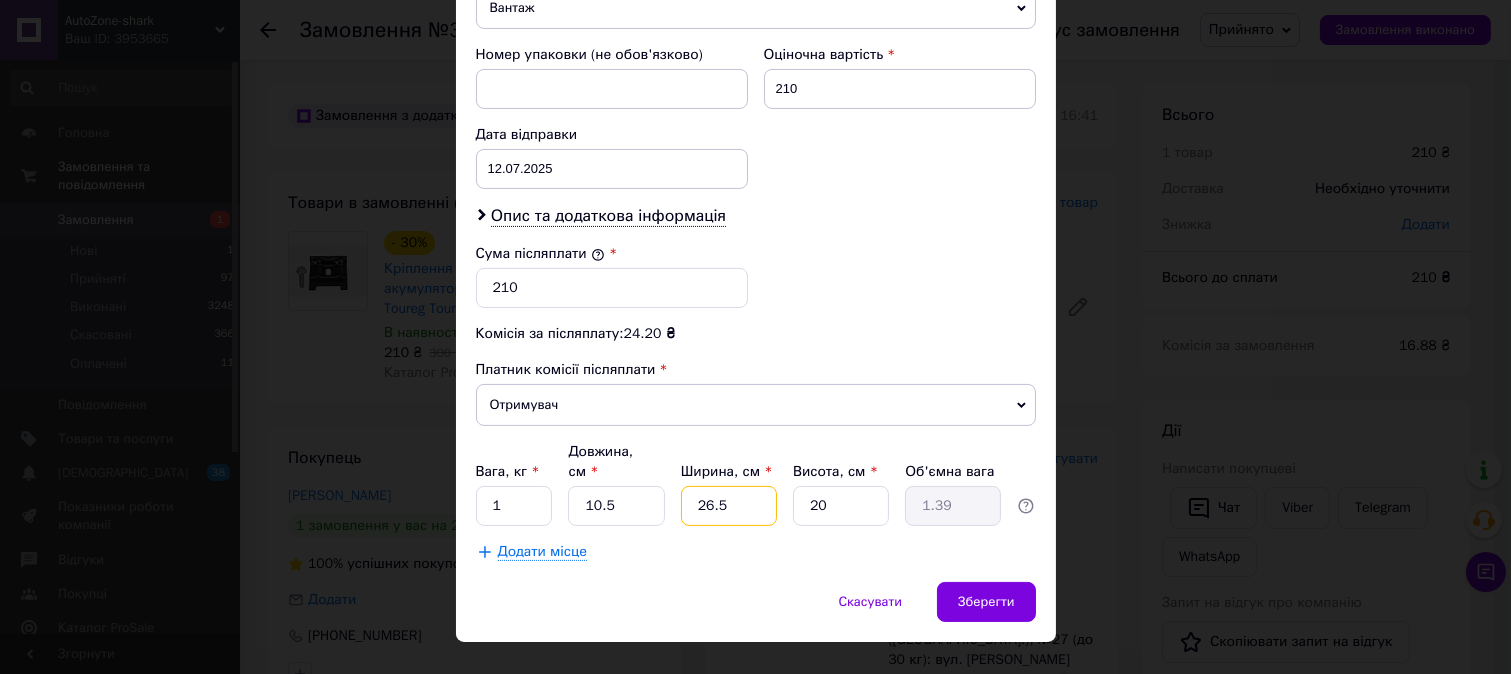click on "26.5" at bounding box center [729, 506] 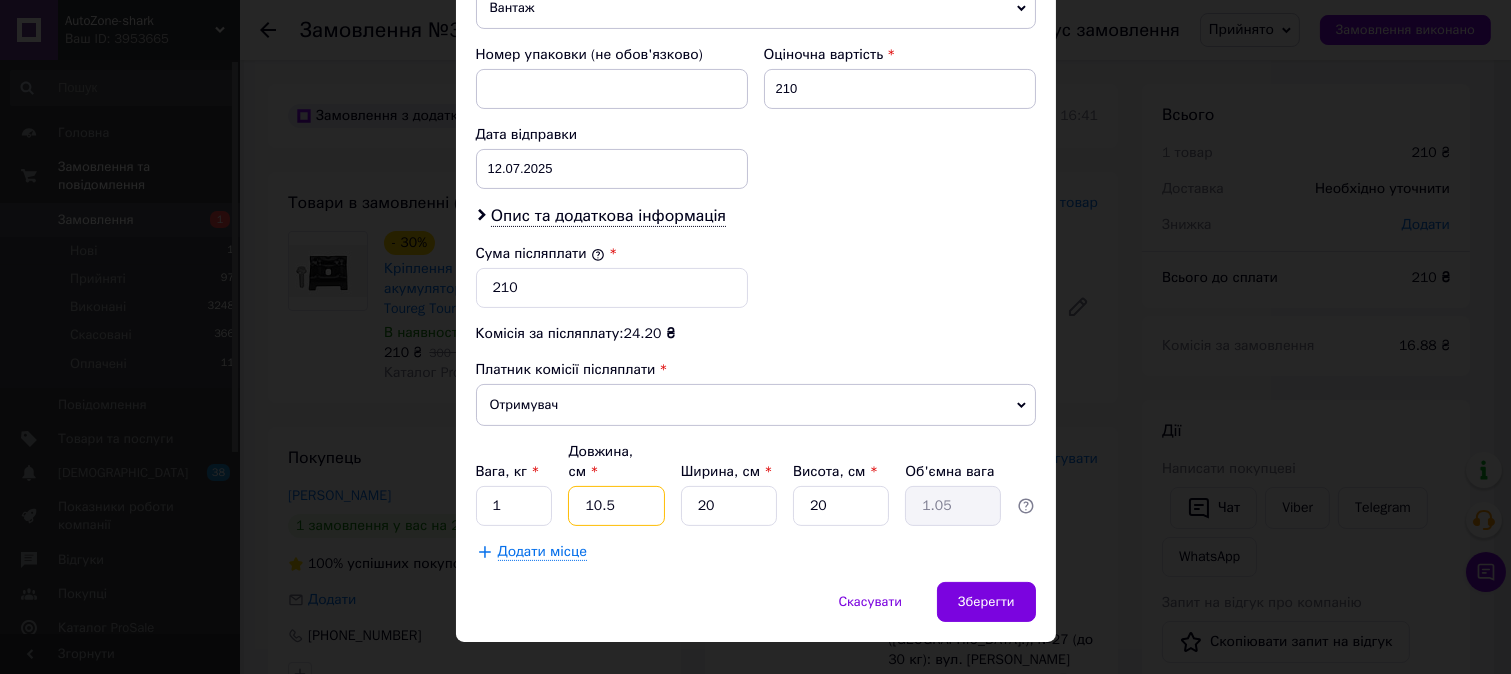 click on "10.5" at bounding box center (616, 506) 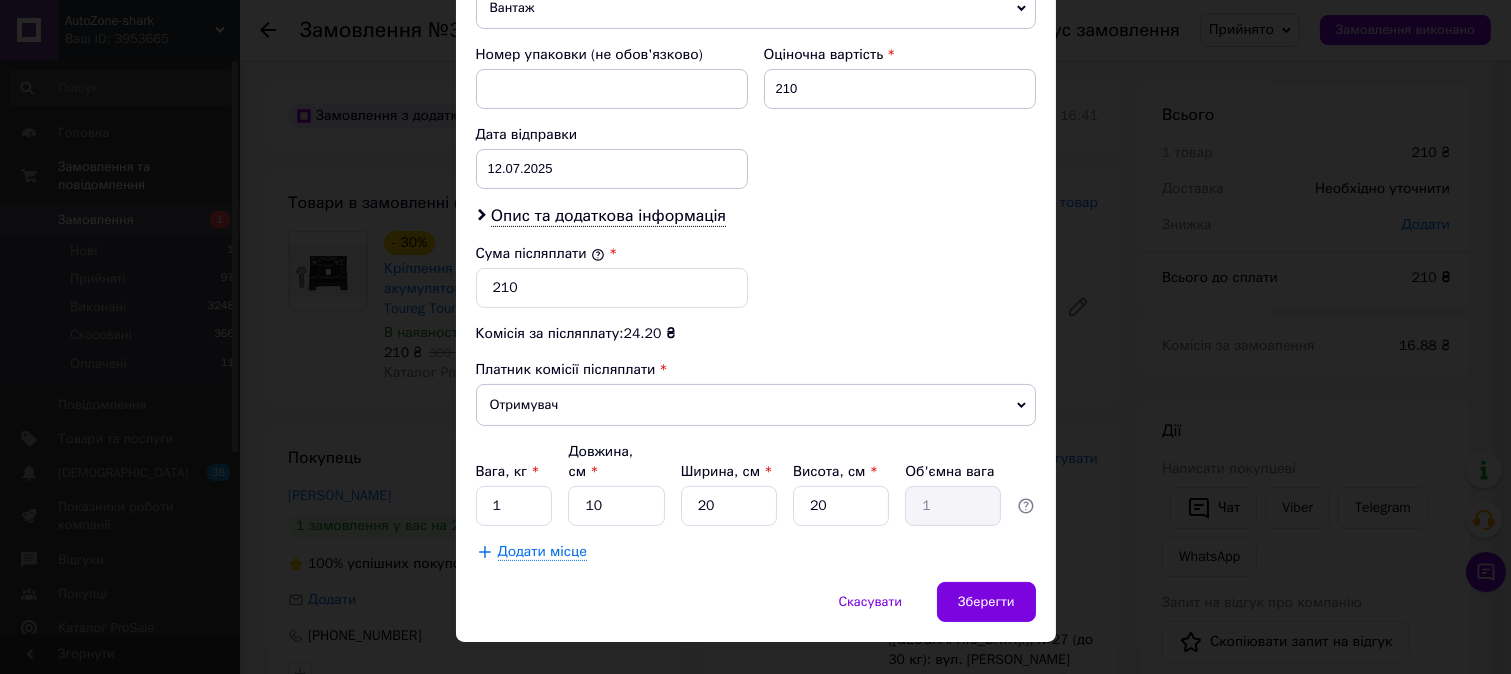 drag, startPoint x: 958, startPoint y: 567, endPoint x: 995, endPoint y: 534, distance: 49.57822 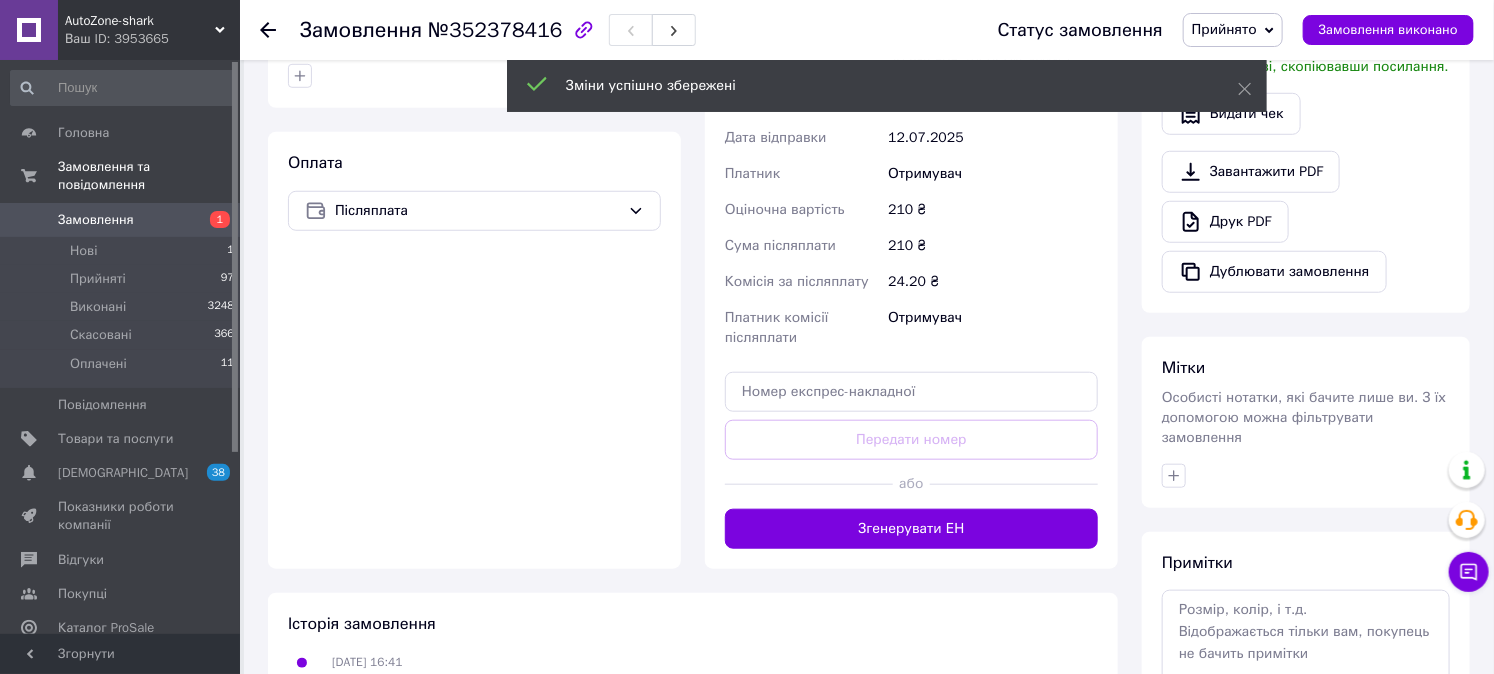 scroll, scrollTop: 666, scrollLeft: 0, axis: vertical 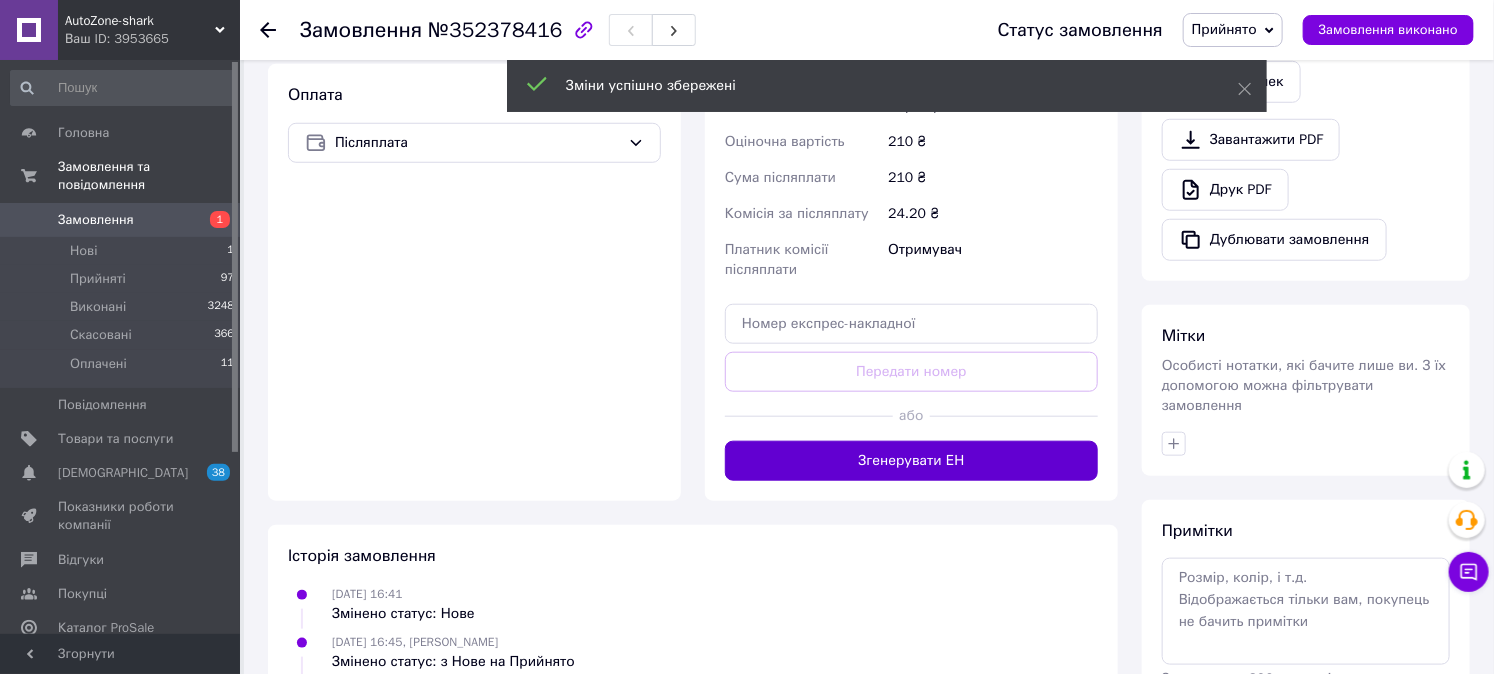 click on "Згенерувати ЕН" at bounding box center (911, 461) 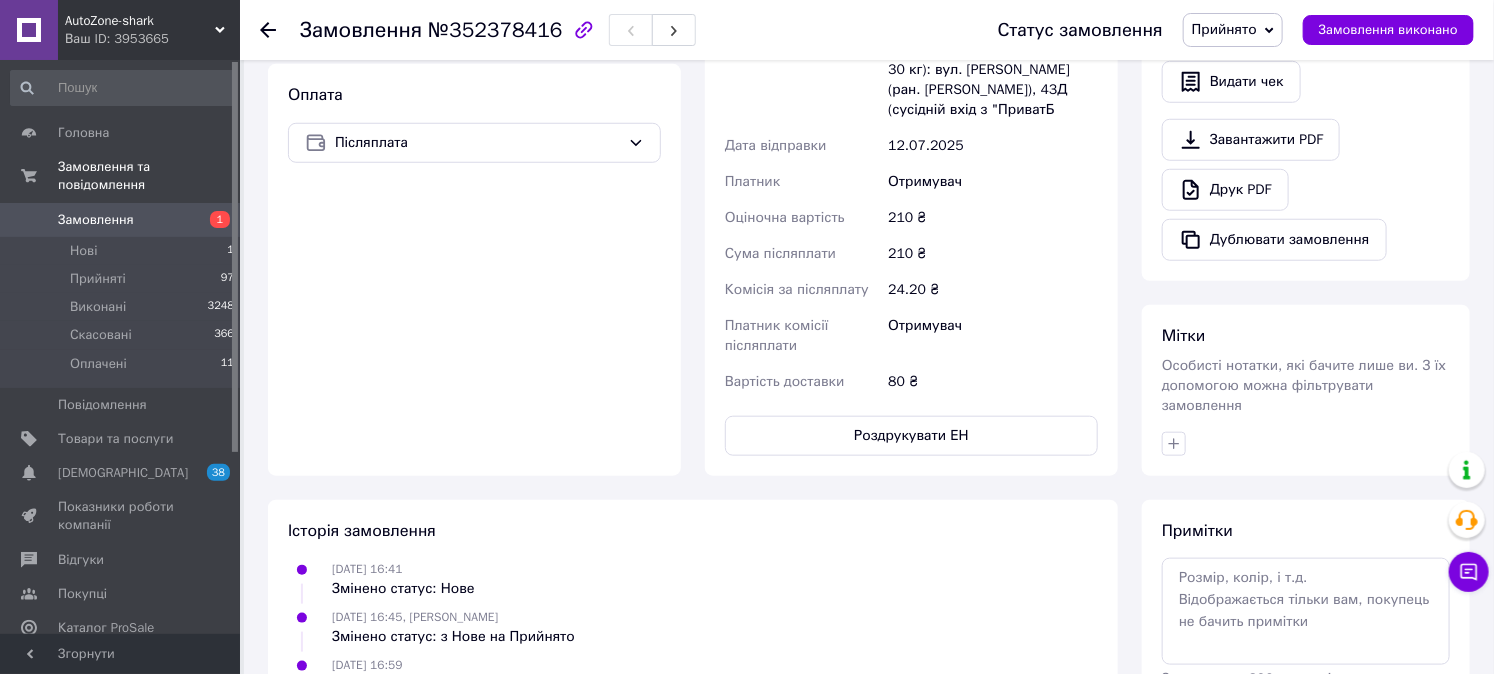 click on "Замовлення" at bounding box center (96, 220) 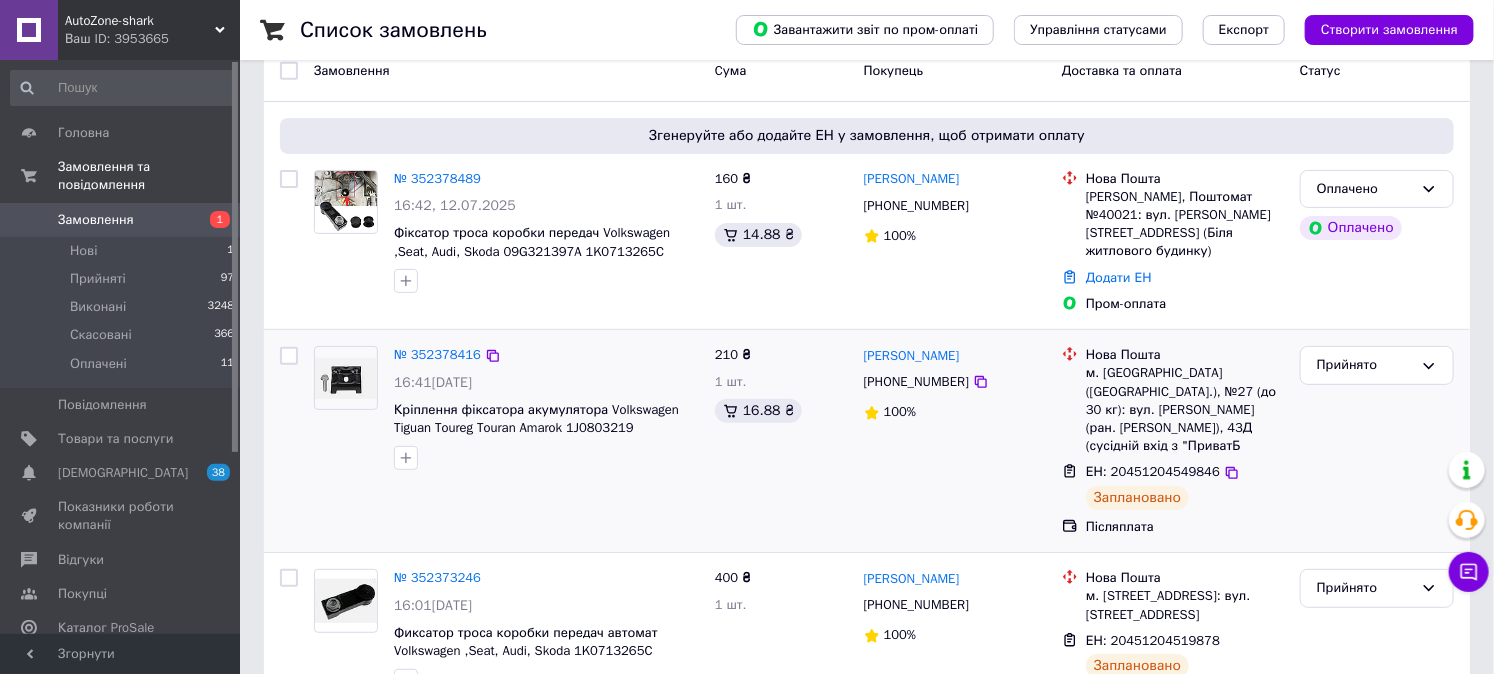 scroll, scrollTop: 111, scrollLeft: 0, axis: vertical 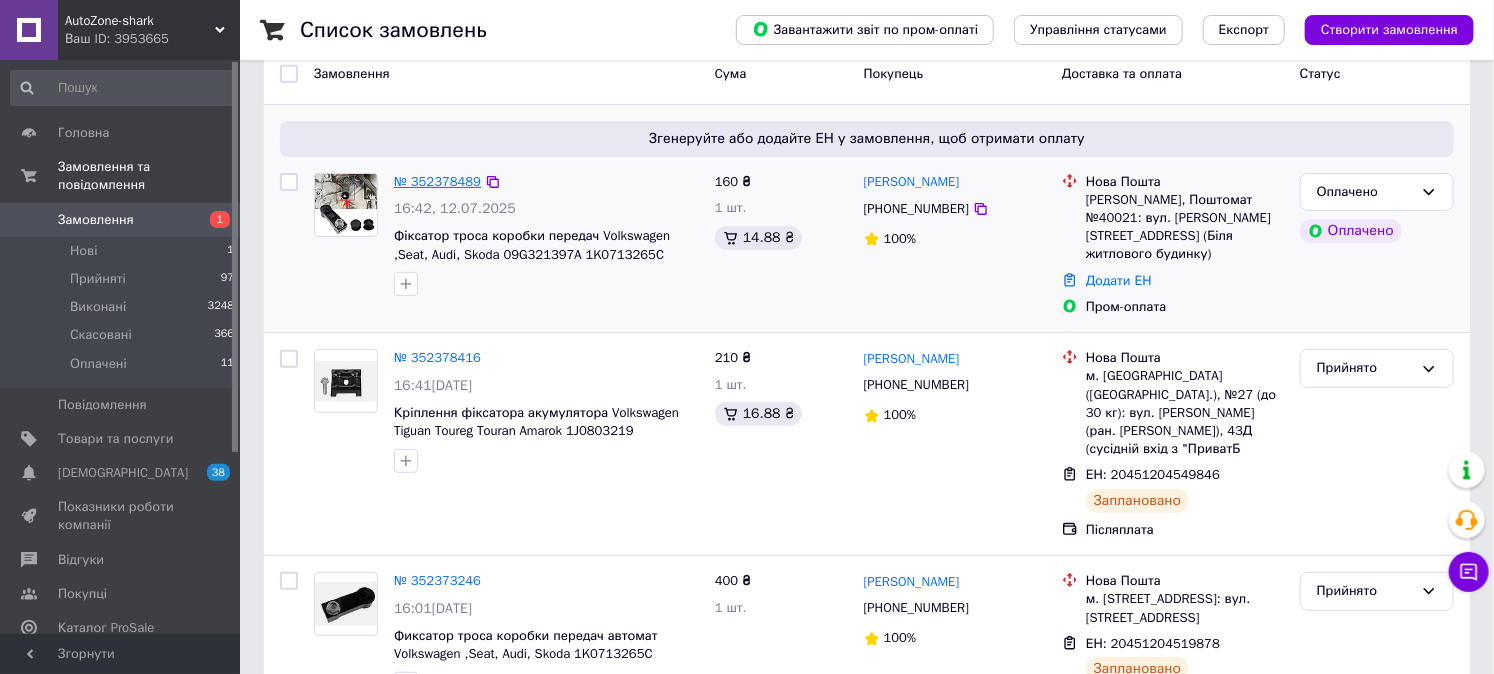 click on "№ 352378489" at bounding box center (437, 182) 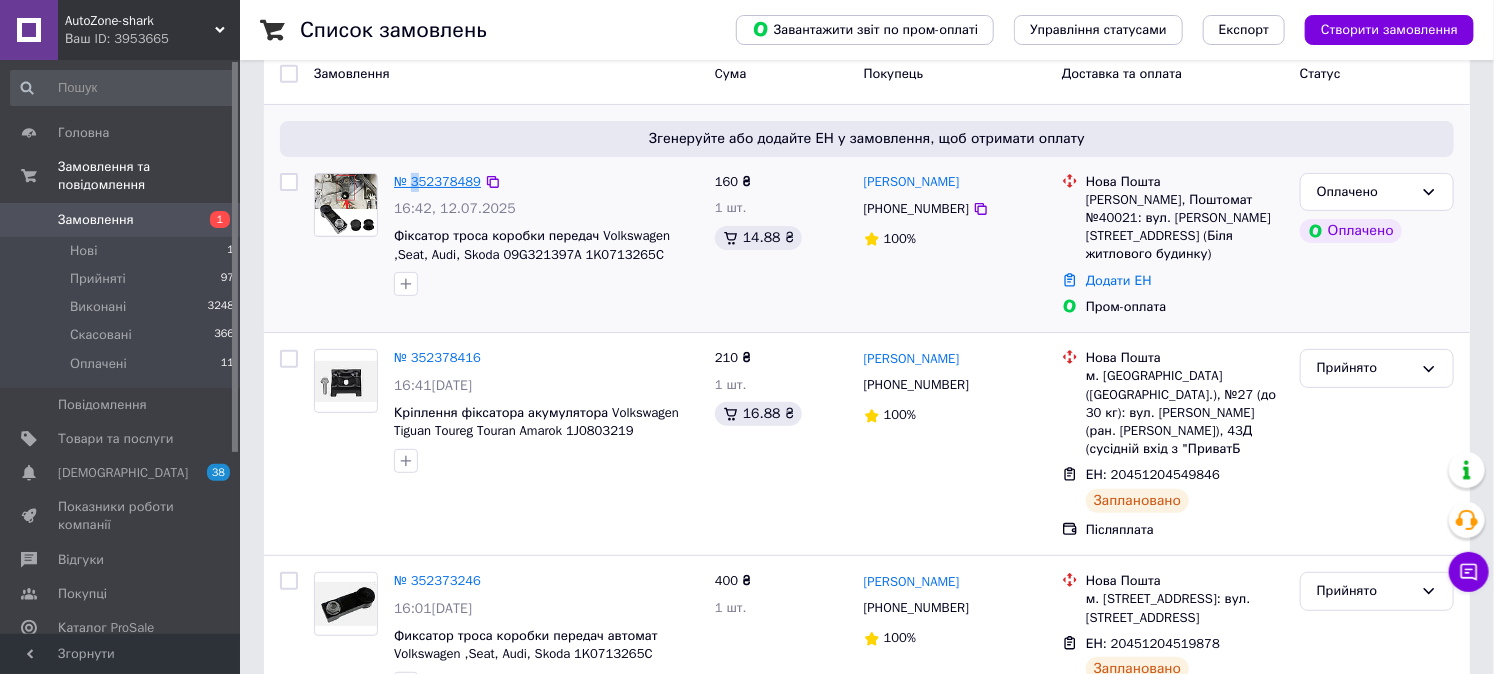 click on "№ 352378489" at bounding box center (437, 181) 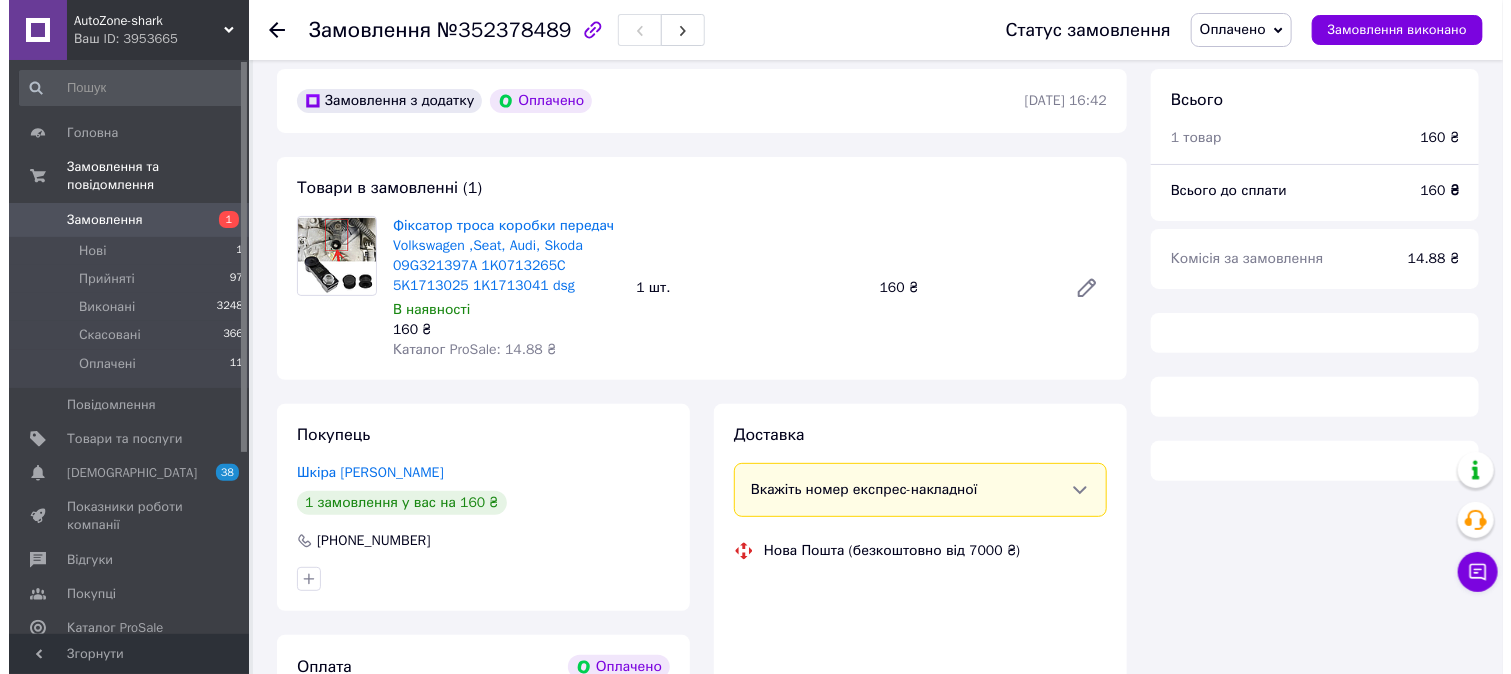 scroll, scrollTop: 0, scrollLeft: 0, axis: both 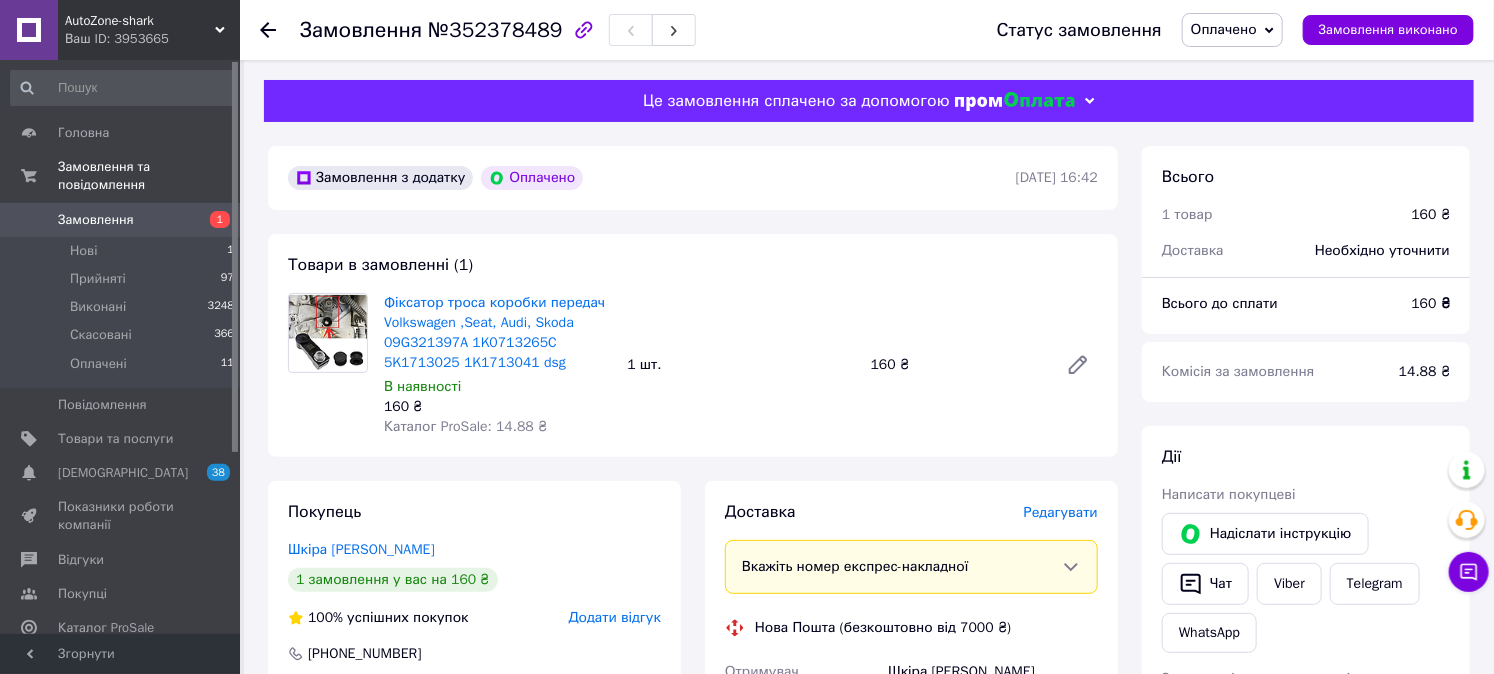click on "Редагувати" at bounding box center [1061, 512] 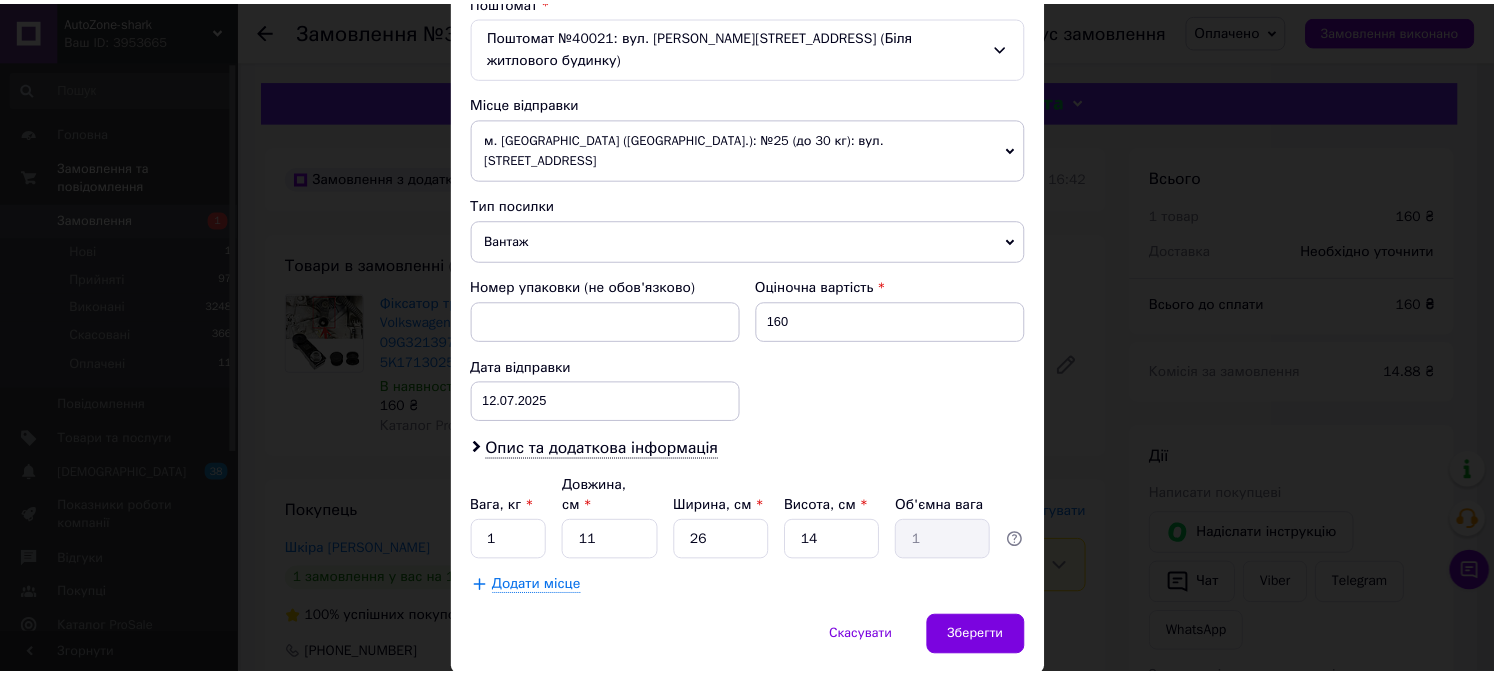 scroll, scrollTop: 655, scrollLeft: 0, axis: vertical 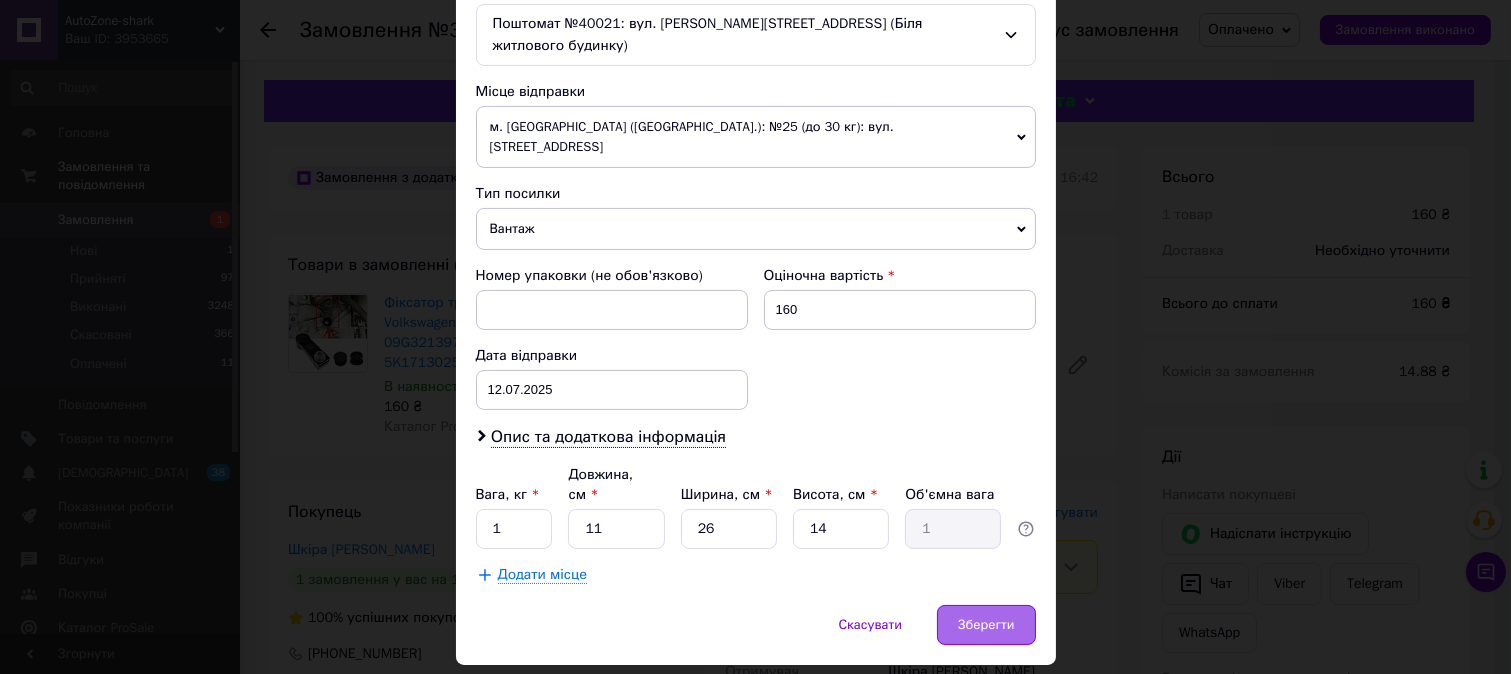 click on "Зберегти" at bounding box center (986, 625) 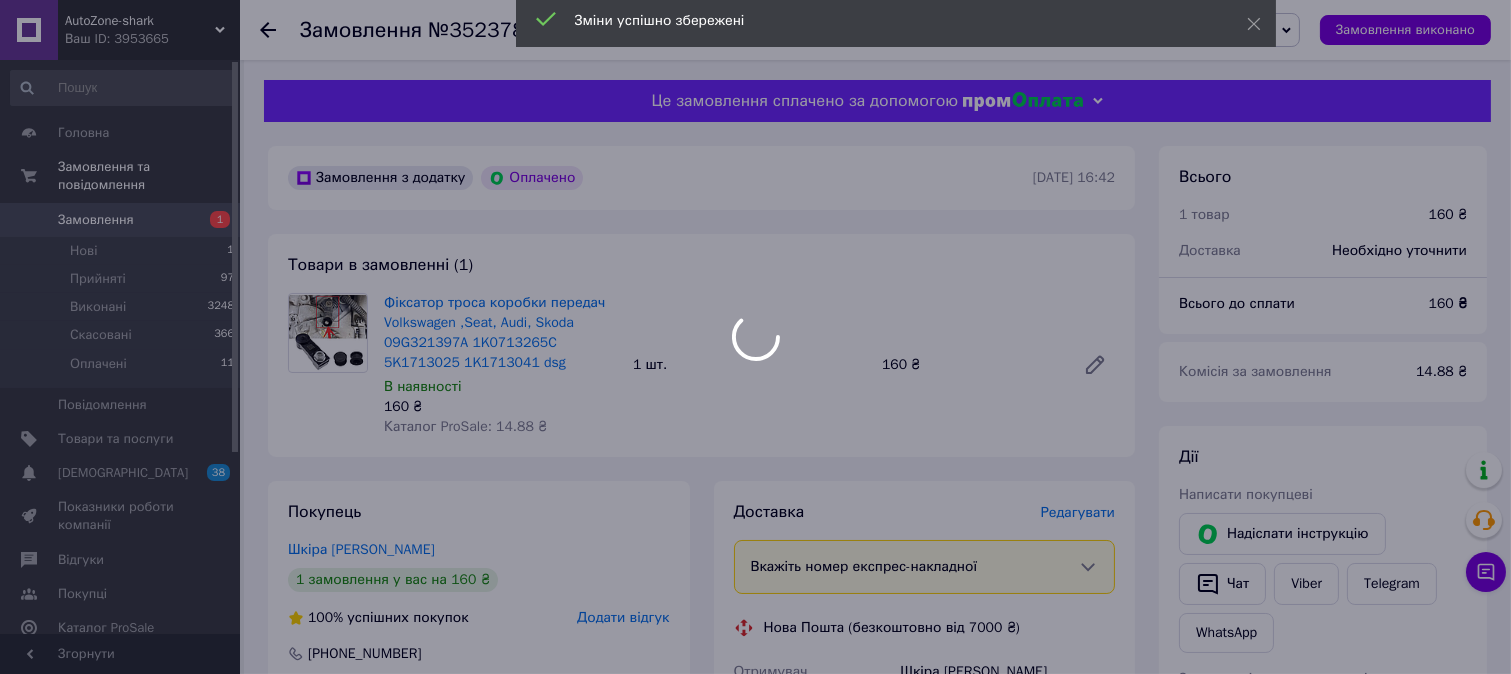 click on "AutoZone-shark Ваш ID: 3953665 Сайт AutoZone-shark Кабінет покупця Перевірити стан системи Сторінка на порталі Довідка Вийти Головна Замовлення та повідомлення Замовлення 1 Нові 1 Прийняті 97 Виконані 3248 Скасовані 366 Оплачені 11 Повідомлення 0 Товари та послуги Сповіщення 38 Показники роботи компанії Відгуки Покупці Каталог ProSale Аналітика Інструменти веб-майстра та SEO Управління сайтом Гаманець компанії [PERSON_NAME] Тарифи та рахунки Prom мікс 1 000 Згорнути
Замовлення №352378489 Статус замовлення Оплачено 160 ₴ 1 шт." at bounding box center (755, 769) 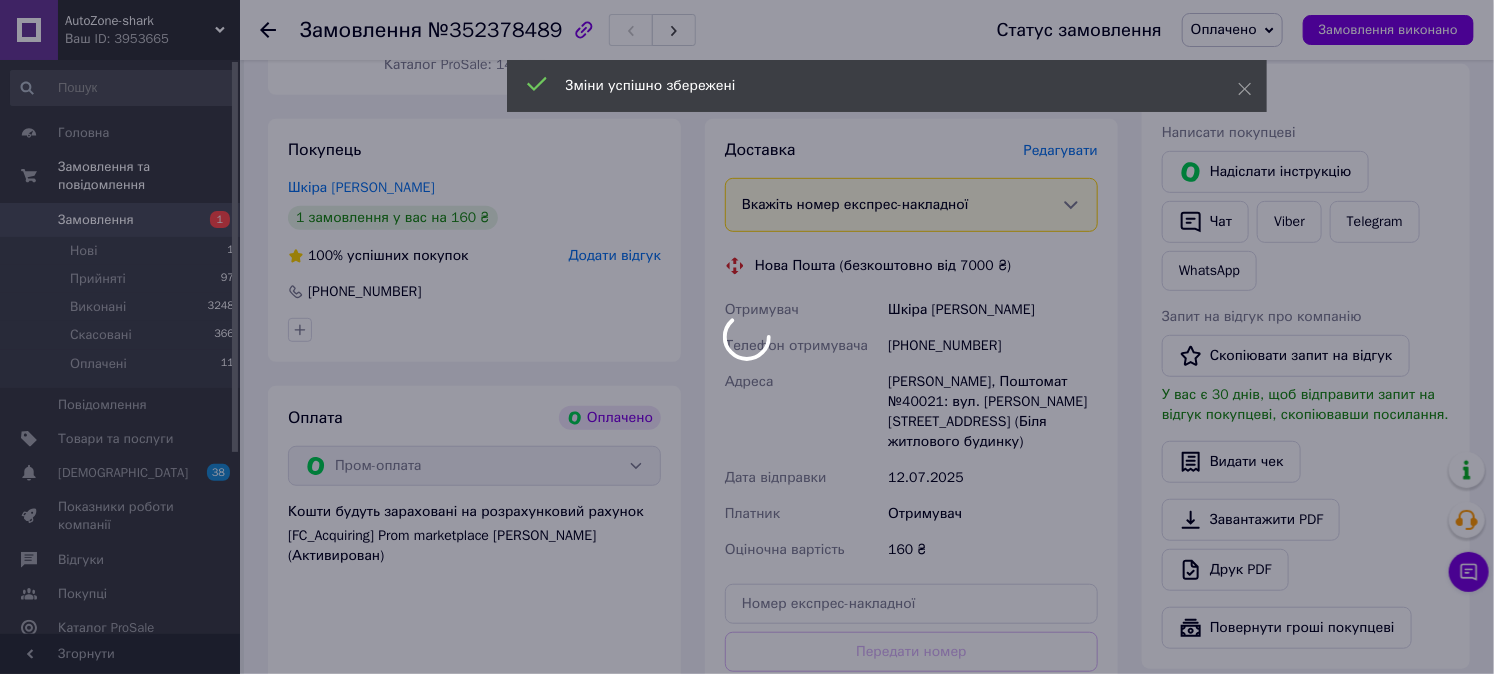 scroll, scrollTop: 444, scrollLeft: 0, axis: vertical 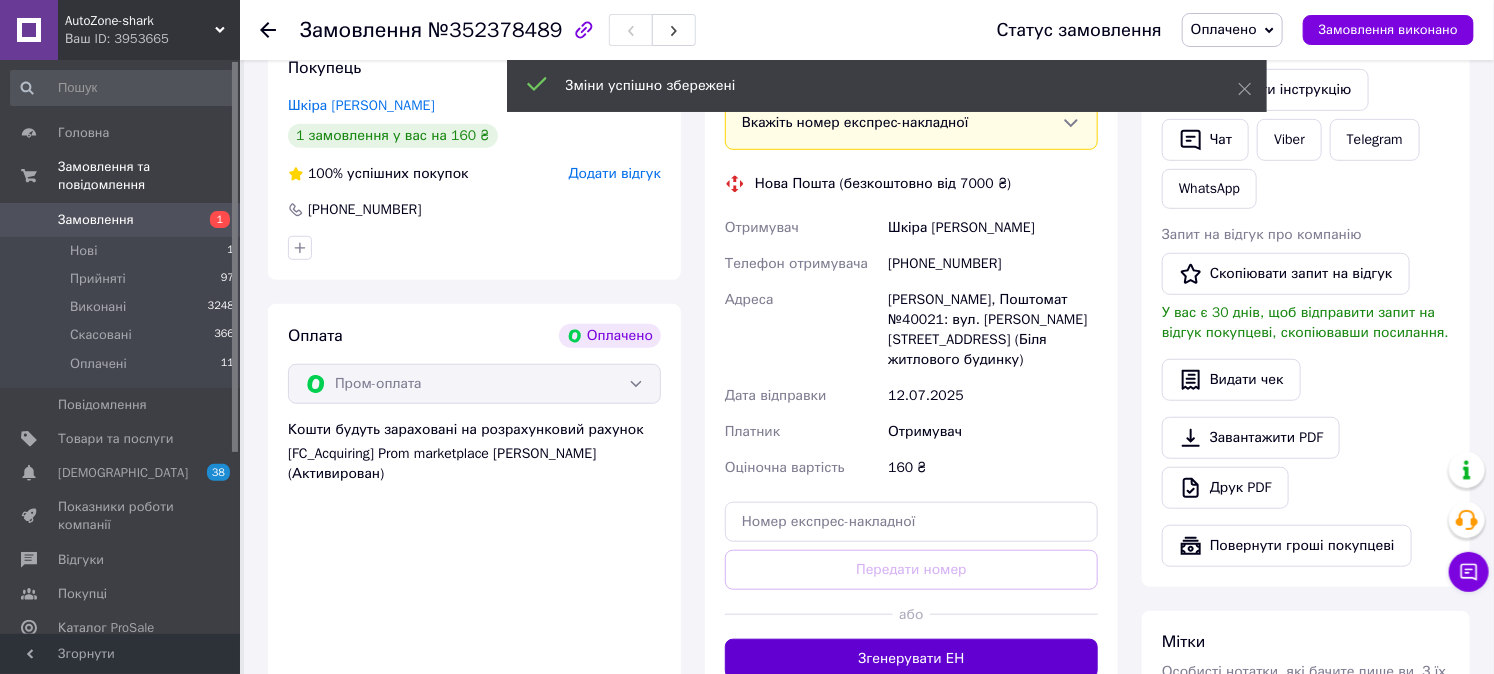 click on "Згенерувати ЕН" at bounding box center [911, 659] 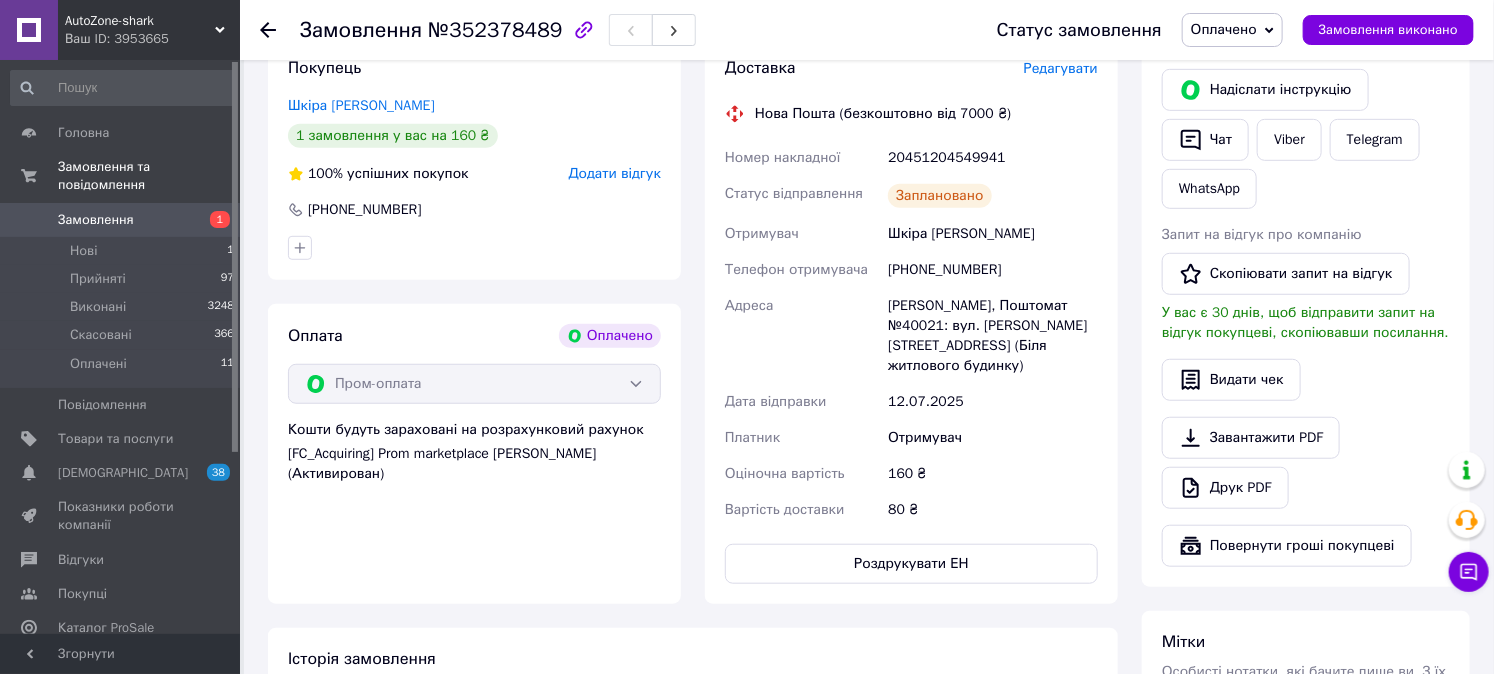 scroll, scrollTop: 111, scrollLeft: 0, axis: vertical 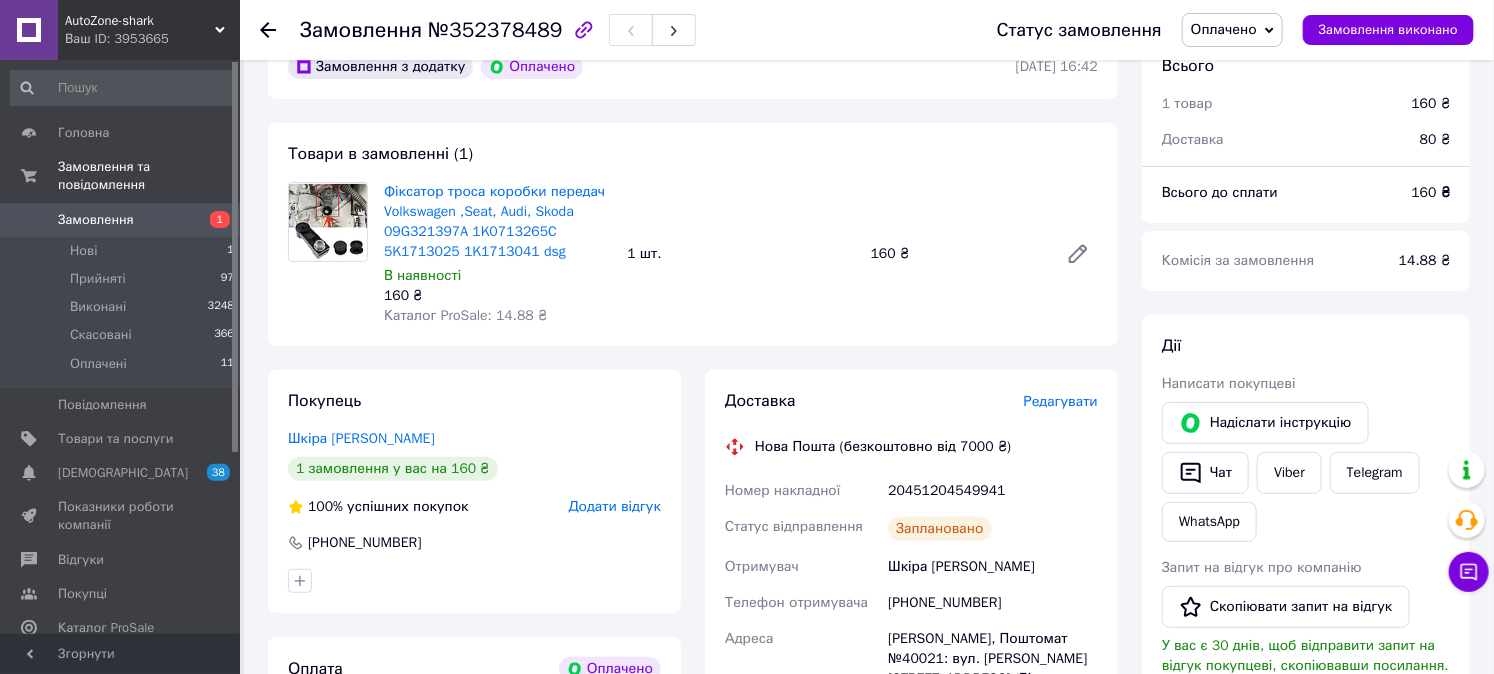 click 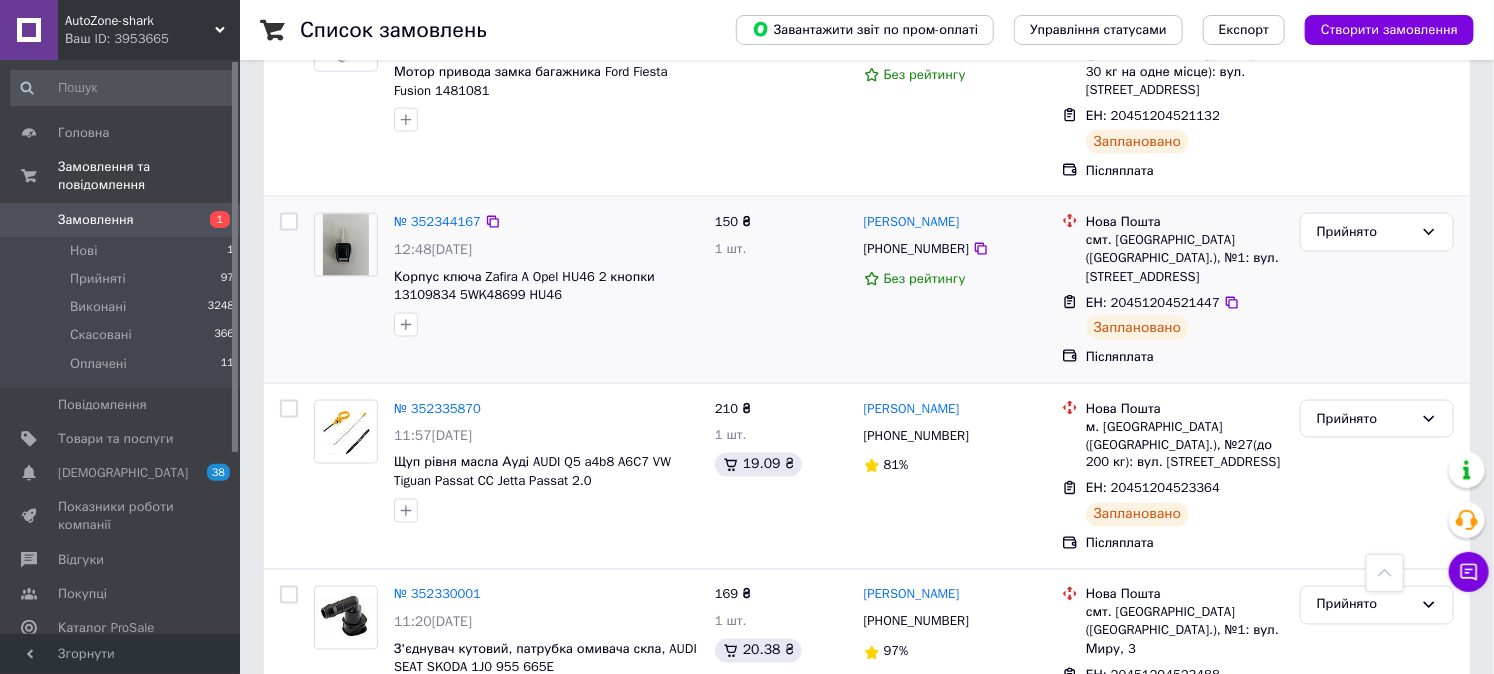 scroll, scrollTop: 1333, scrollLeft: 0, axis: vertical 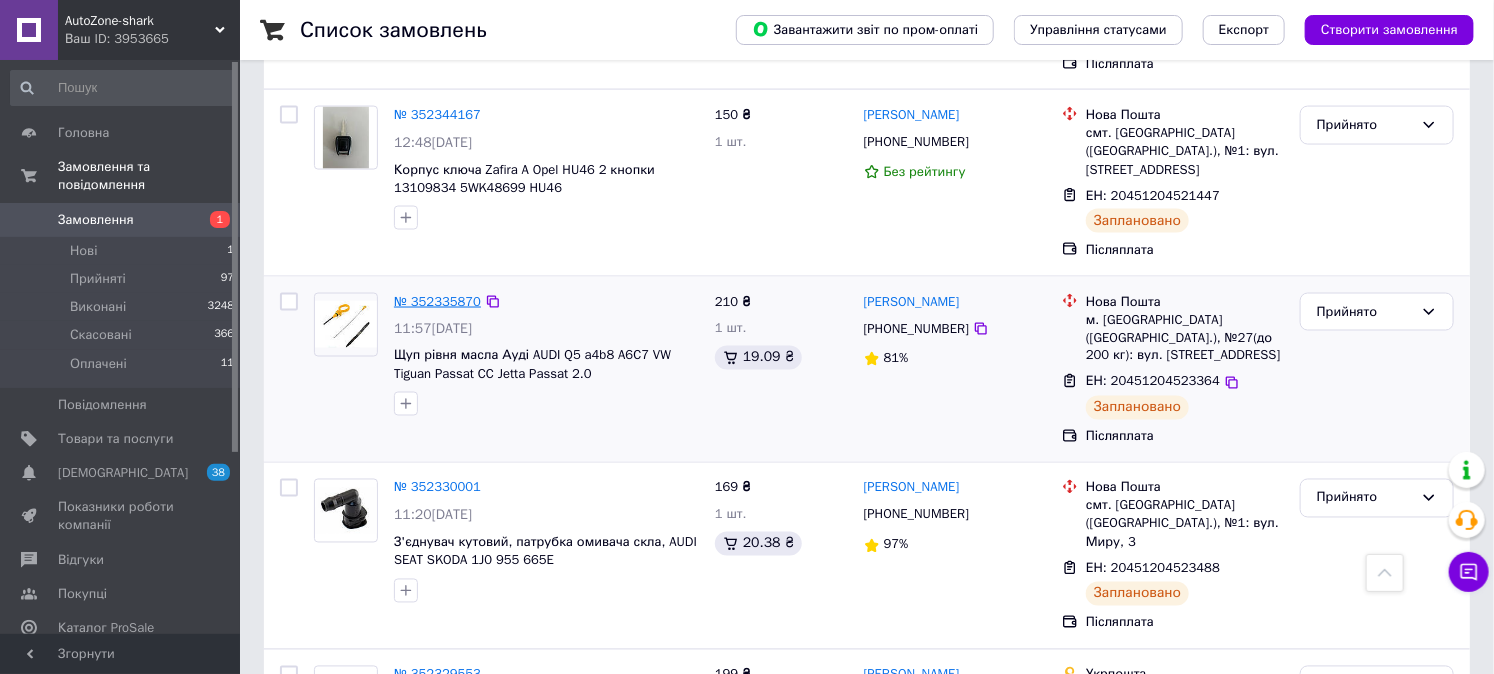 click on "№ 352335870" at bounding box center (437, 301) 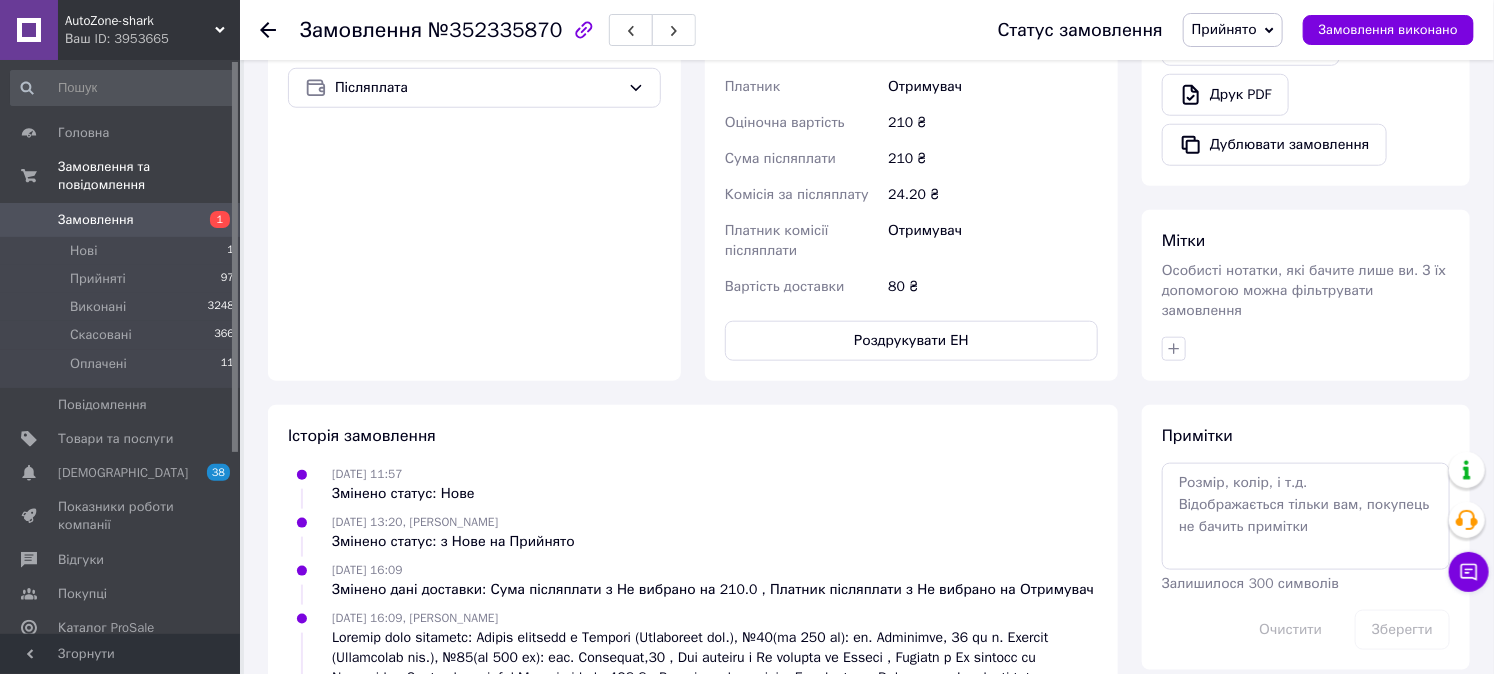 scroll, scrollTop: 925, scrollLeft: 0, axis: vertical 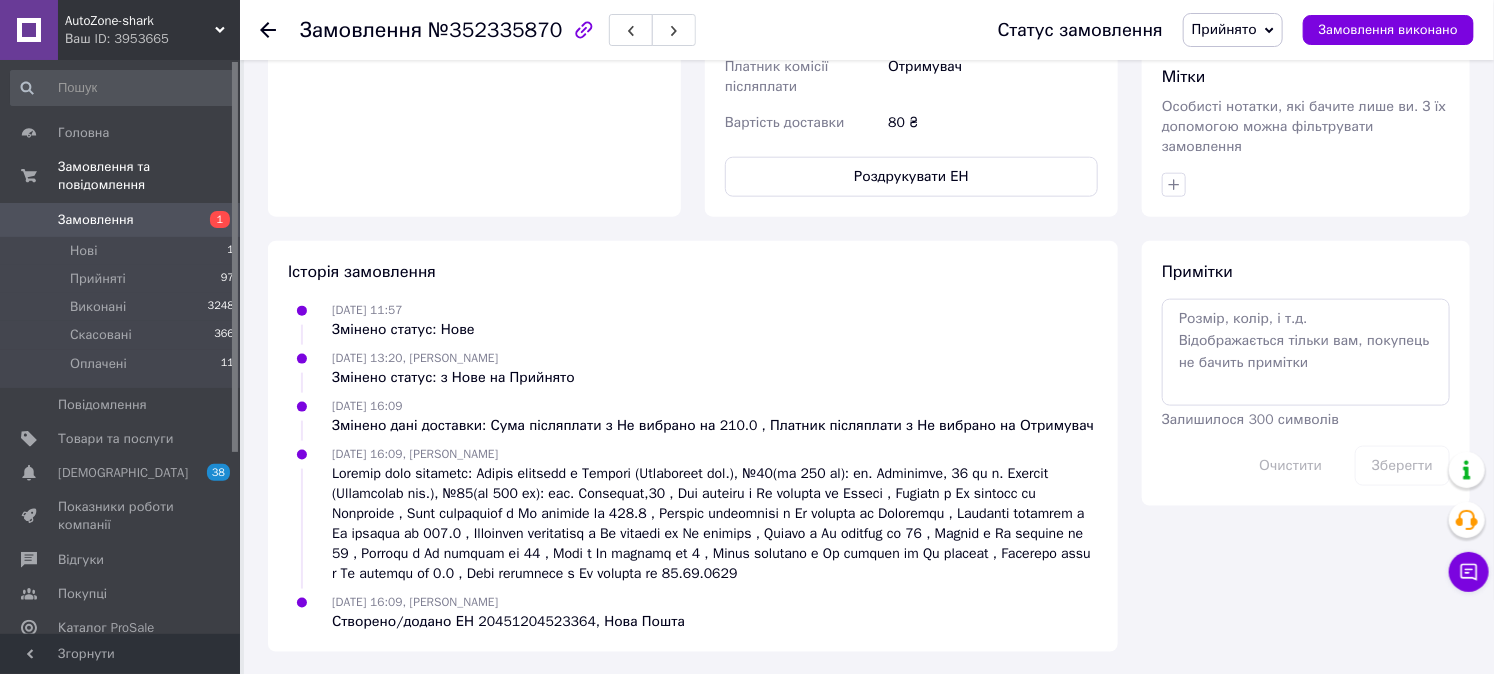 click on "Доставка Редагувати Нова Пошта (безкоштовно від 7000 ₴) Номер накладної 20451204523364 Статус відправлення Заплановано Отримувач [PERSON_NAME] Телефон отримувача [PHONE_NUMBER] [GEOGRAPHIC_DATA] м. [GEOGRAPHIC_DATA] ([GEOGRAPHIC_DATA].), №27(до 200 кг): вул. Заводська,12 Дата відправки [DATE] Платник Отримувач Оціночна вартість 210 ₴ Сума післяплати 210 ₴ Комісія за післяплату 24.20 ₴ Платник комісії післяплати Отримувач Вартість доставки 80 ₴ Роздрукувати ЕН Платник Отримувач Відправник Прізвище отримувача [PERSON_NAME] Ім'я отримувача [PERSON_NAME] По батькові отримувача Телефон отримувача [PHONE_NUMBER] Місто" at bounding box center [911, -121] 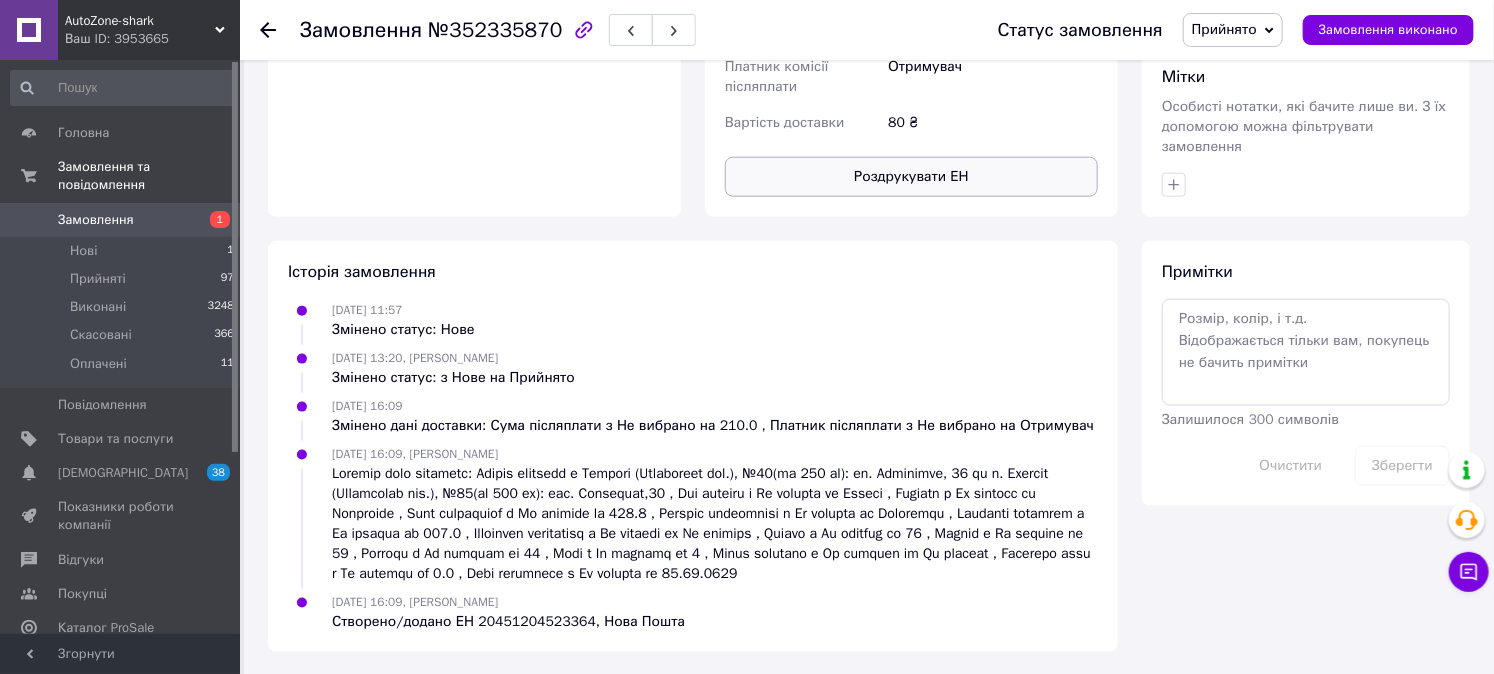 click on "Роздрукувати ЕН" at bounding box center [911, 177] 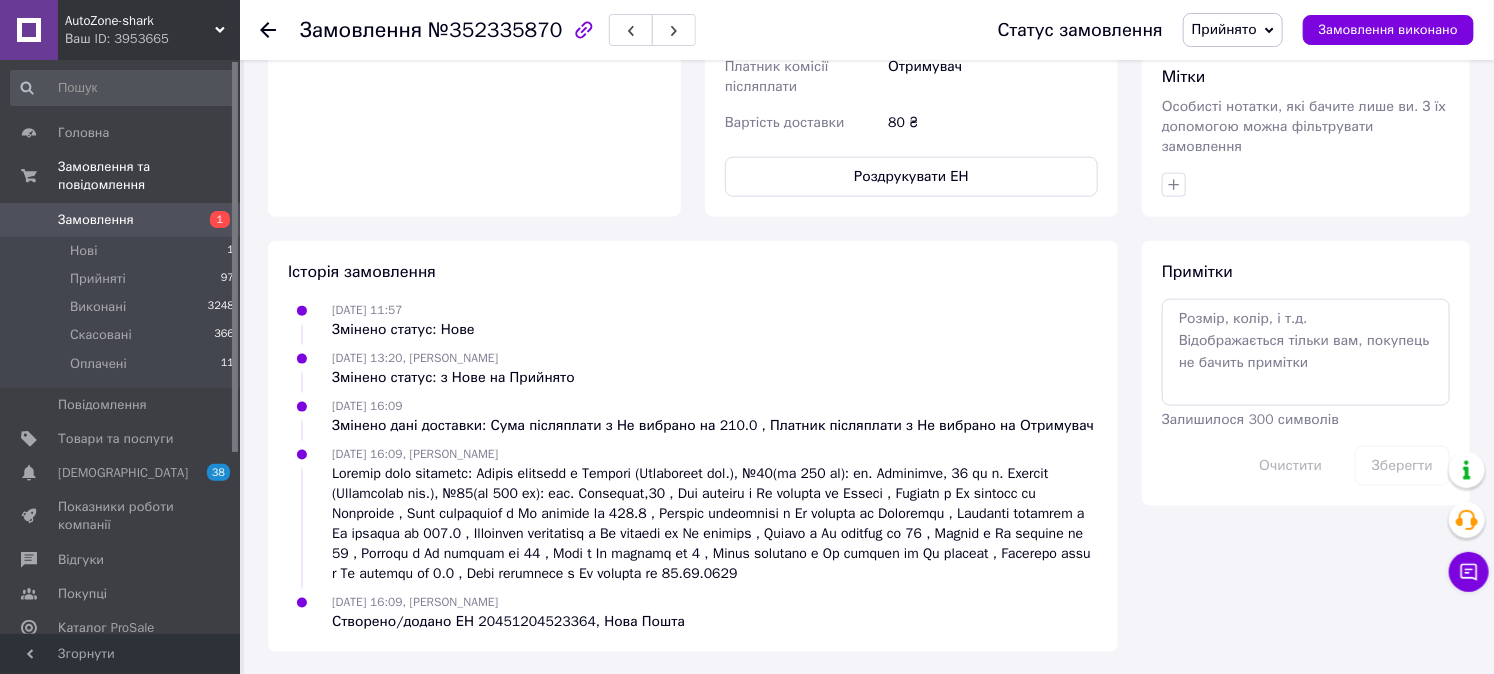 click 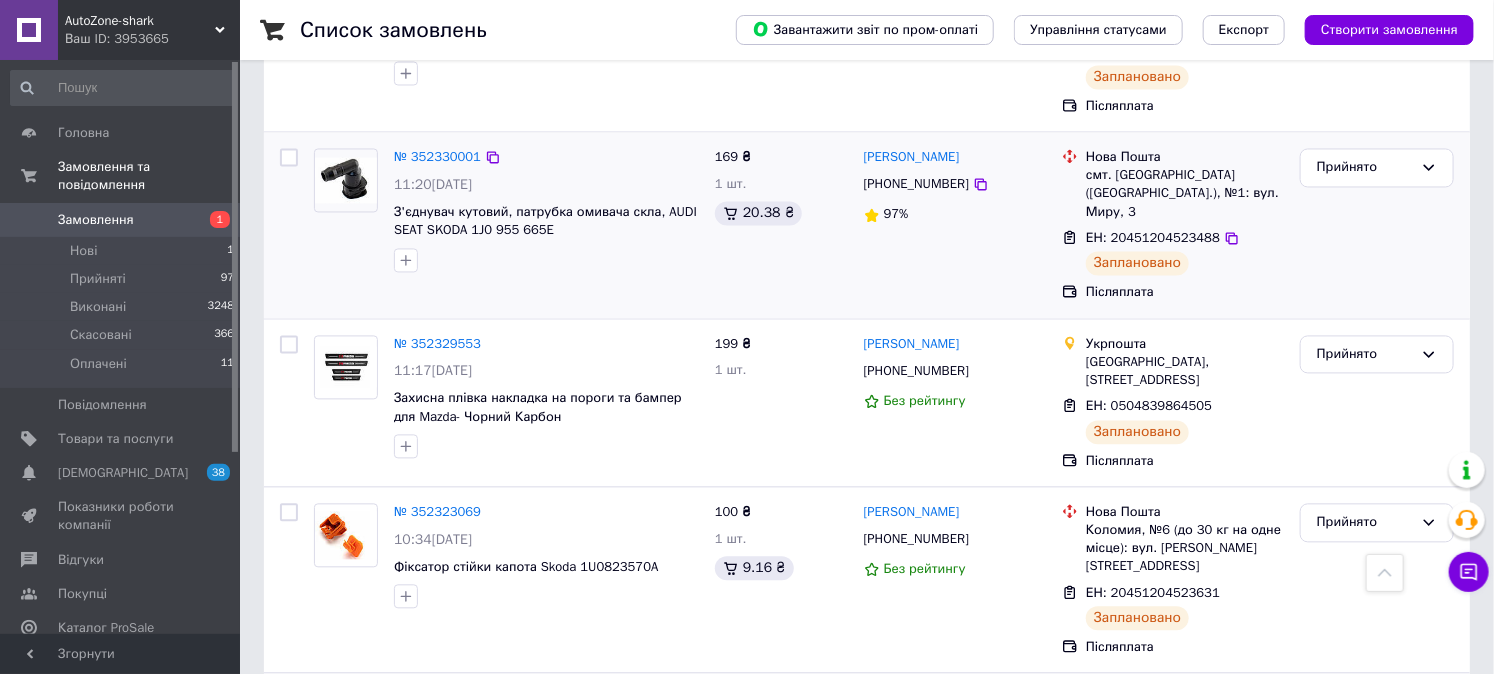 scroll, scrollTop: 1666, scrollLeft: 0, axis: vertical 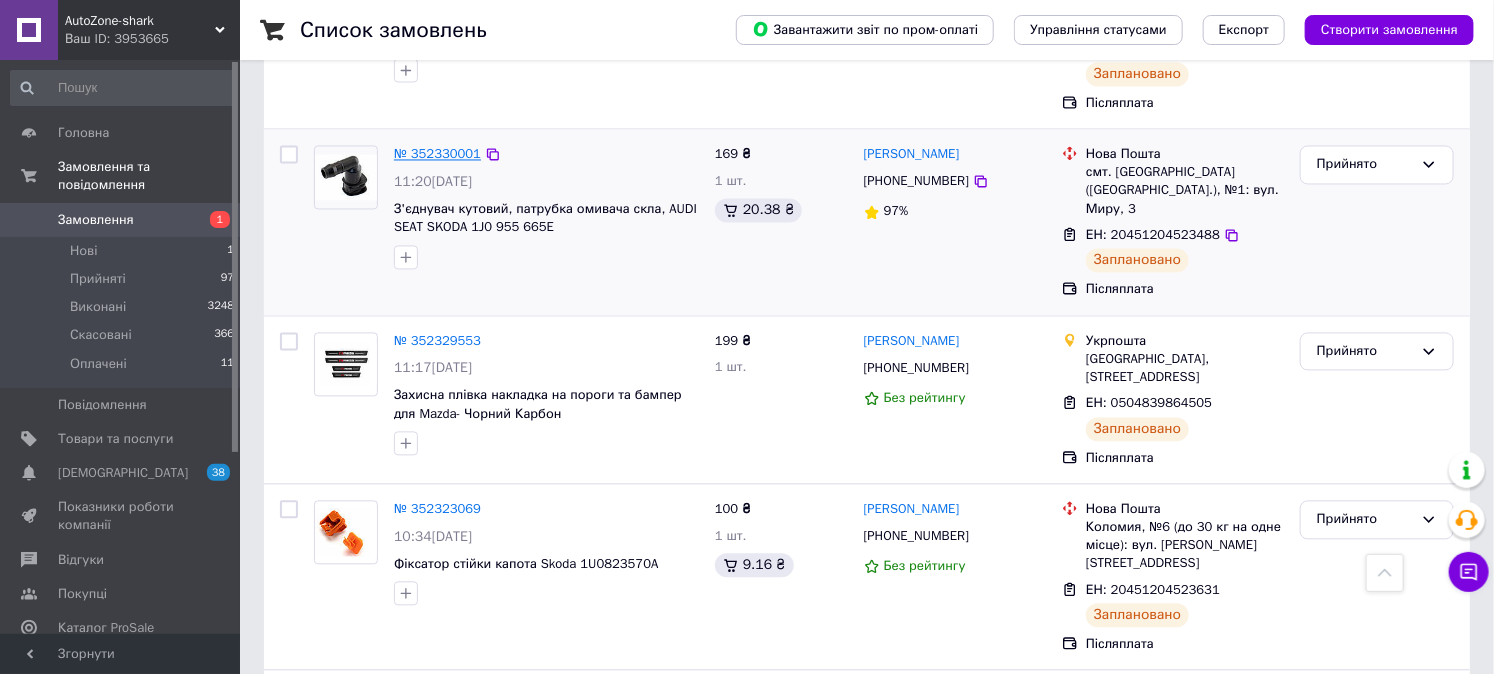 click on "№ 352330001" at bounding box center [437, 154] 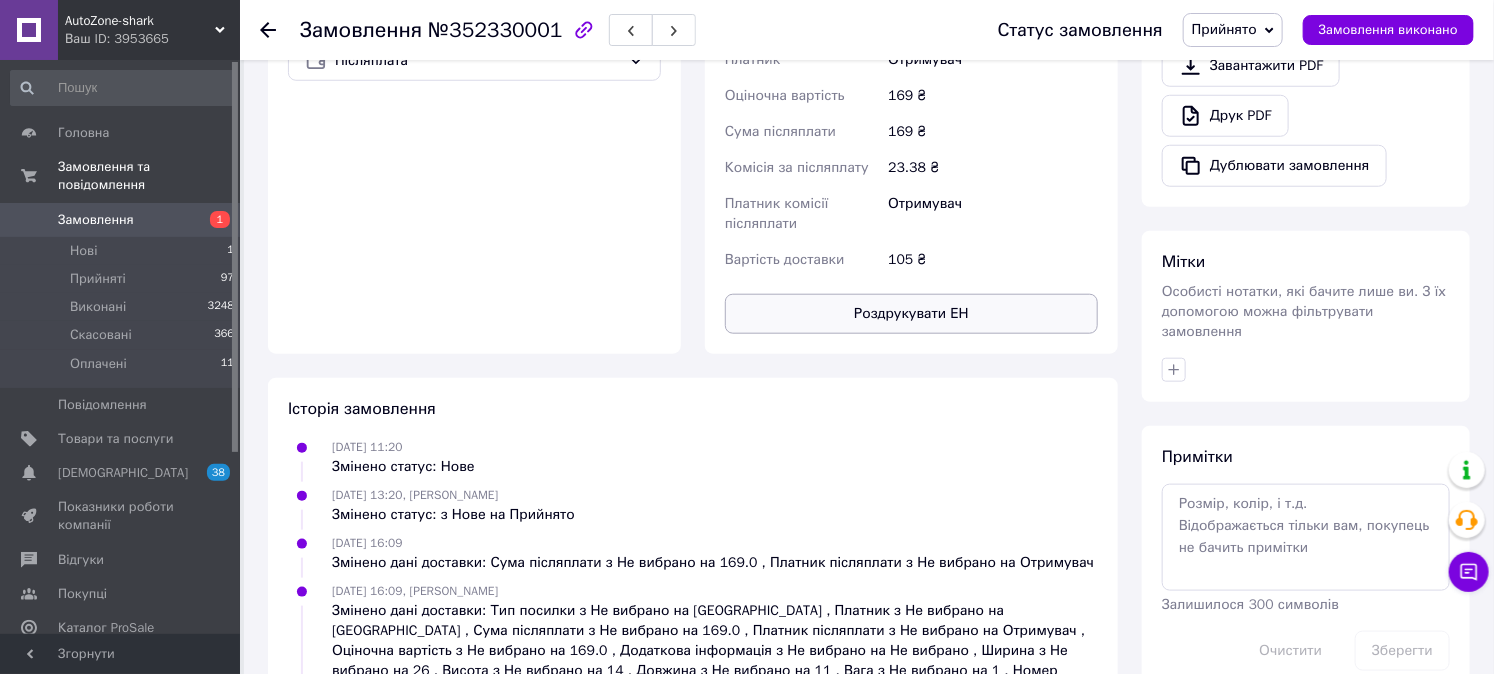 scroll, scrollTop: 726, scrollLeft: 0, axis: vertical 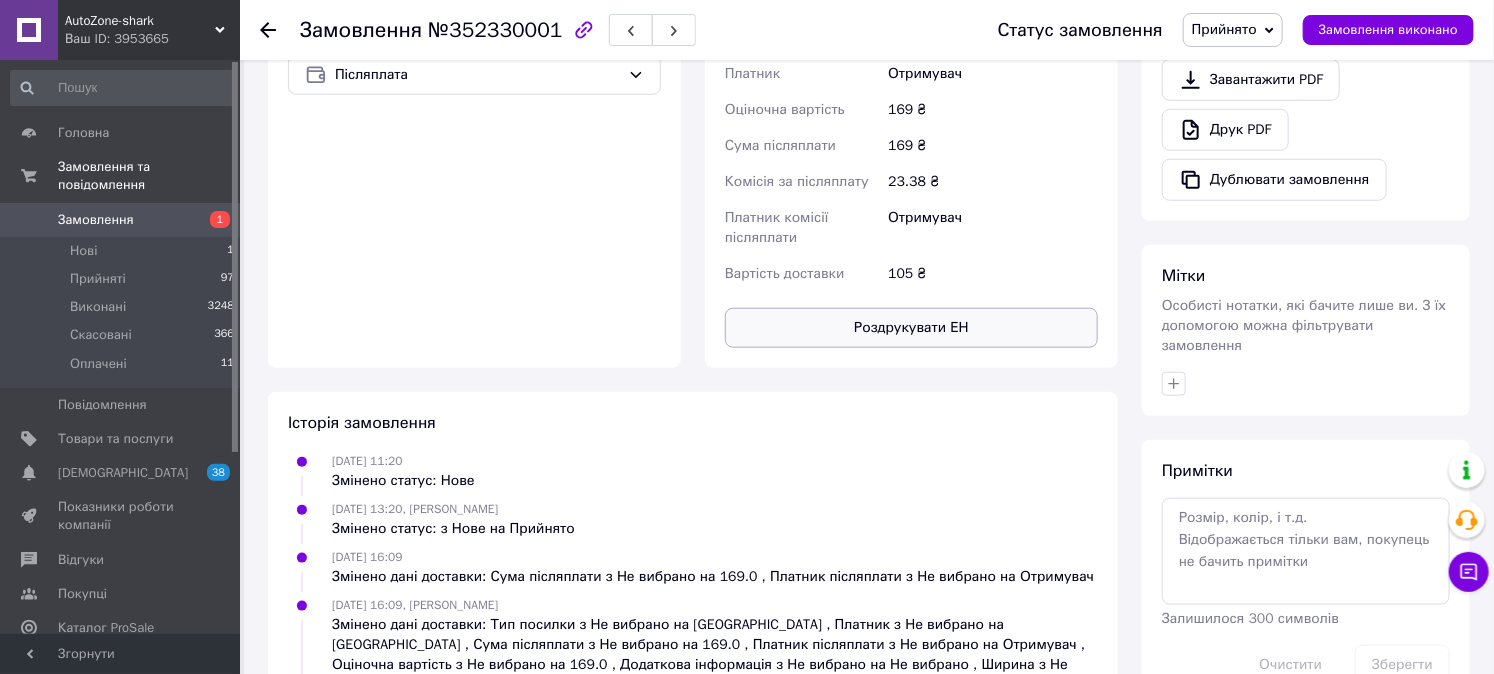 click on "Роздрукувати ЕН" at bounding box center [911, 328] 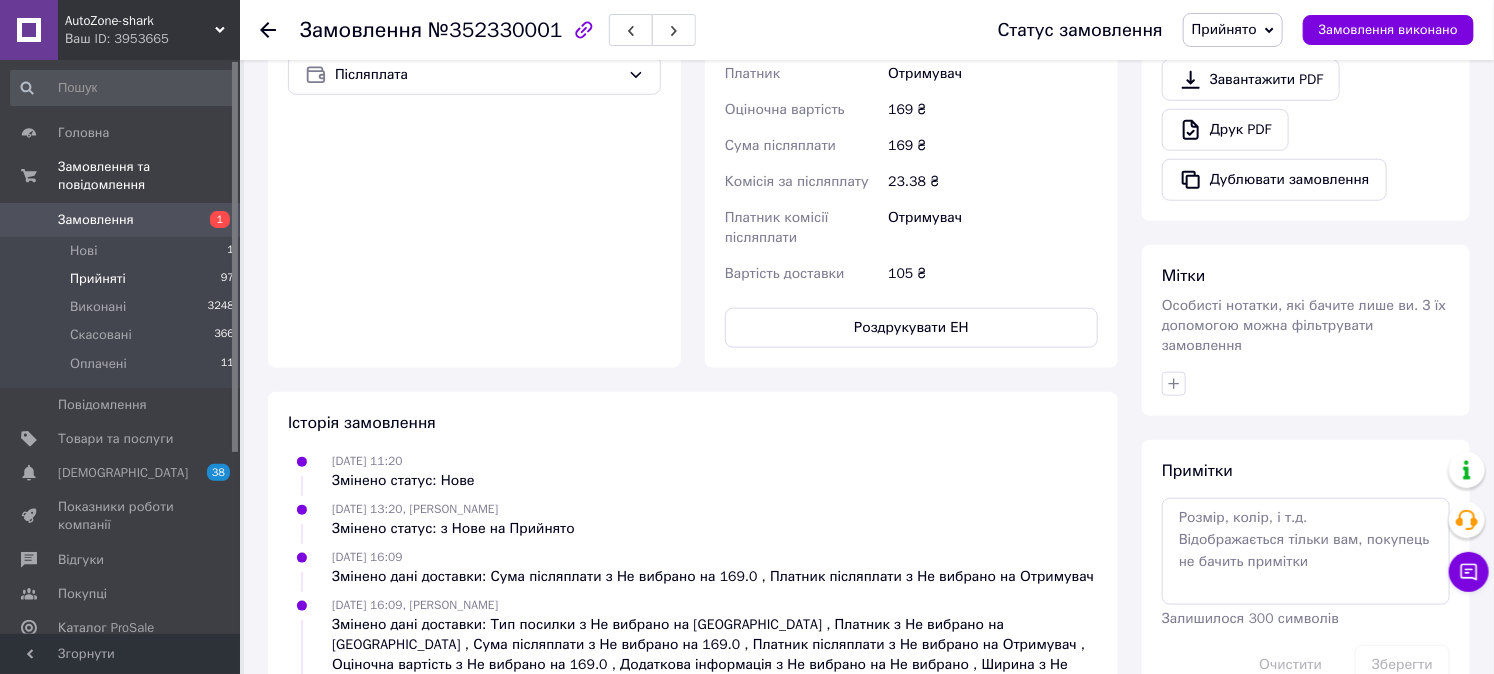 click on "Прийняті 97" at bounding box center (123, 279) 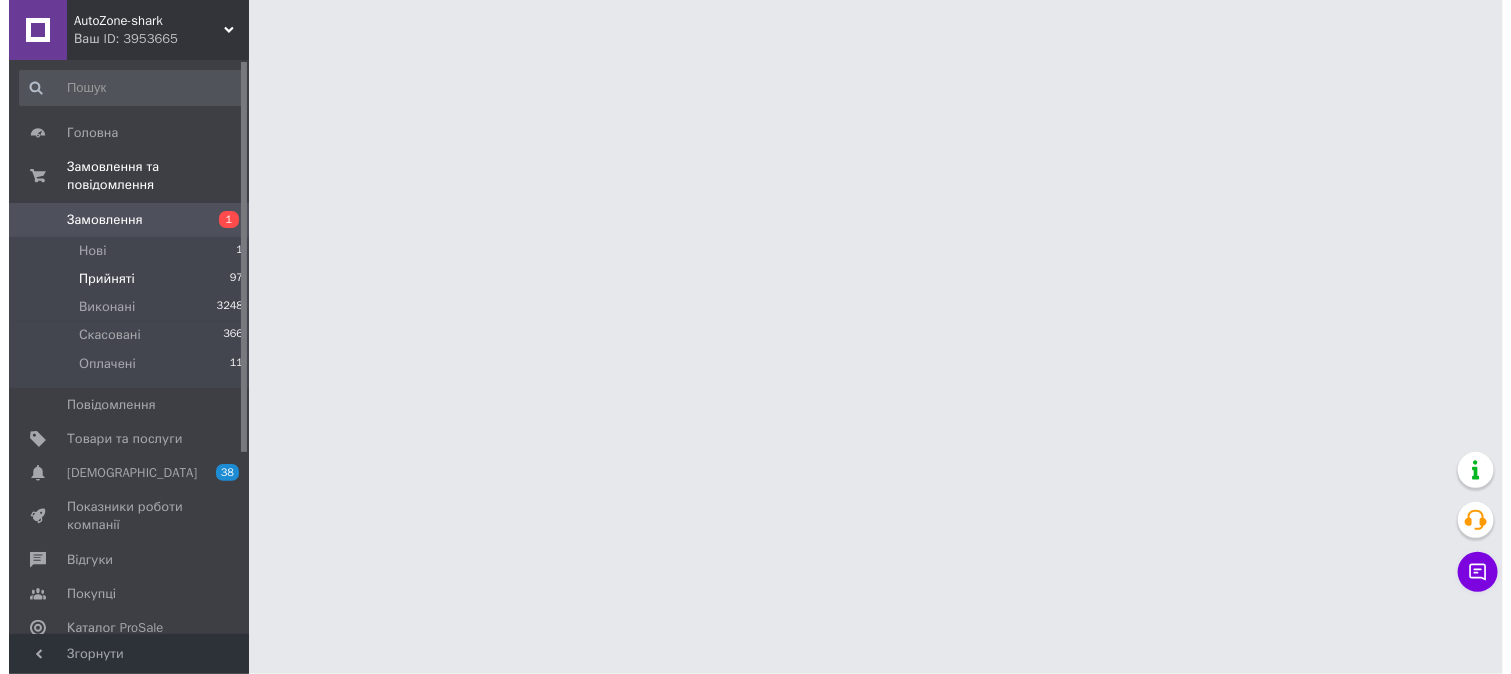 scroll, scrollTop: 0, scrollLeft: 0, axis: both 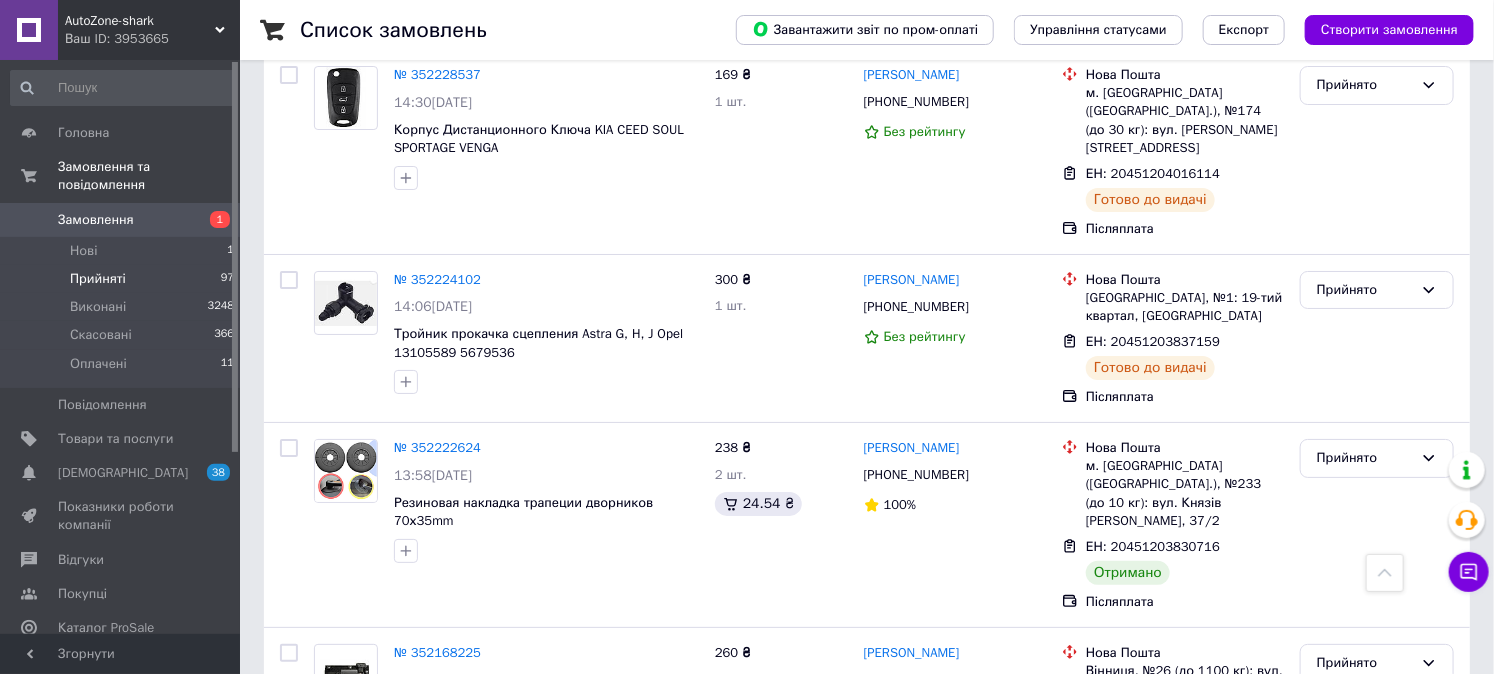 click on "2" at bounding box center (327, 858) 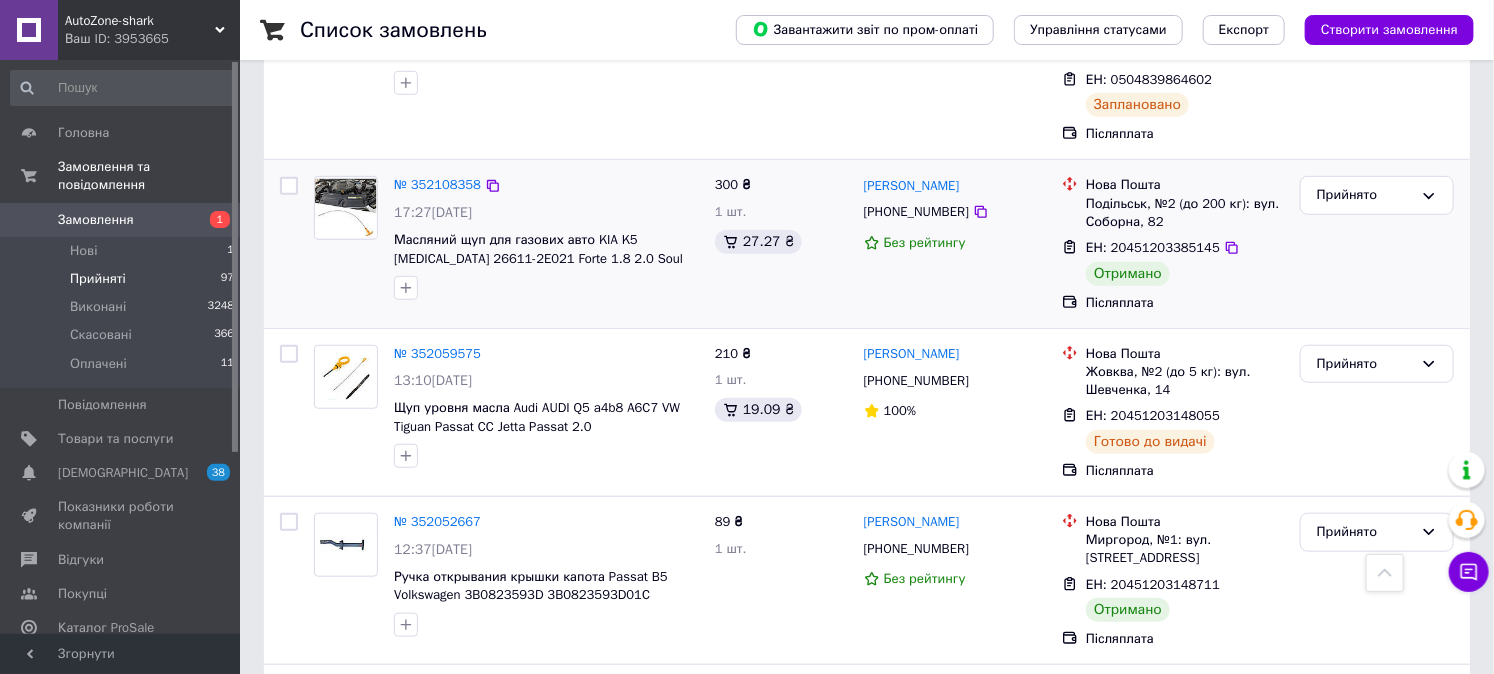 scroll, scrollTop: 444, scrollLeft: 0, axis: vertical 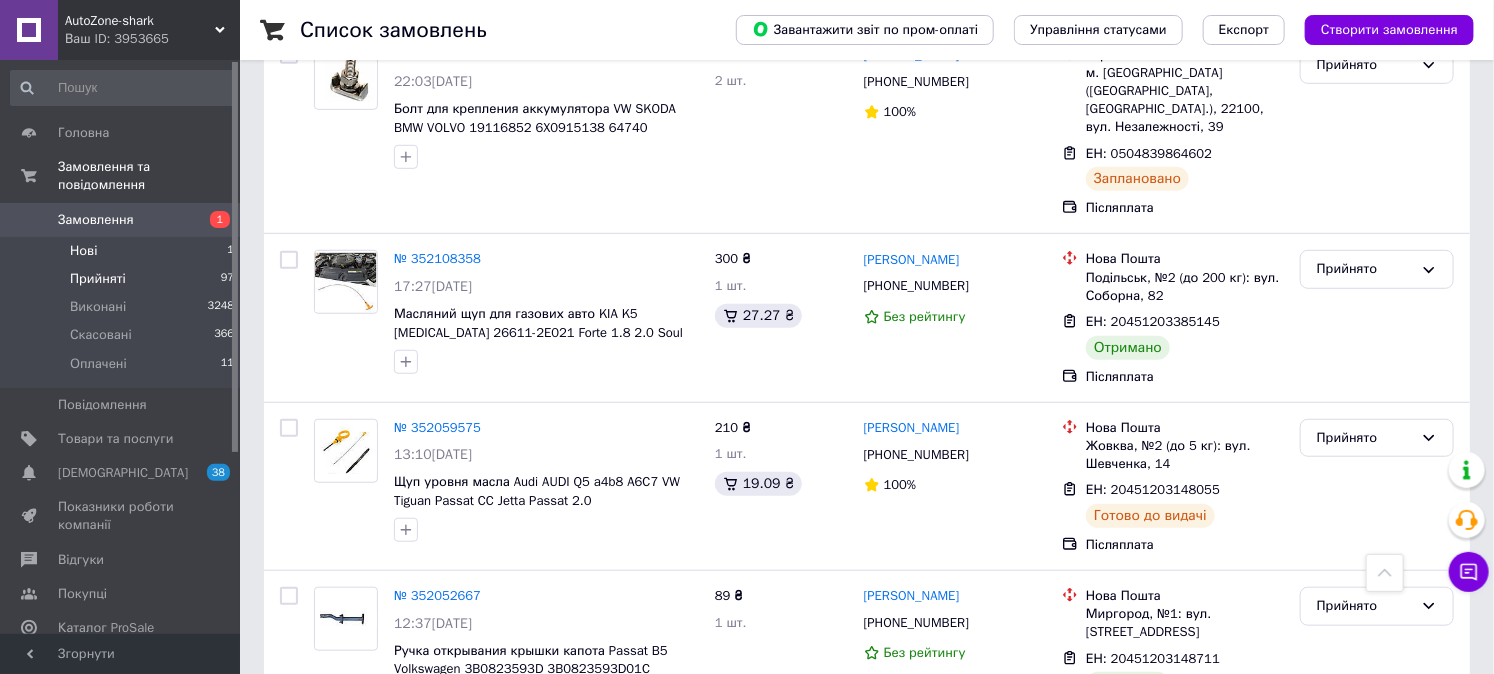 click on "Нові 1" at bounding box center [123, 251] 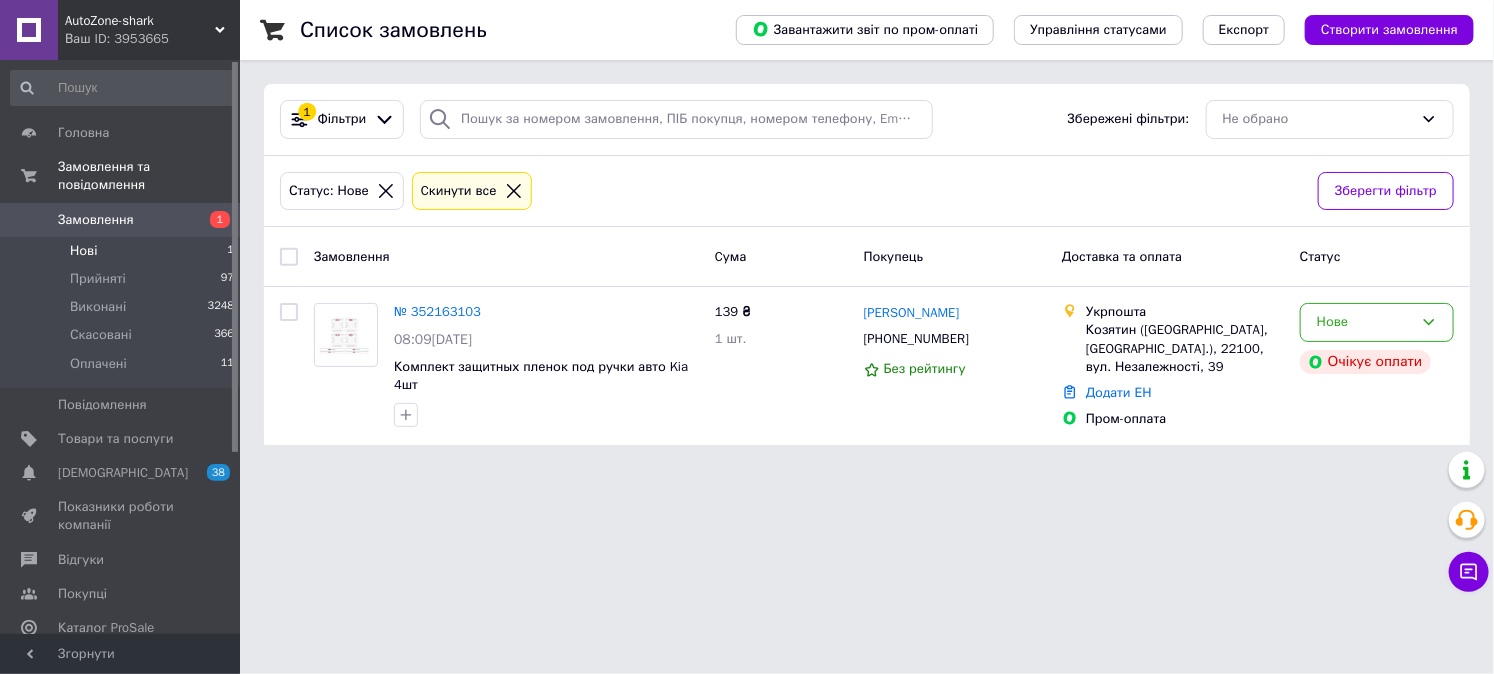 scroll, scrollTop: 0, scrollLeft: 0, axis: both 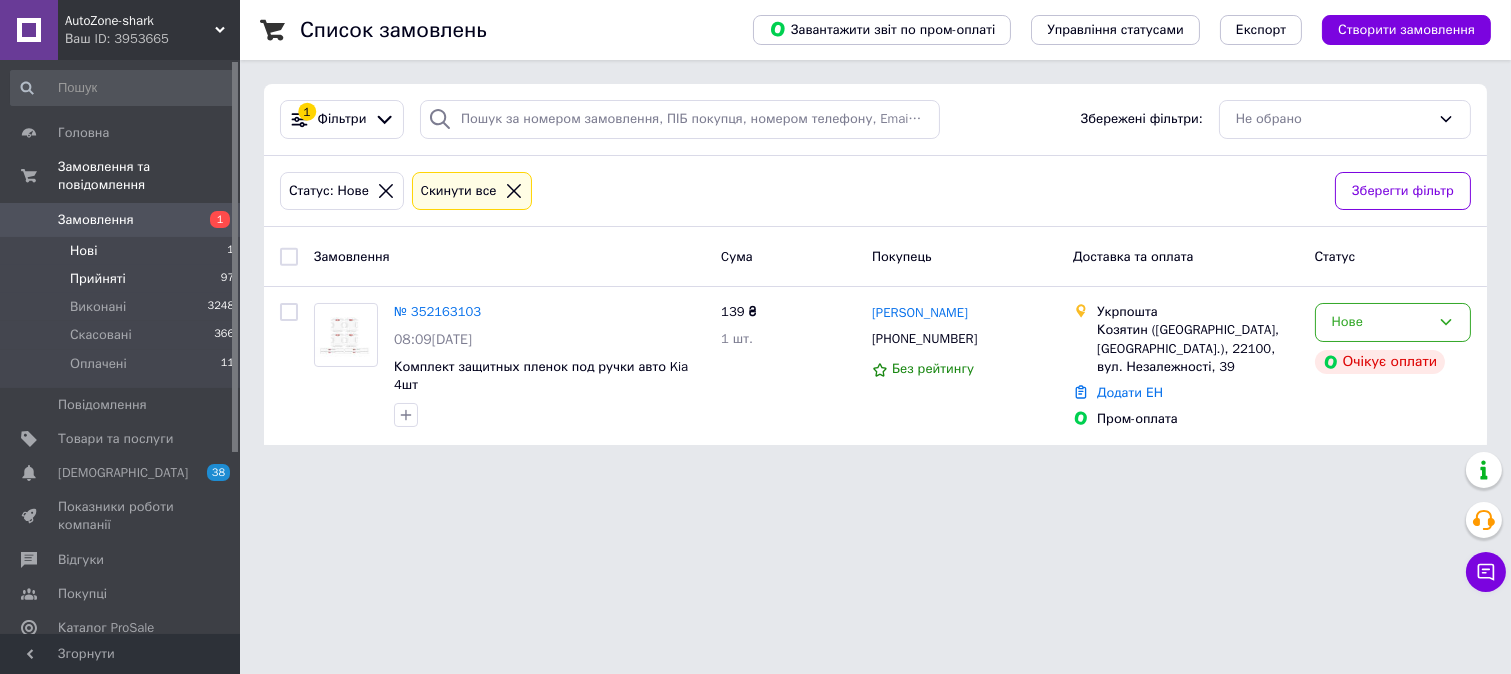 click on "Прийняті 97" at bounding box center [123, 279] 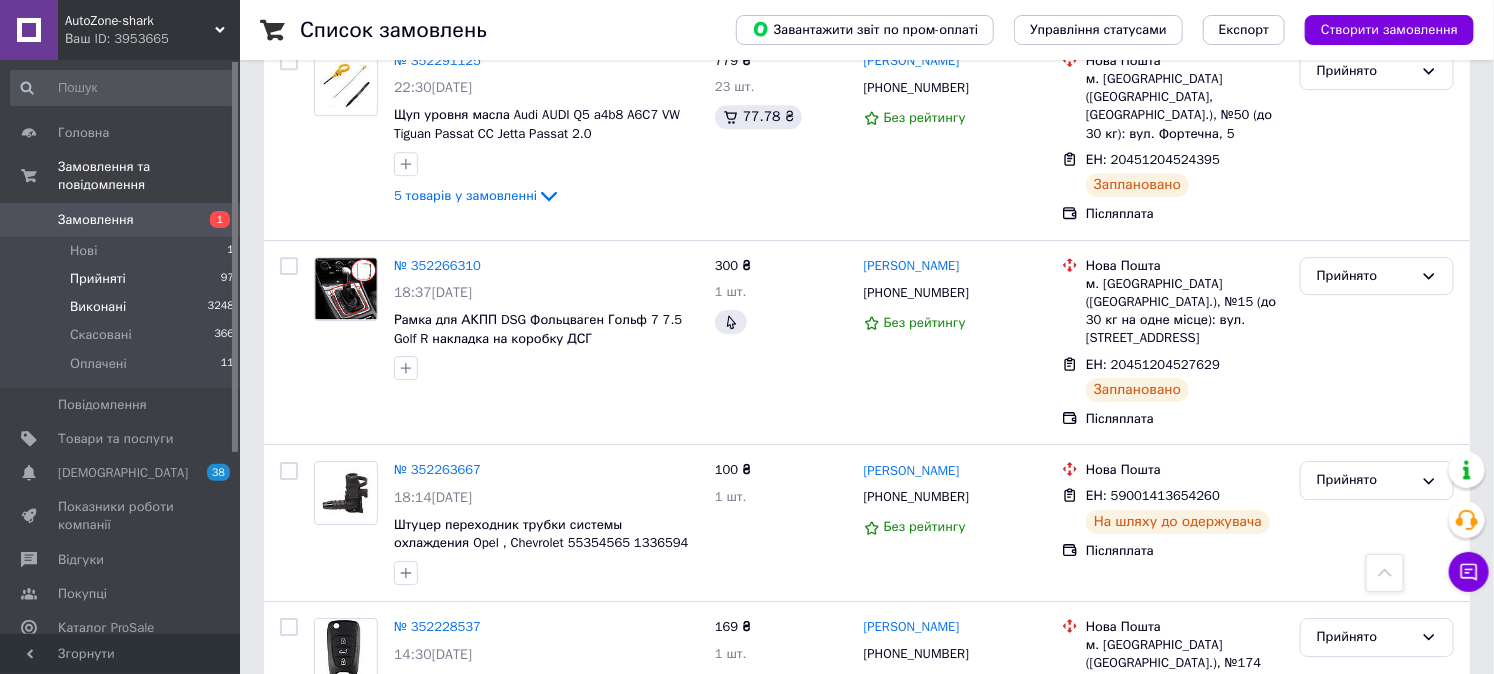 scroll, scrollTop: 2673, scrollLeft: 0, axis: vertical 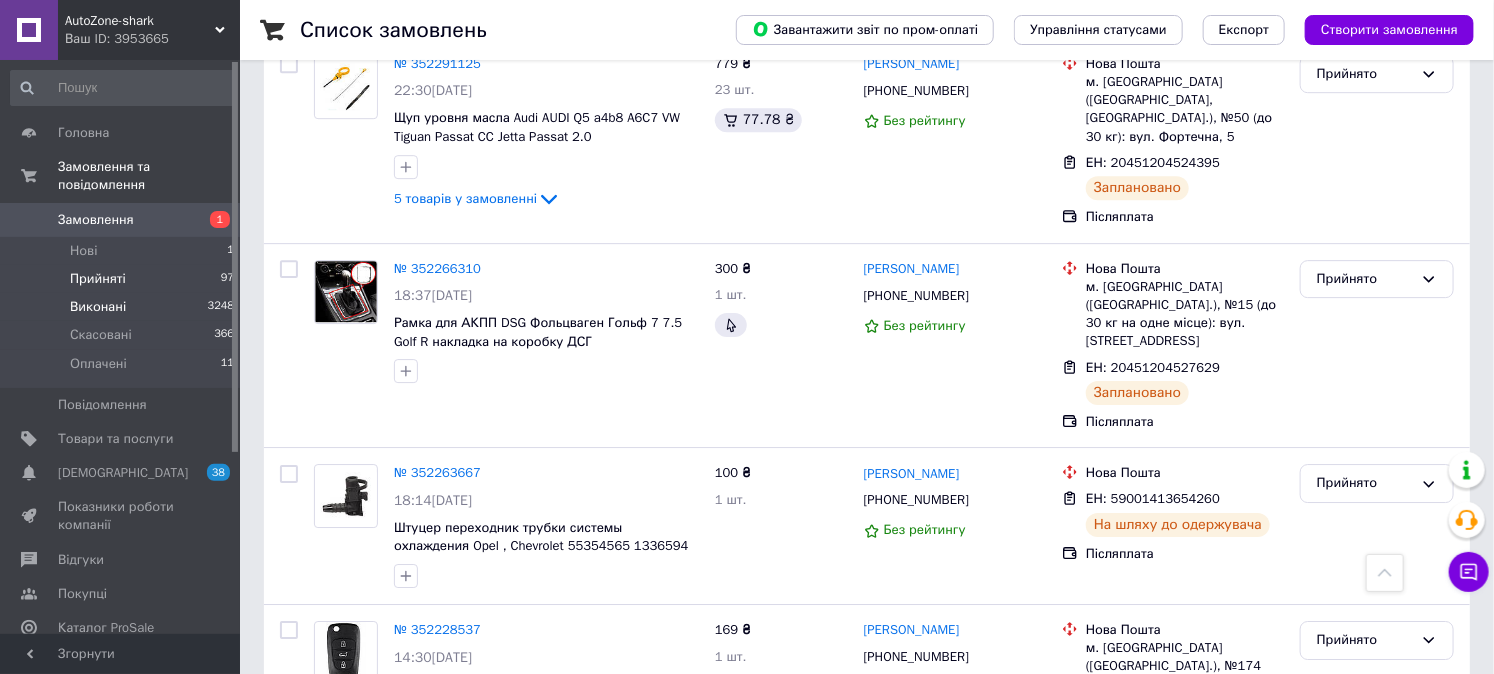 click on "Виконані 3248" at bounding box center [123, 307] 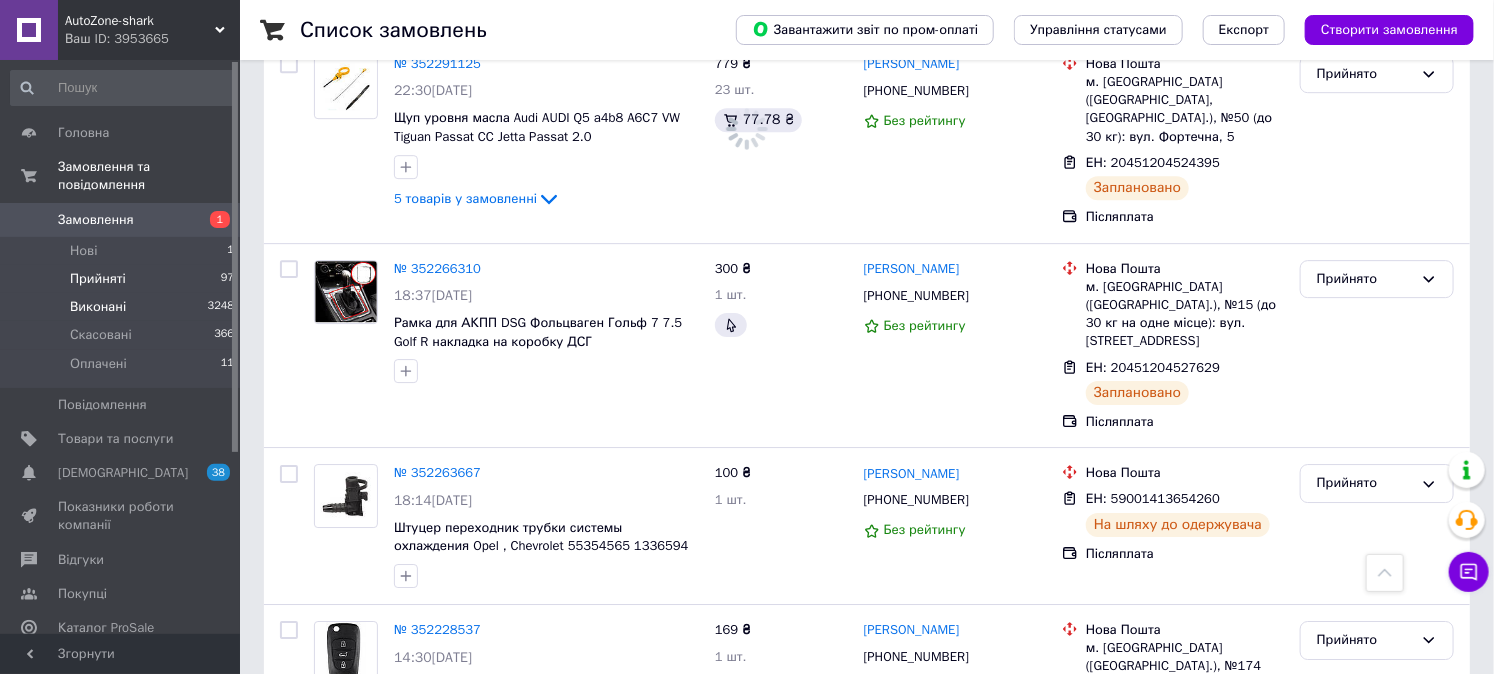 click on "Прийняті 97" at bounding box center (123, 279) 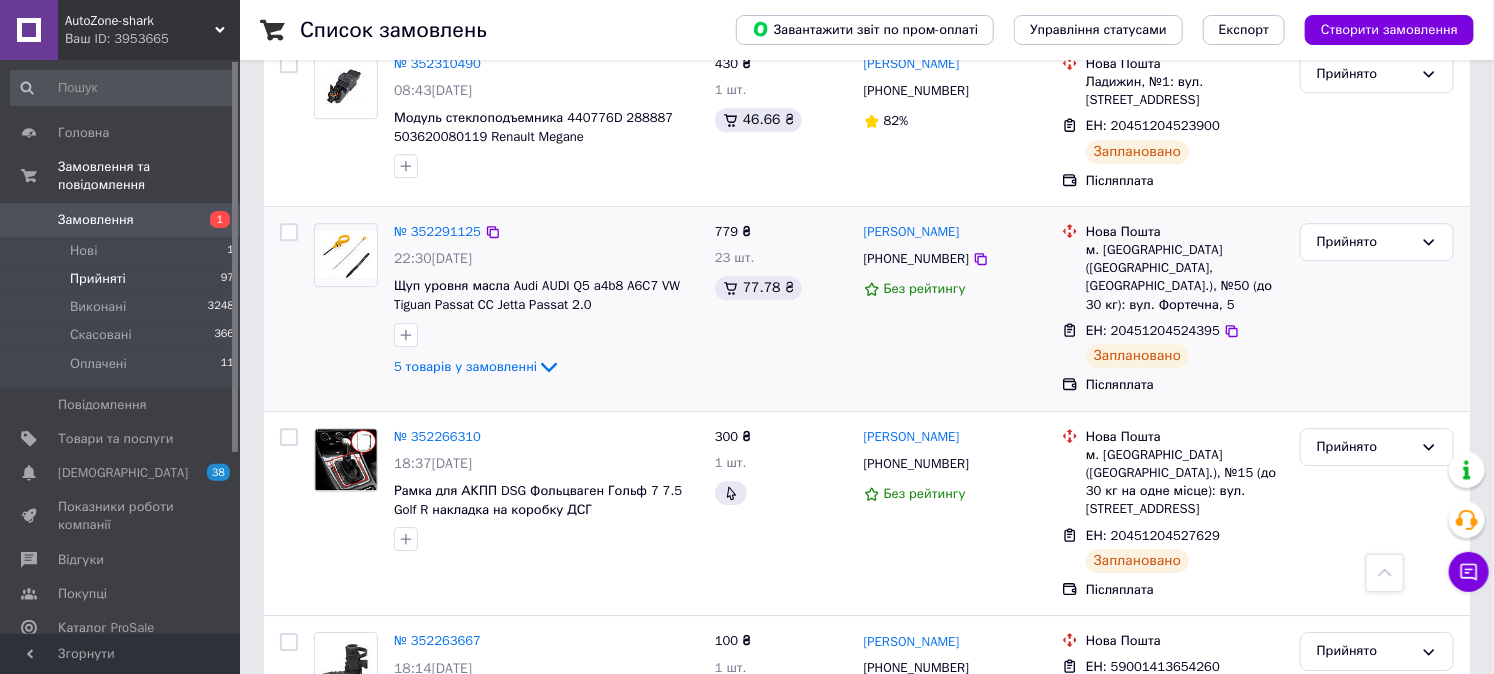 scroll, scrollTop: 2321, scrollLeft: 0, axis: vertical 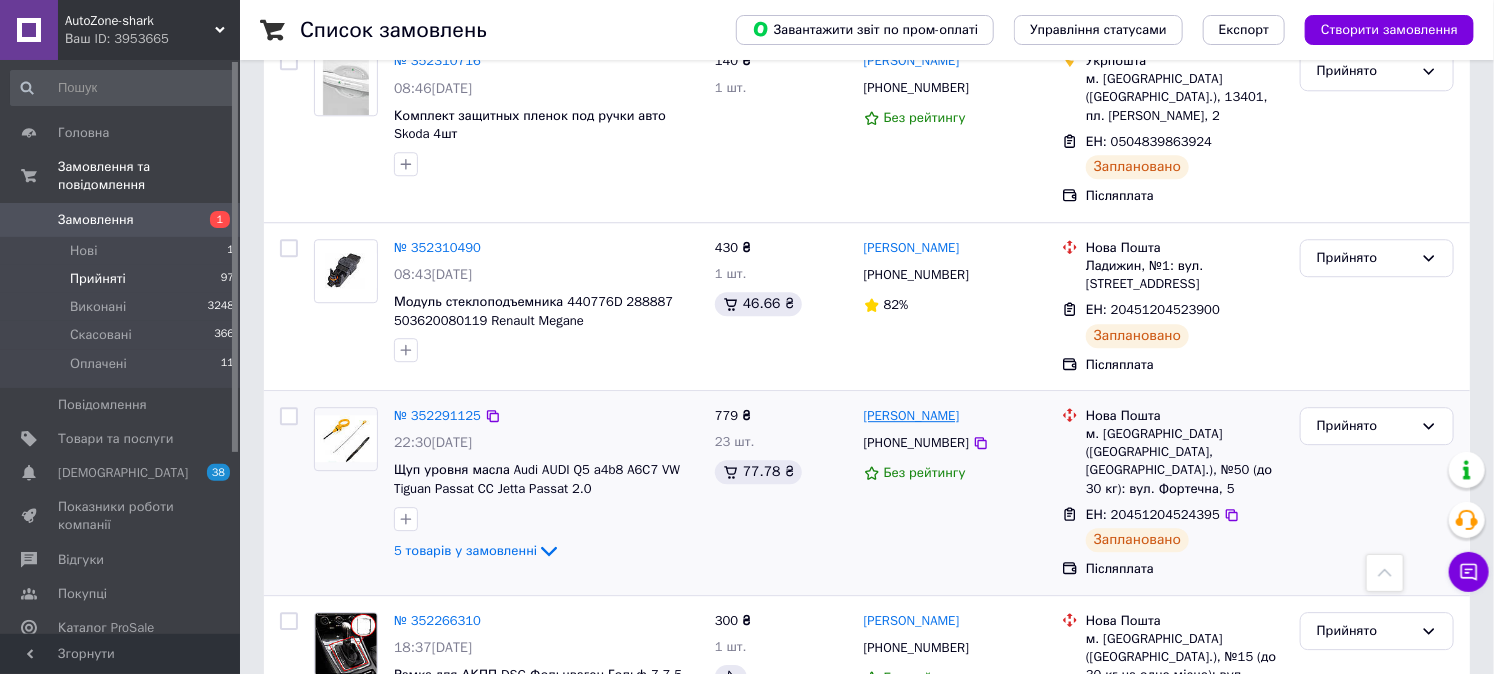 click on "[PERSON_NAME]" at bounding box center (912, 416) 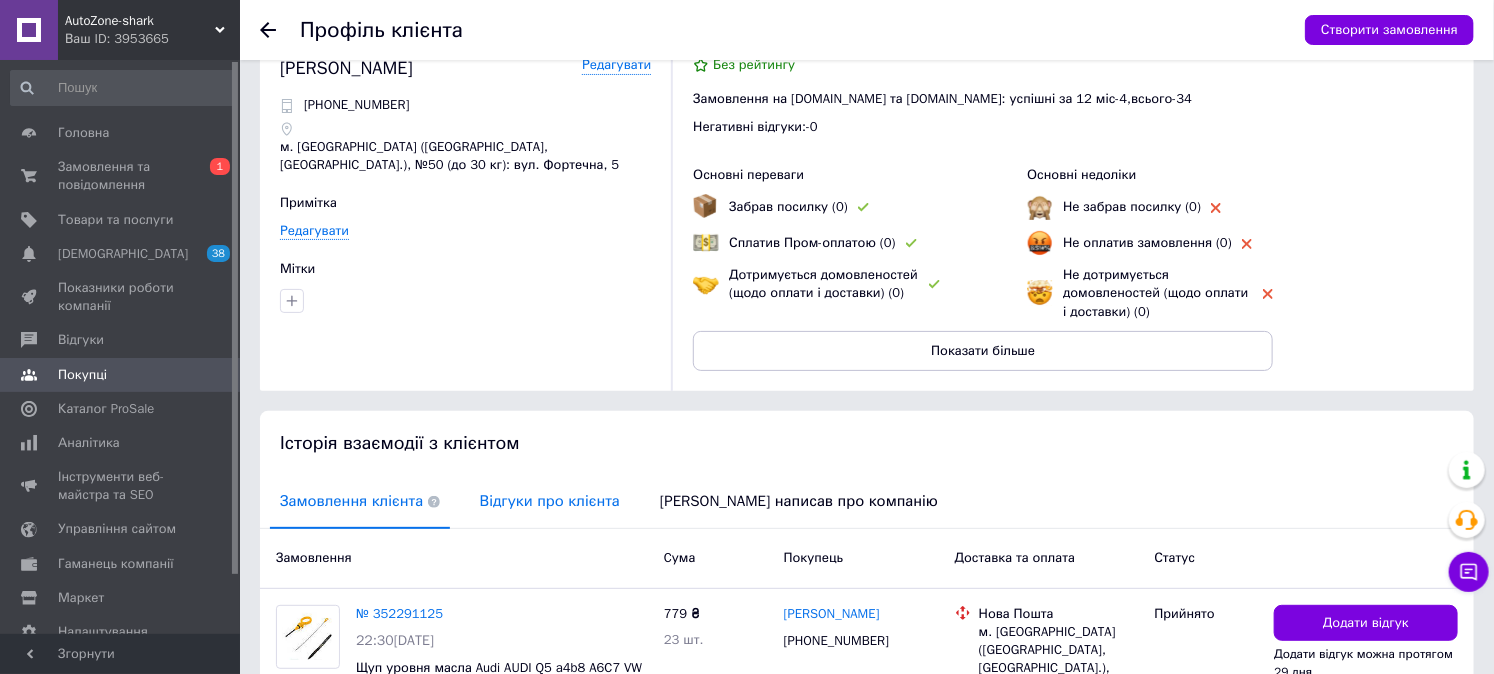 scroll, scrollTop: 222, scrollLeft: 0, axis: vertical 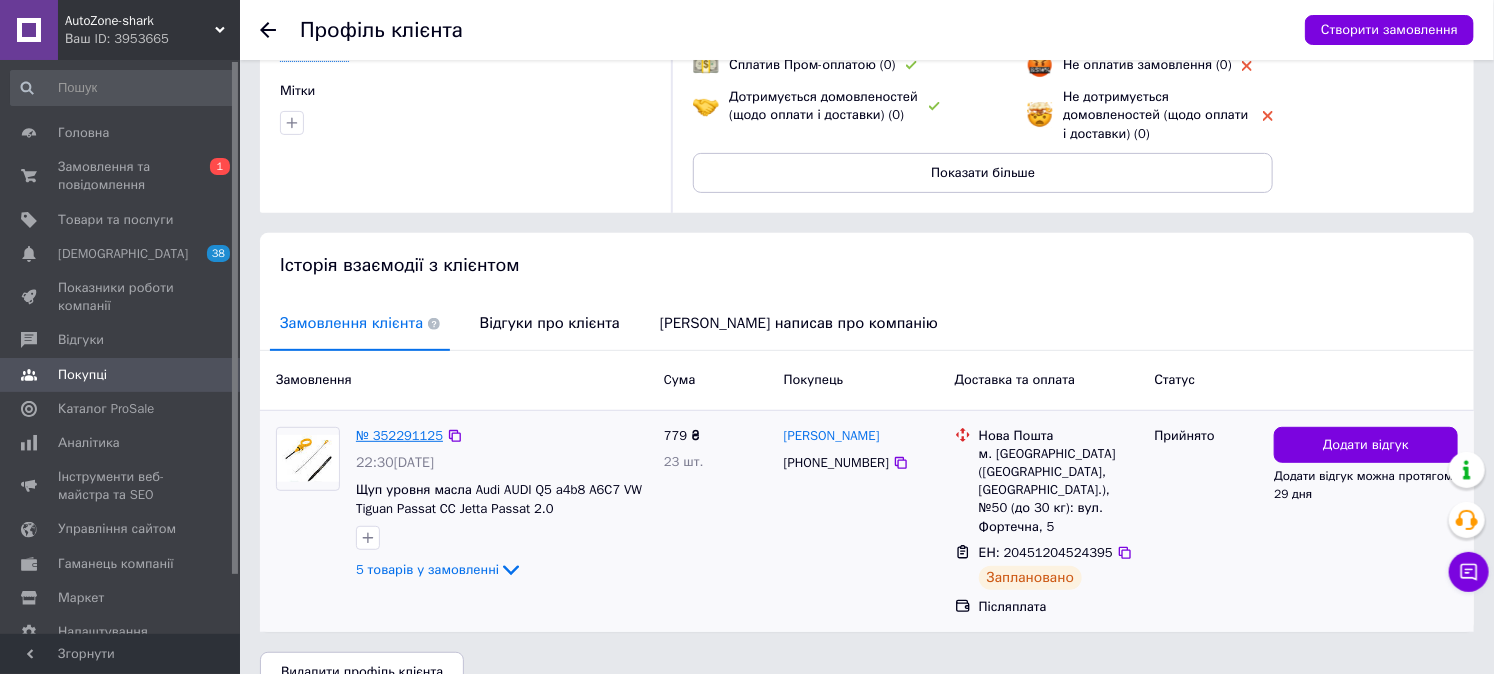 click on "№ 352291125" at bounding box center (399, 435) 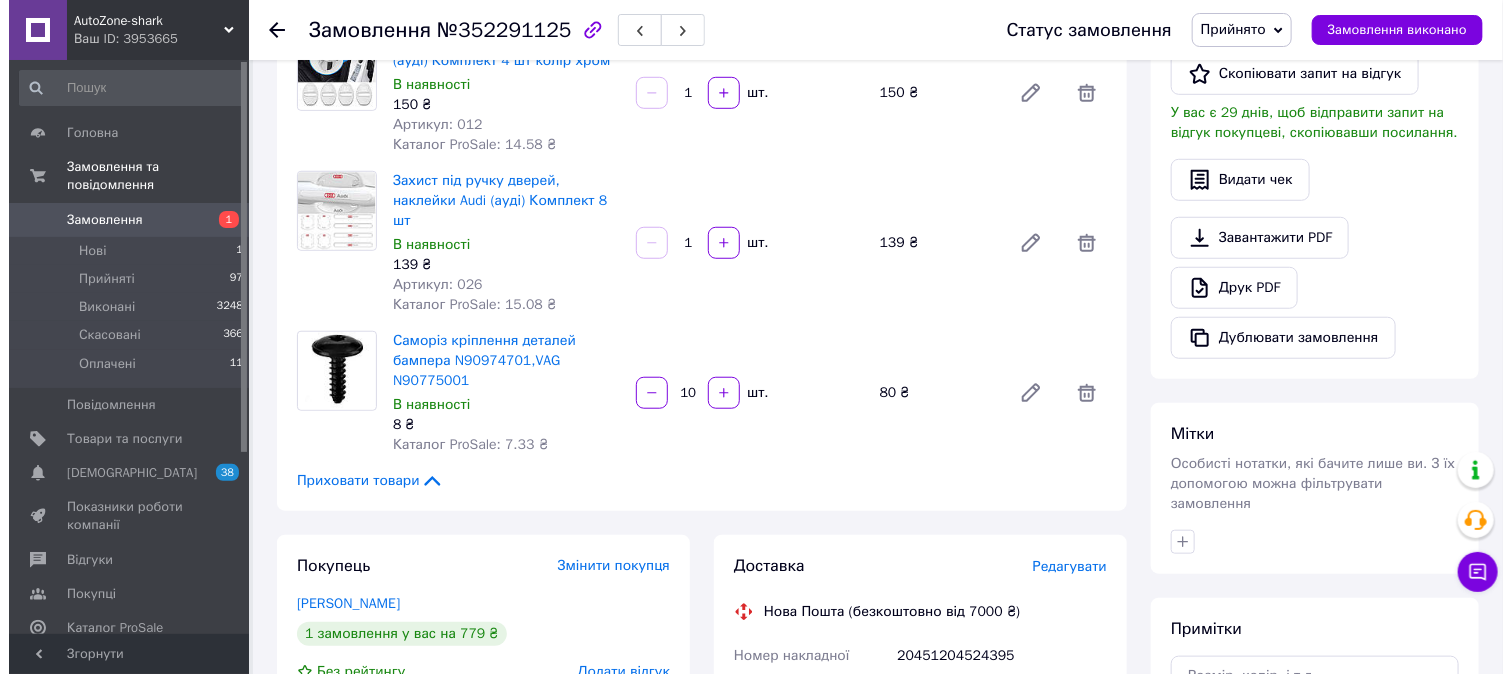 scroll, scrollTop: 555, scrollLeft: 0, axis: vertical 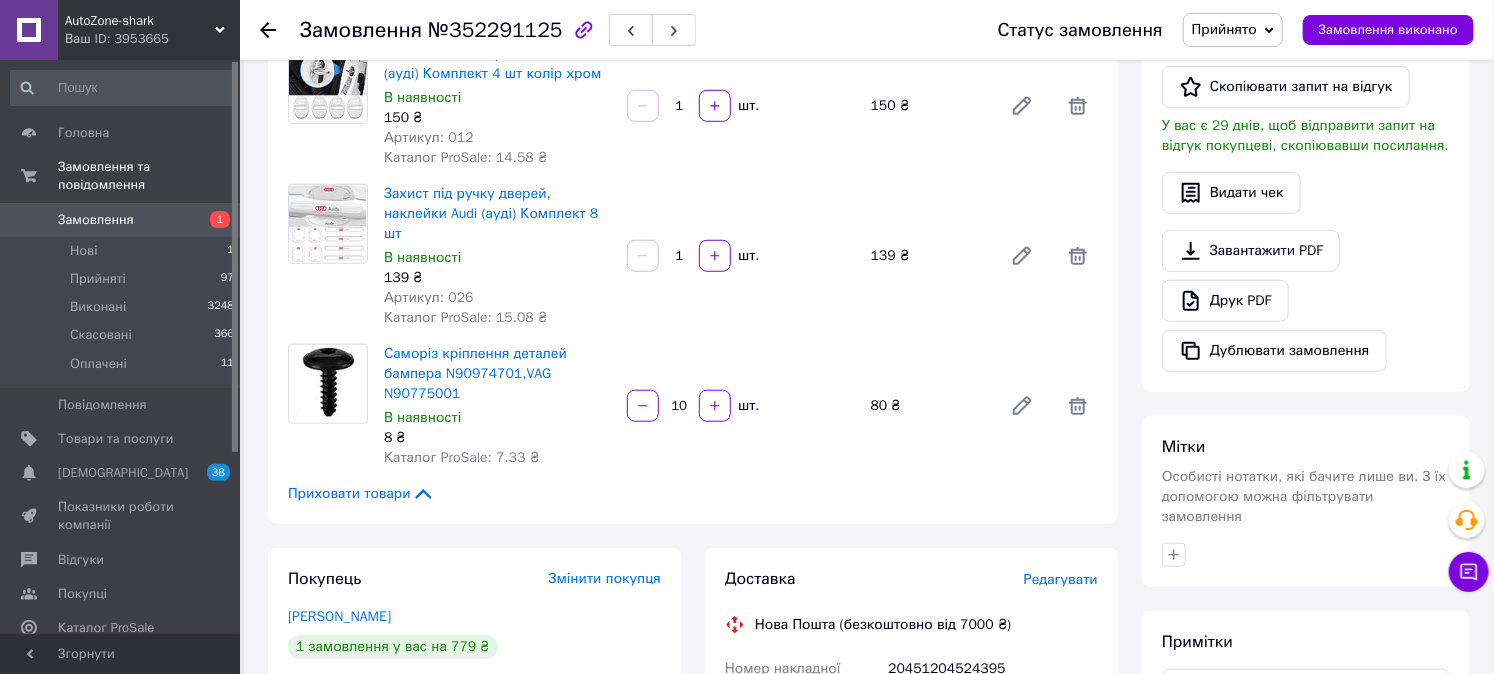 click on "Редагувати" at bounding box center (1061, 579) 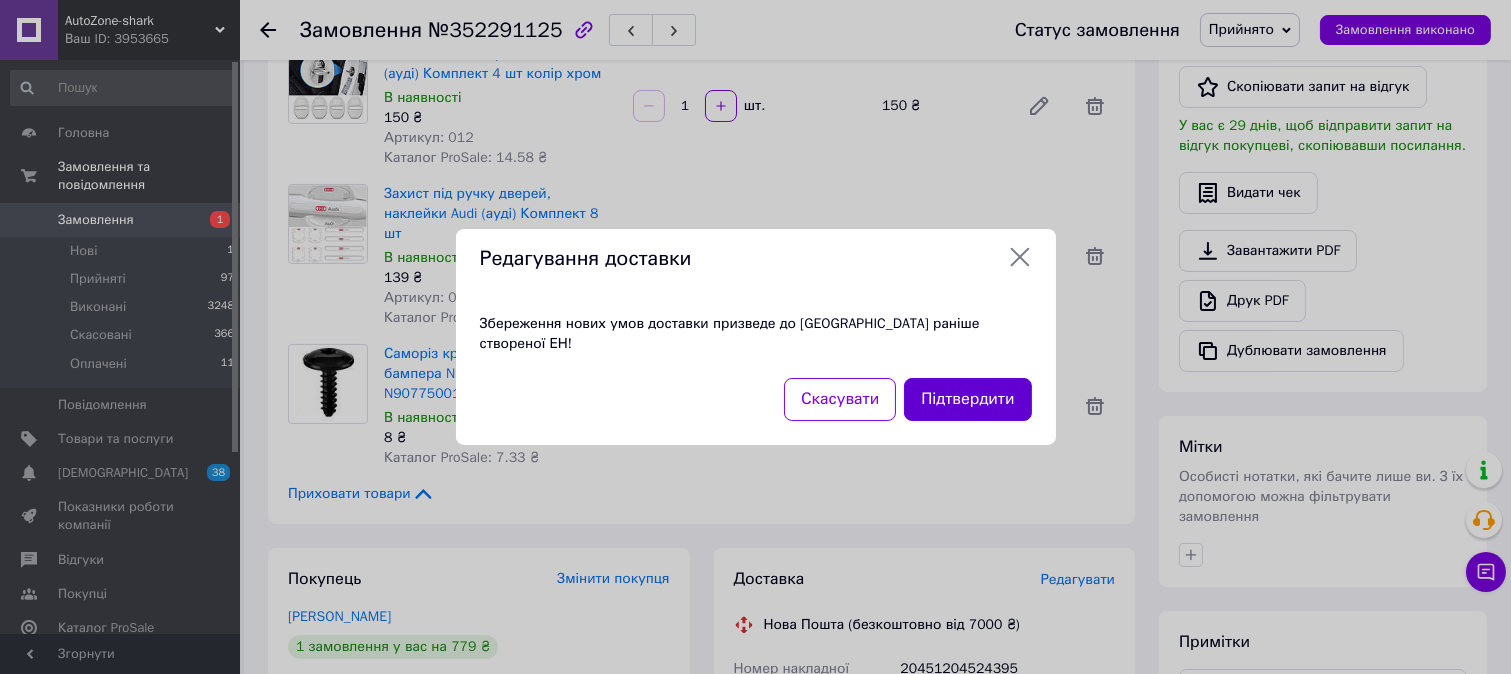 click on "Підтвердити" at bounding box center (967, 399) 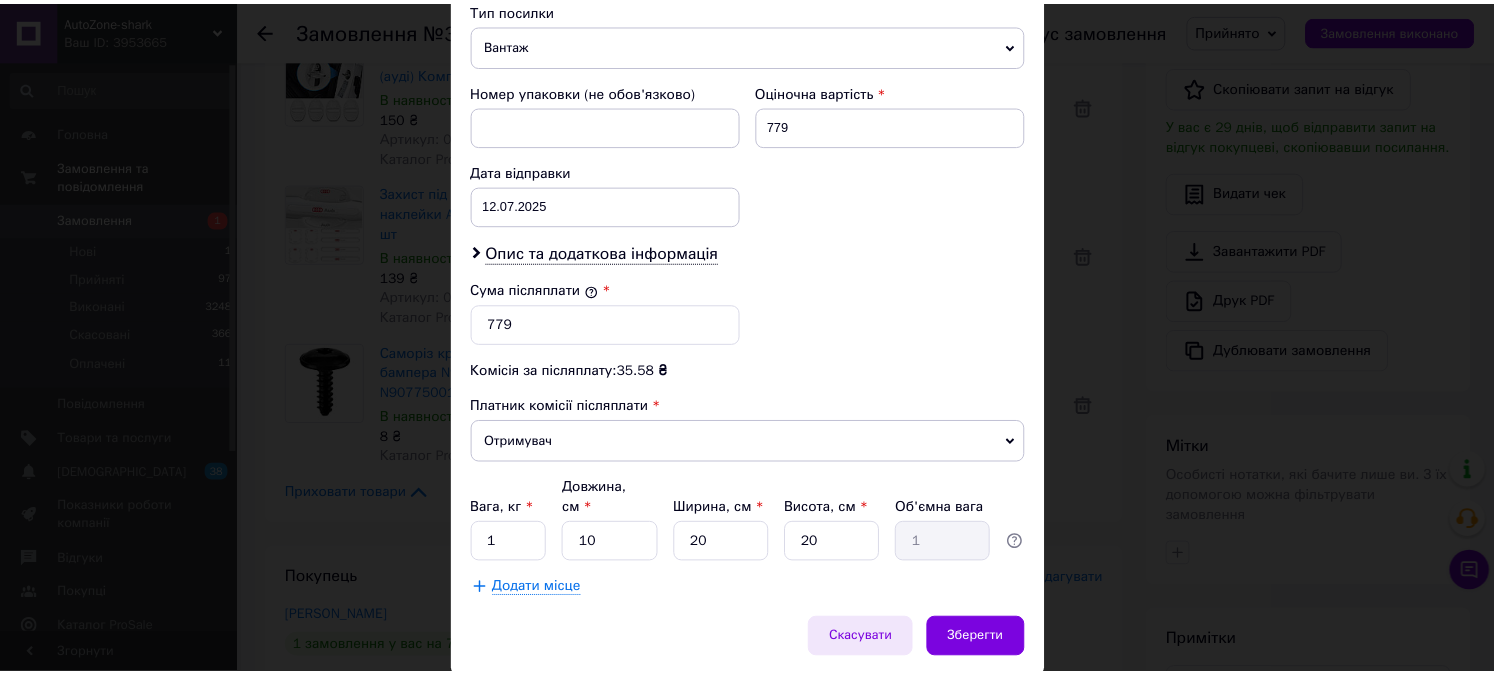 scroll, scrollTop: 854, scrollLeft: 0, axis: vertical 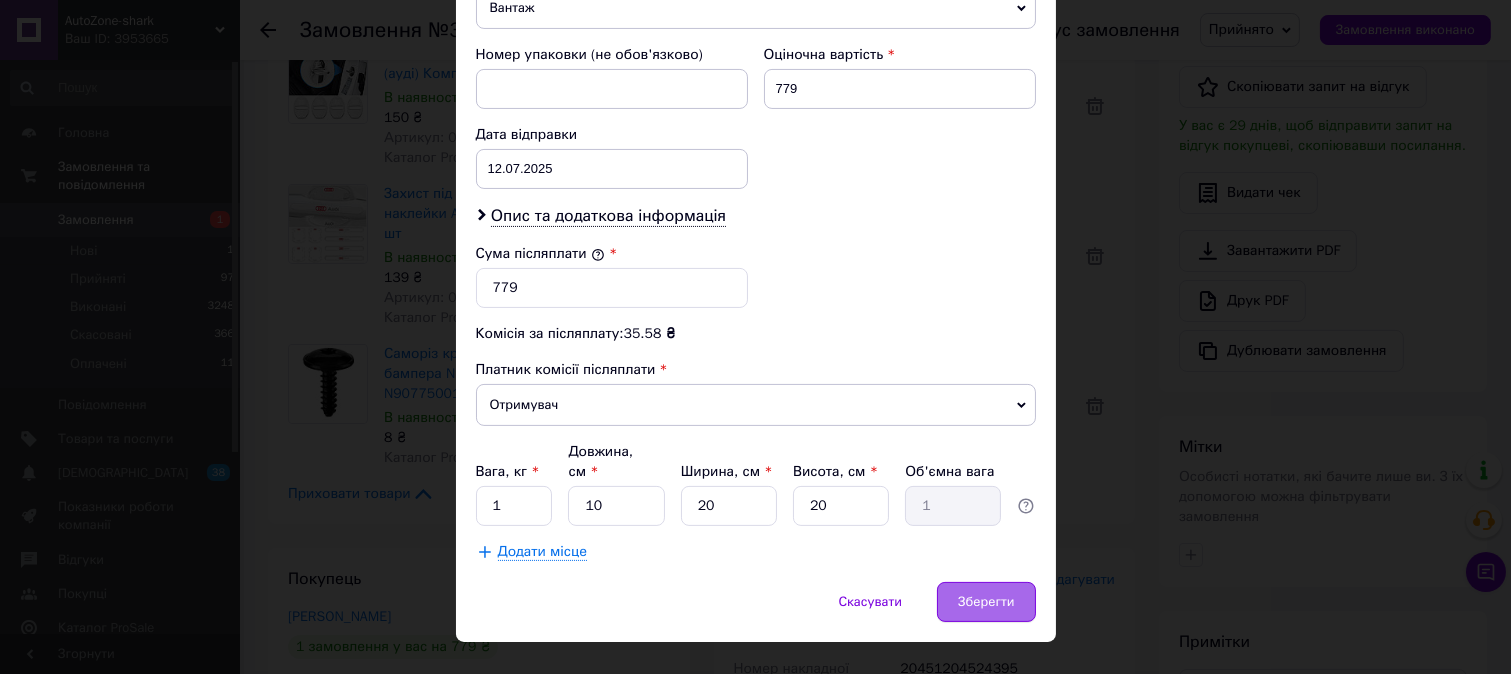 click on "Зберегти" at bounding box center [986, 602] 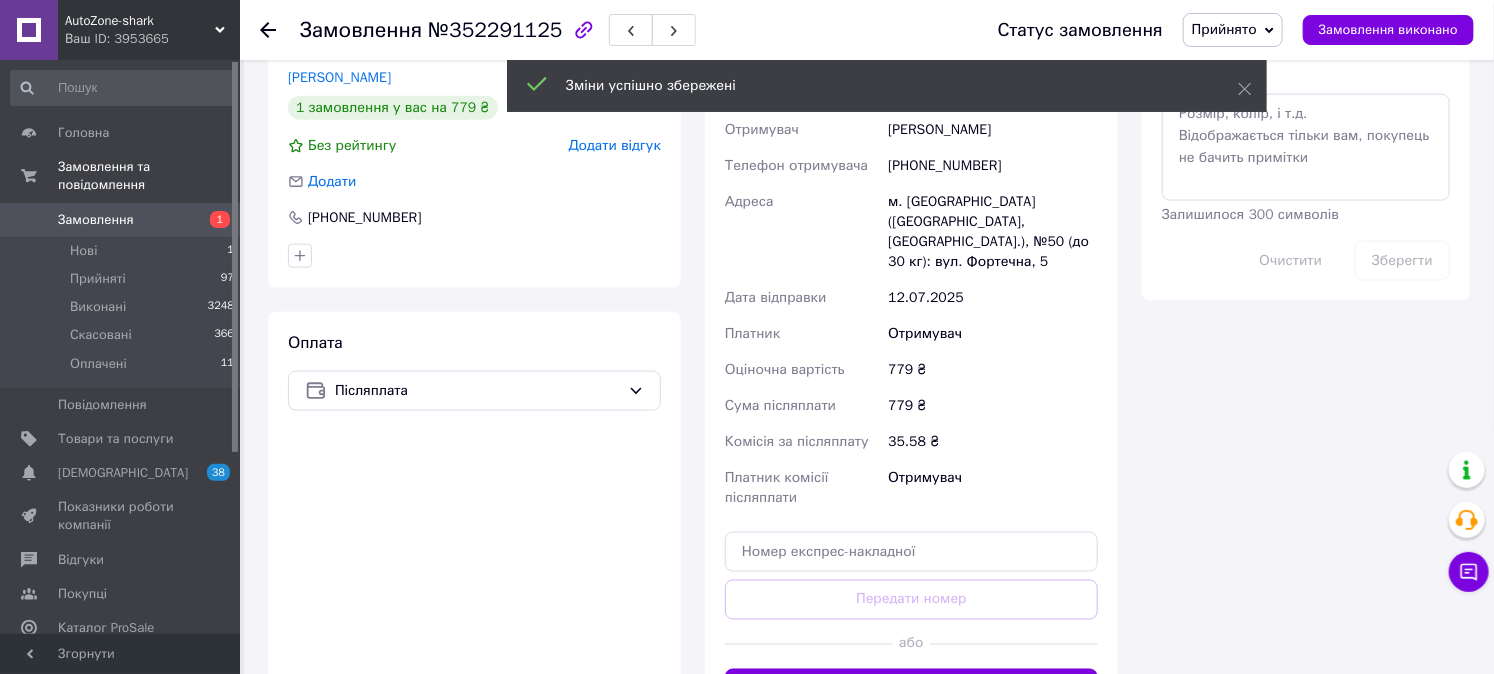 scroll, scrollTop: 1222, scrollLeft: 0, axis: vertical 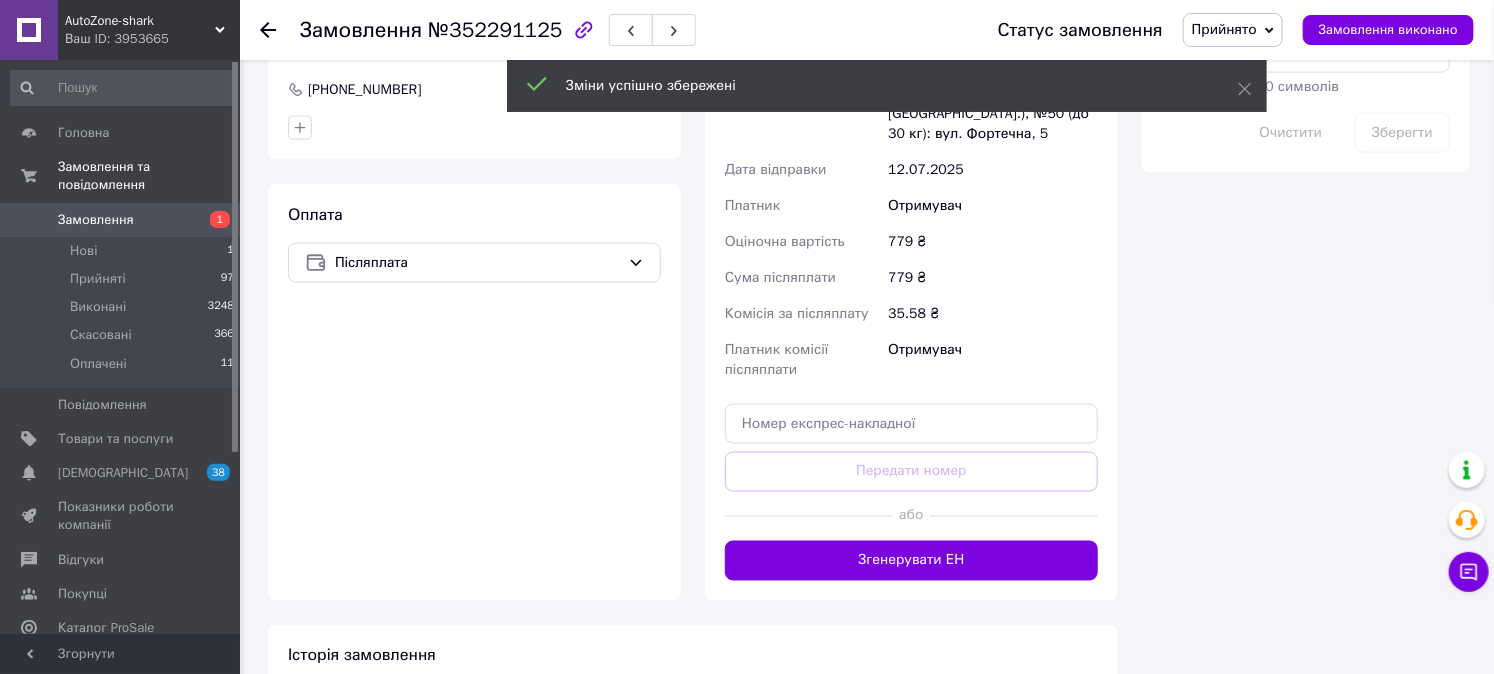 click on "Згенерувати ЕН" at bounding box center (911, 561) 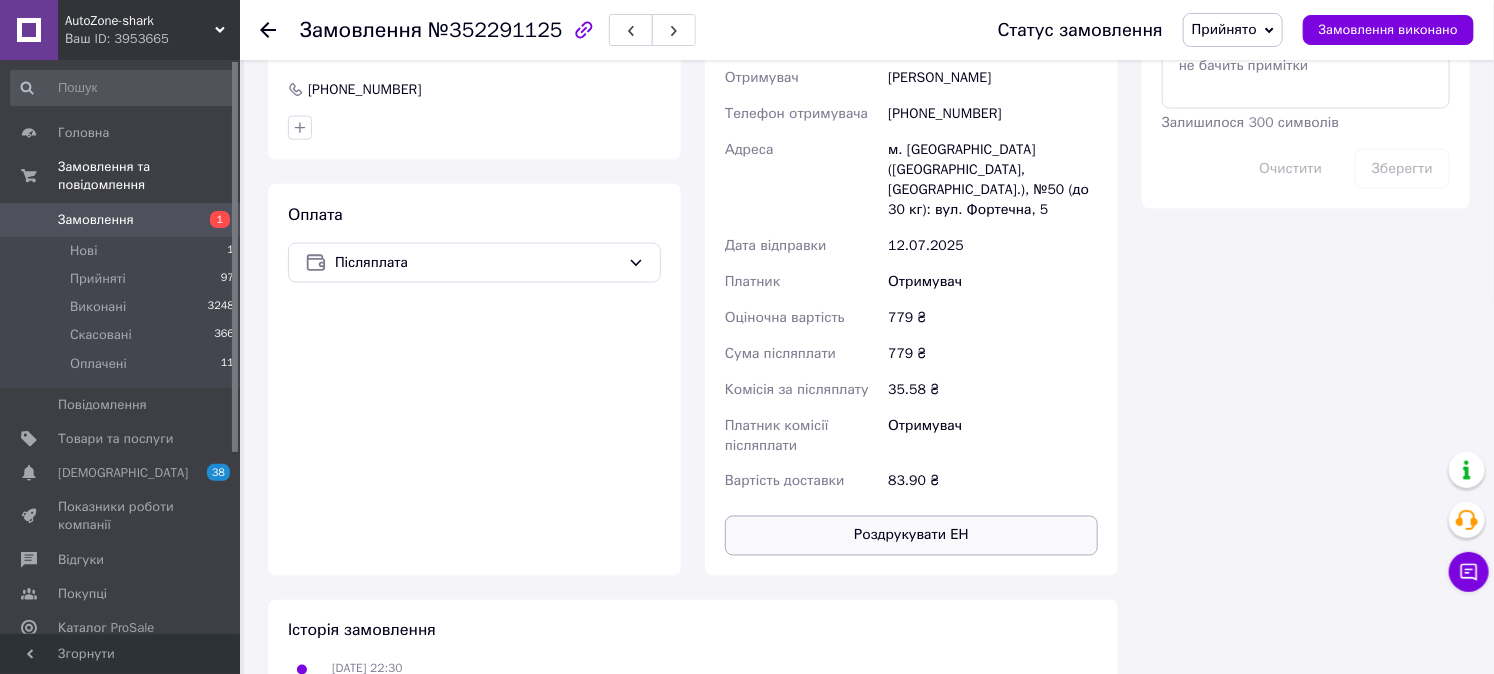 click on "Роздрукувати ЕН" at bounding box center [911, 536] 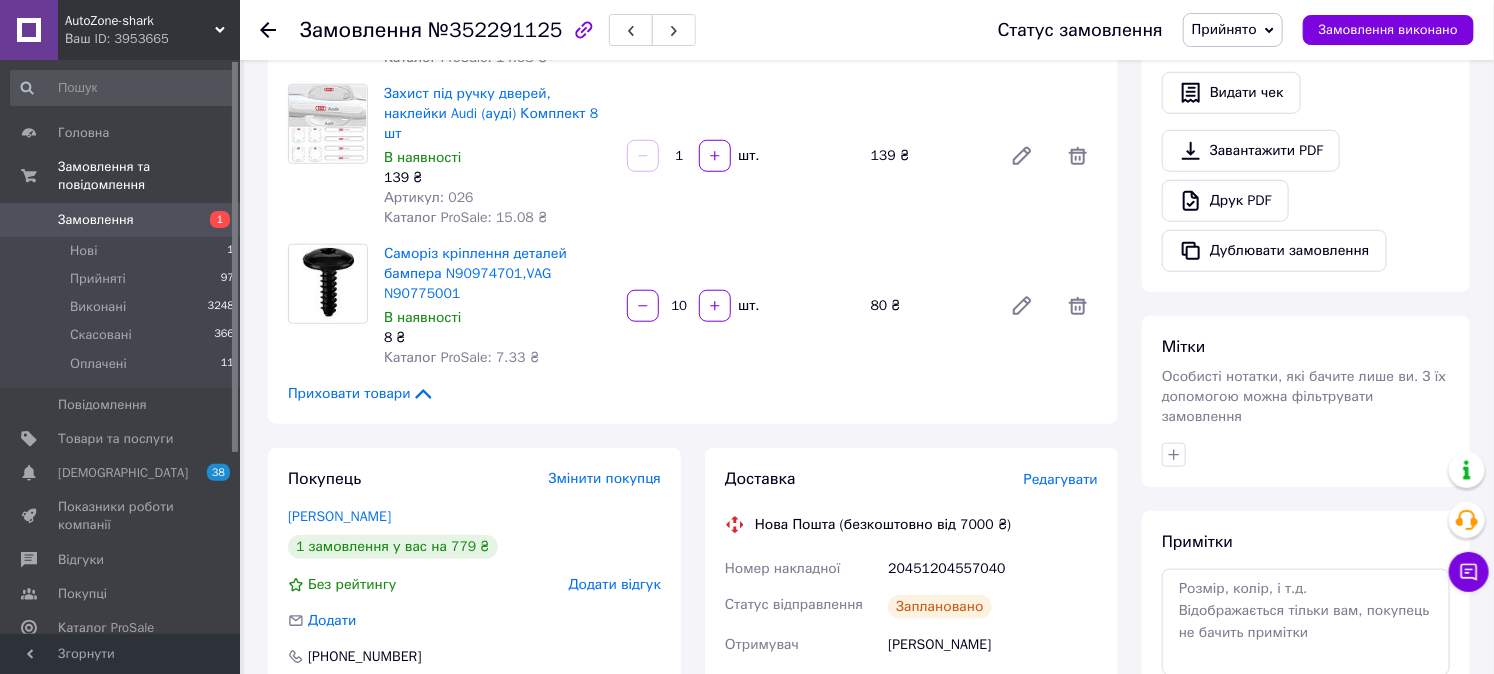 scroll, scrollTop: 444, scrollLeft: 0, axis: vertical 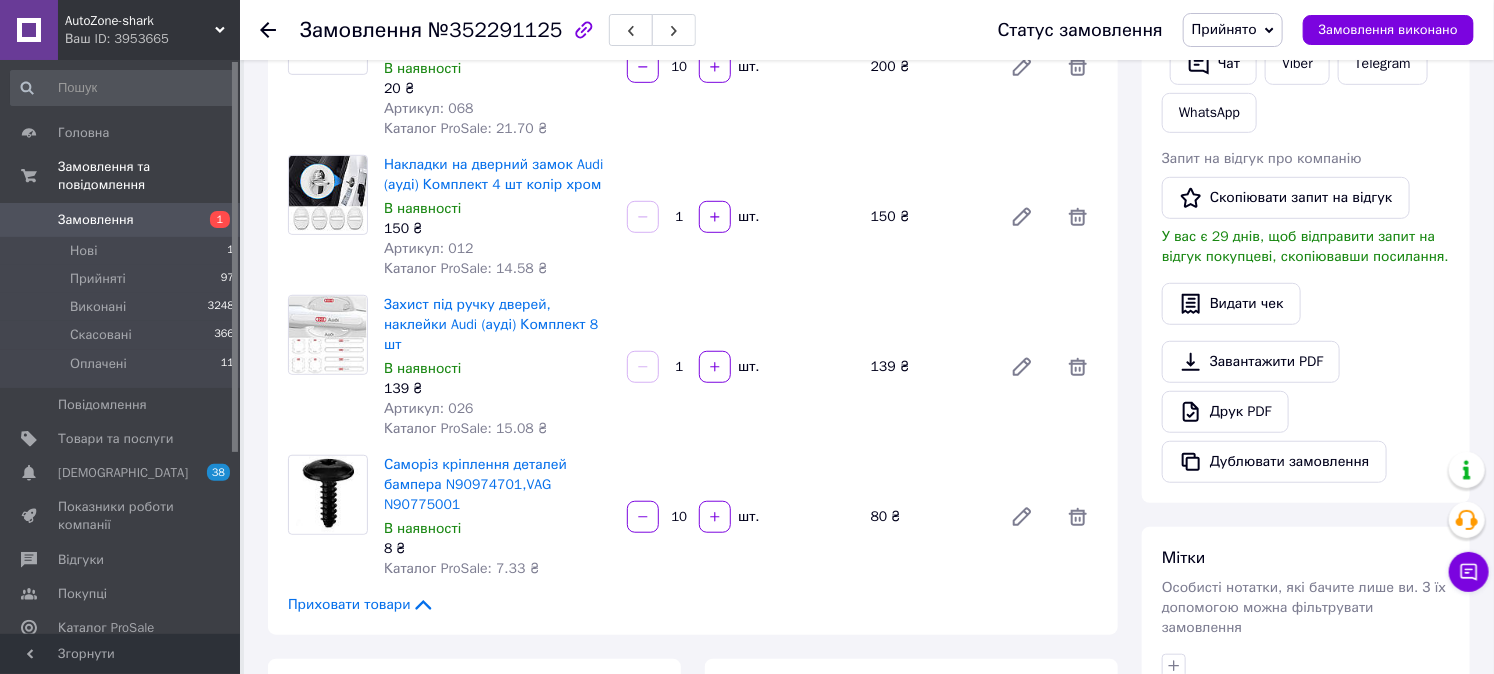 click on "Замовлення" at bounding box center [121, 220] 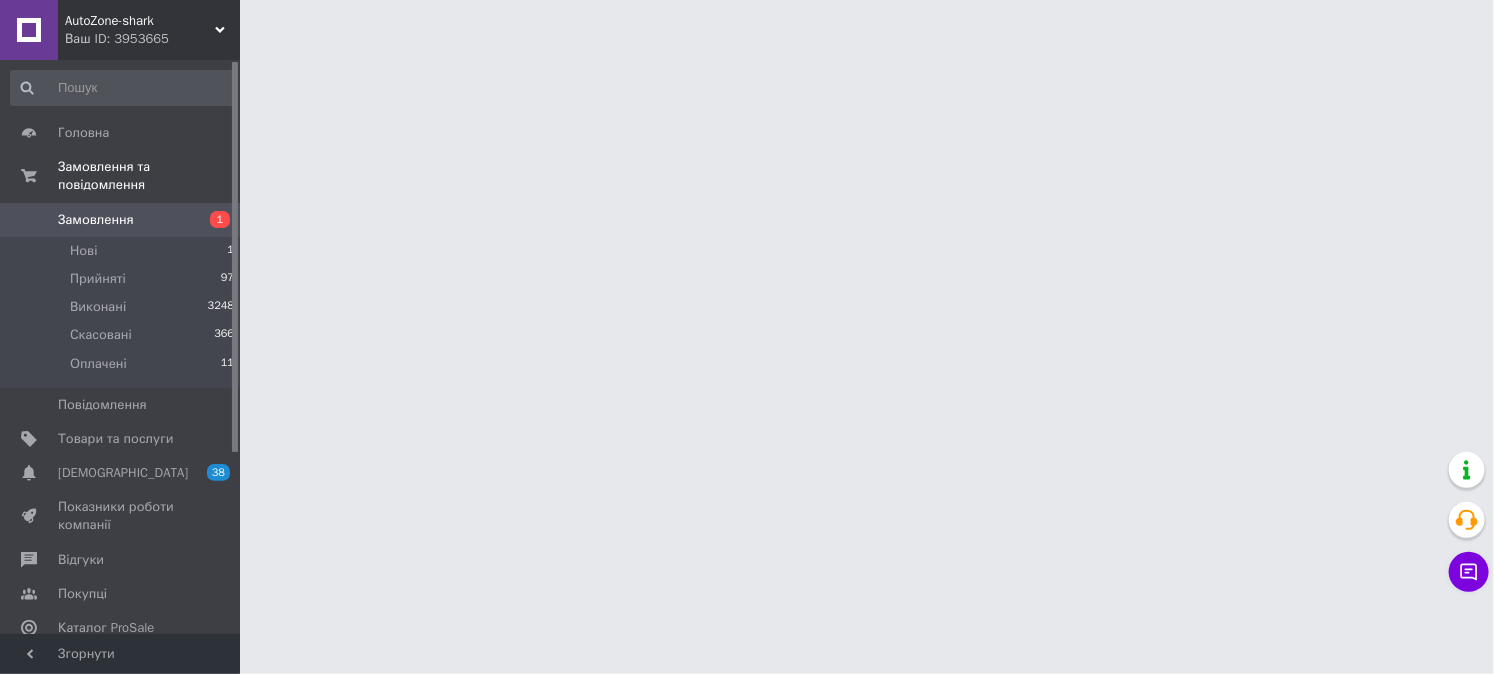 scroll, scrollTop: 0, scrollLeft: 0, axis: both 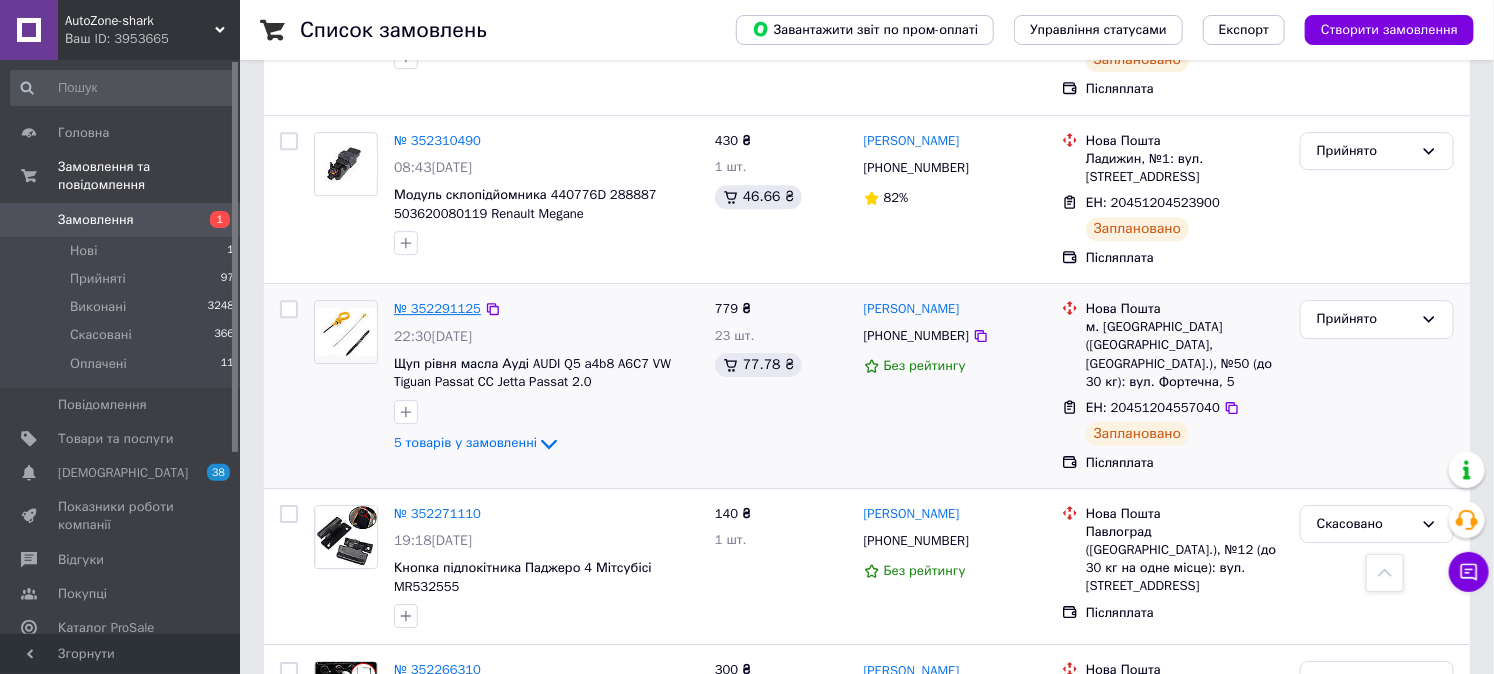 click on "№ 352291125" at bounding box center [437, 308] 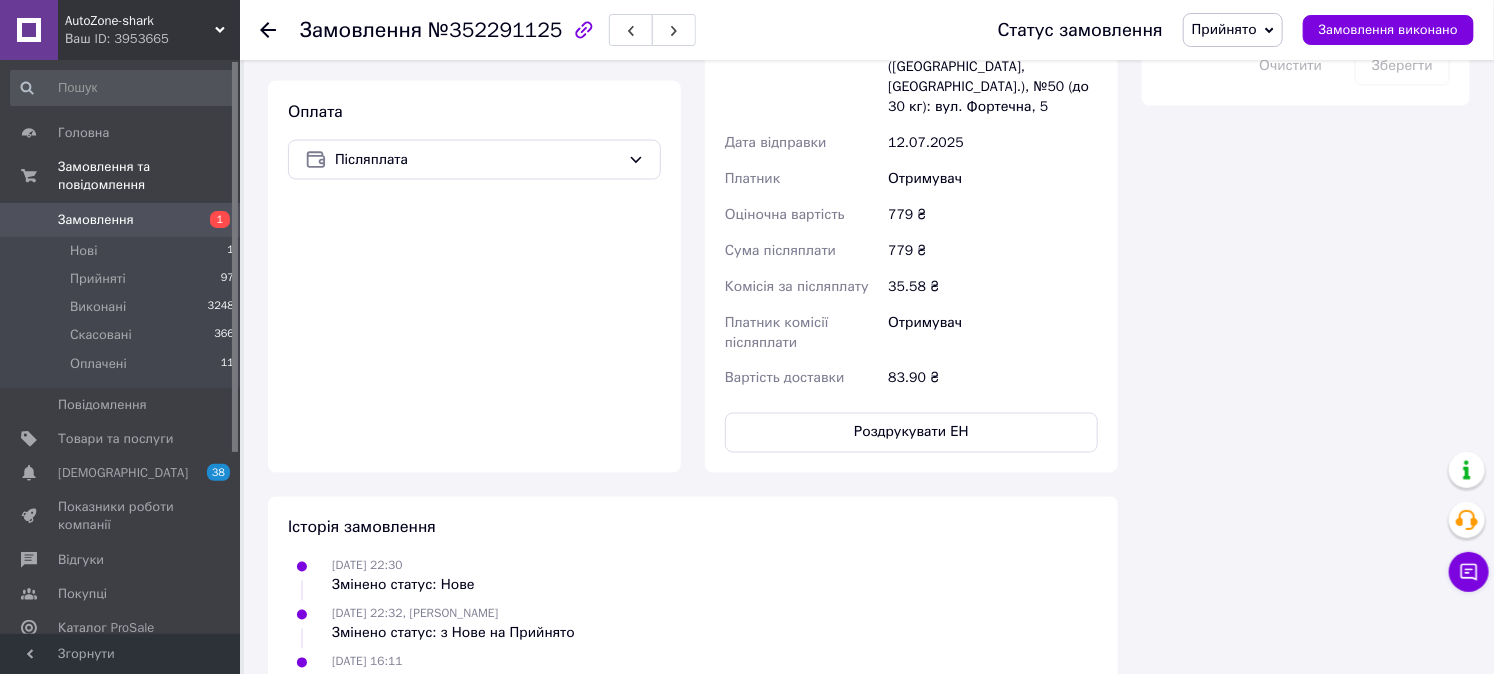 scroll, scrollTop: 1213, scrollLeft: 0, axis: vertical 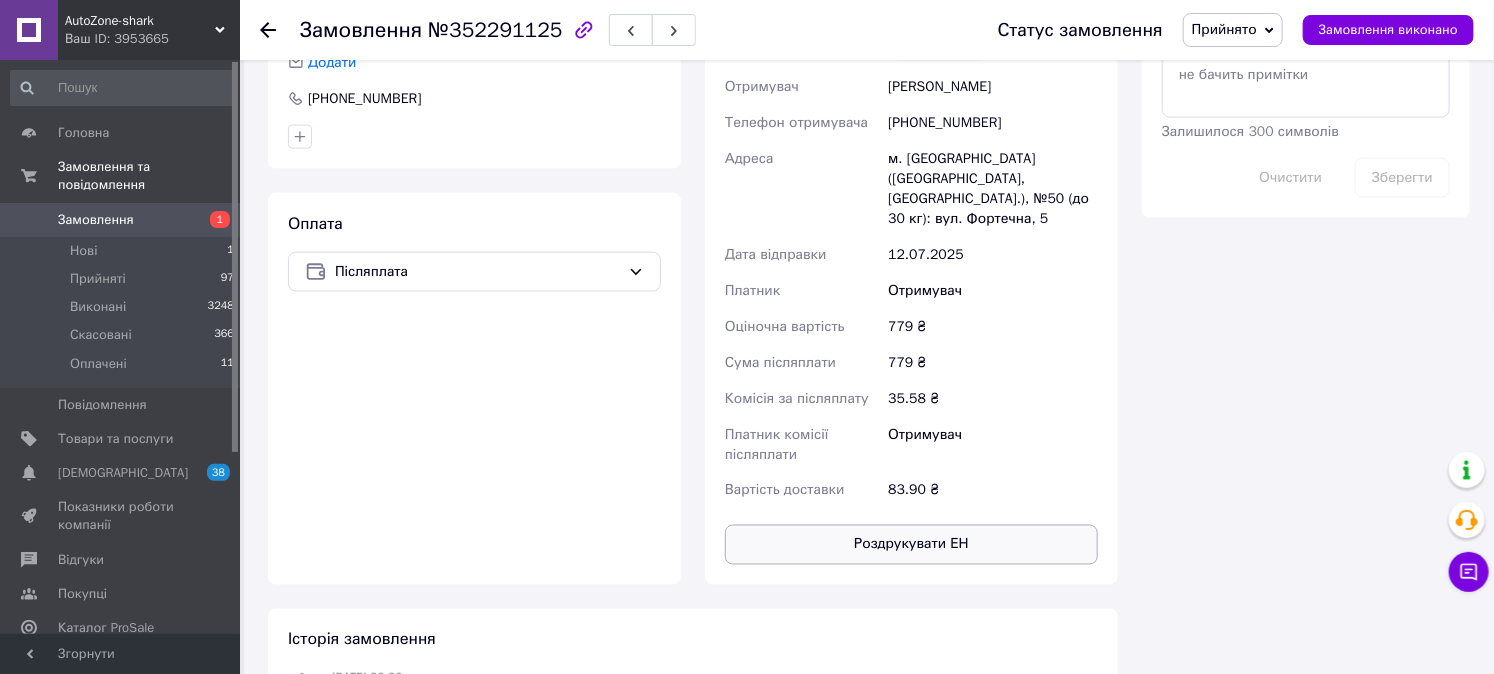 click on "Роздрукувати ЕН" at bounding box center (911, 545) 